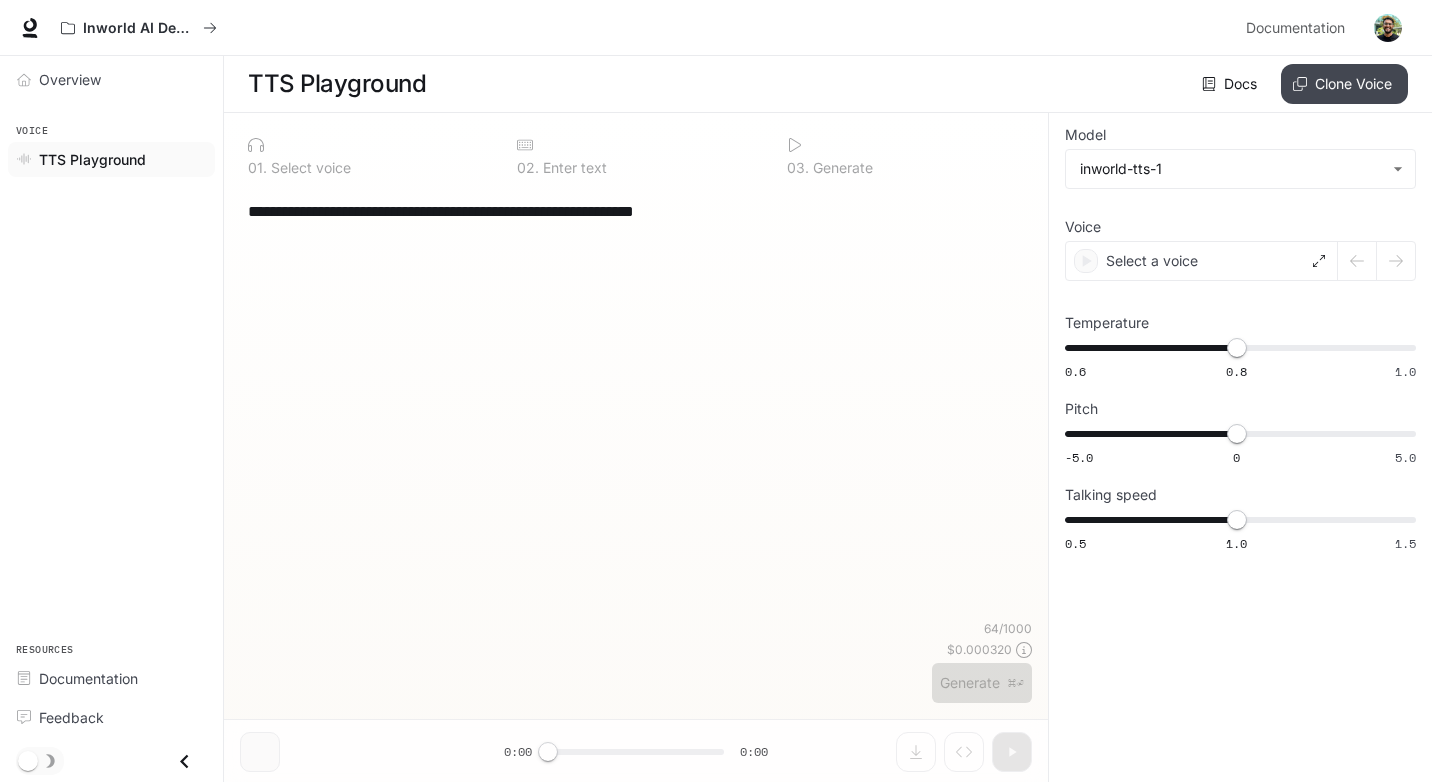 scroll, scrollTop: 0, scrollLeft: 0, axis: both 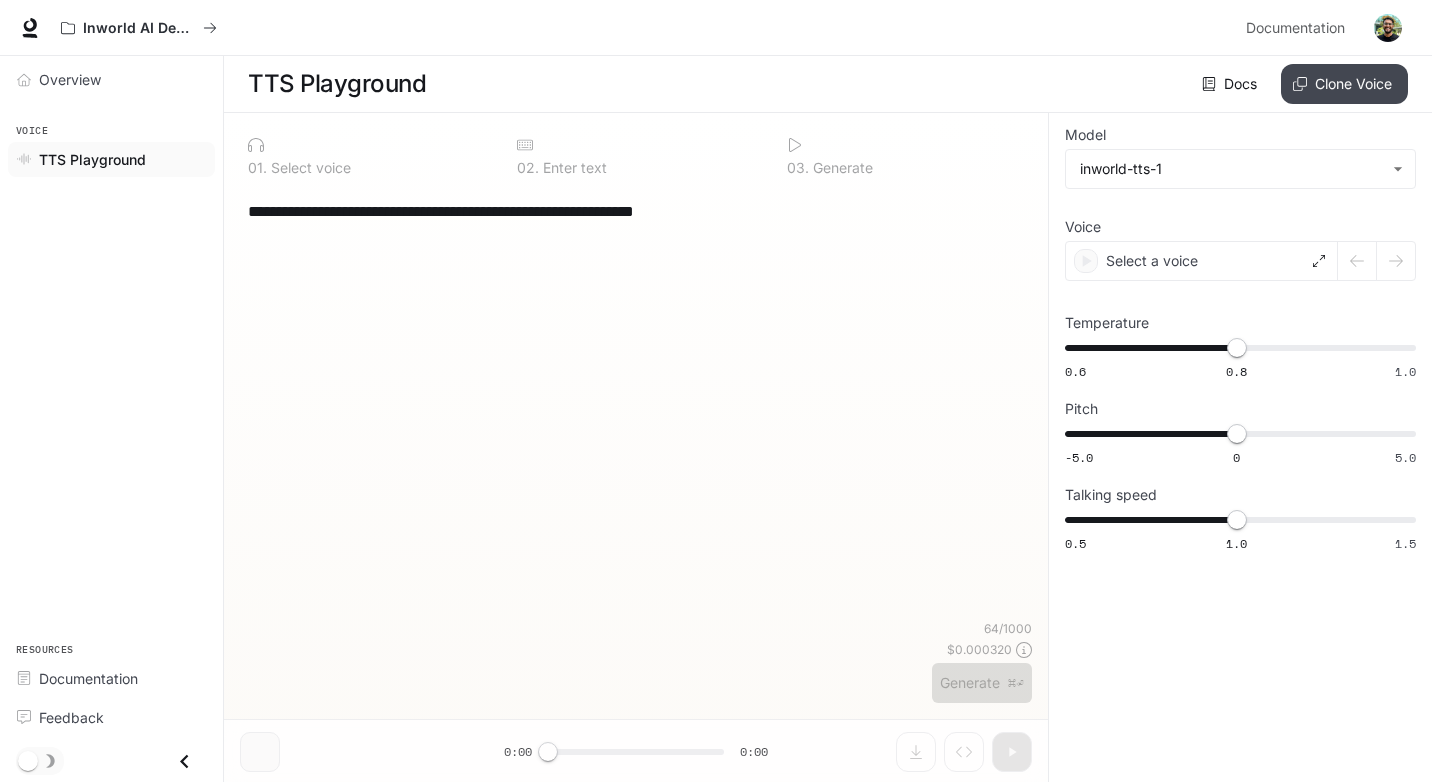 click on "Clone Voice" at bounding box center (1344, 84) 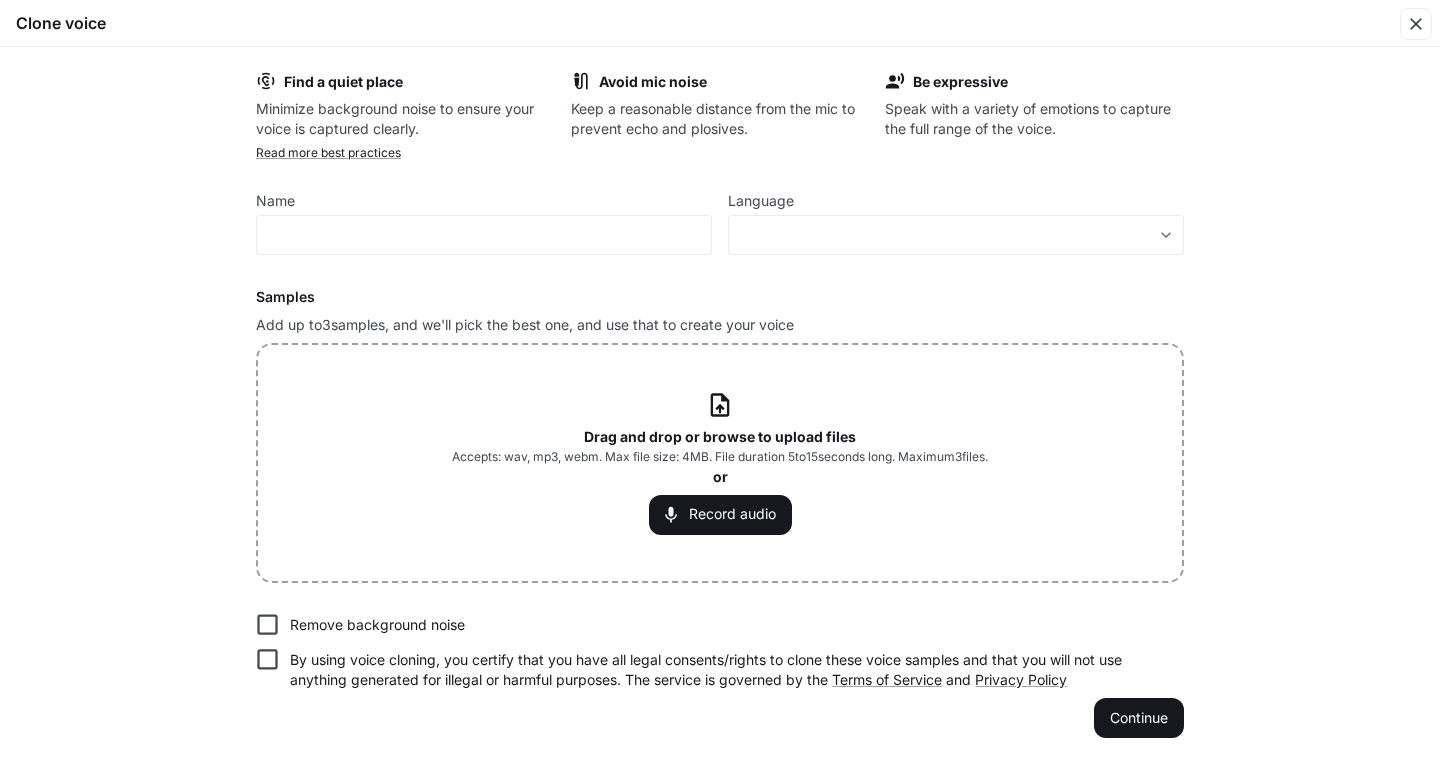 click on "Drag and drop or browse to upload files" at bounding box center [720, 436] 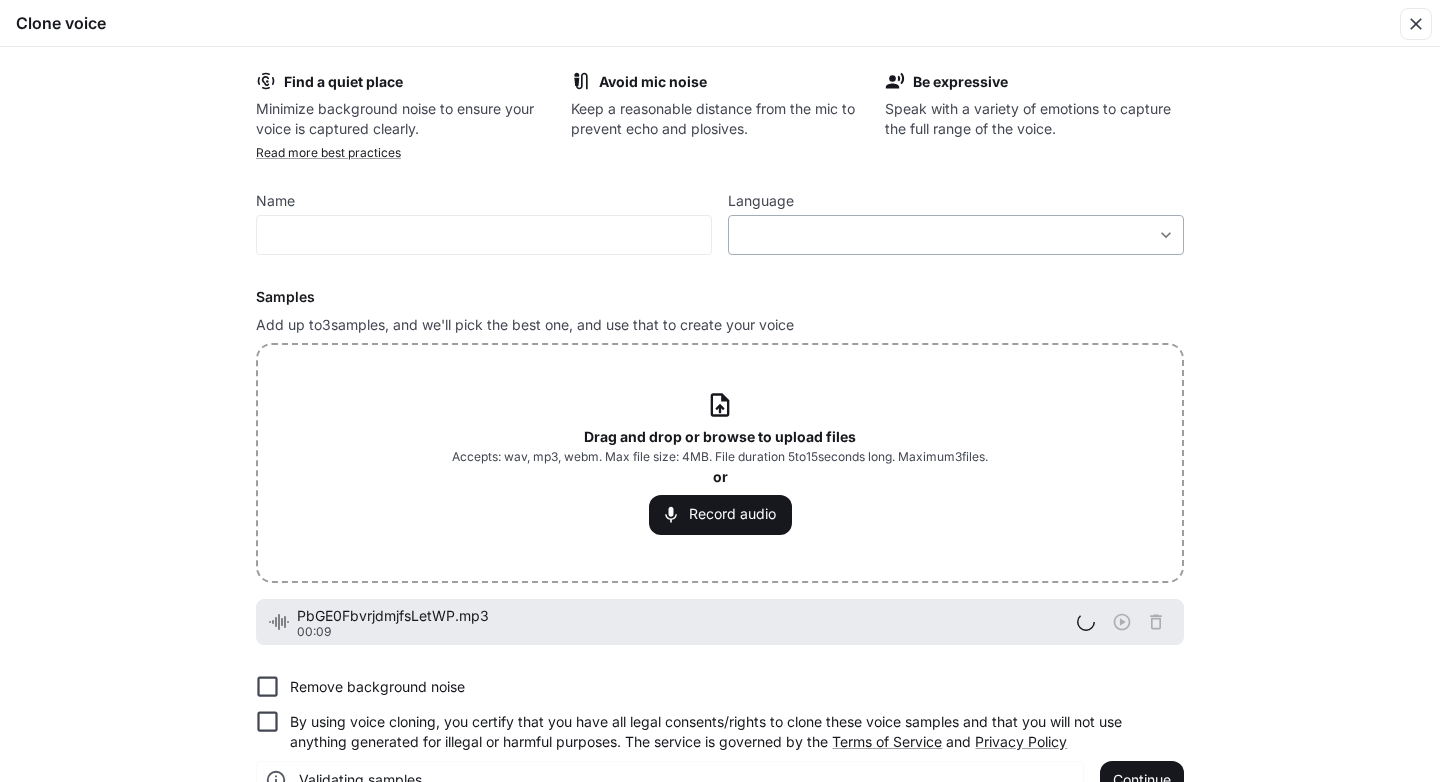 click on "**********" at bounding box center (720, 391) 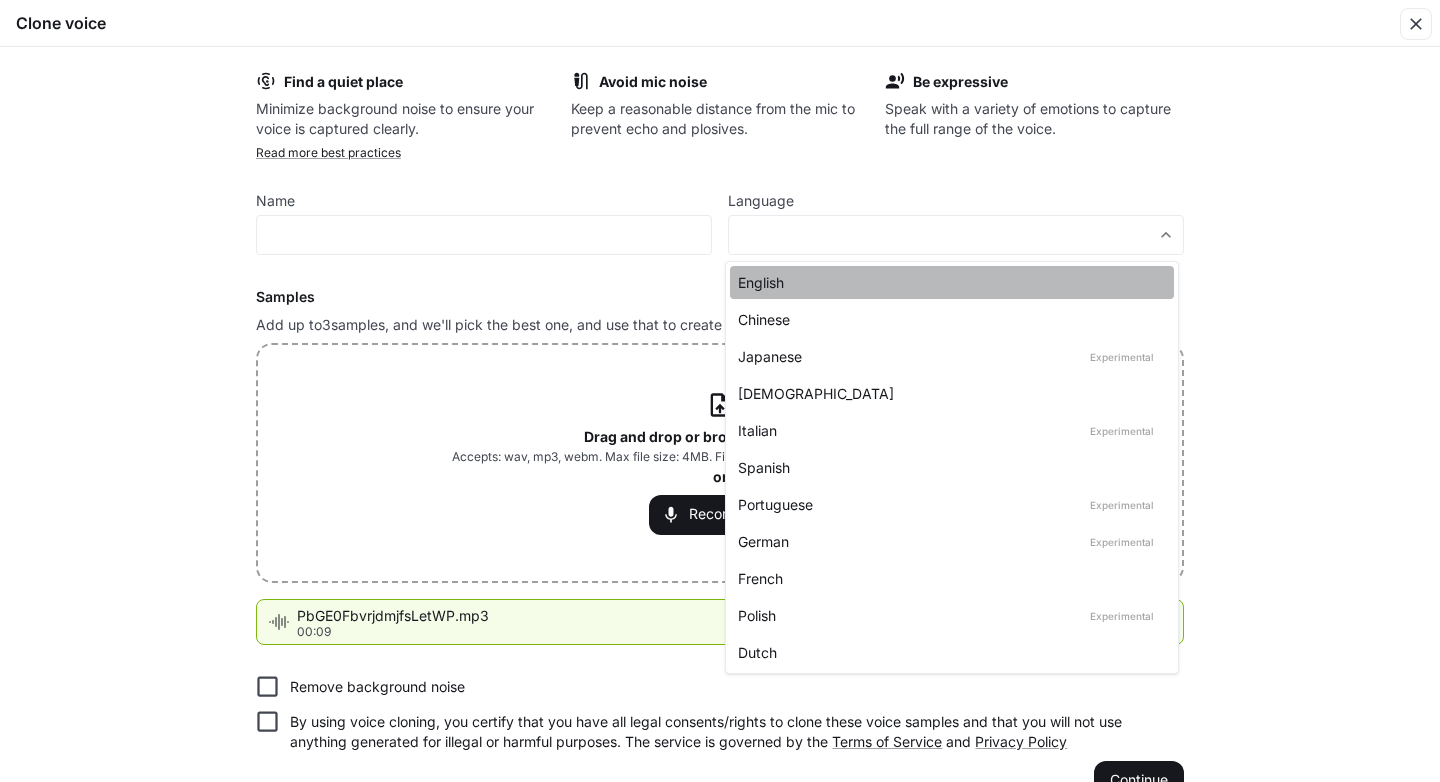 click on "English" at bounding box center [948, 282] 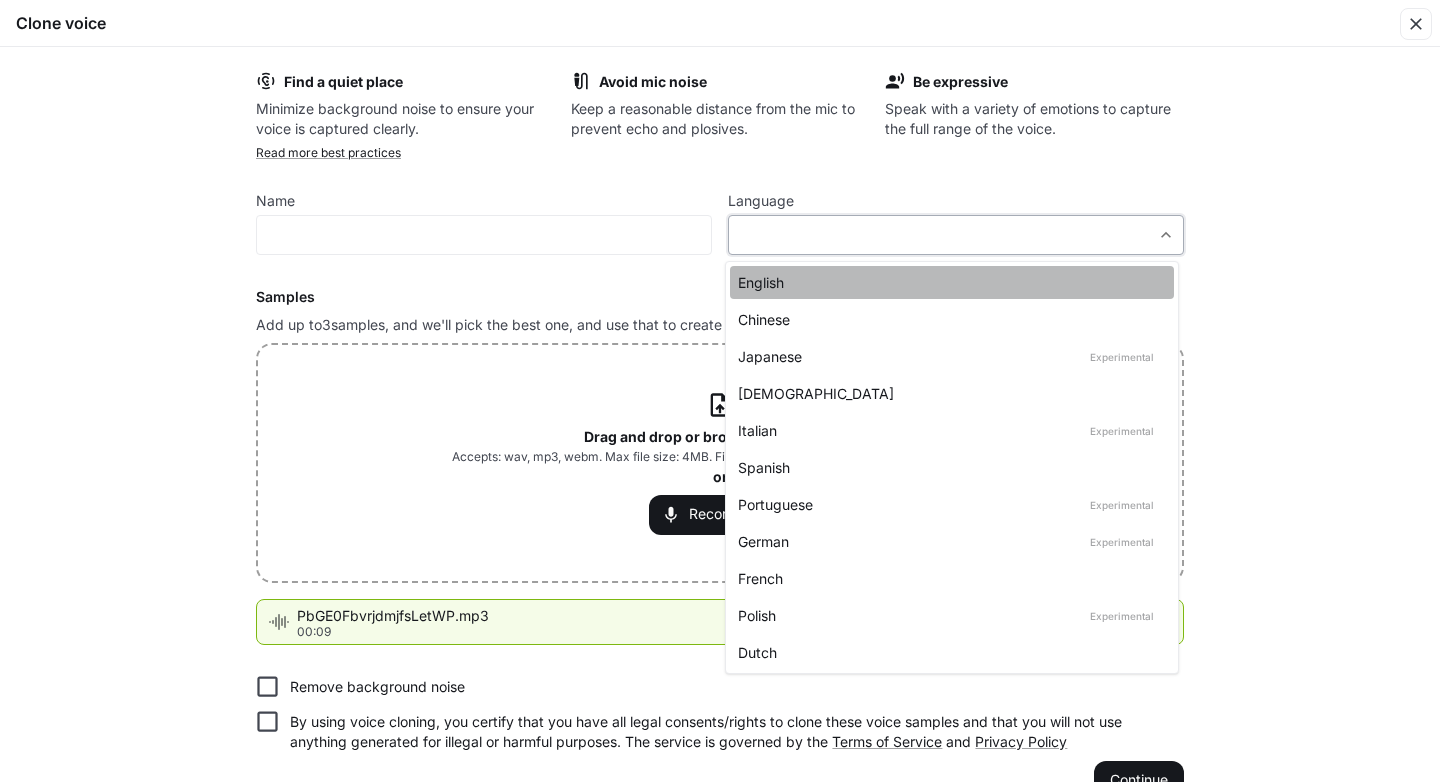 type on "*****" 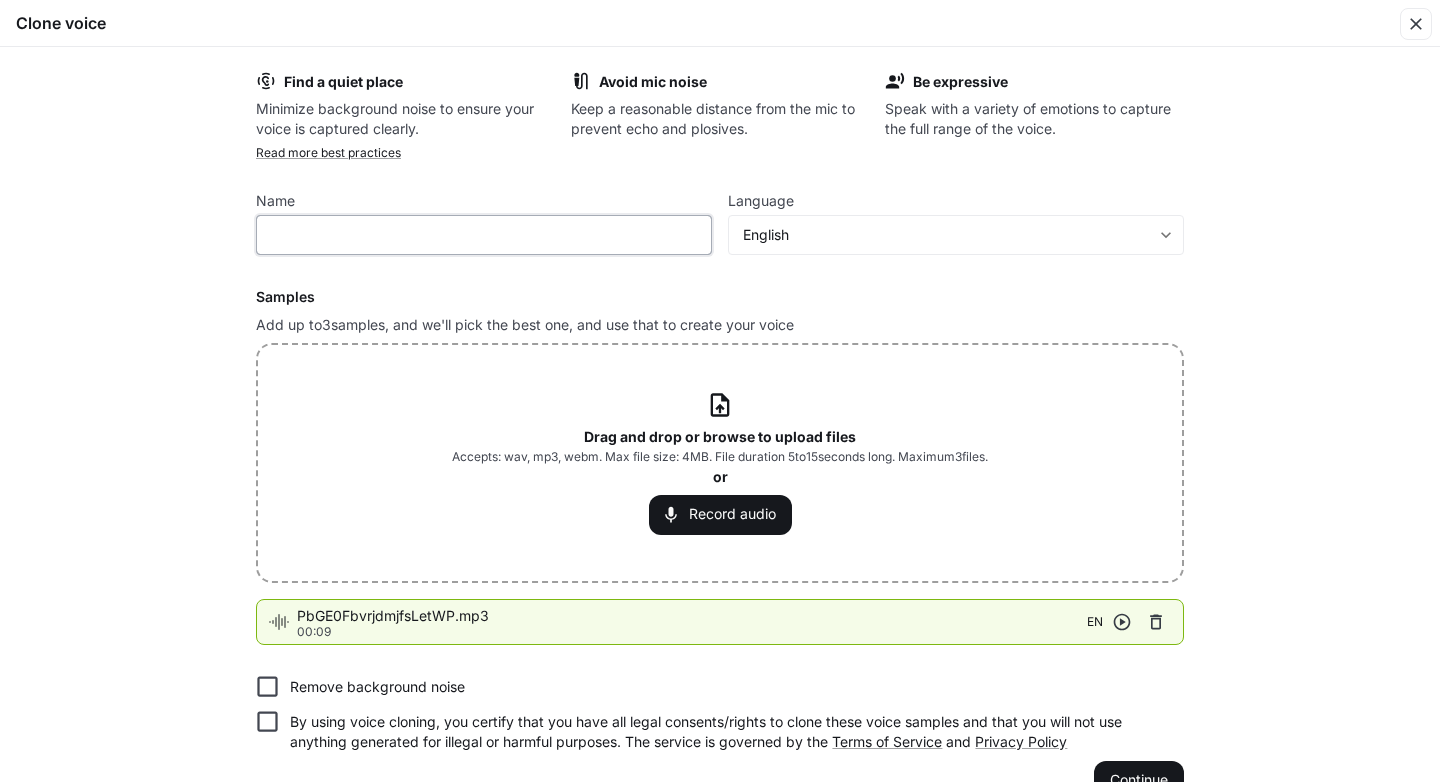 click at bounding box center (484, 235) 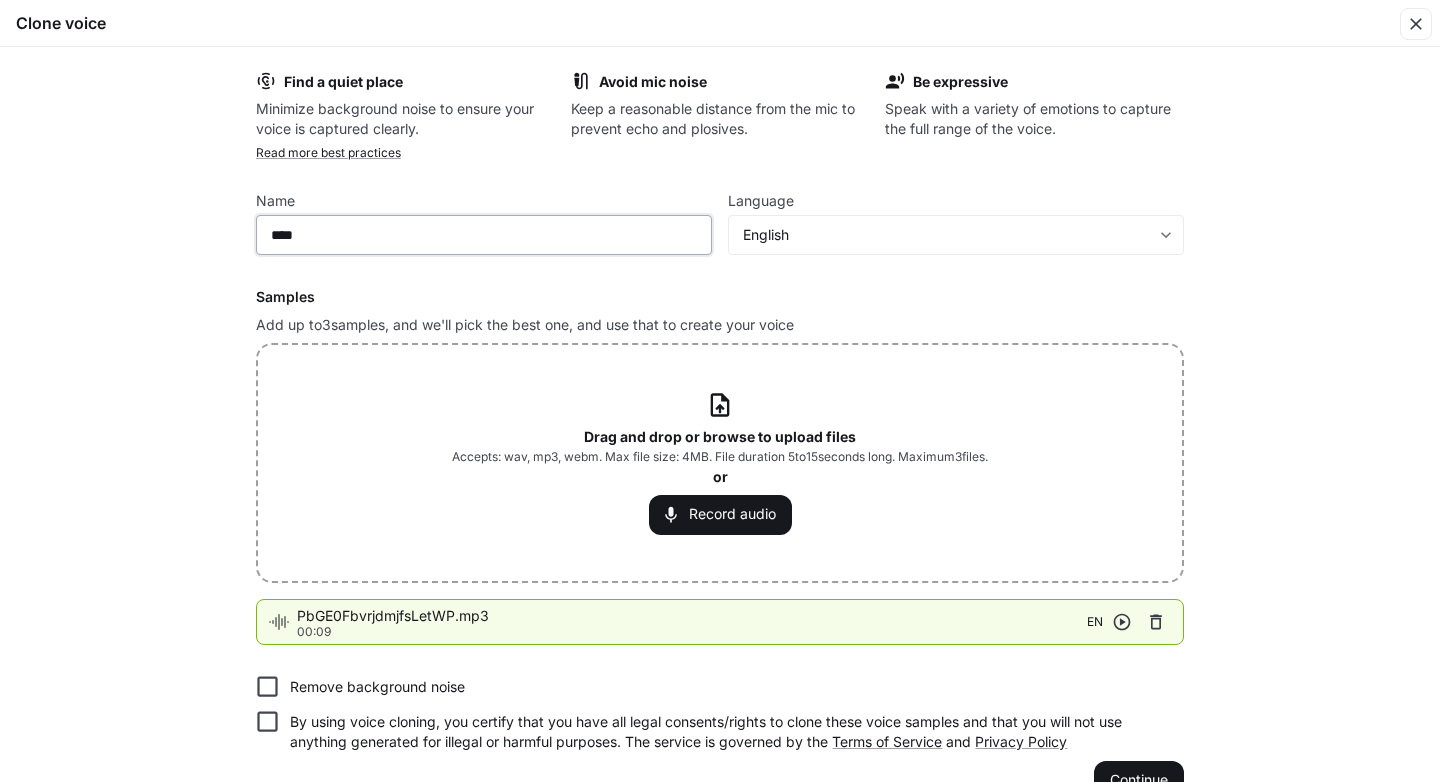 type on "****" 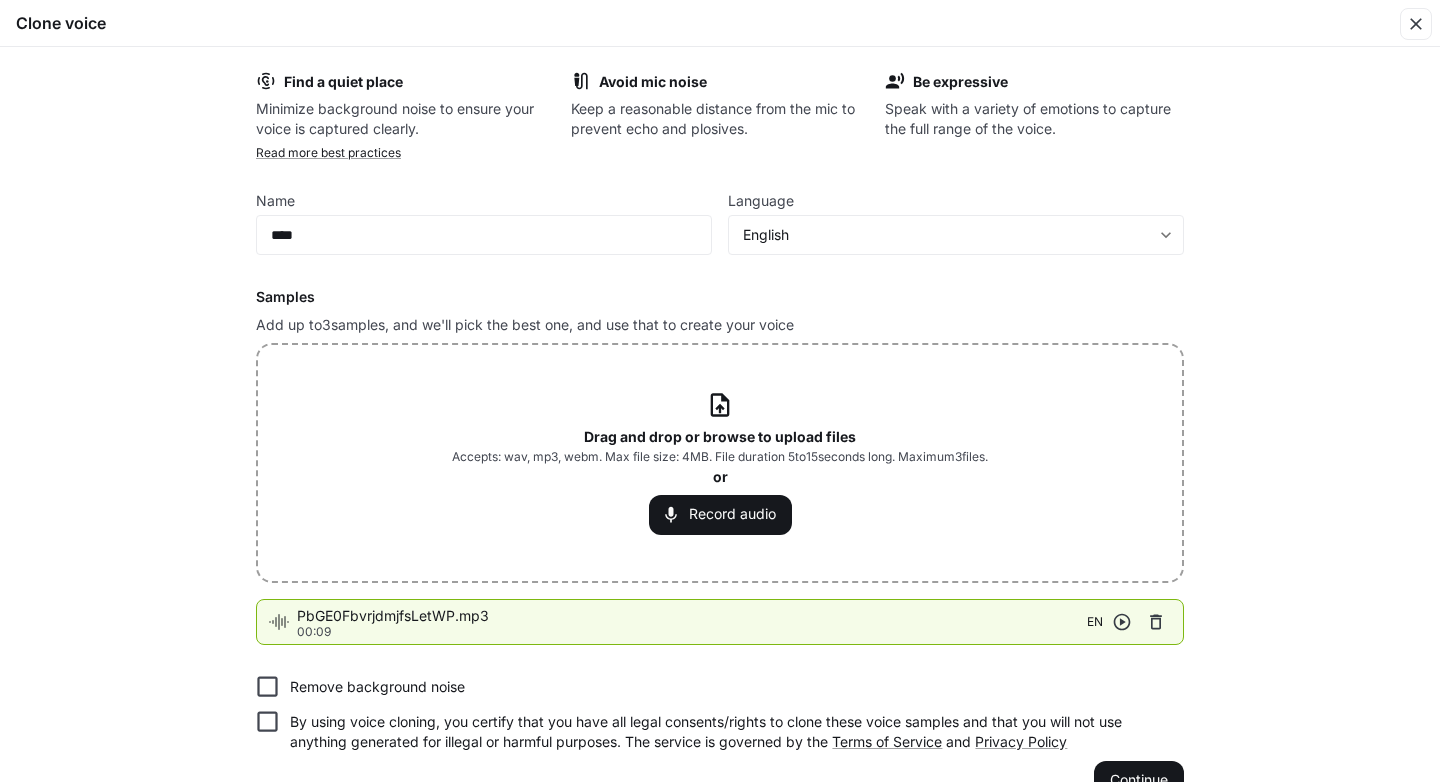 click on "Samples" at bounding box center [720, 297] 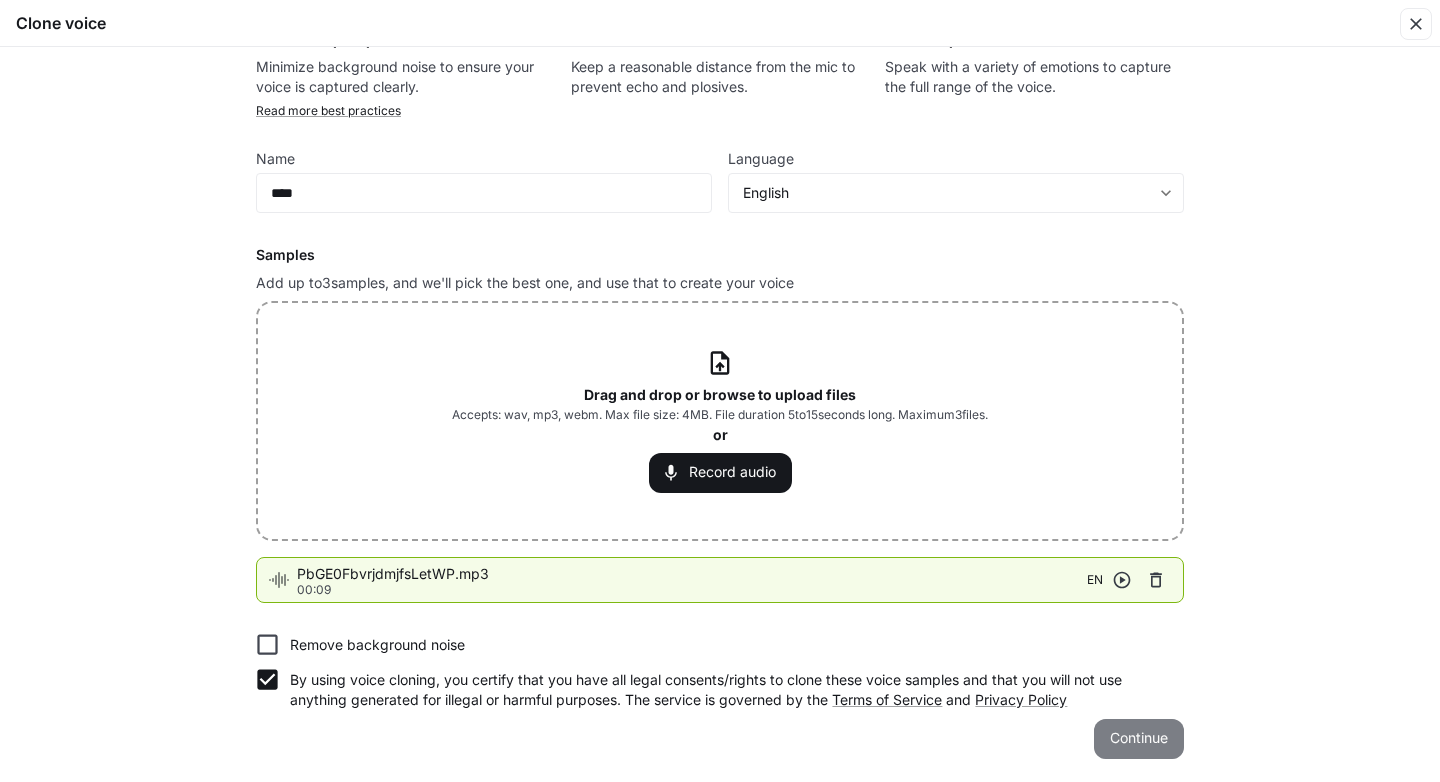 click on "Continue" at bounding box center [1139, 739] 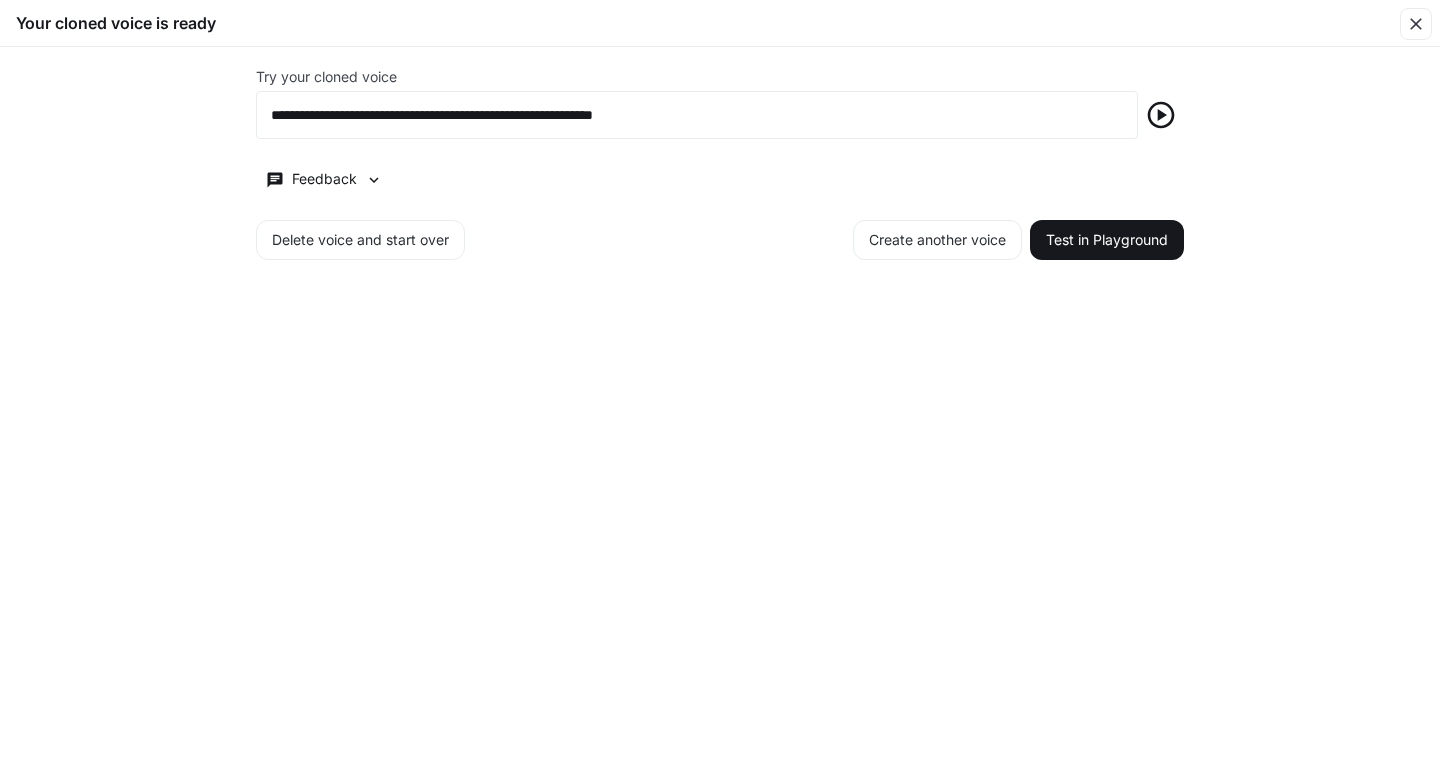 scroll, scrollTop: 0, scrollLeft: 0, axis: both 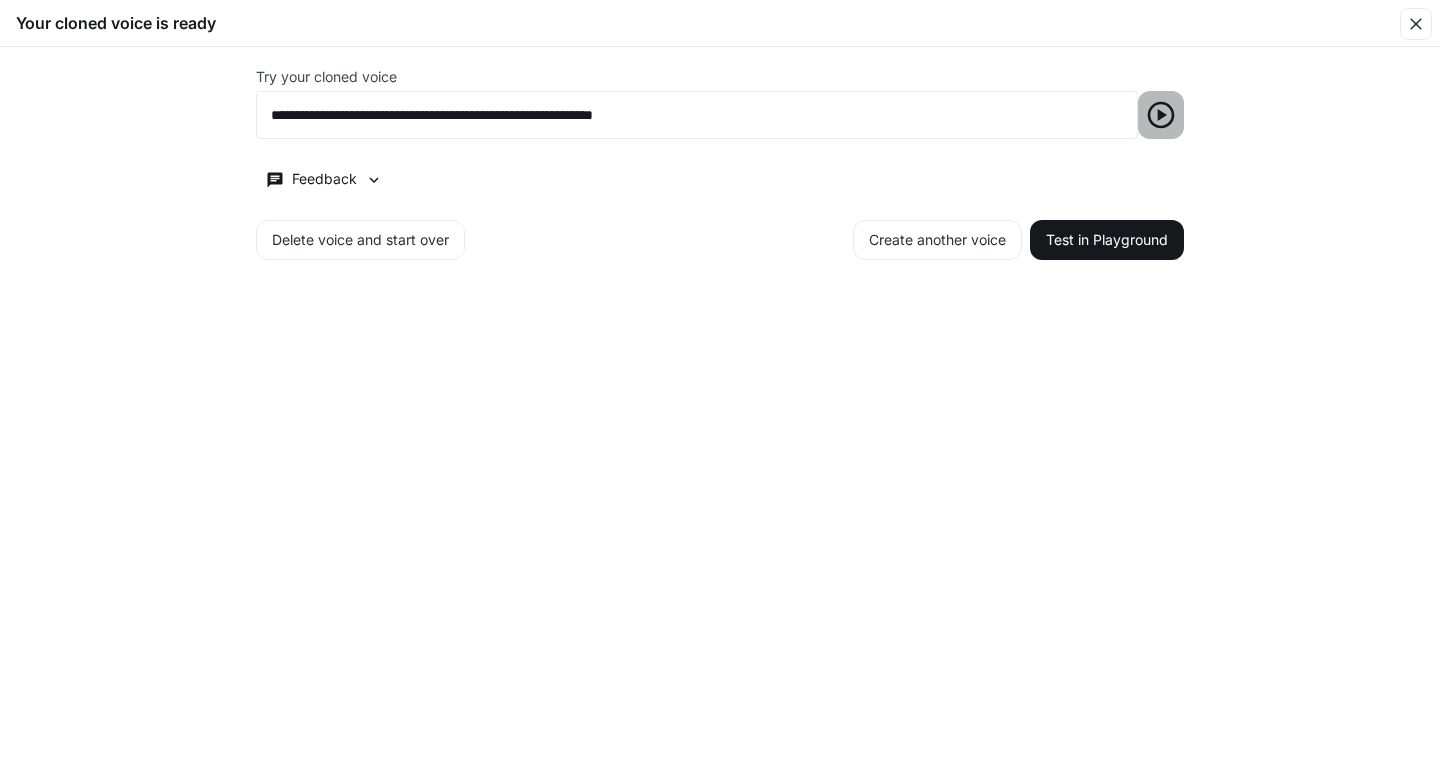 click 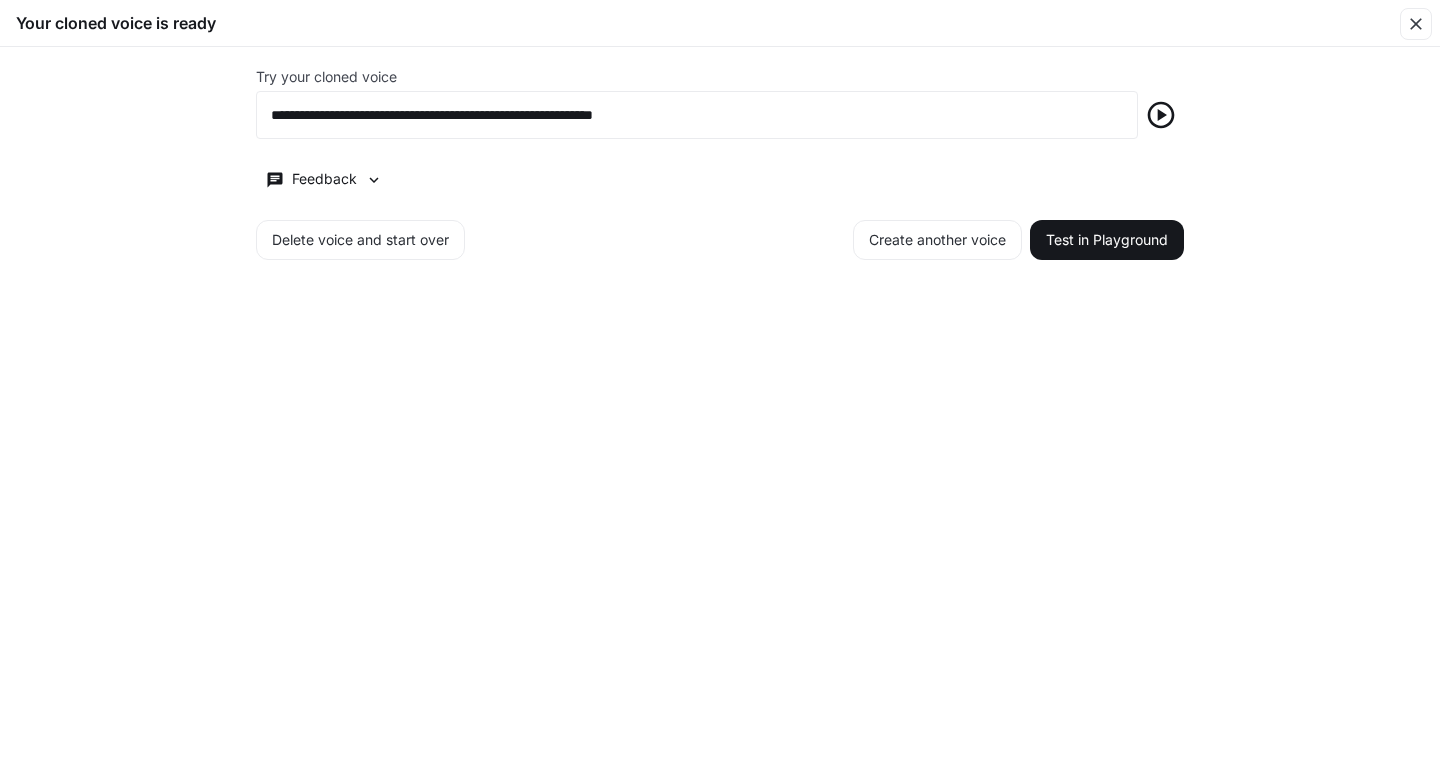 click 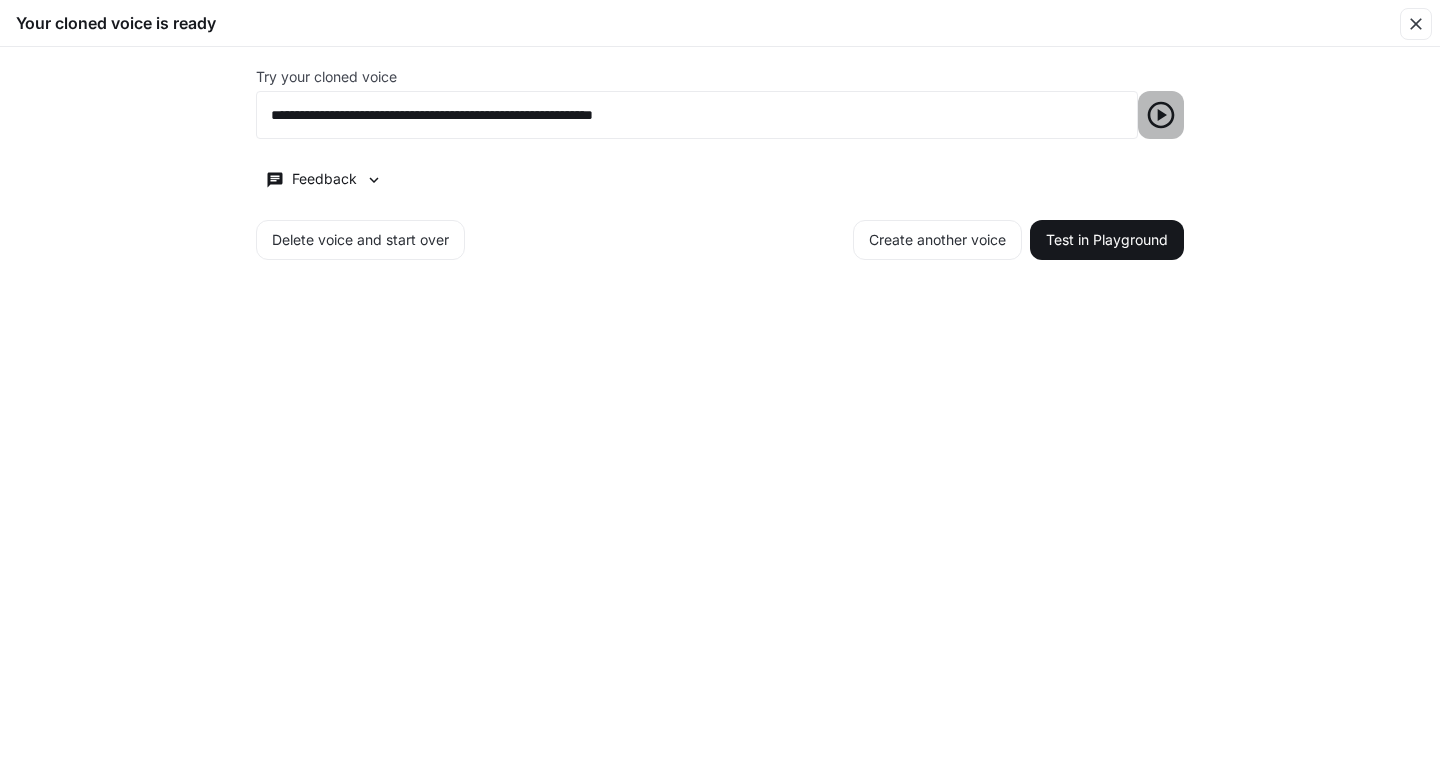 click 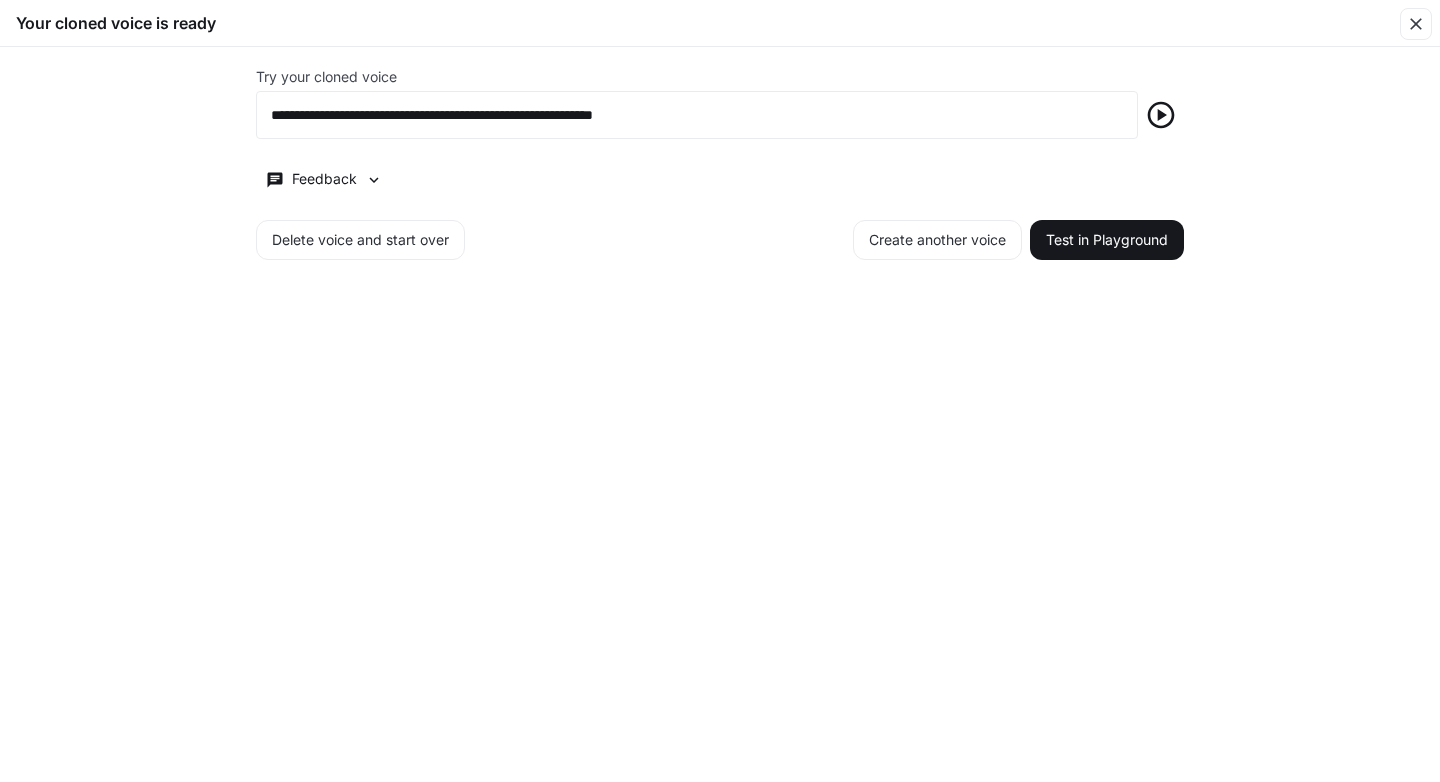 click 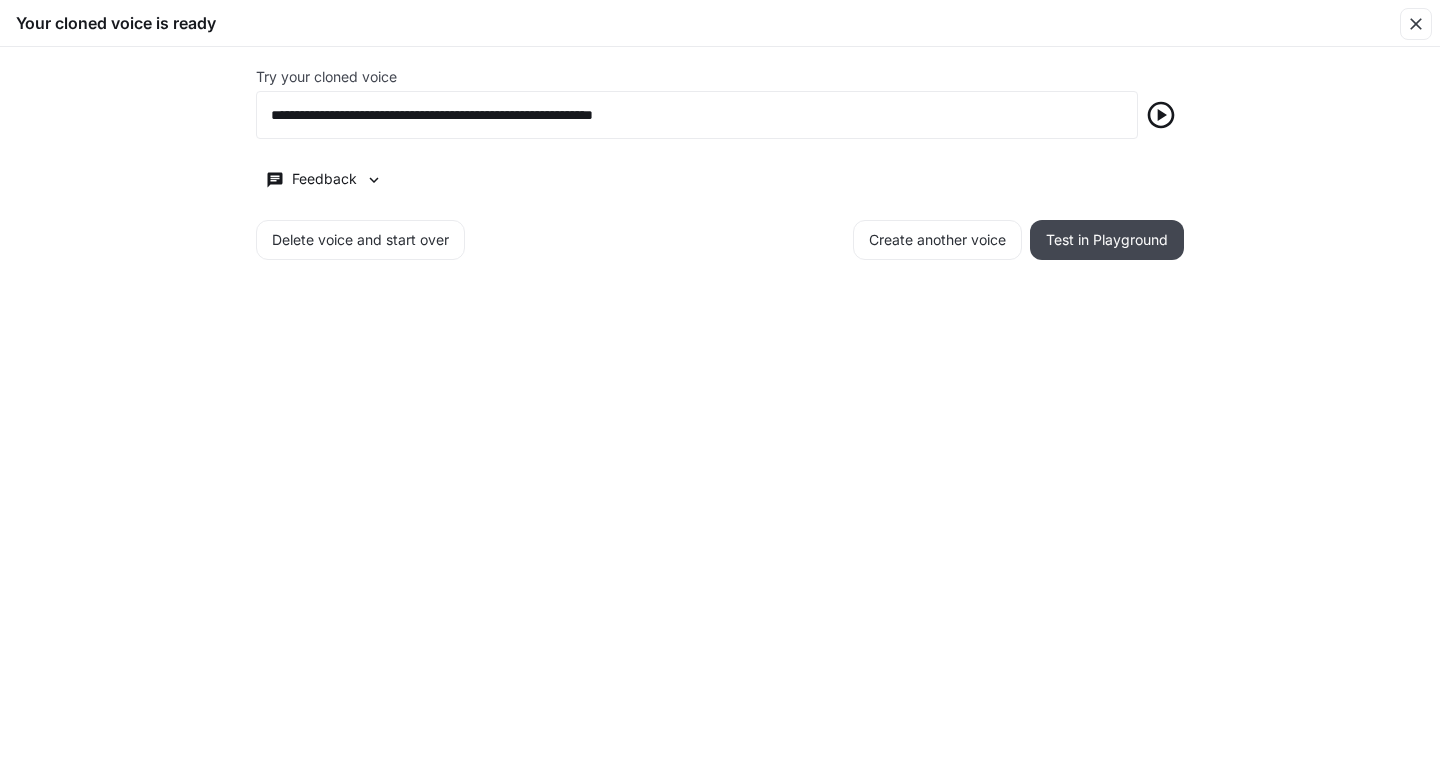 click on "Test in Playground" at bounding box center [1107, 240] 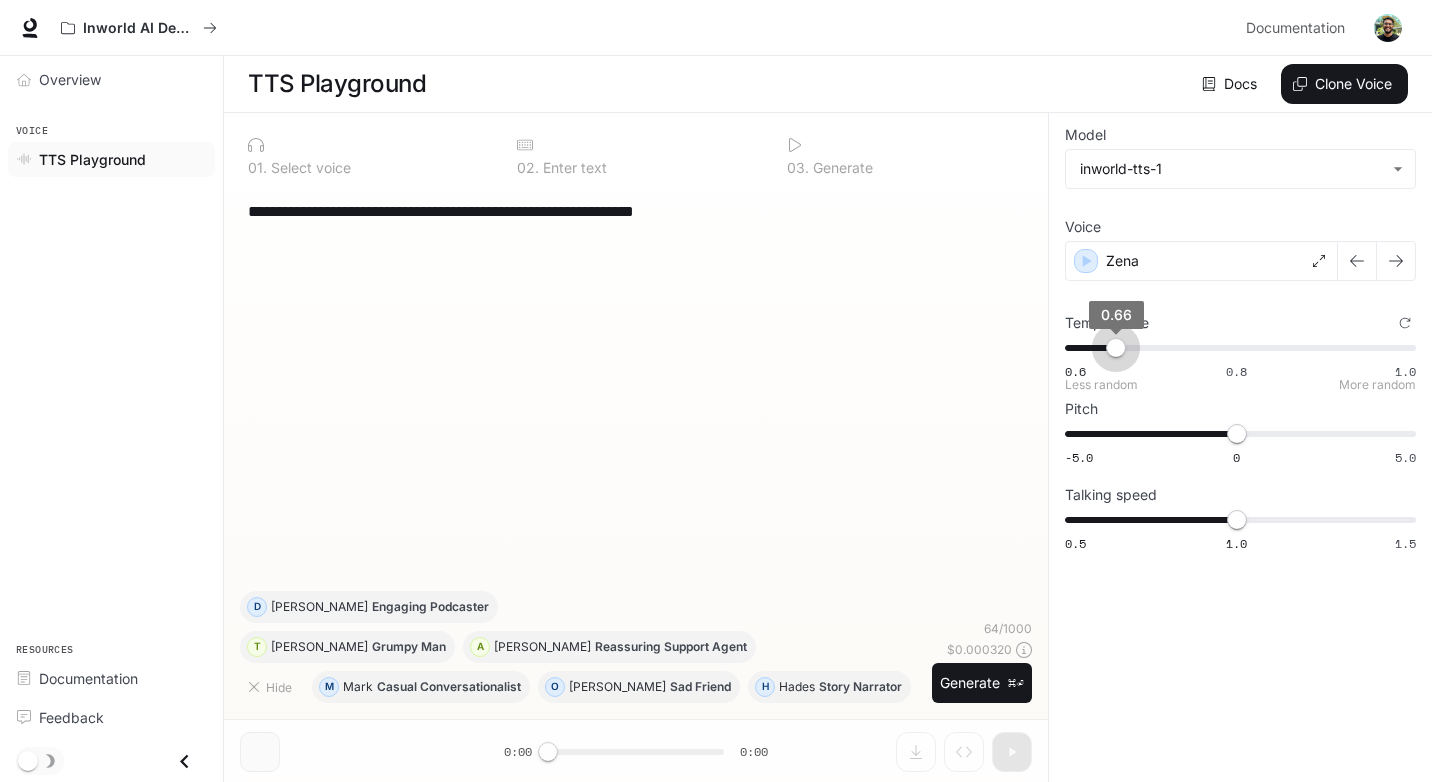 type on "***" 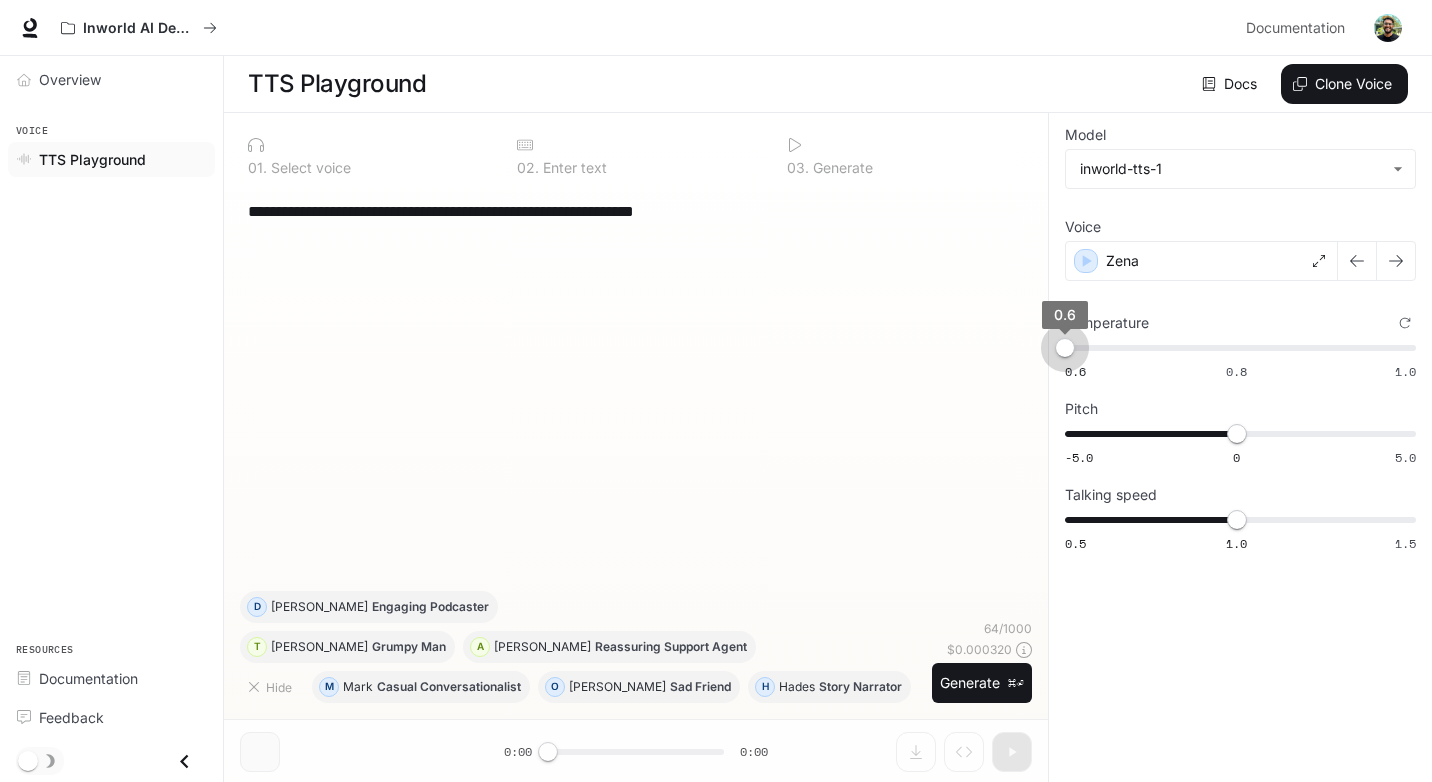 drag, startPoint x: 1232, startPoint y: 348, endPoint x: 1011, endPoint y: 359, distance: 221.27359 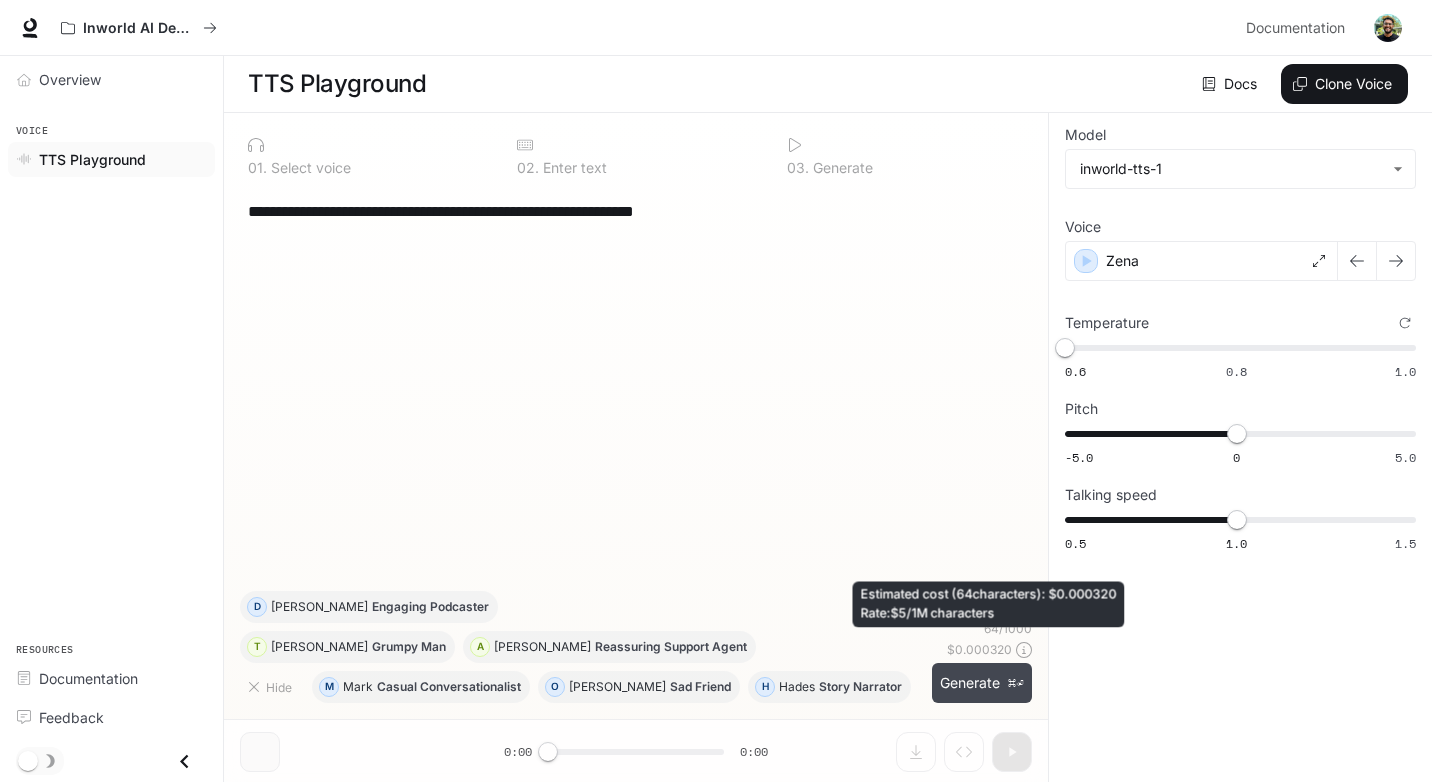 click on "Generate ⌘⏎" at bounding box center (982, 683) 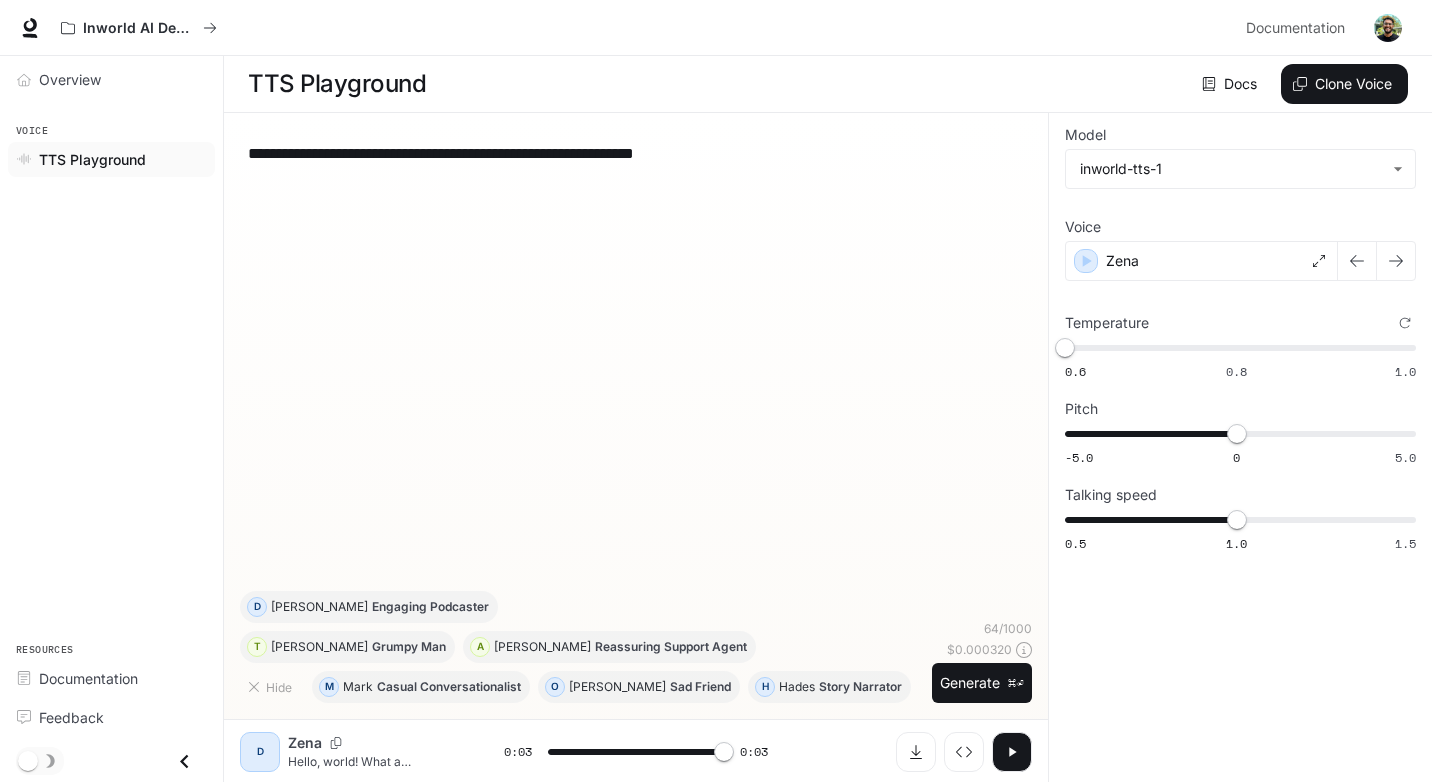 type on "*" 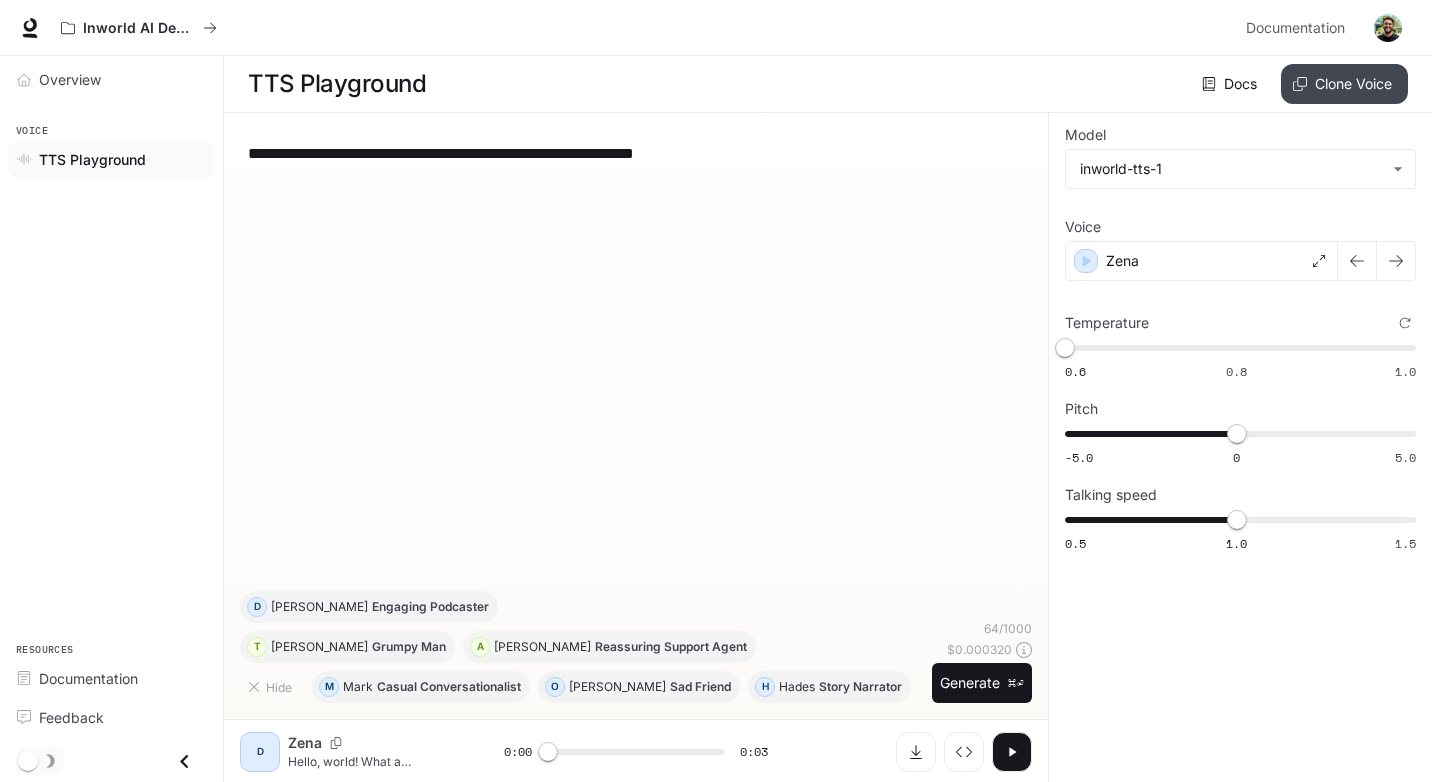 click on "Clone Voice" at bounding box center [1344, 84] 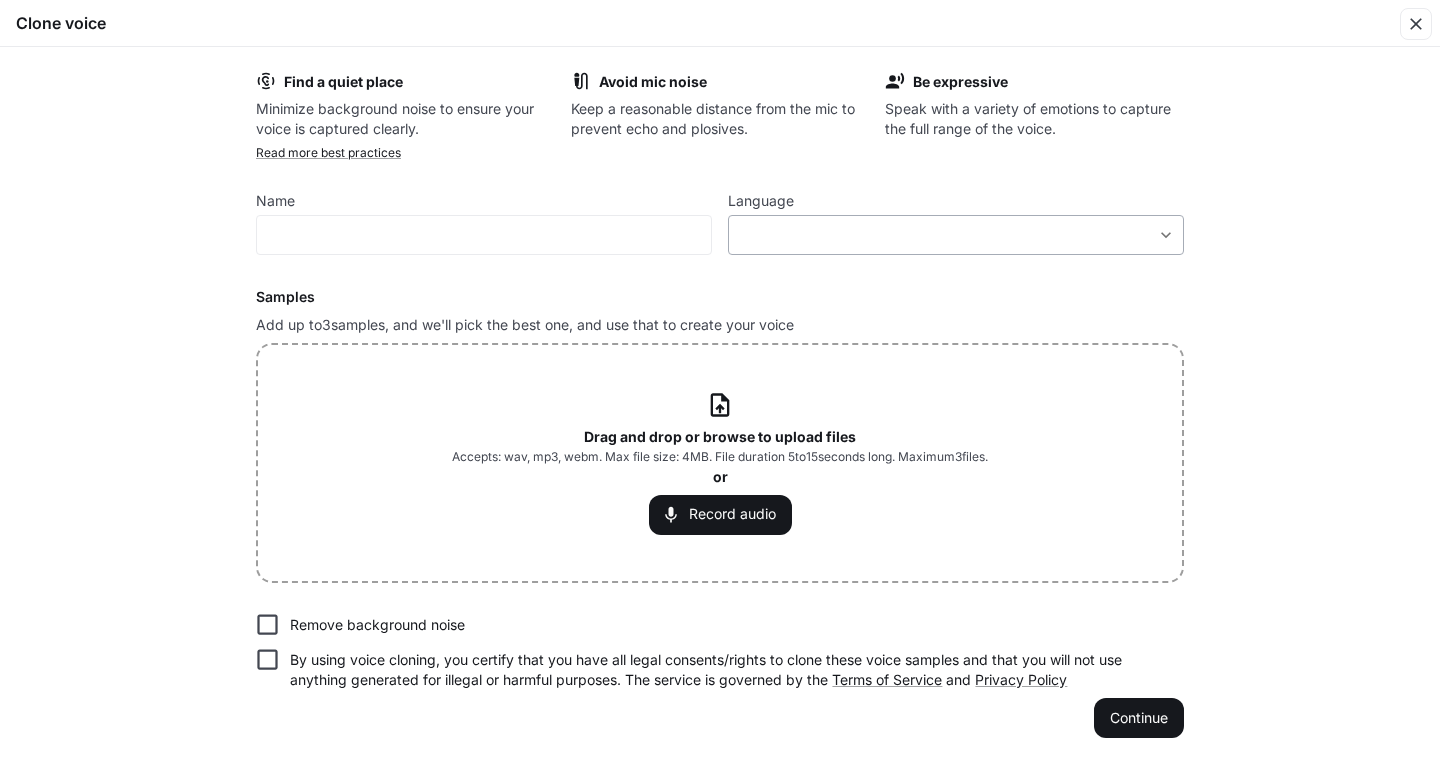 click on "**********" at bounding box center (720, 391) 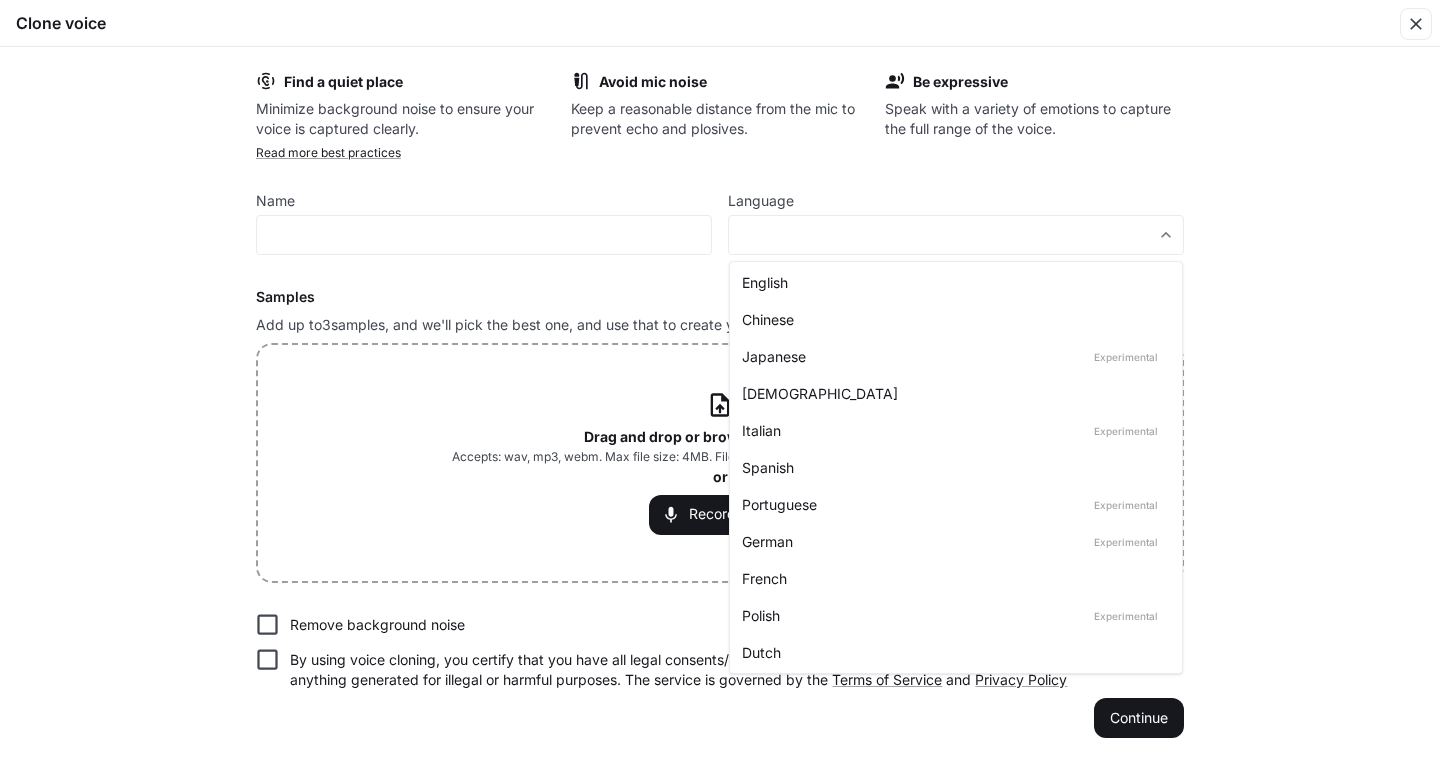 click on "English" at bounding box center [952, 282] 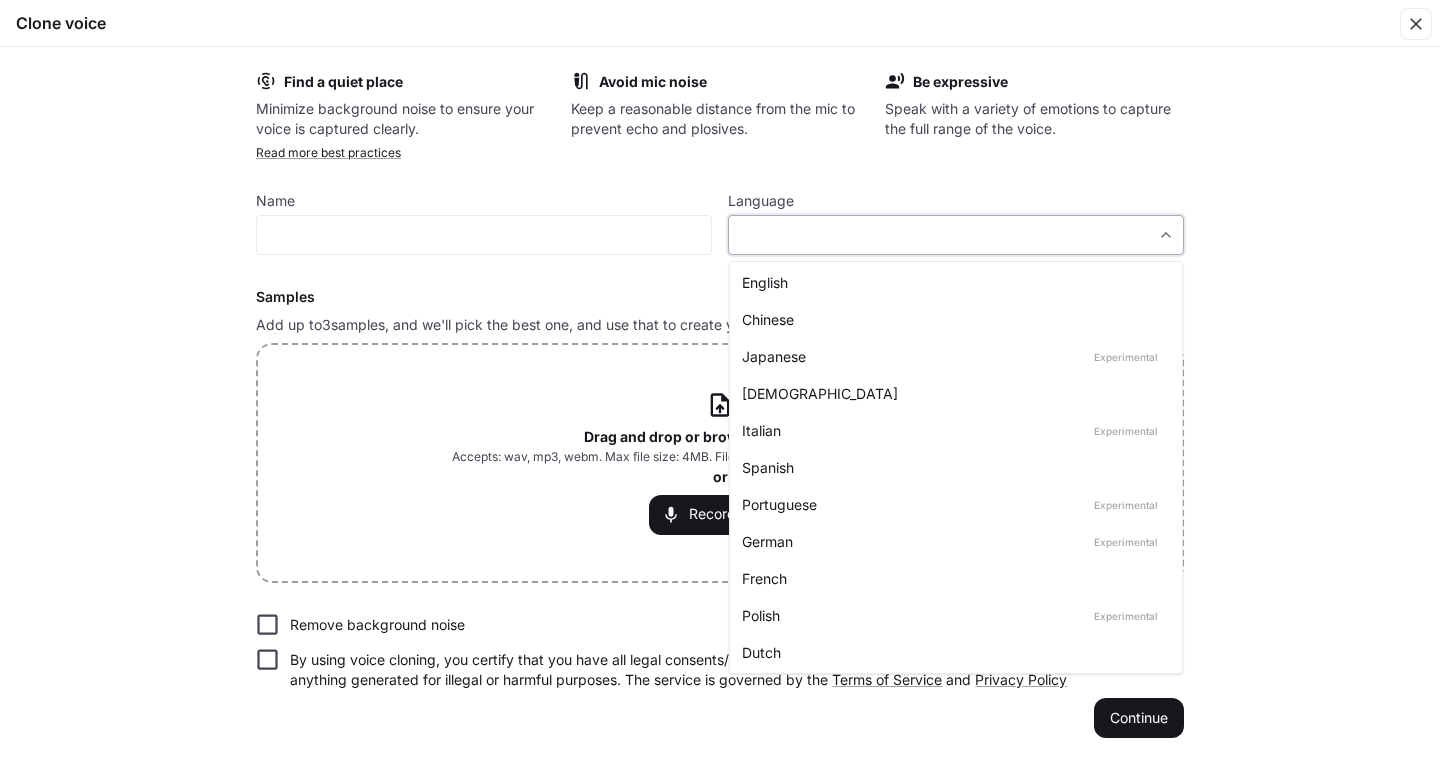 type on "*****" 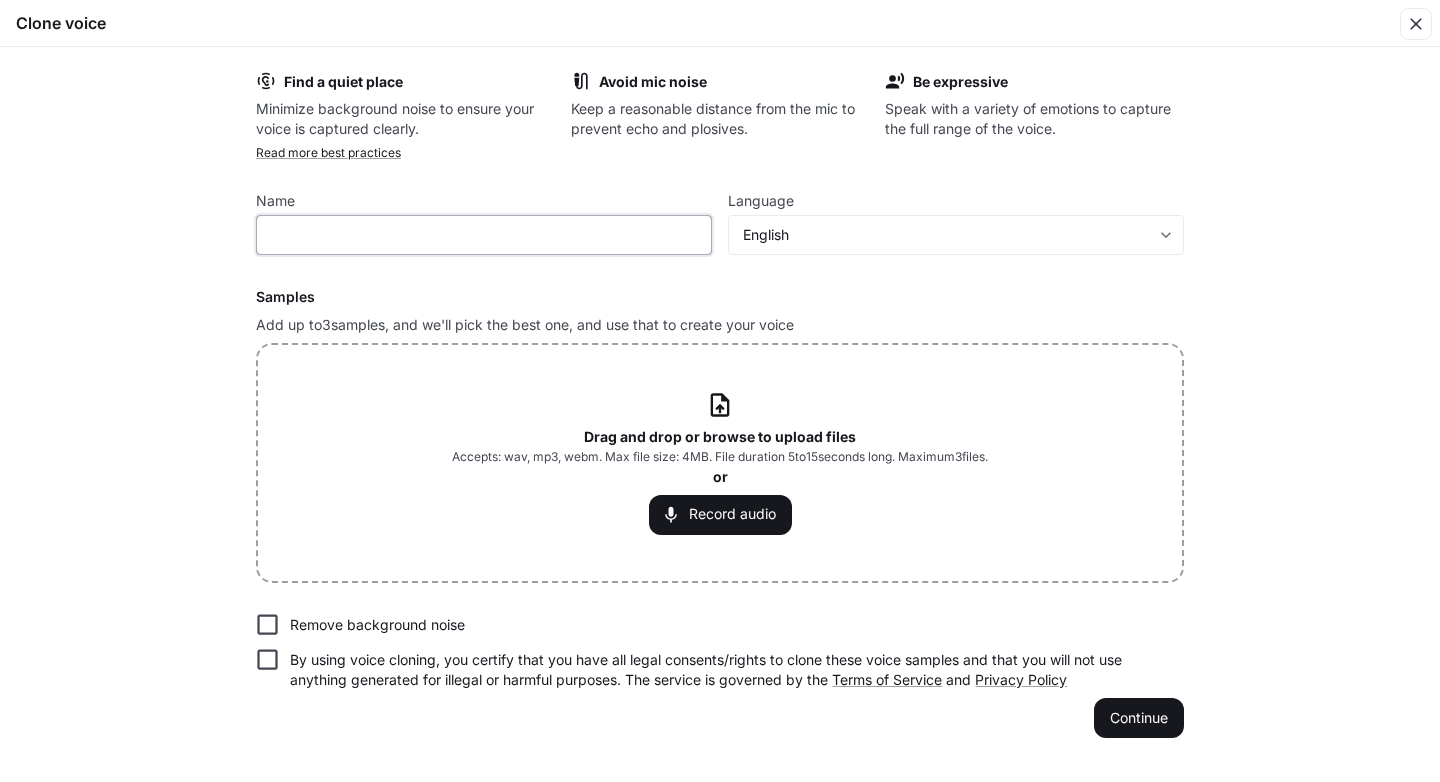 click at bounding box center [484, 235] 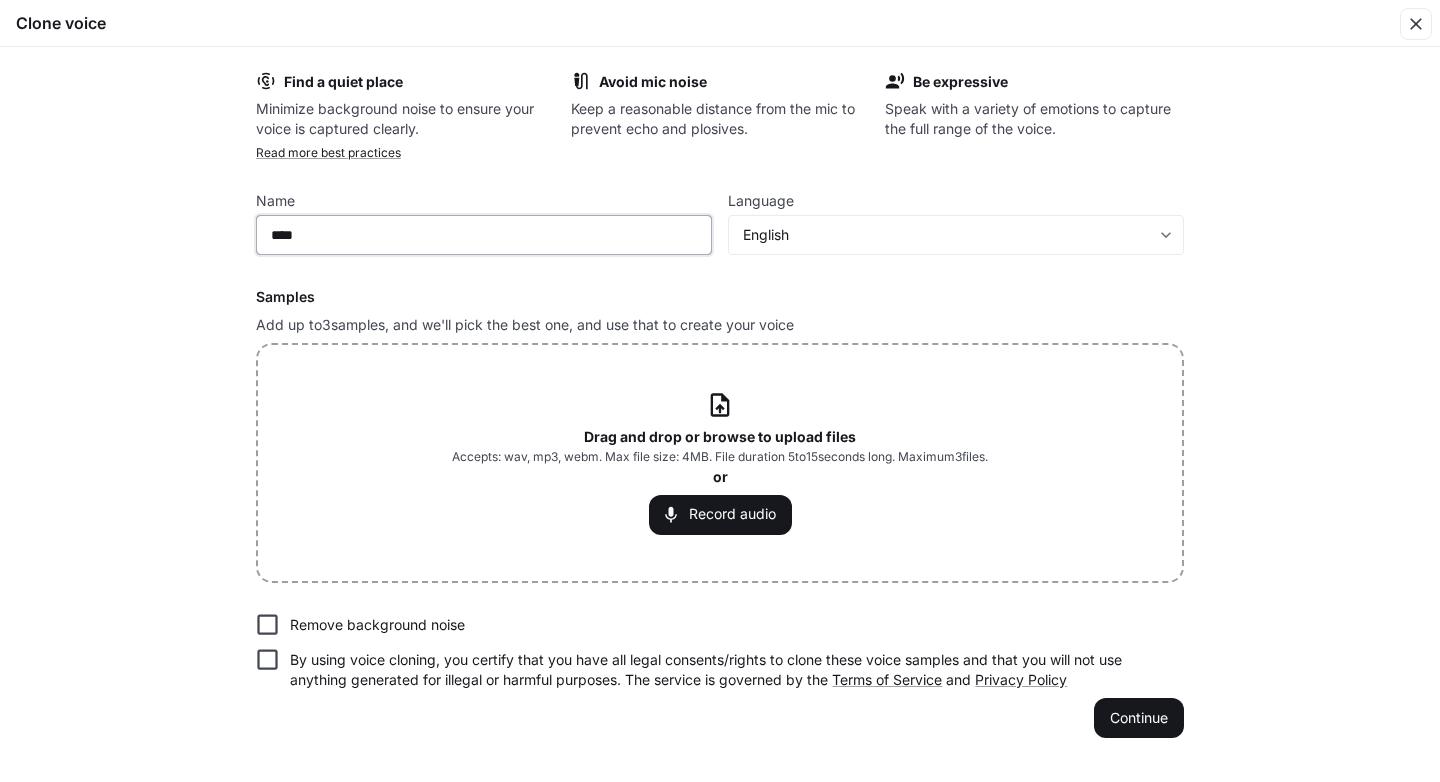 click on "****" at bounding box center (484, 235) 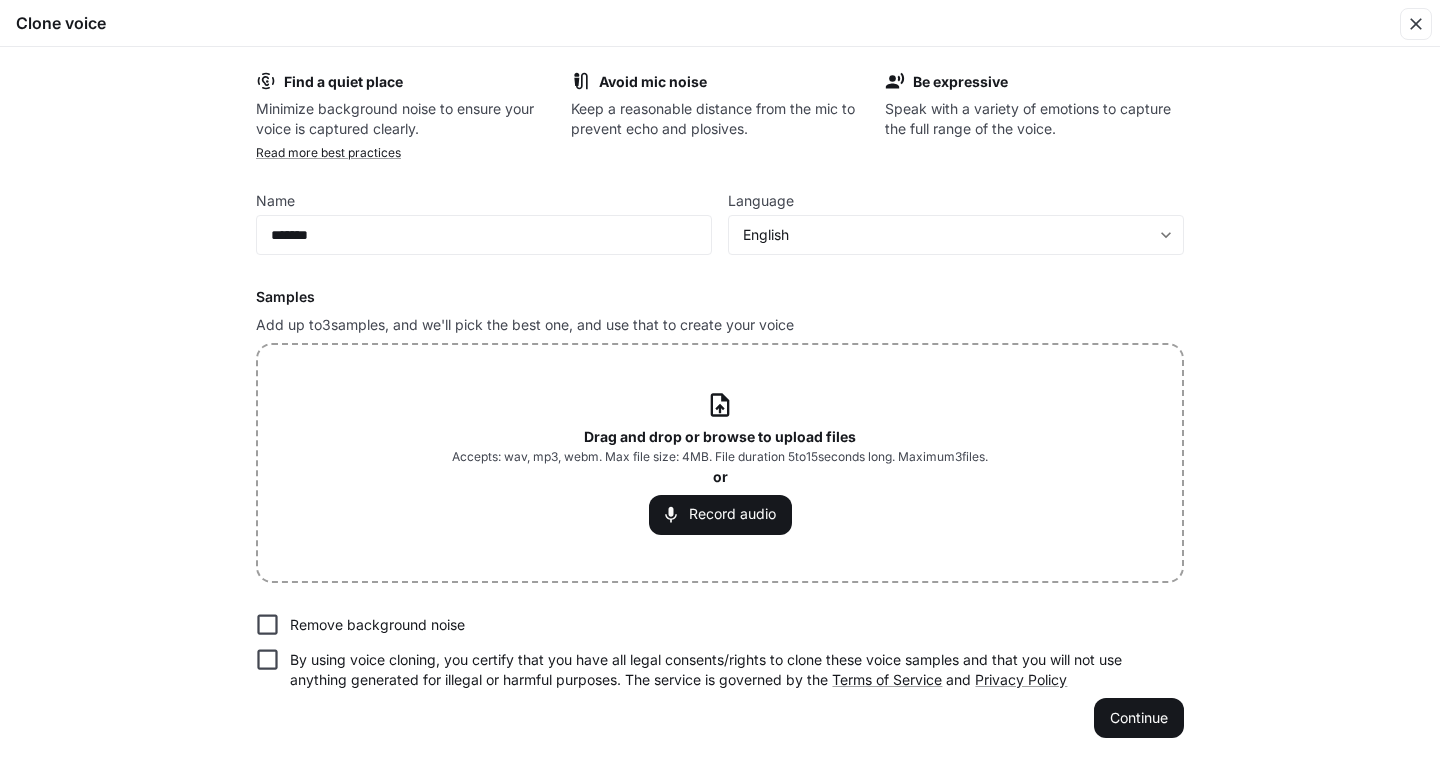 click on "Samples" at bounding box center [720, 297] 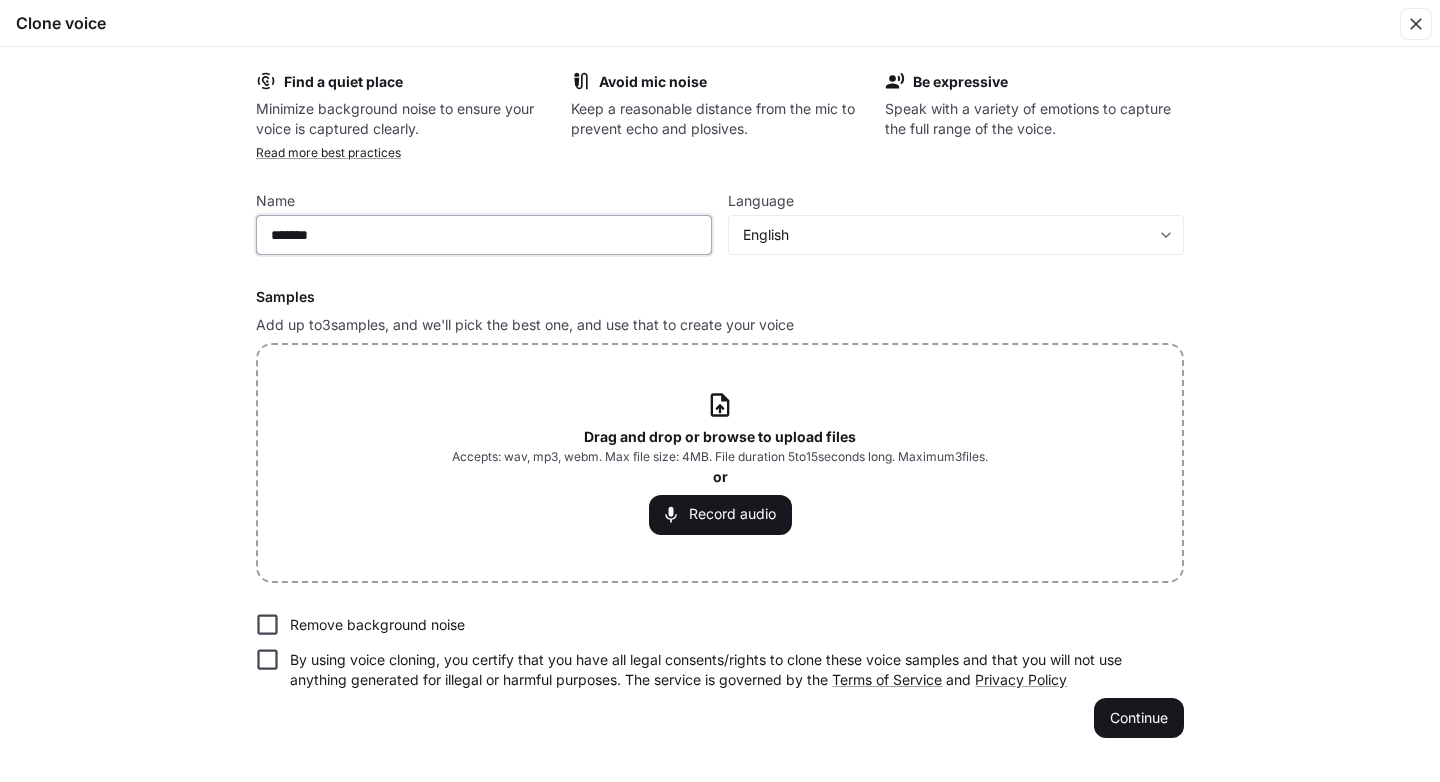 click on "*******" at bounding box center (484, 235) 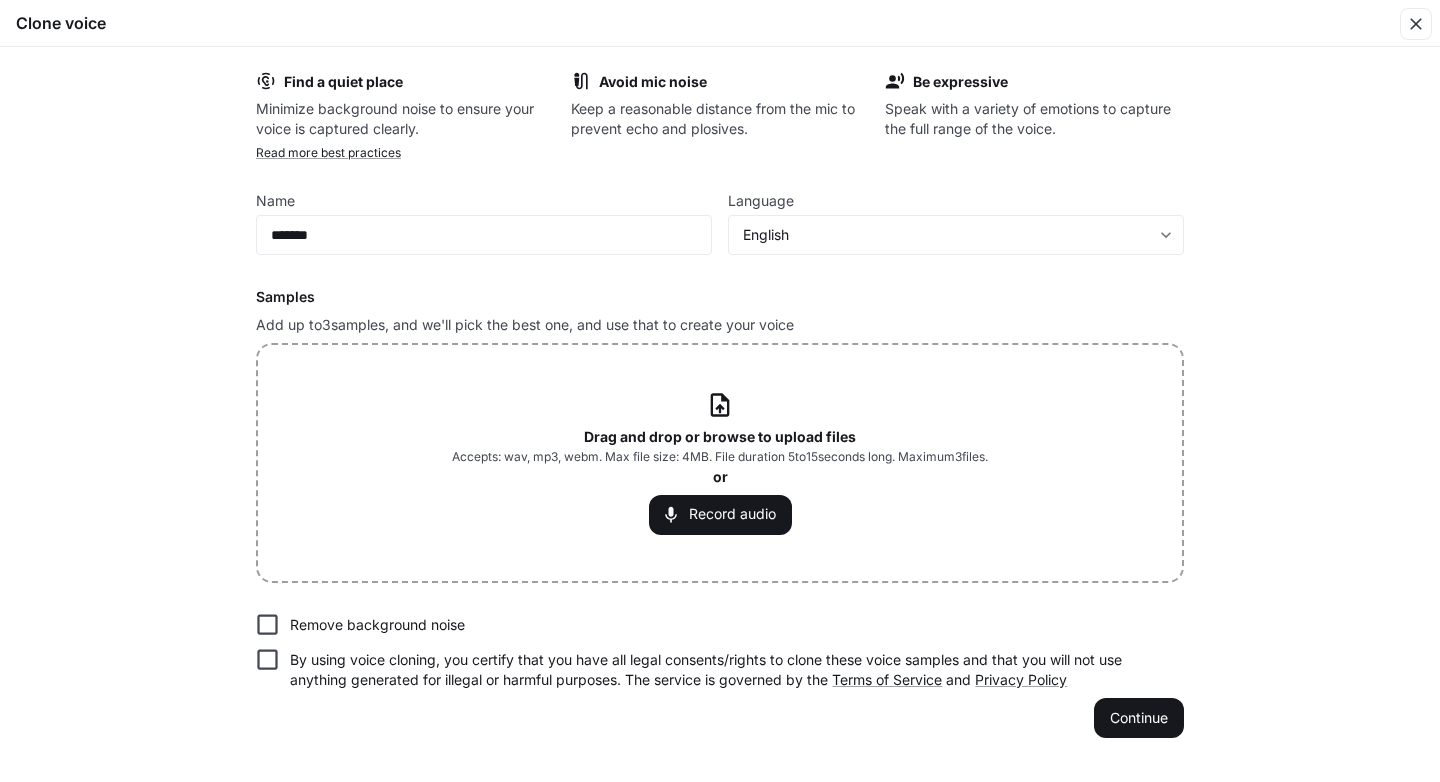 click on "Find a quiet place Minimize background noise to ensure your voice is captured clearly. Avoid mic noise Keep a reasonable distance from the mic to prevent echo and plosives. Be expressive Speak with a variety of emotions to capture the full range of the voice. Read more best practices Name ******* ​ Language English ***** ​ Samples Add up to  3  samples, and we'll pick the best one, and use that to create your voice Drag and drop or browse to upload files Accepts: wav, mp3, webm. Max file size: 4MB. File duration   5  to  15  seconds long. Maximum  3  files. or Record audio Remove background noise By using voice cloning, you certify that you have all legal consents/rights to clone these voice samples and that you will not use anything generated for illegal or harmful purposes. The service is governed by the   Terms of Service   and   Privacy Policy Continue" at bounding box center [720, 404] 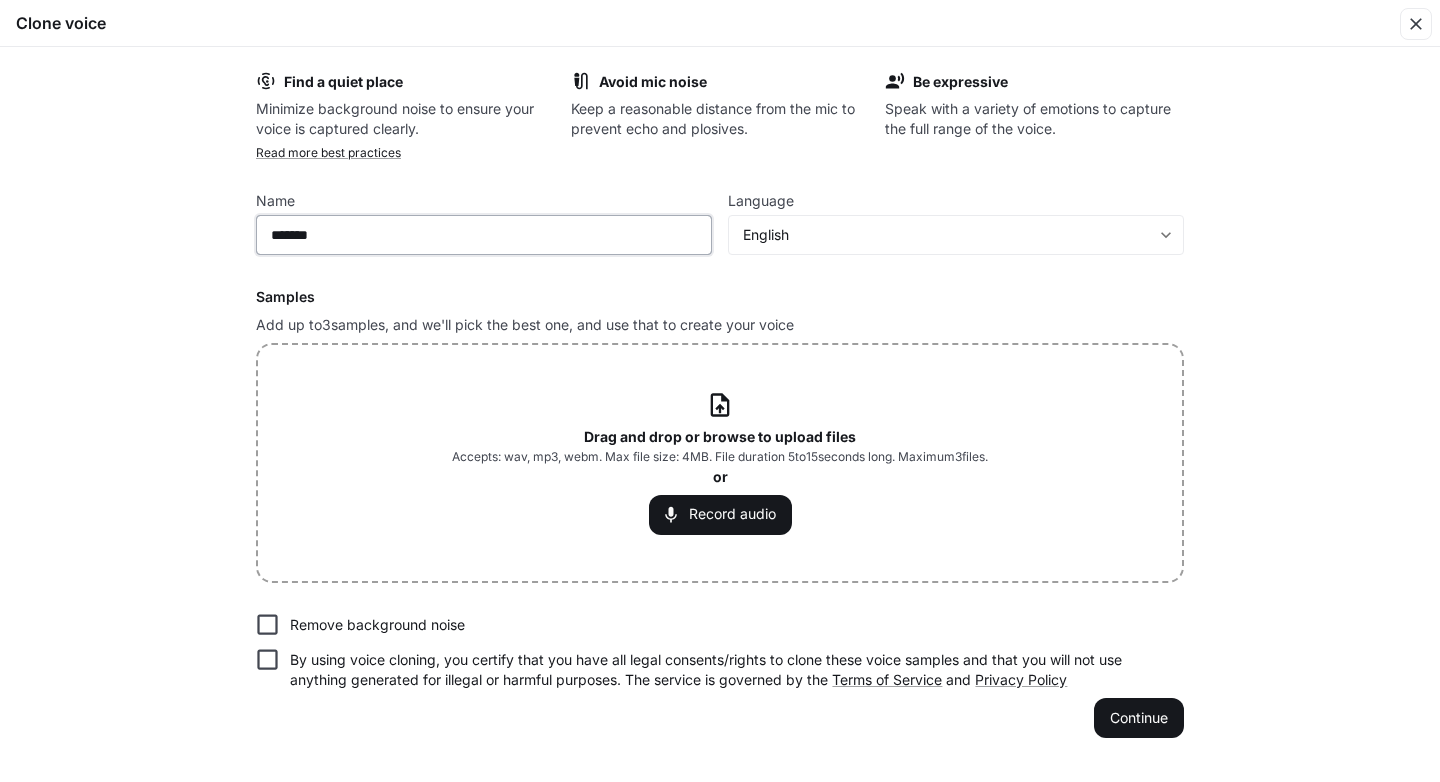 click on "*******" at bounding box center (484, 235) 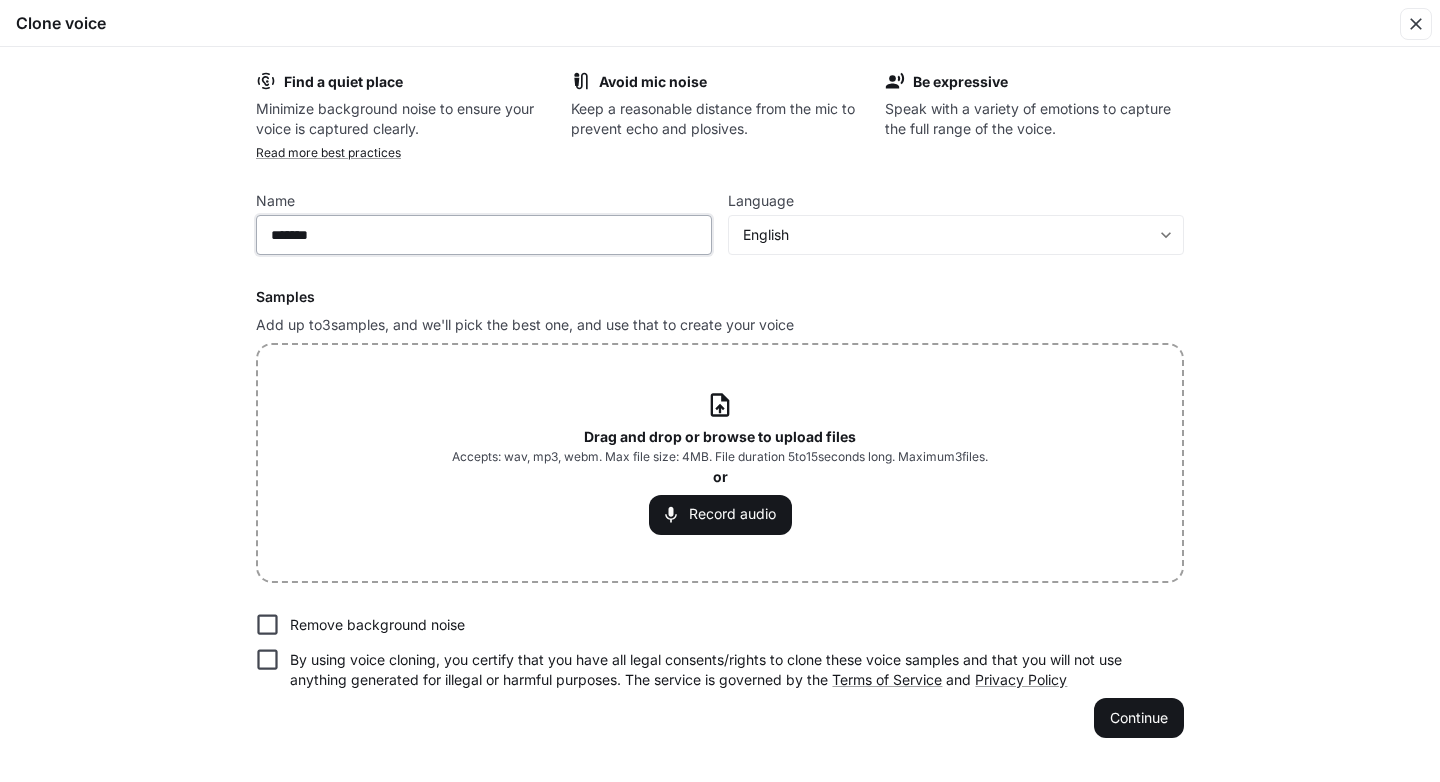 type on "*******" 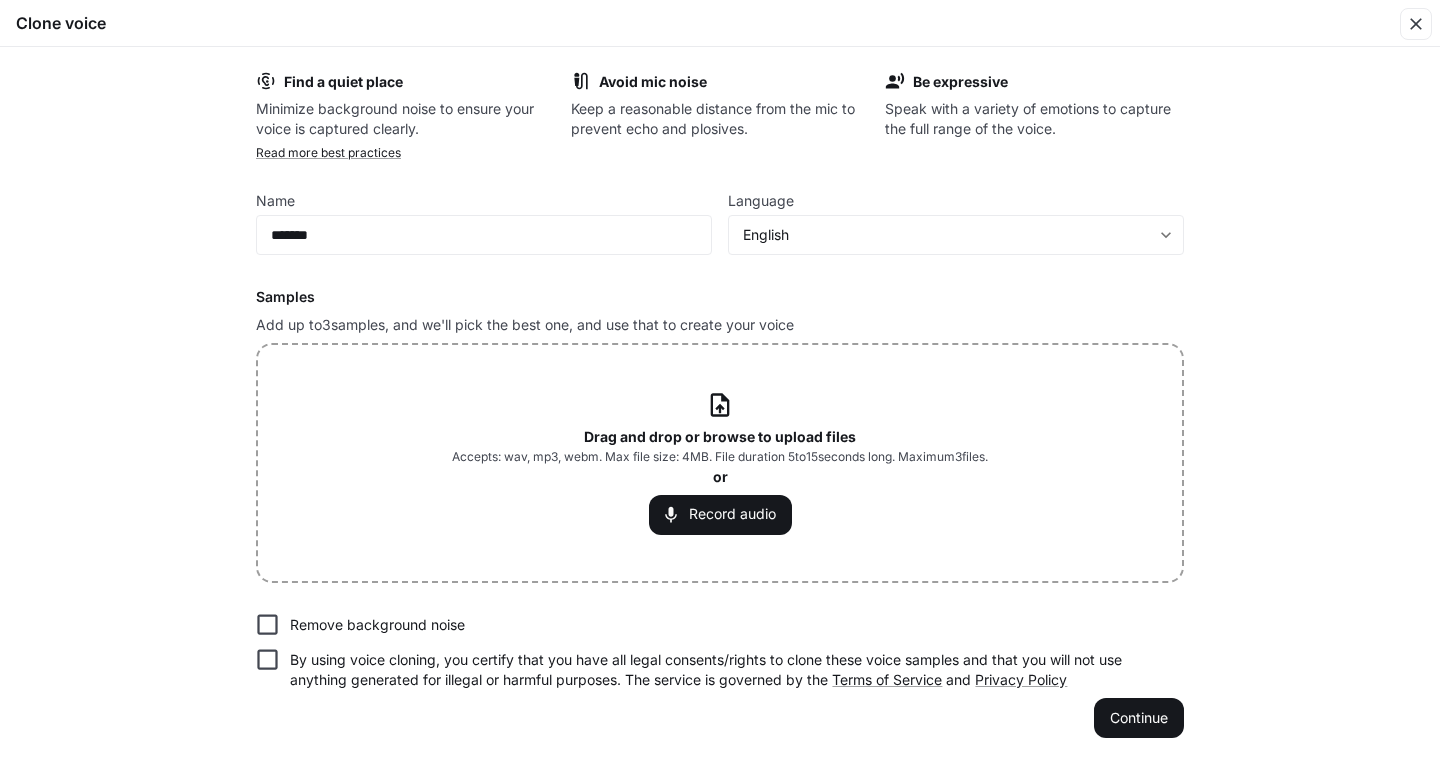 click on "Find a quiet place Minimize background noise to ensure your voice is captured clearly. Avoid mic noise Keep a reasonable distance from the mic to prevent echo and plosives. Be expressive Speak with a variety of emotions to capture the full range of the voice. Read more best practices Name ******* ​ Language English ***** ​ Samples Add up to  3  samples, and we'll pick the best one, and use that to create your voice Drag and drop or browse to upload files Accepts: wav, mp3, webm. Max file size: 4MB. File duration   5  to  15  seconds long. Maximum  3  files. or Record audio Remove background noise By using voice cloning, you certify that you have all legal consents/rights to clone these voice samples and that you will not use anything generated for illegal or harmful purposes. The service is governed by the   Terms of Service   and   Privacy Policy Continue" at bounding box center (720, 404) 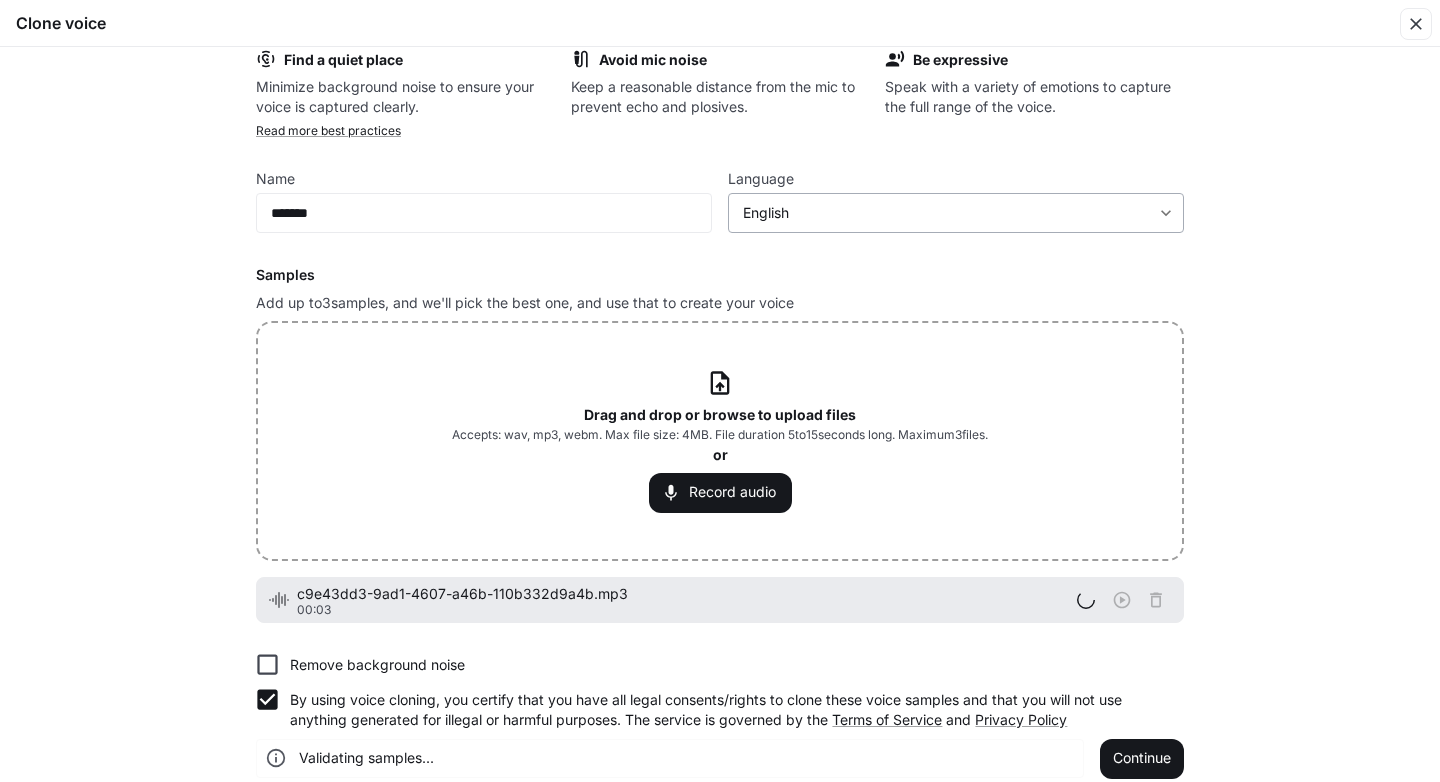scroll, scrollTop: 0, scrollLeft: 0, axis: both 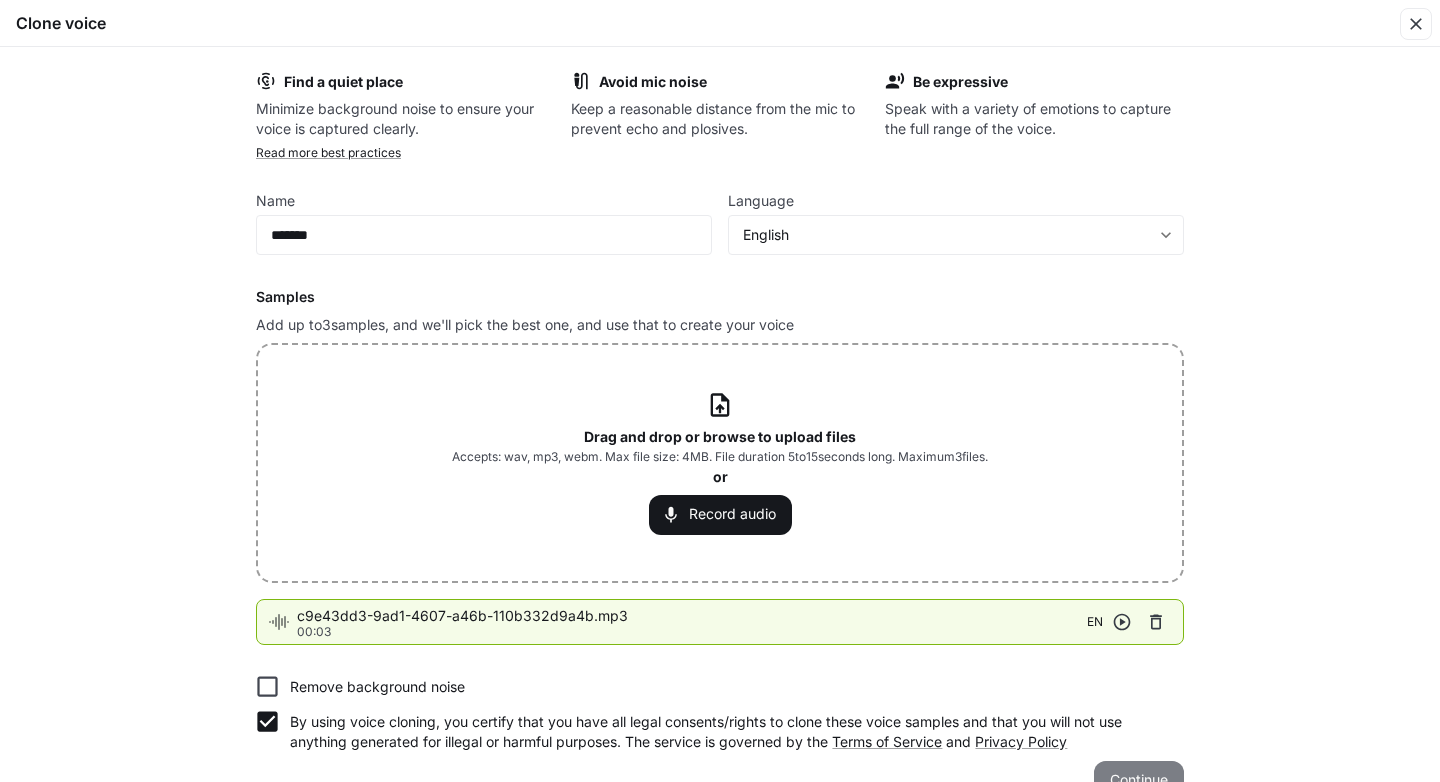 click on "Continue" at bounding box center [1139, 781] 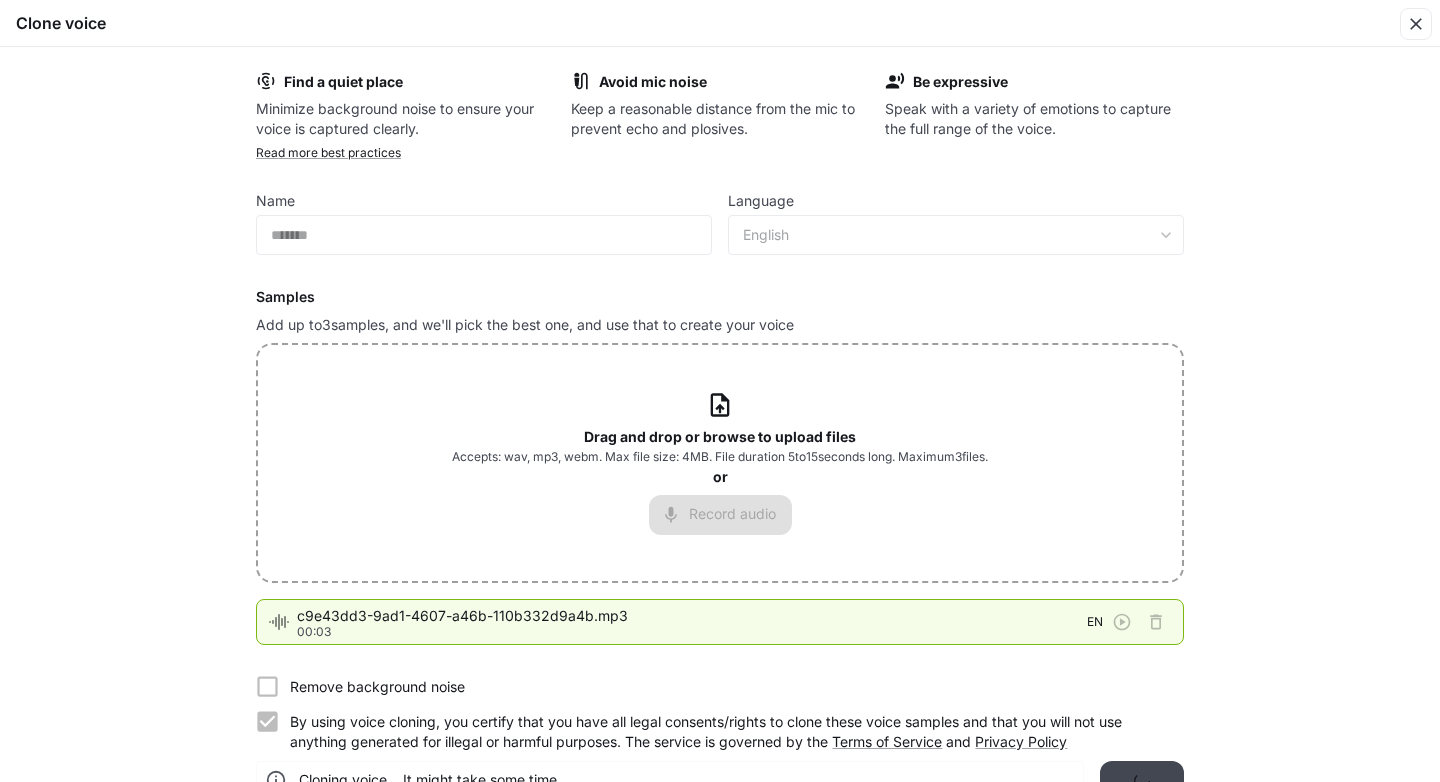 scroll, scrollTop: 42, scrollLeft: 0, axis: vertical 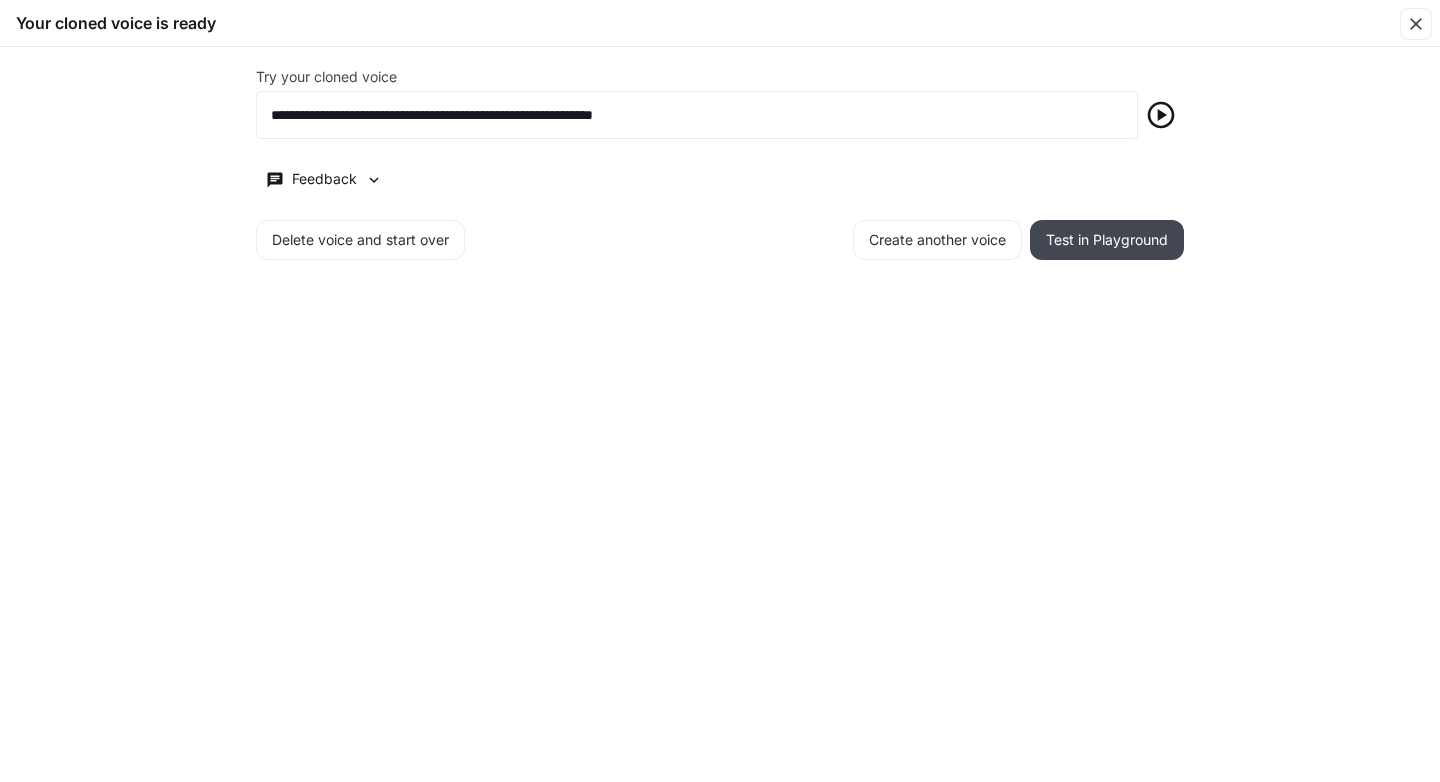 click on "Test in Playground" at bounding box center (1107, 240) 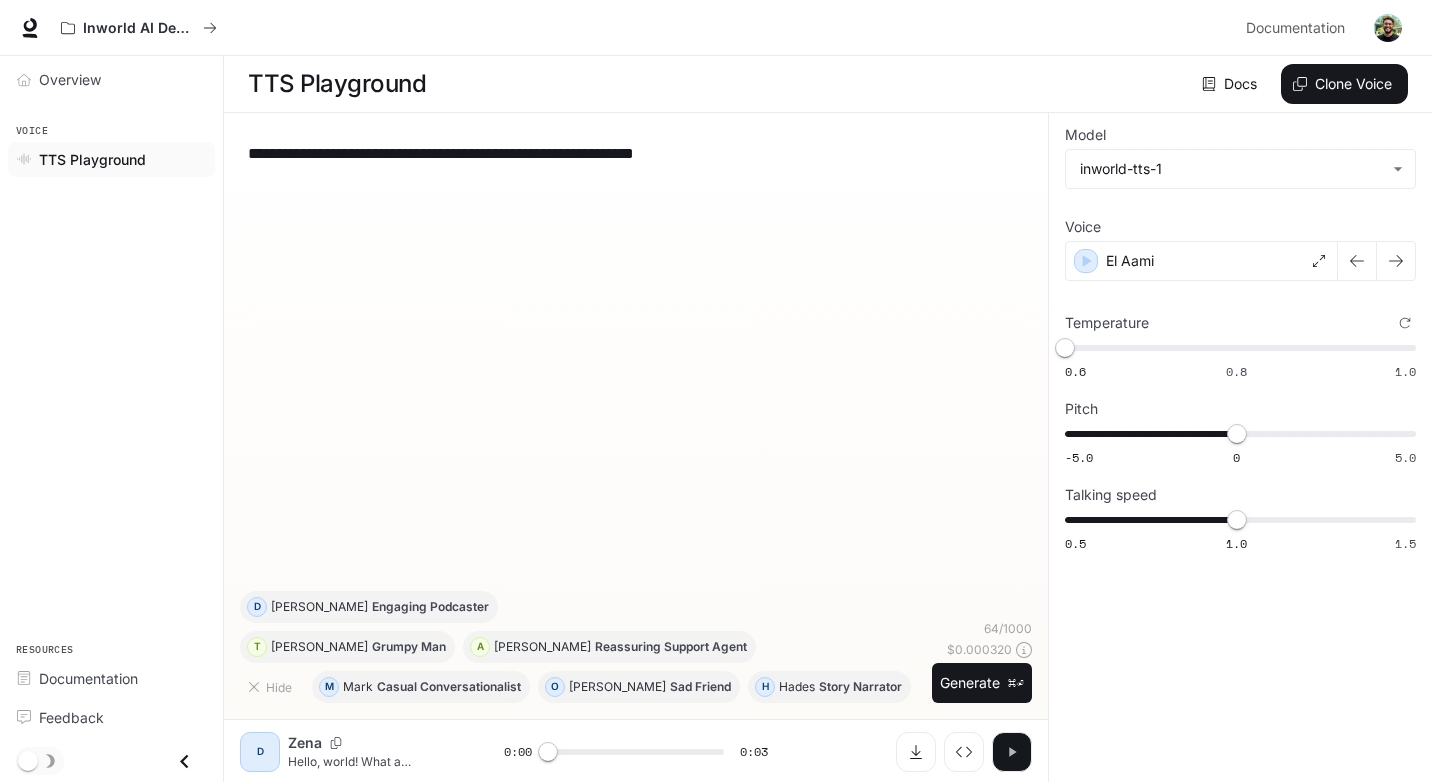 click 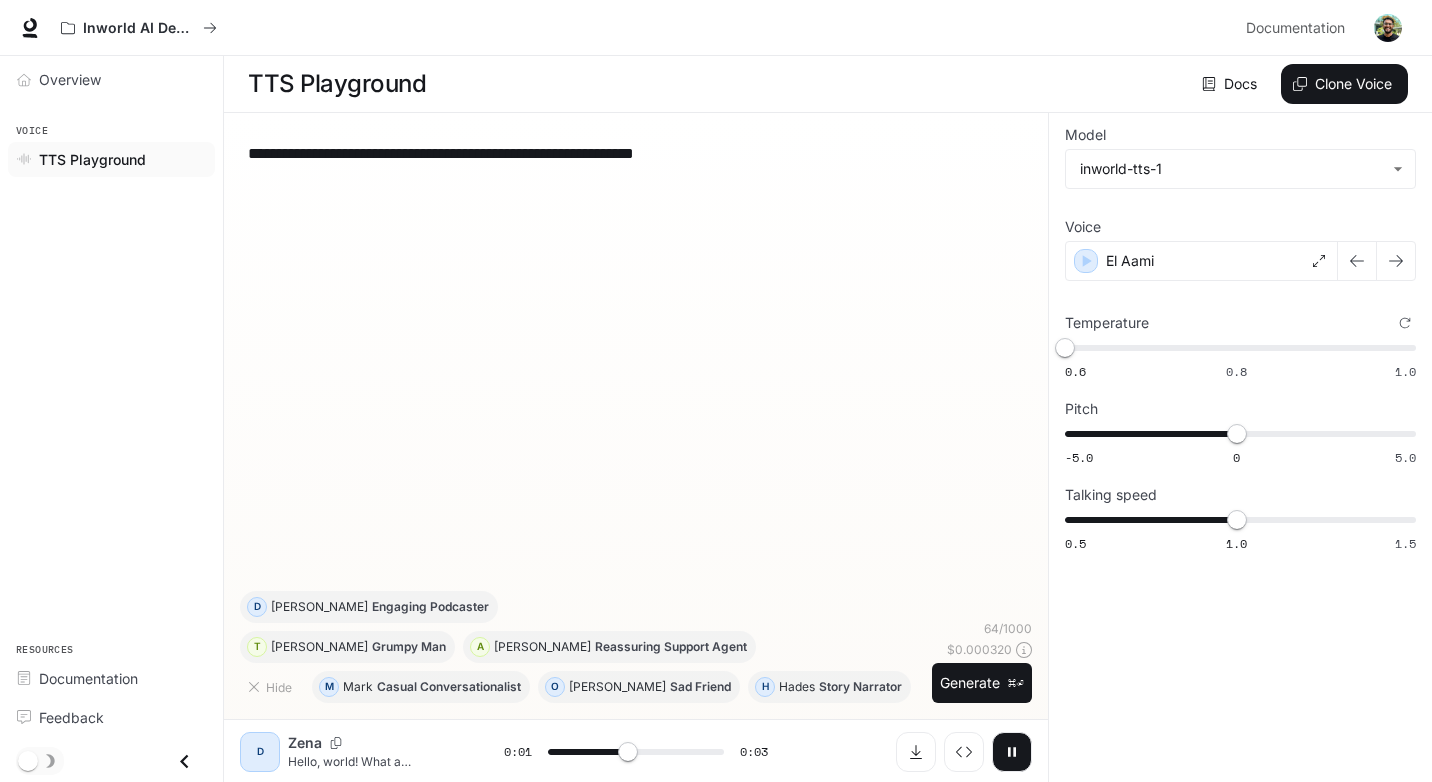 click on "D [PERSON_NAME] Hello, world! What a wonderful day to be a text-to-speech model! 0:01 0:03" at bounding box center (636, 751) 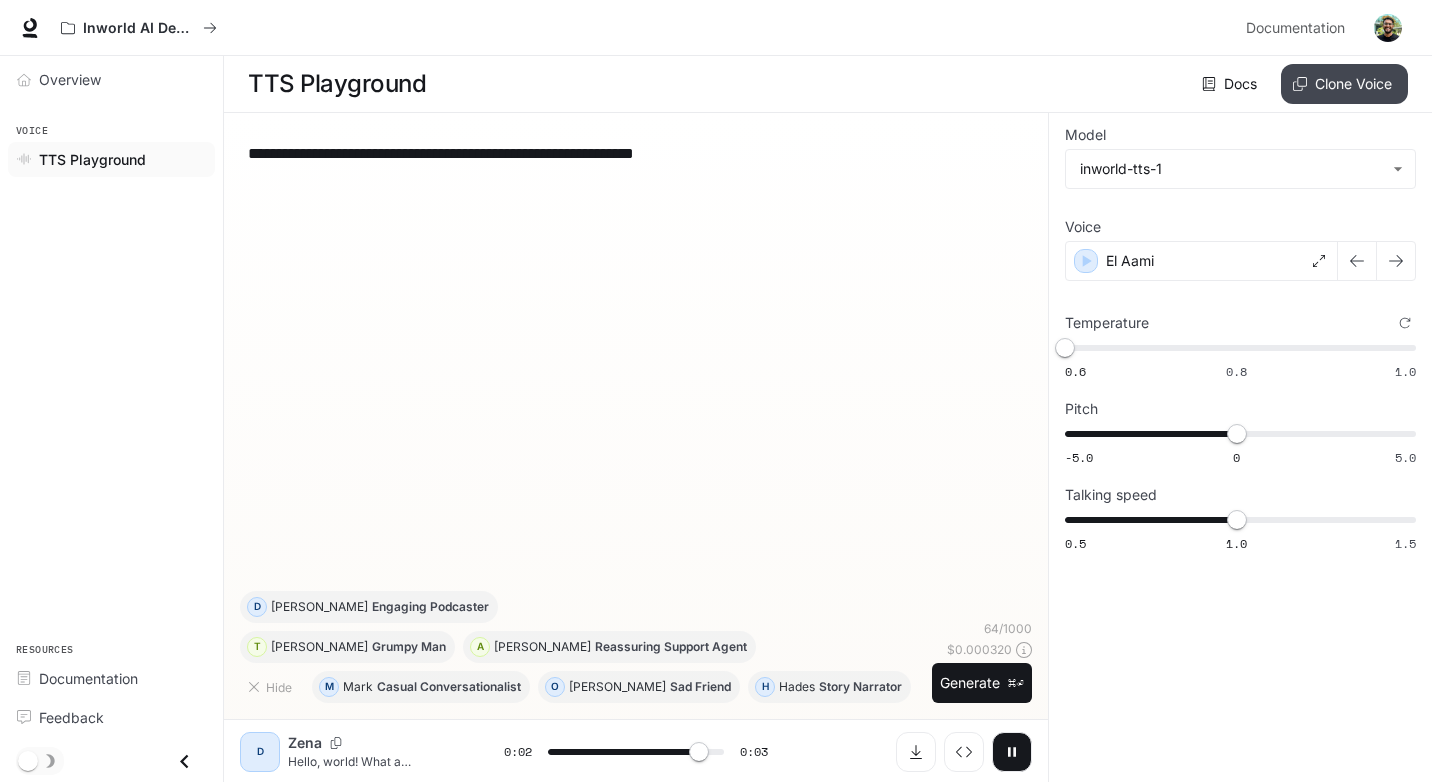 click on "Clone Voice" at bounding box center (1344, 84) 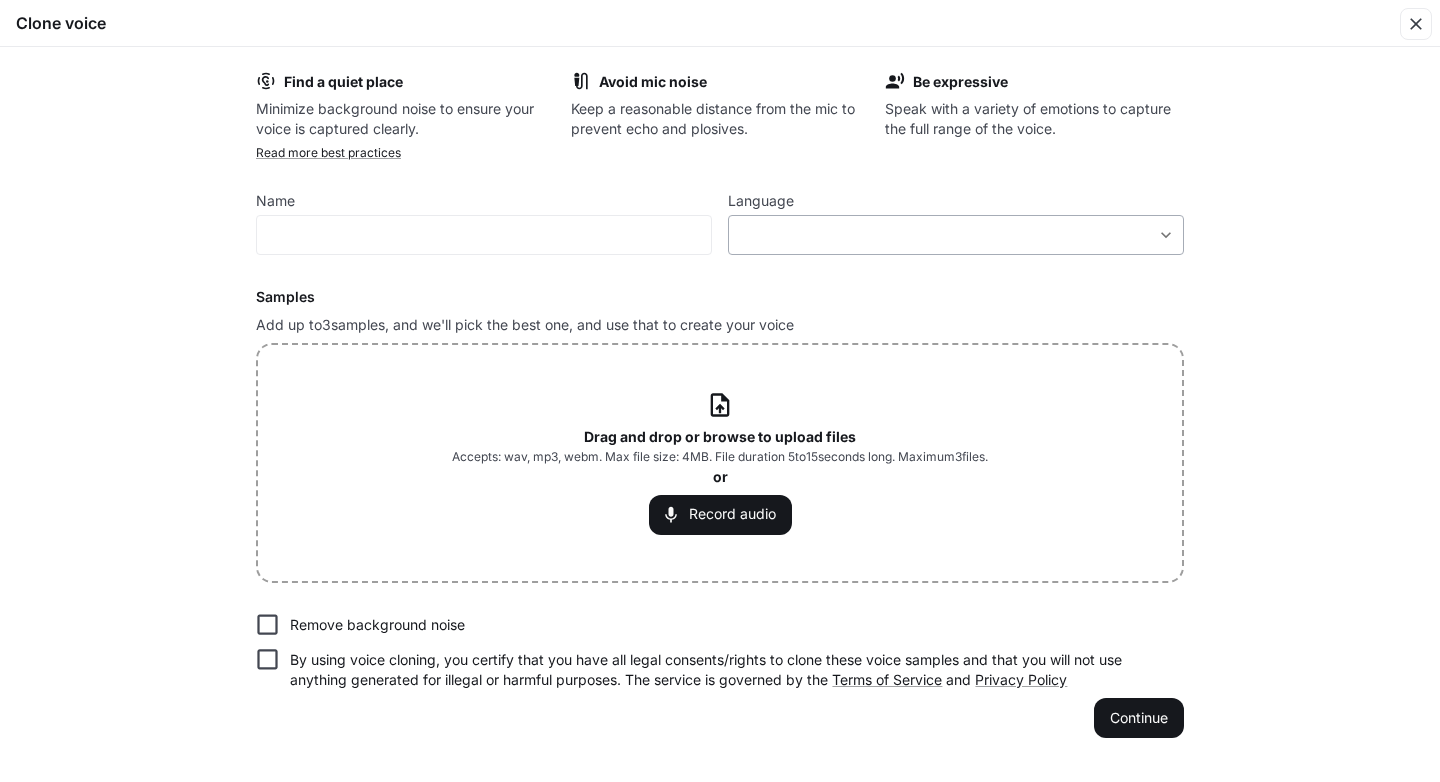 click on "**********" at bounding box center (720, 391) 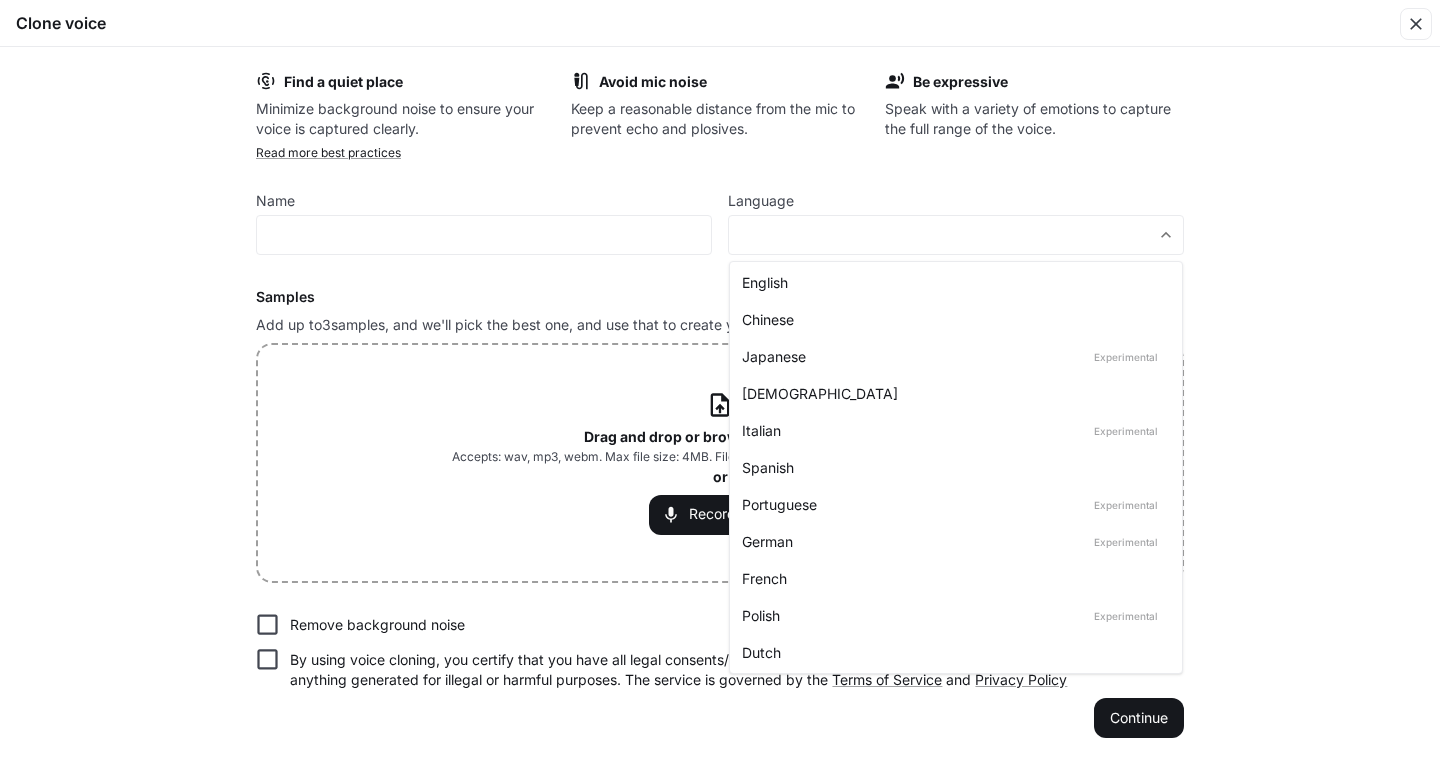 click on "English" at bounding box center [952, 282] 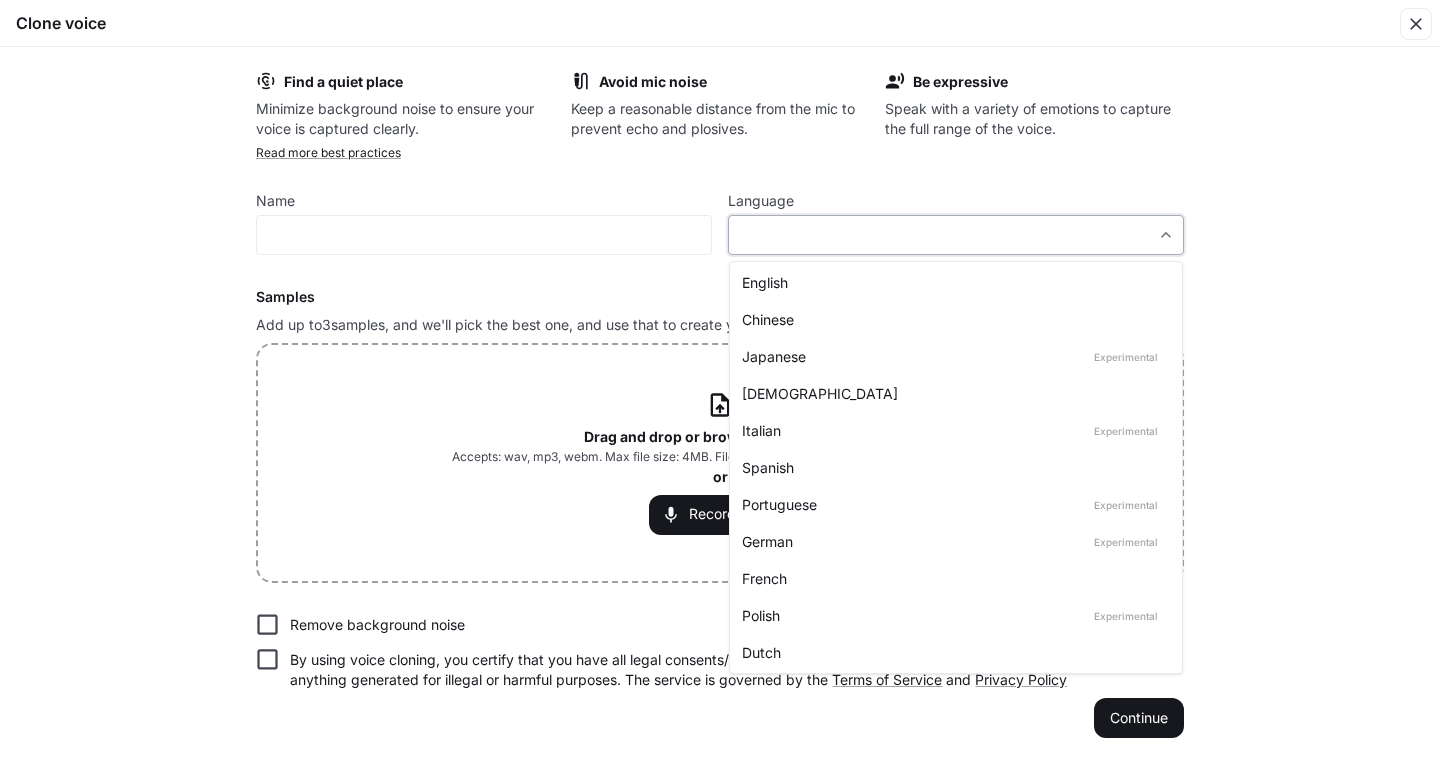 type on "*****" 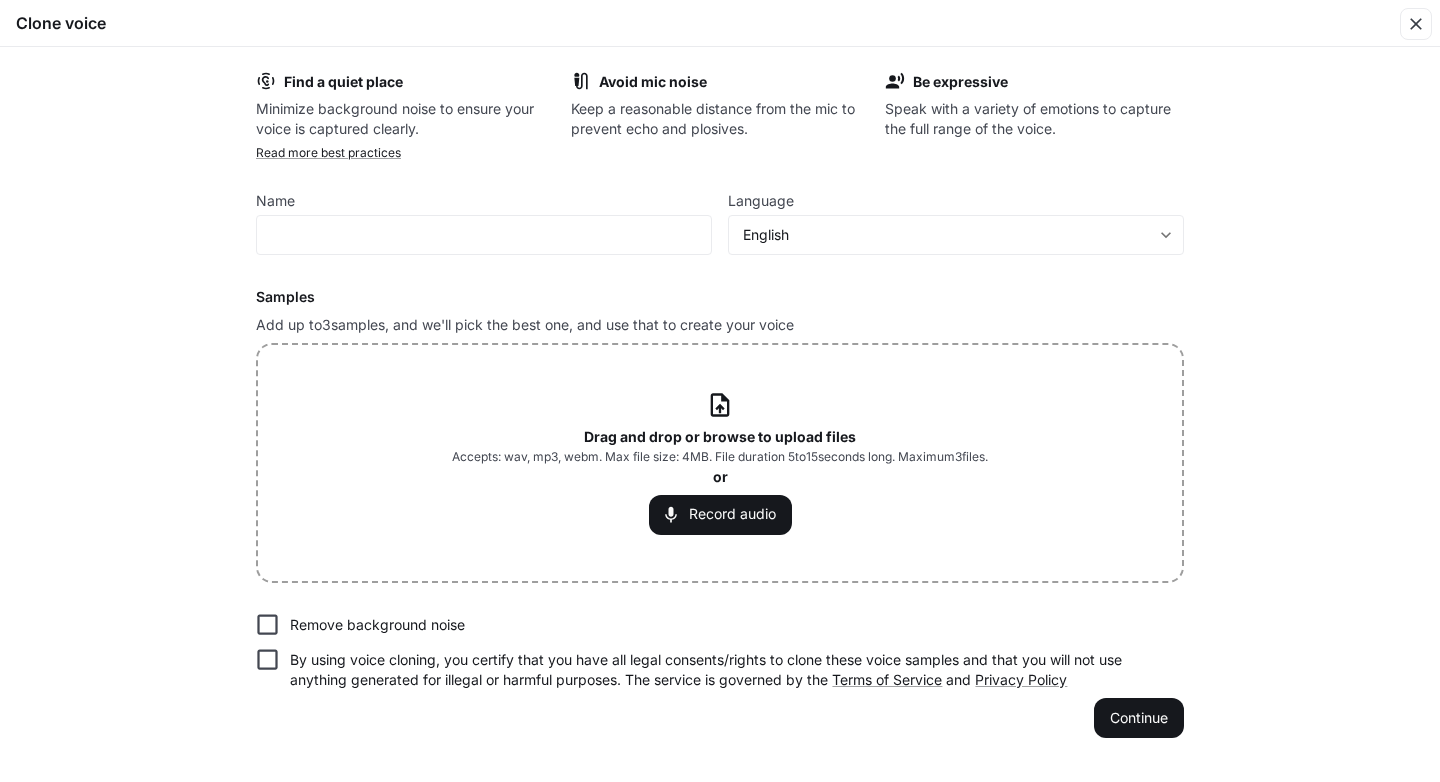 click on "Accepts: wav, mp3, webm. Max file size: 4MB. File duration   5  to  15  seconds long. Maximum  3  files." at bounding box center [720, 457] 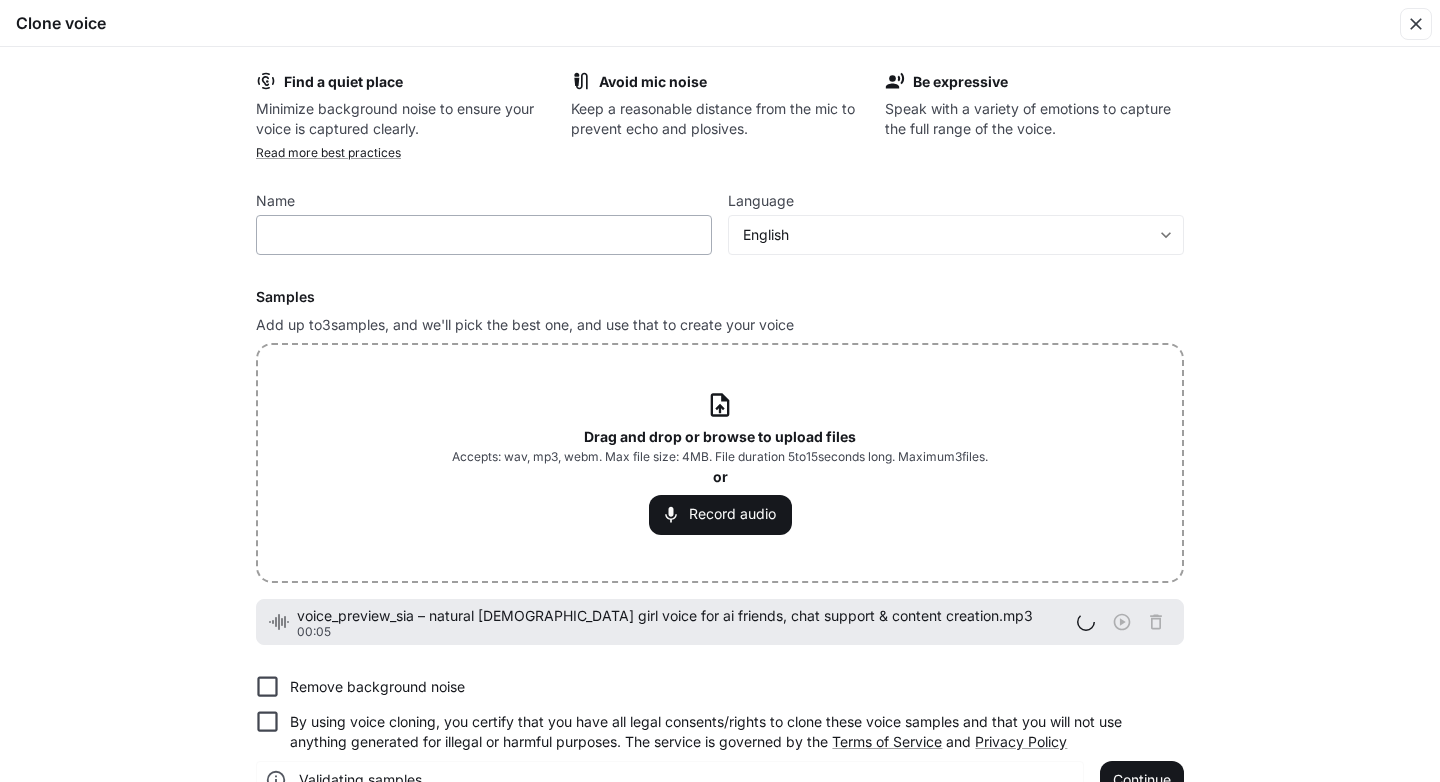 click on "​" at bounding box center [484, 235] 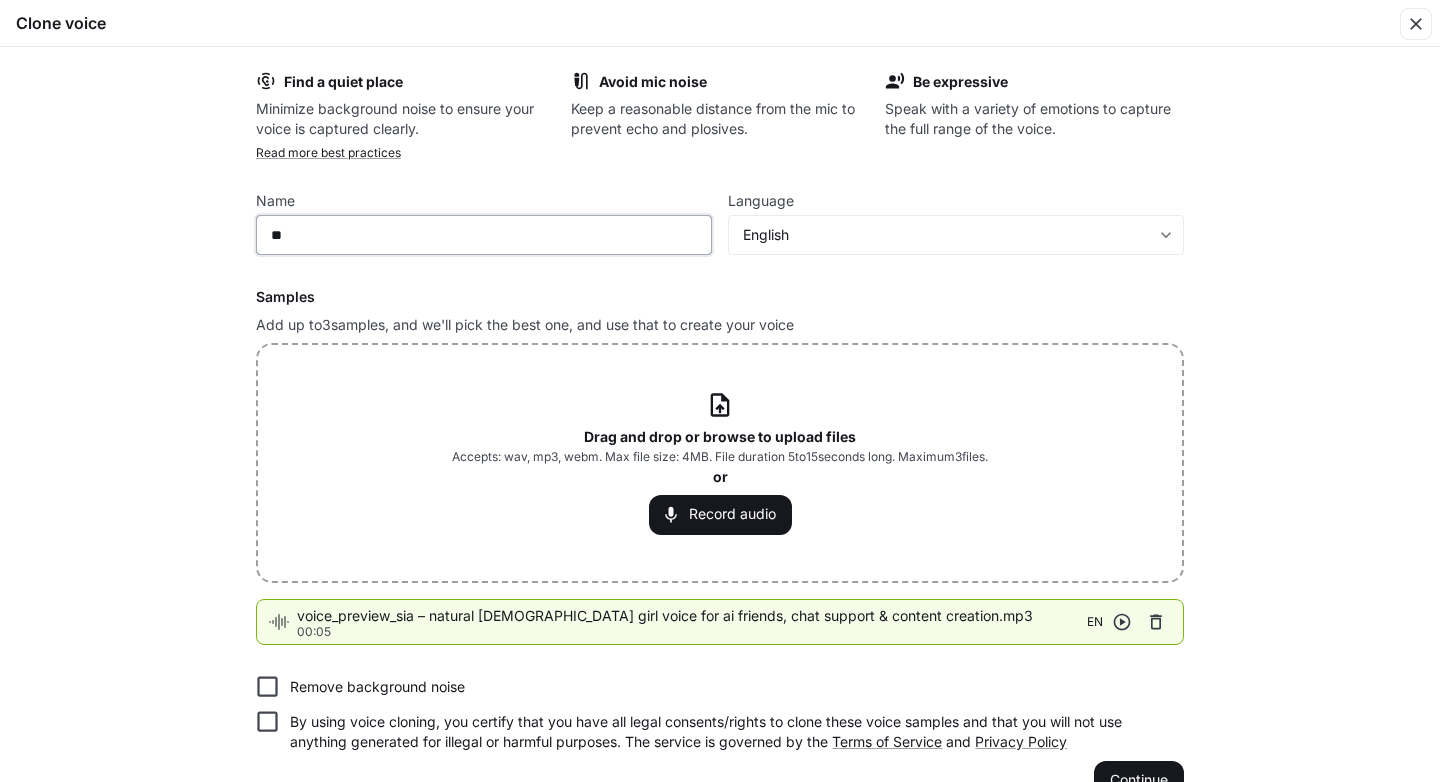 type on "*" 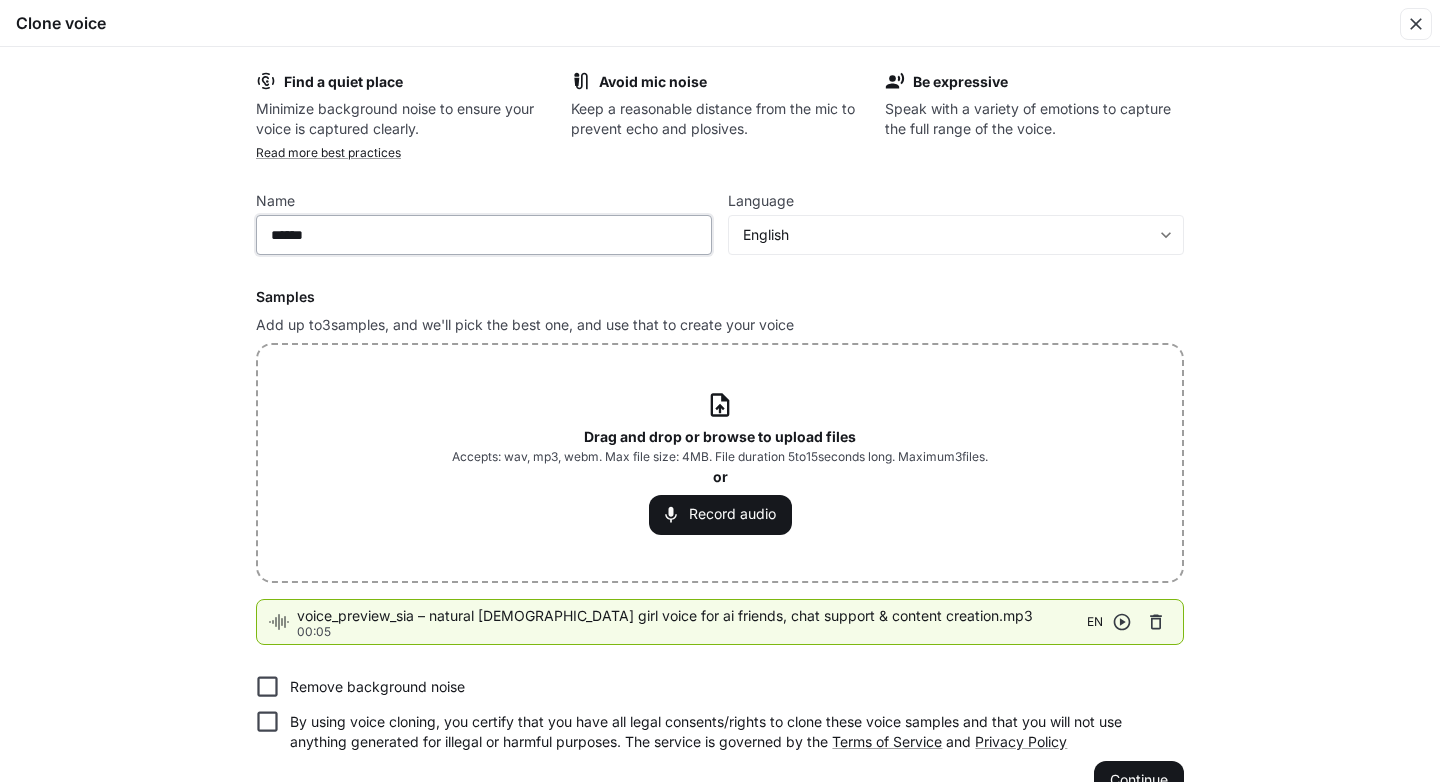 type on "******" 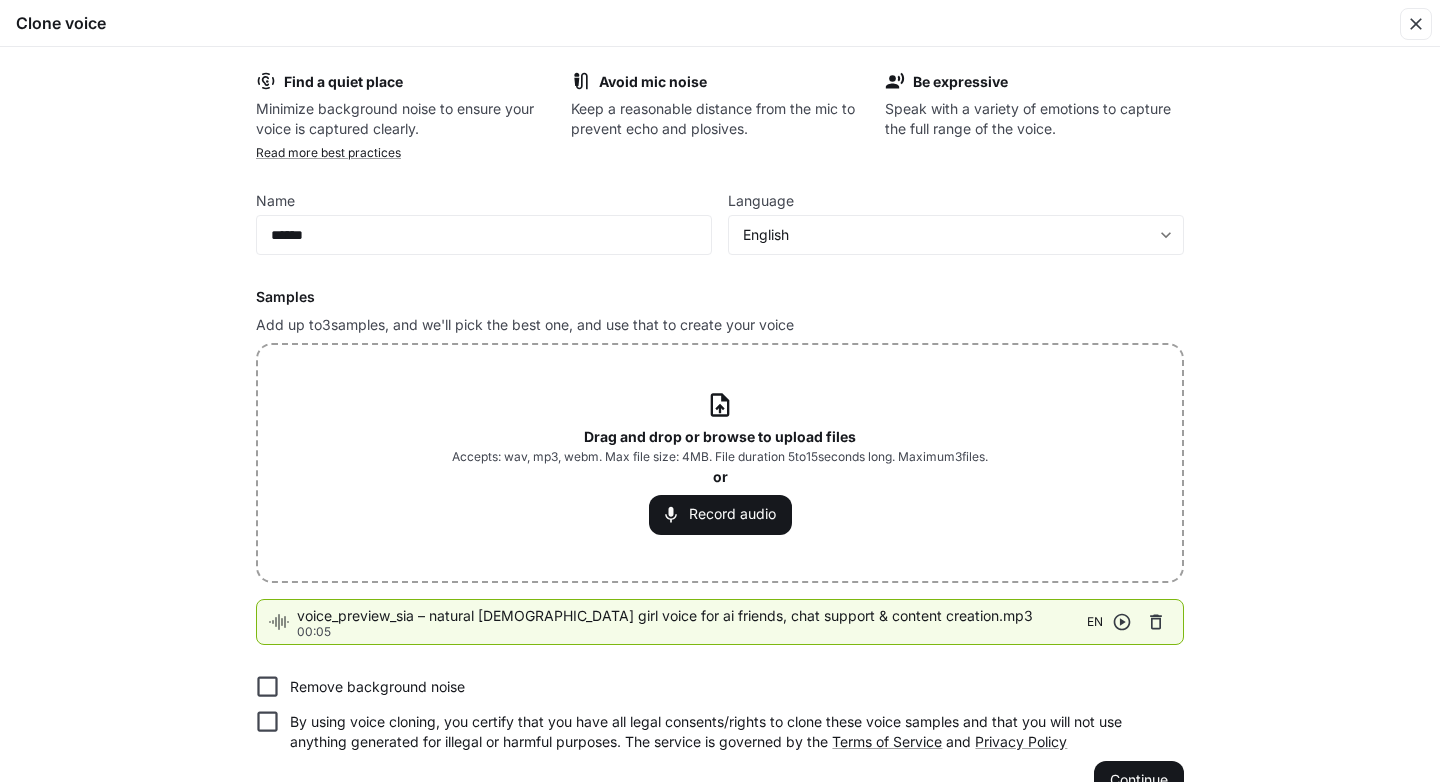 click on "Find a quiet place Minimize background noise to ensure your voice is captured clearly. Avoid mic noise Keep a reasonable distance from the mic to prevent echo and plosives. Be expressive Speak with a variety of emotions to capture the full range of the voice. Read more best practices Name ****** ​ Language English ***** ​ Samples Add up to  3  samples, and we'll pick the best one, and use that to create your voice Drag and drop or browse to upload files Accepts: wav, mp3, webm. Max file size: 4MB. File duration   5  to  15  seconds long. Maximum  3  files. or Record audio voice_preview_sia – natural [DEMOGRAPHIC_DATA] girl voice for ai friends, chat support & content creation.mp3 00:05 EN Remove background noise By using voice cloning, you certify that you have all legal consents/rights to clone these voice samples and that you will not use anything generated for illegal or harmful purposes. The service is governed by the   Terms of Service   and   Privacy Policy Continue" at bounding box center (720, 435) 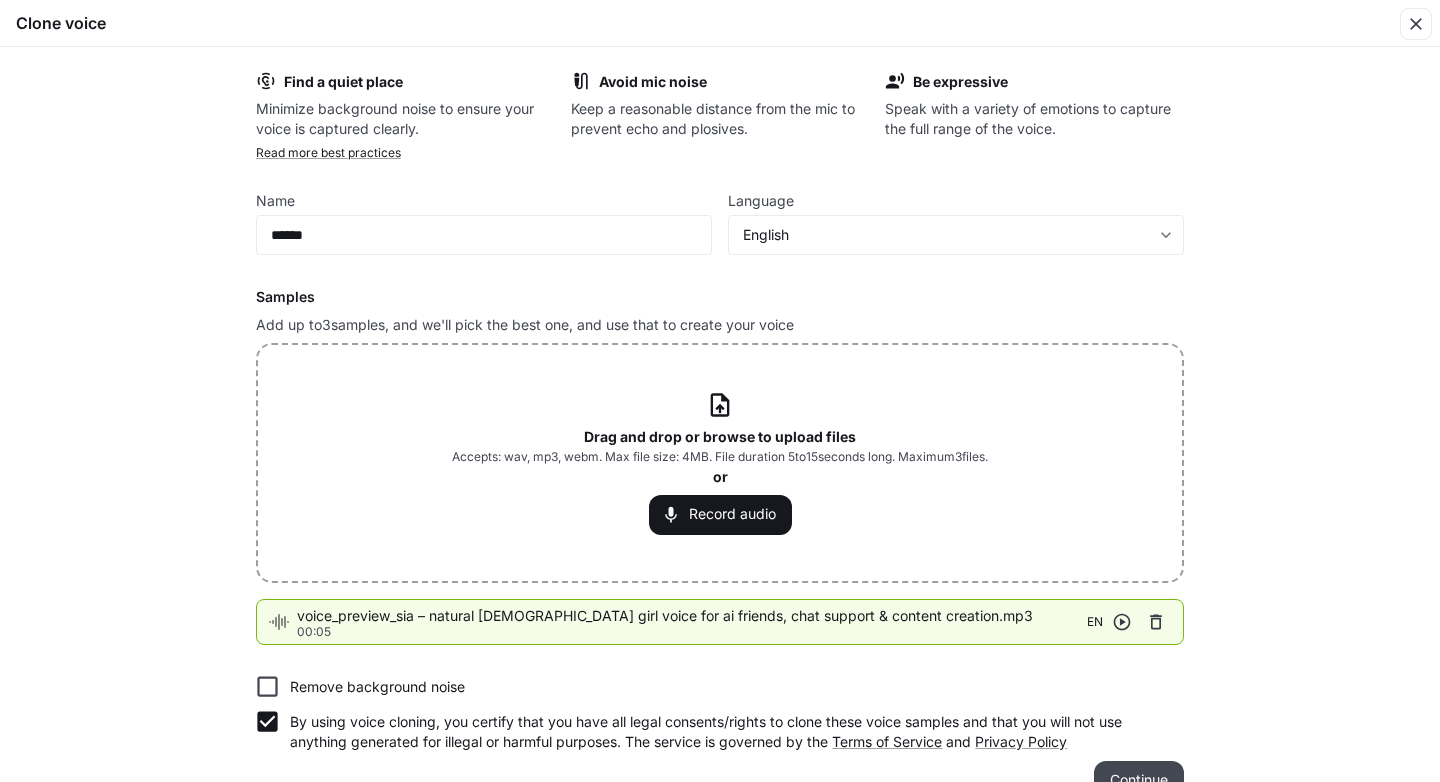 click on "Continue" at bounding box center (1139, 781) 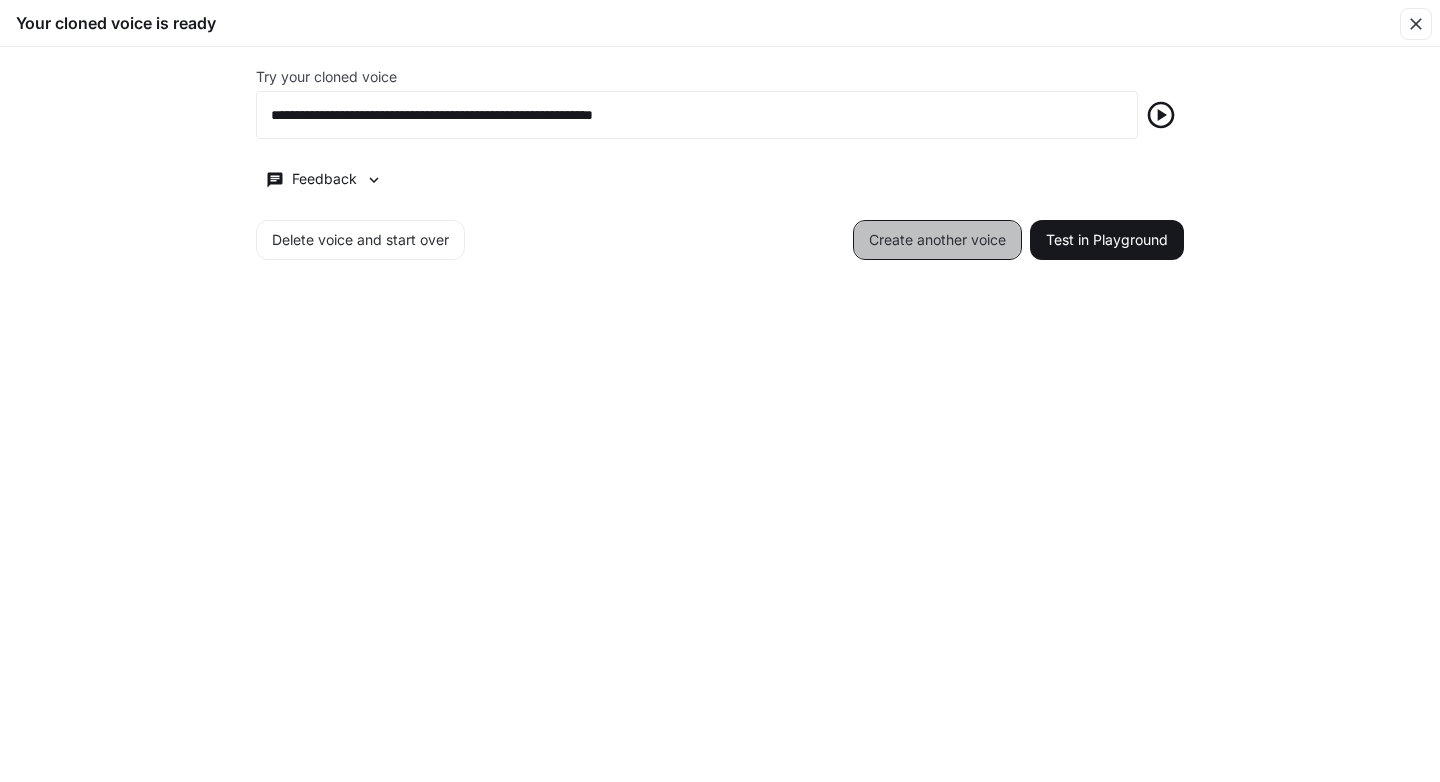 click on "Create another voice" at bounding box center [937, 240] 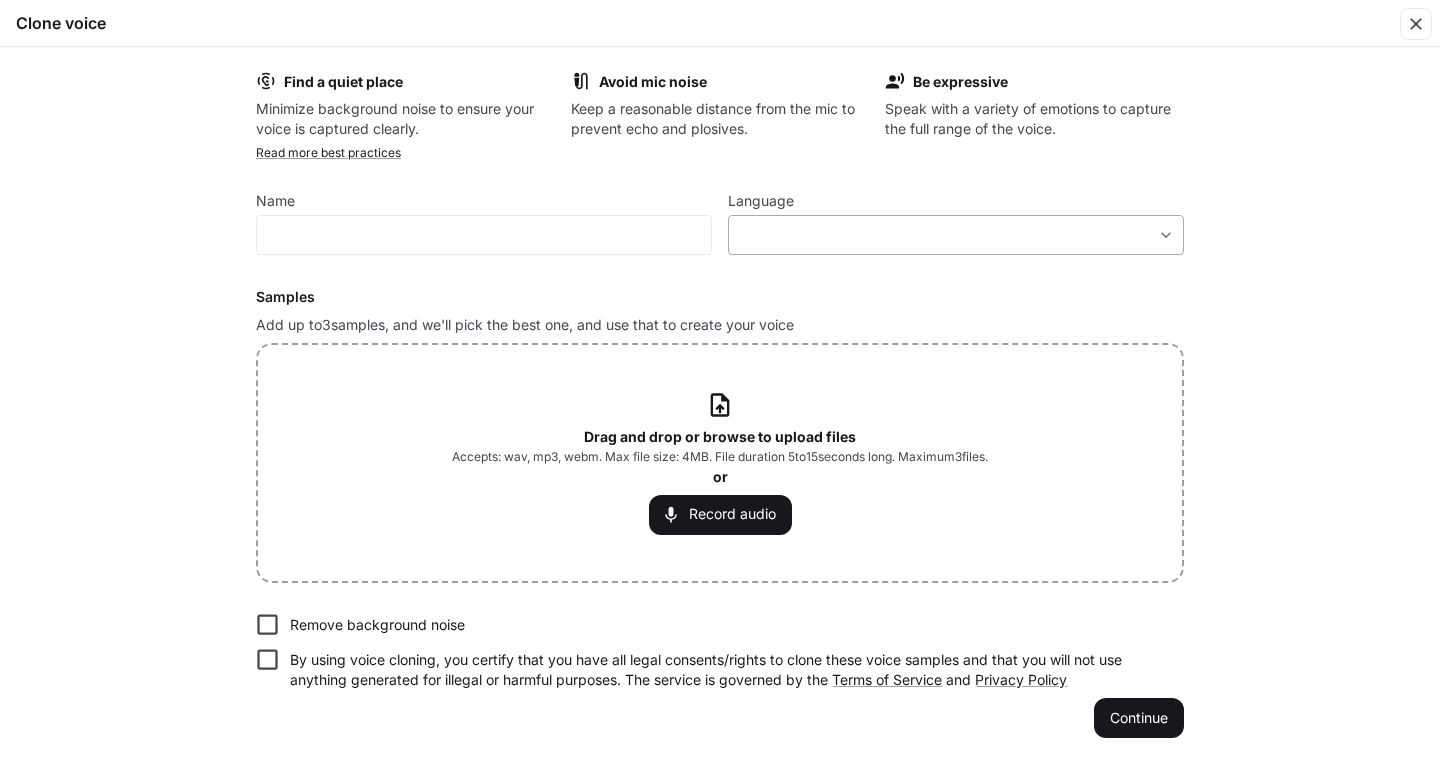 click on "**********" at bounding box center (720, 391) 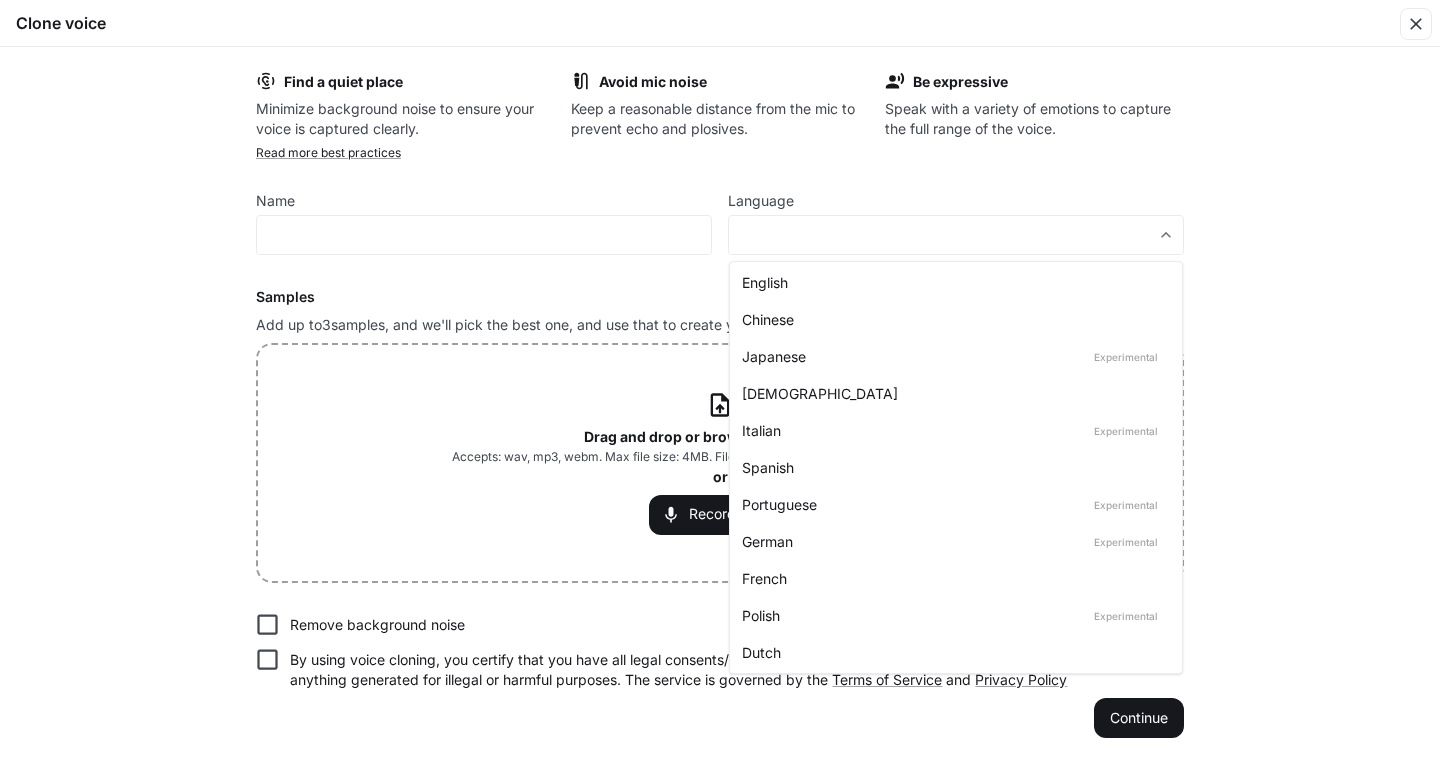 click on "English" at bounding box center [952, 282] 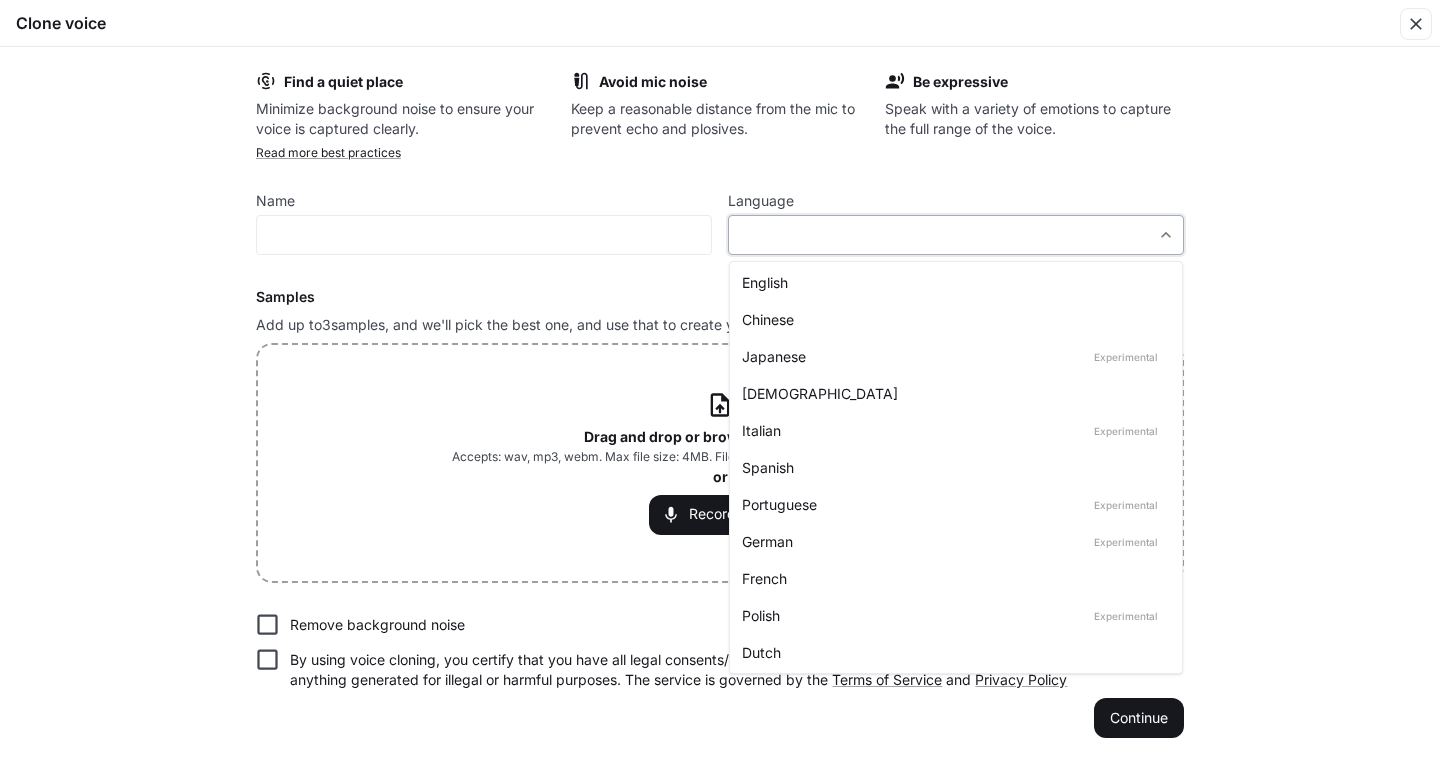 type on "*****" 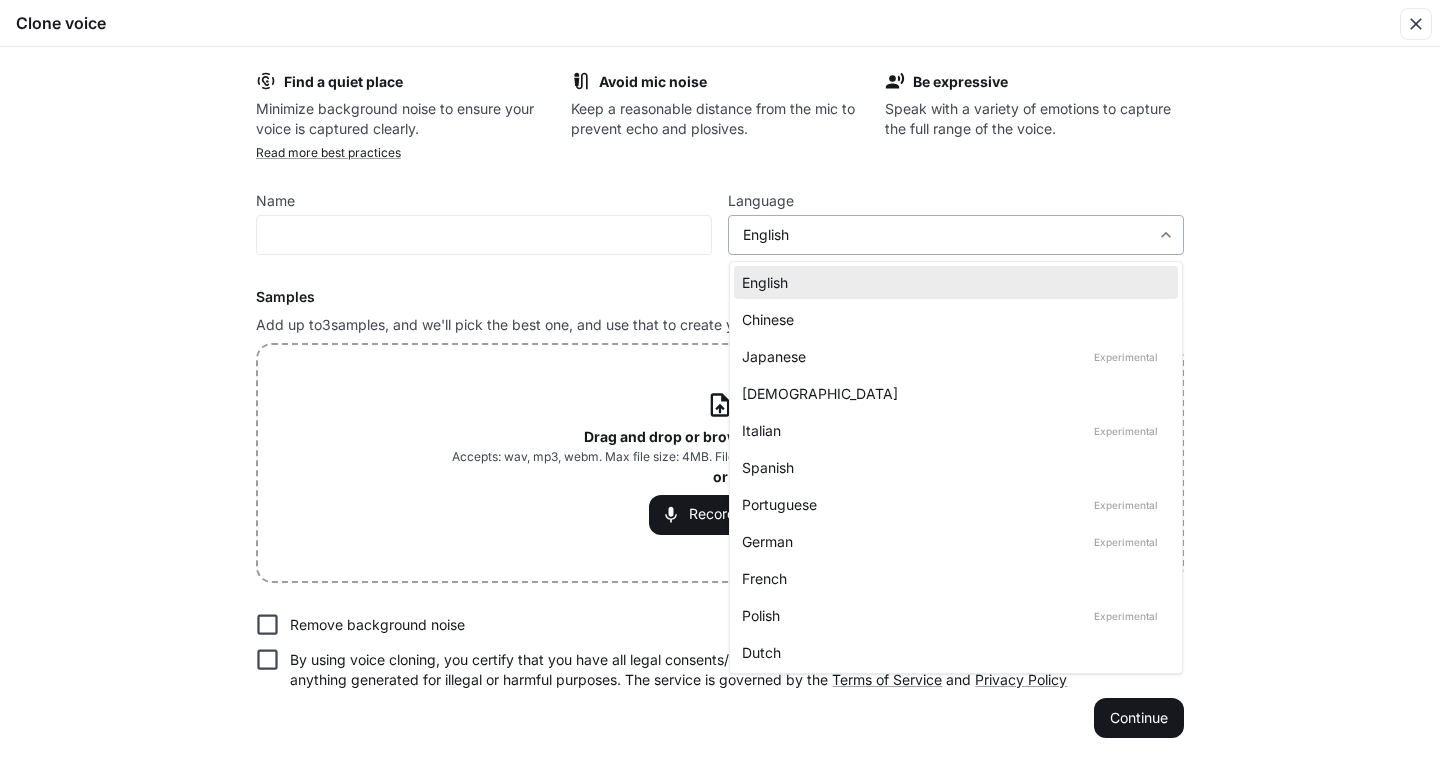 click on "**********" at bounding box center [720, 391] 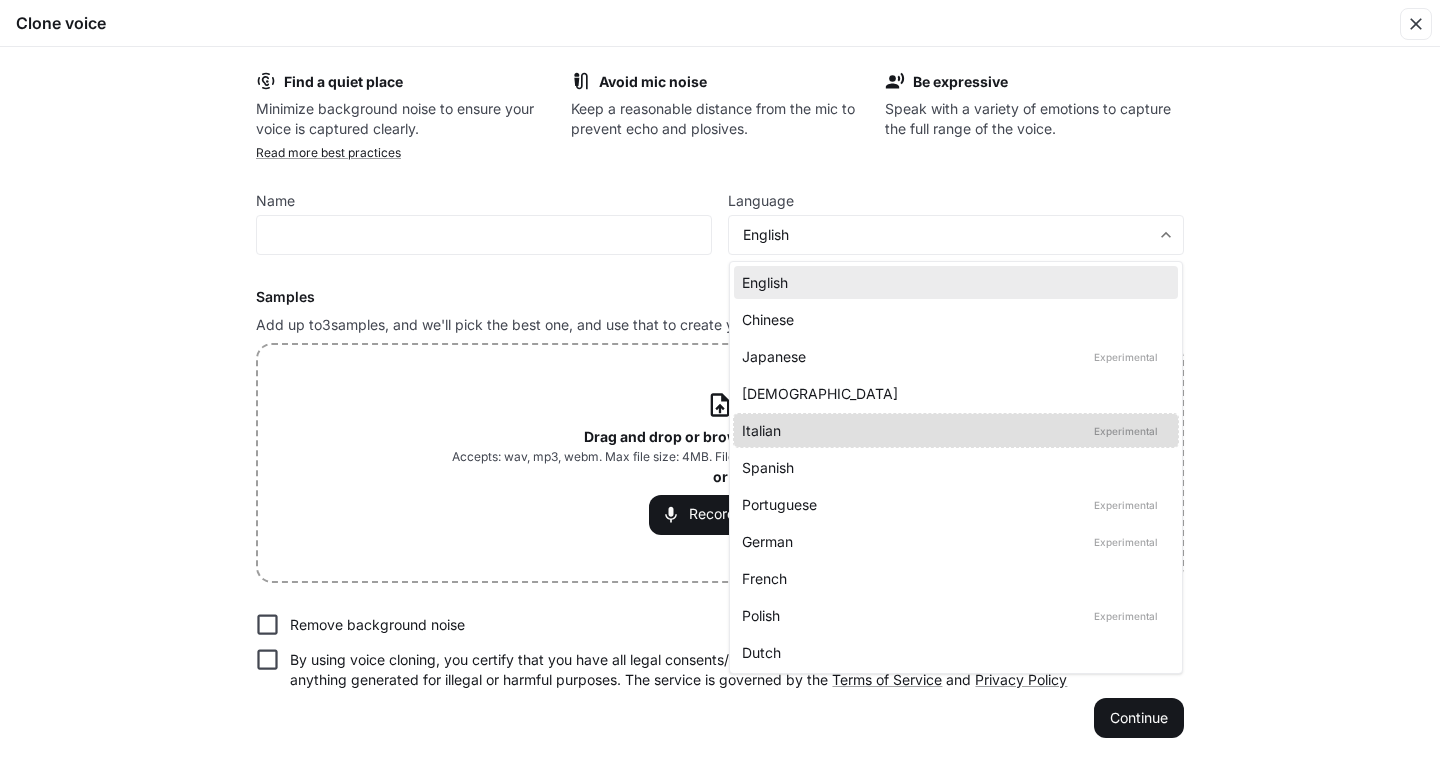 click at bounding box center [720, 391] 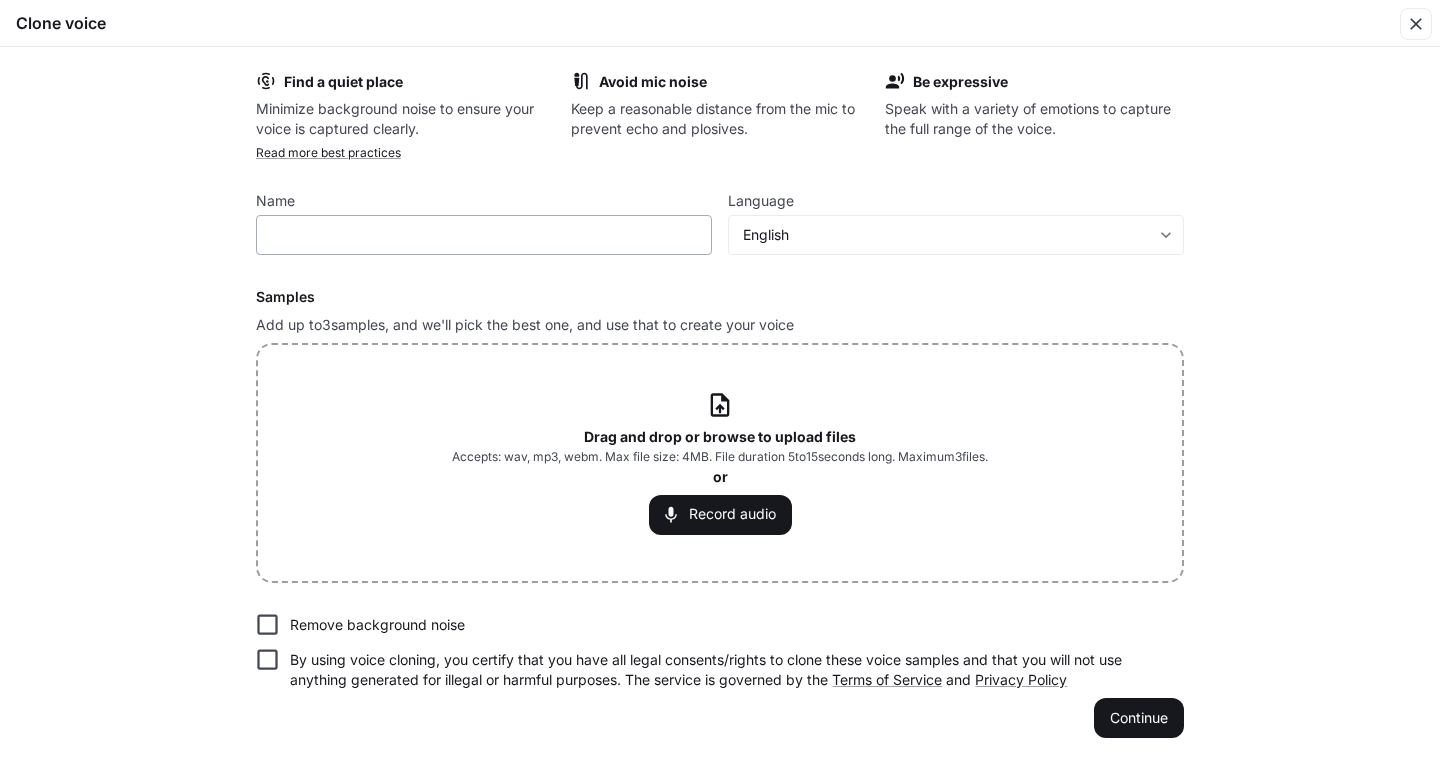 click on "​" at bounding box center [484, 235] 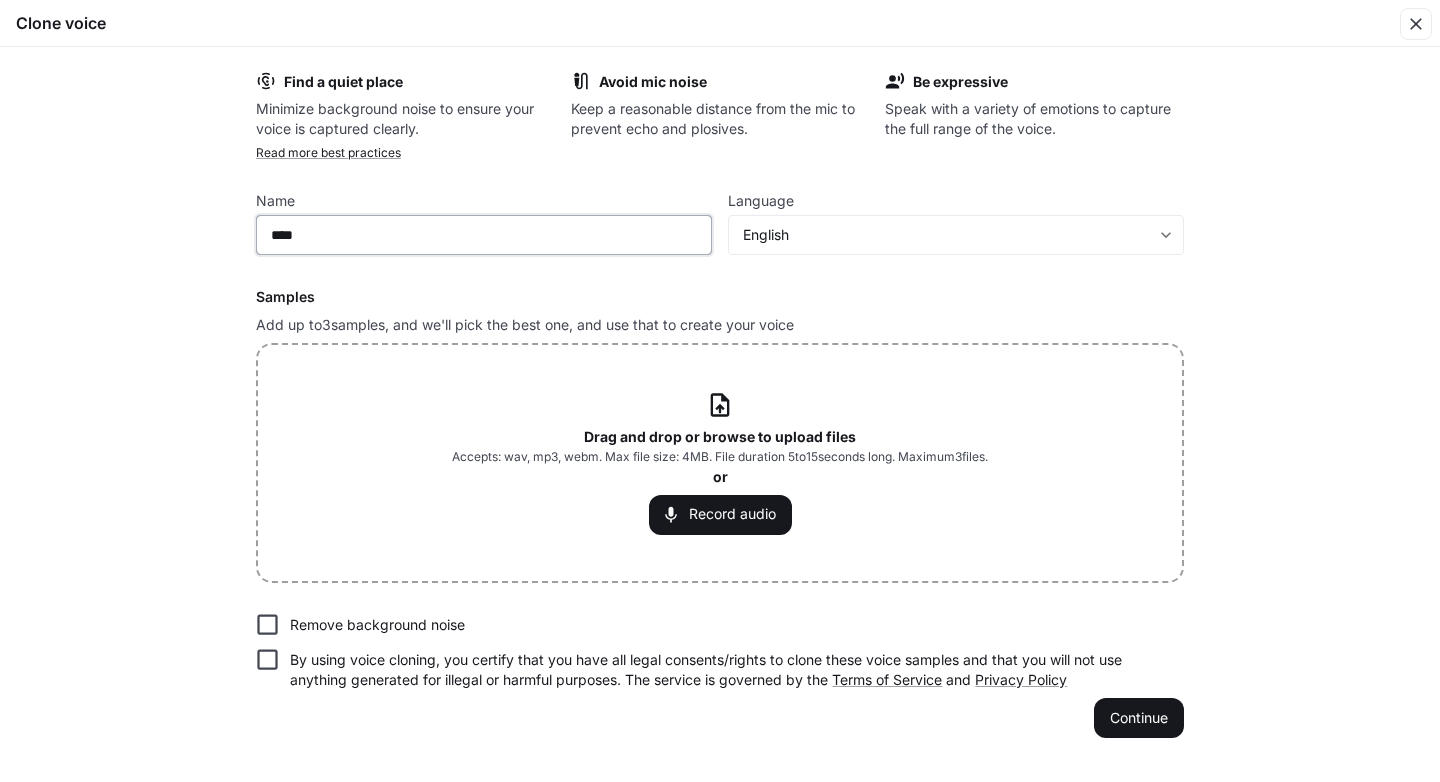 click on "****" at bounding box center (484, 235) 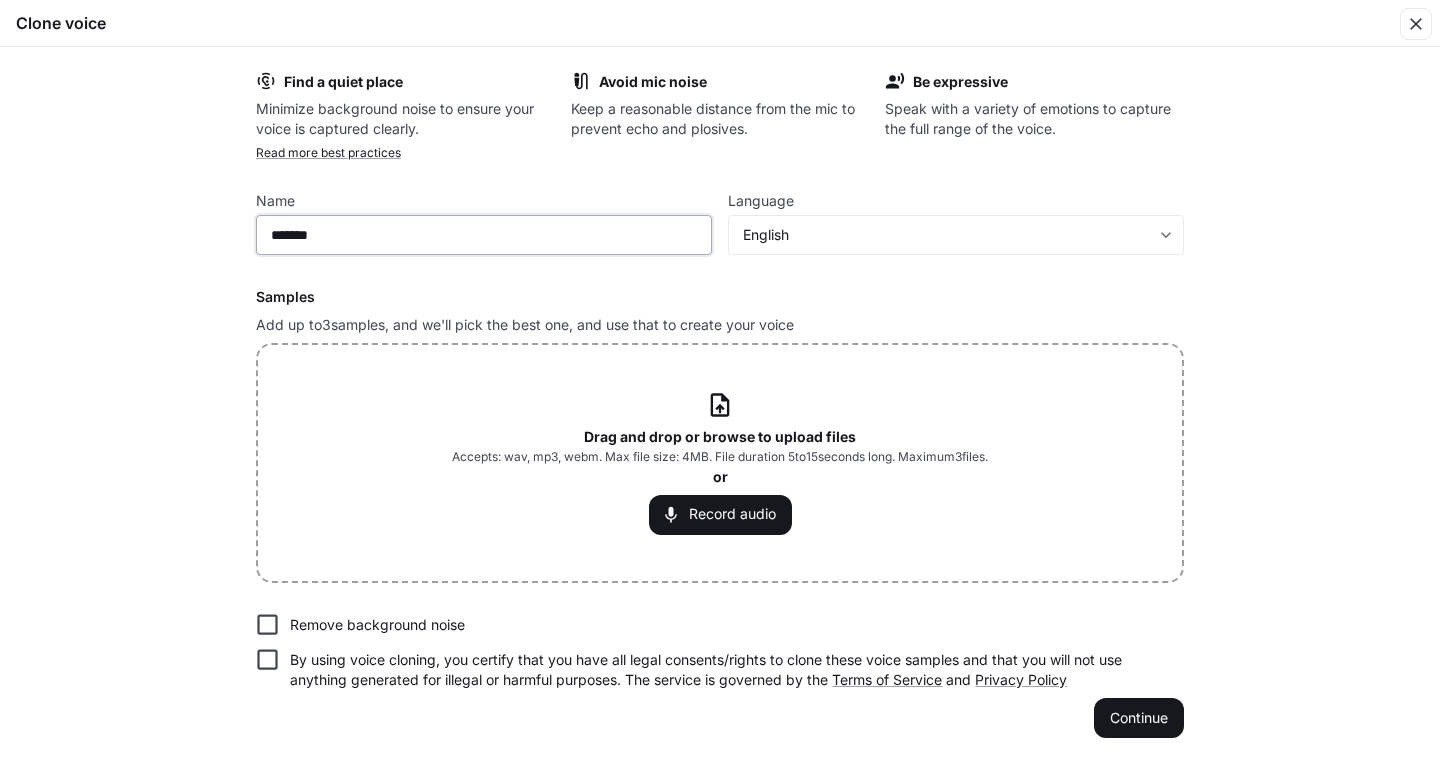 type on "*******" 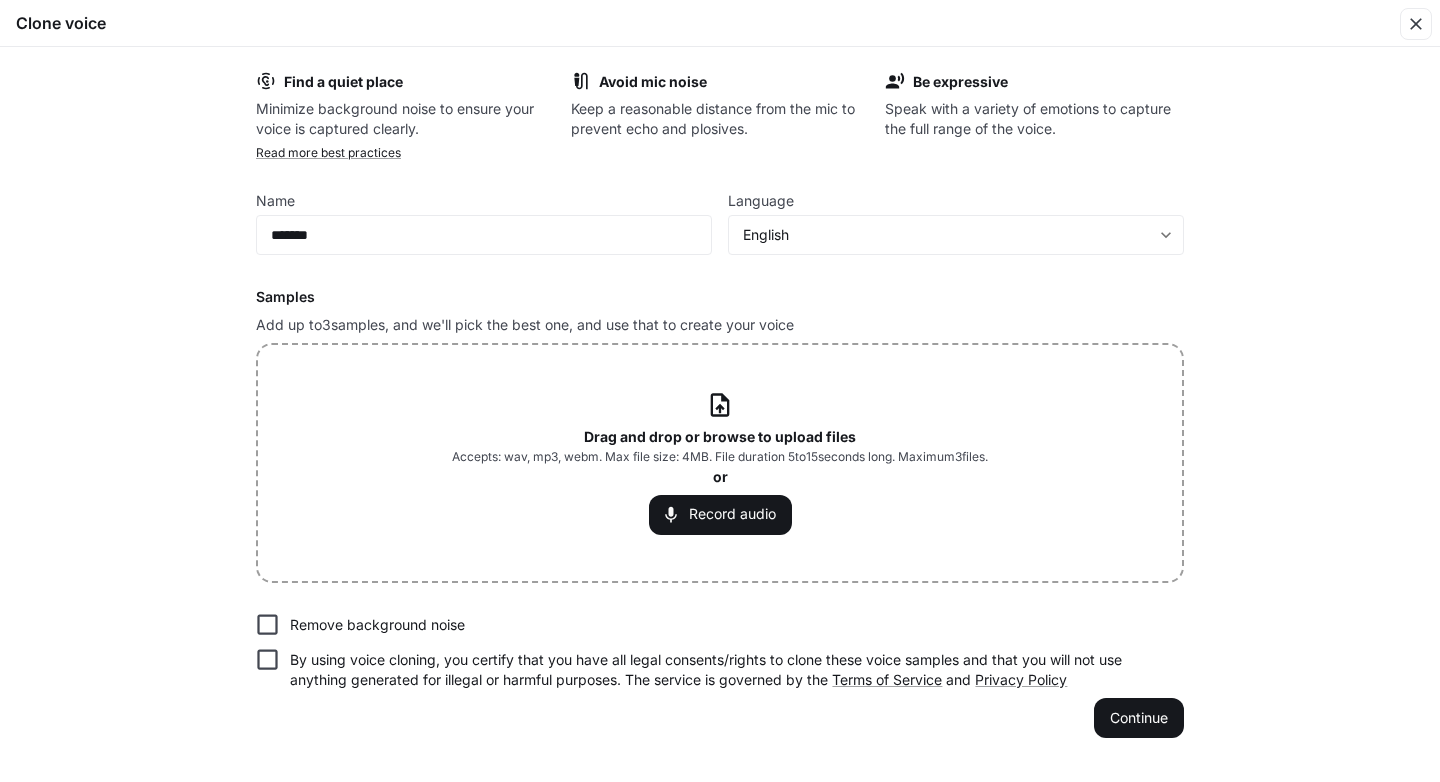 click on "Accepts: wav, mp3, webm. Max file size: 4MB. File duration   5  to  15  seconds long. Maximum  3  files." at bounding box center [720, 457] 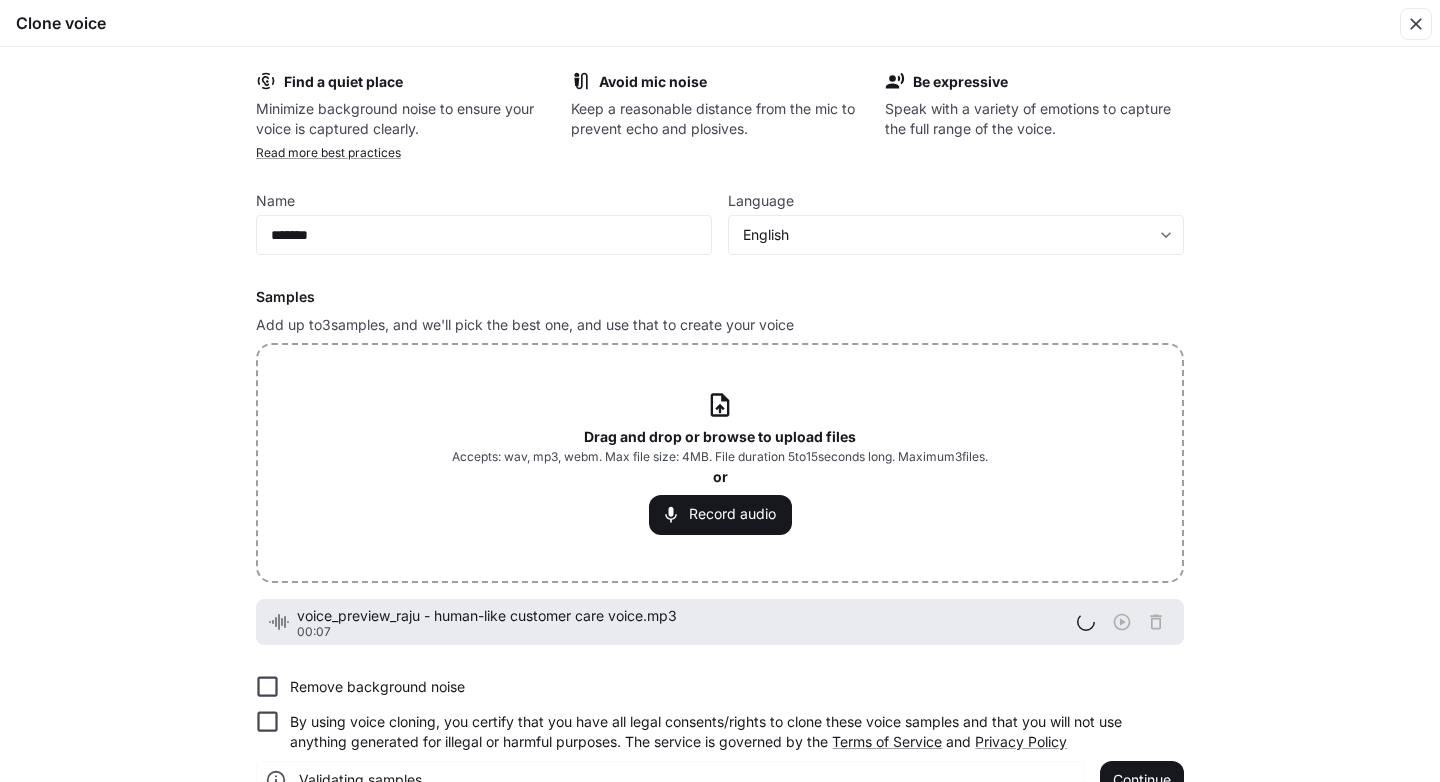 scroll, scrollTop: 42, scrollLeft: 0, axis: vertical 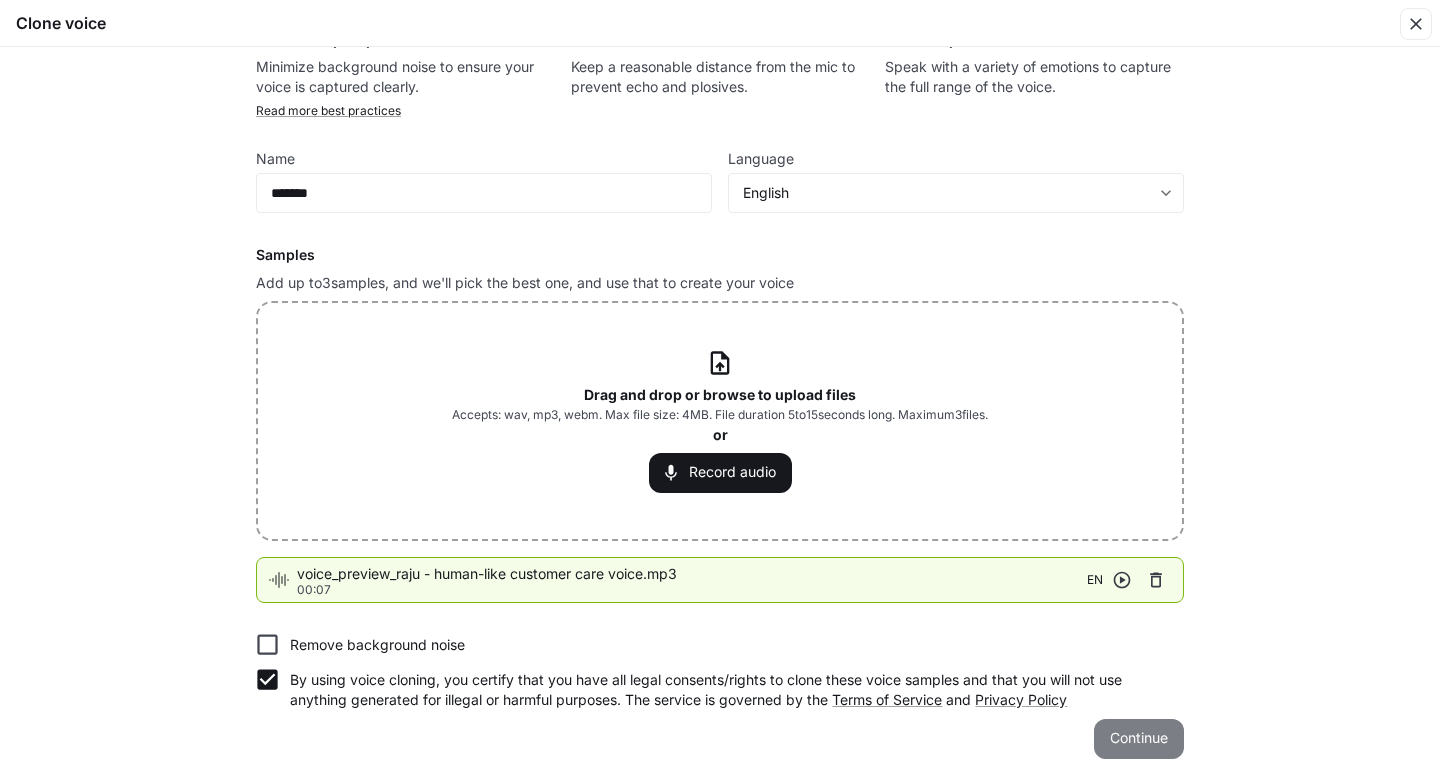 click on "Continue" at bounding box center [1139, 739] 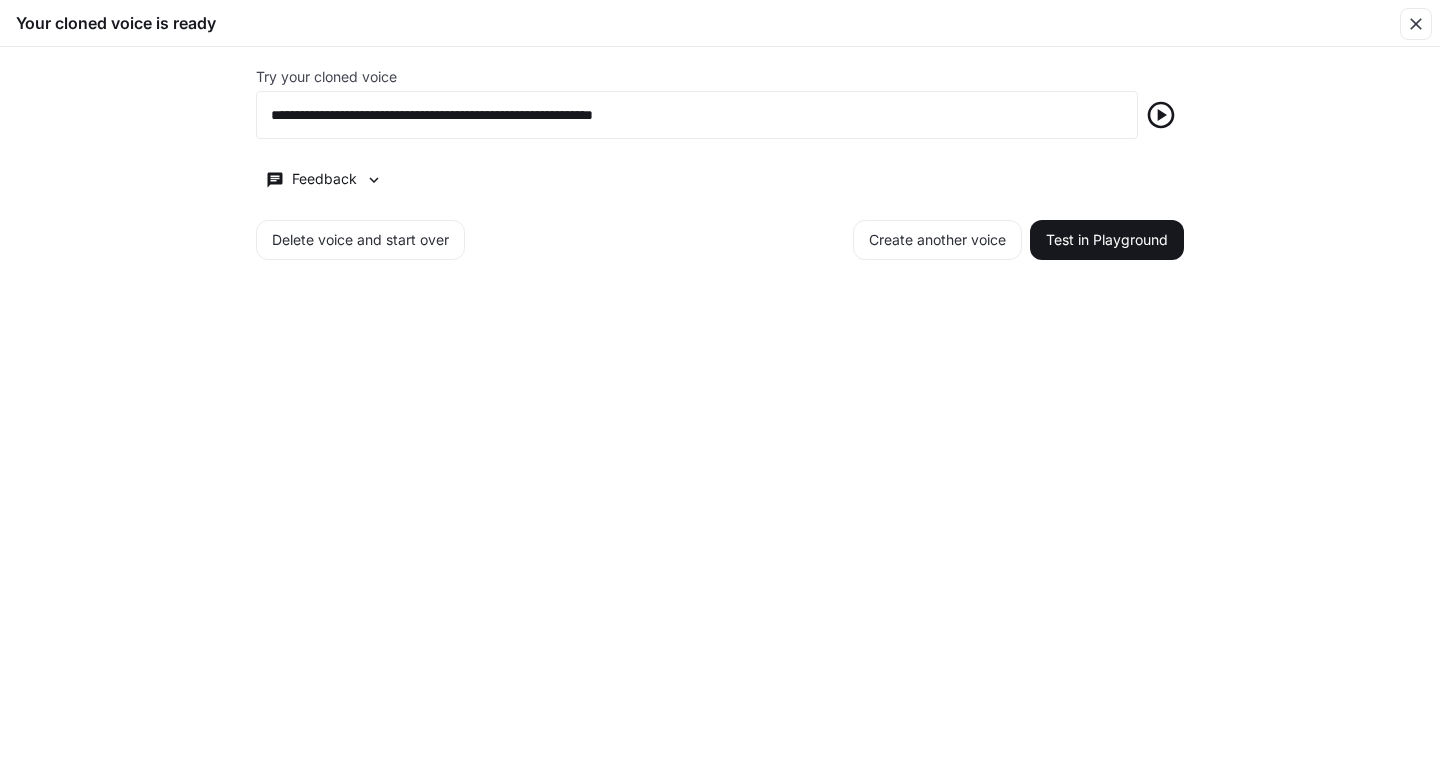scroll, scrollTop: 0, scrollLeft: 0, axis: both 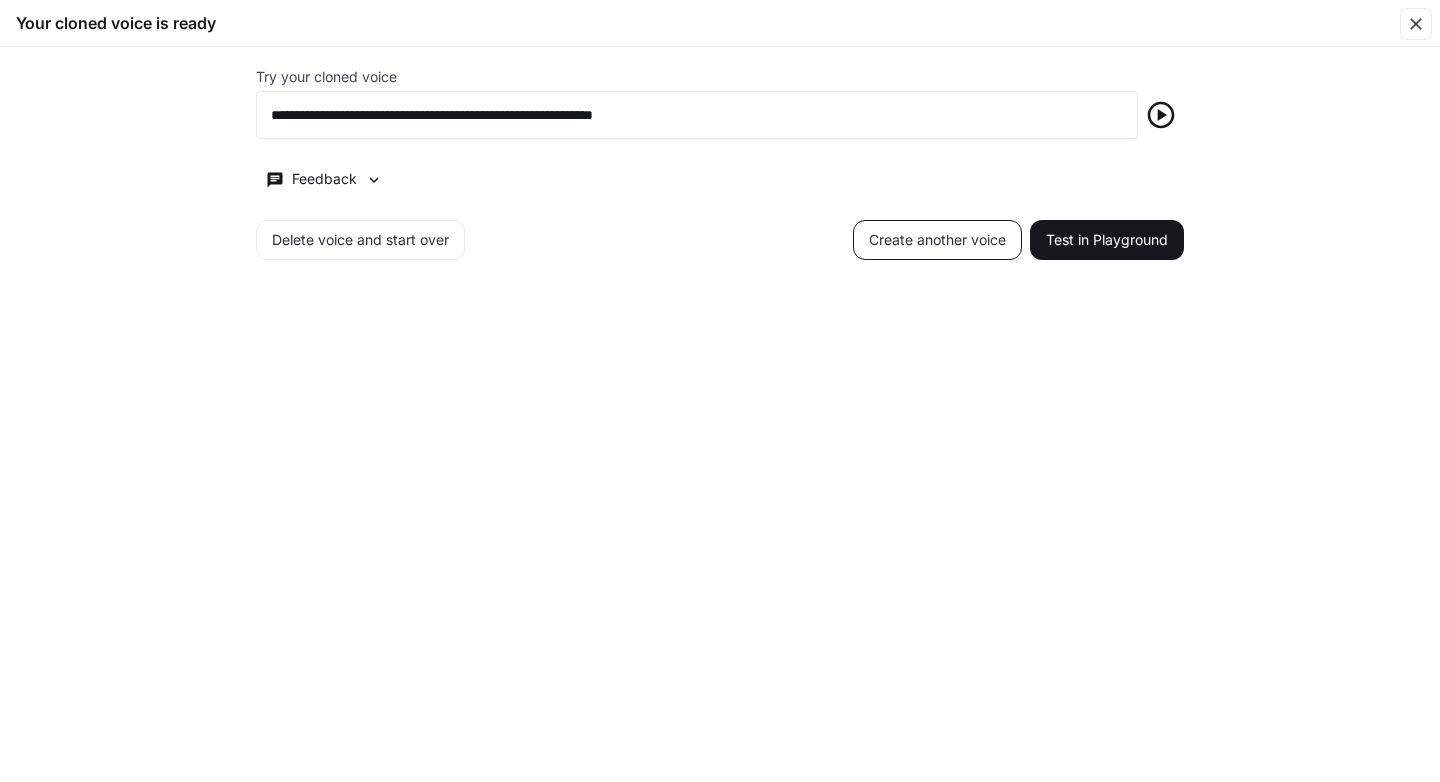 click on "Create another voice" at bounding box center (937, 240) 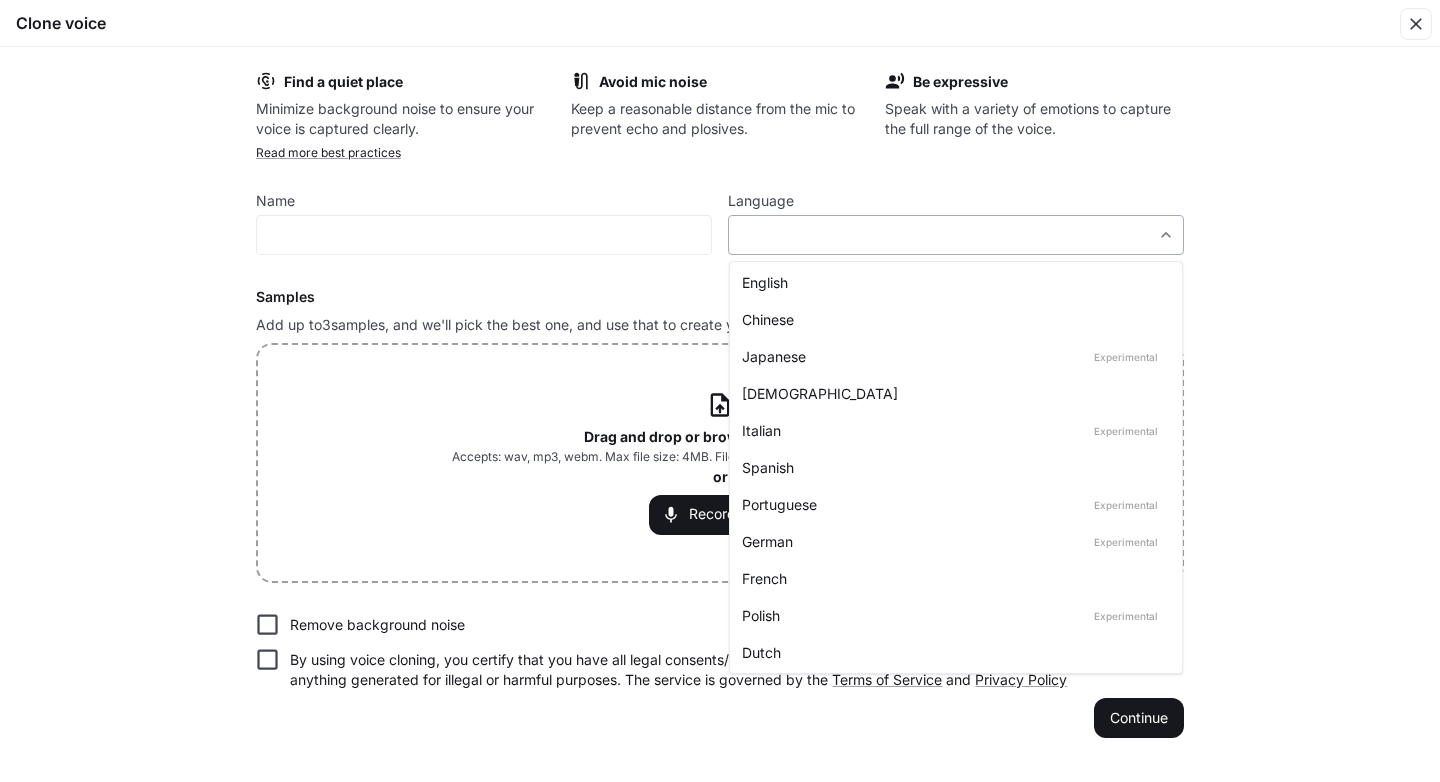 click on "**********" at bounding box center [720, 391] 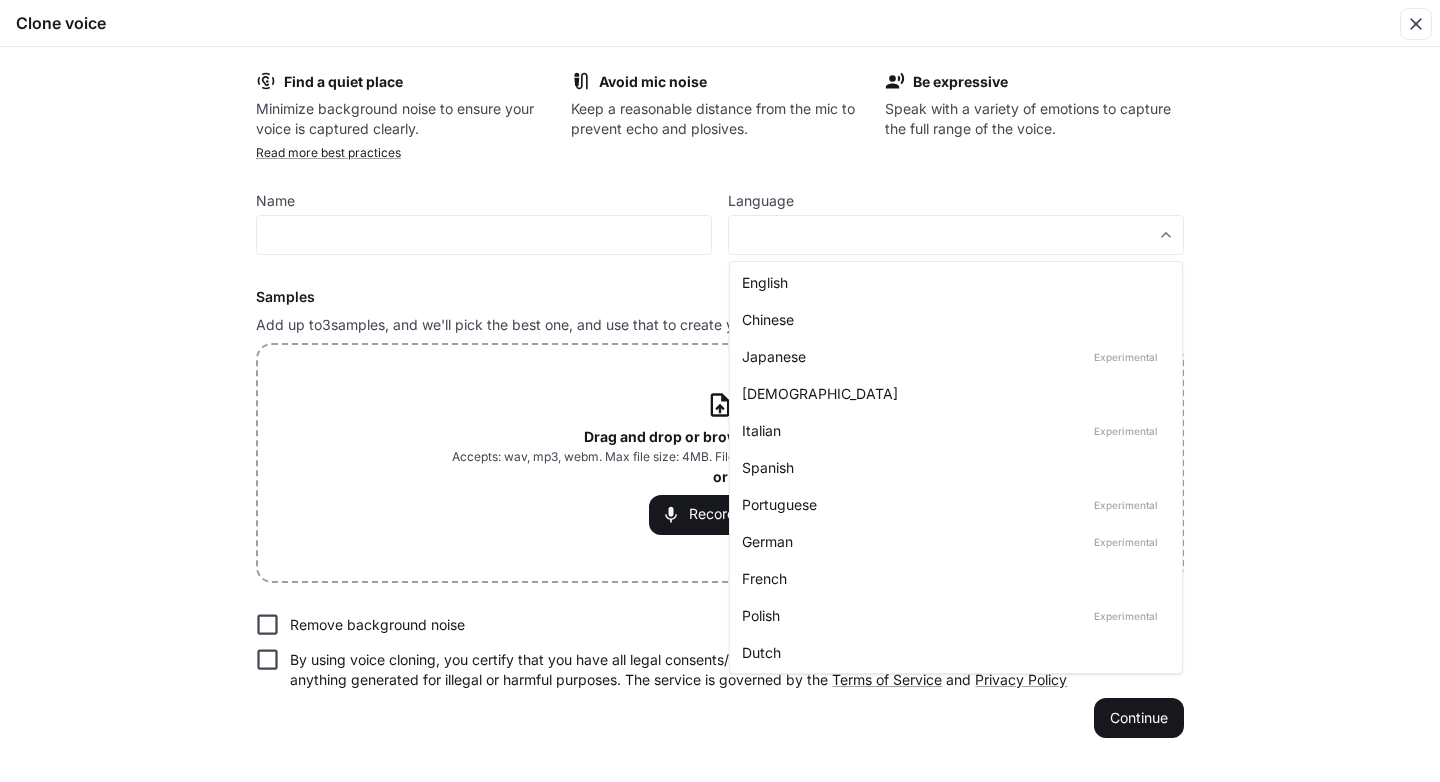 click on "English" at bounding box center (952, 282) 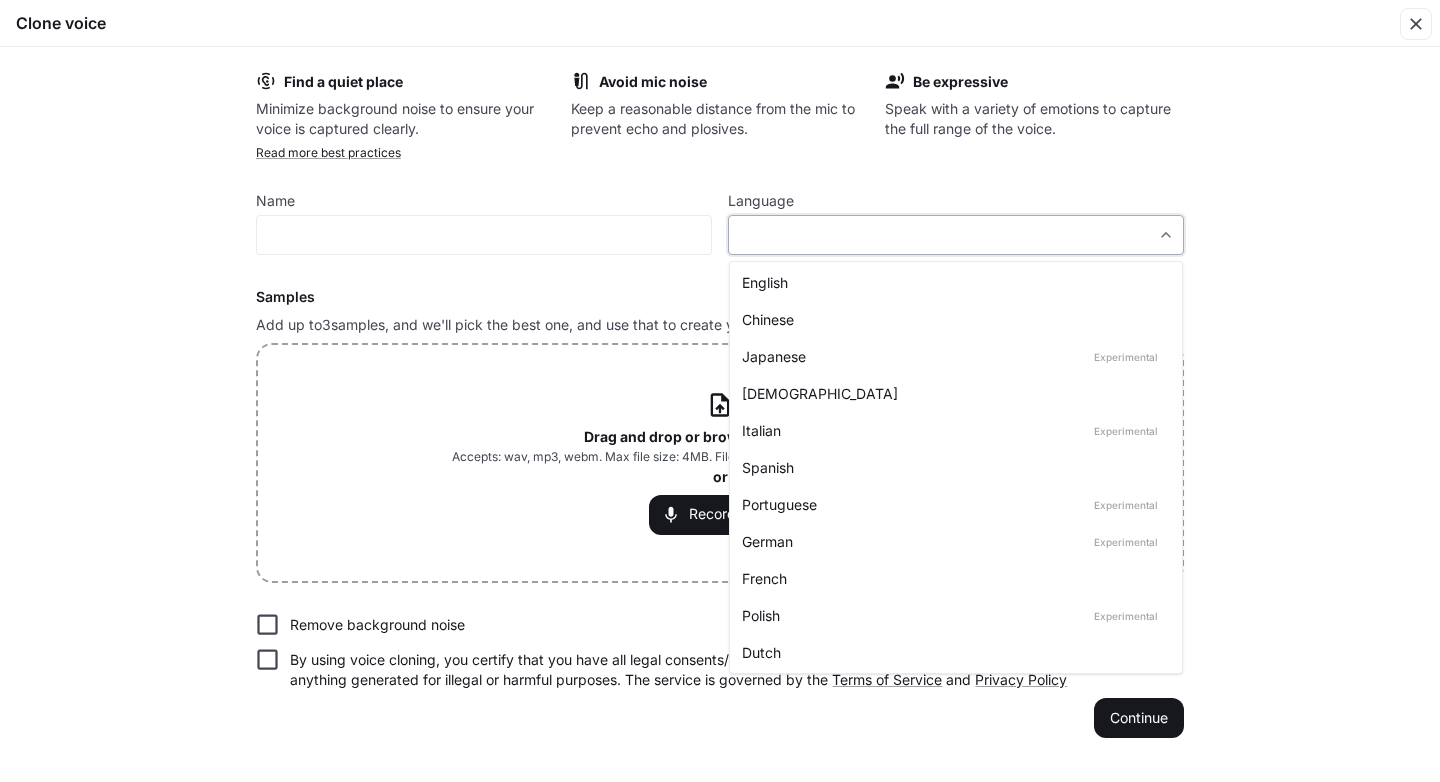 type on "*****" 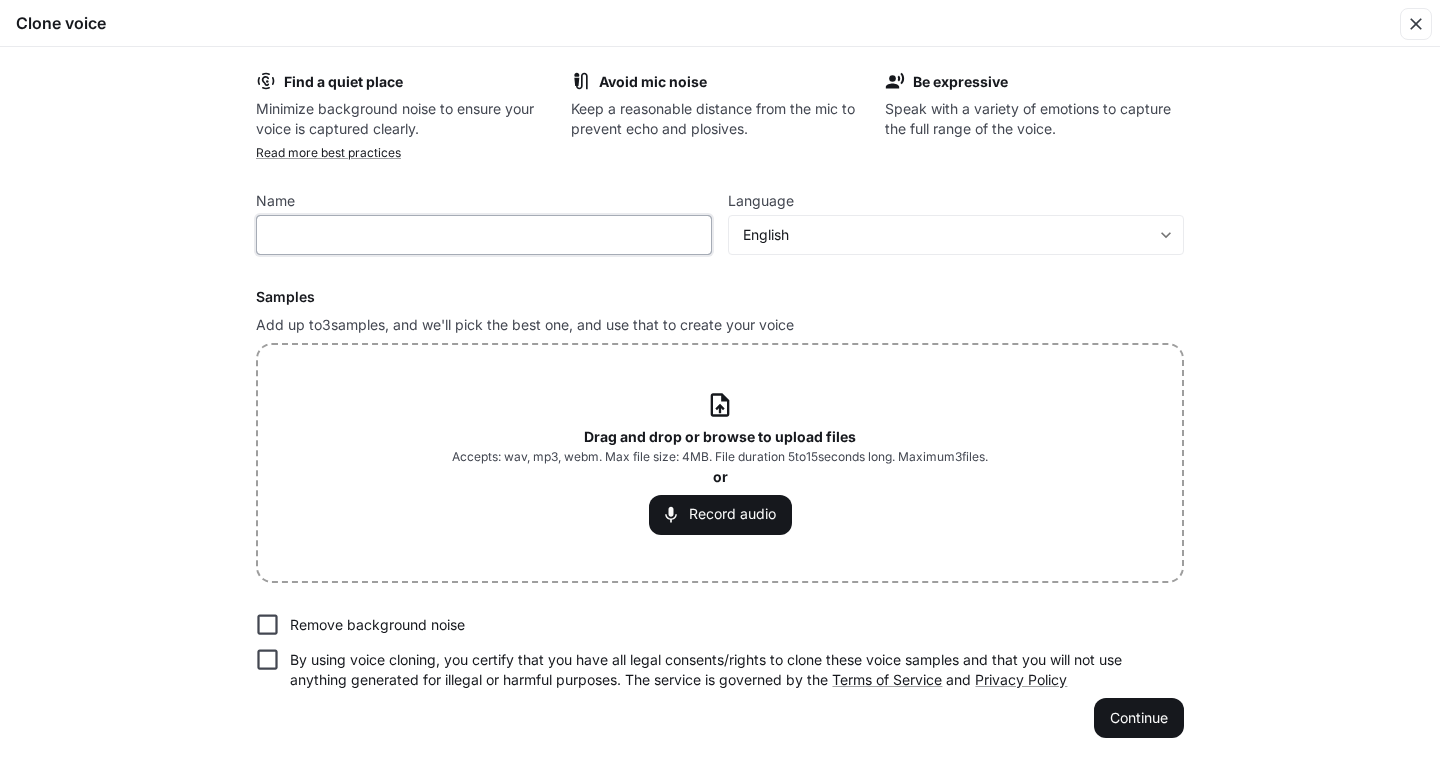 click at bounding box center [484, 235] 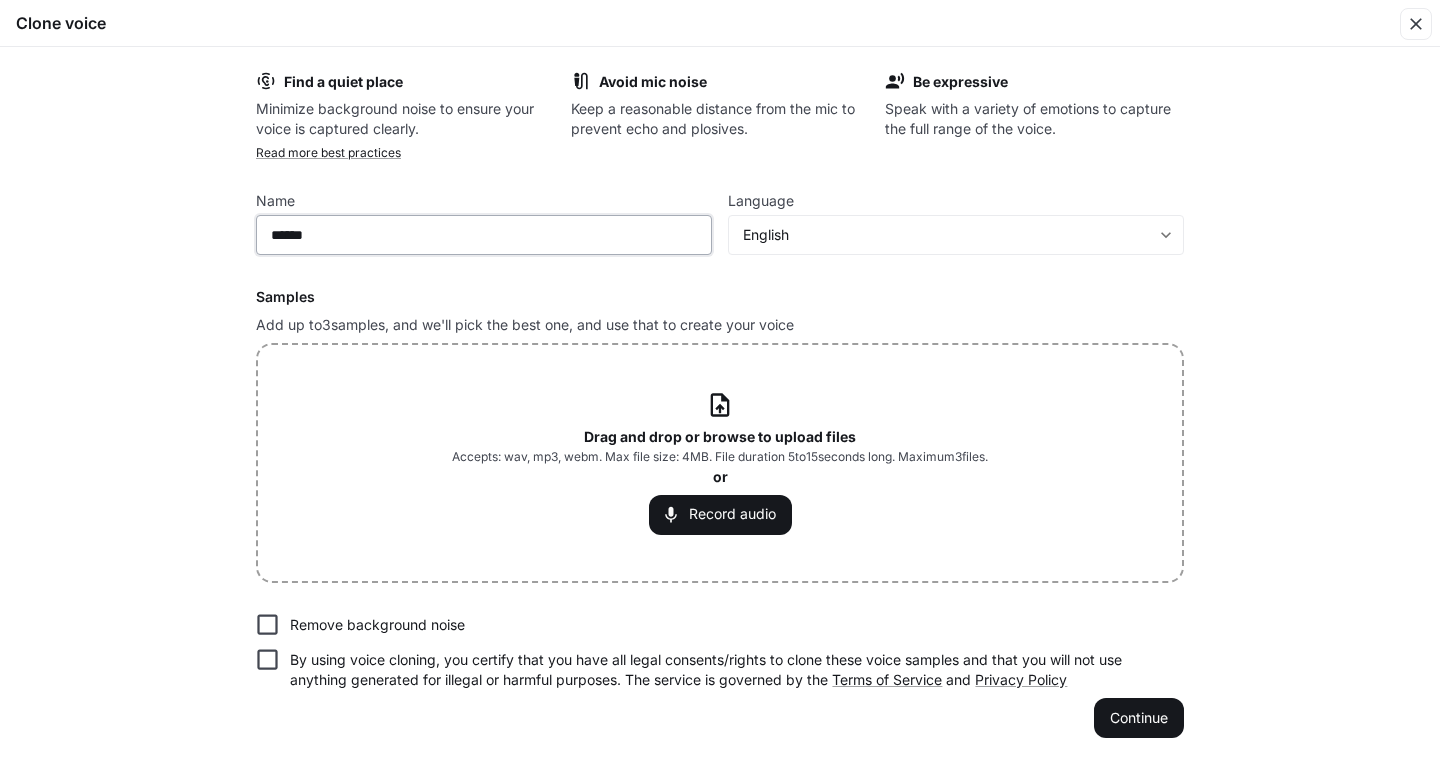 type on "******" 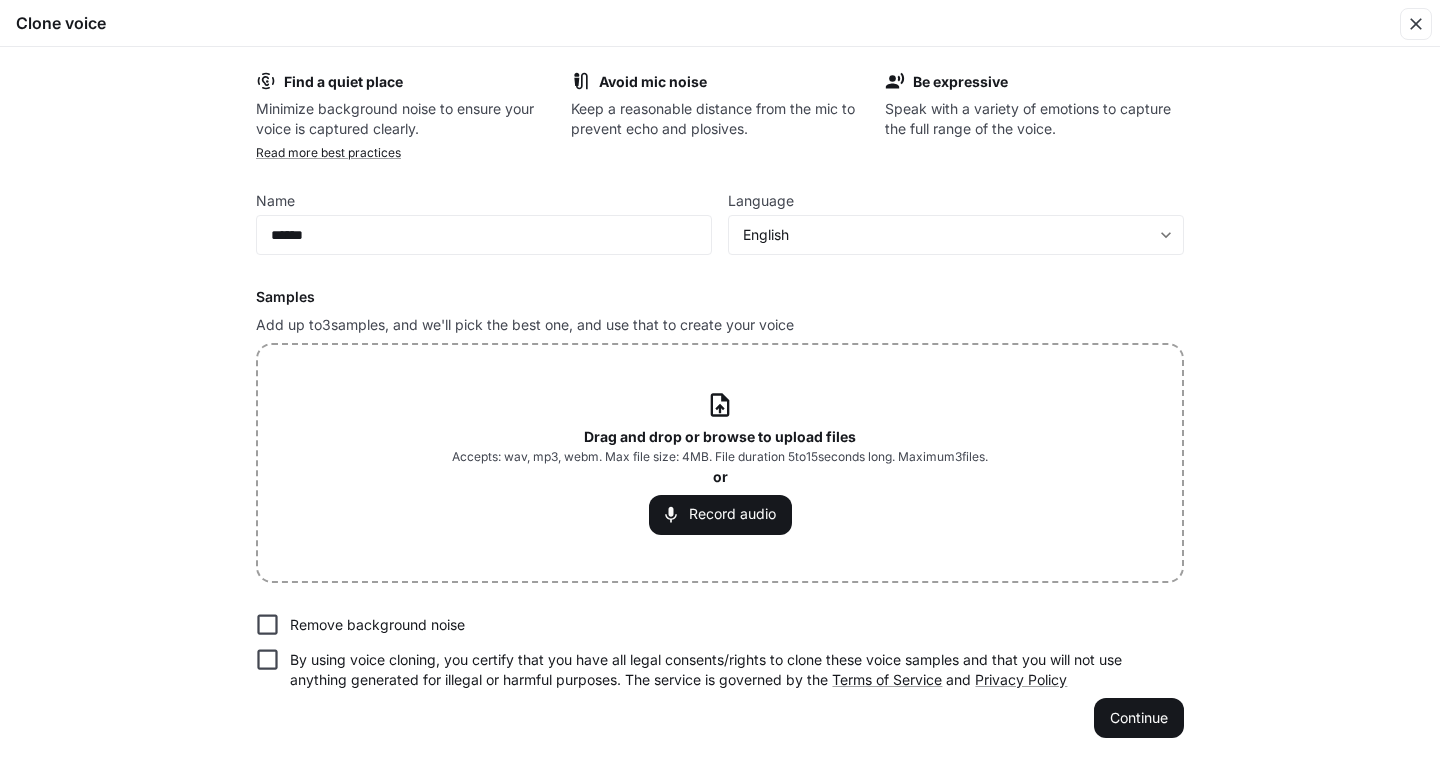 click on "Drag and drop or browse to upload files" at bounding box center (720, 436) 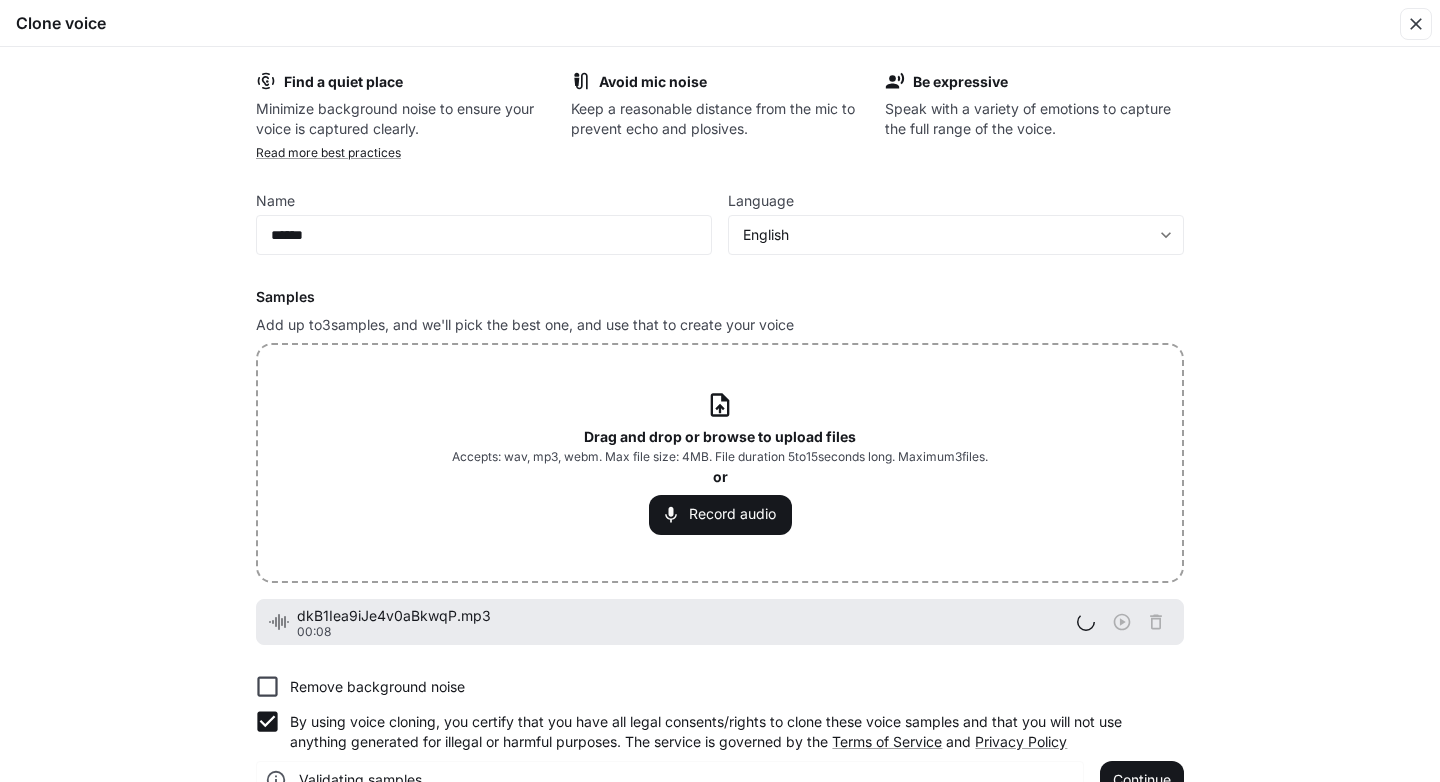 scroll, scrollTop: 42, scrollLeft: 0, axis: vertical 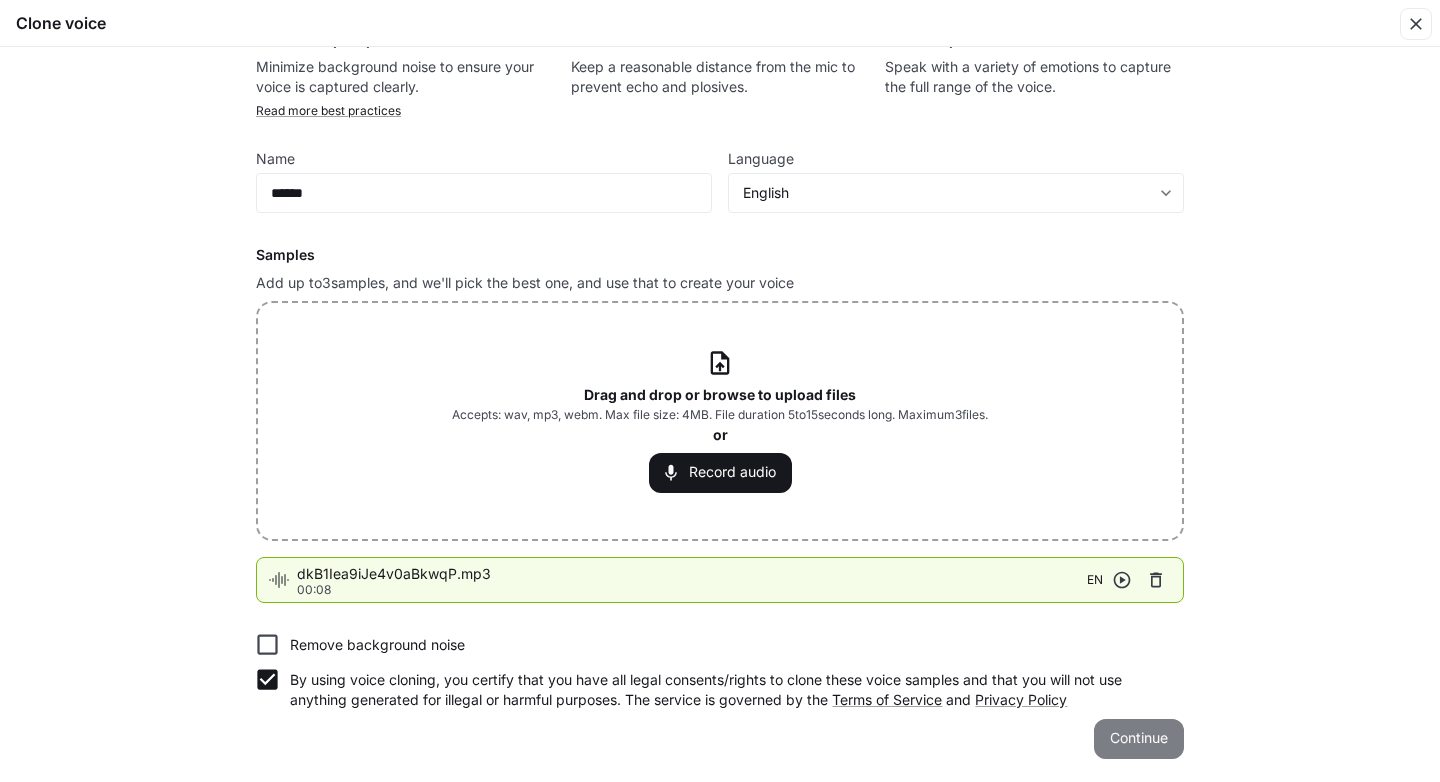 click on "Continue" at bounding box center (1139, 739) 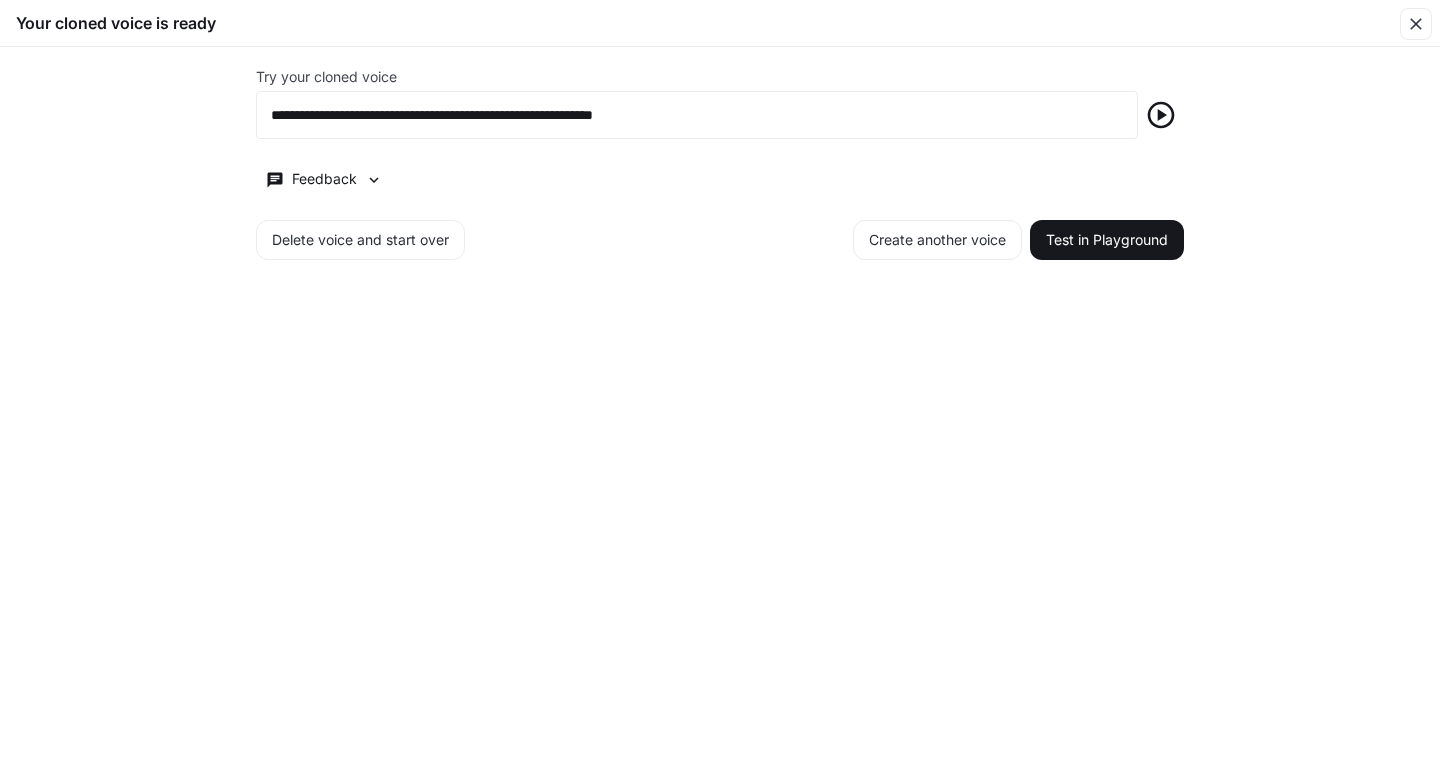 scroll, scrollTop: 0, scrollLeft: 0, axis: both 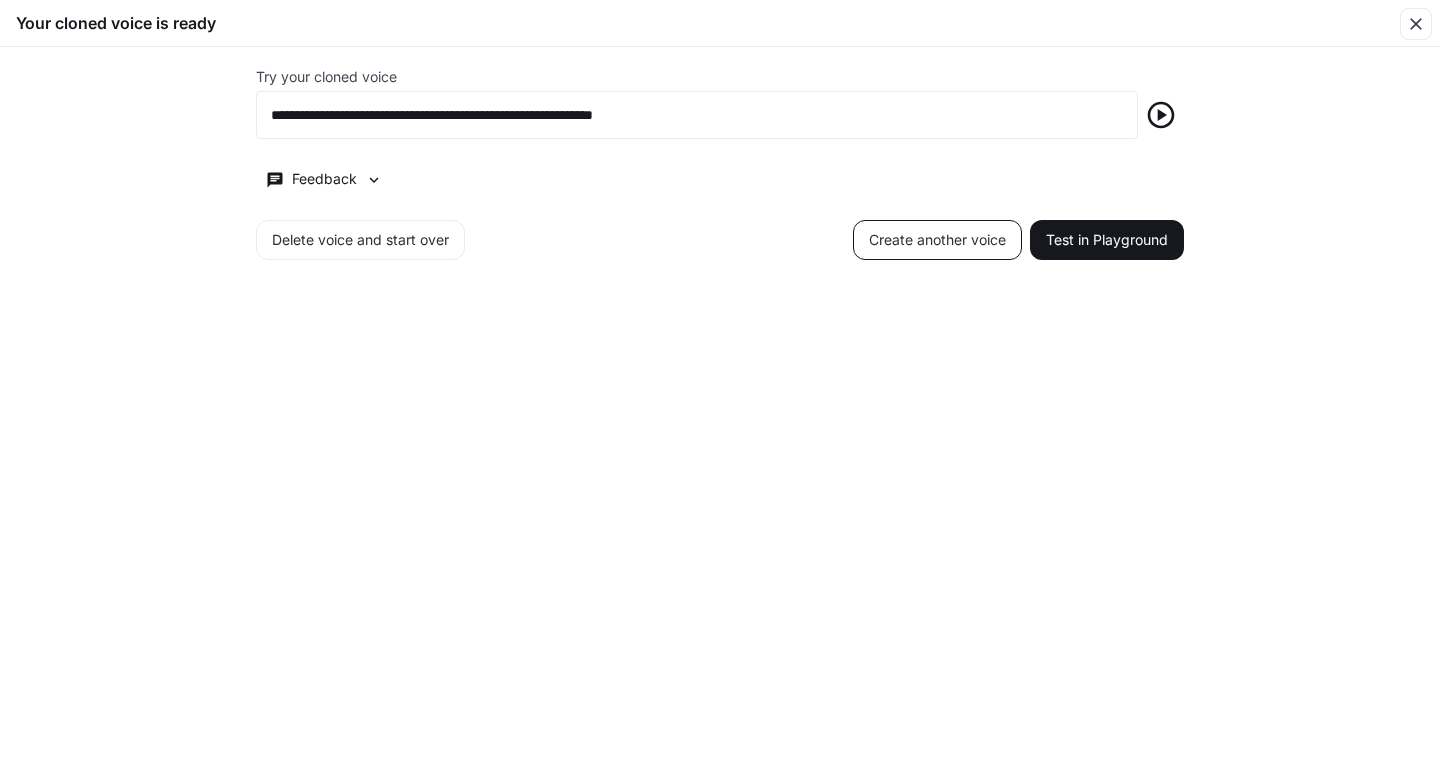 click on "Create another voice" at bounding box center (937, 240) 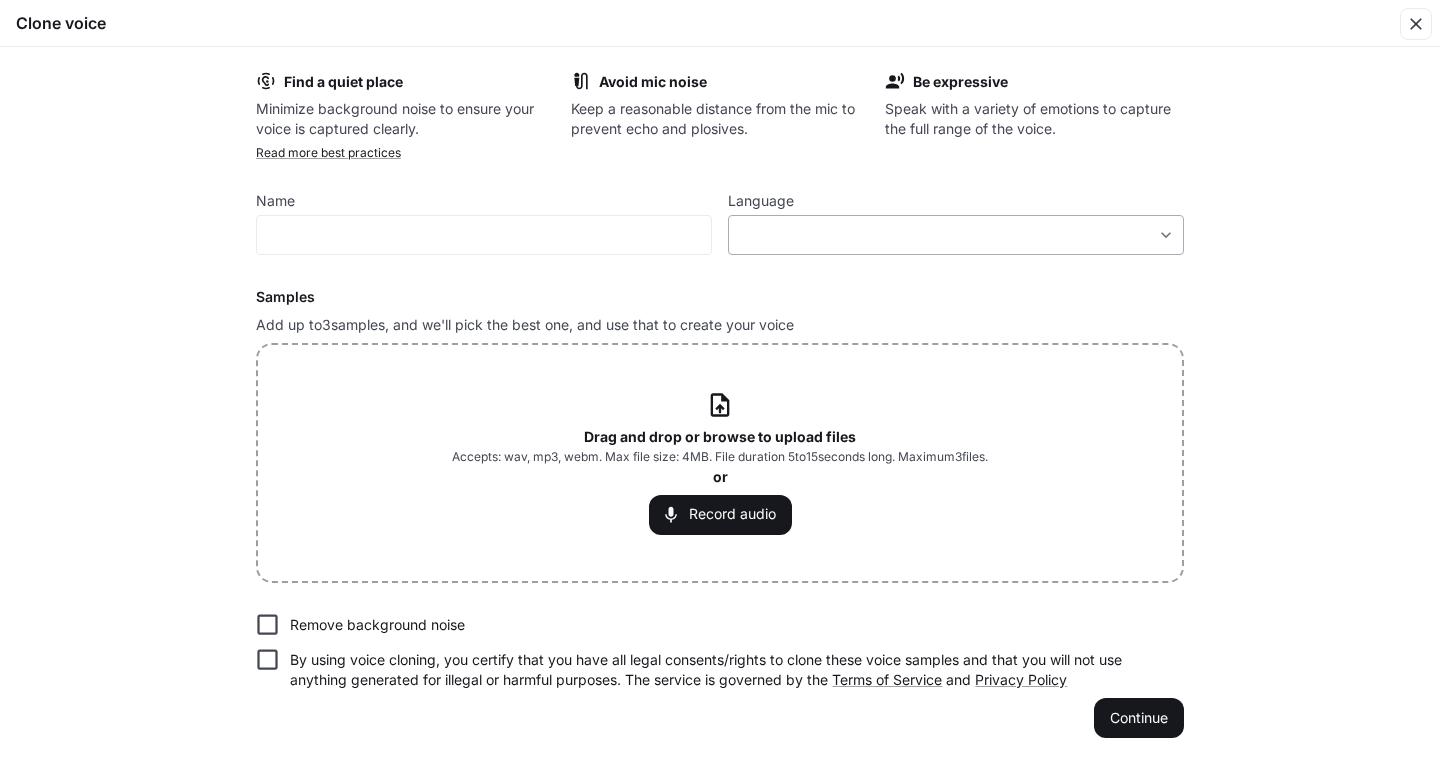 click on "**********" at bounding box center (720, 391) 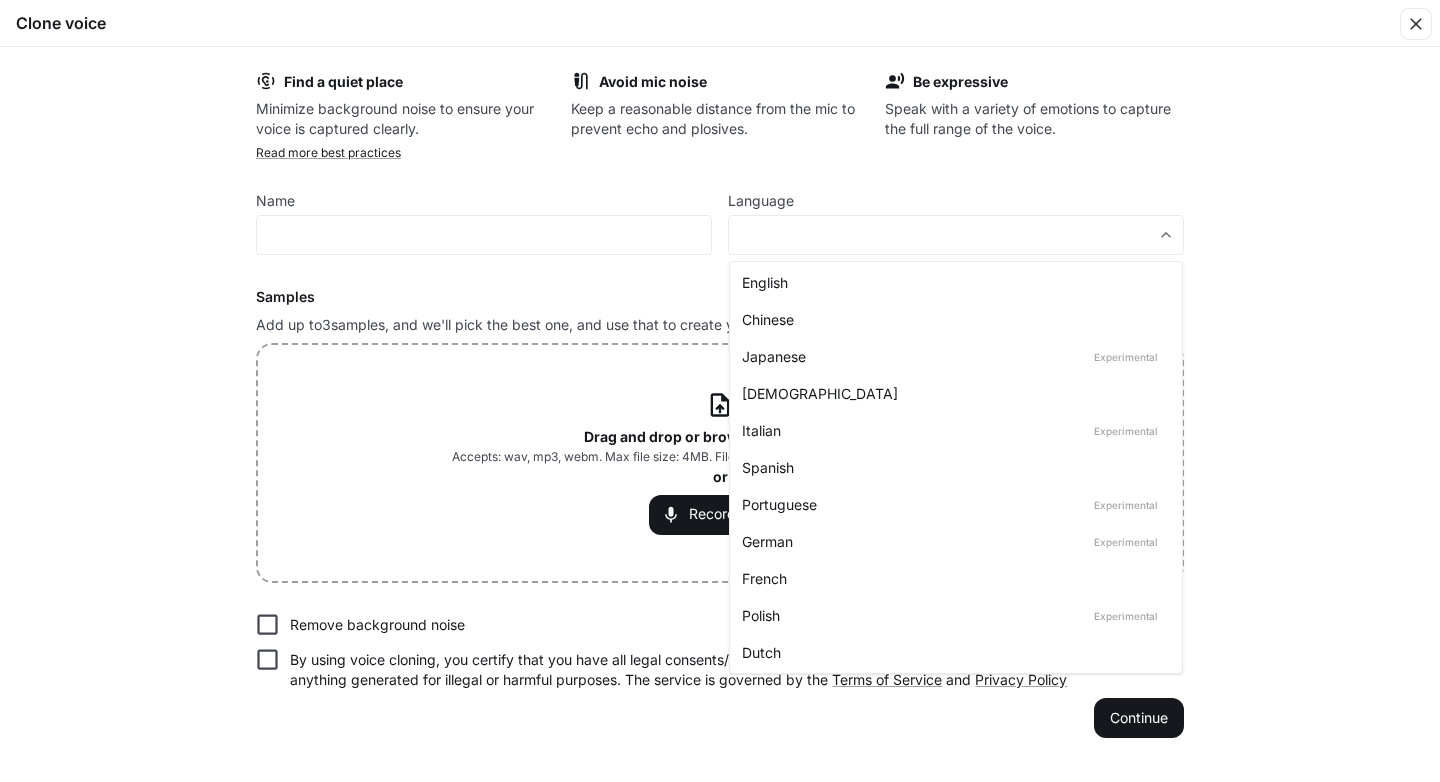 click on "English" at bounding box center [952, 282] 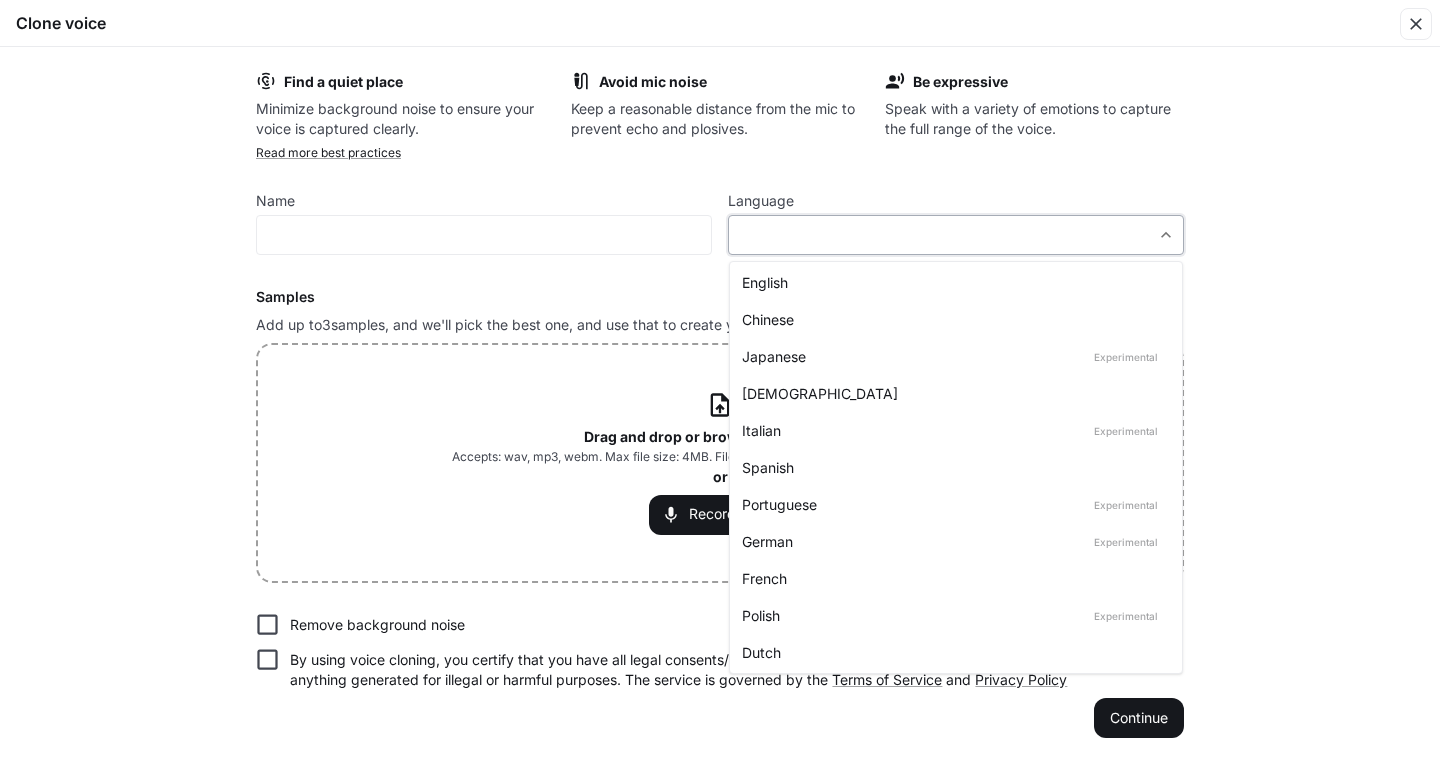 type on "*****" 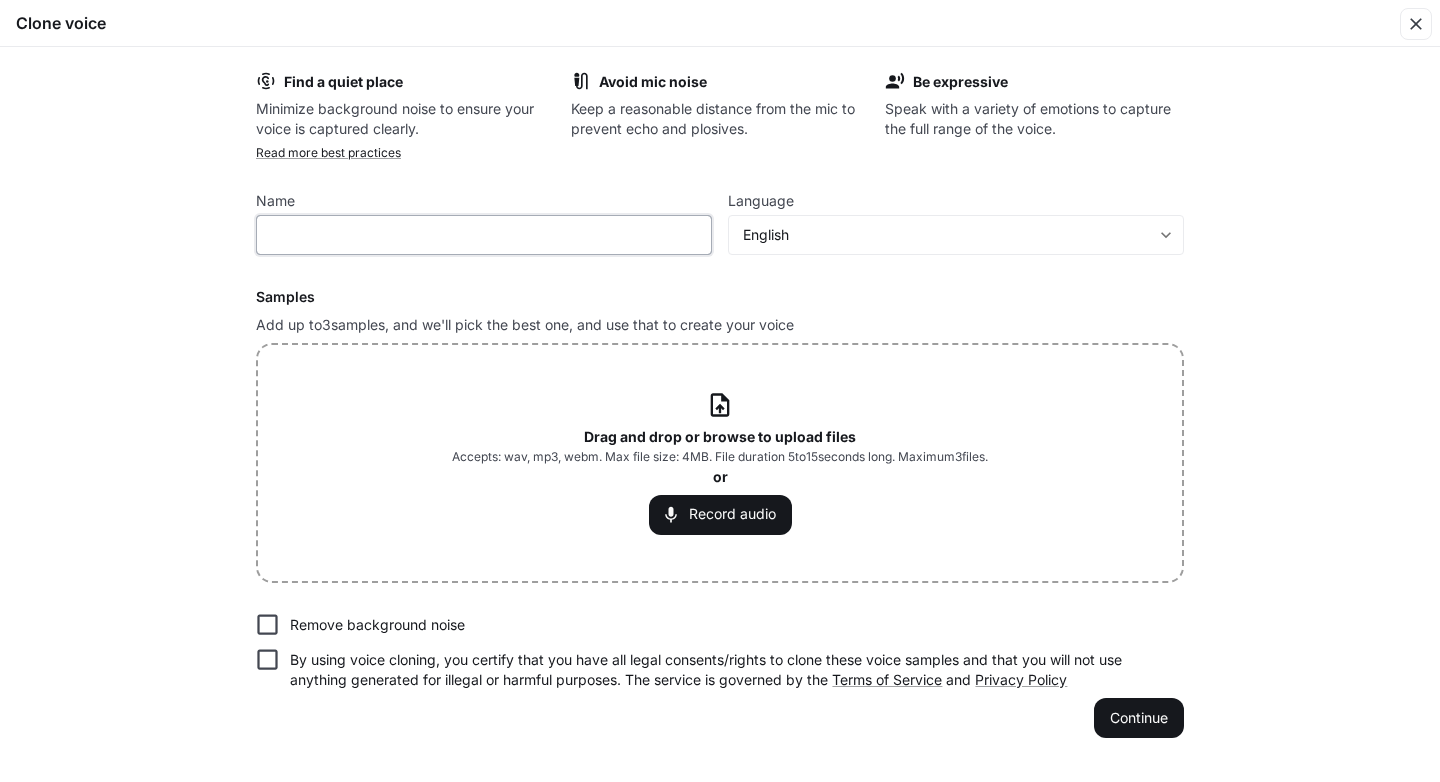 click at bounding box center [484, 235] 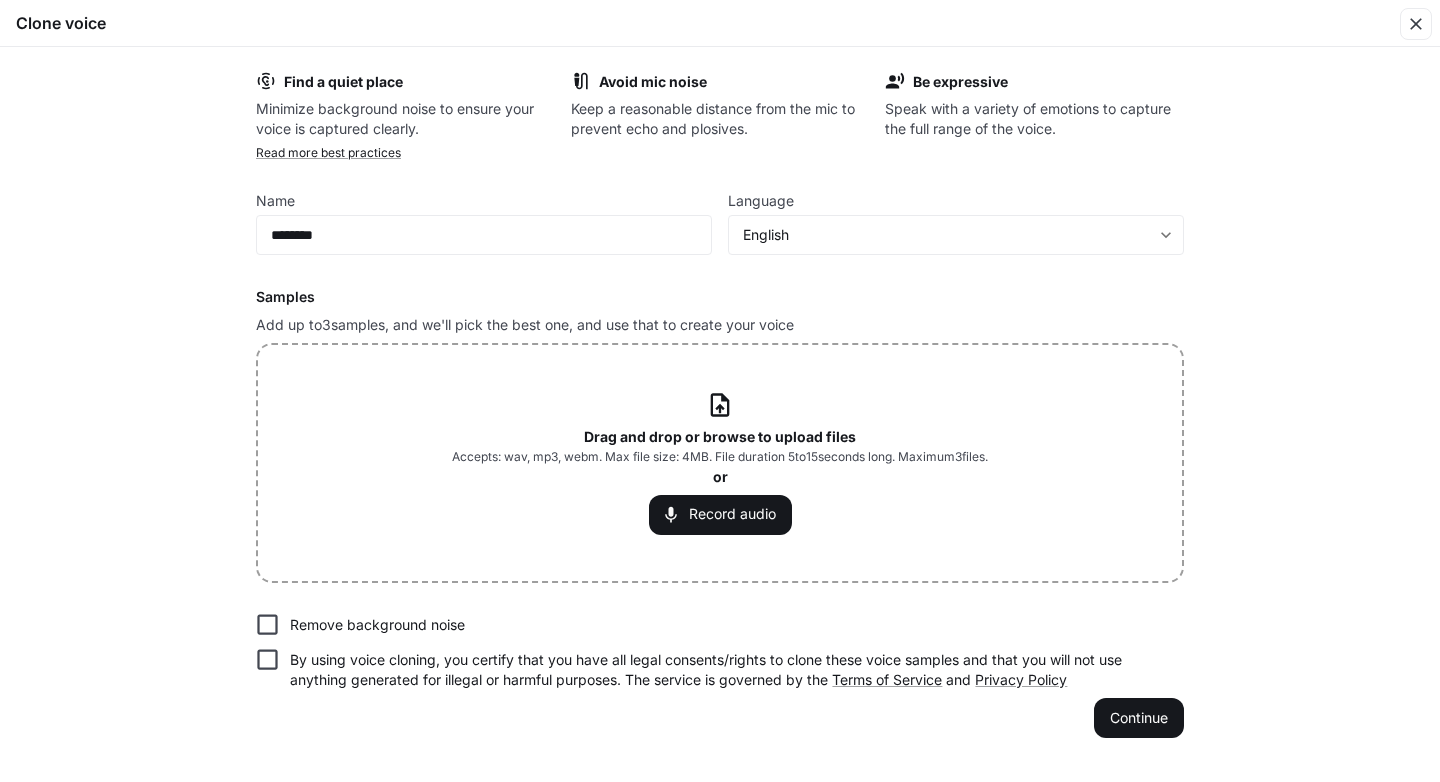 click on "Accepts: wav, mp3, webm. Max file size: 4MB. File duration   5  to  15  seconds long. Maximum  3  files." at bounding box center [720, 457] 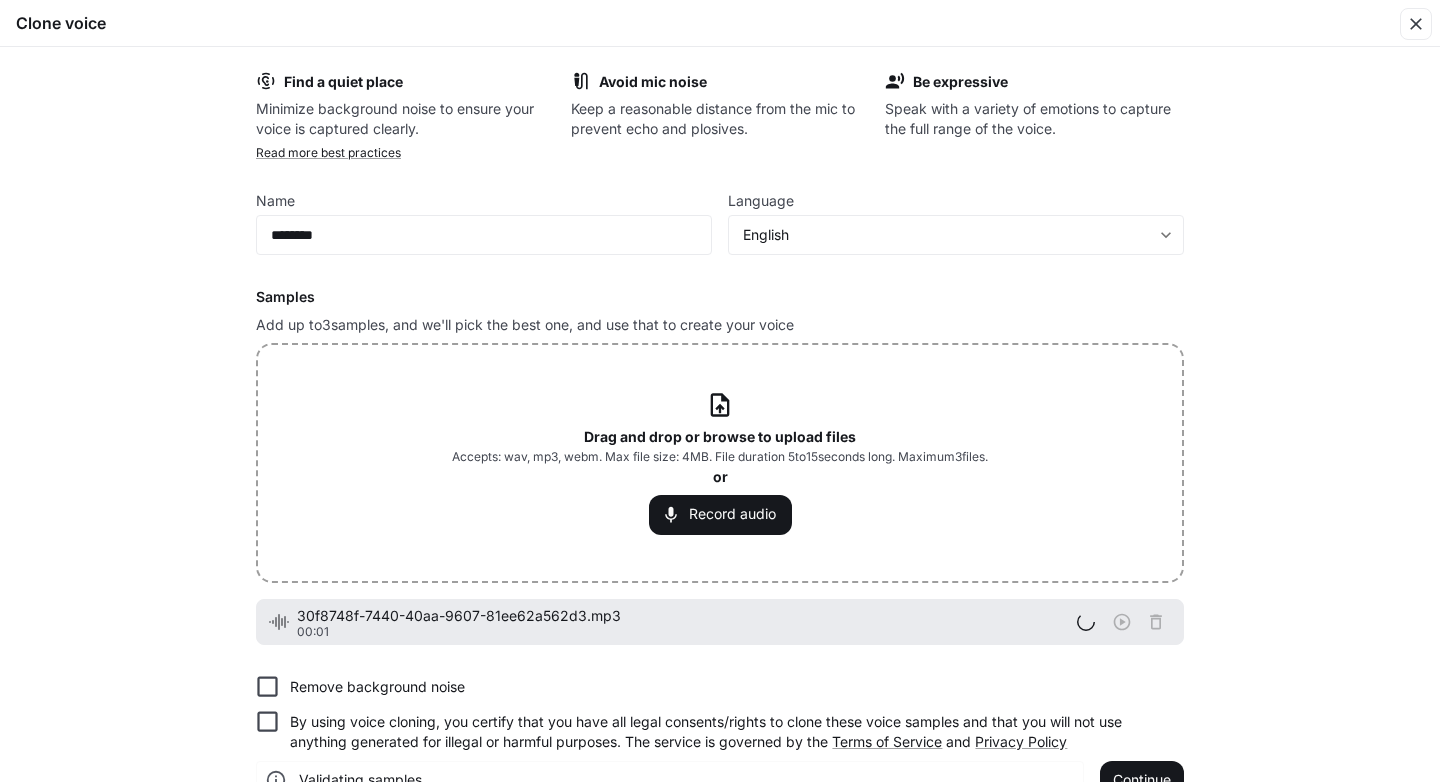 scroll, scrollTop: 42, scrollLeft: 0, axis: vertical 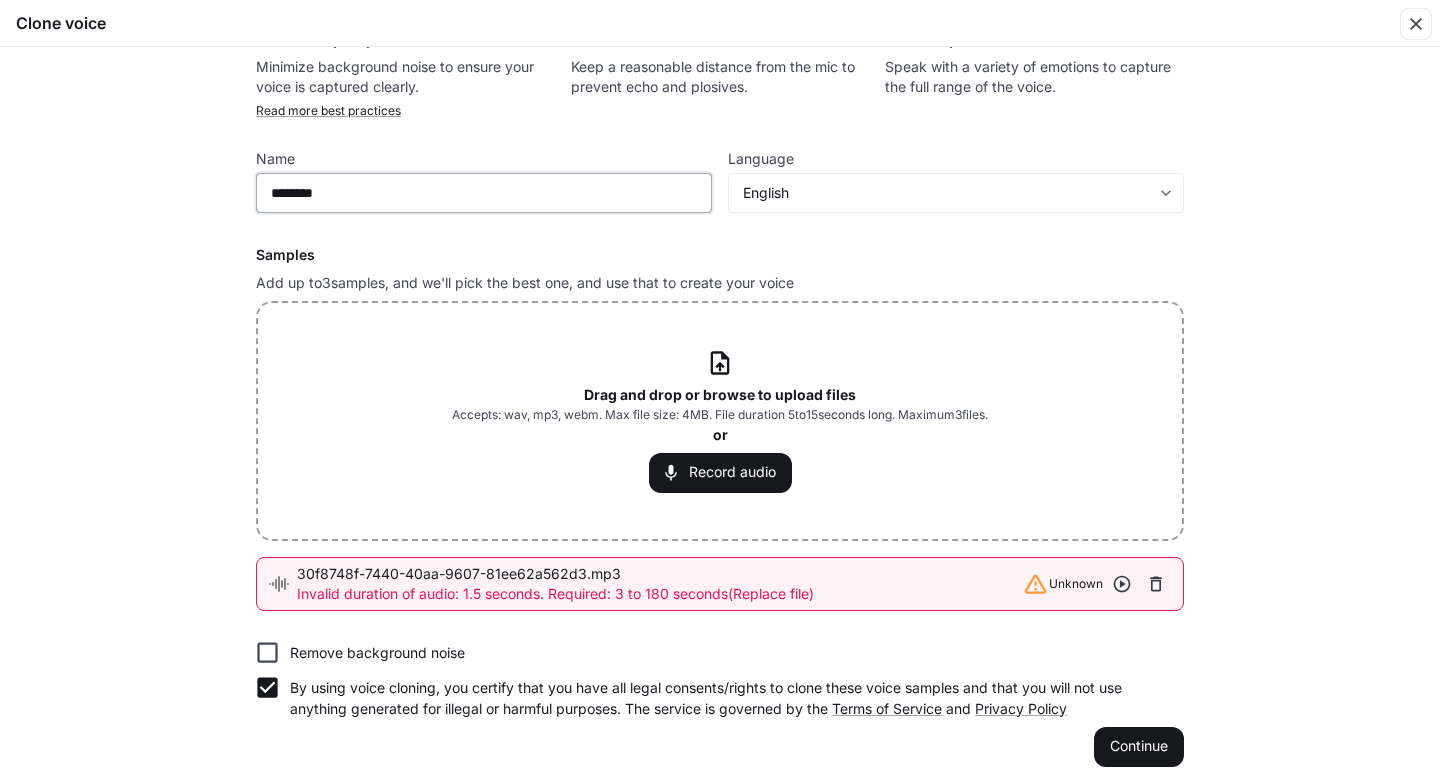 click on "********" at bounding box center [484, 193] 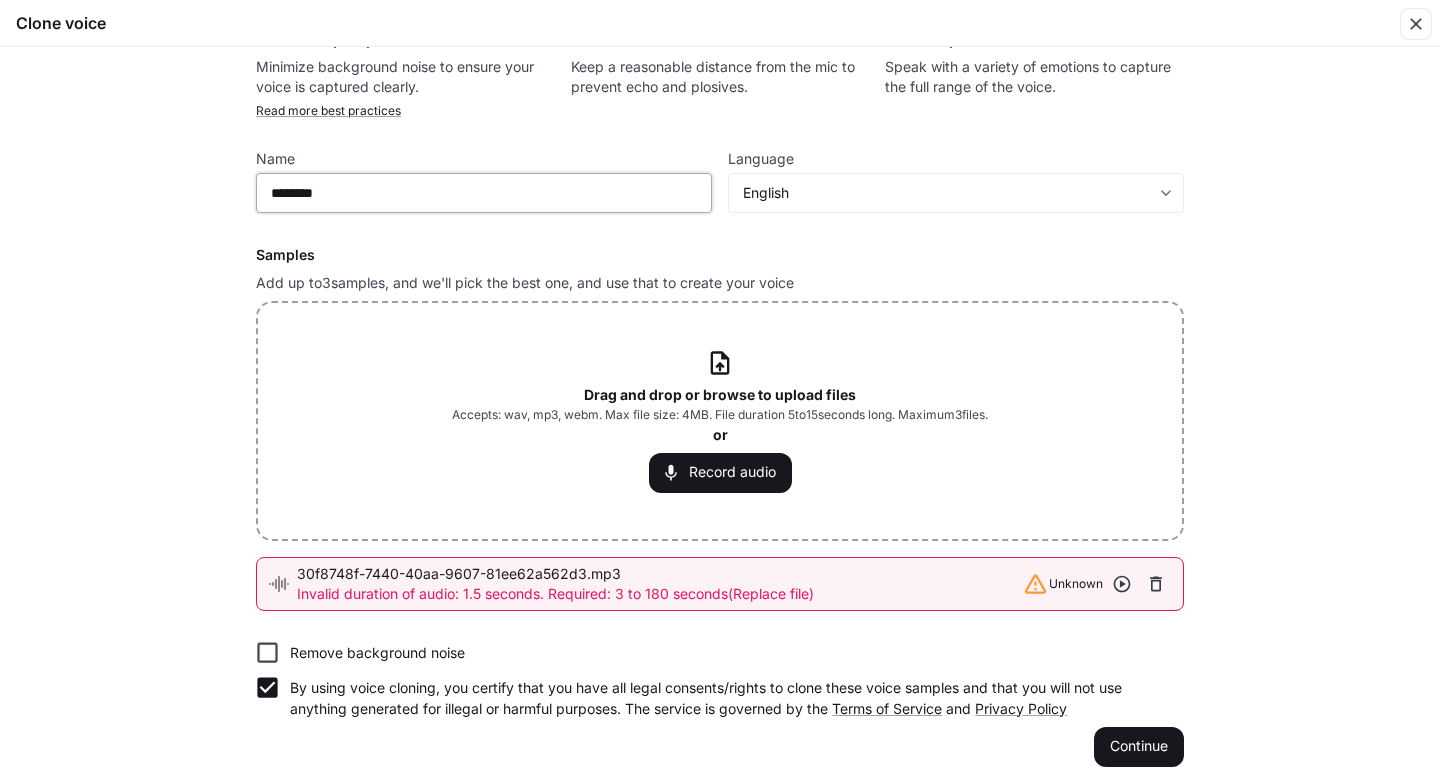 type on "********" 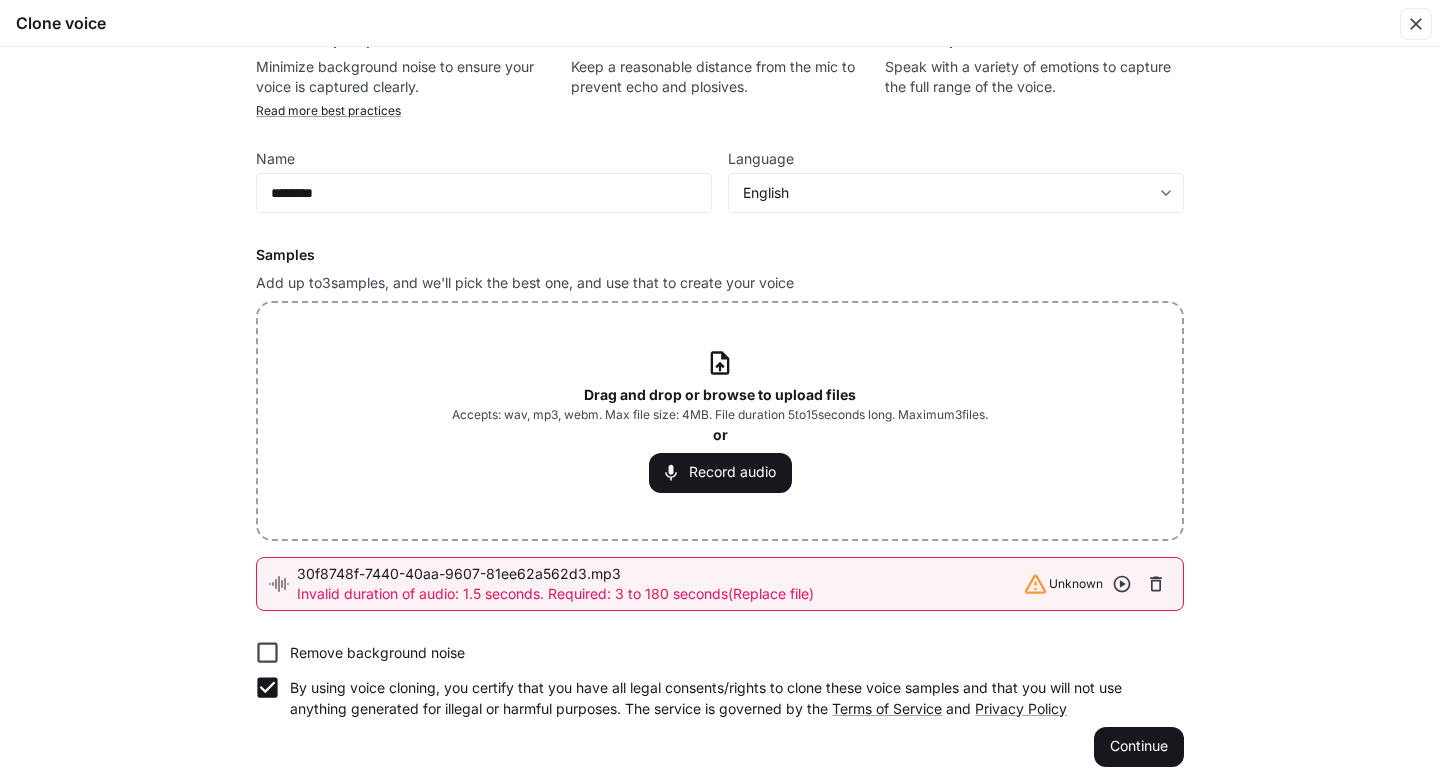 click on "Drag and drop or browse to upload files" at bounding box center [720, 394] 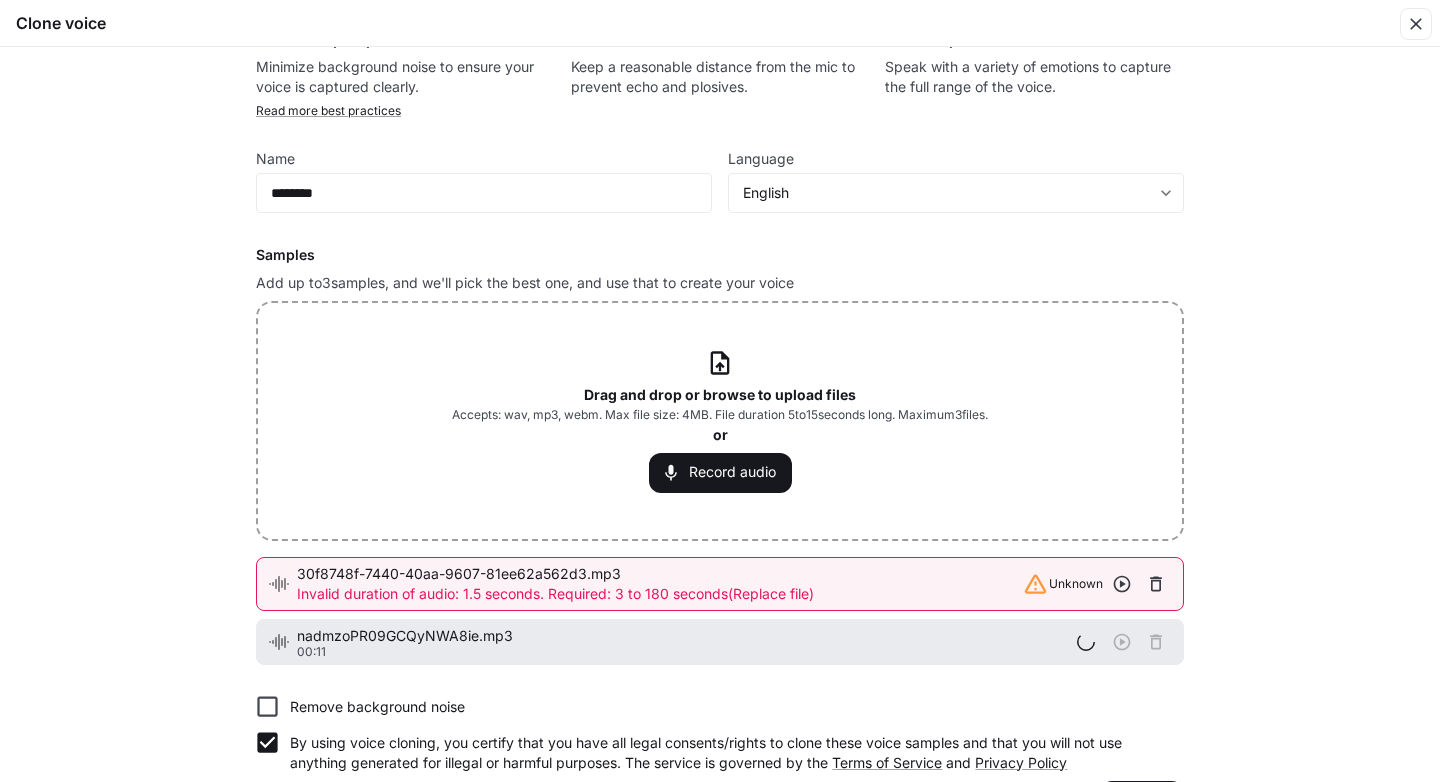 click 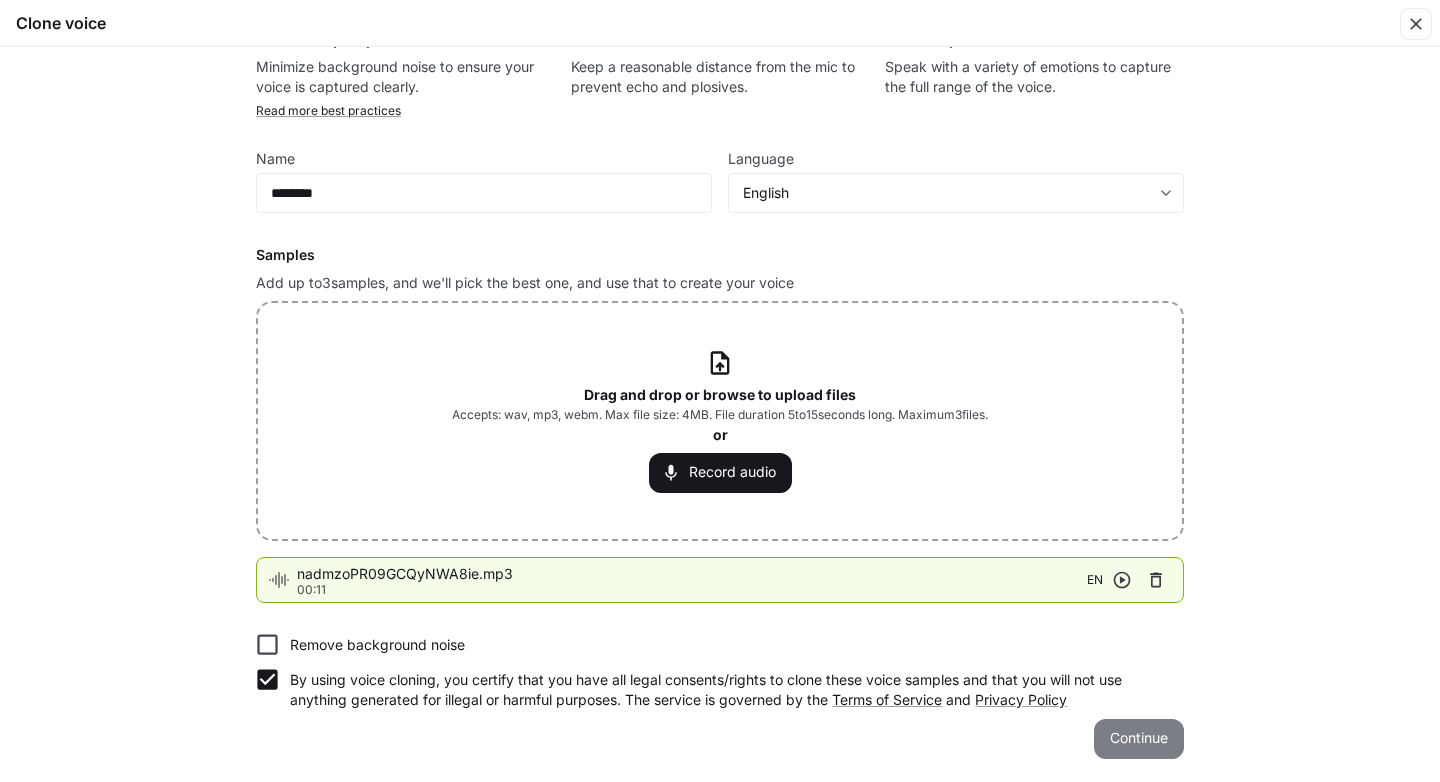 click on "Continue" at bounding box center [1139, 739] 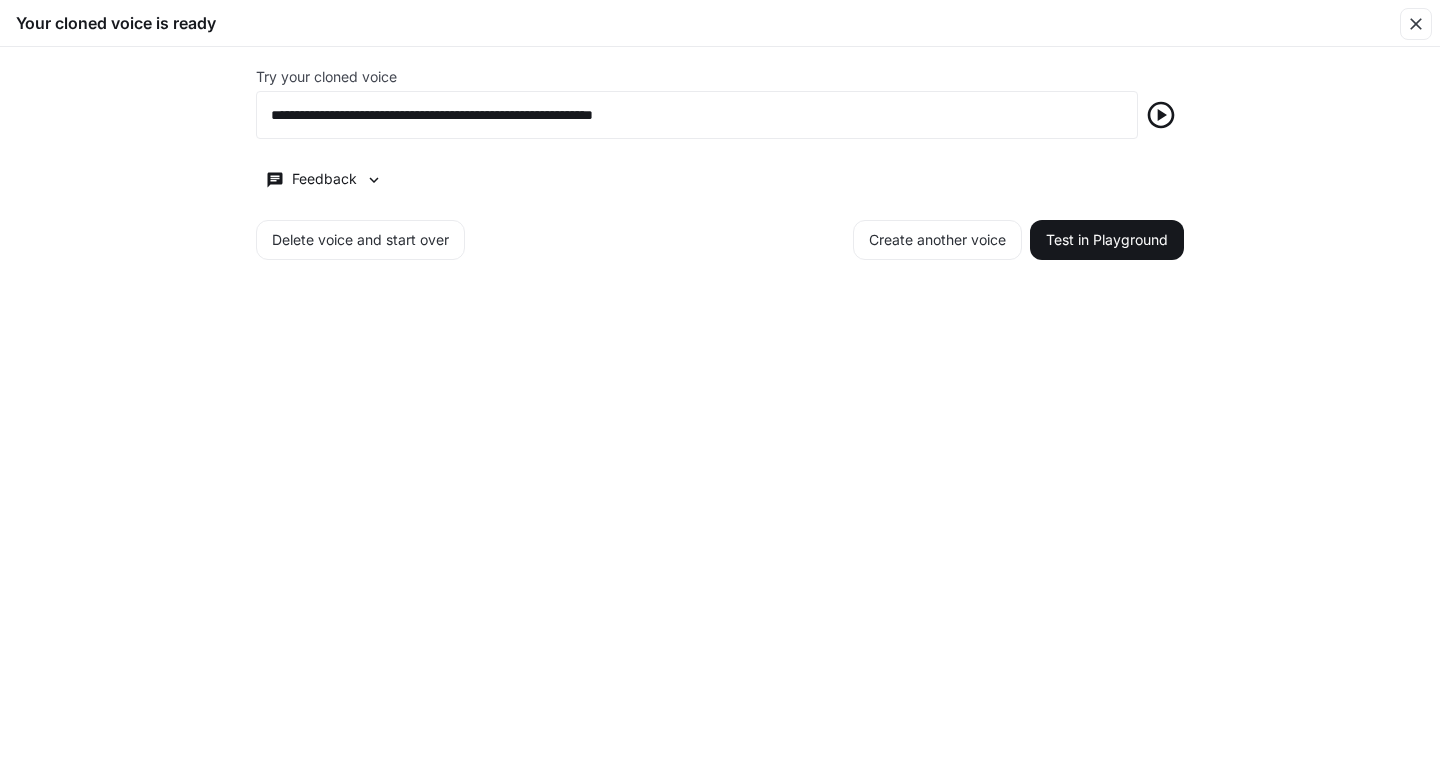 scroll, scrollTop: 0, scrollLeft: 0, axis: both 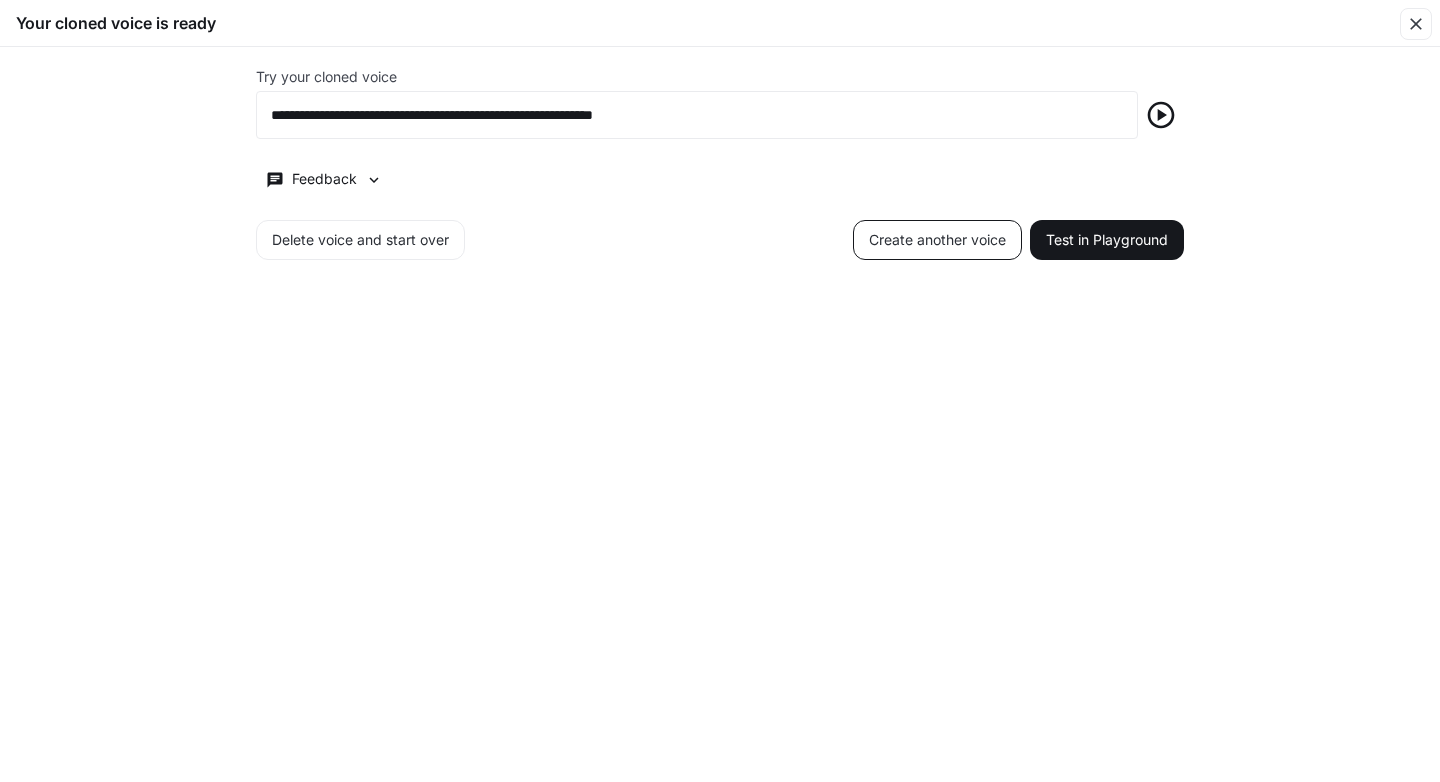 click on "Create another voice" at bounding box center [937, 240] 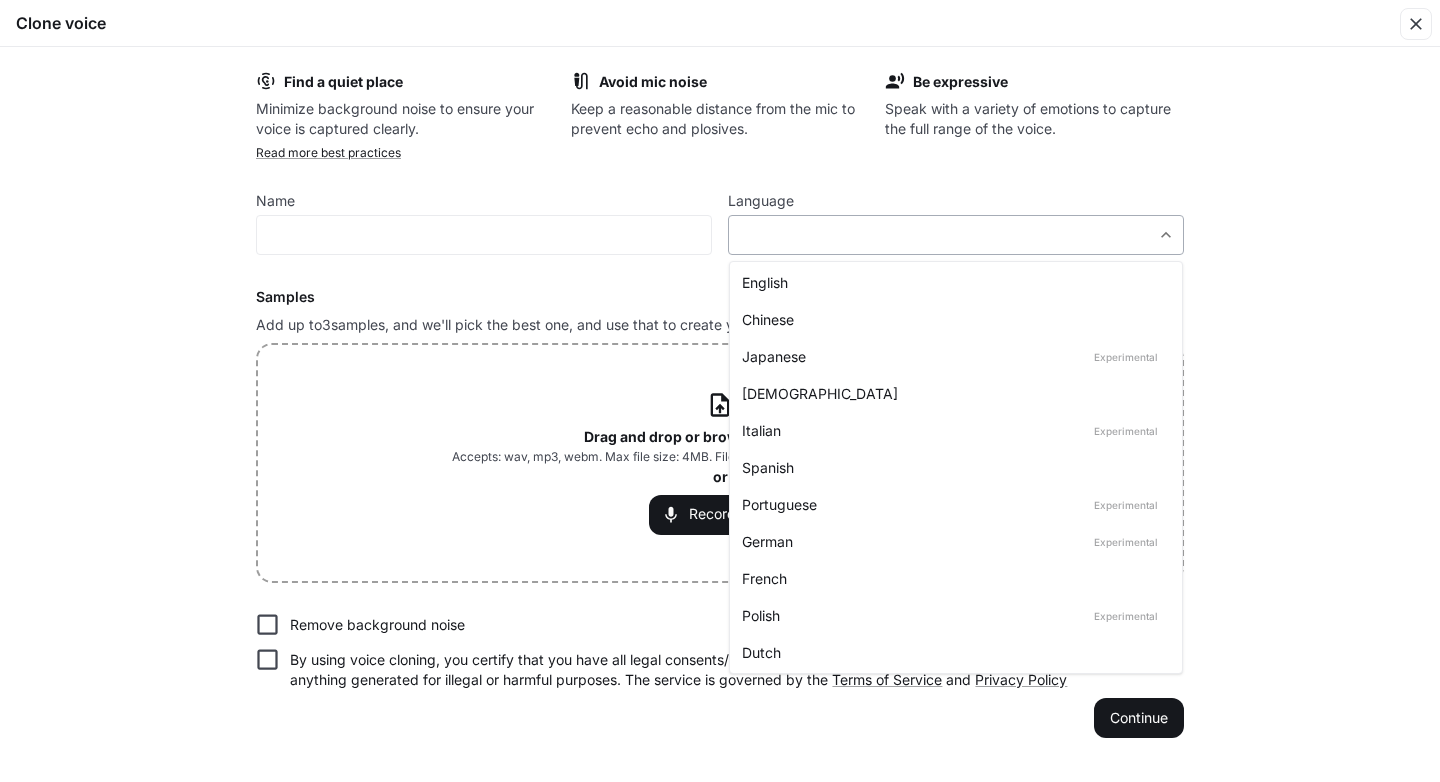 click on "**********" at bounding box center (720, 391) 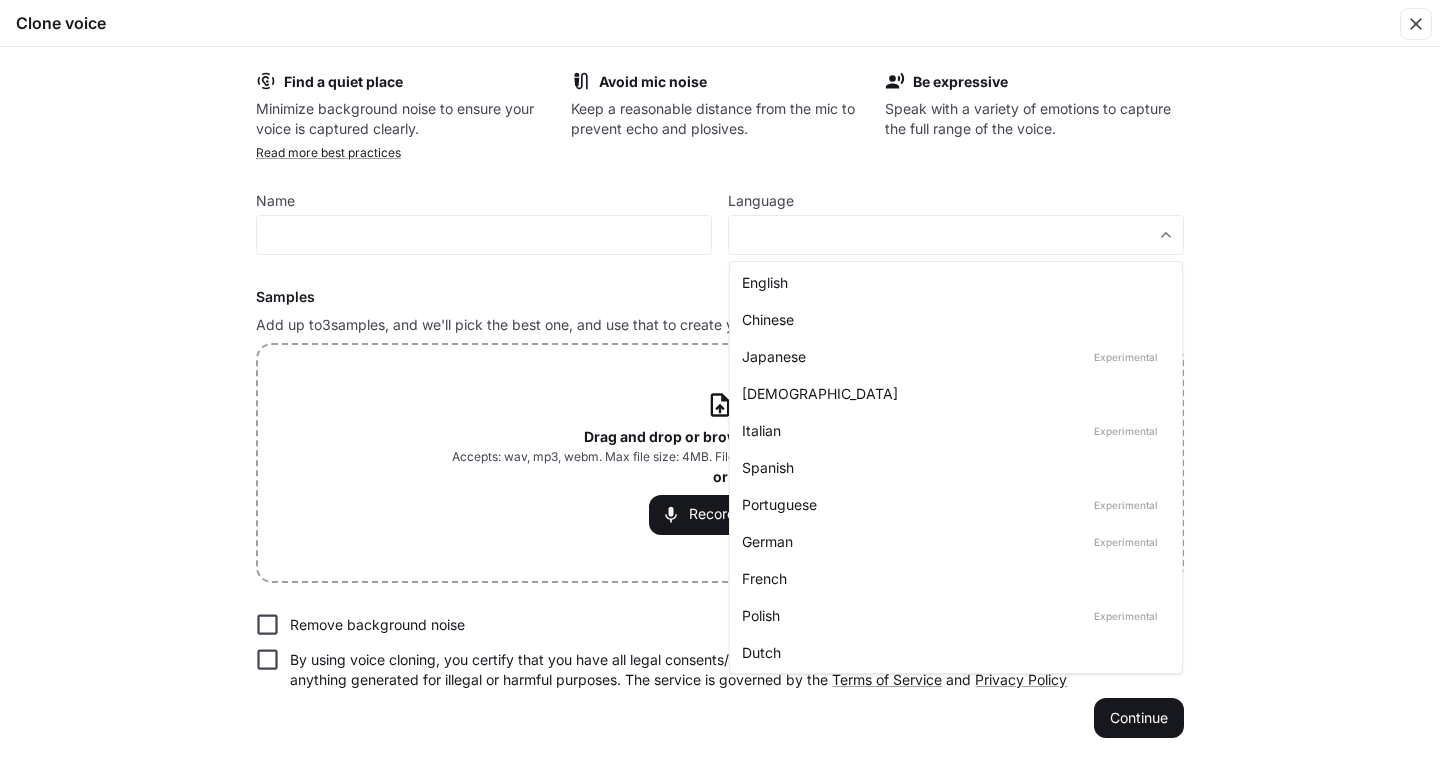 click on "English" at bounding box center (952, 282) 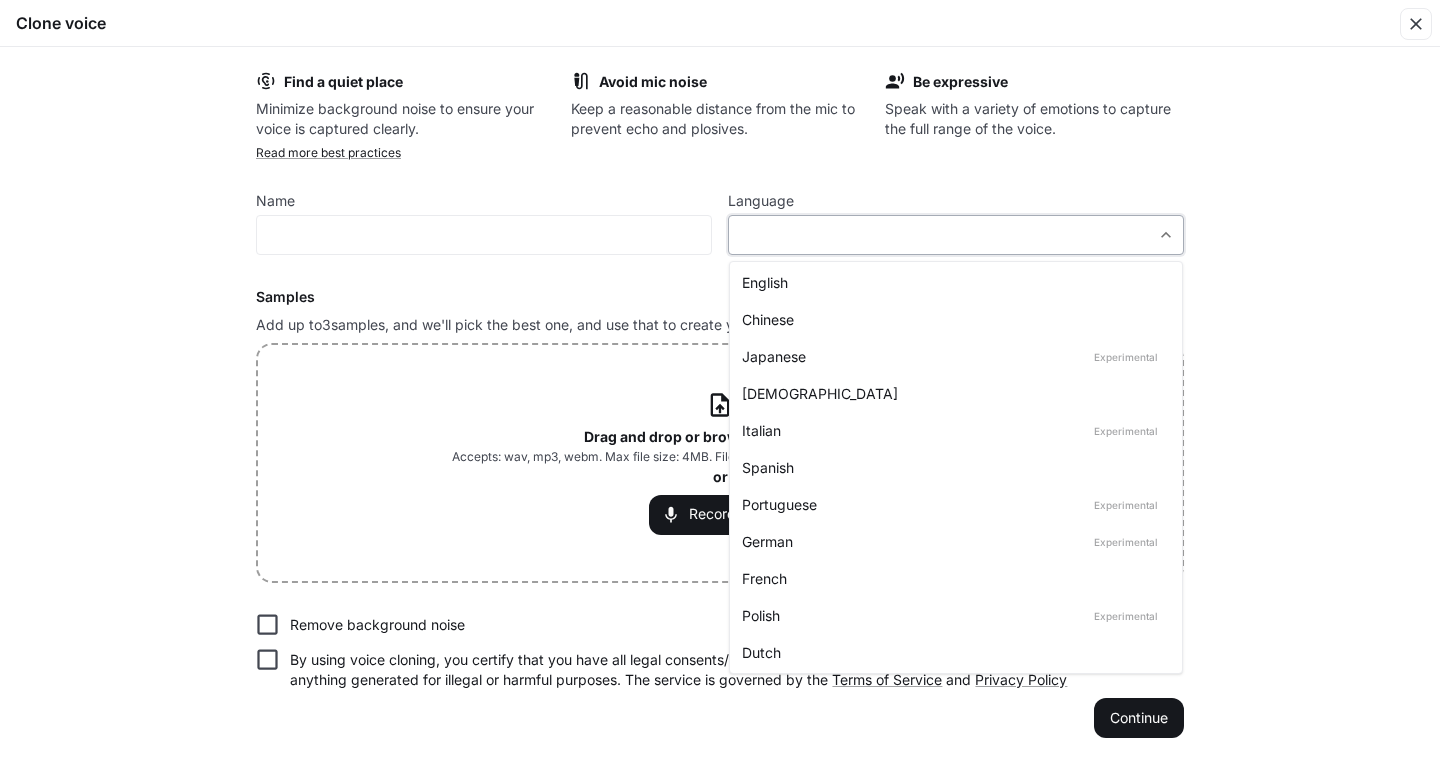 type on "*****" 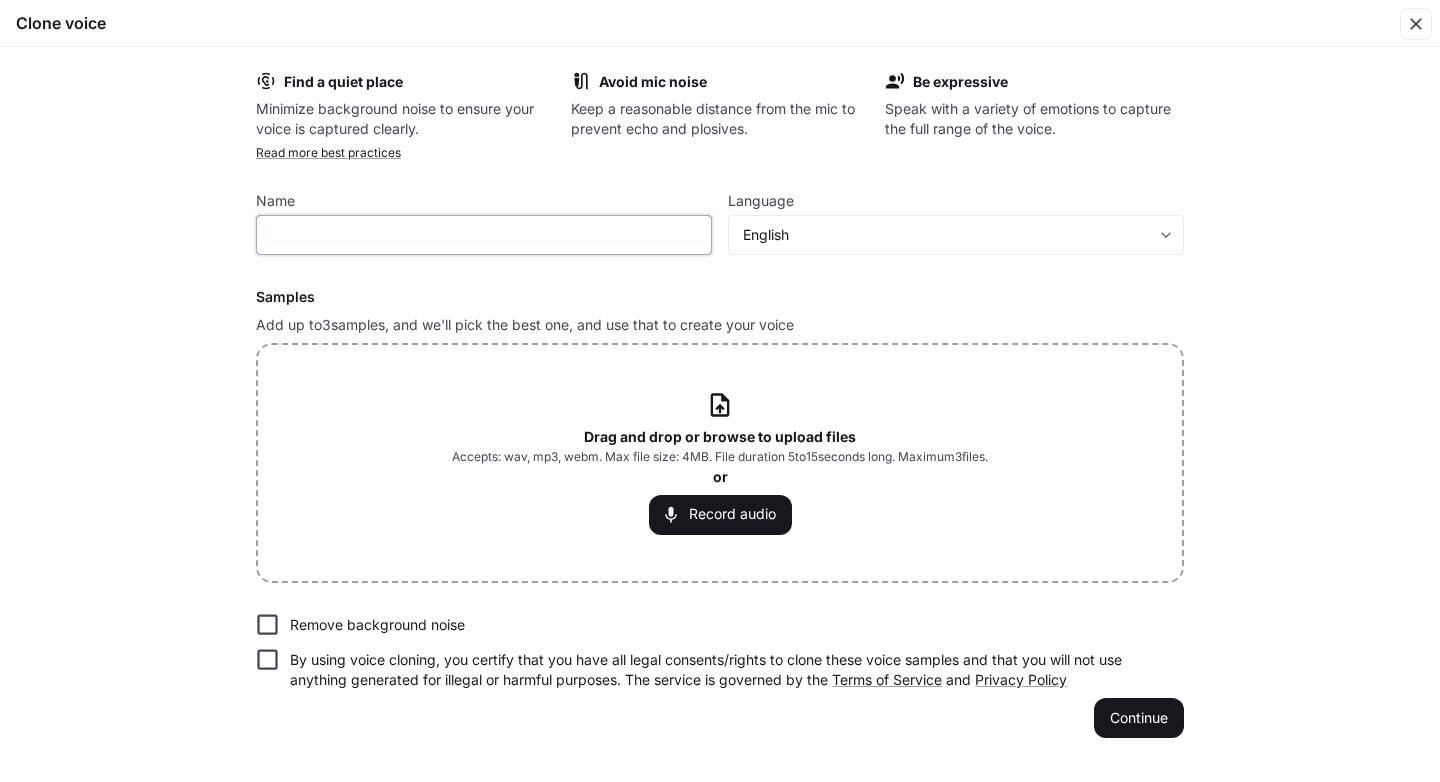 click at bounding box center [484, 235] 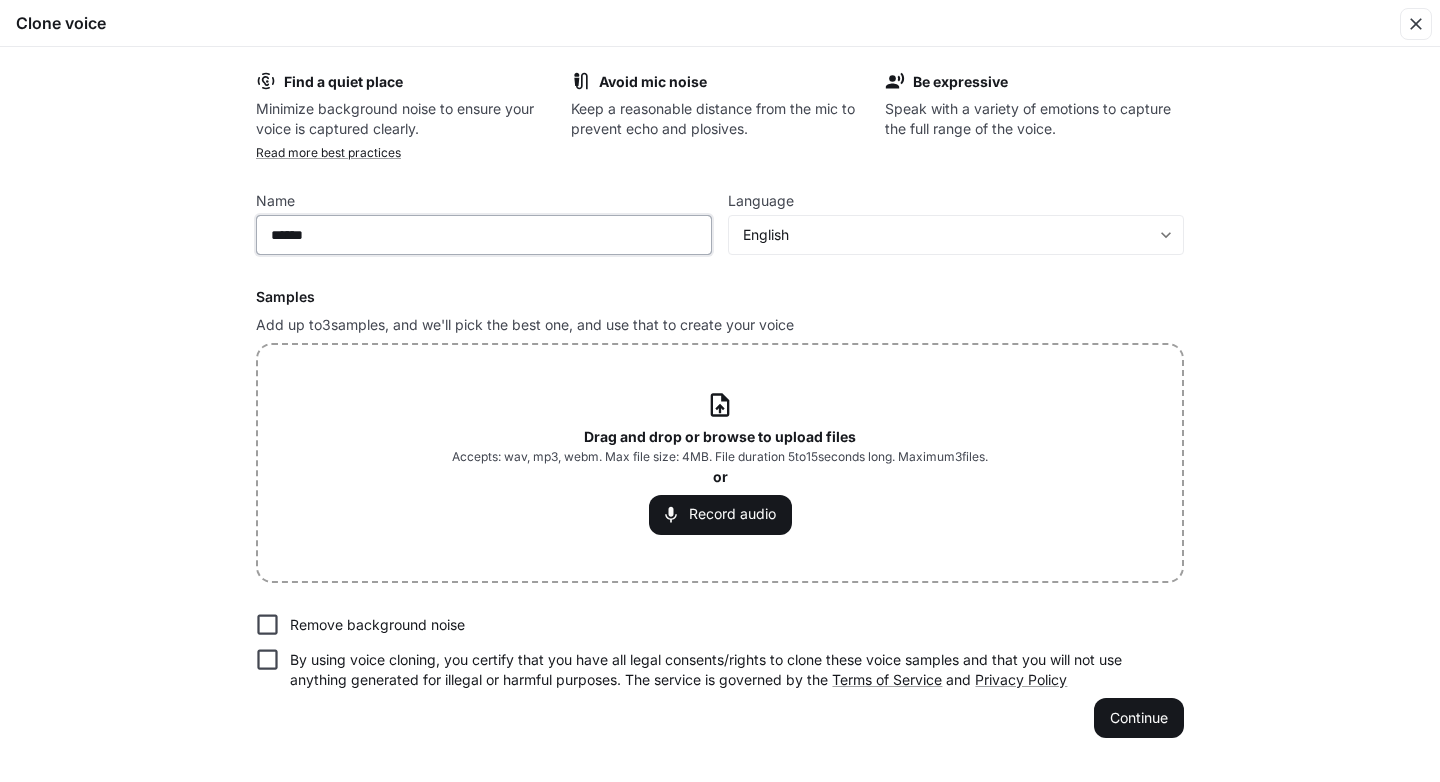 type on "******" 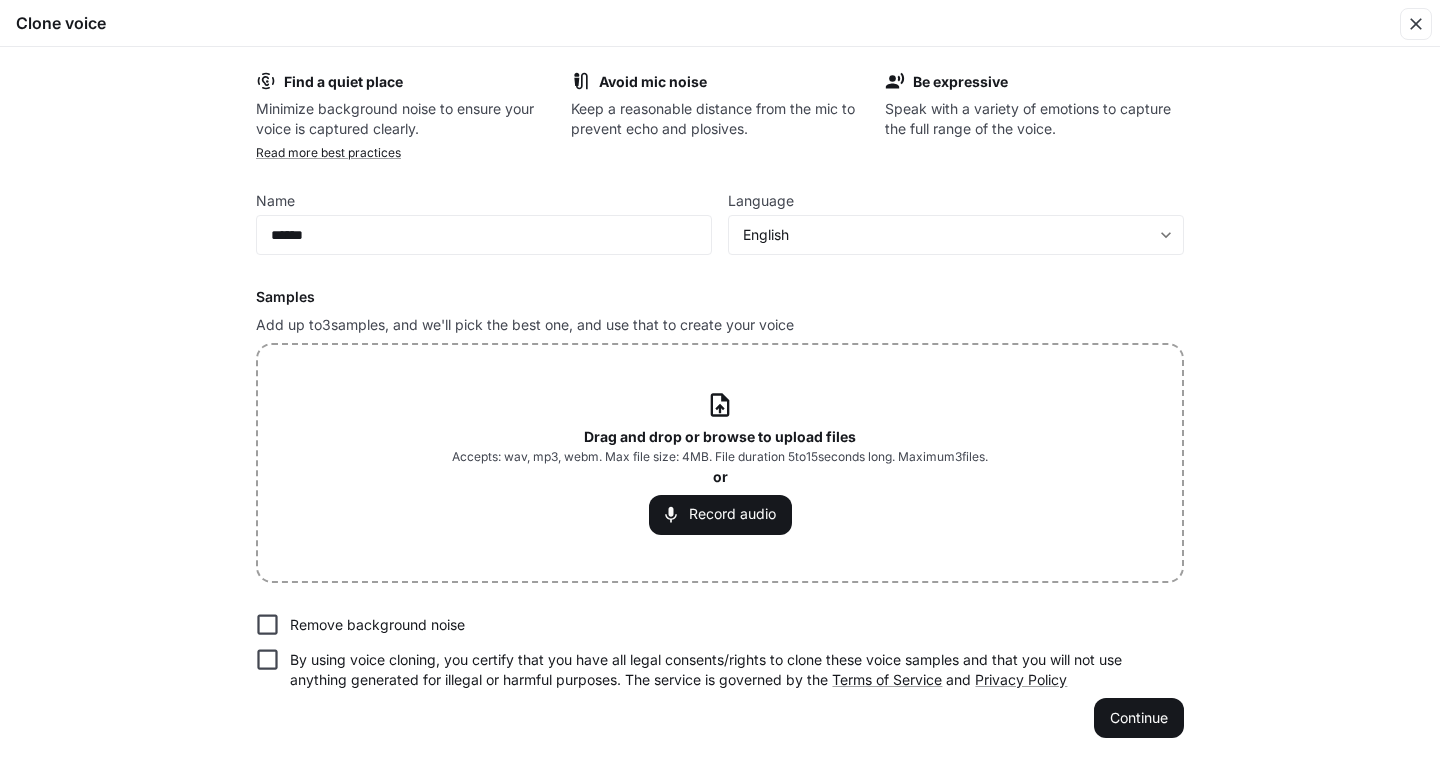 click on "Drag and drop or browse to upload files" at bounding box center [720, 436] 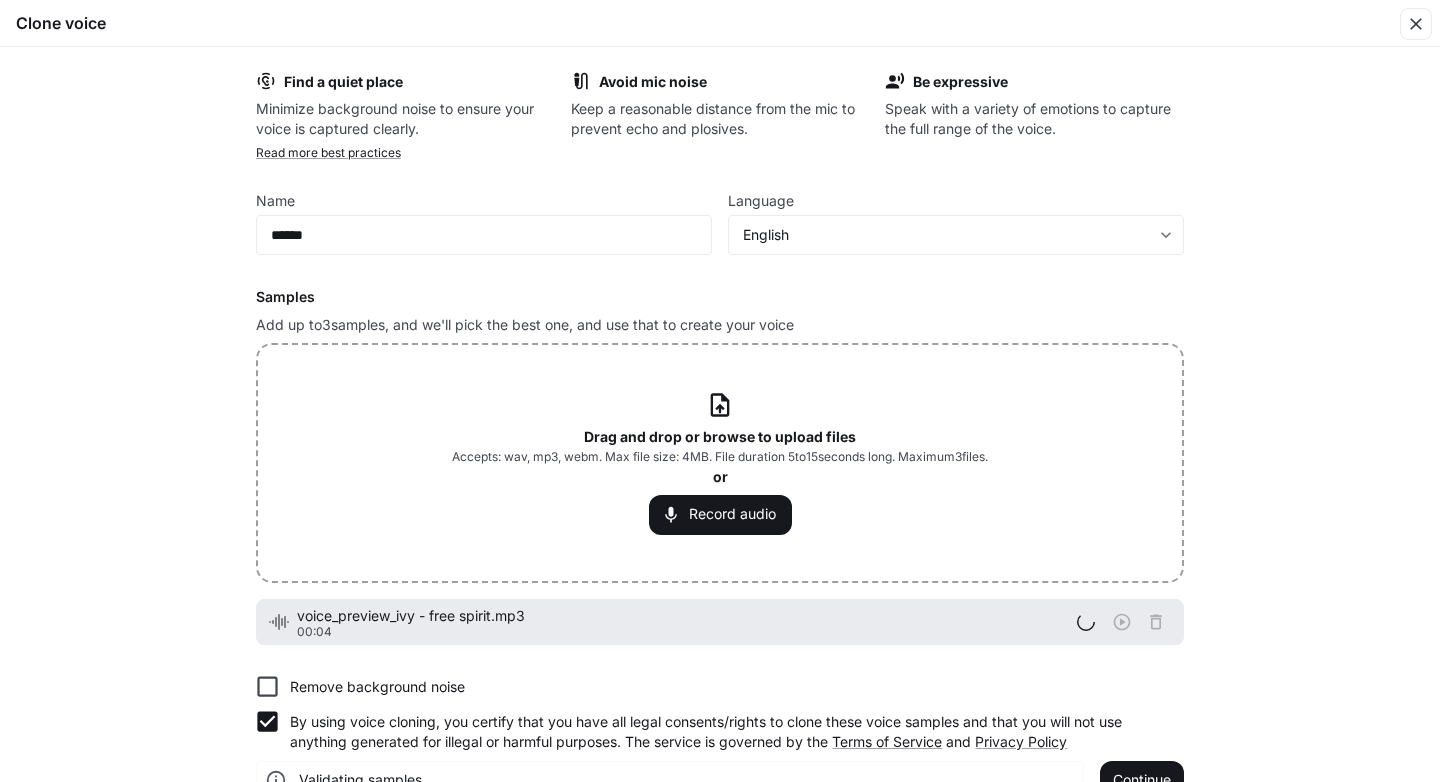 scroll, scrollTop: 42, scrollLeft: 0, axis: vertical 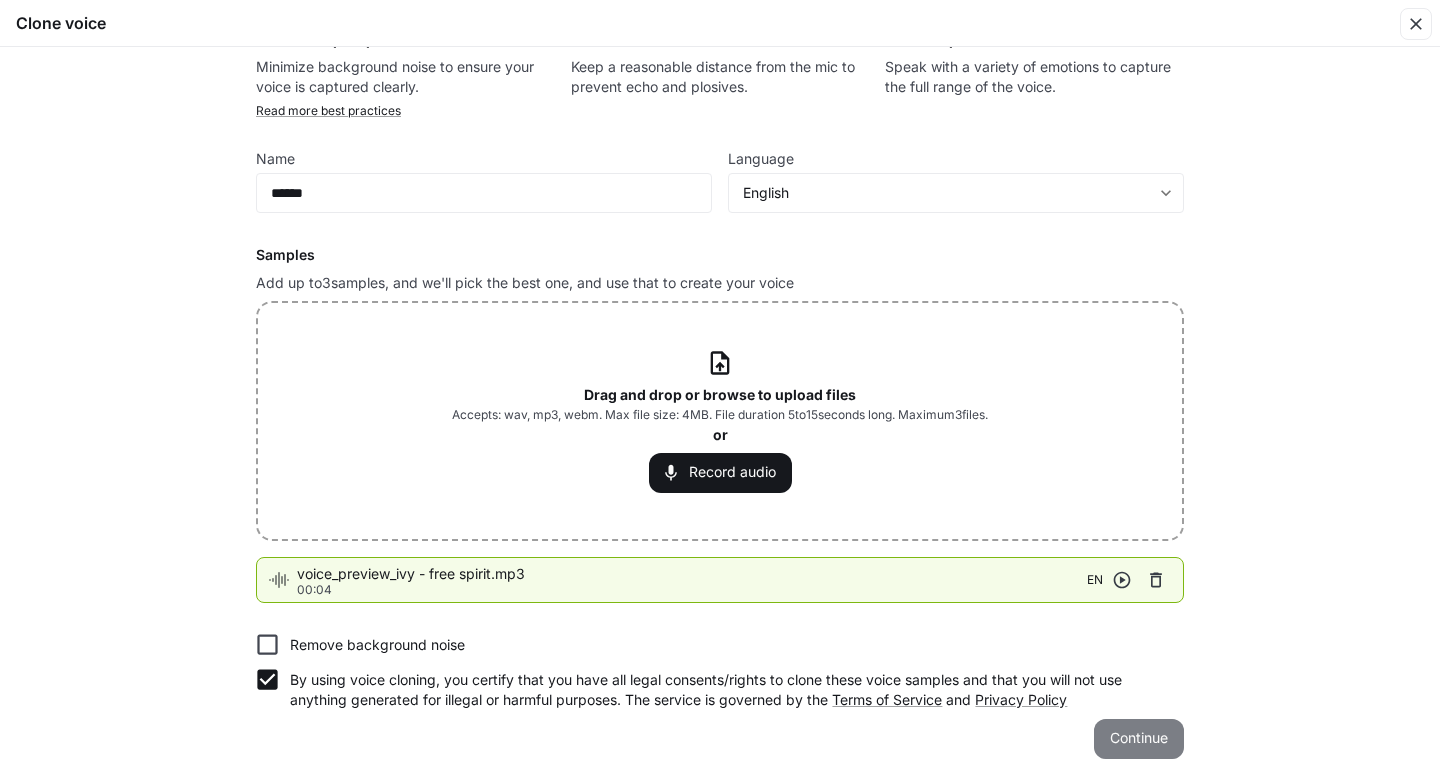 click on "Continue" at bounding box center (1139, 739) 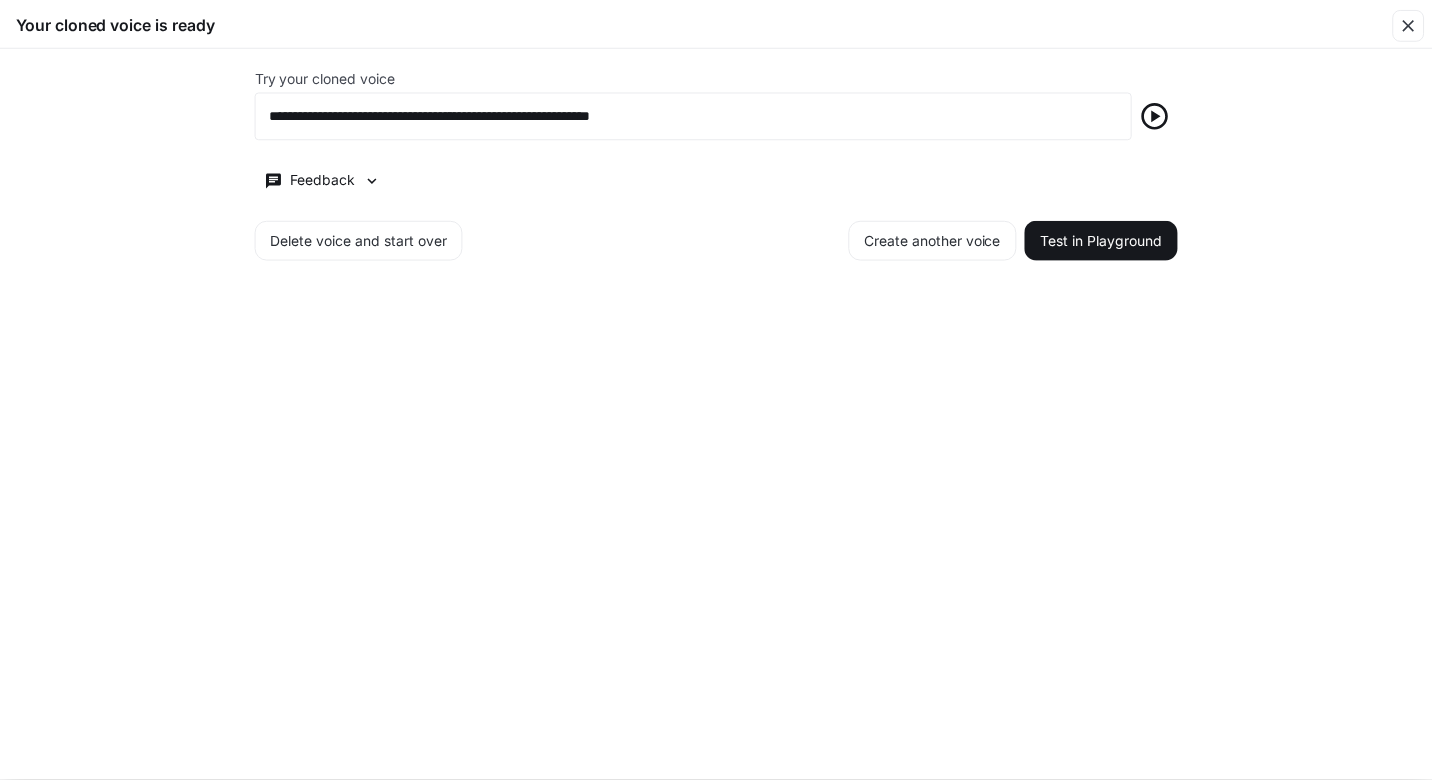 scroll, scrollTop: 0, scrollLeft: 0, axis: both 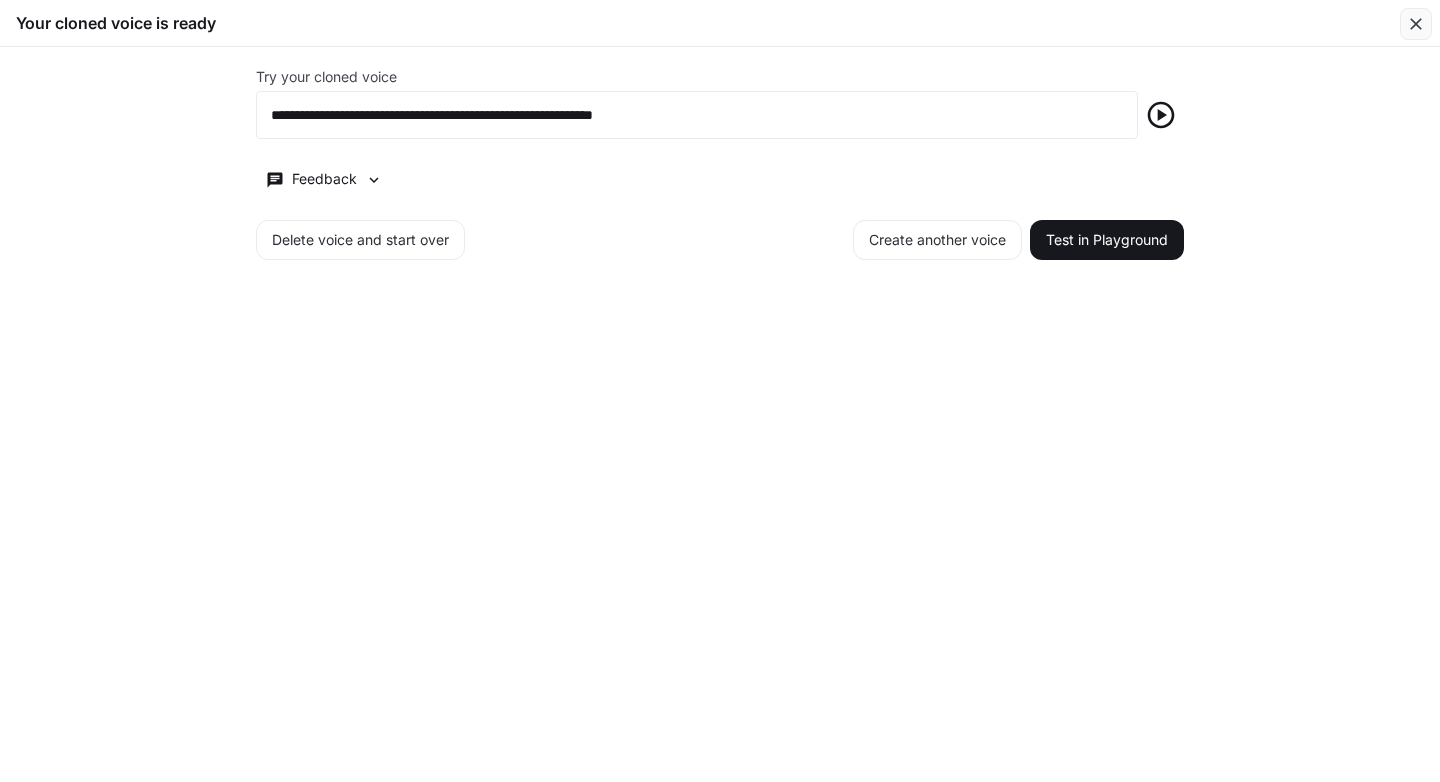 click 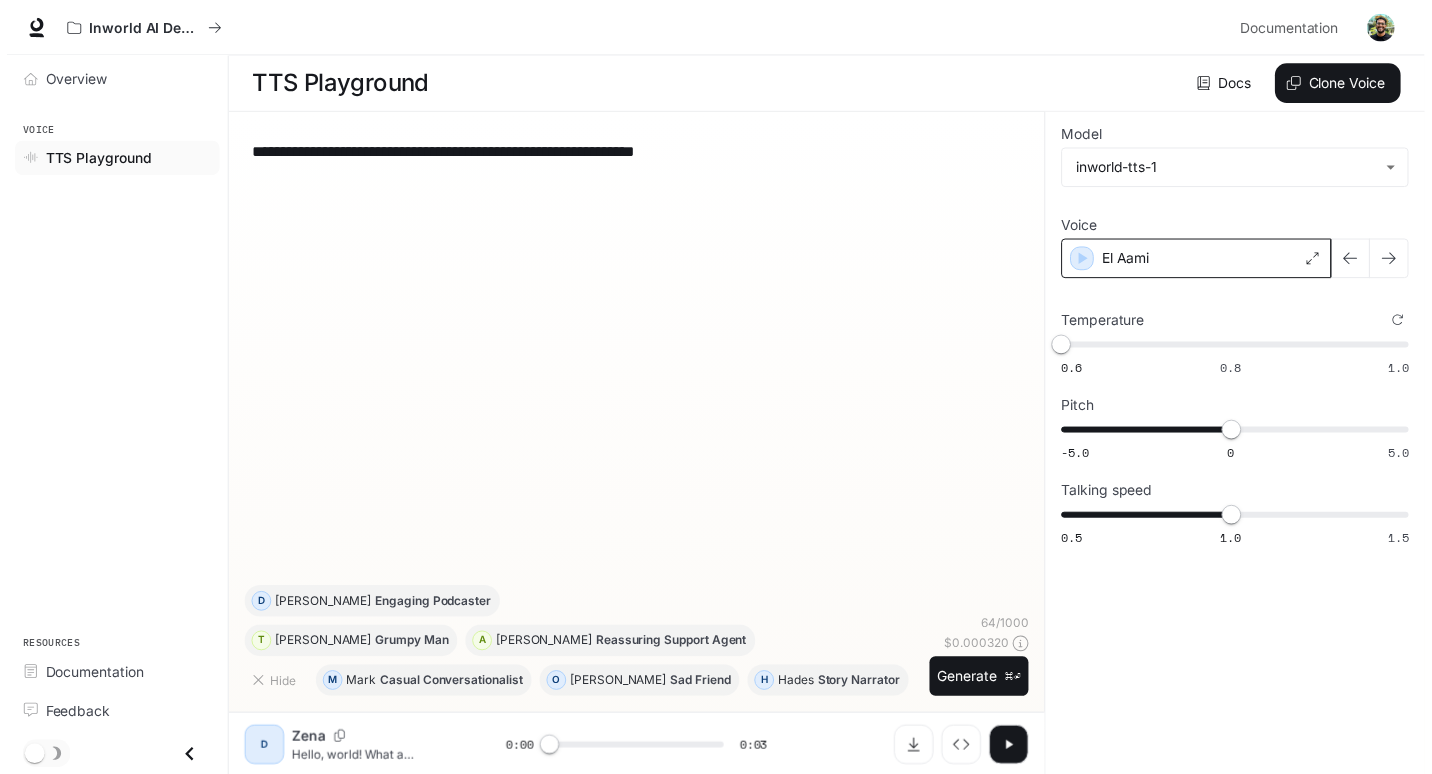 scroll, scrollTop: 1, scrollLeft: 0, axis: vertical 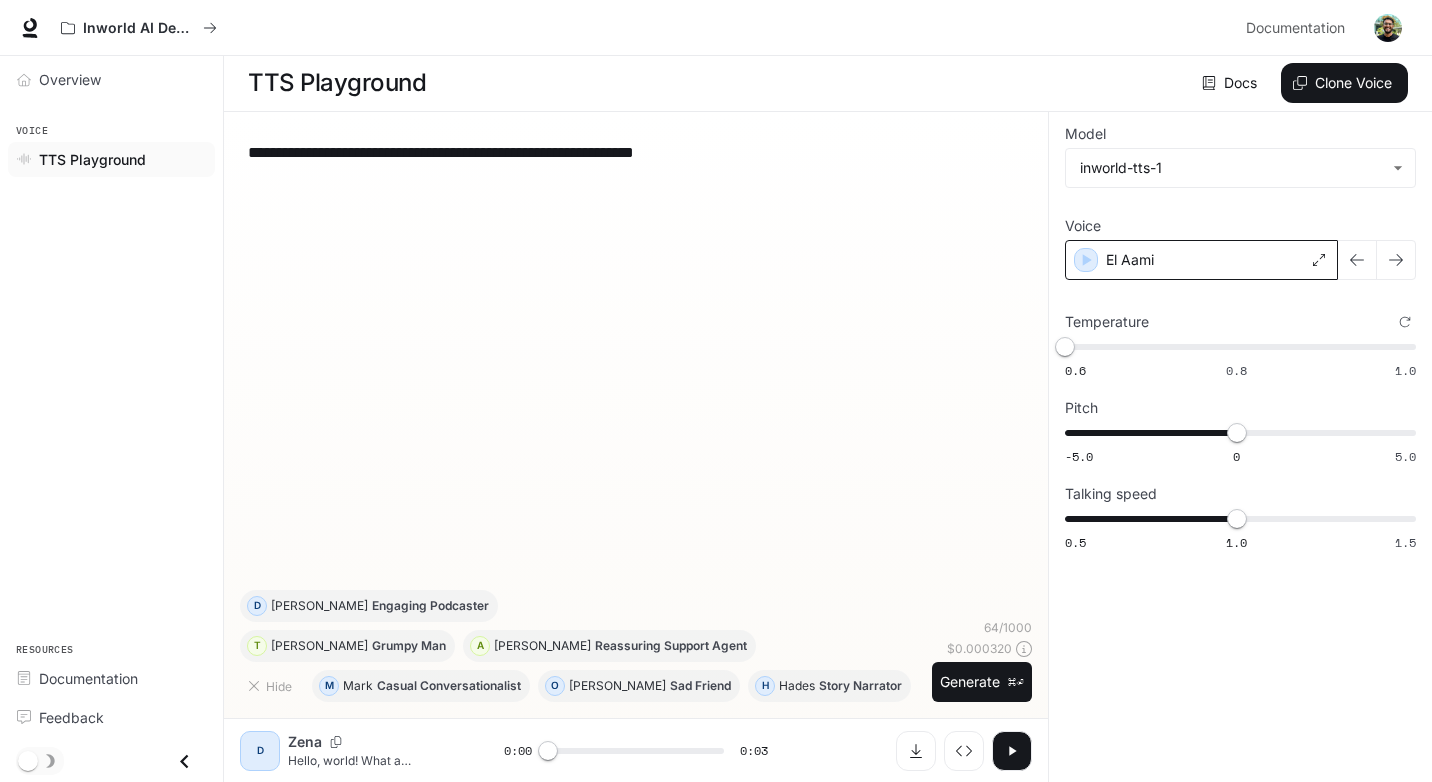click 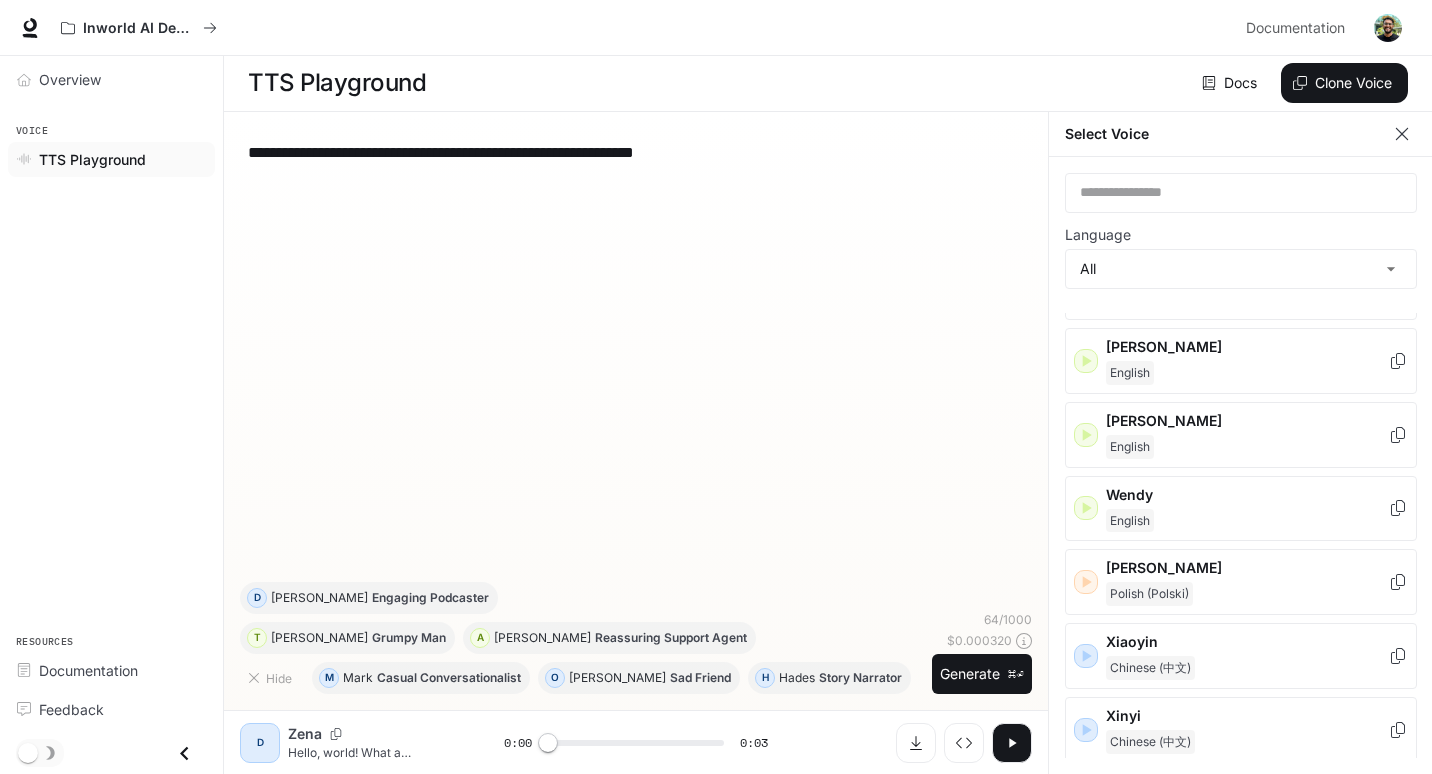 scroll, scrollTop: 3952, scrollLeft: 0, axis: vertical 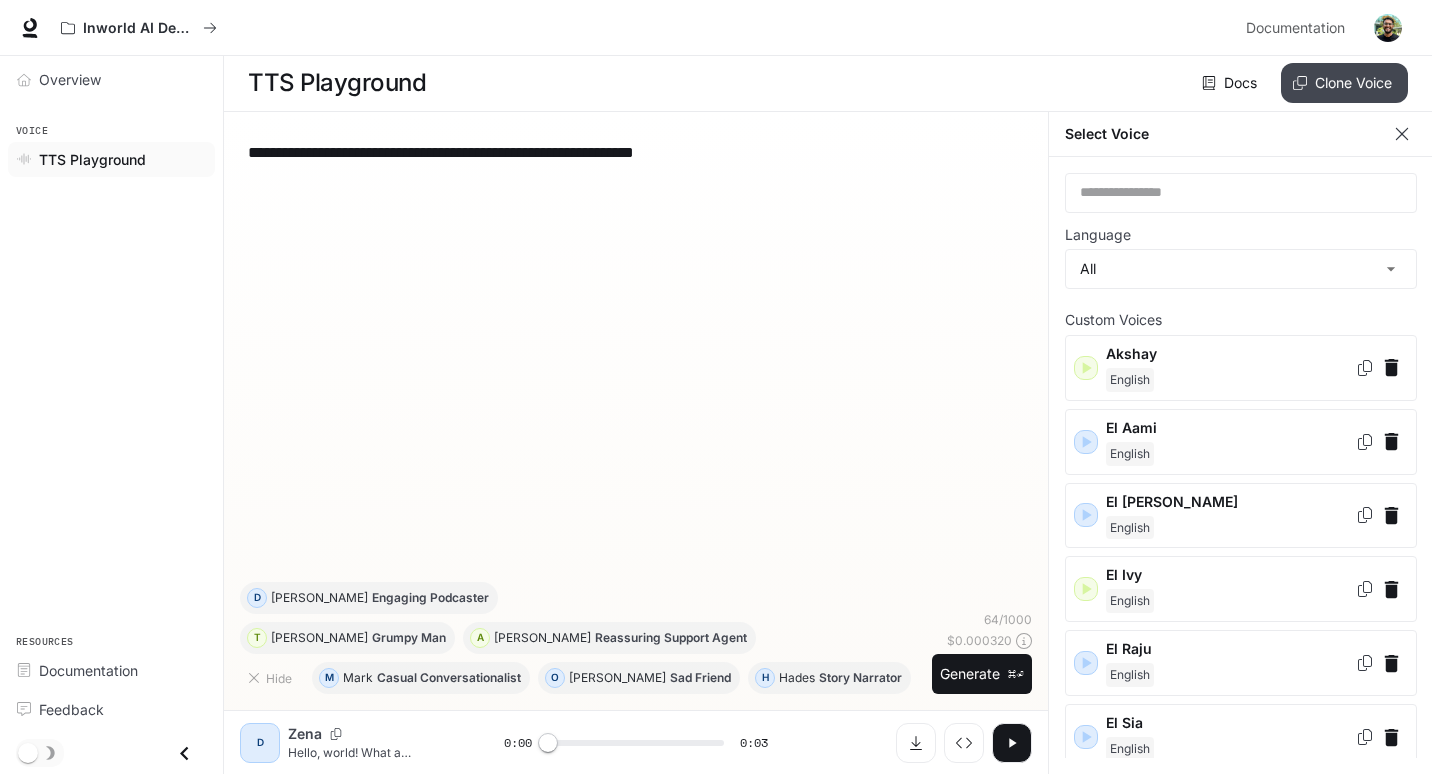 click on "Clone Voice" at bounding box center (1344, 83) 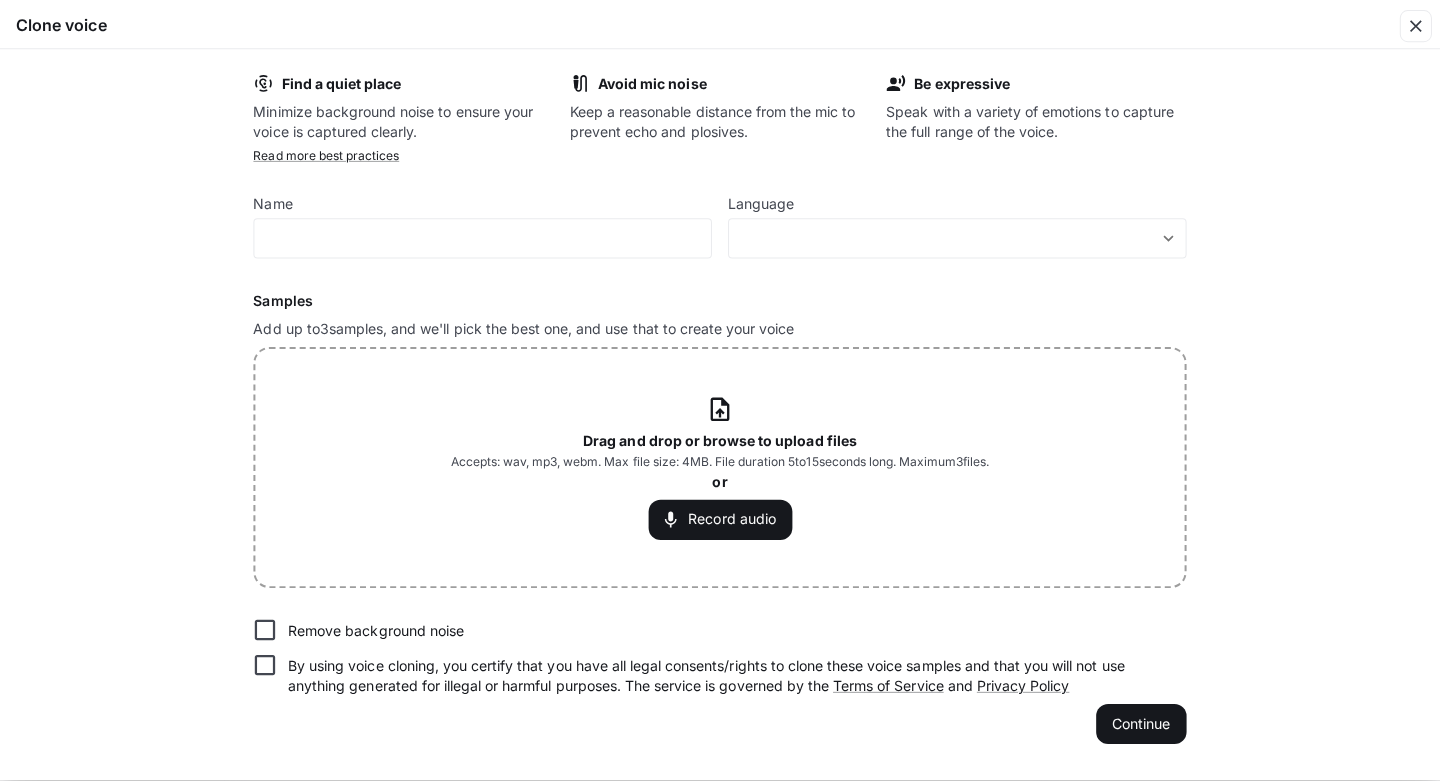 scroll, scrollTop: 1, scrollLeft: 0, axis: vertical 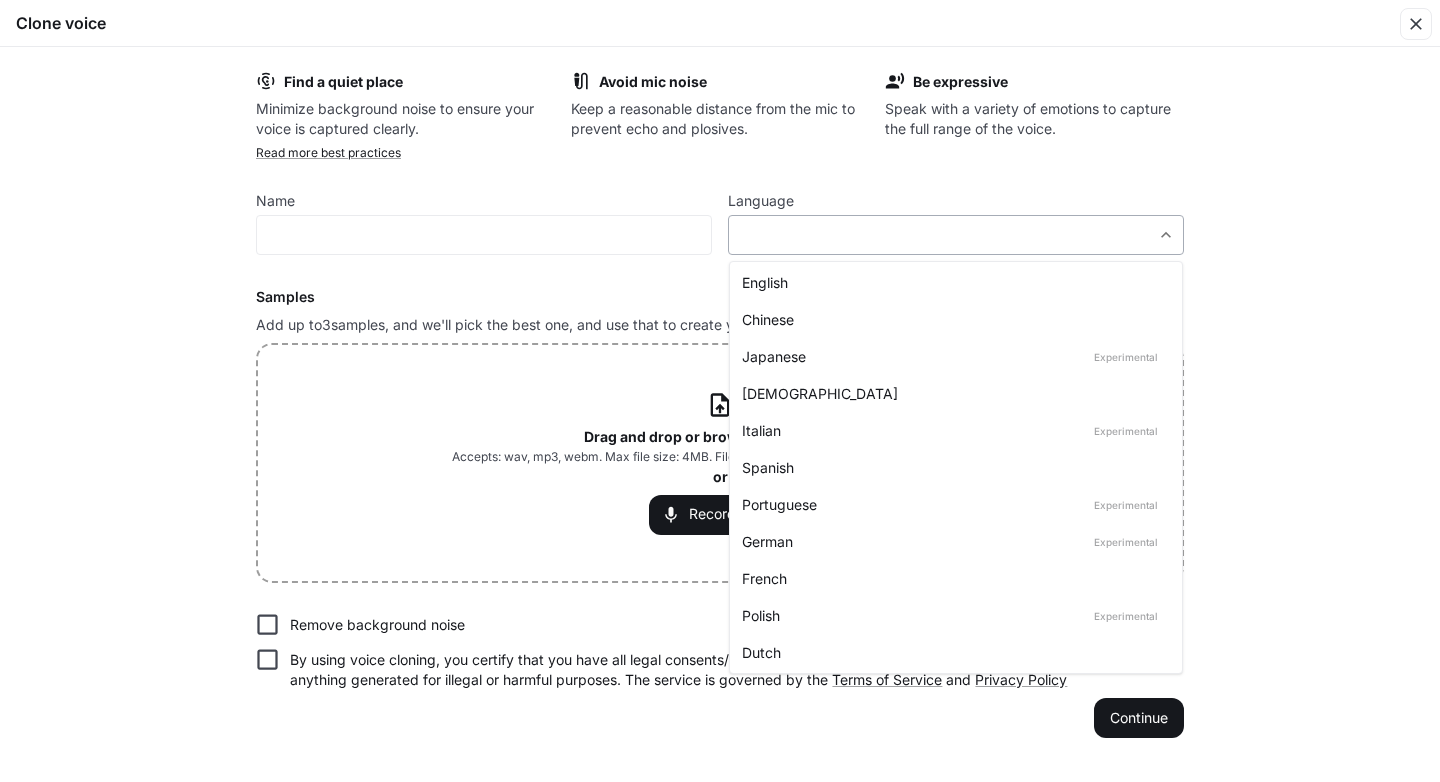 click on "**********" at bounding box center (720, 390) 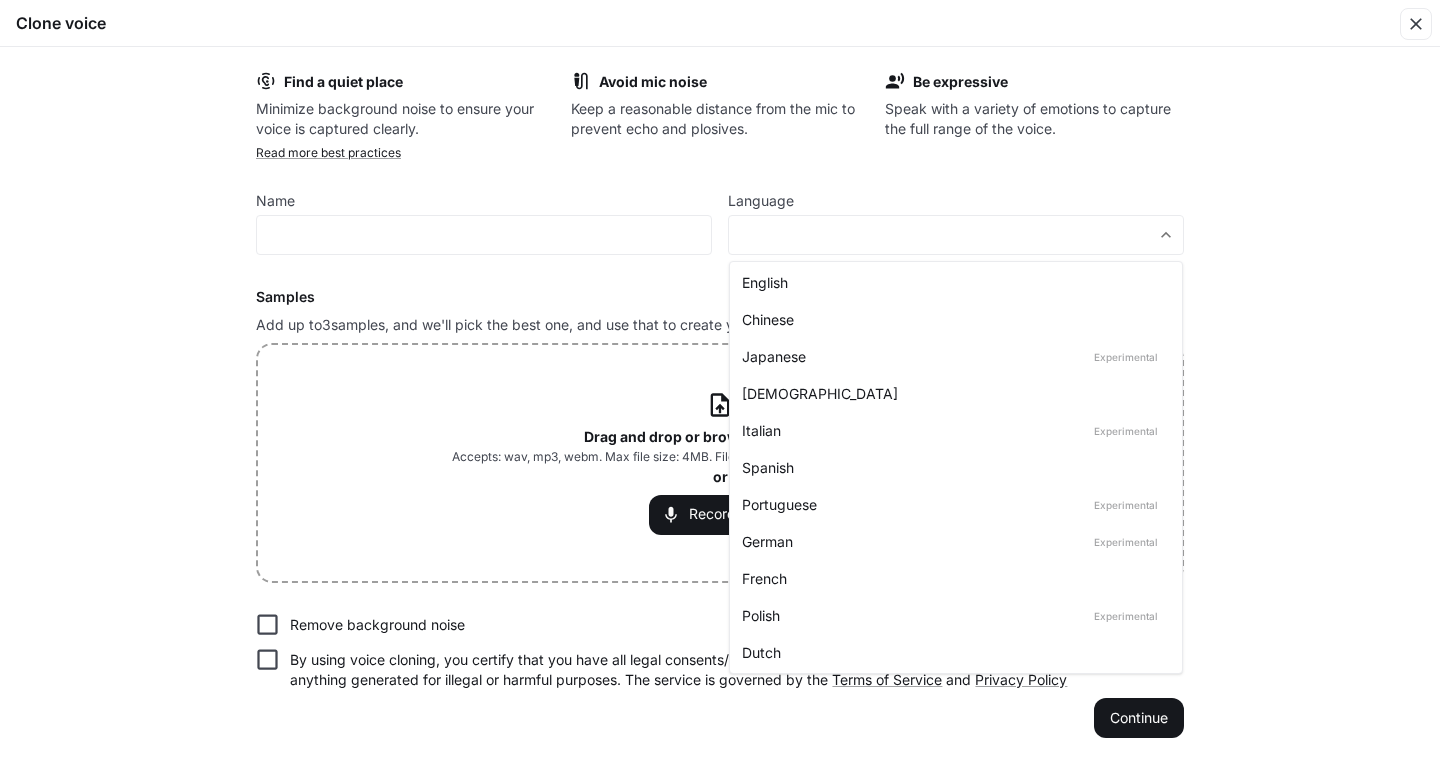 click on "English" at bounding box center [952, 282] 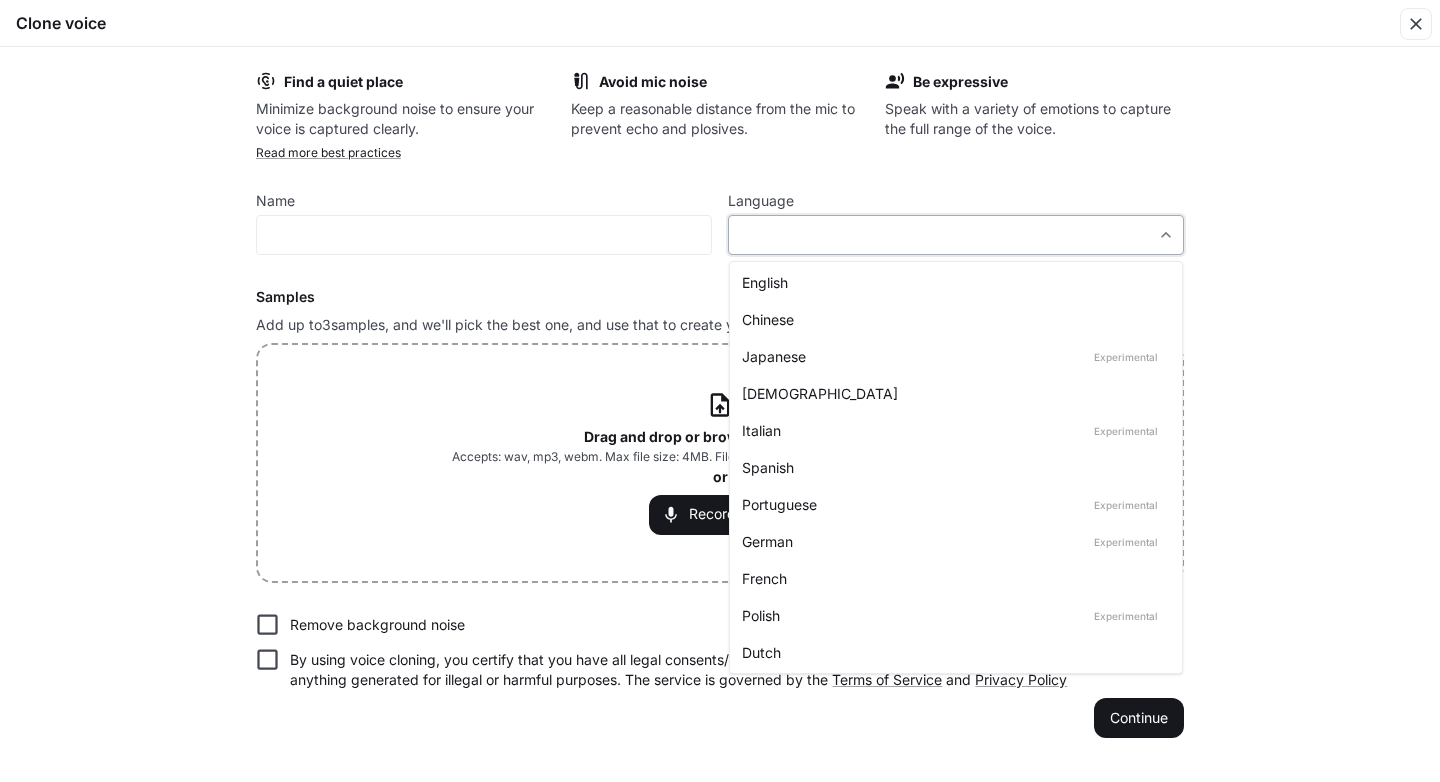 type on "*****" 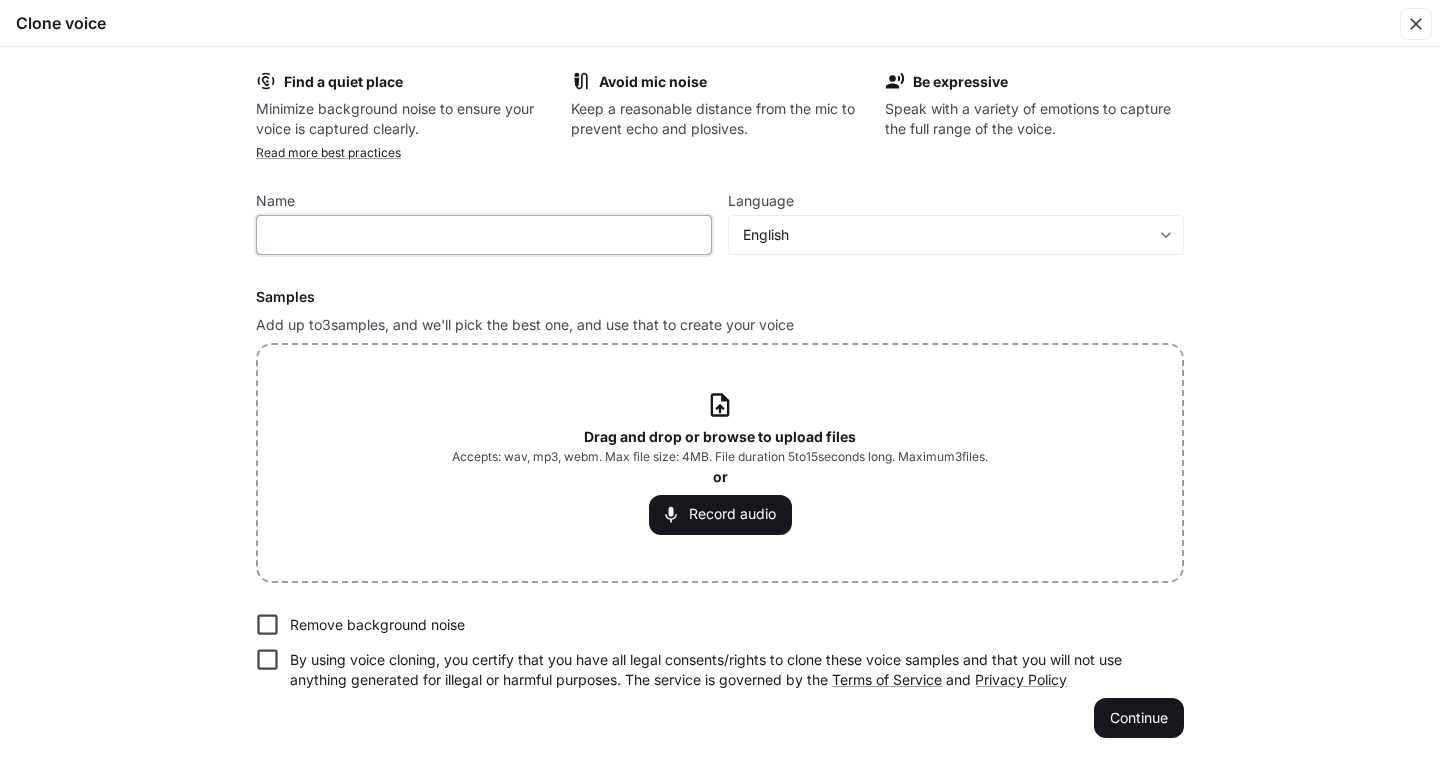 click at bounding box center [484, 235] 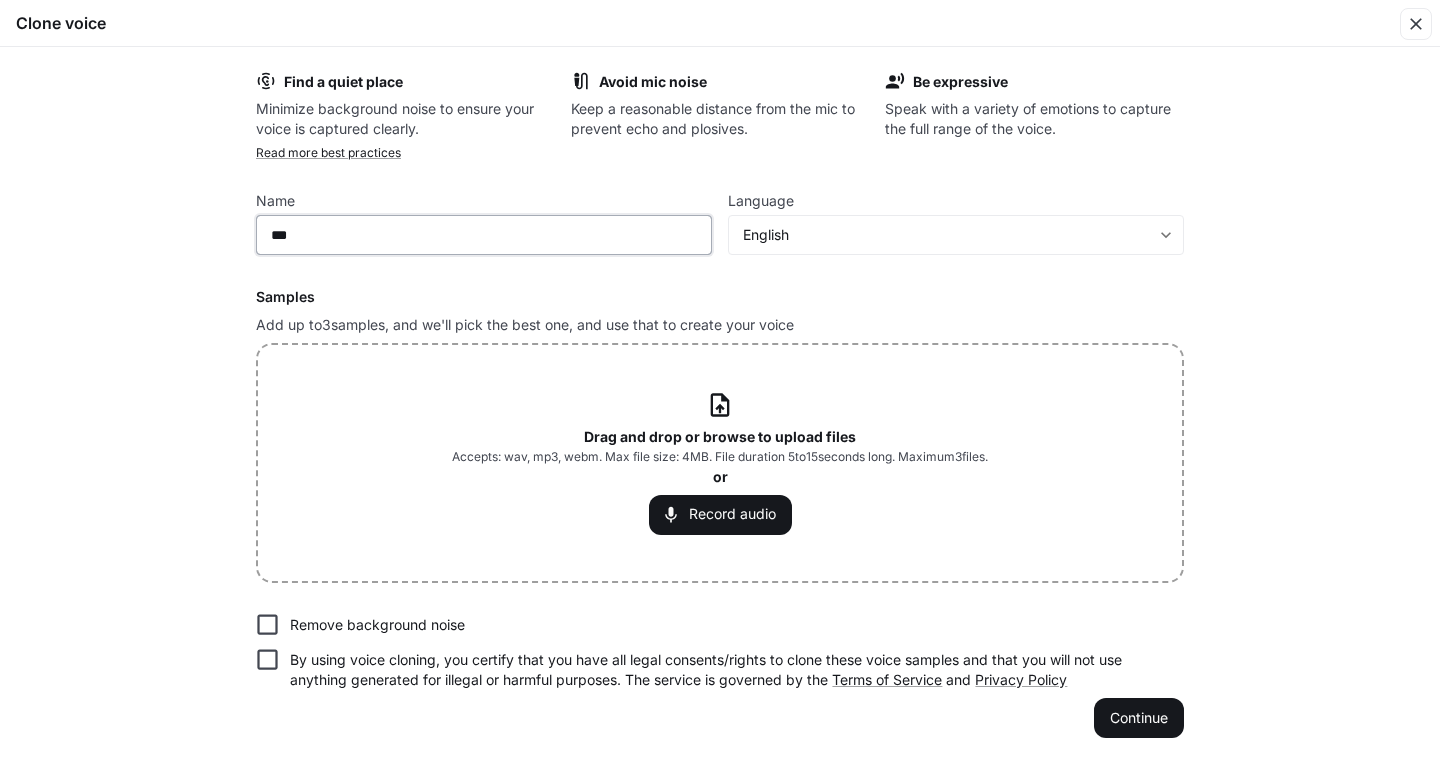 paste on "**********" 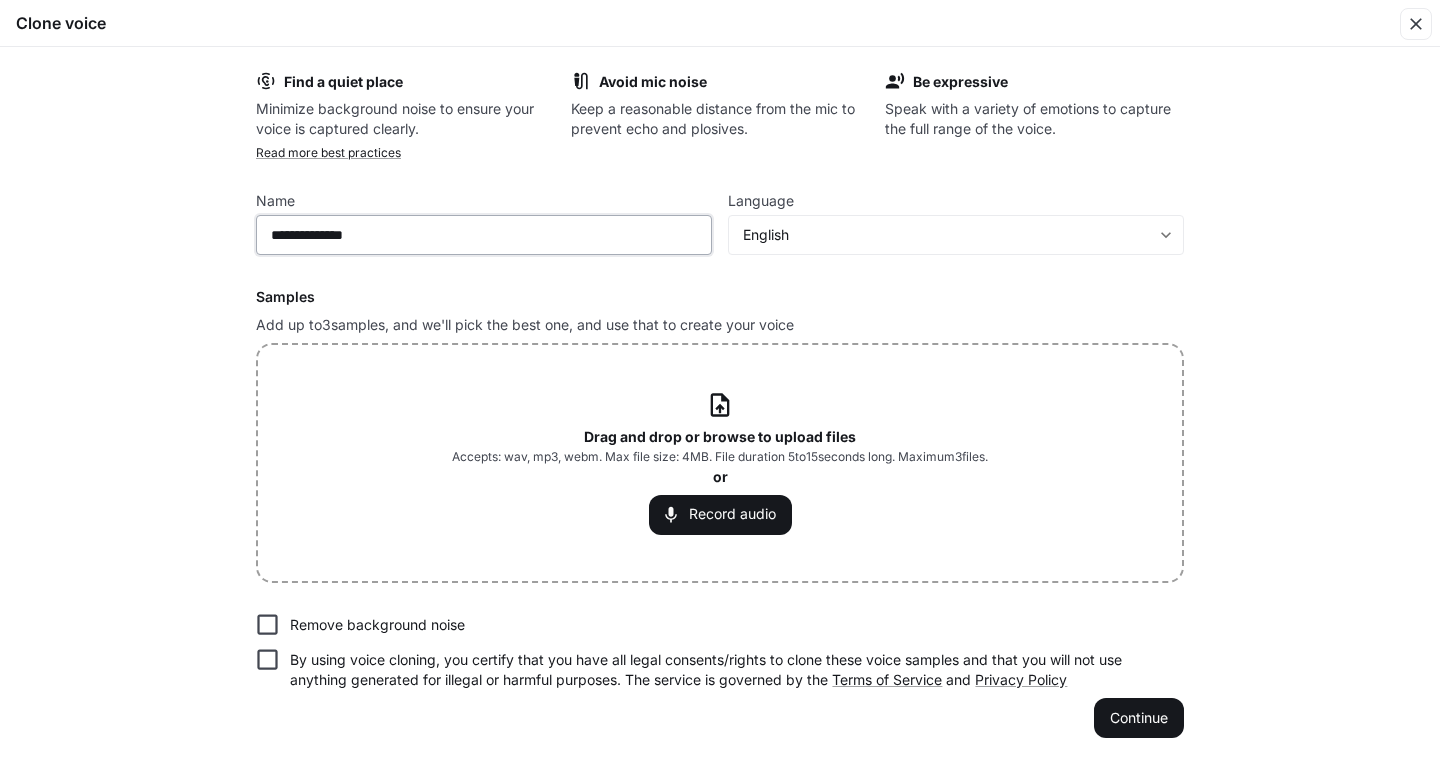 type on "**********" 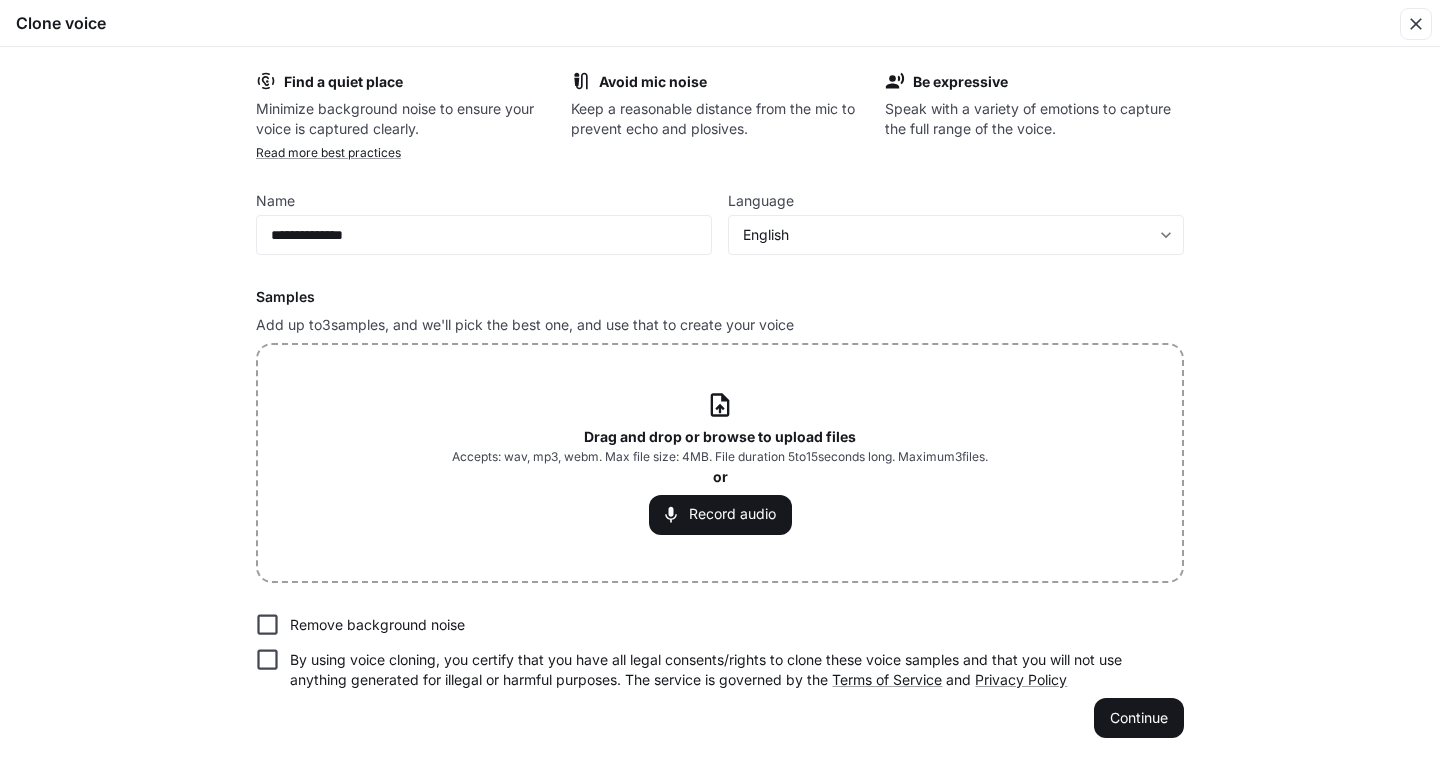 click on "Drag and drop or browse to upload files" at bounding box center (720, 436) 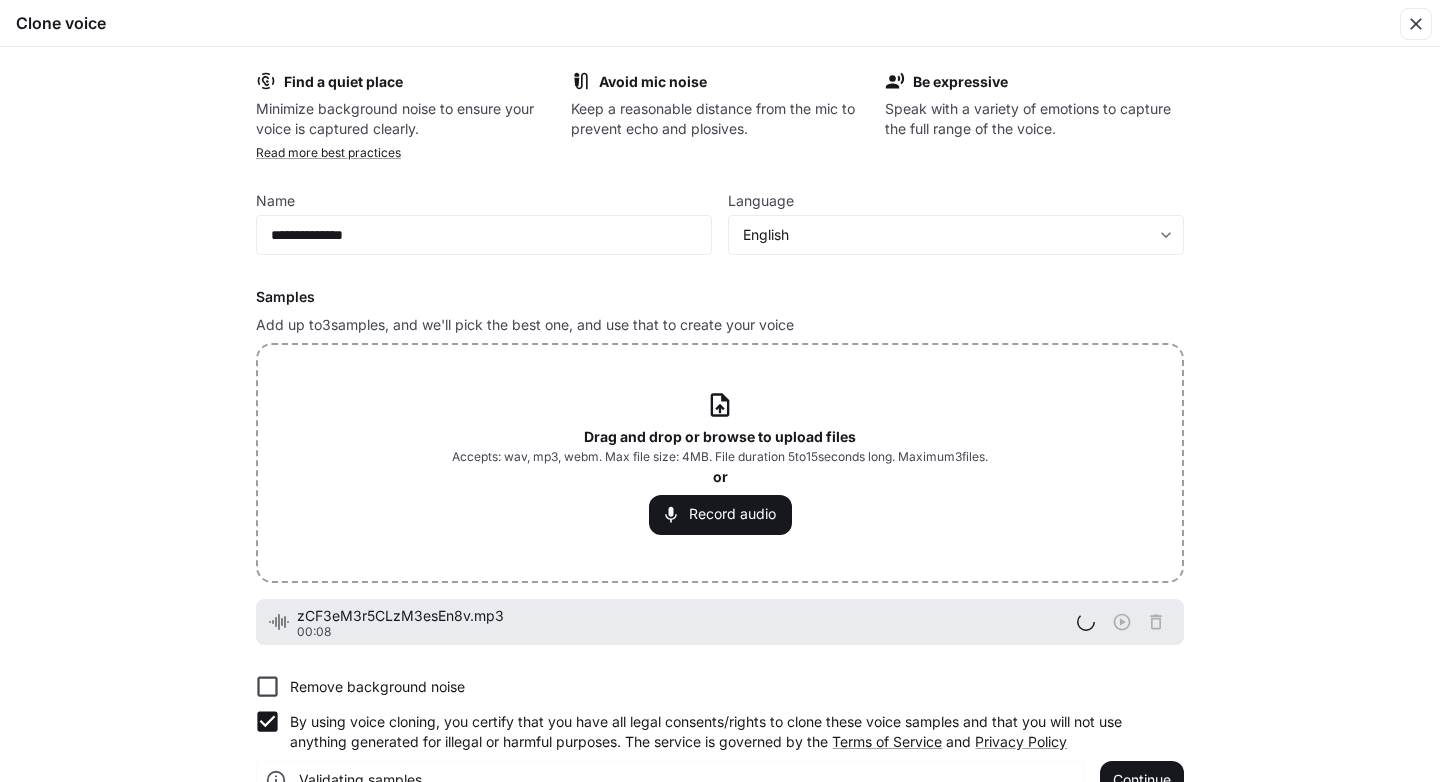 scroll, scrollTop: 42, scrollLeft: 0, axis: vertical 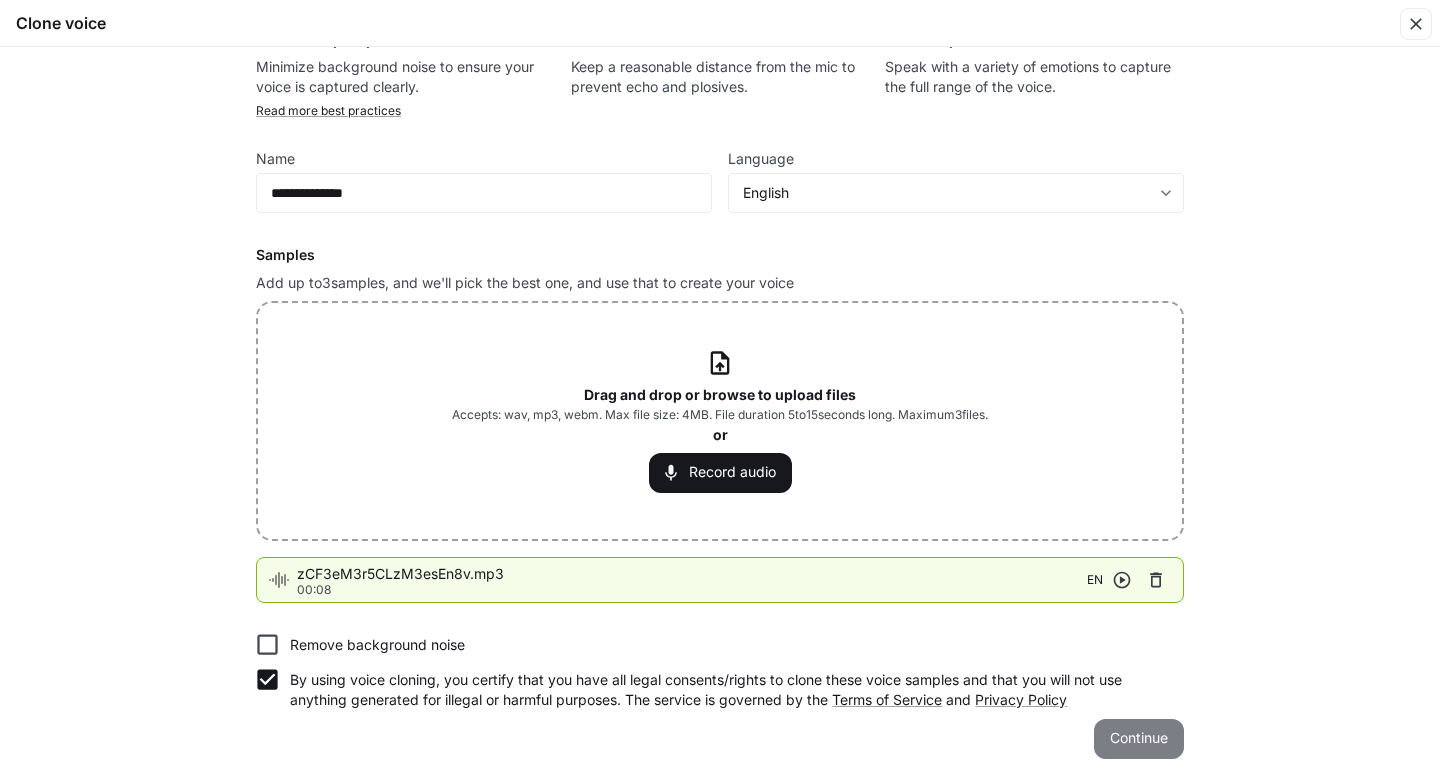 click on "Continue" at bounding box center [1139, 739] 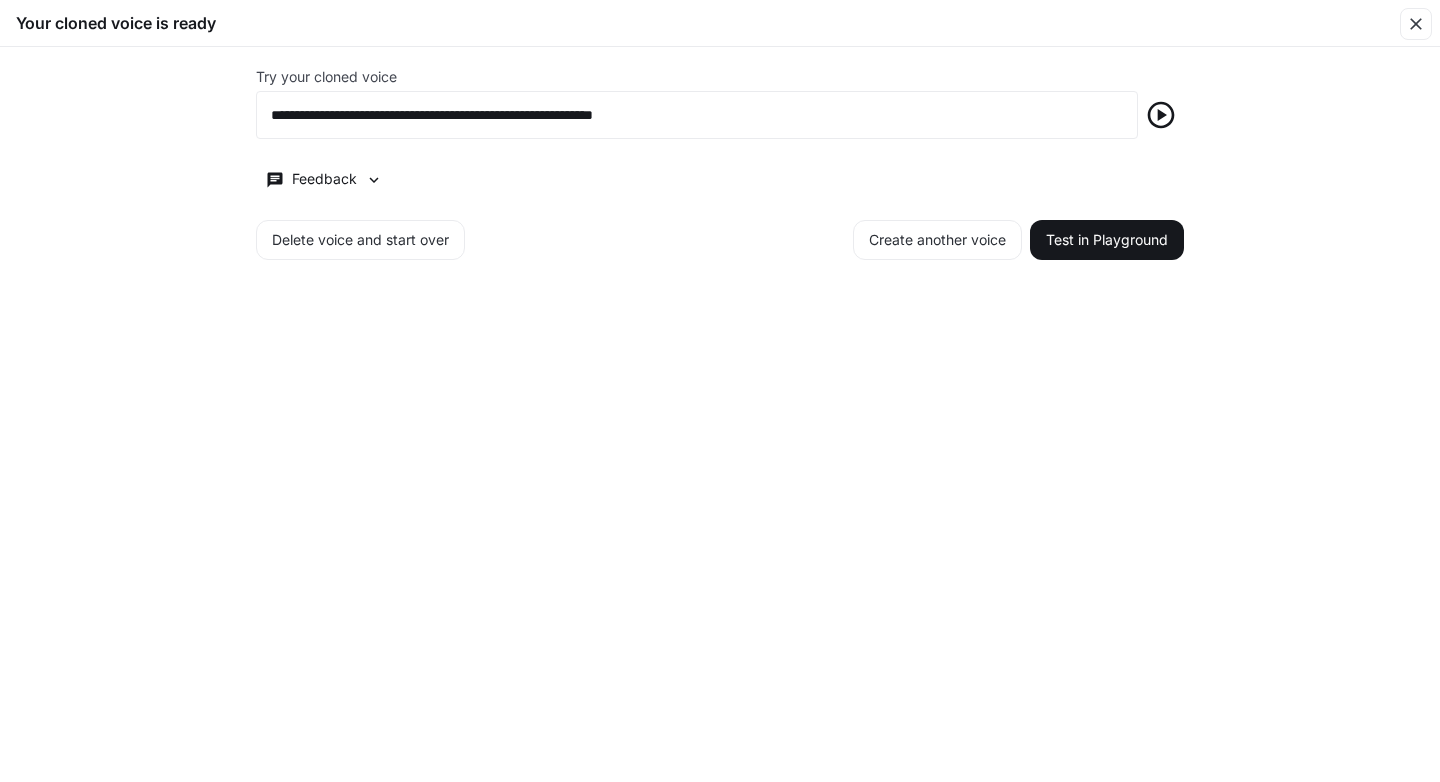 scroll, scrollTop: 0, scrollLeft: 0, axis: both 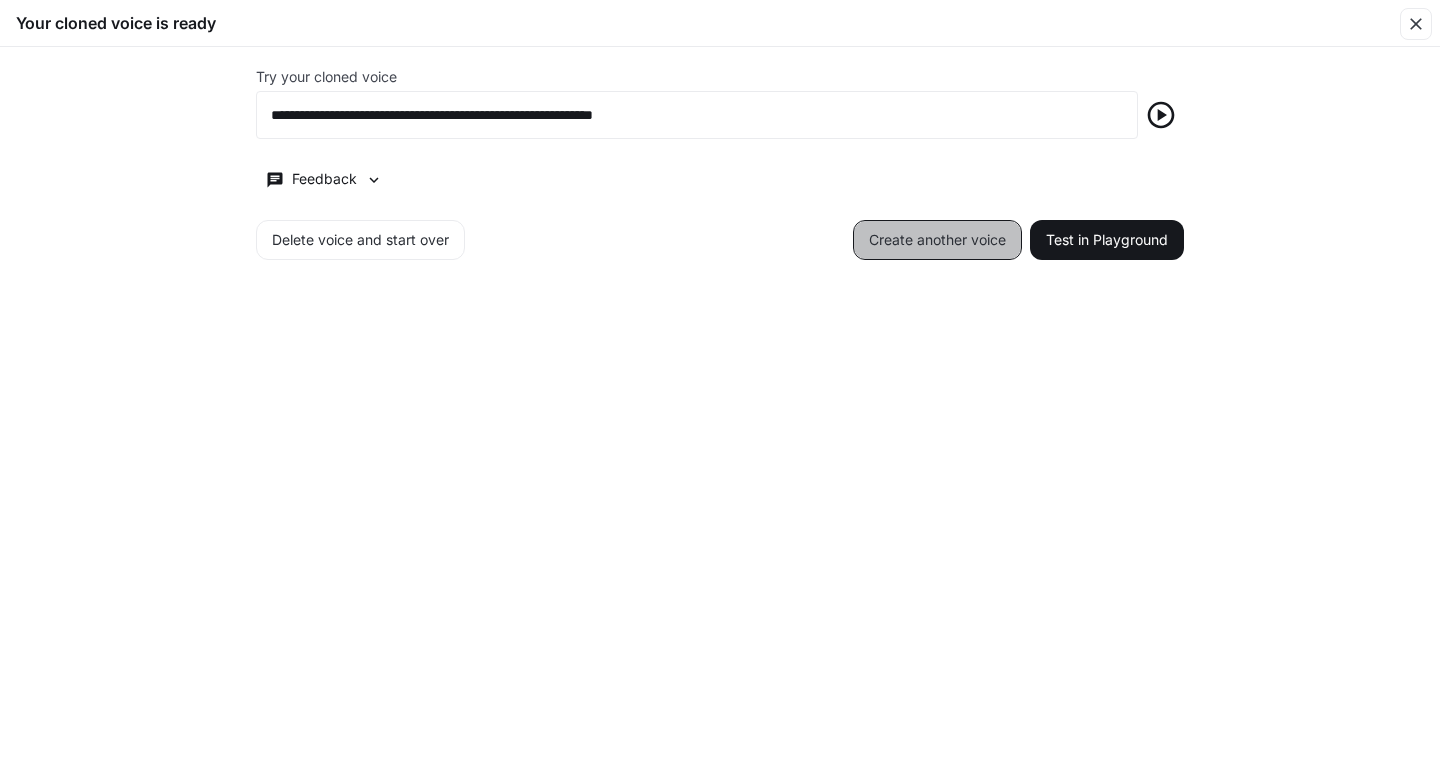 click on "Create another voice" at bounding box center [937, 240] 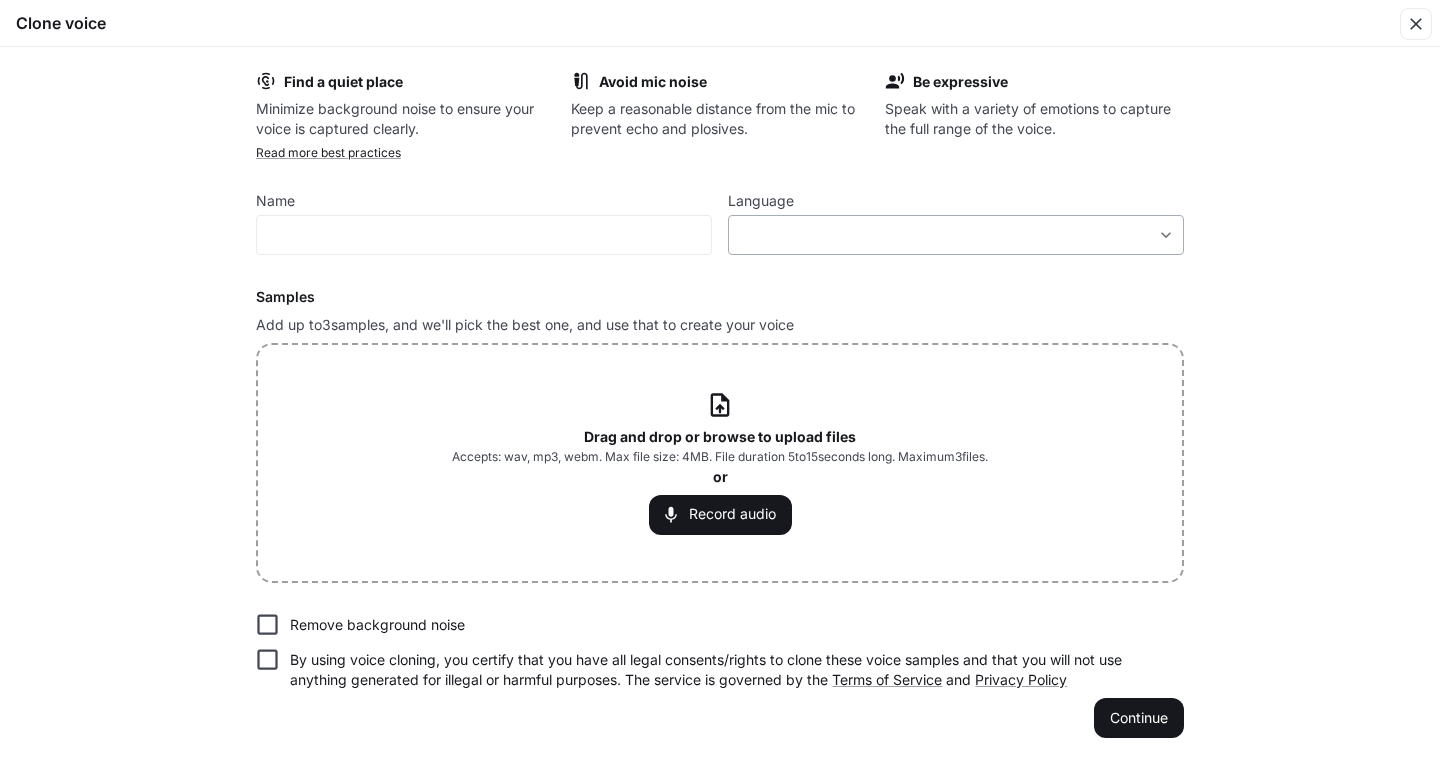click on "​ ​" at bounding box center [956, 235] 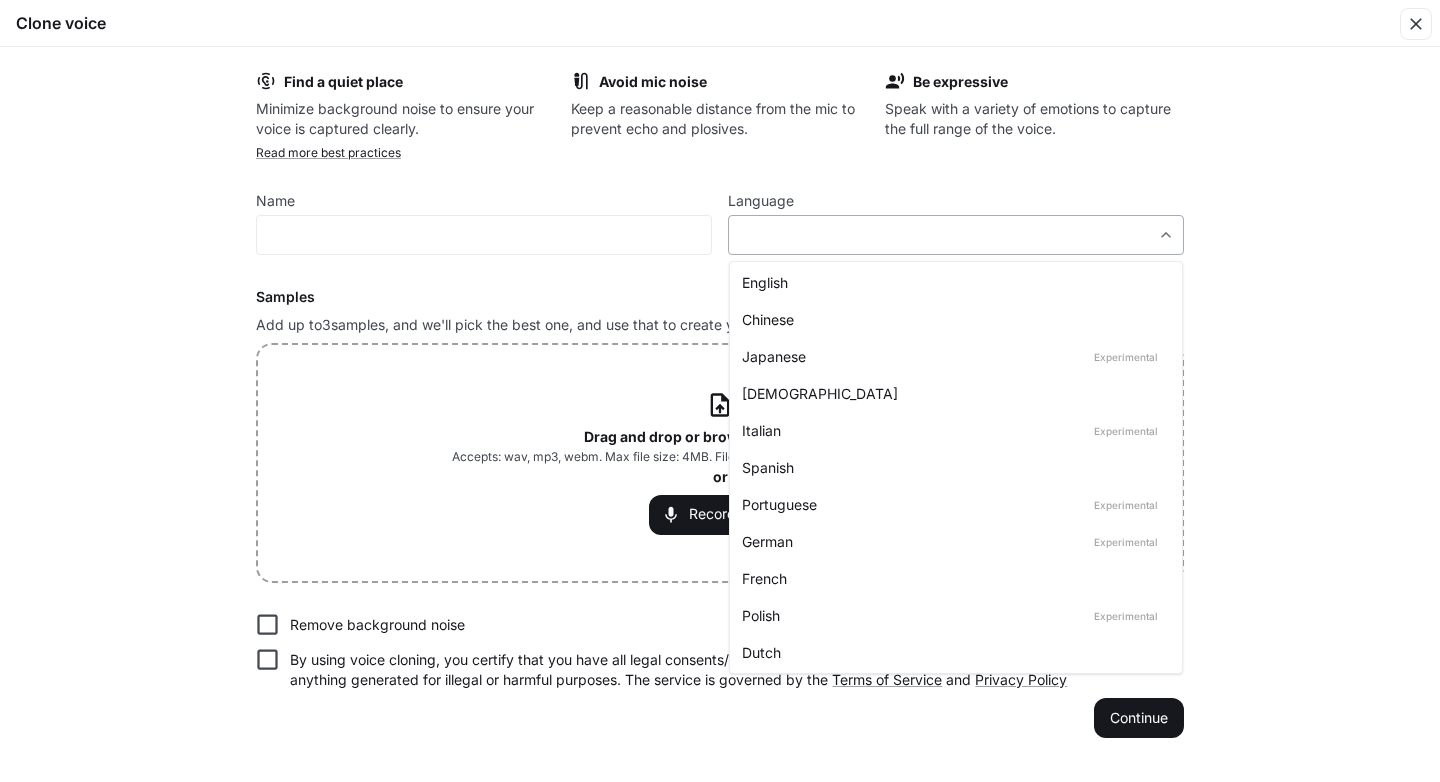 click on "**********" at bounding box center [720, 390] 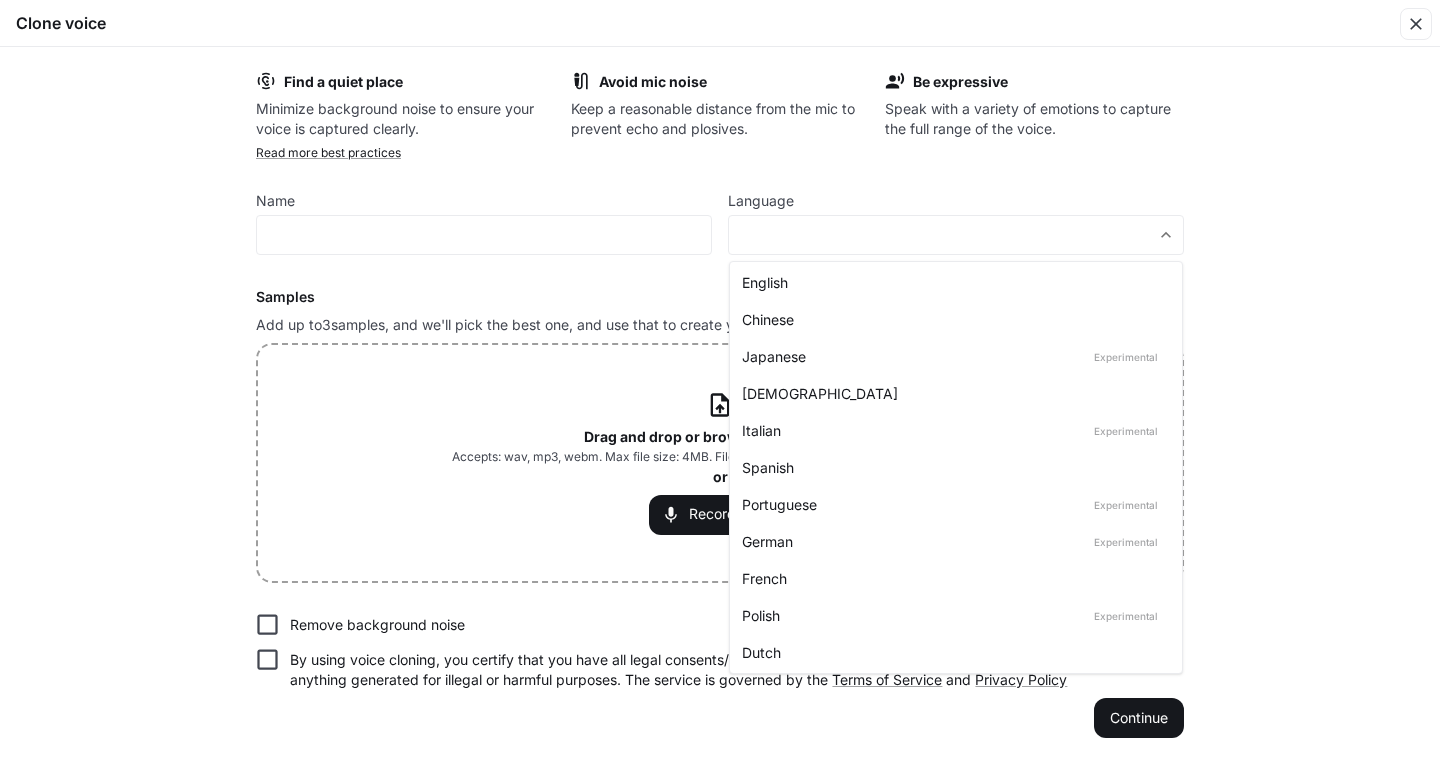 click on "English" at bounding box center [952, 282] 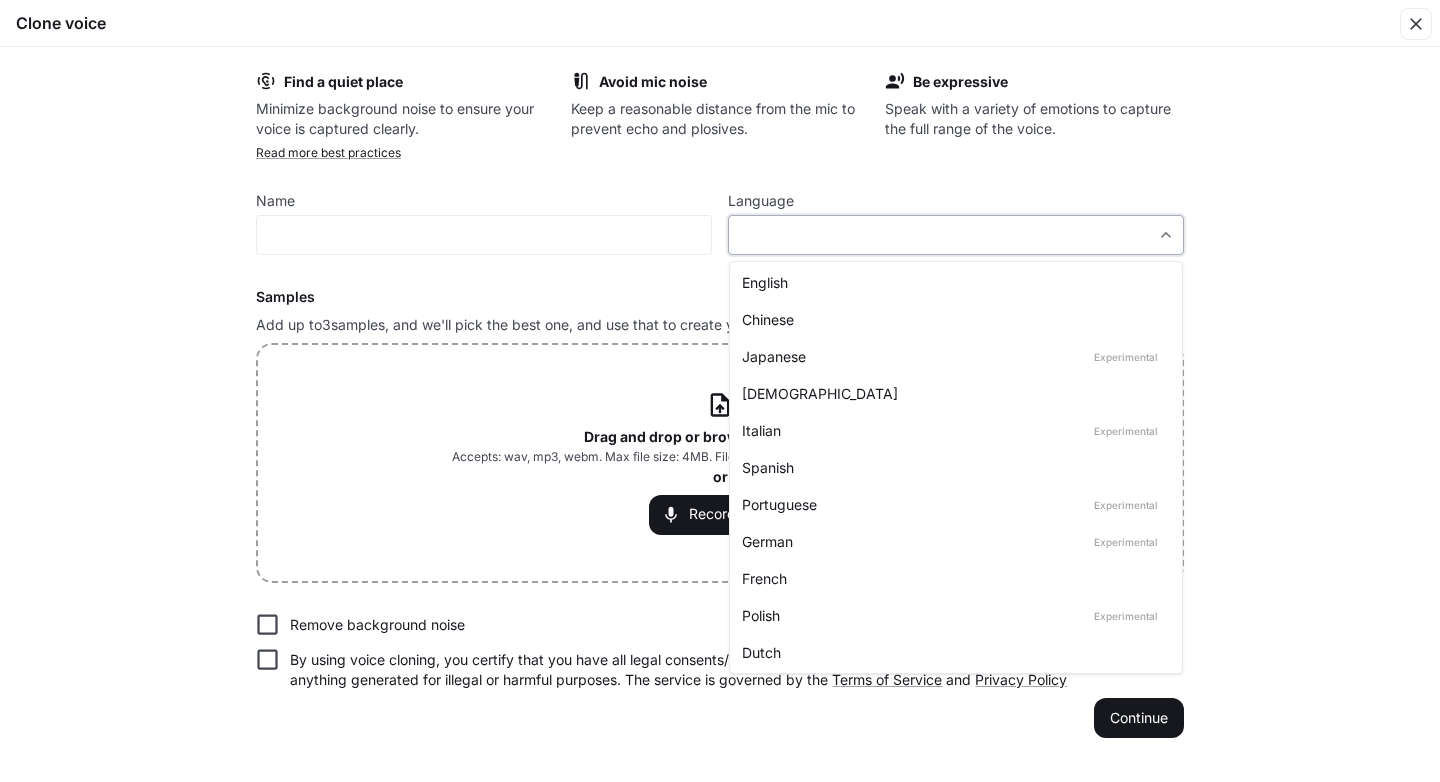 type on "*****" 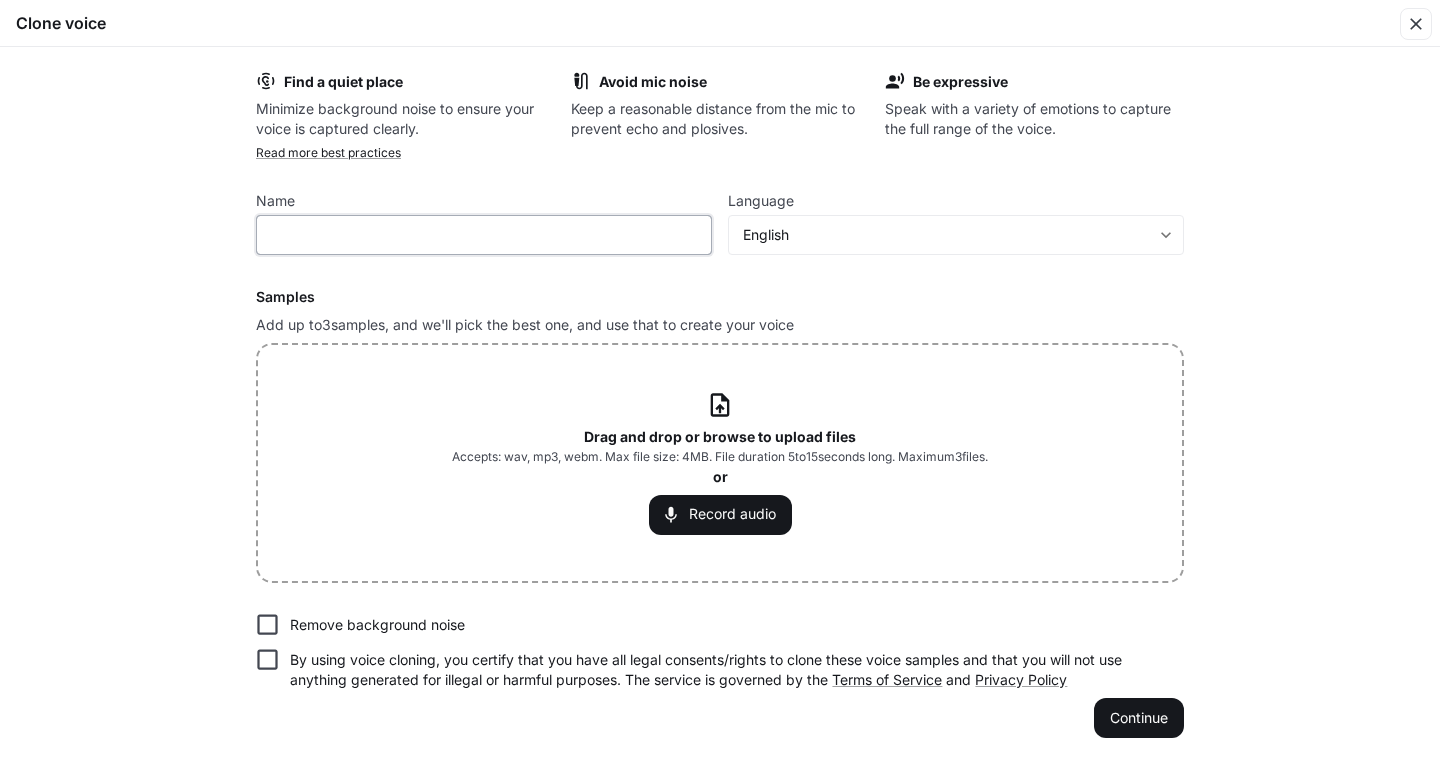 click at bounding box center [484, 235] 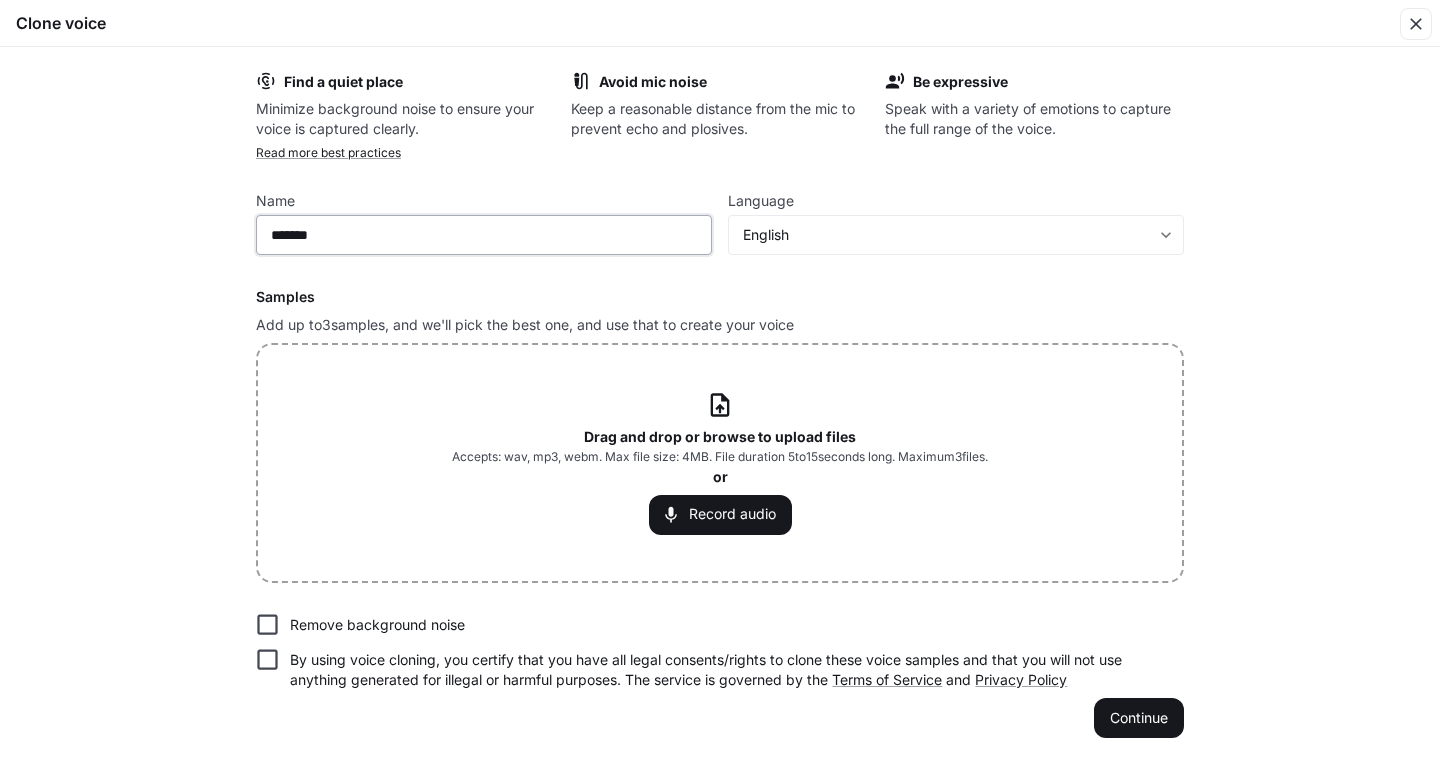 type on "*******" 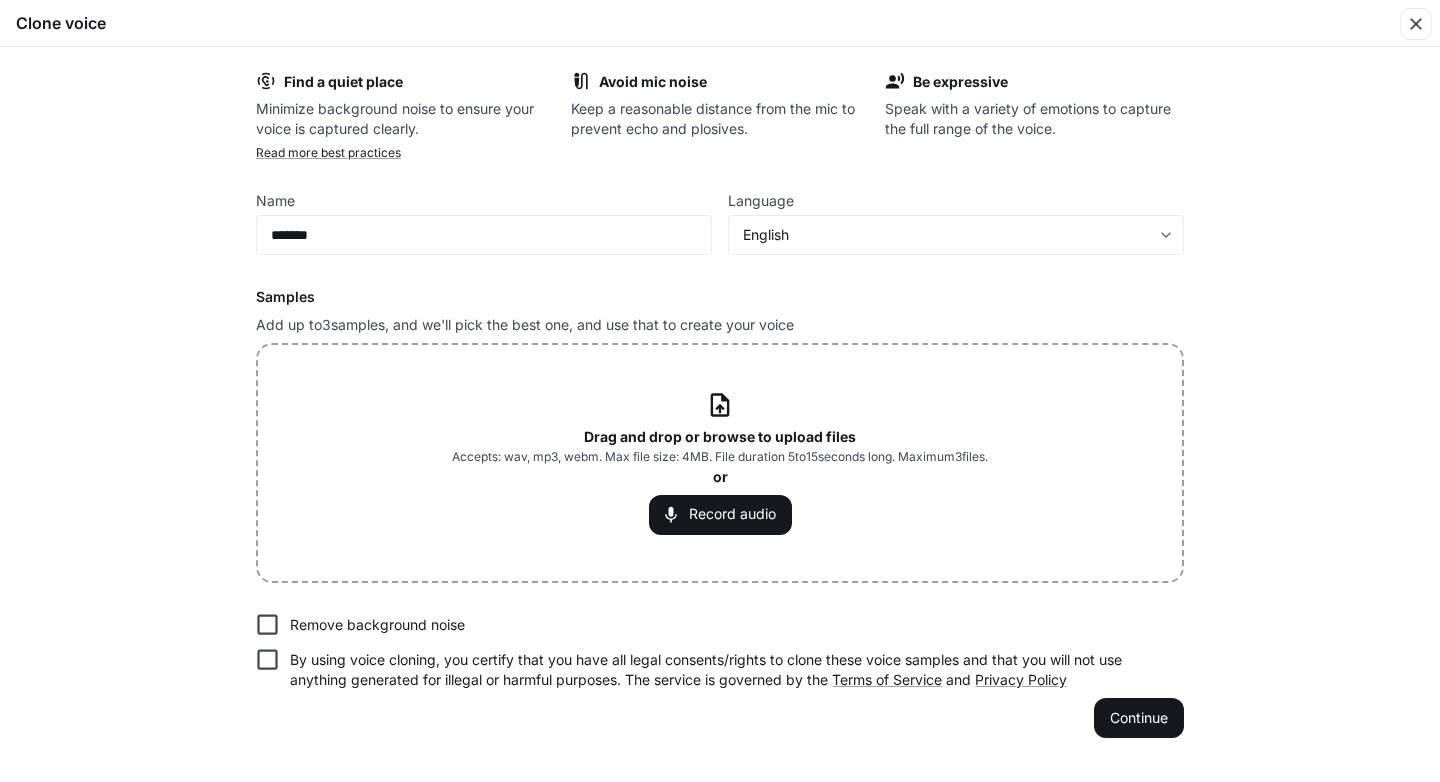 click on "Drag and drop or browse to upload files" at bounding box center (720, 436) 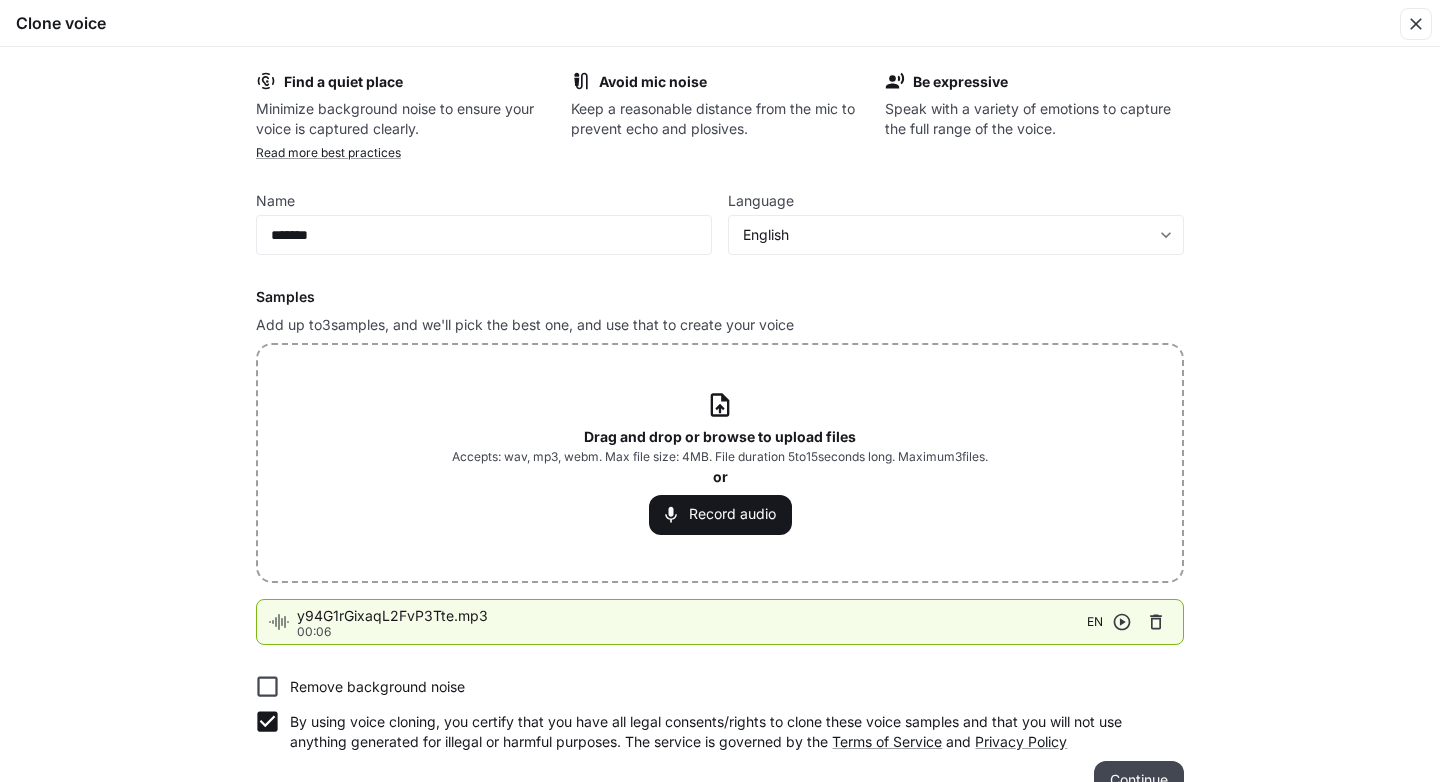 click on "Continue" at bounding box center (1139, 781) 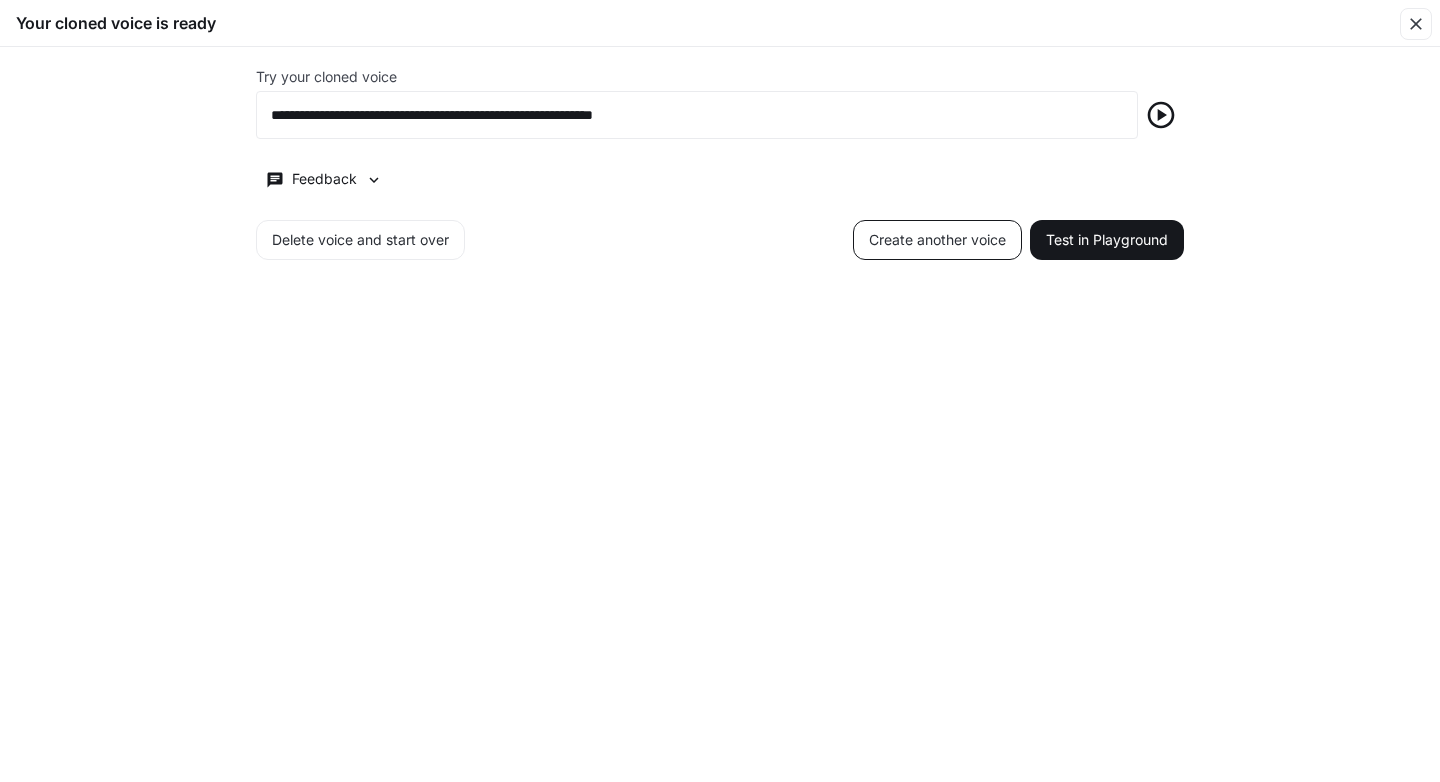 click on "Create another voice" at bounding box center [937, 240] 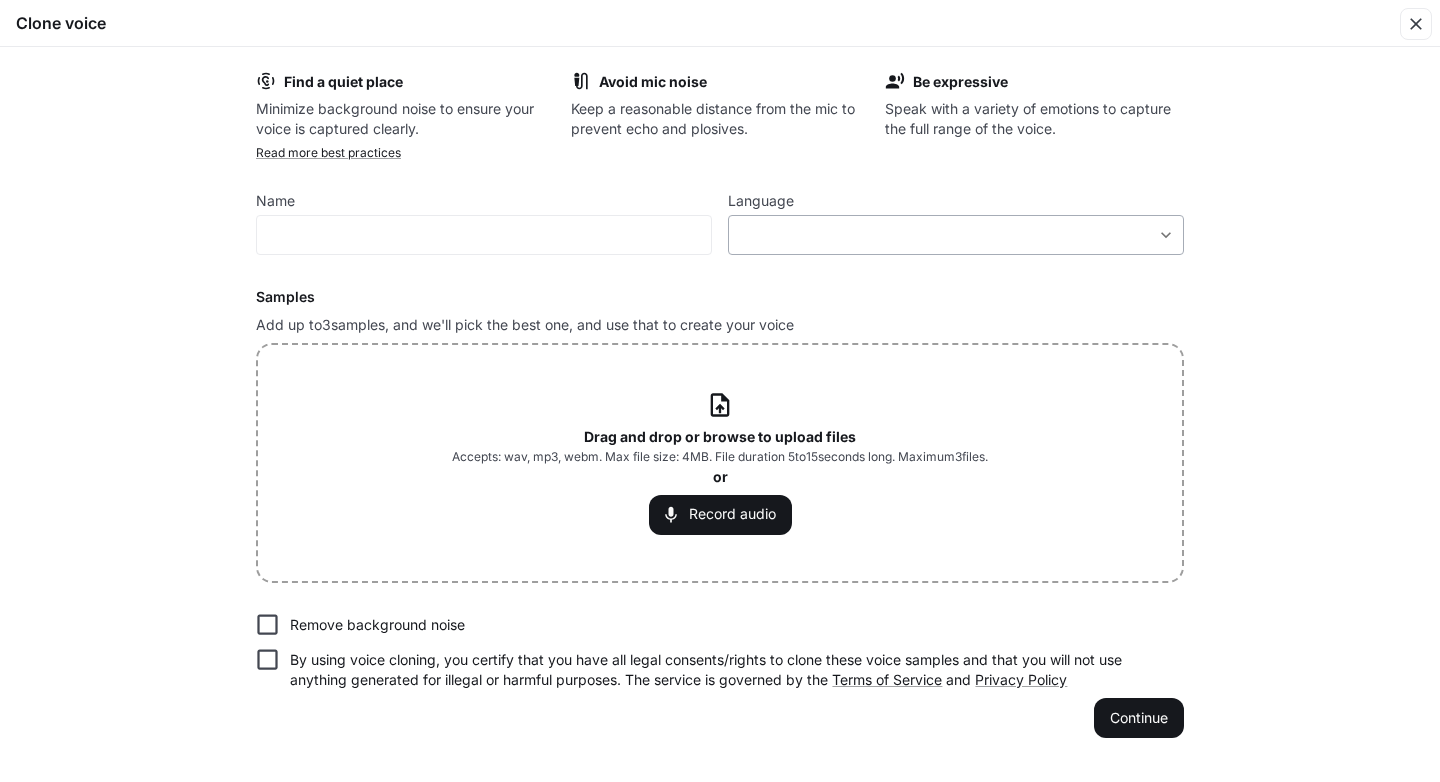 click on "​ ​" at bounding box center (956, 235) 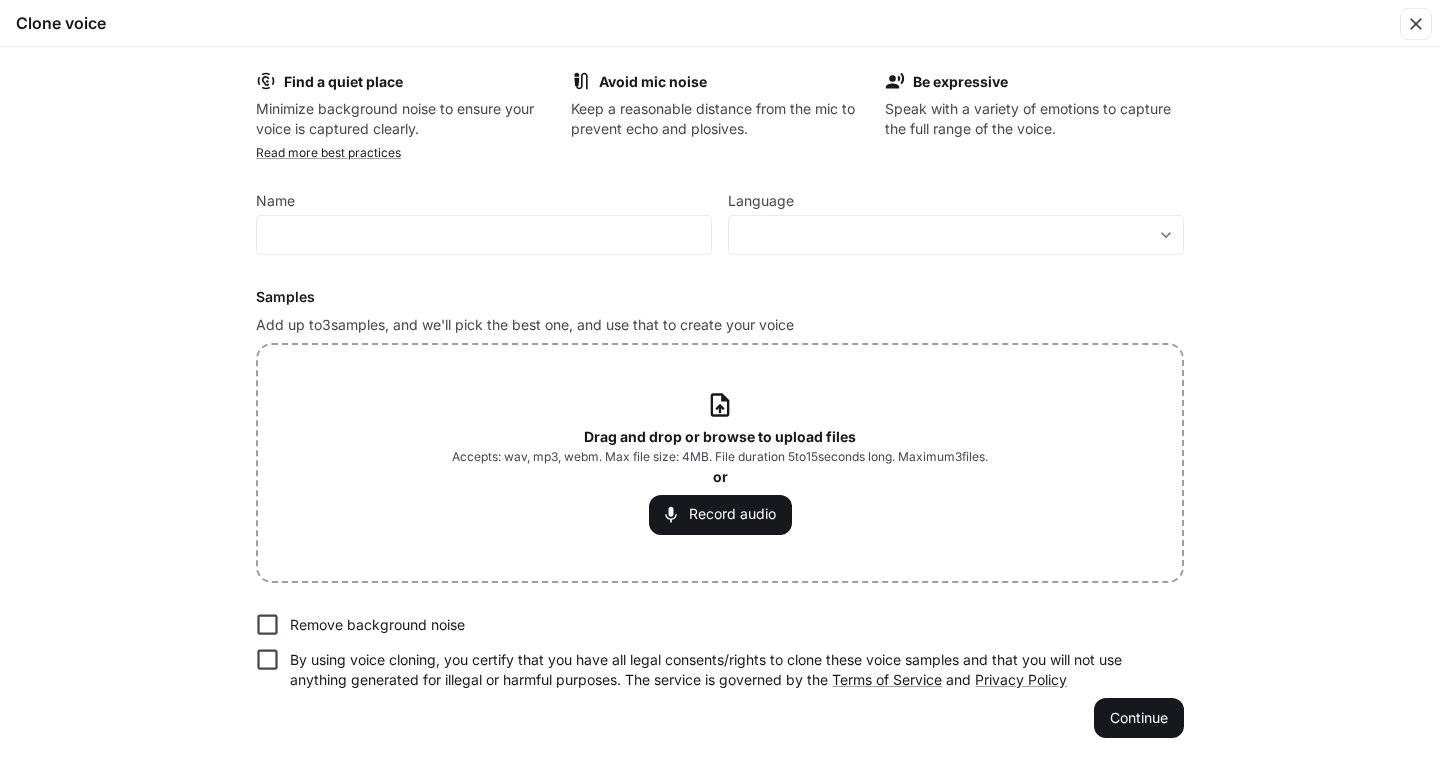 click on "Drag and drop or browse to upload files" at bounding box center [720, 436] 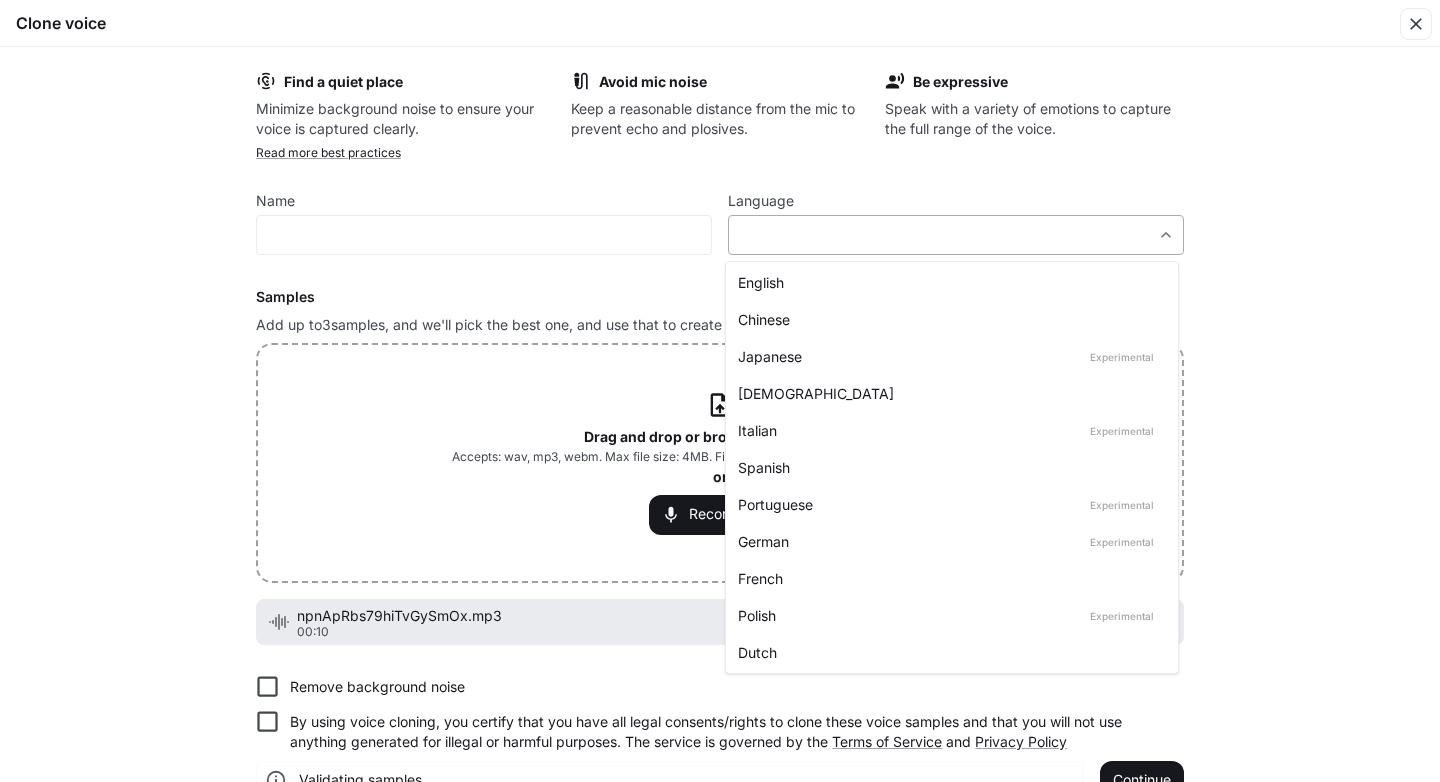 click on "**********" at bounding box center (720, 390) 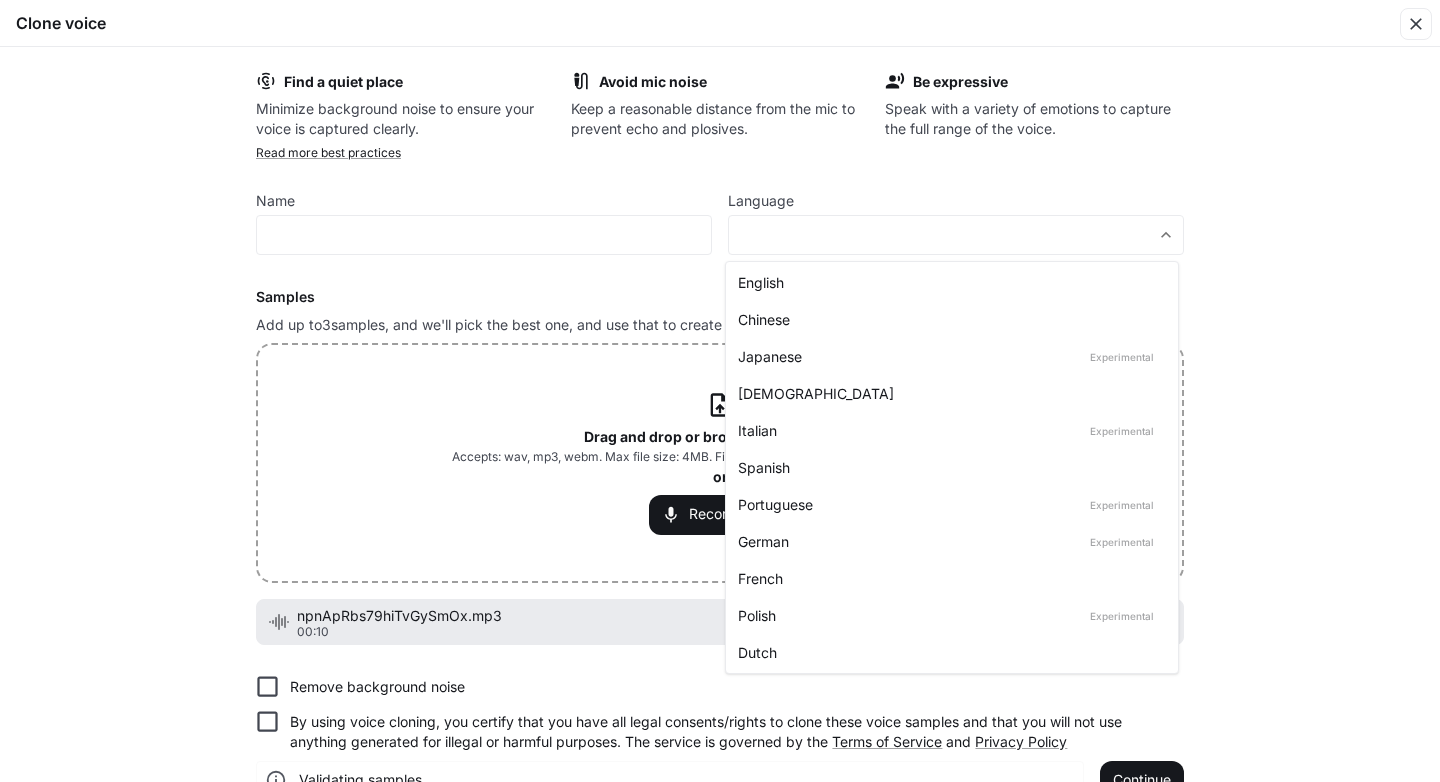 click on "English" at bounding box center (948, 282) 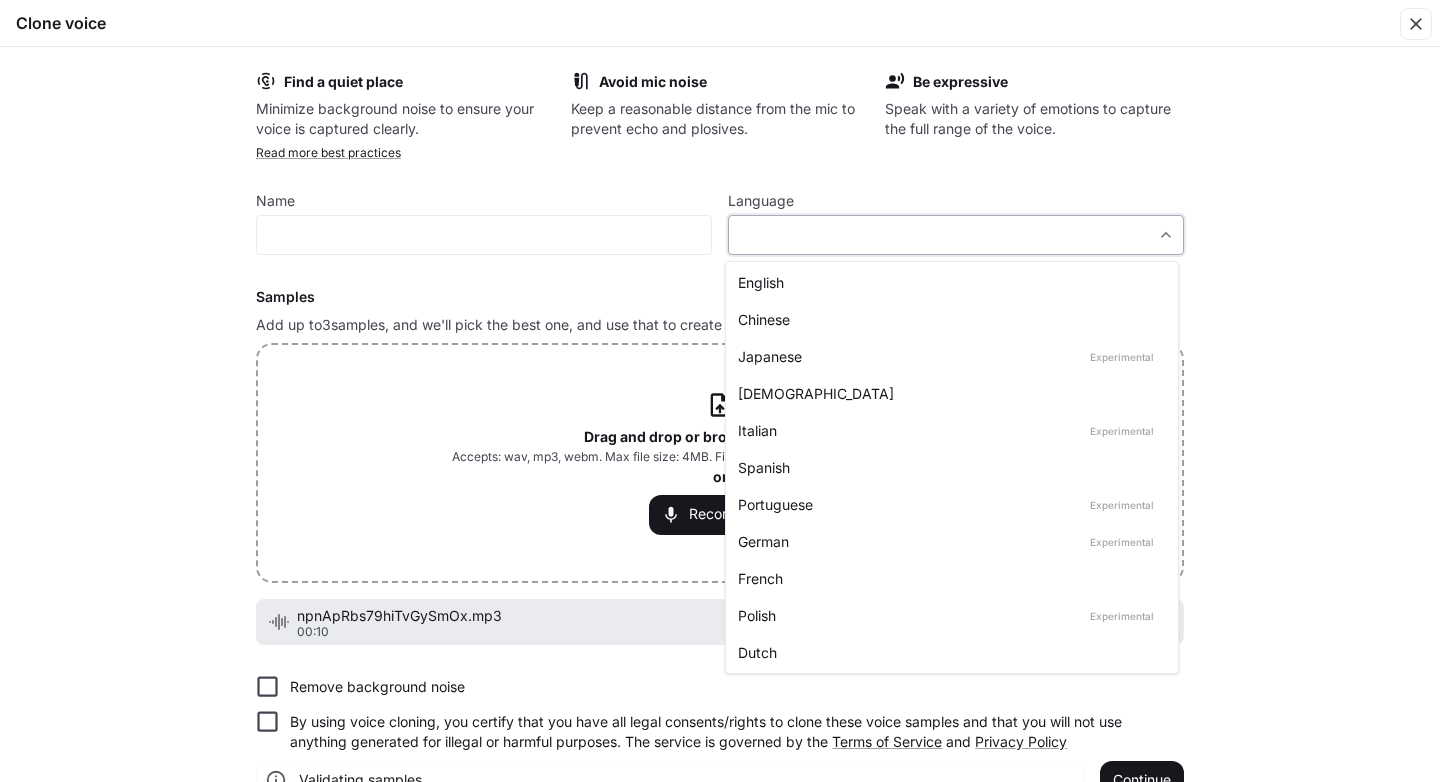 type on "*****" 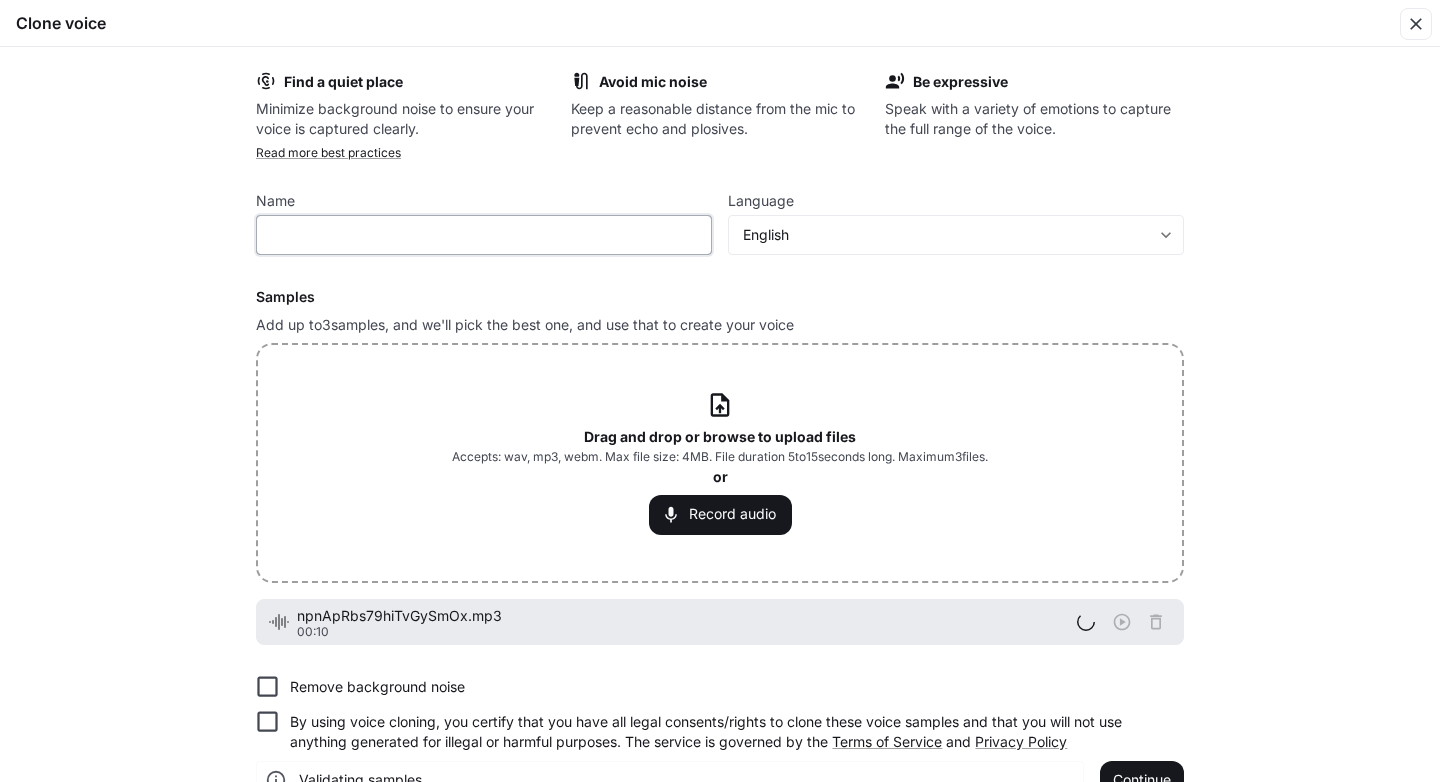 click at bounding box center (484, 235) 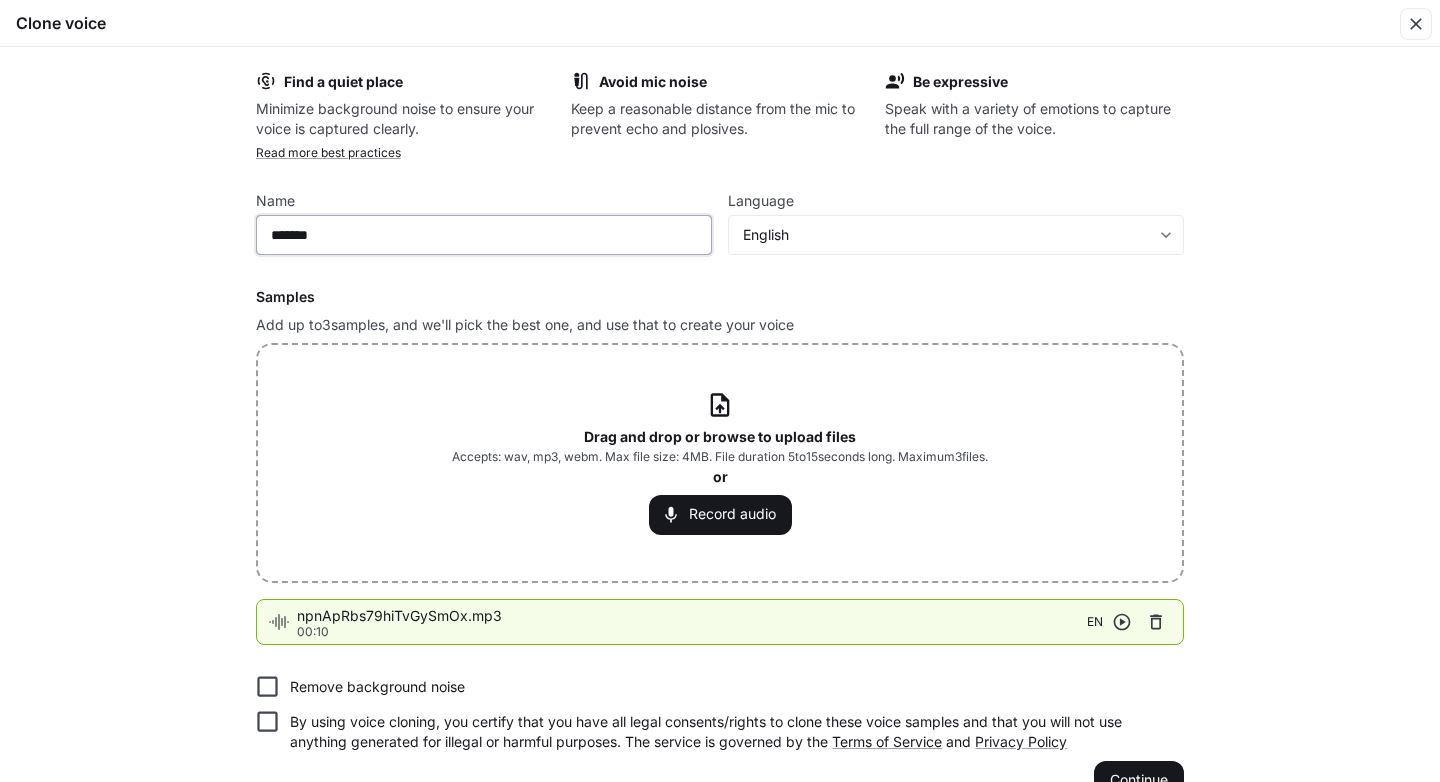type on "*******" 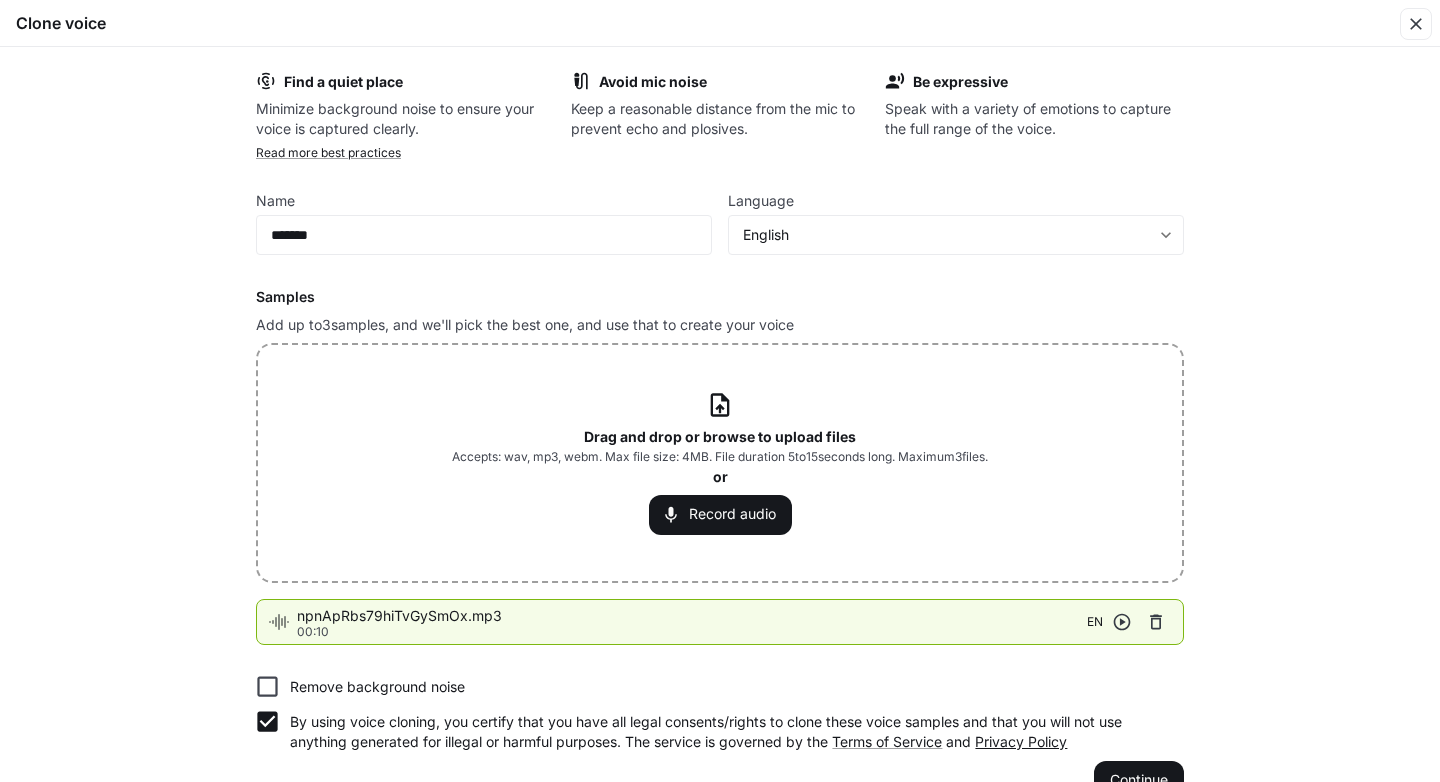 scroll, scrollTop: 42, scrollLeft: 0, axis: vertical 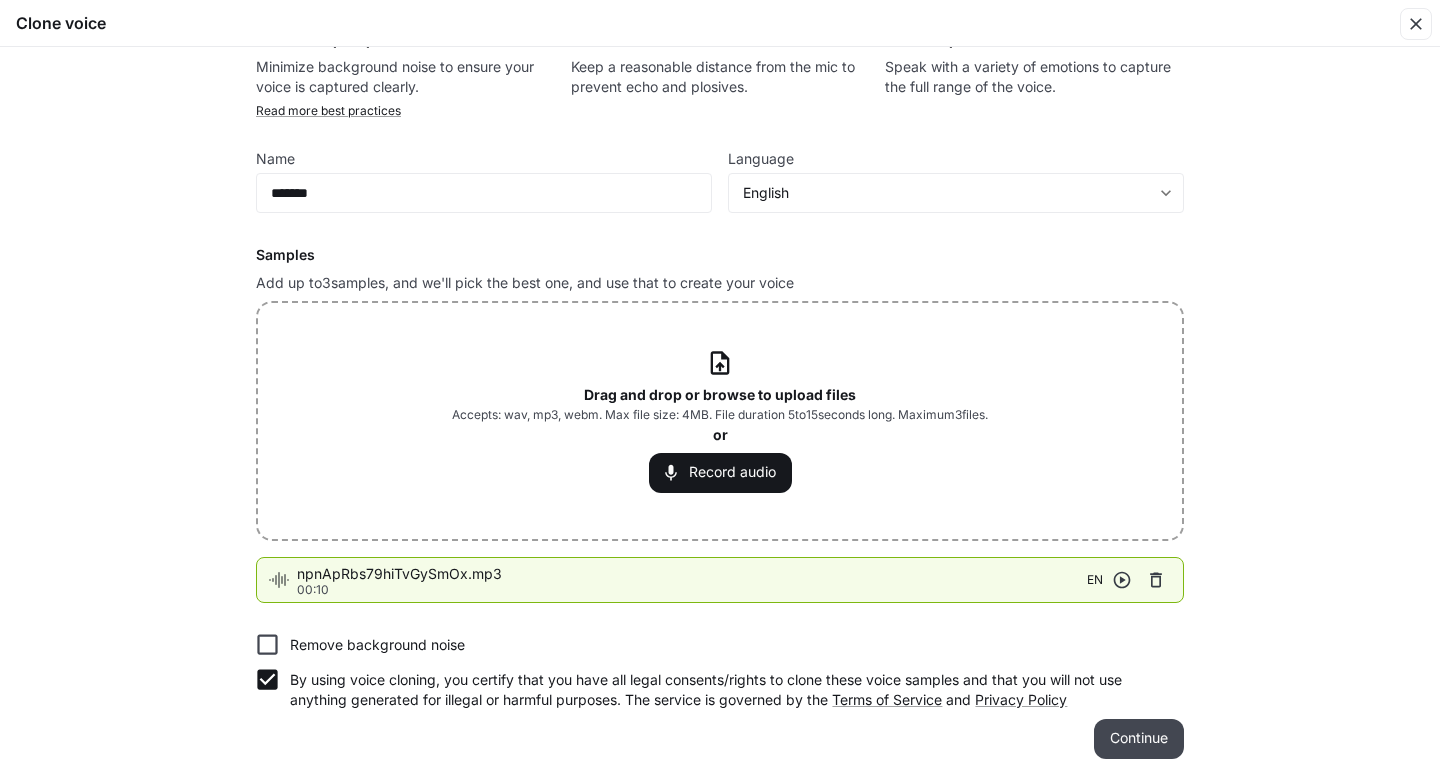 click on "Continue" at bounding box center [1139, 739] 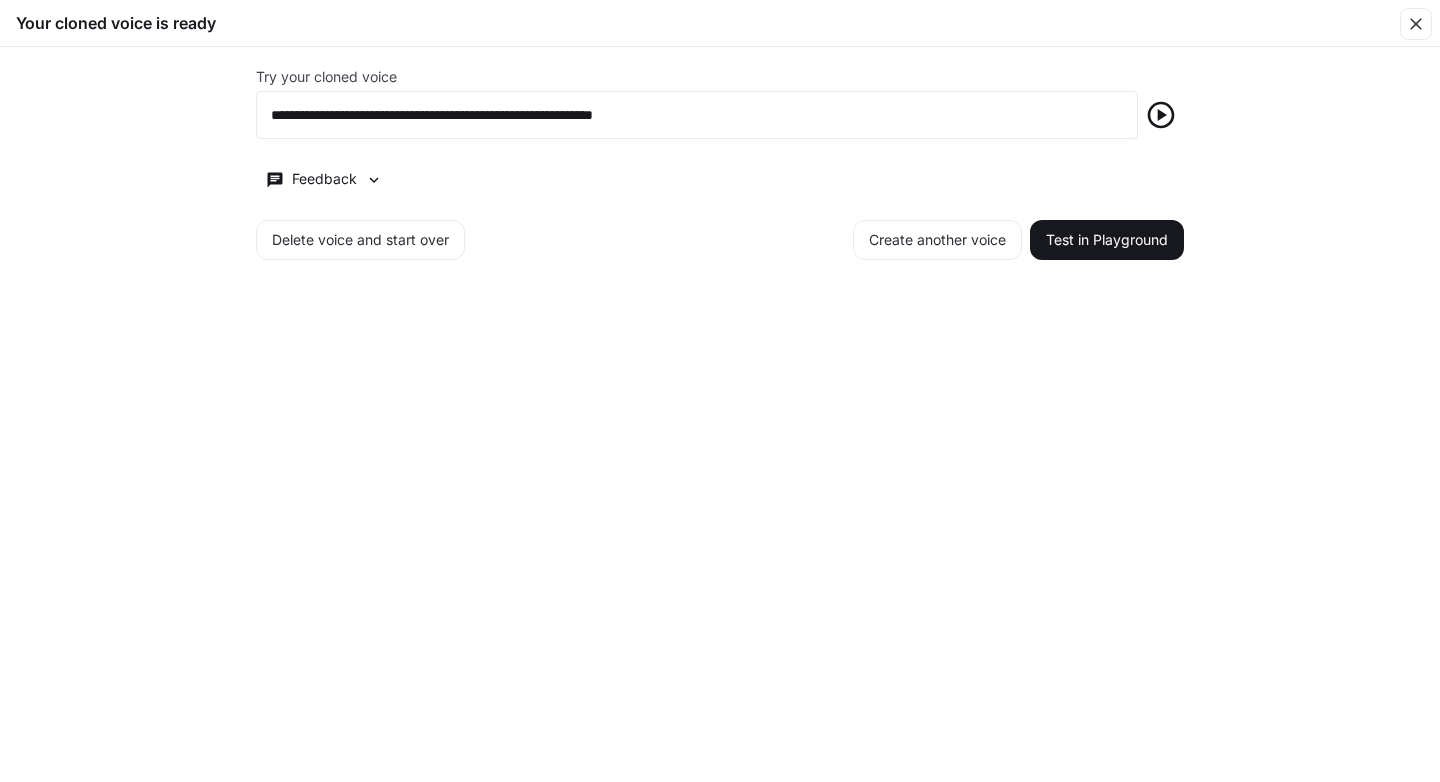 scroll, scrollTop: 0, scrollLeft: 0, axis: both 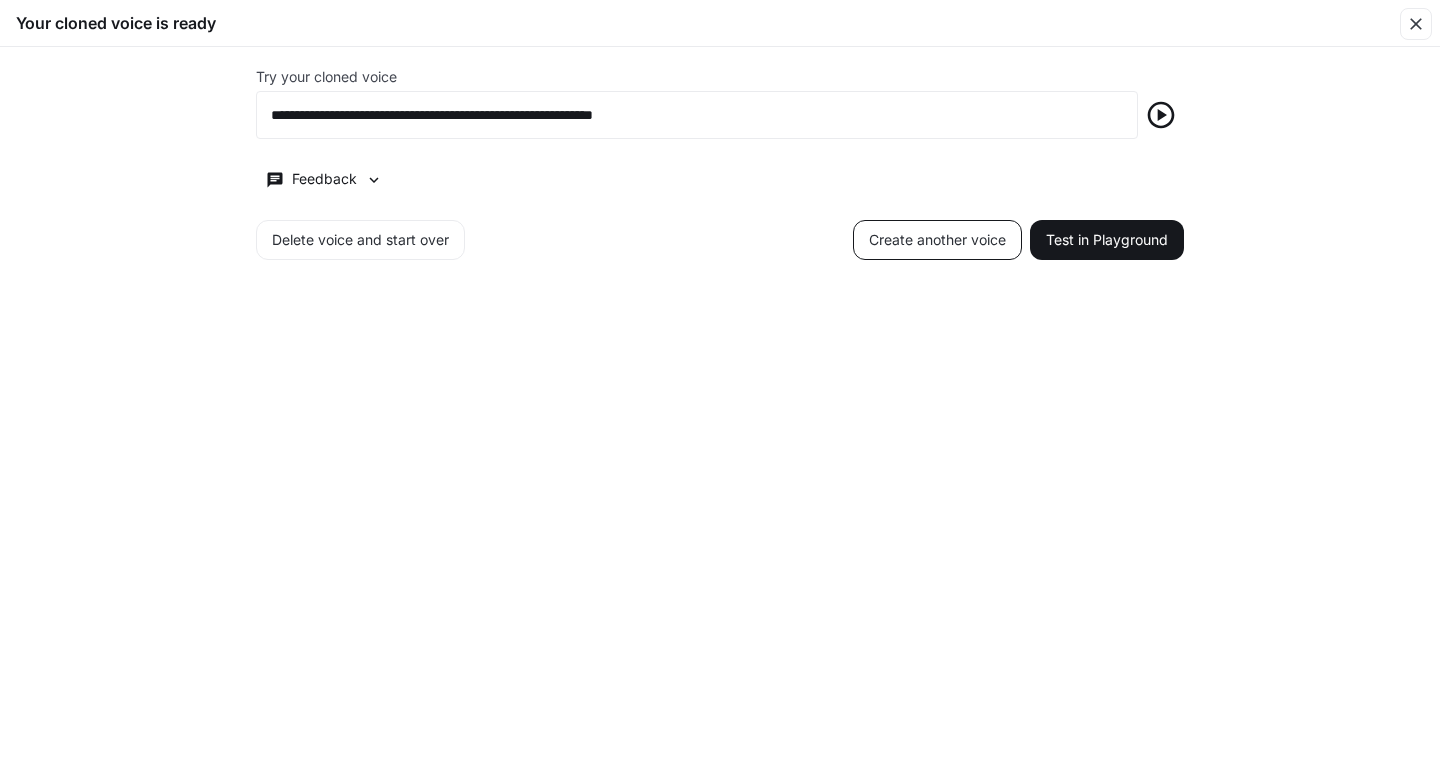 click on "Create another voice" at bounding box center [937, 240] 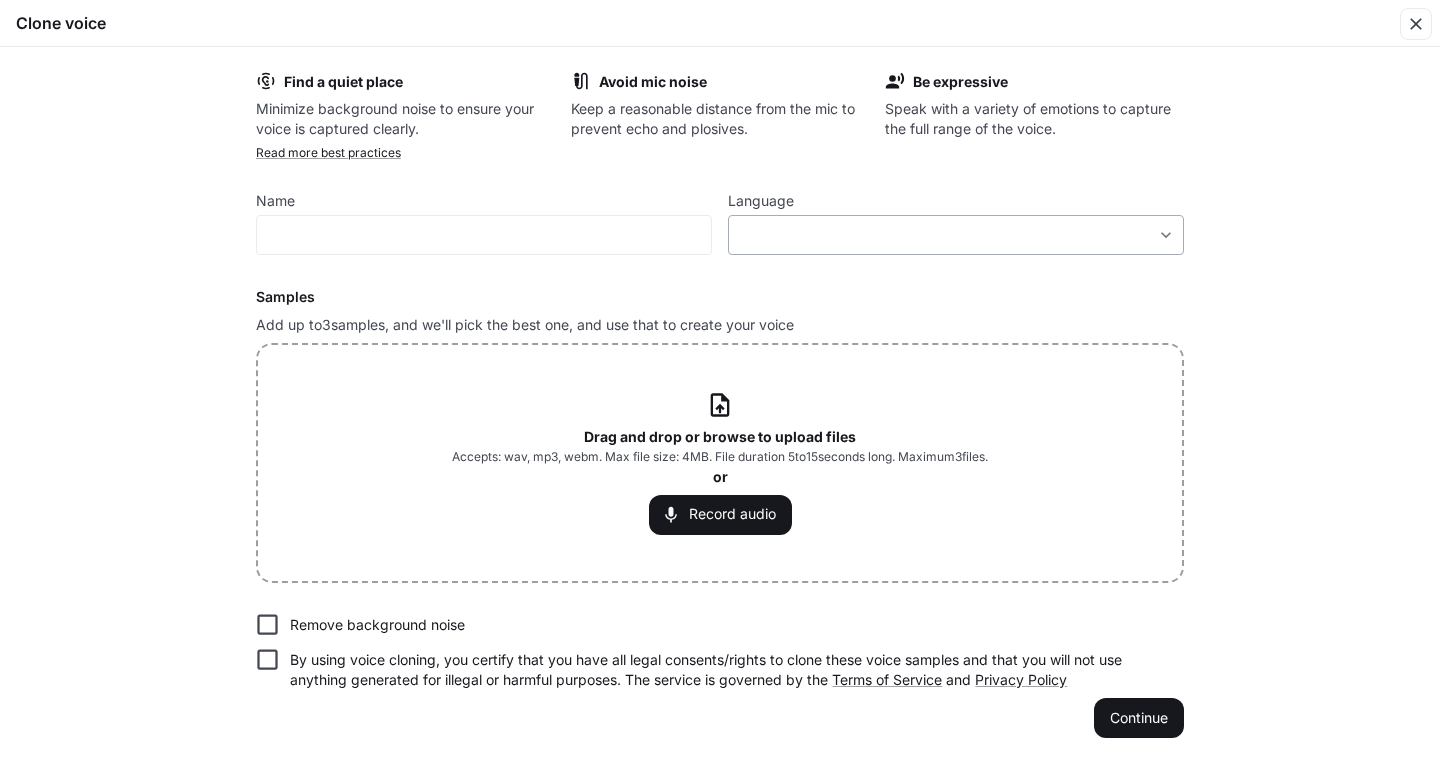 click on "**********" at bounding box center (720, 390) 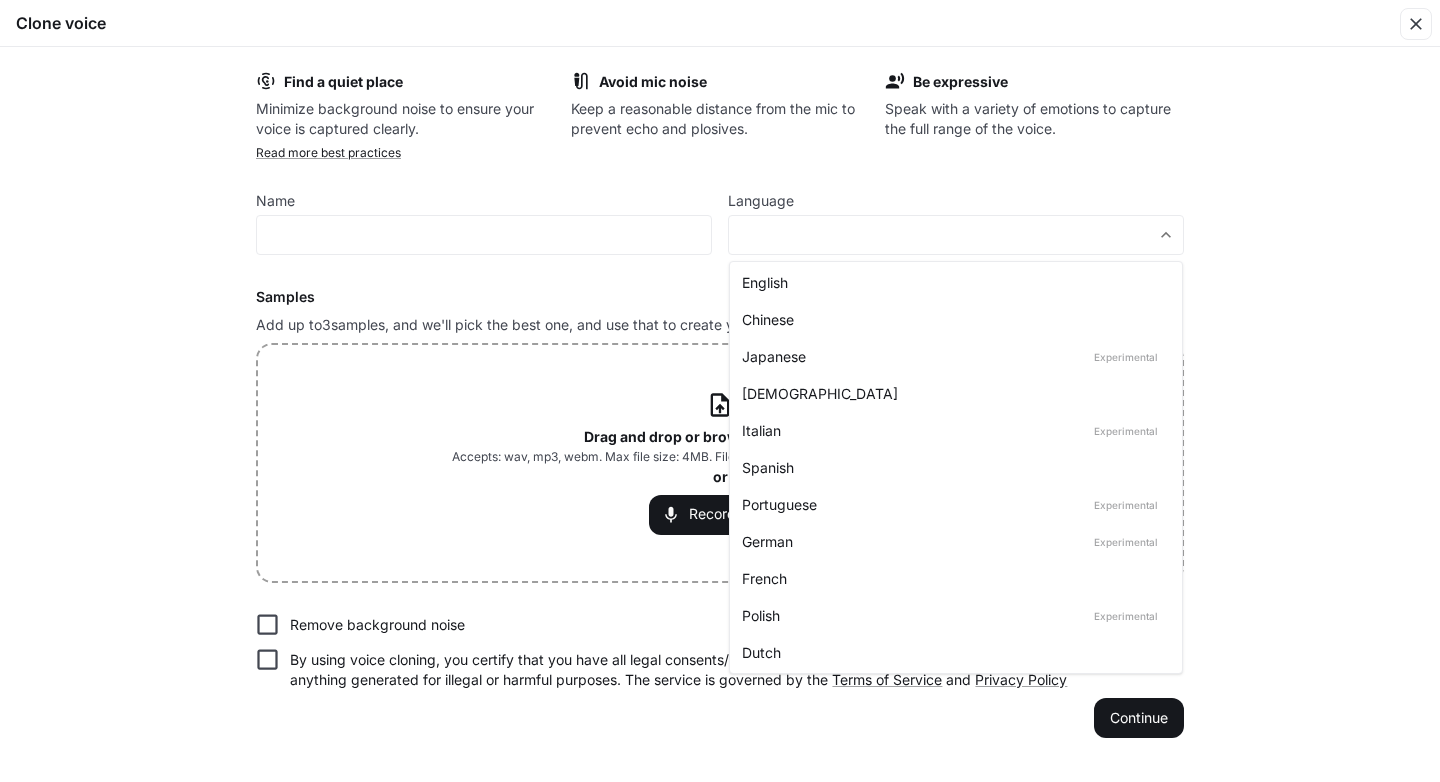 click on "English" at bounding box center (952, 282) 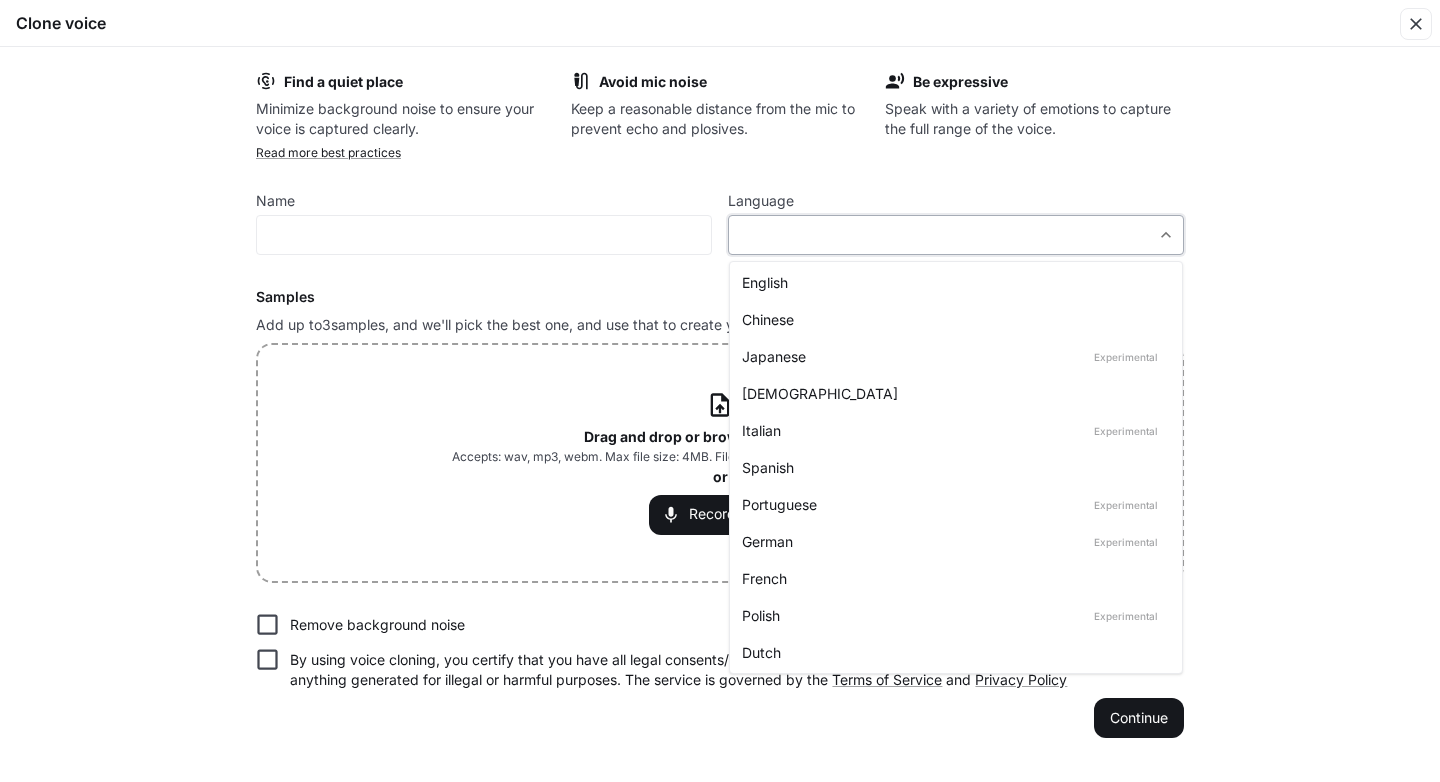 type on "*****" 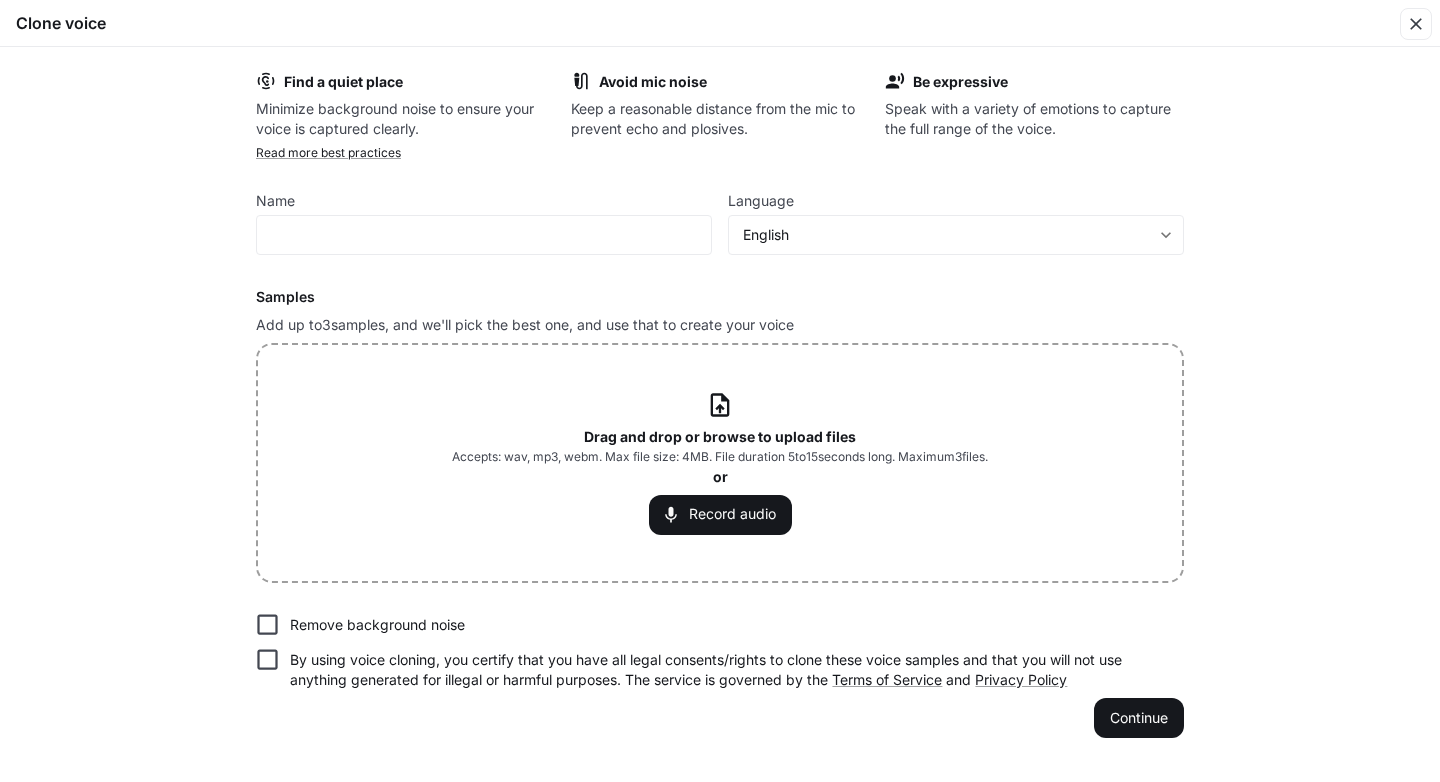 click on "Drag and drop or browse to upload files" at bounding box center (720, 436) 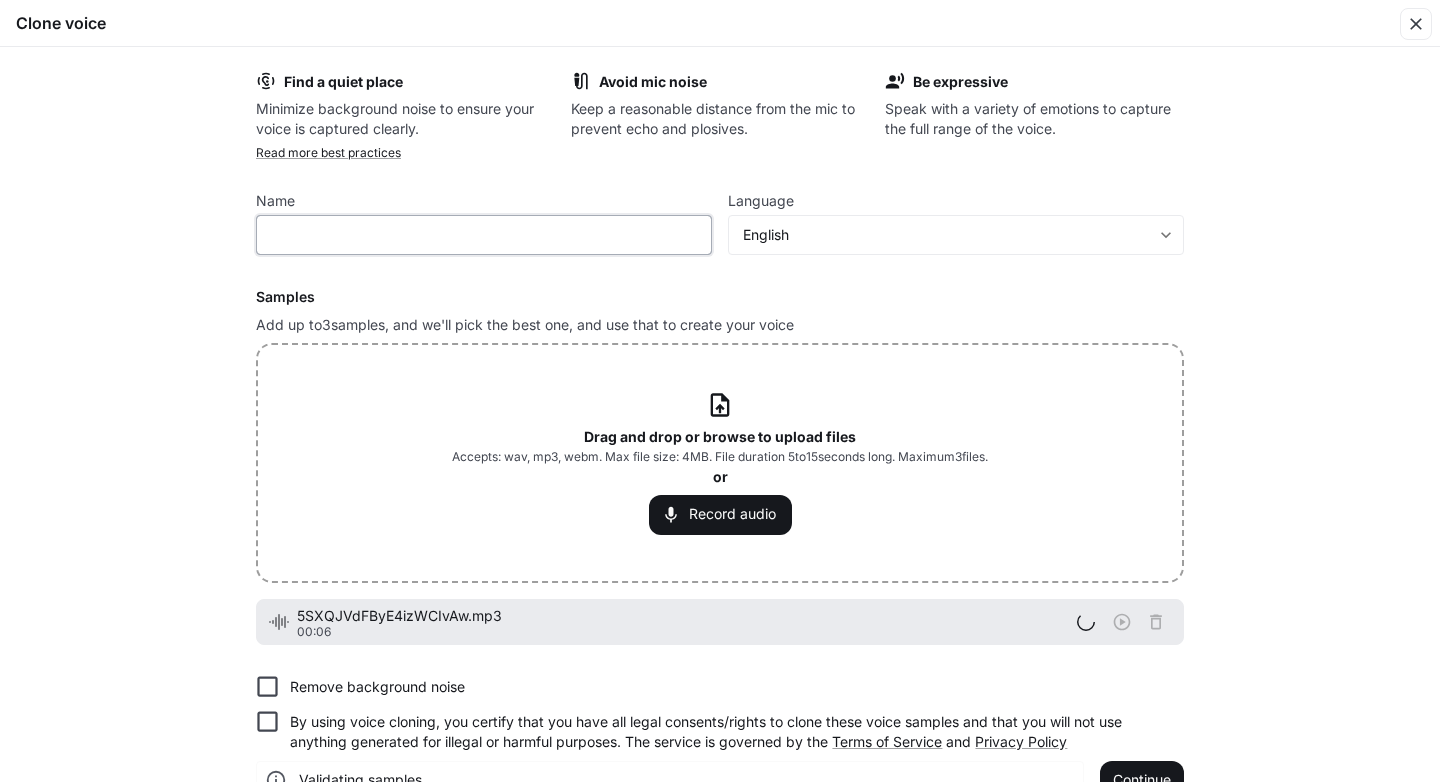 click at bounding box center [484, 235] 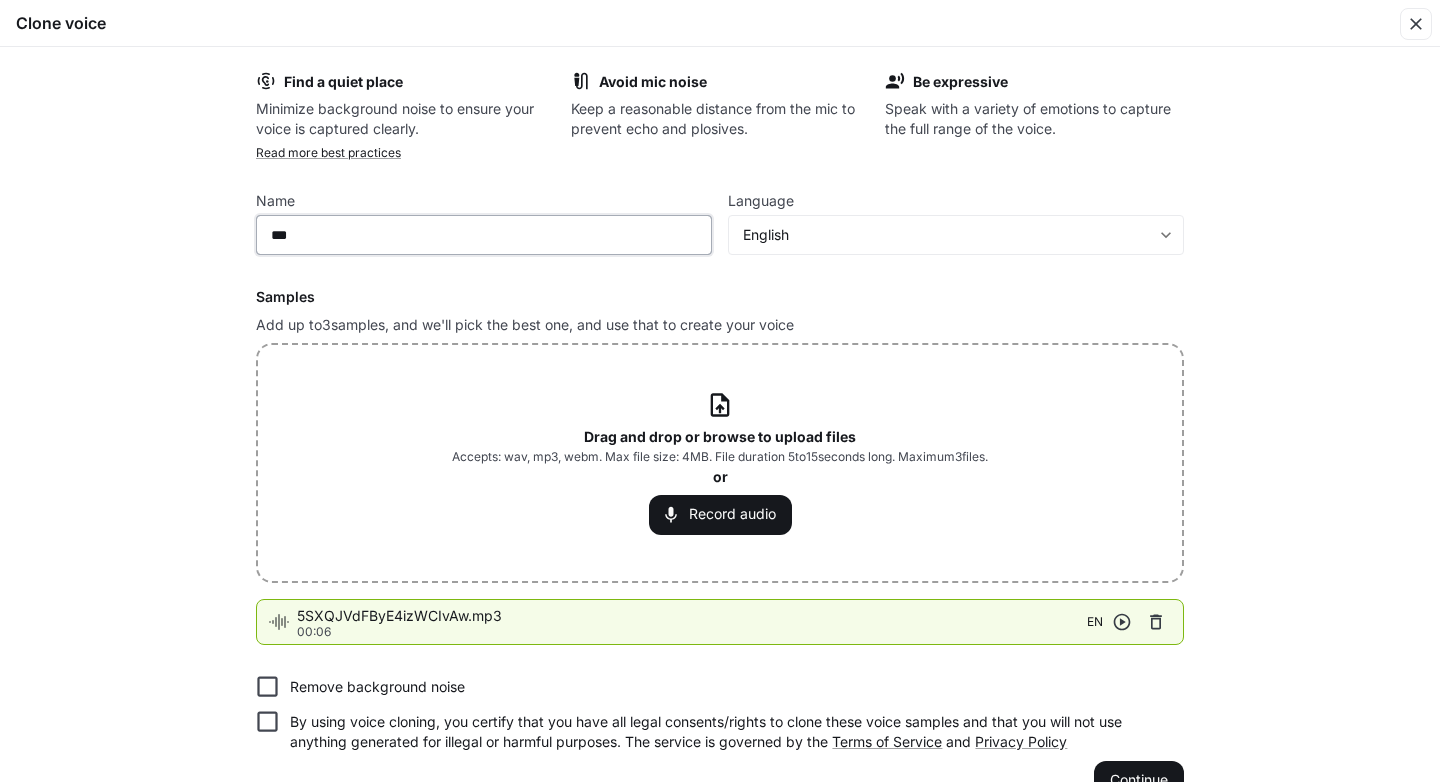 click on "**" at bounding box center [484, 235] 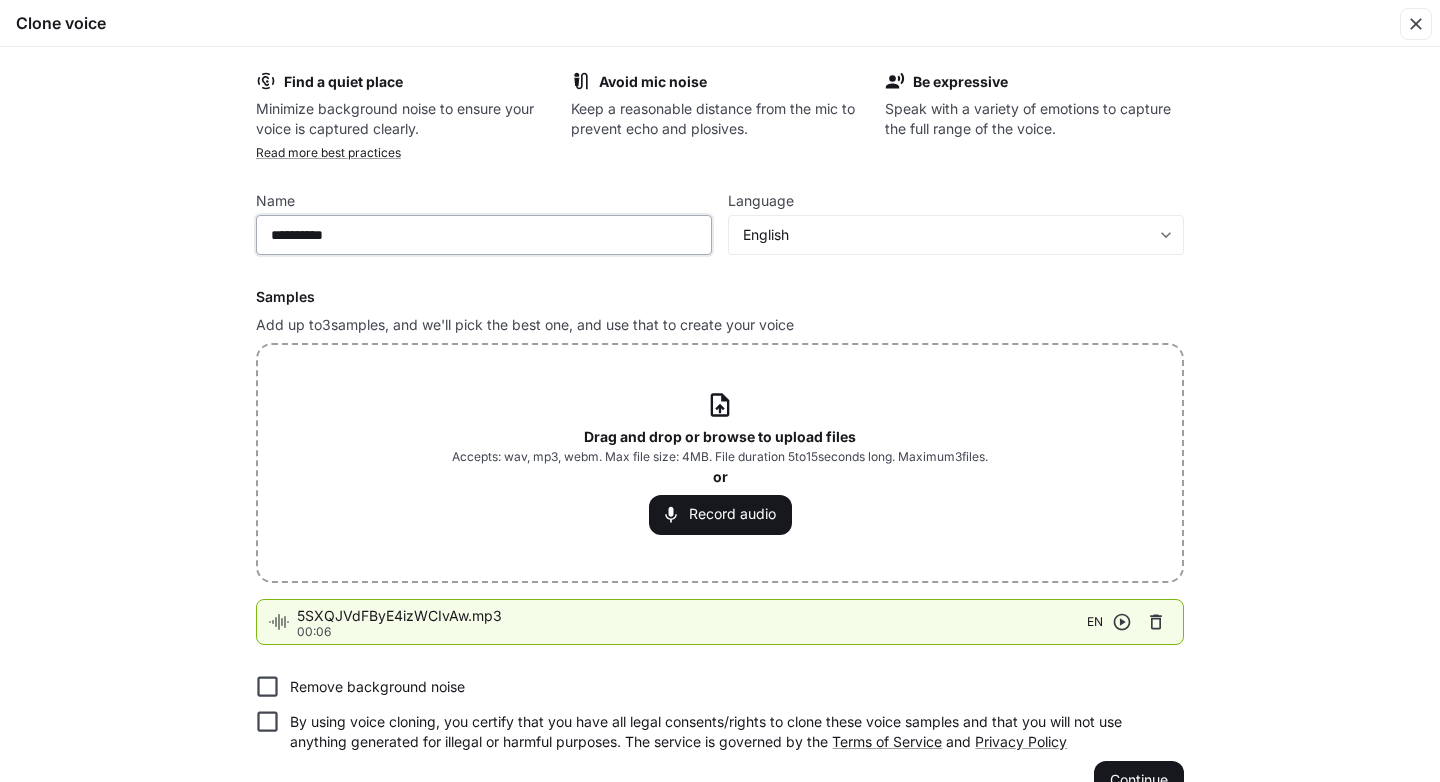 type on "**********" 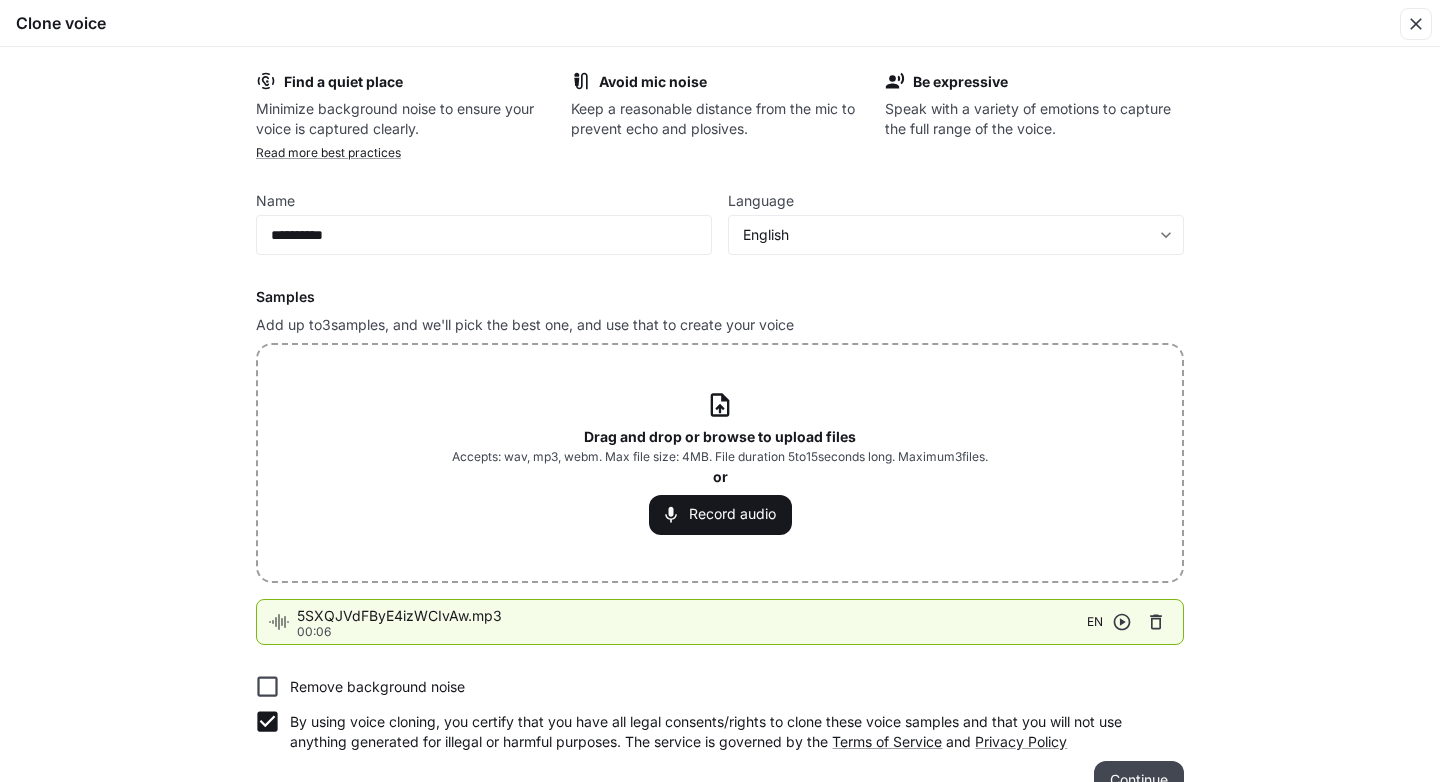 click on "Continue" at bounding box center (1139, 781) 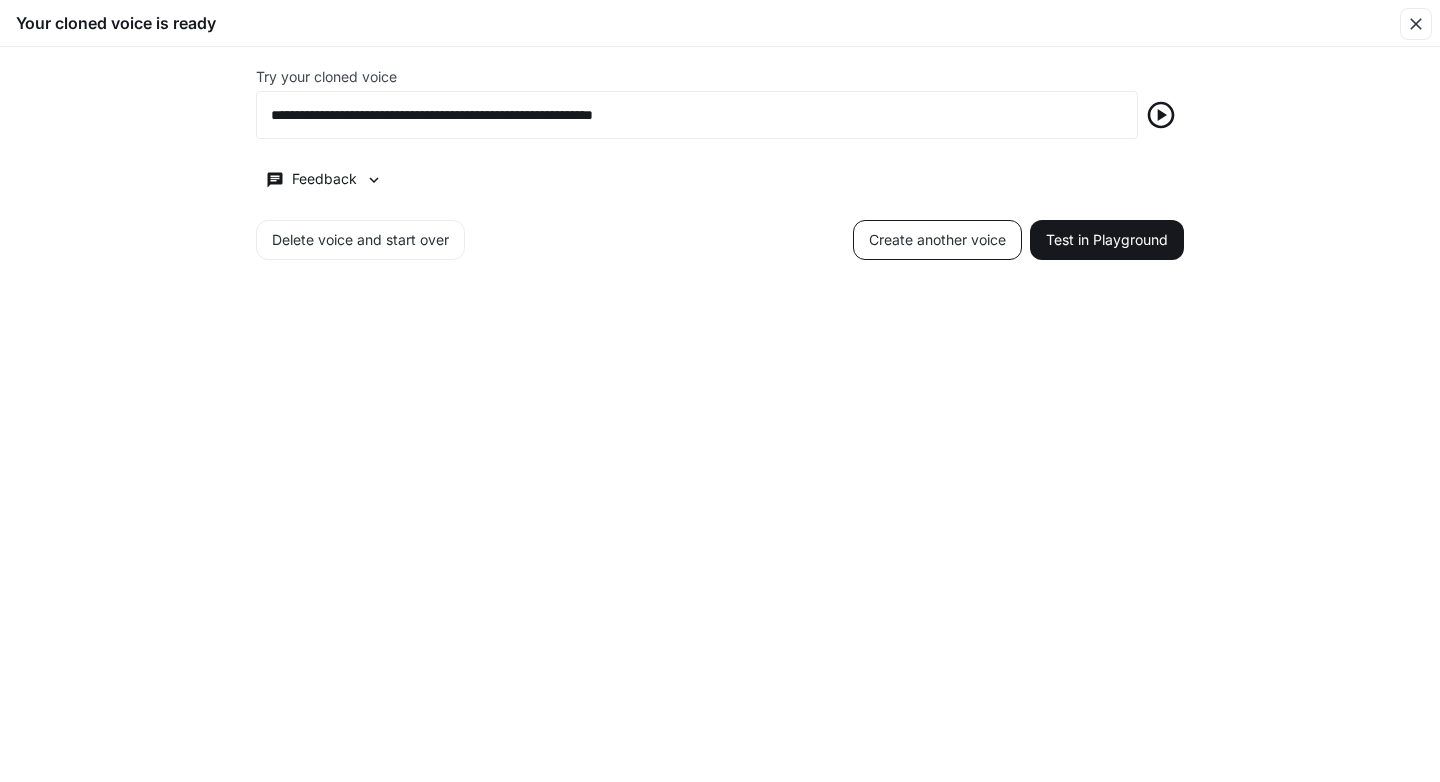 click on "Create another voice" at bounding box center [937, 240] 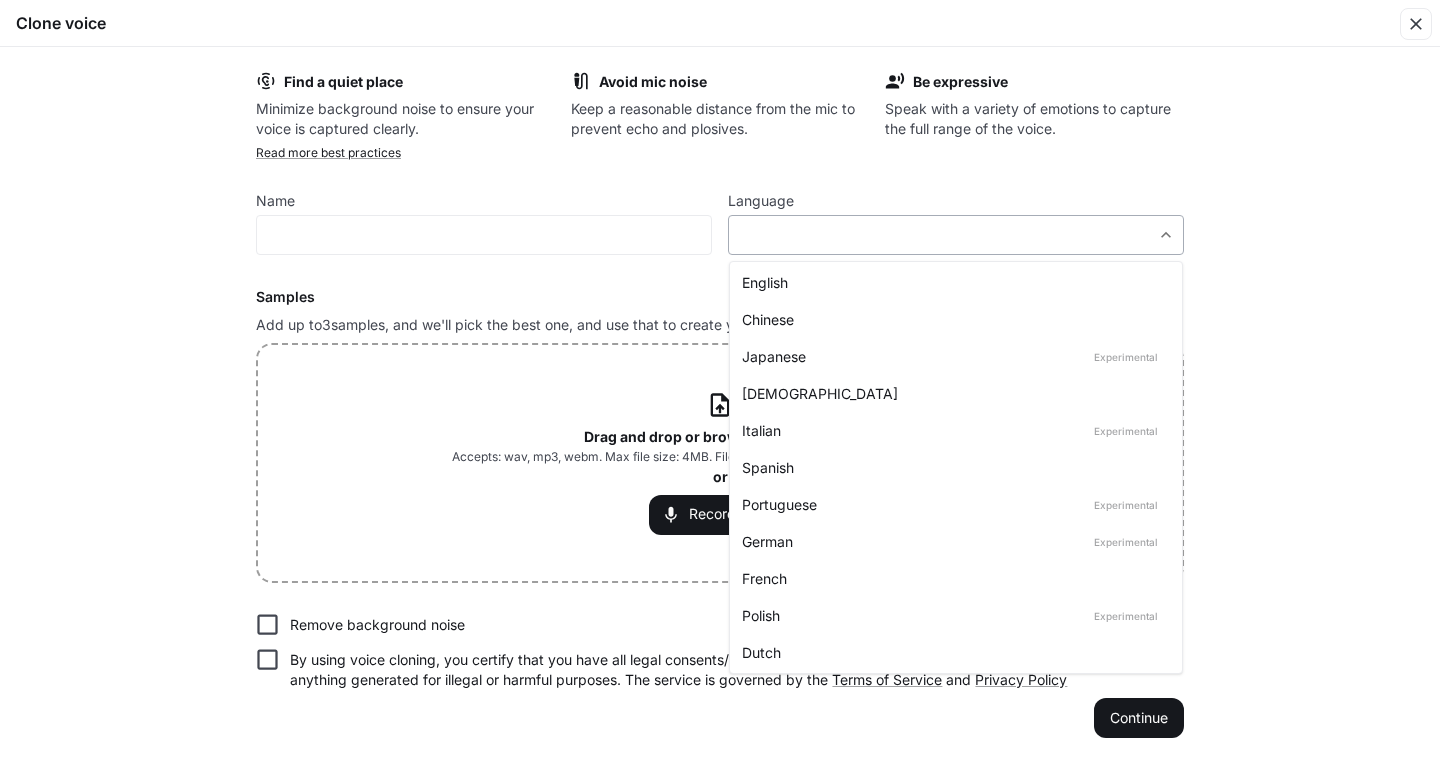 click on "**********" at bounding box center [720, 390] 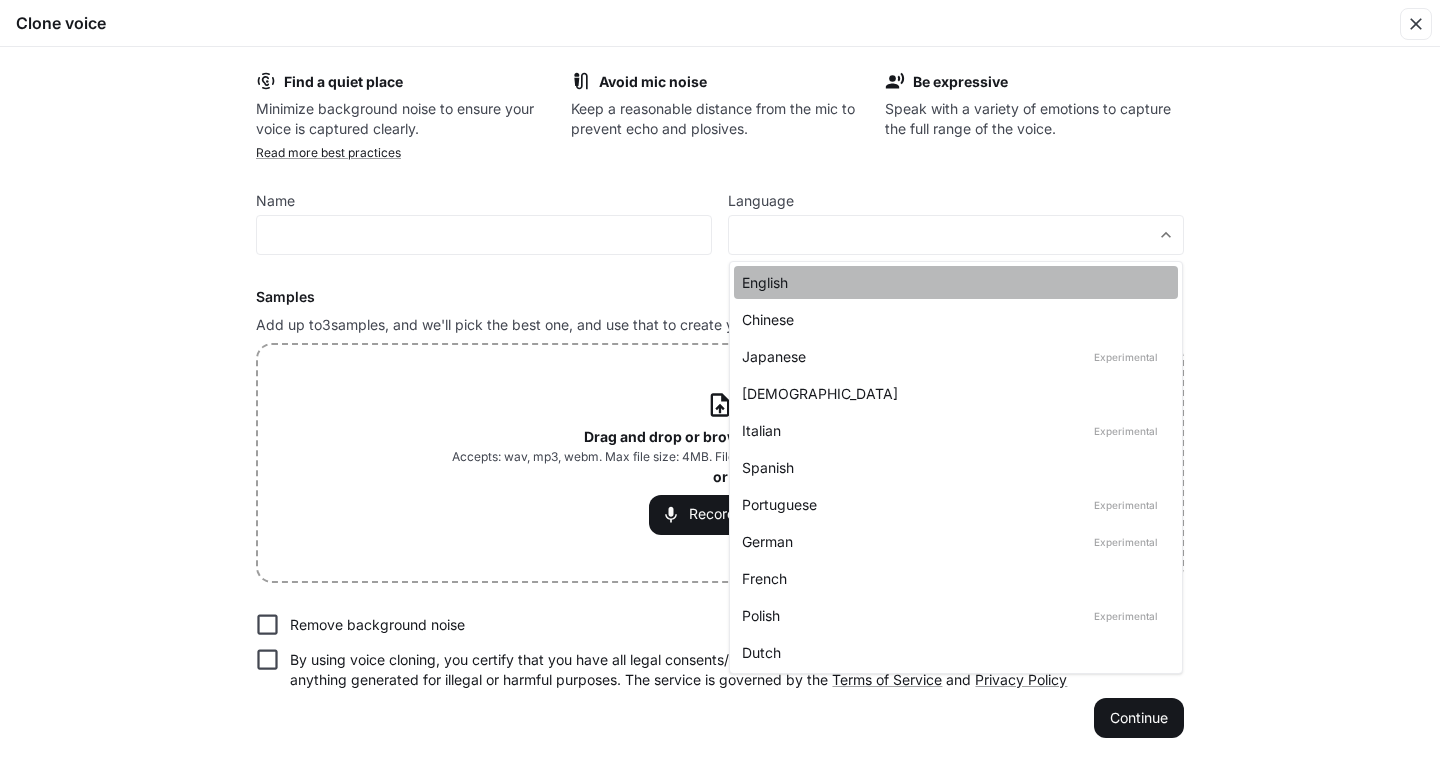 click on "English" at bounding box center [952, 282] 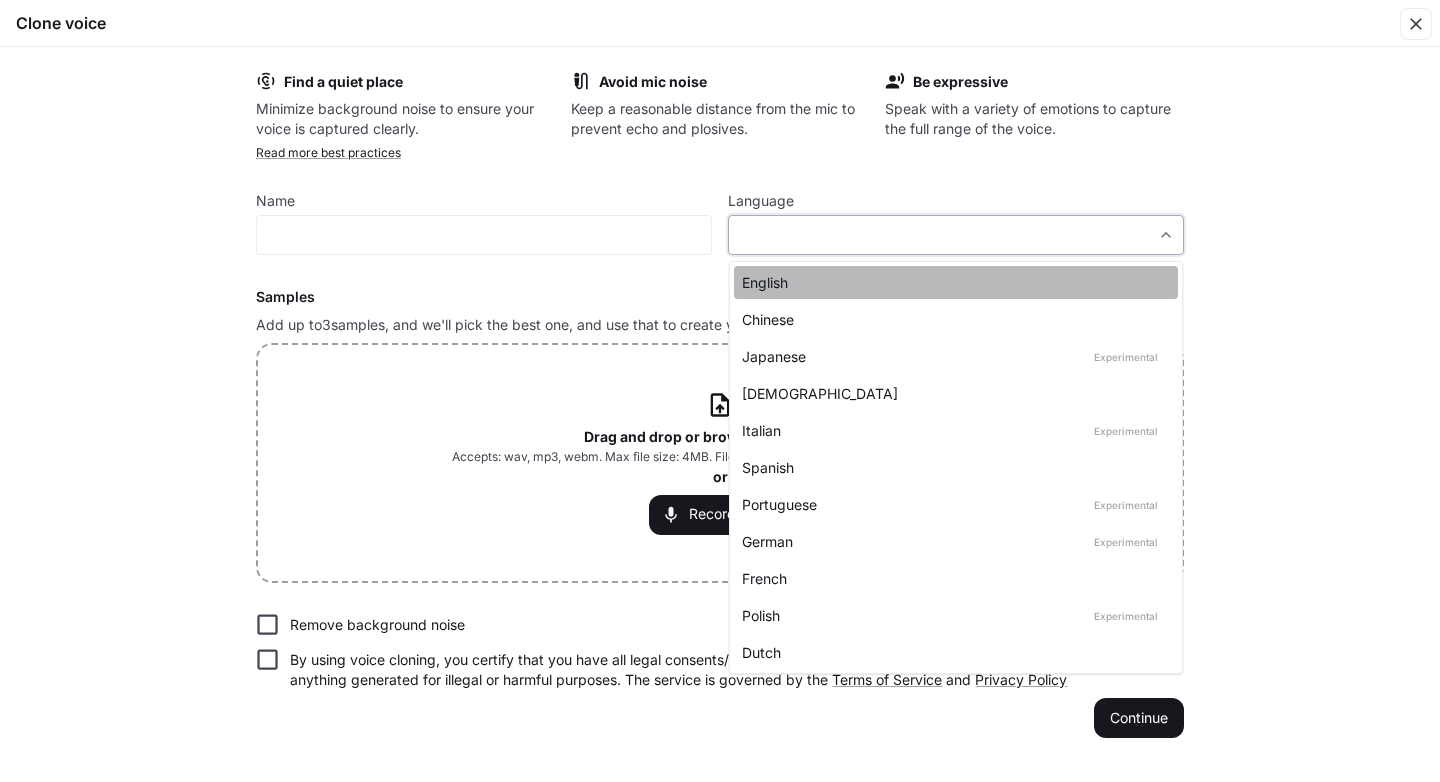 type on "*****" 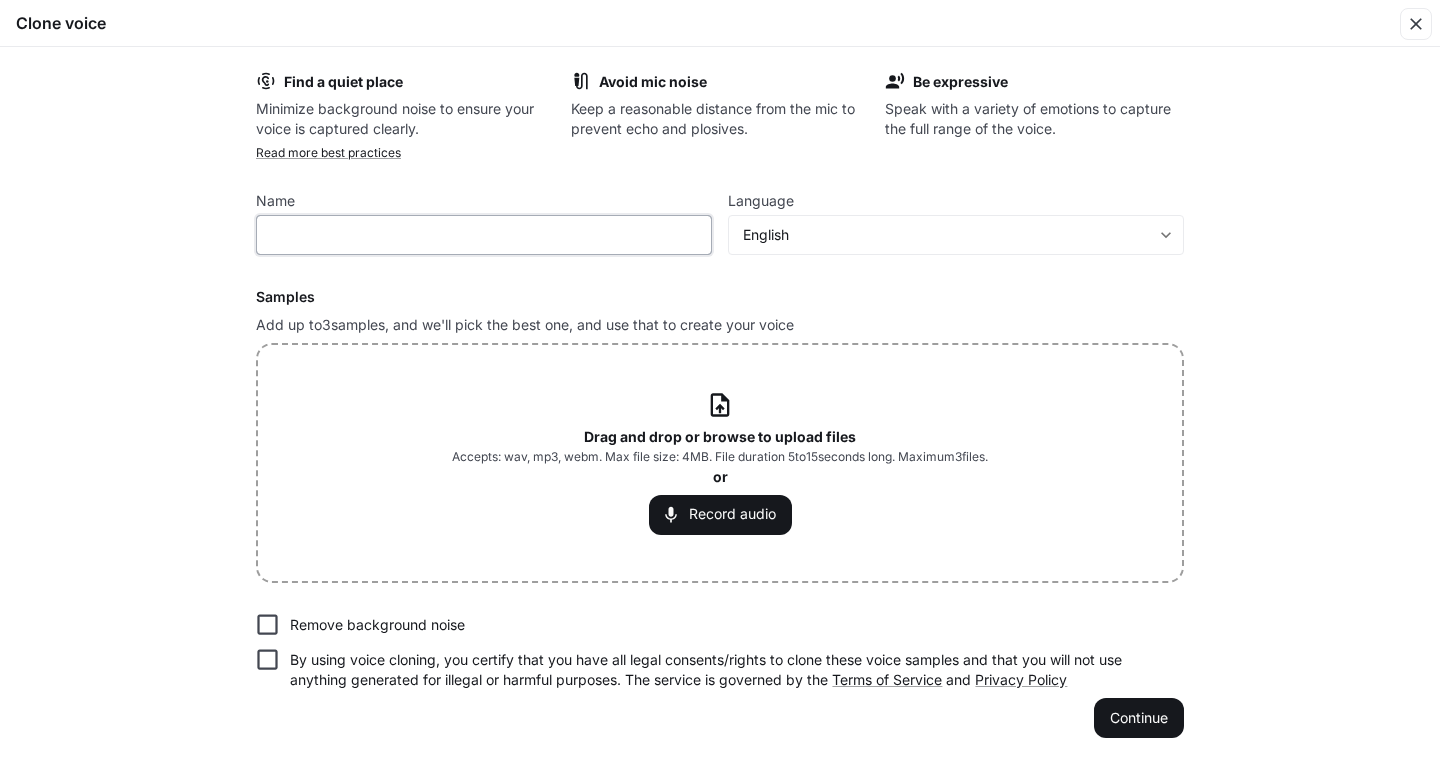 click at bounding box center (484, 235) 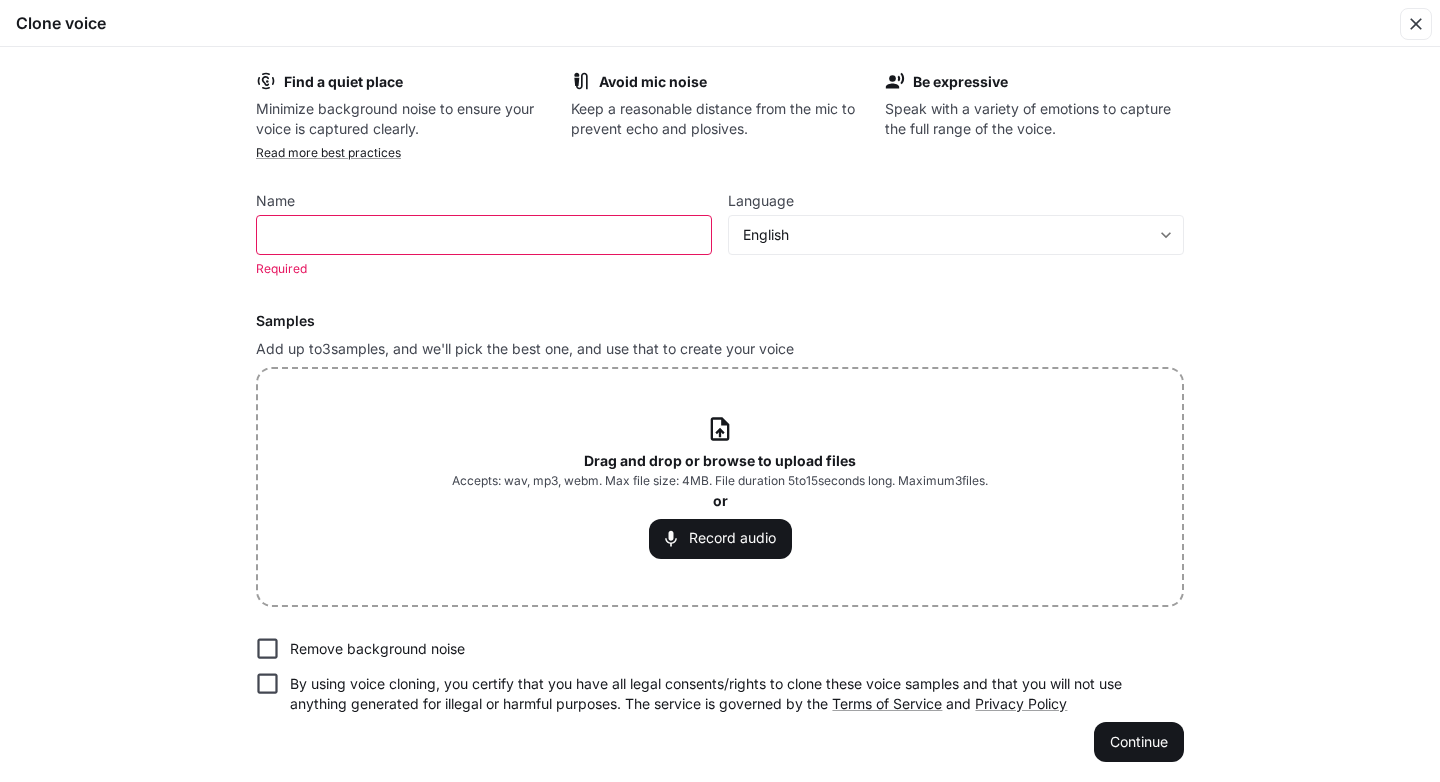 click on "​" at bounding box center (484, 235) 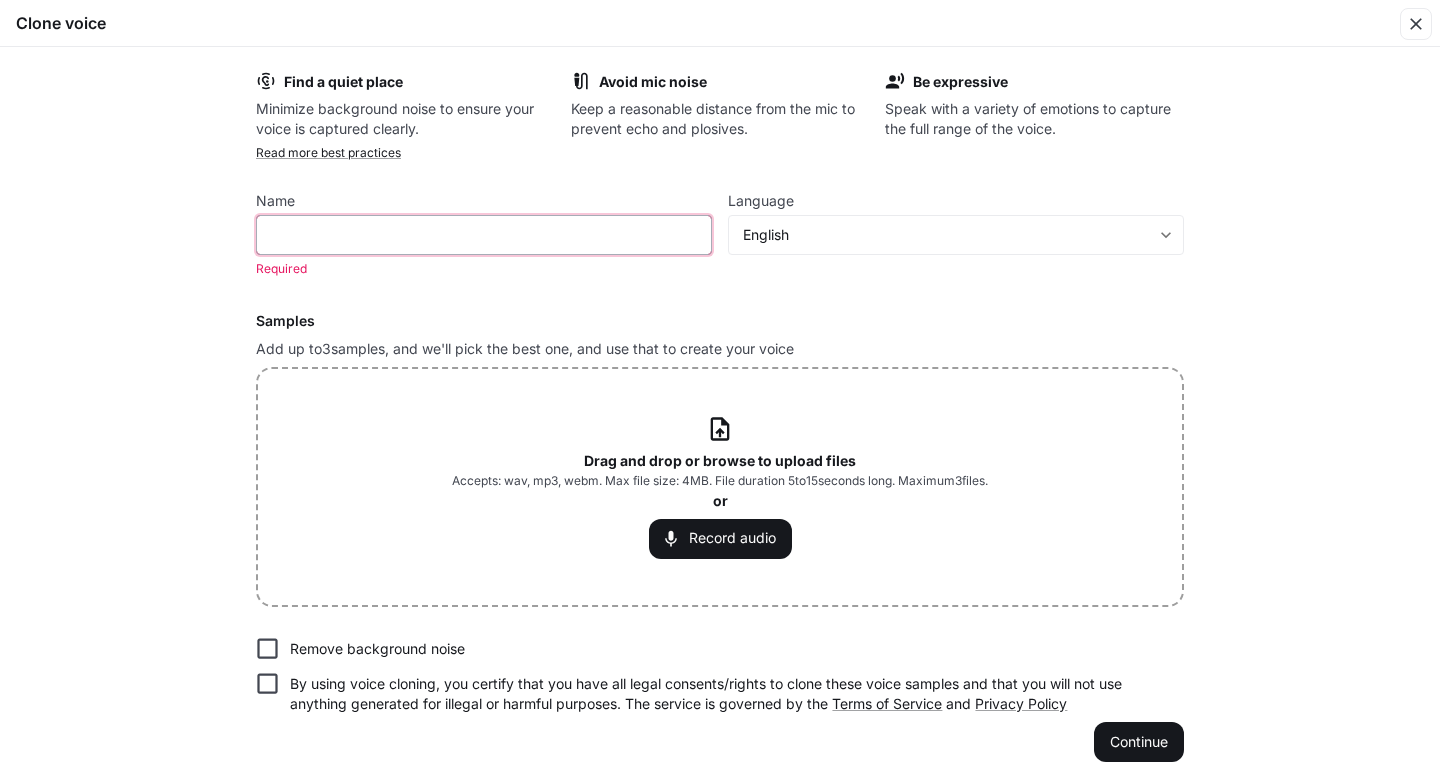 paste on "********" 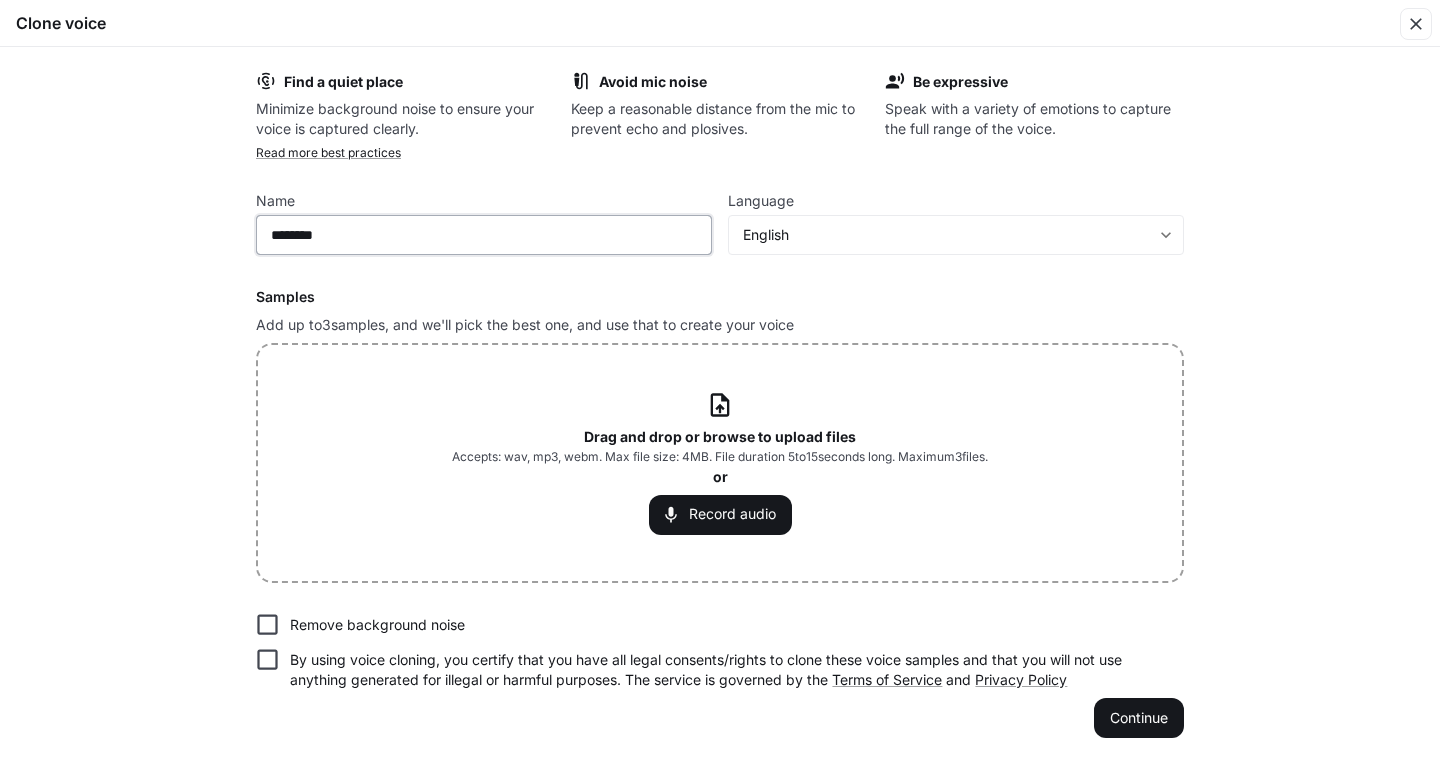 click on "********" at bounding box center [484, 235] 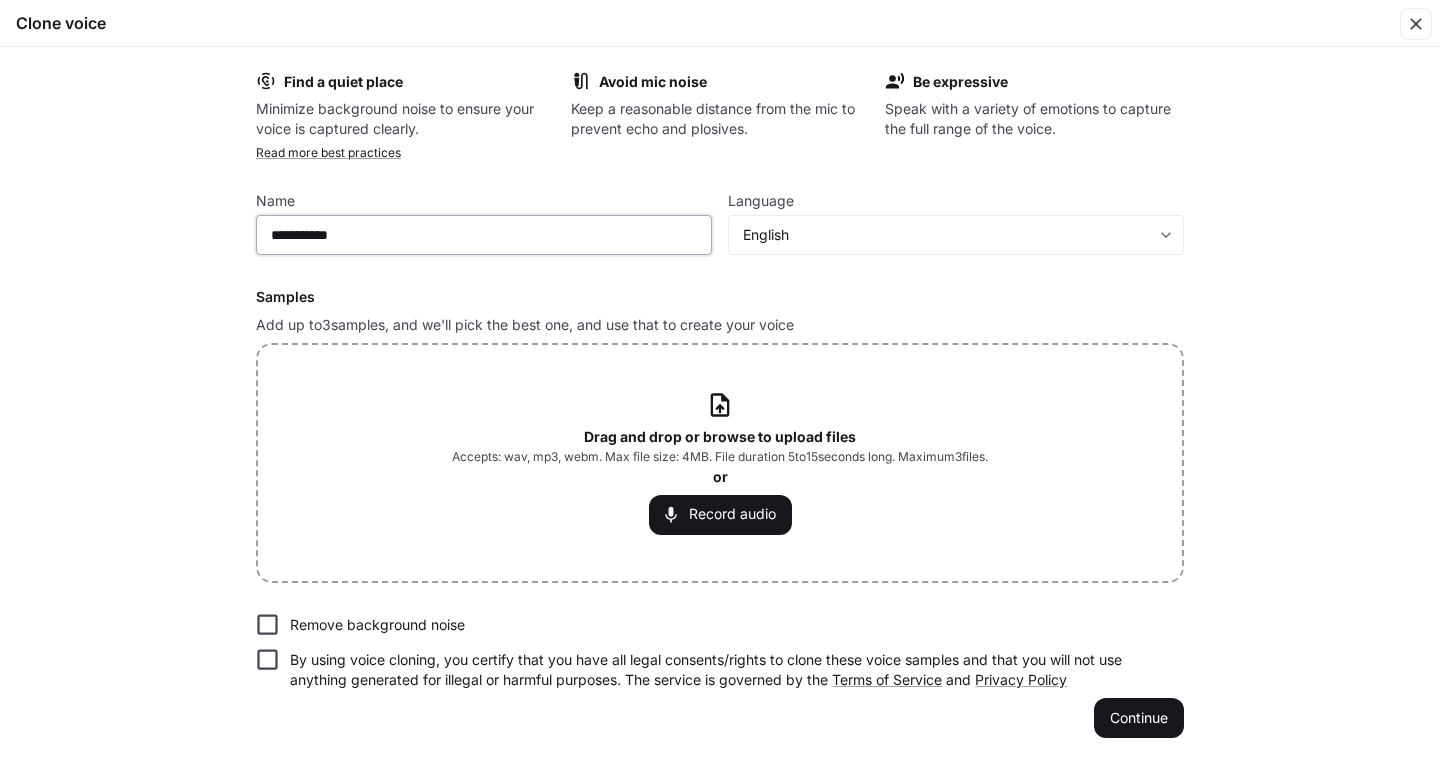type on "**********" 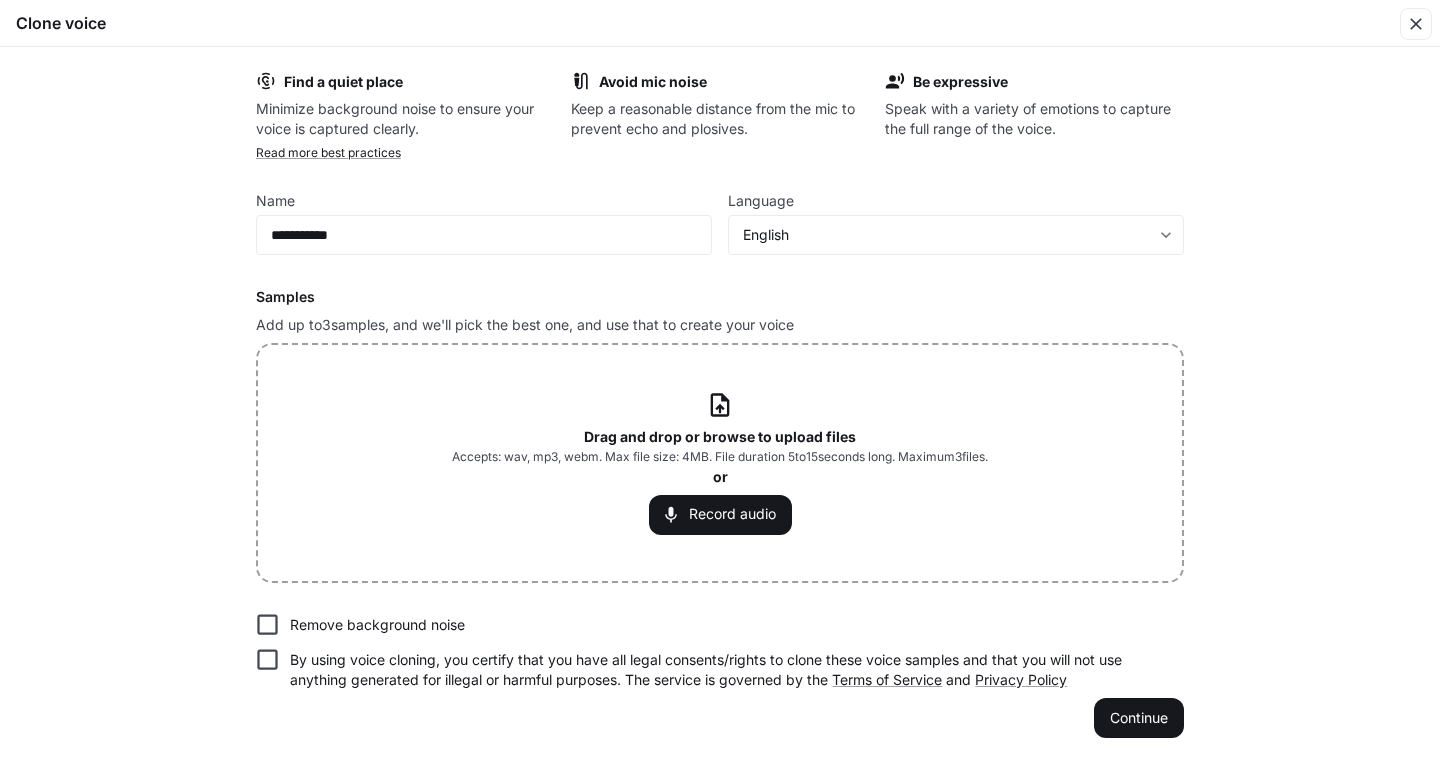 click on "Drag and drop or browse to upload files" at bounding box center [720, 436] 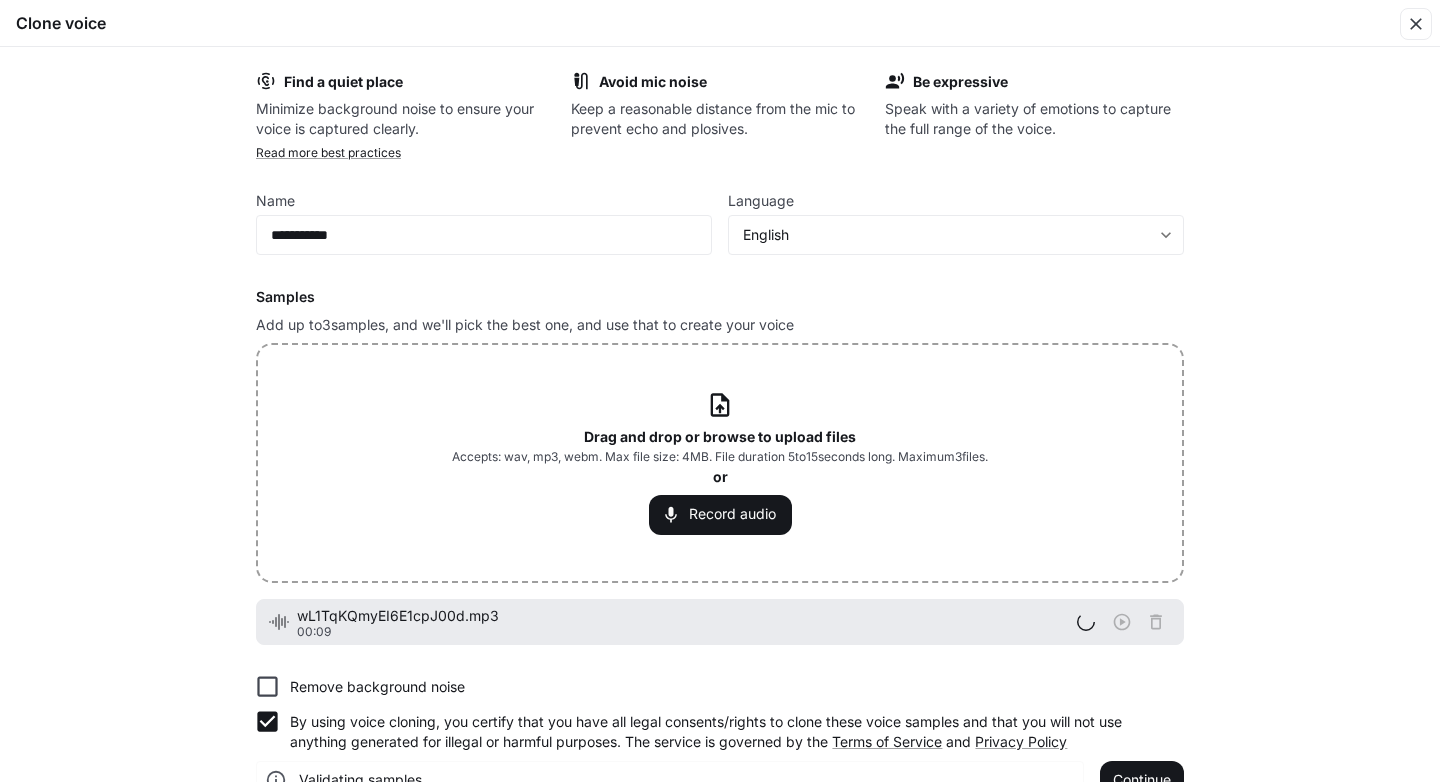 scroll, scrollTop: 42, scrollLeft: 0, axis: vertical 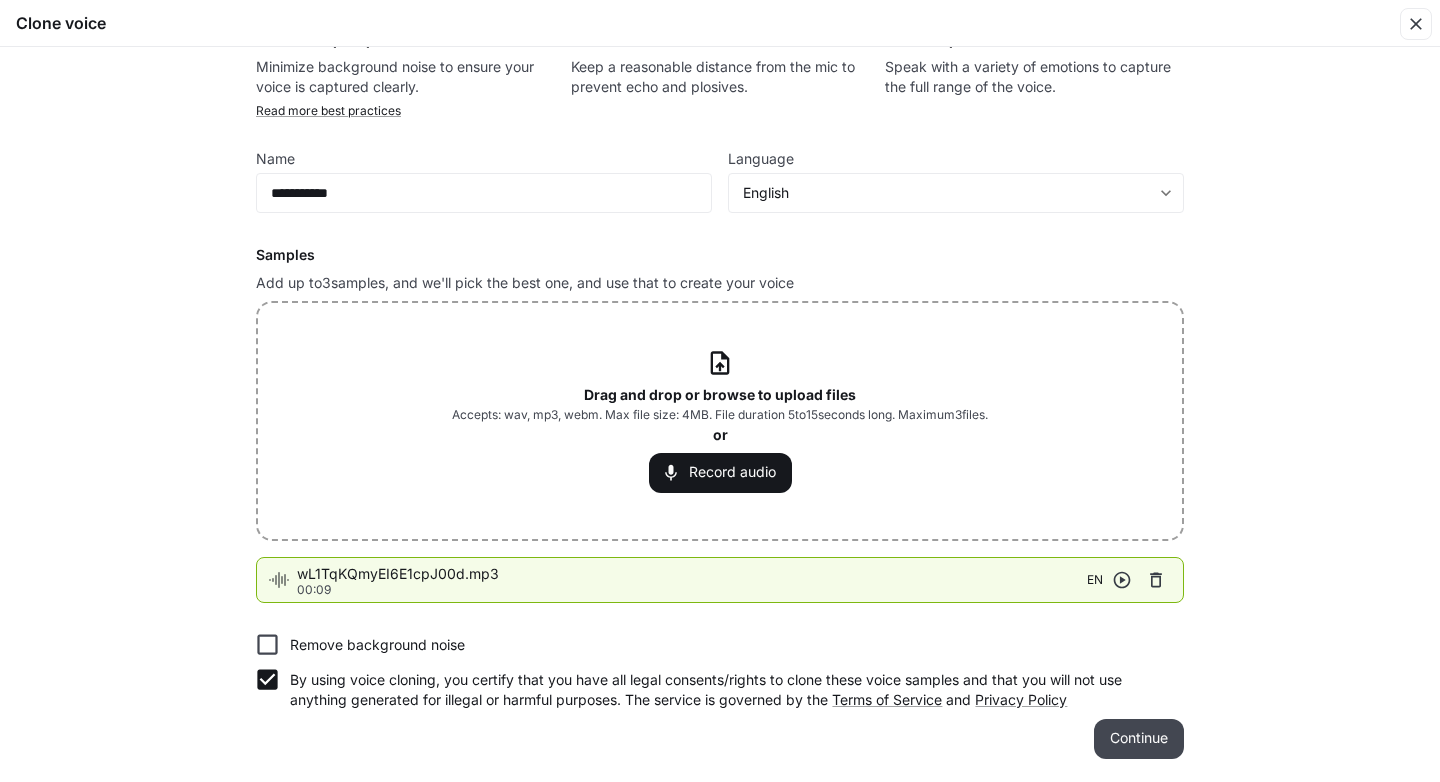 click on "Continue" at bounding box center [1139, 739] 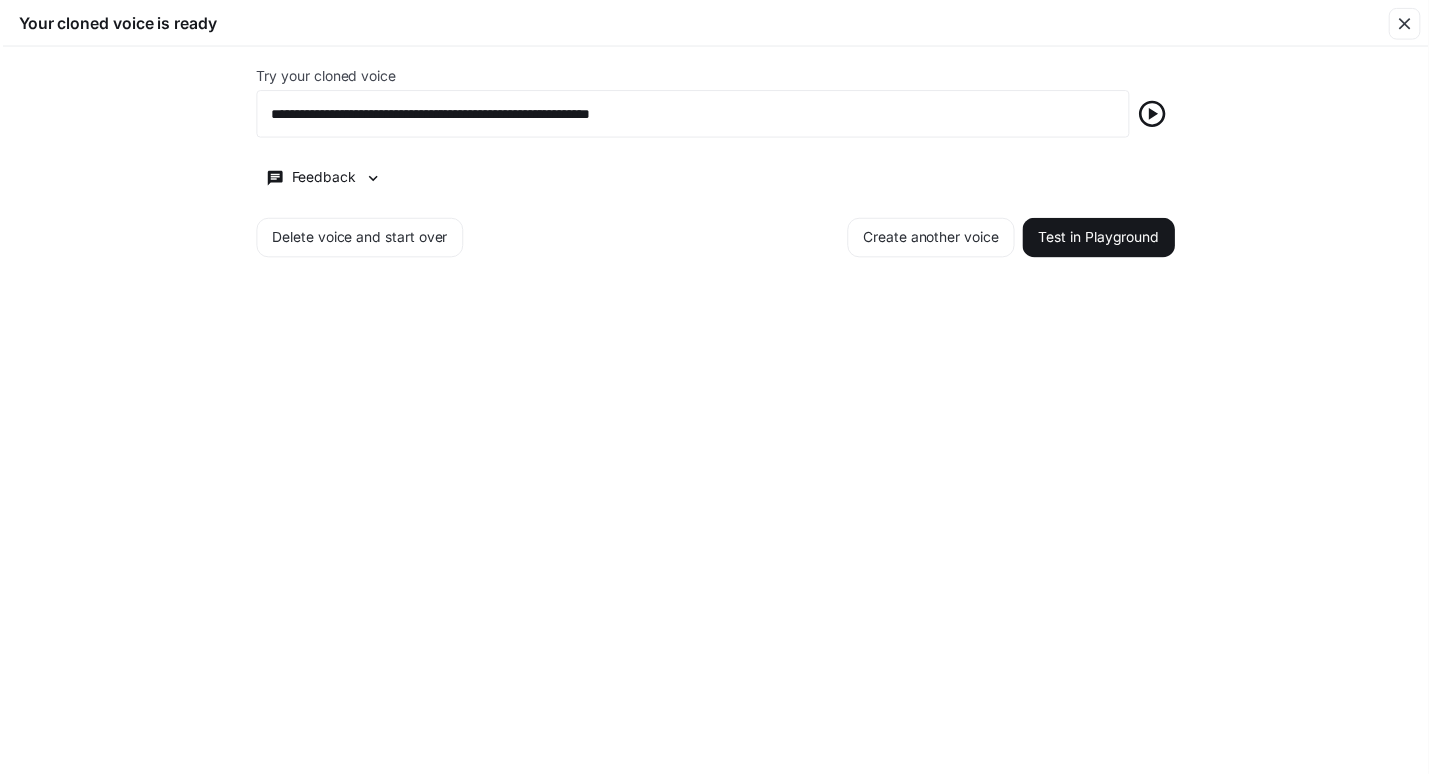 scroll, scrollTop: 0, scrollLeft: 0, axis: both 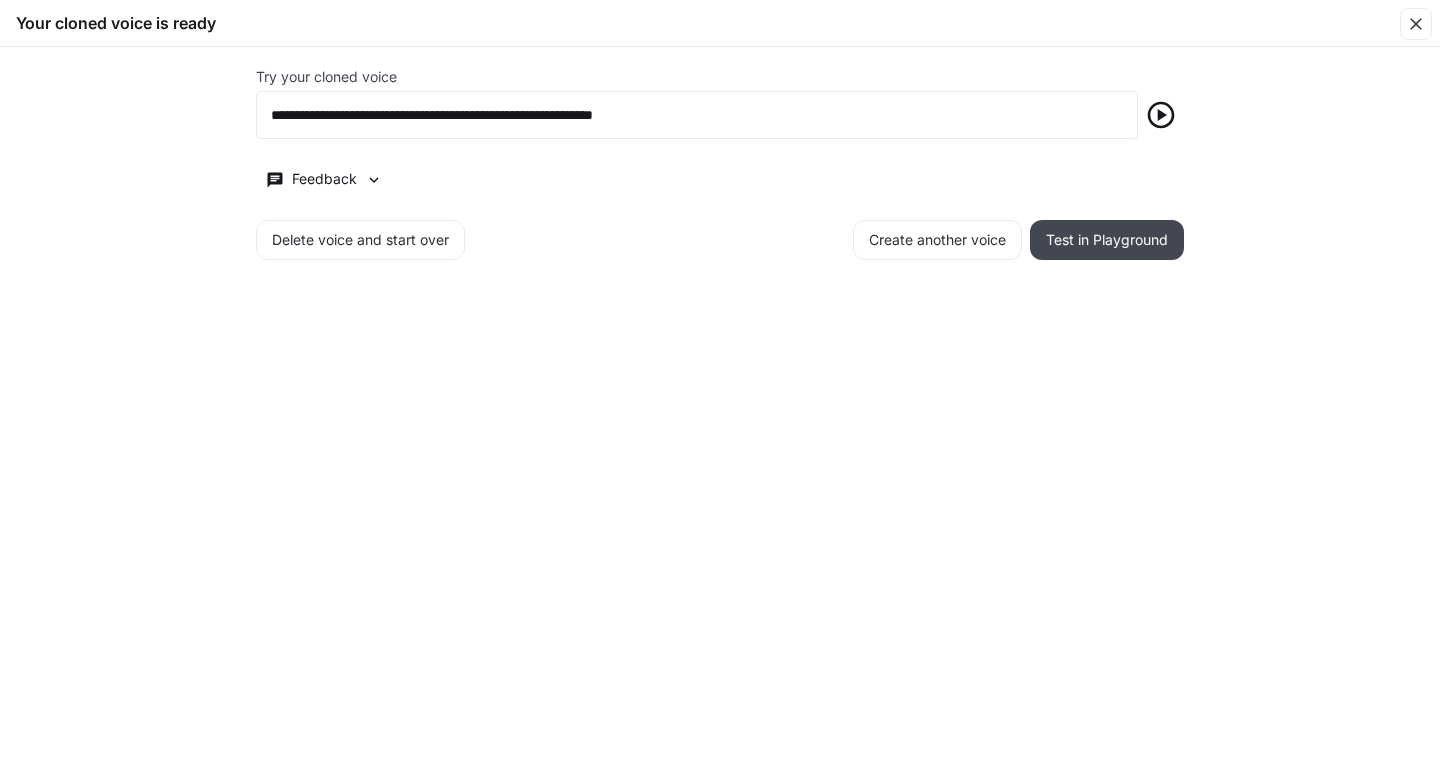 click on "Test in Playground" at bounding box center [1107, 240] 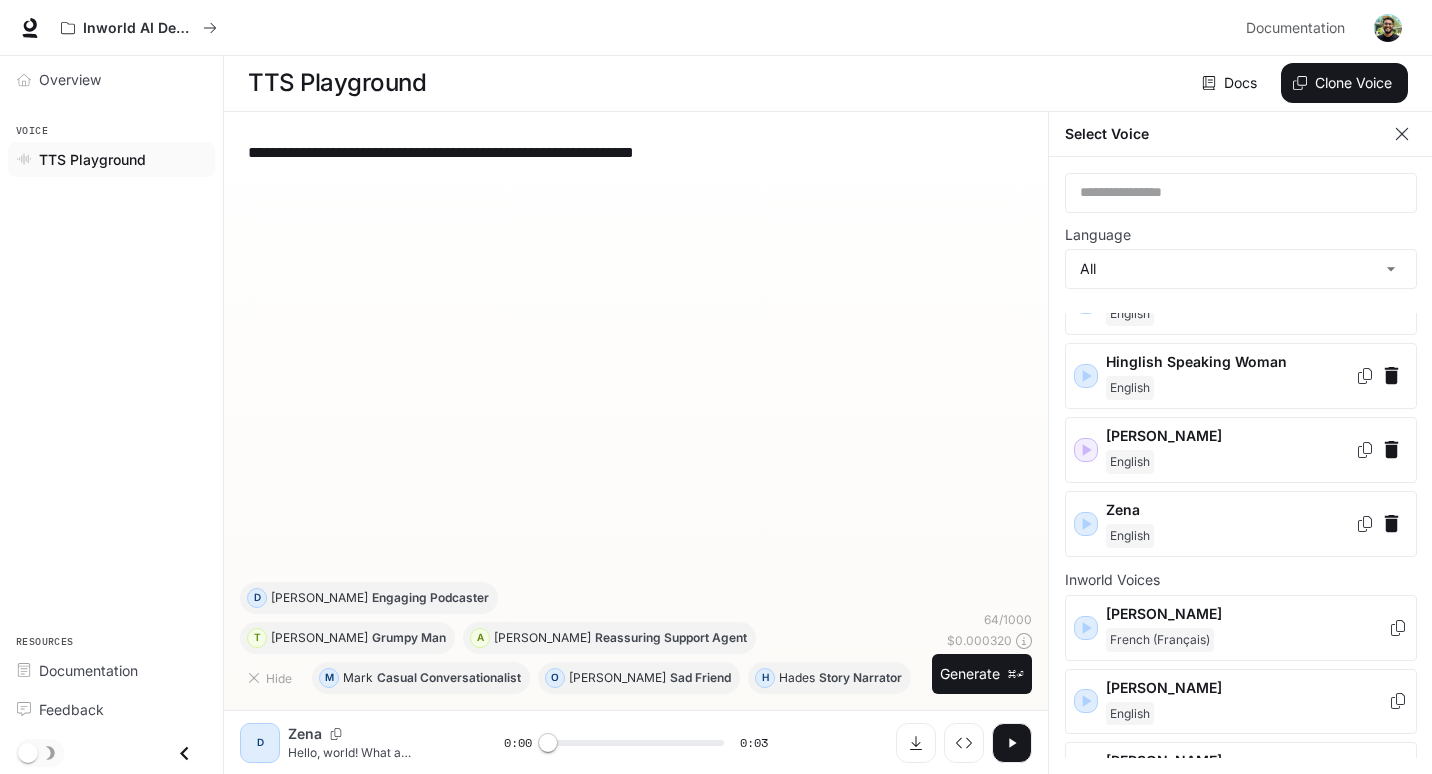 scroll, scrollTop: 0, scrollLeft: 0, axis: both 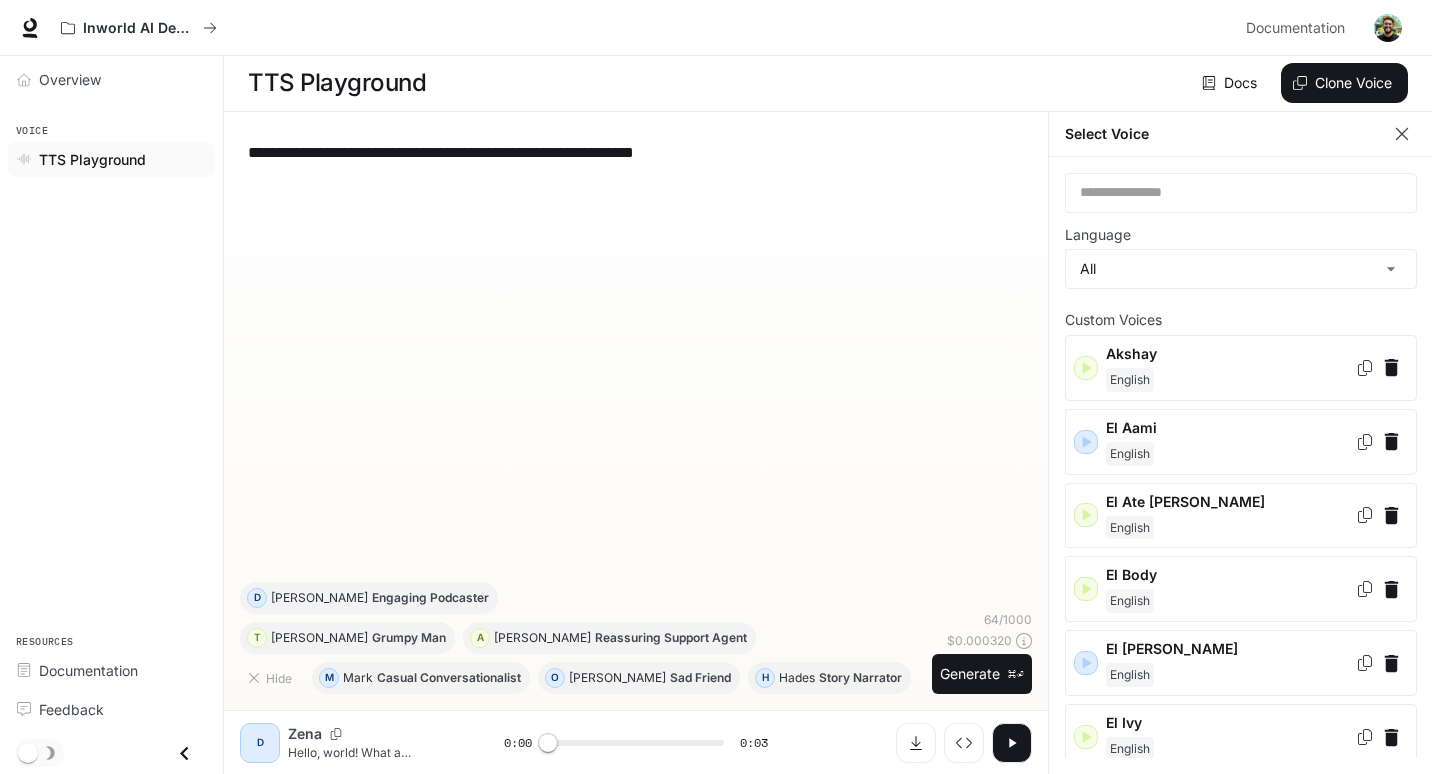 click on "**********" at bounding box center (636, 355) 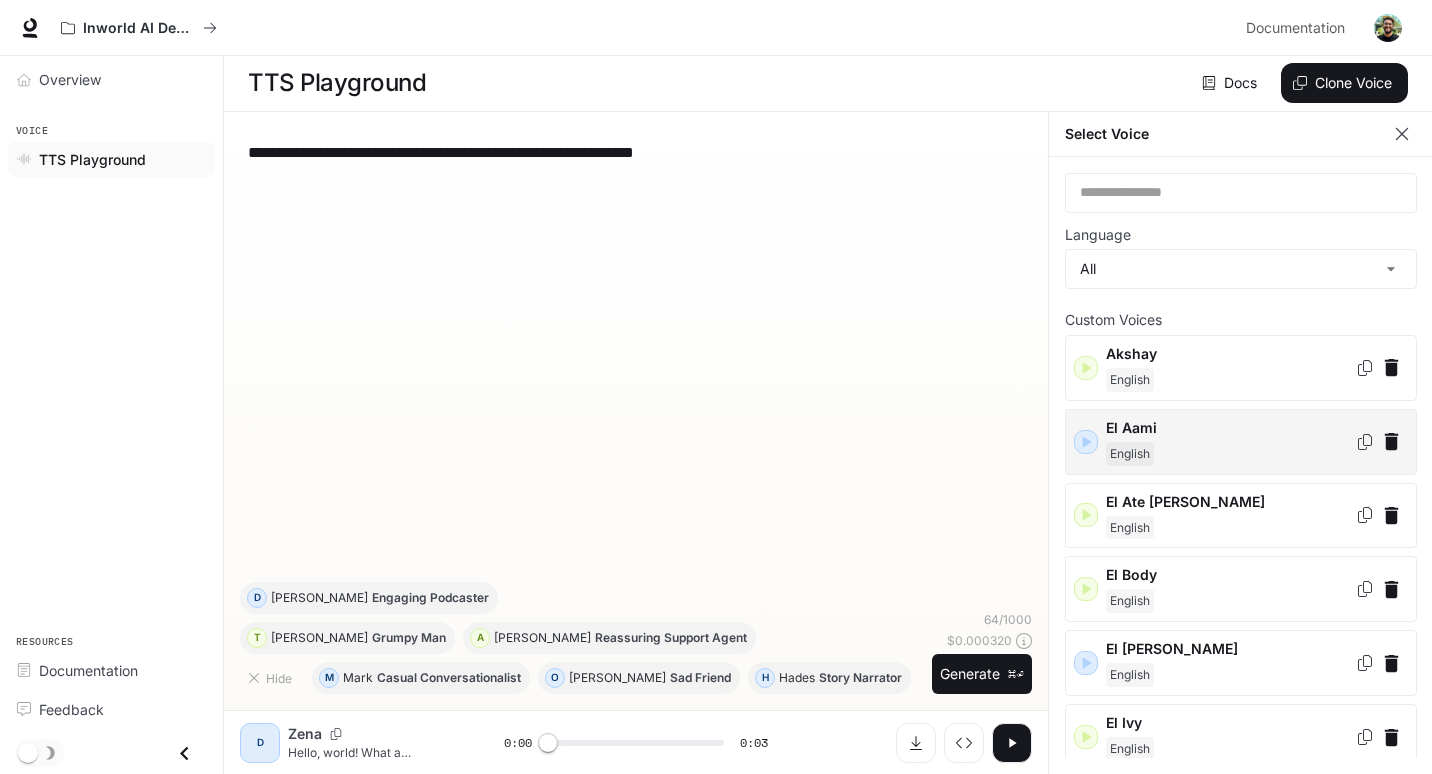scroll, scrollTop: 24, scrollLeft: 0, axis: vertical 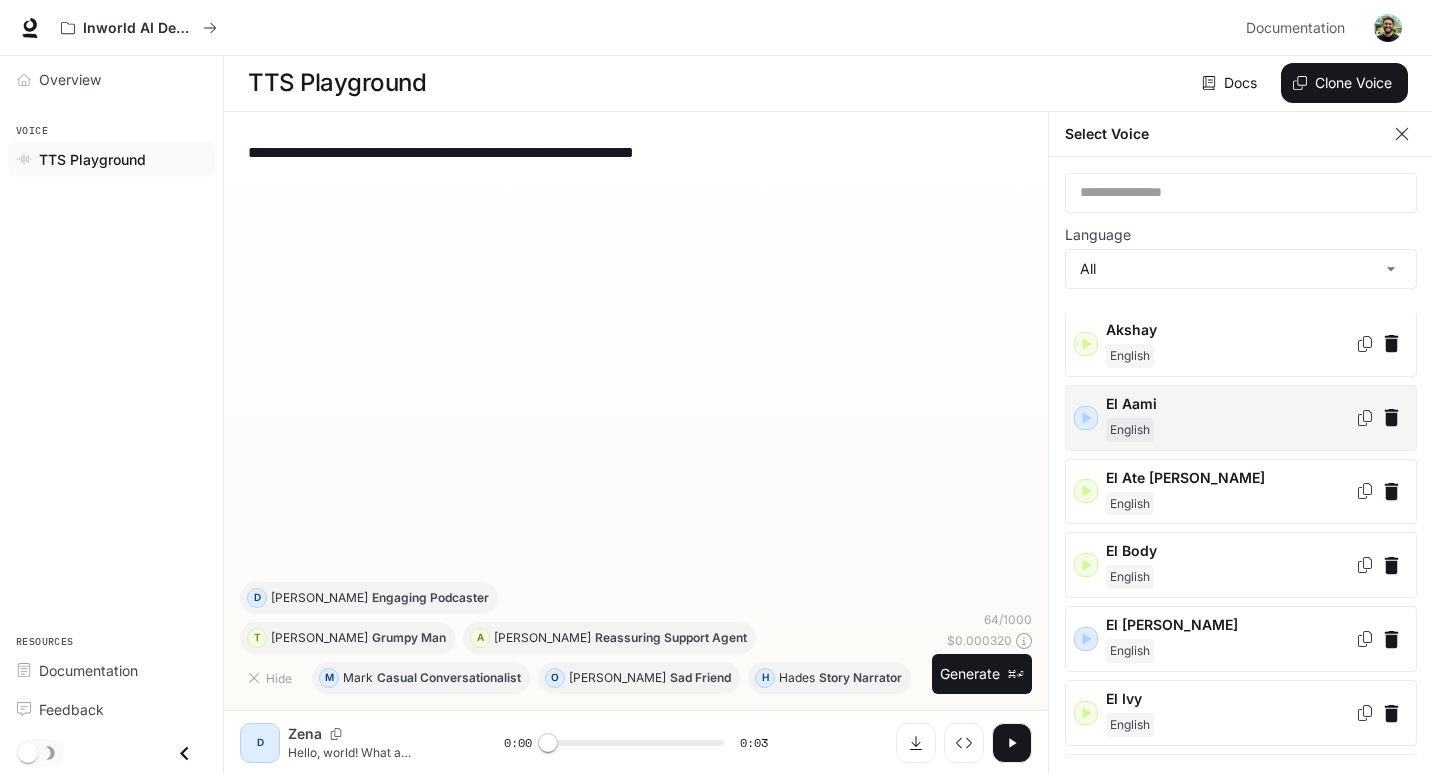click on "English" at bounding box center (1230, 430) 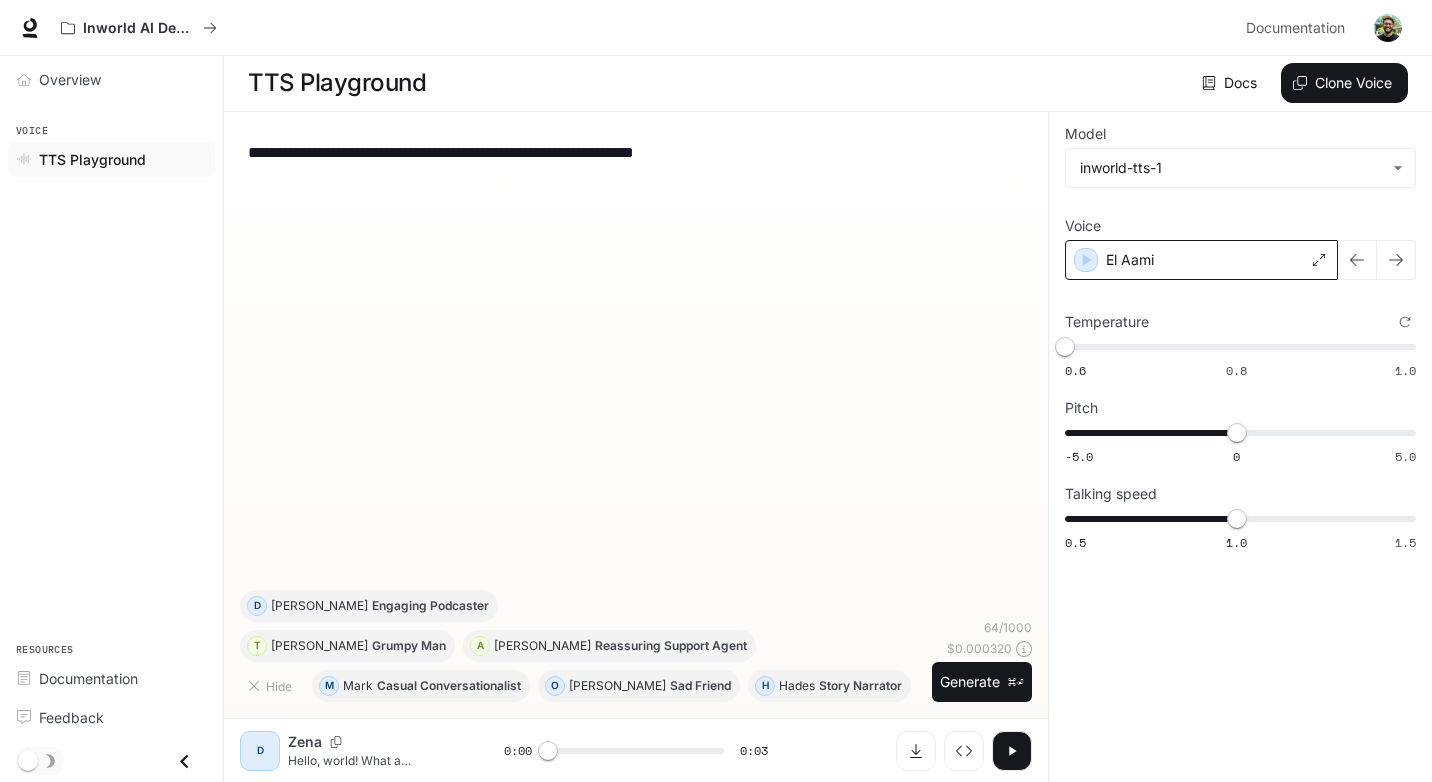 click on "El Aami" at bounding box center (1201, 260) 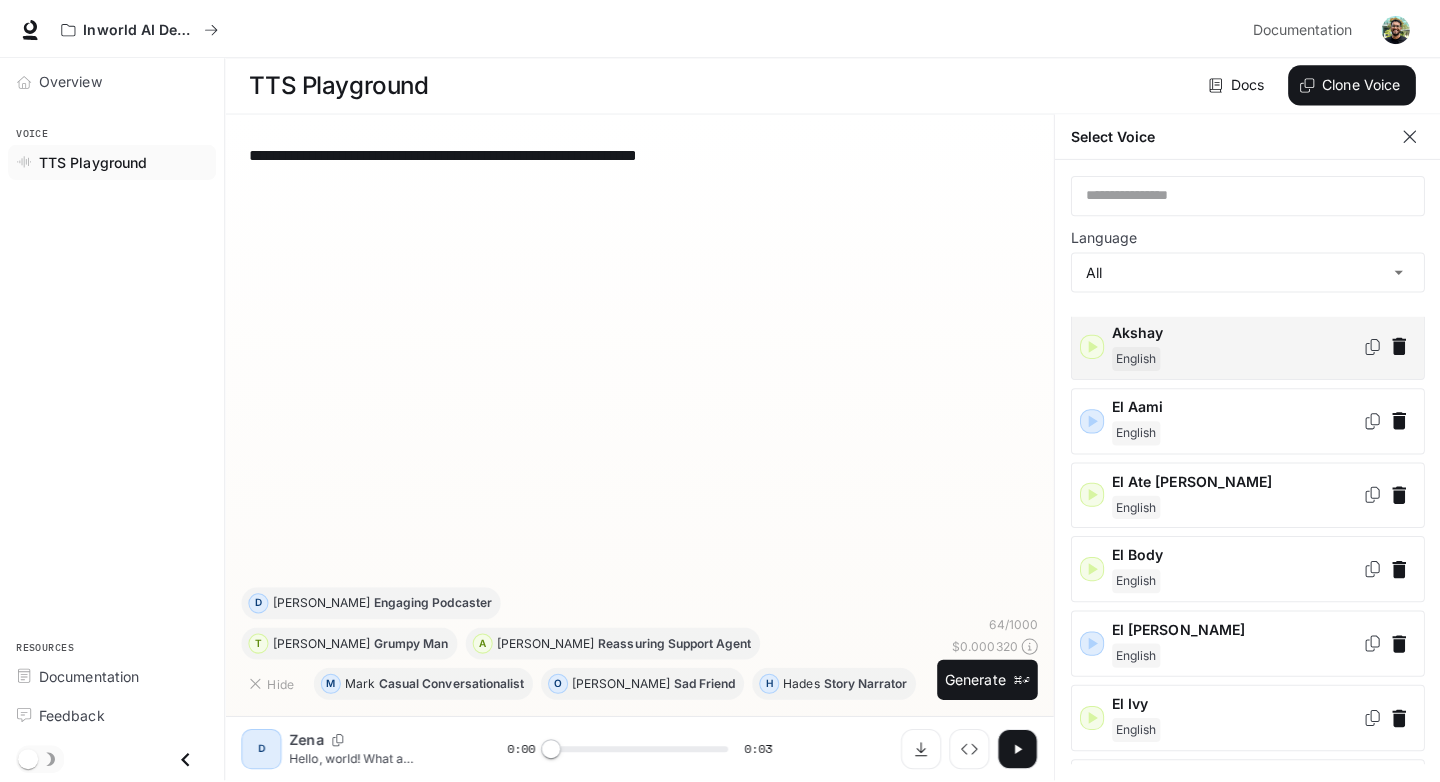 scroll, scrollTop: 27, scrollLeft: 0, axis: vertical 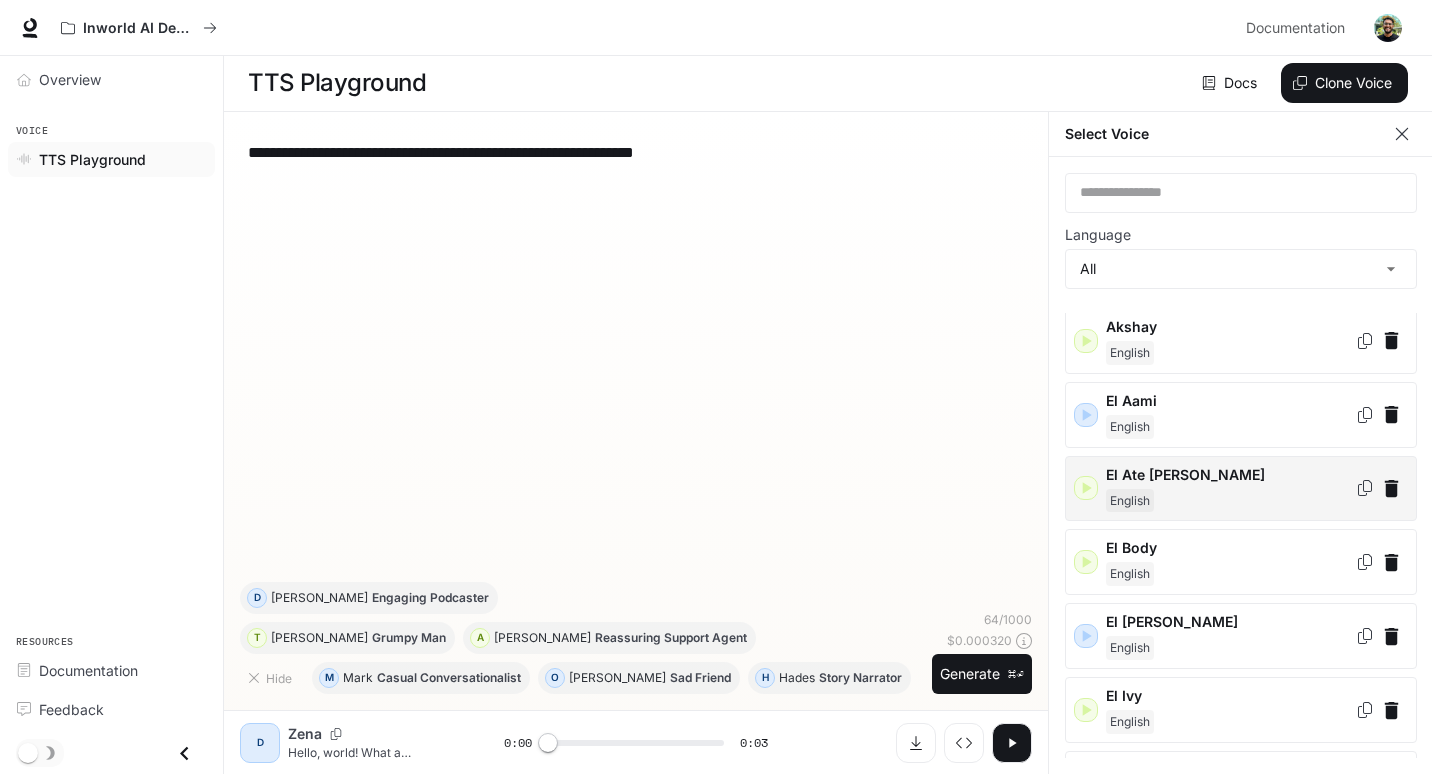 click on "English" at bounding box center [1230, 501] 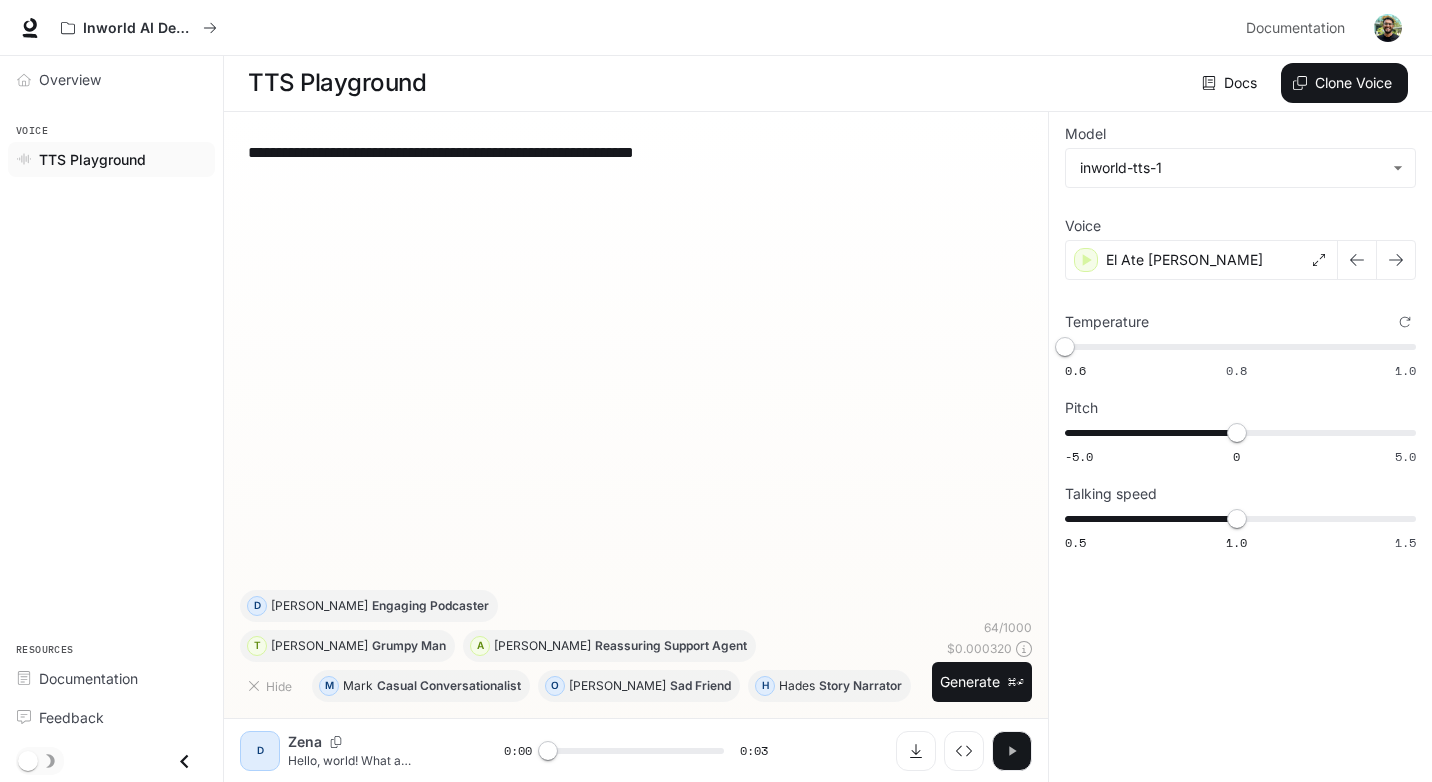 click 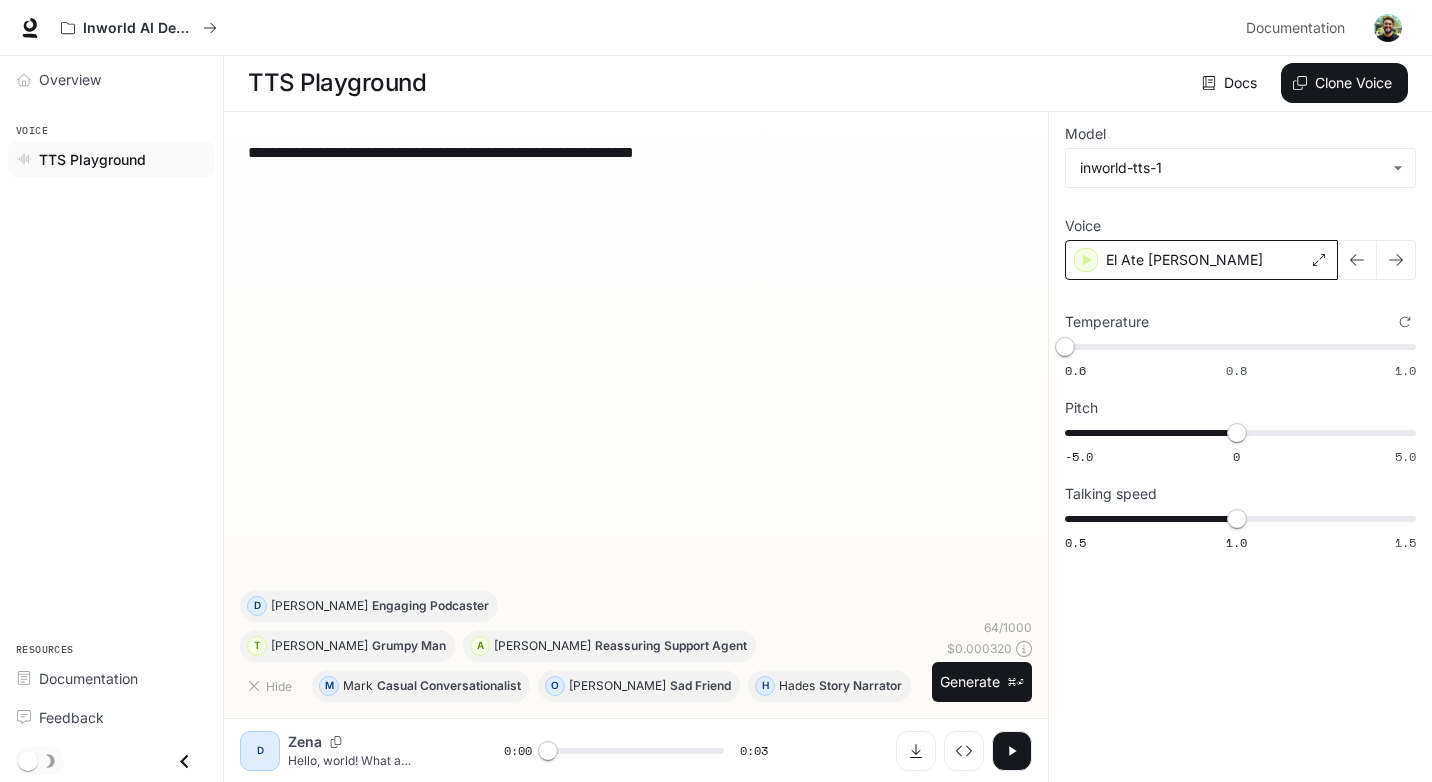 click on "El Ate [PERSON_NAME]" at bounding box center [1201, 260] 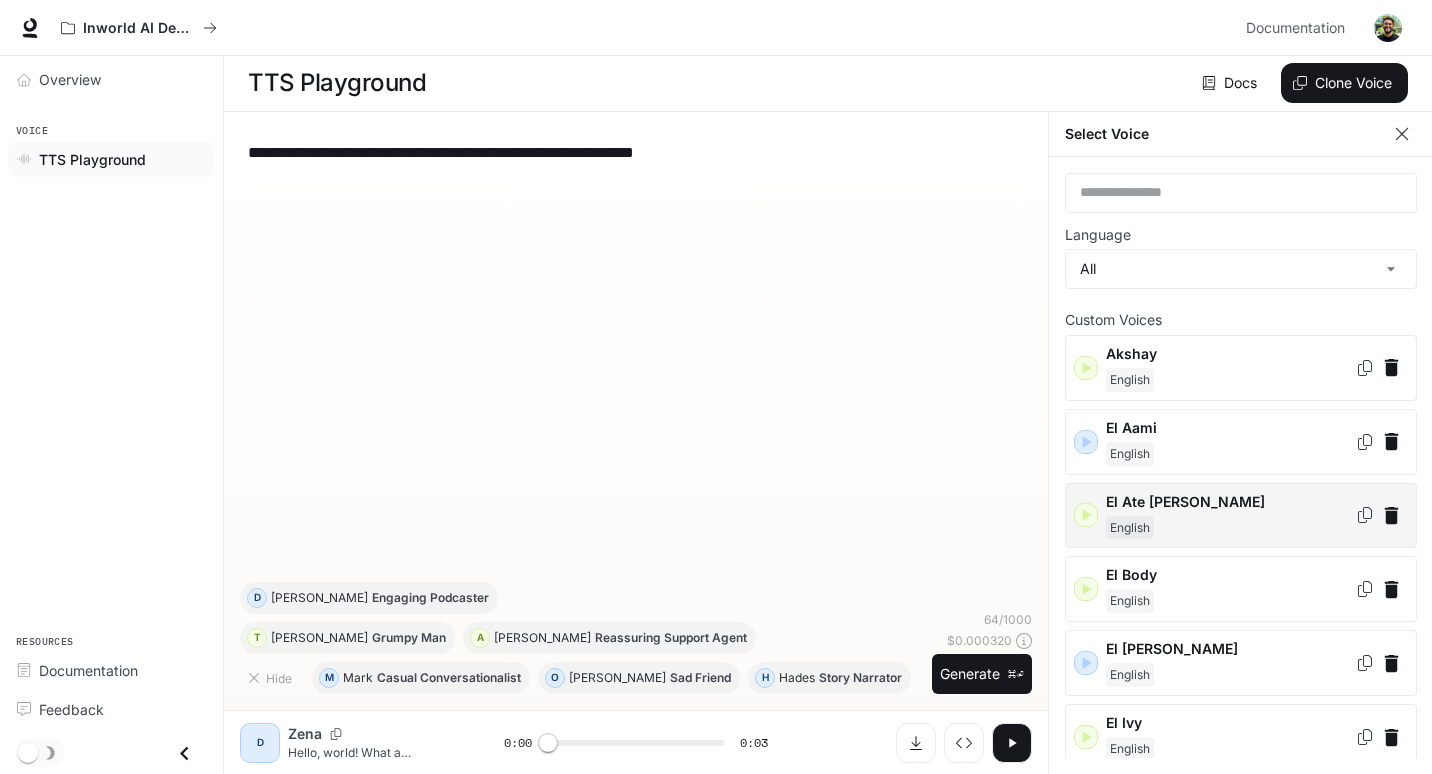 click on "El Ate [PERSON_NAME]" at bounding box center (1230, 516) 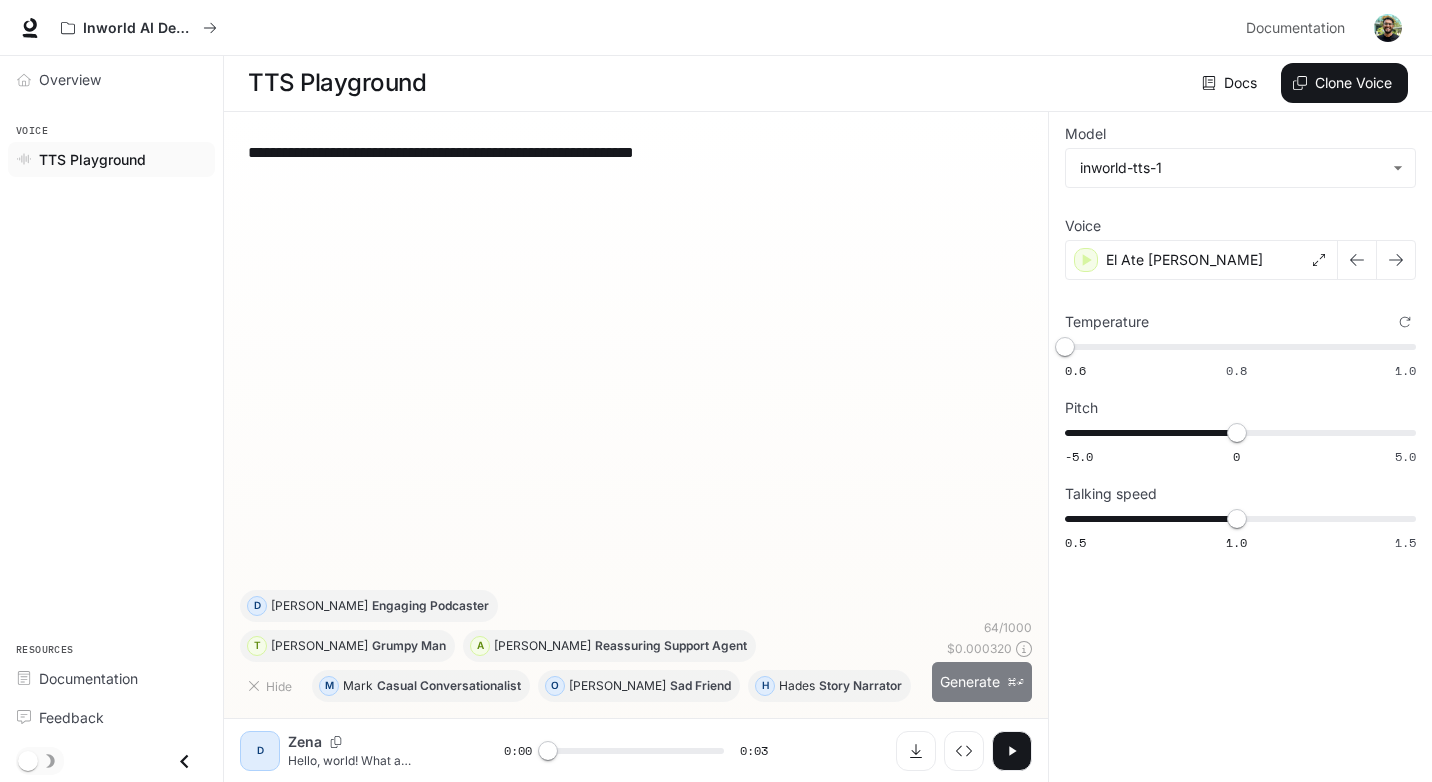 click on "Generate ⌘⏎" at bounding box center [982, 682] 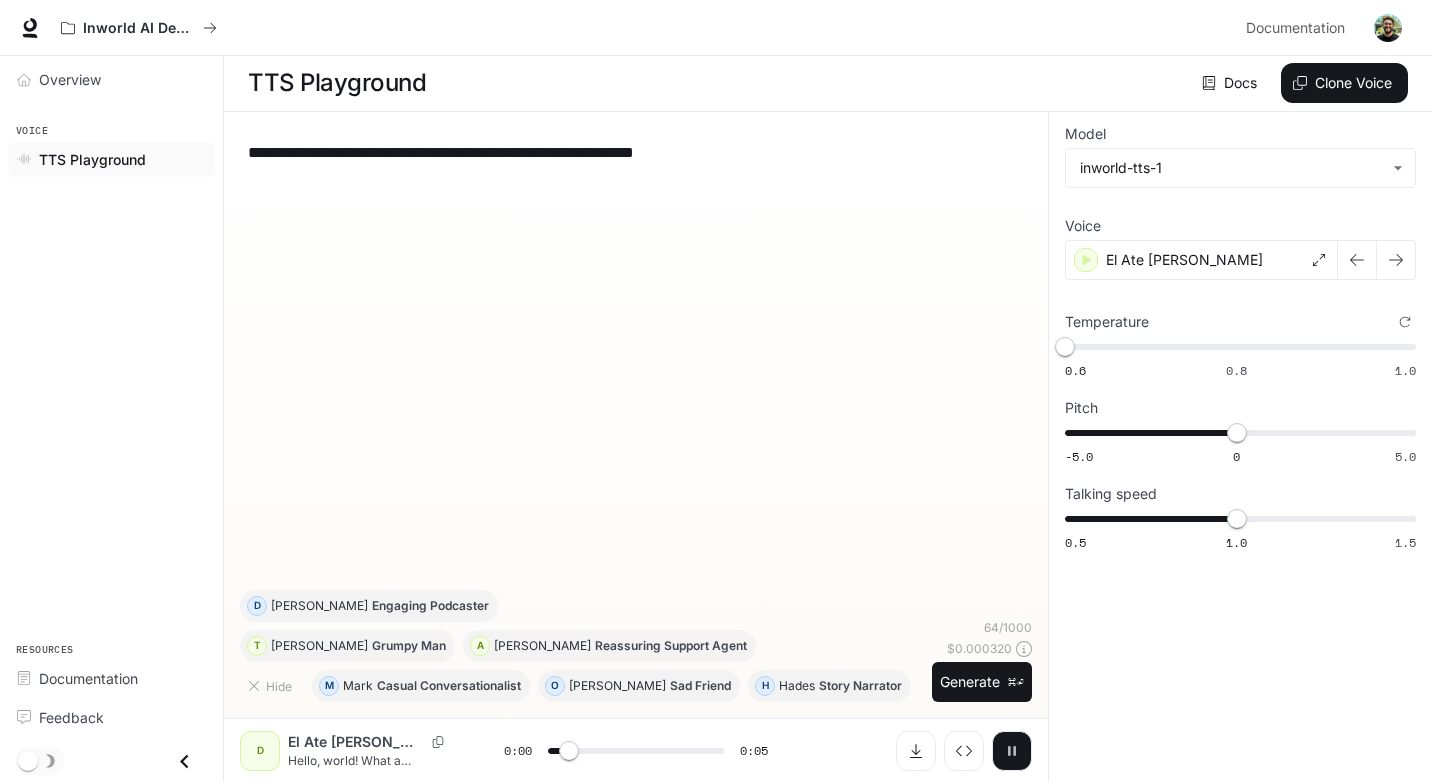 click at bounding box center (1012, 751) 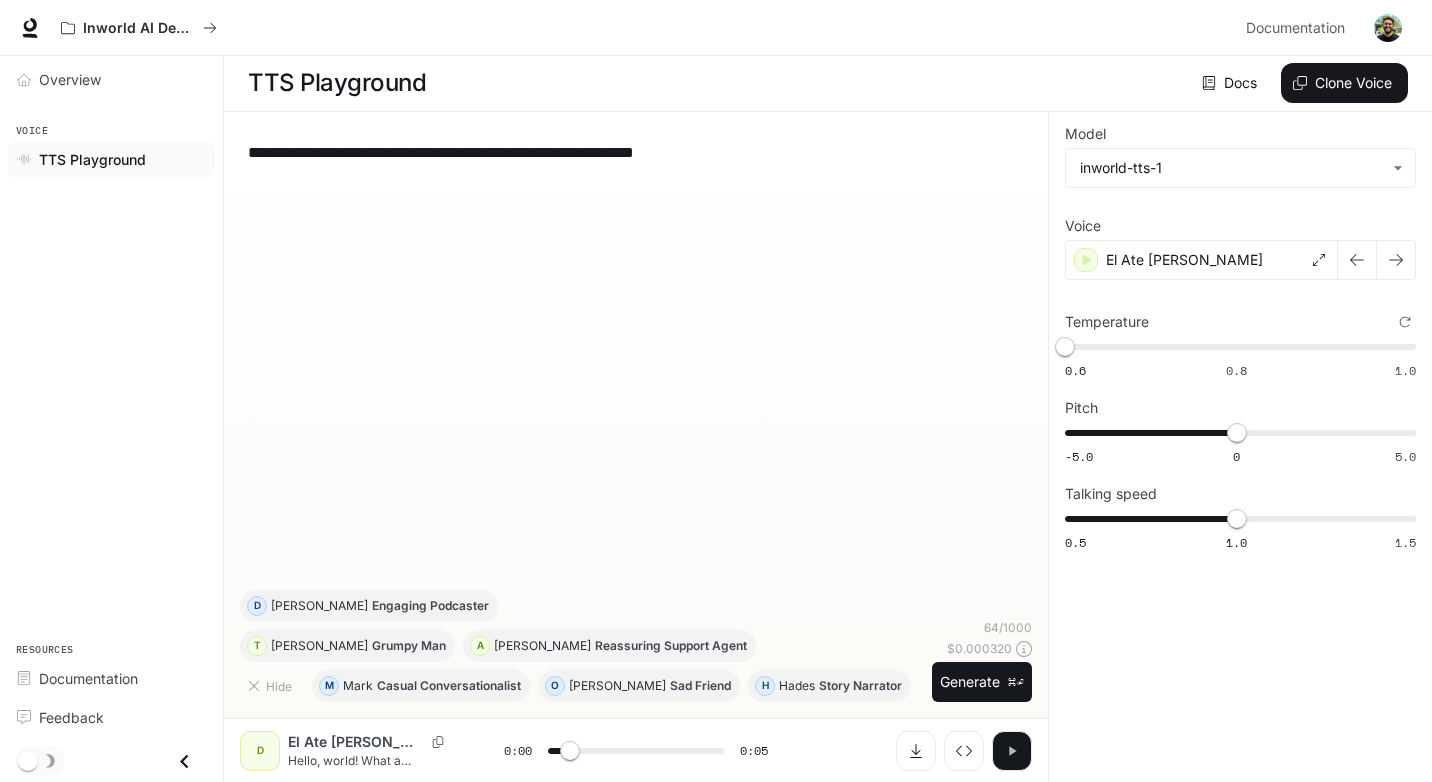 click at bounding box center (1012, 751) 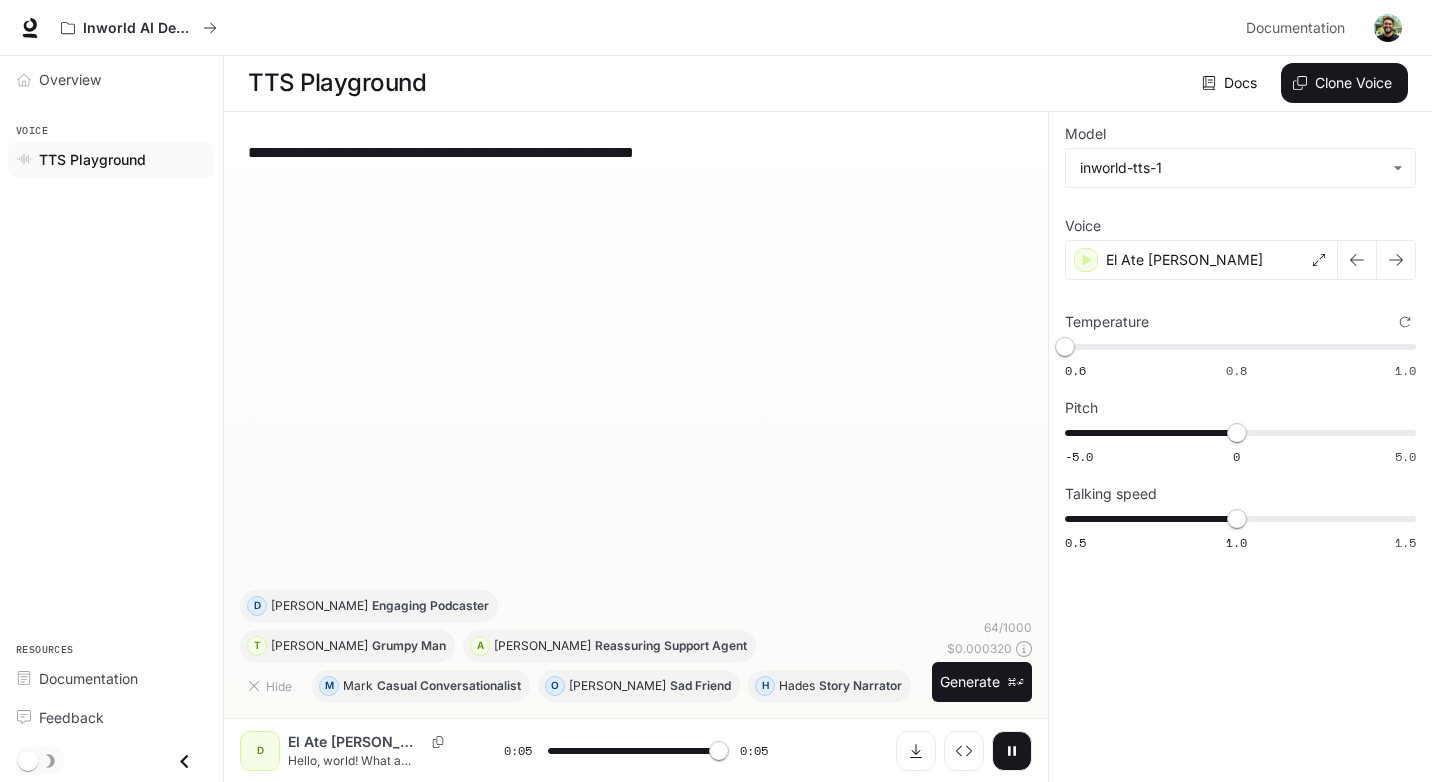 type on "*" 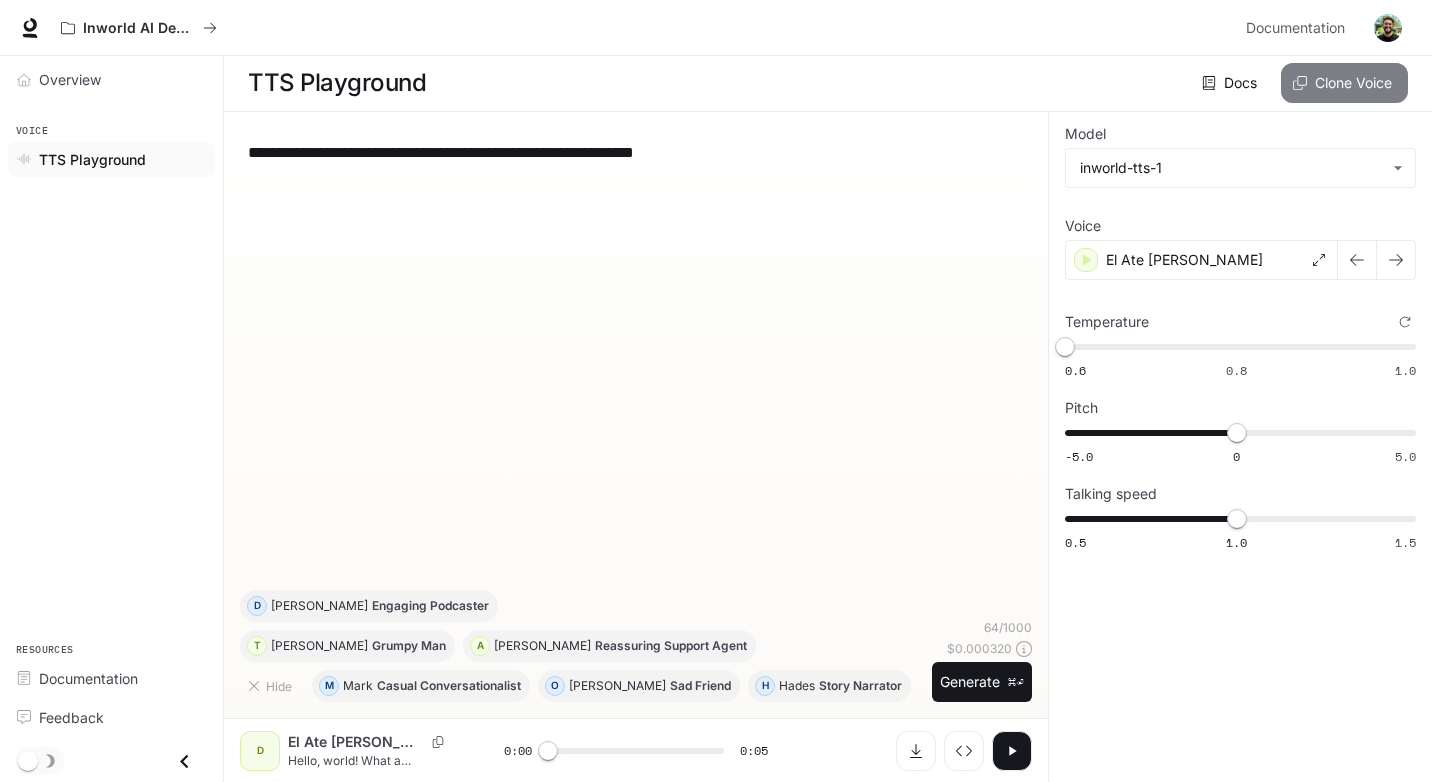 click on "Clone Voice" at bounding box center [1344, 83] 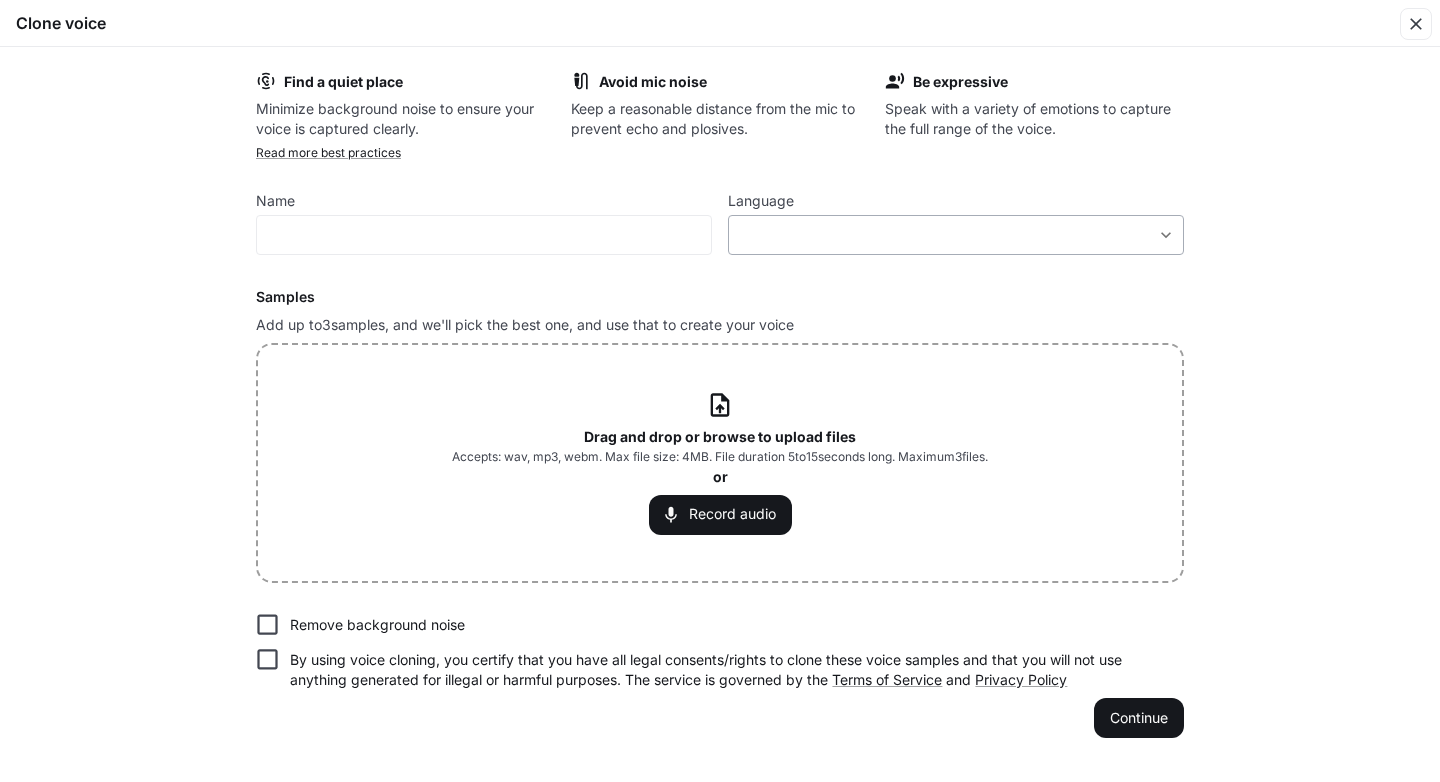 click on "**********" at bounding box center [720, 390] 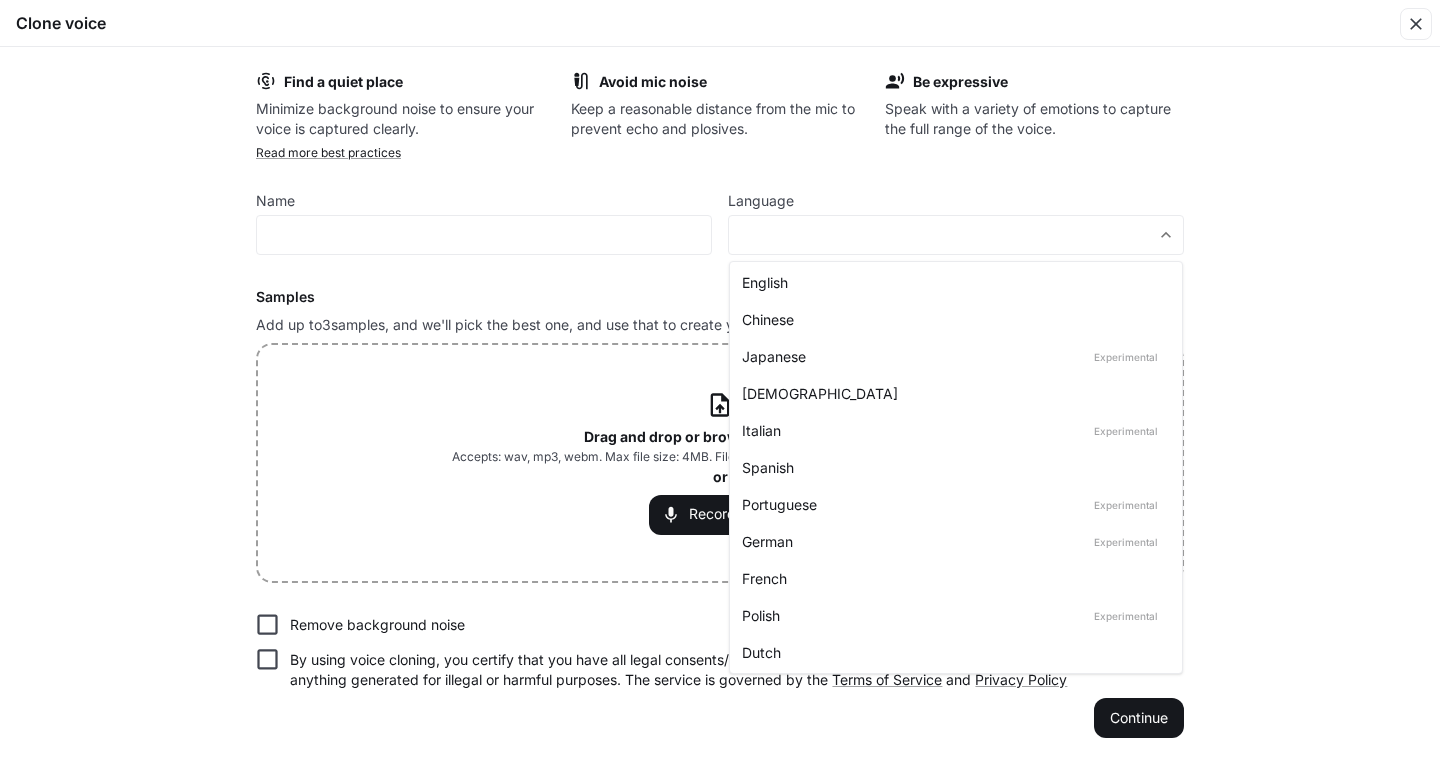 click on "English" at bounding box center [952, 282] 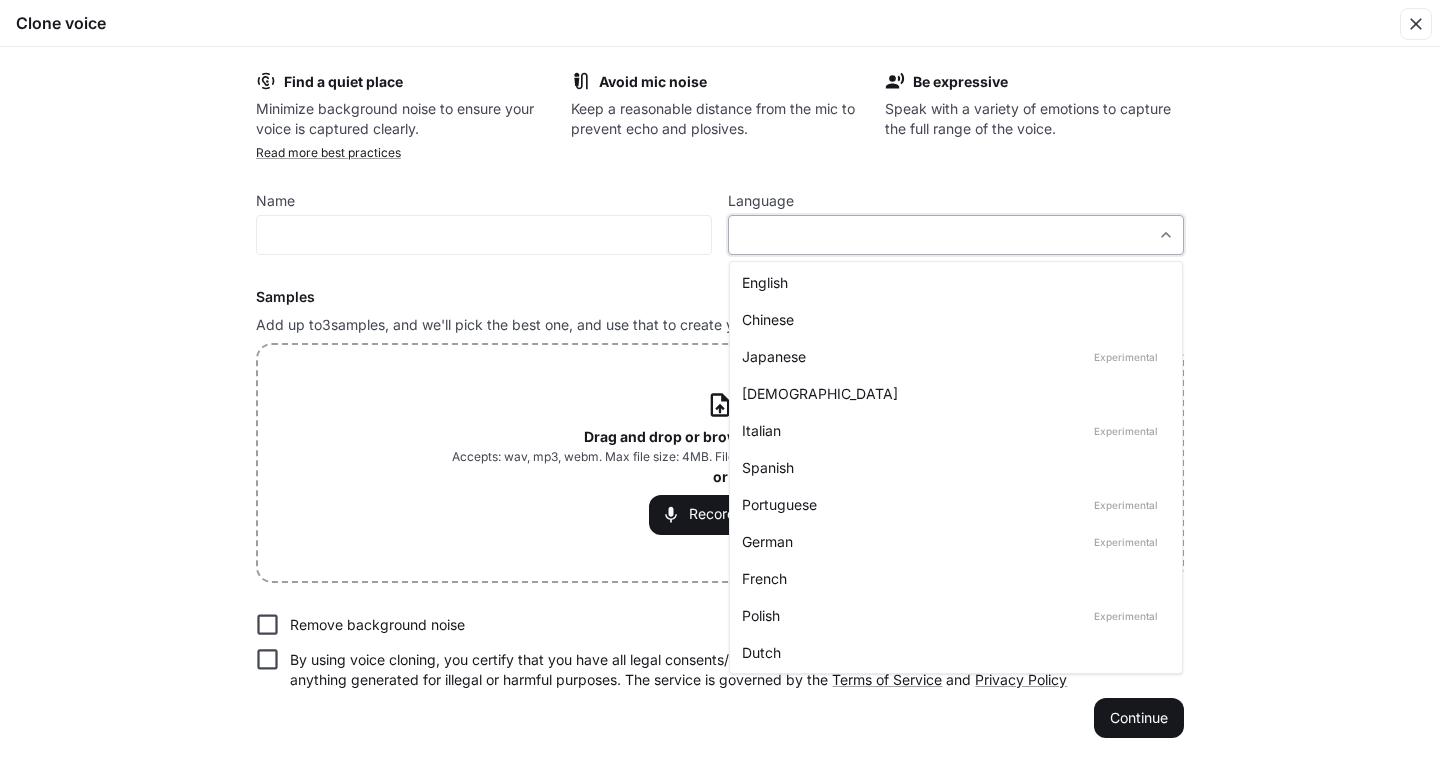 type on "*****" 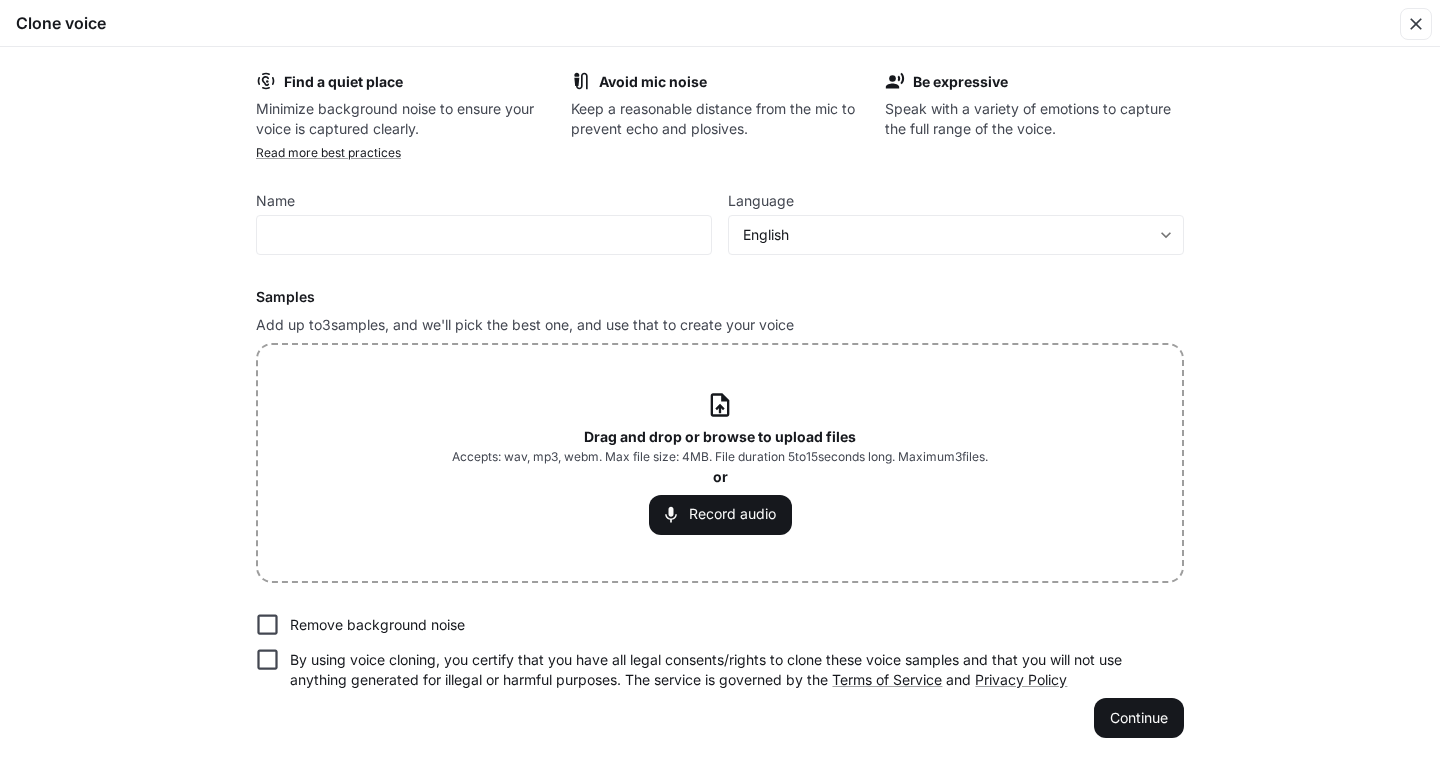 click on "Drag and drop or browse to upload files" at bounding box center (720, 436) 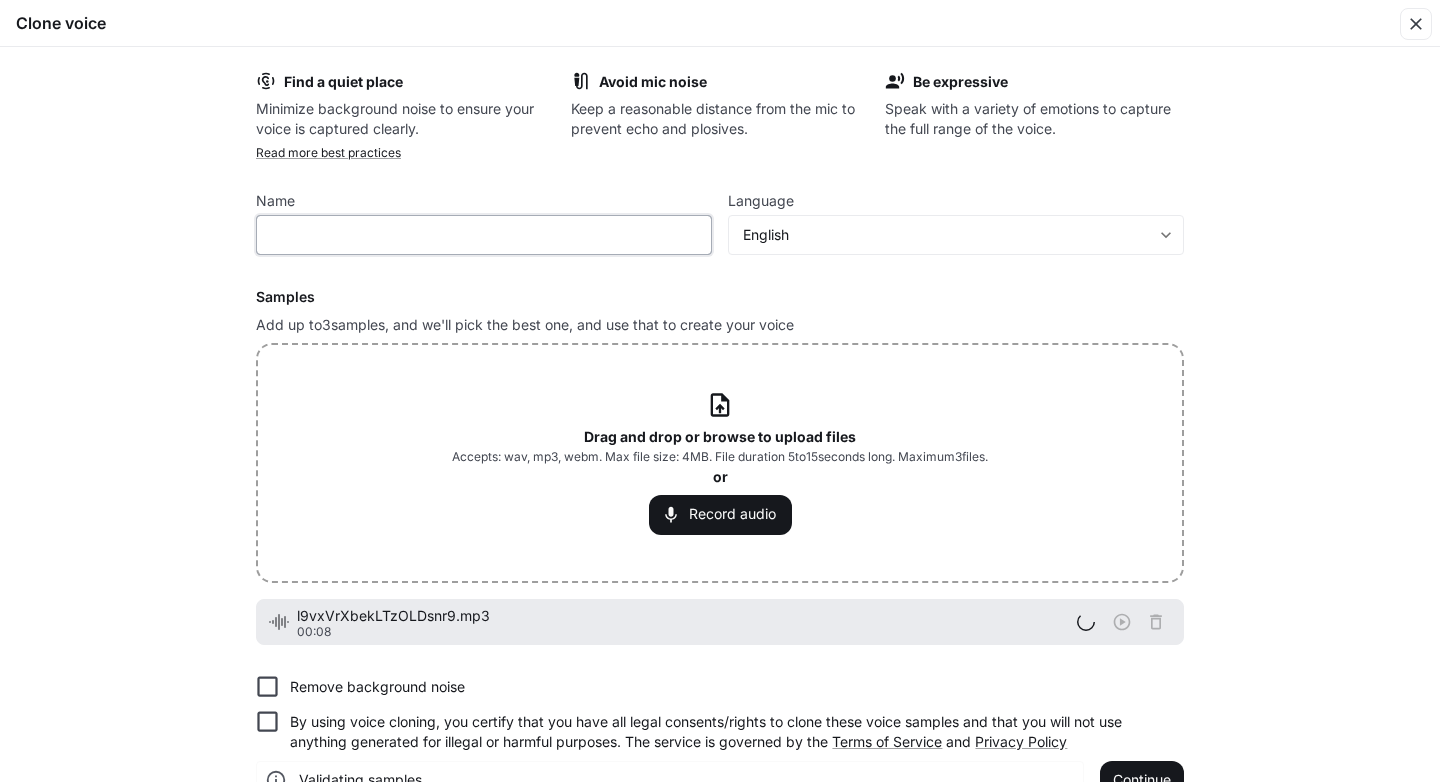 click at bounding box center [484, 235] 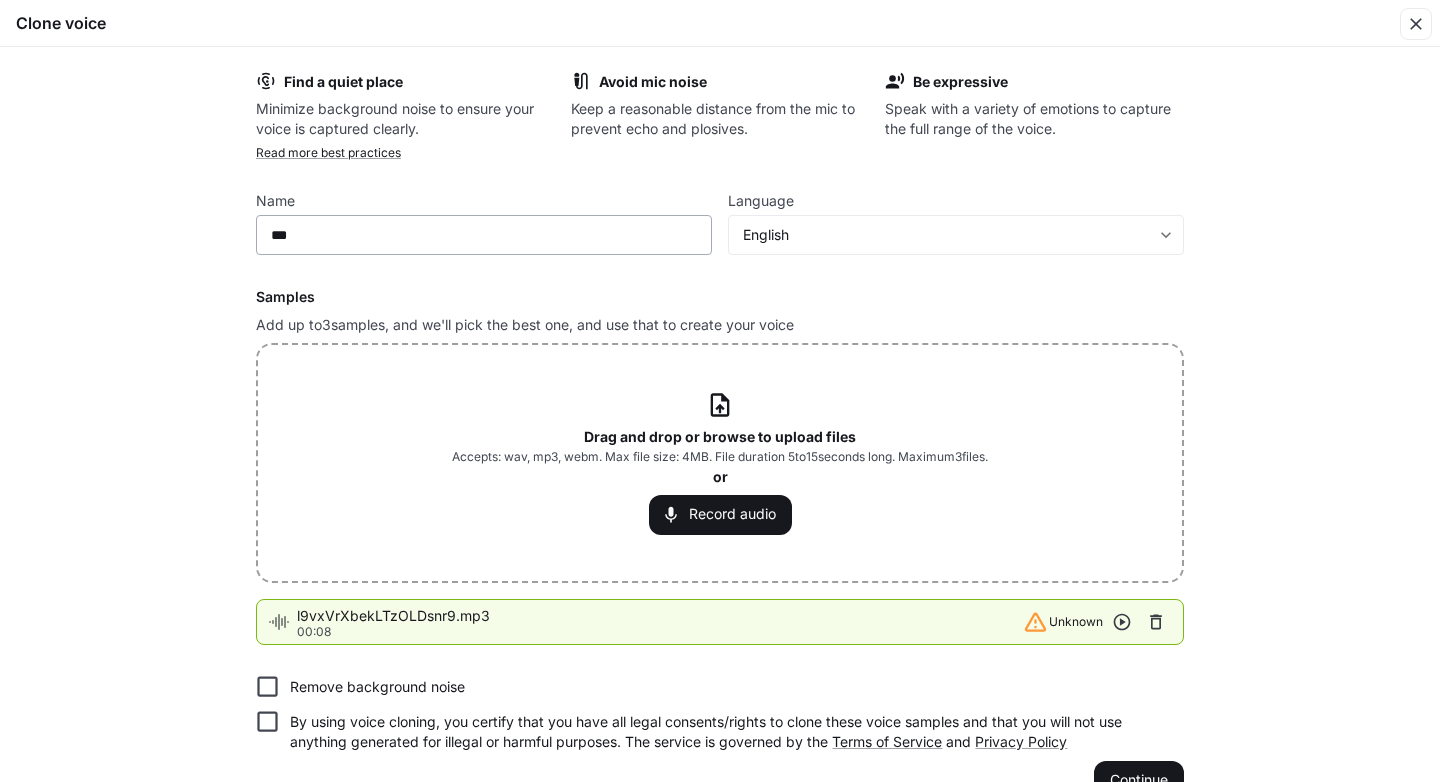 click on "** ​" at bounding box center [484, 235] 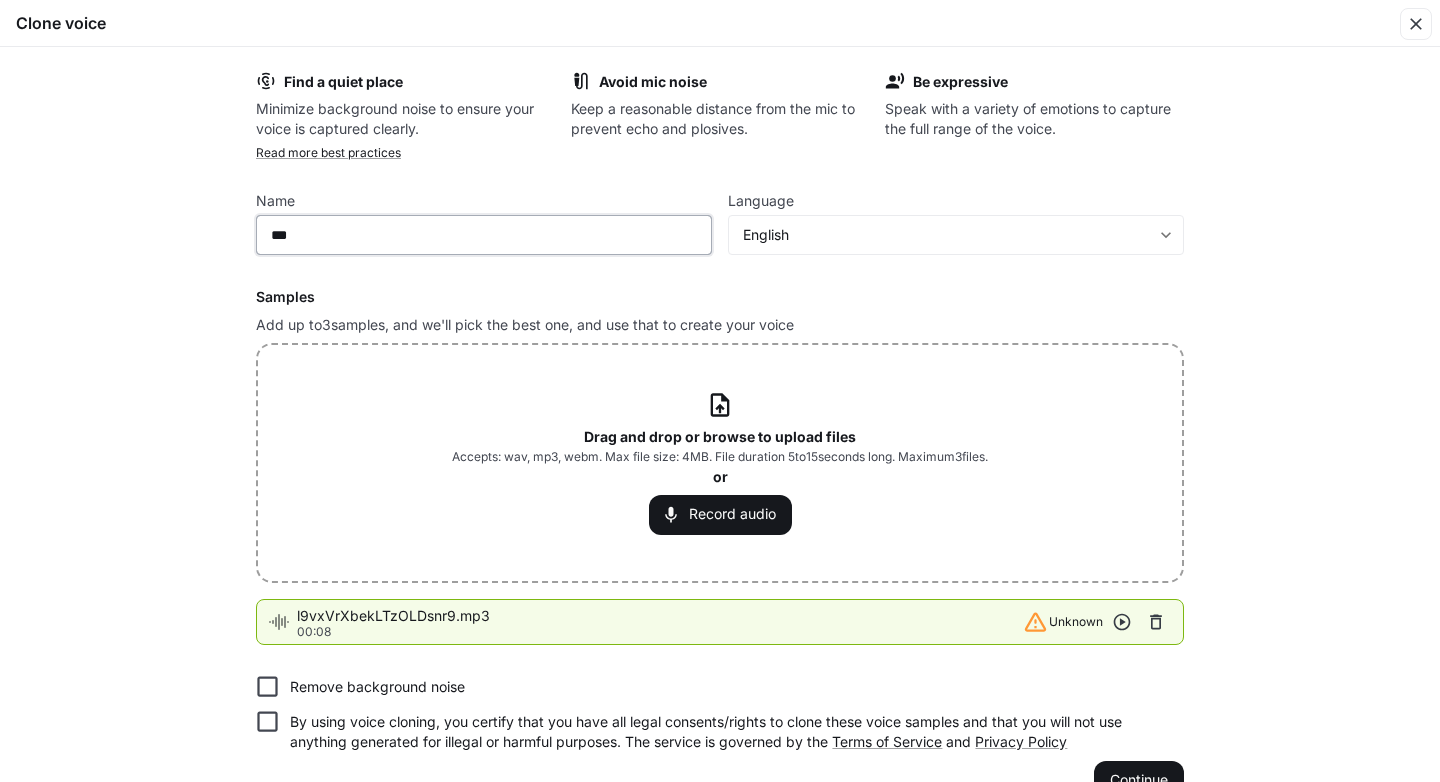 paste on "**********" 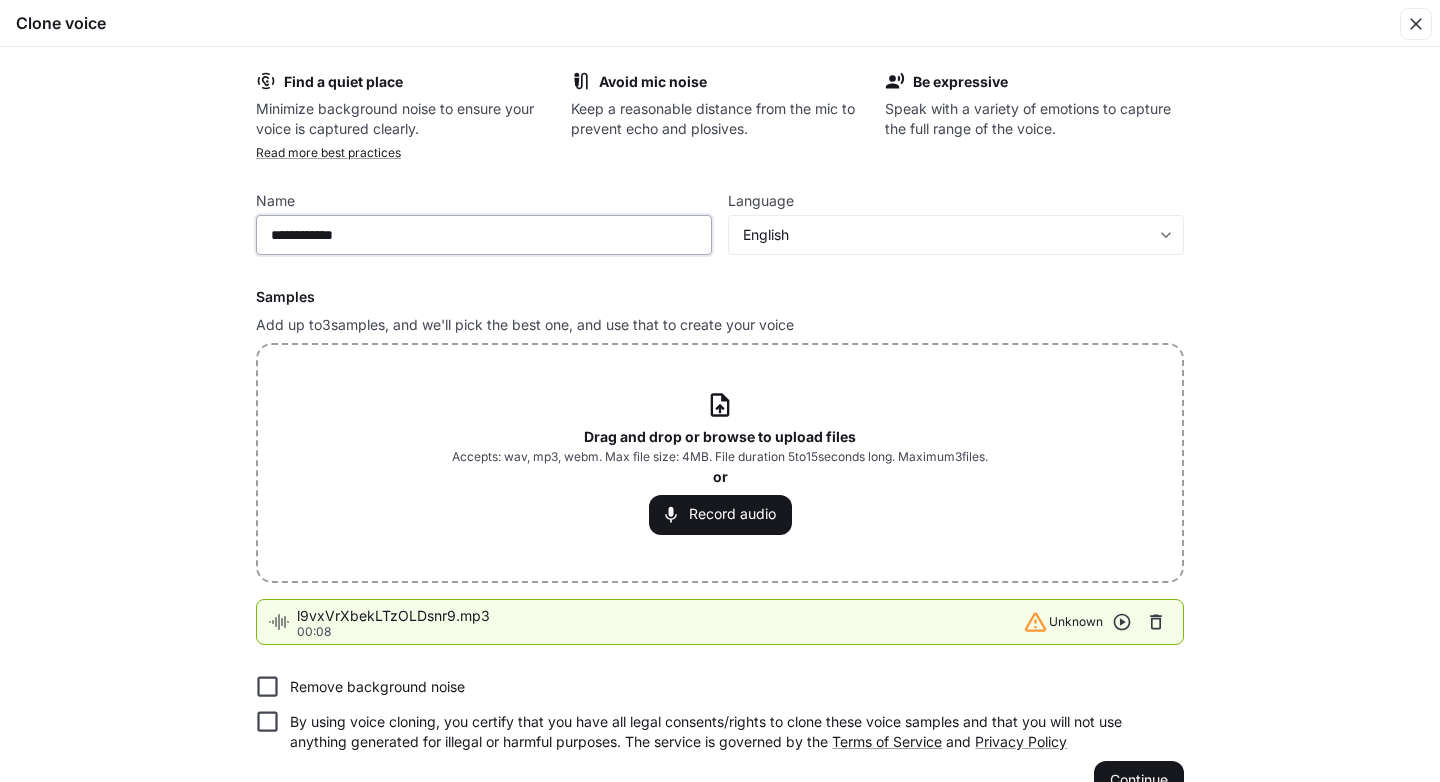 type on "**********" 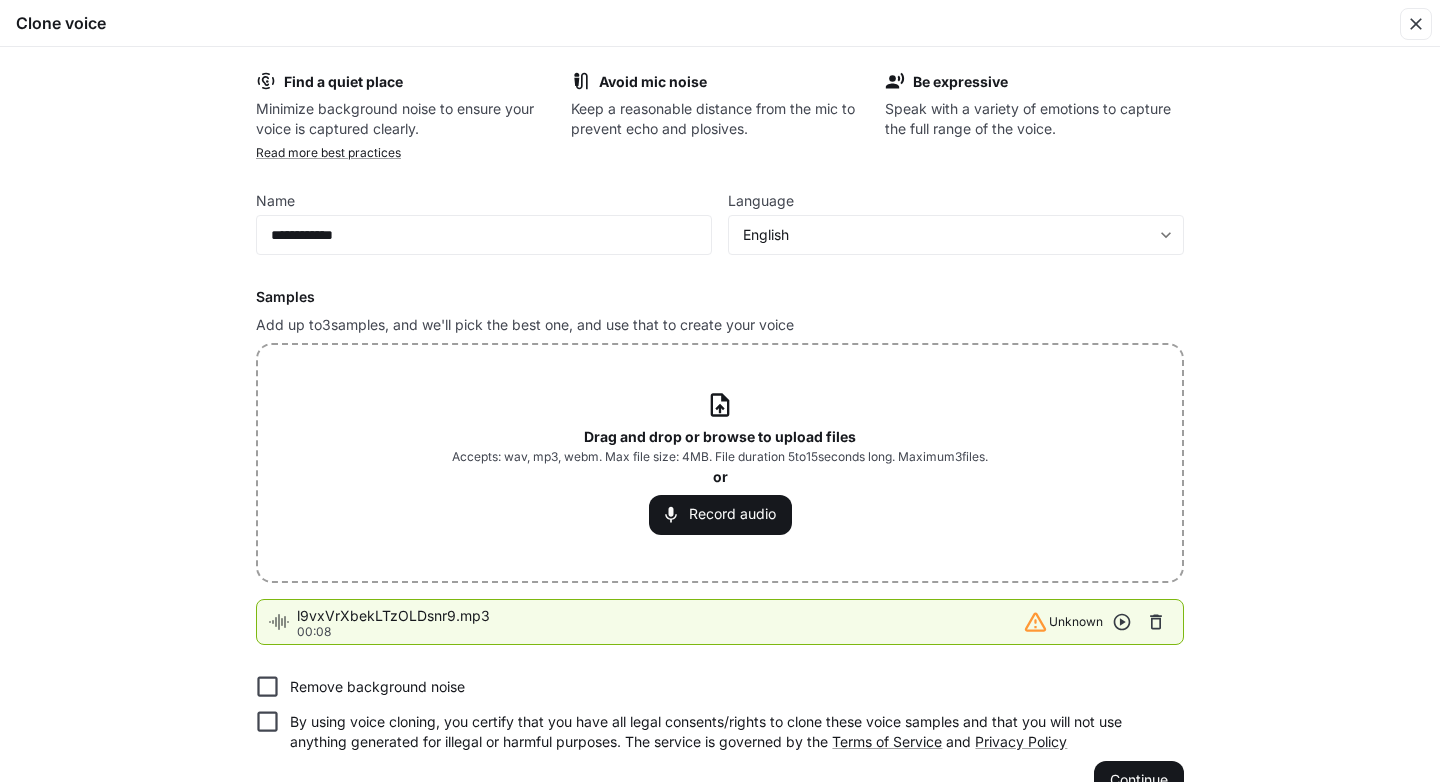 click on "l9vxVrXbekLTzOLDsnr9.mp3" at bounding box center (659, 616) 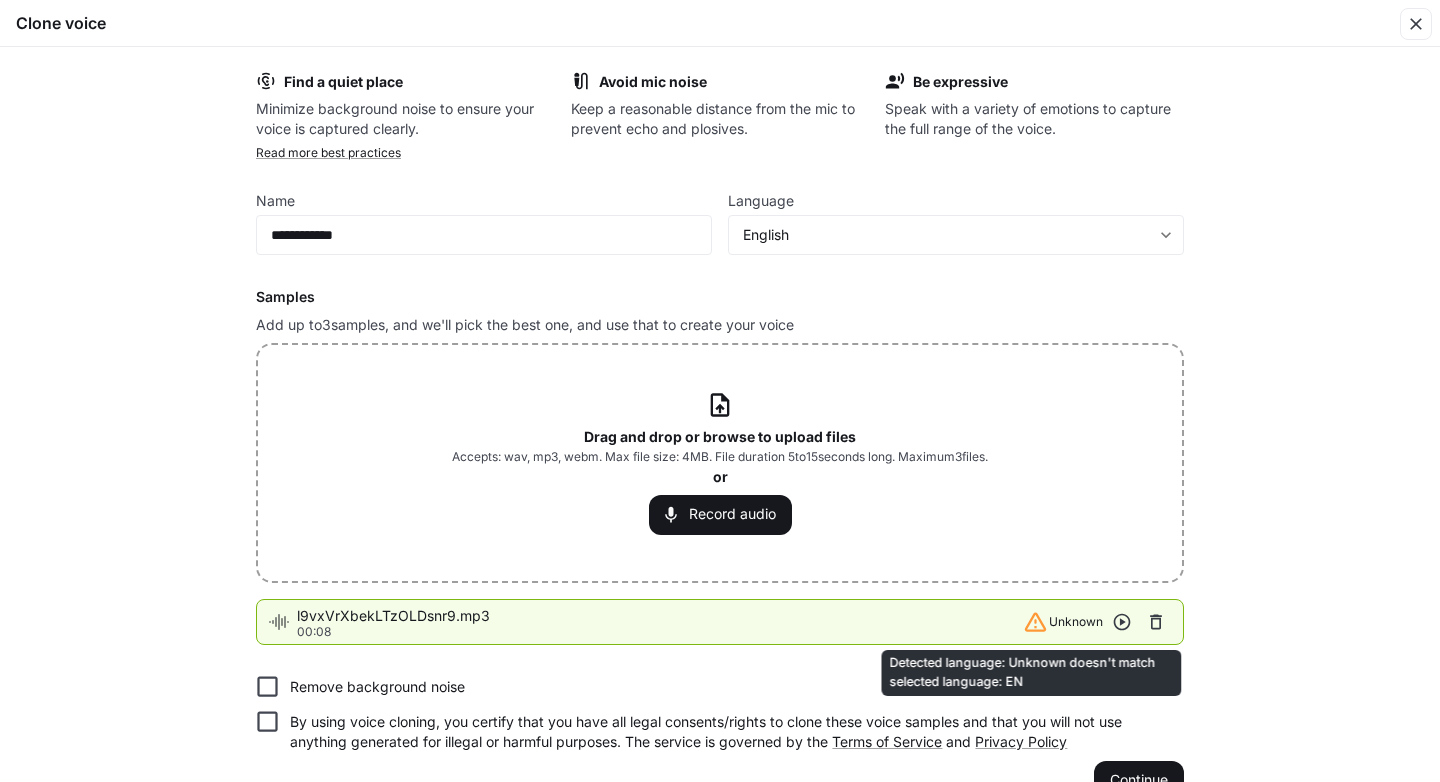 click 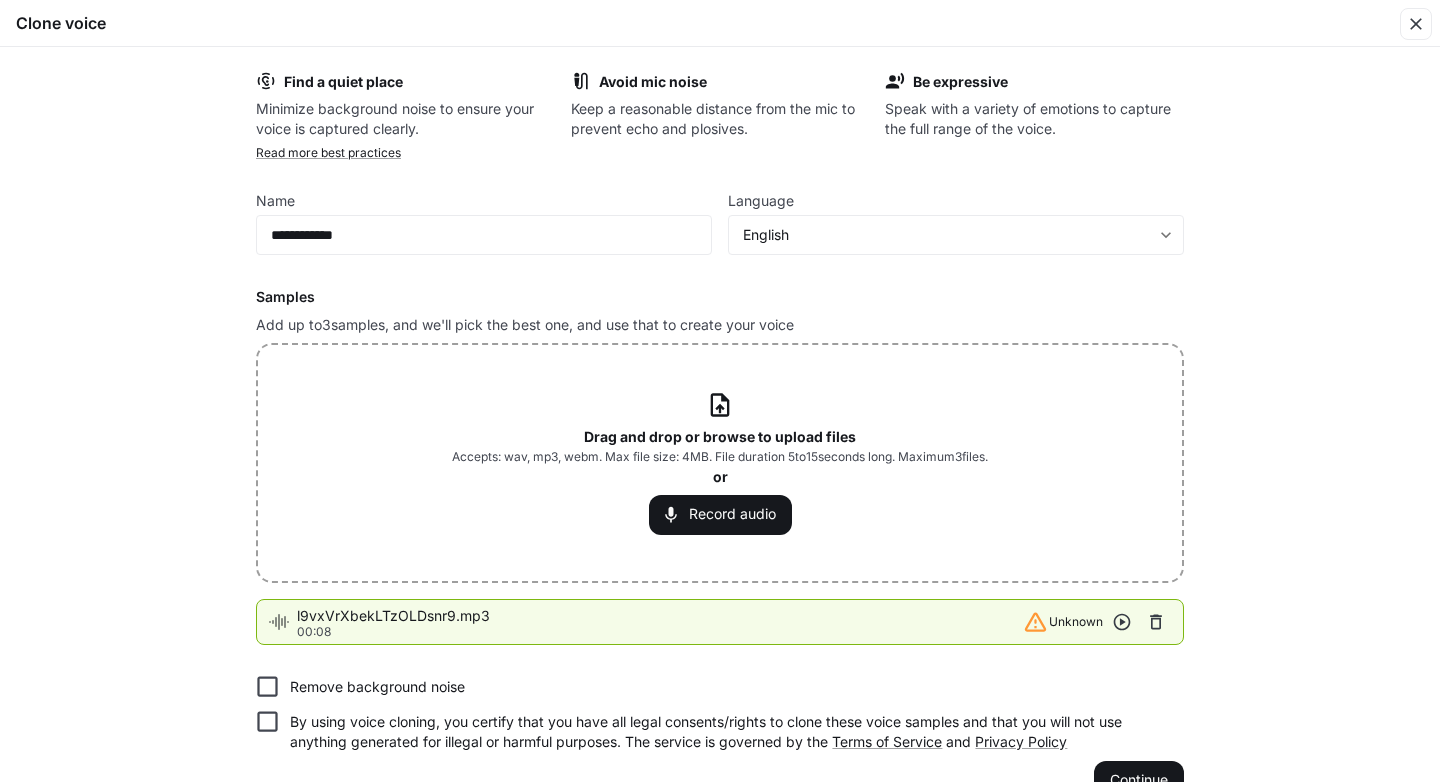 click 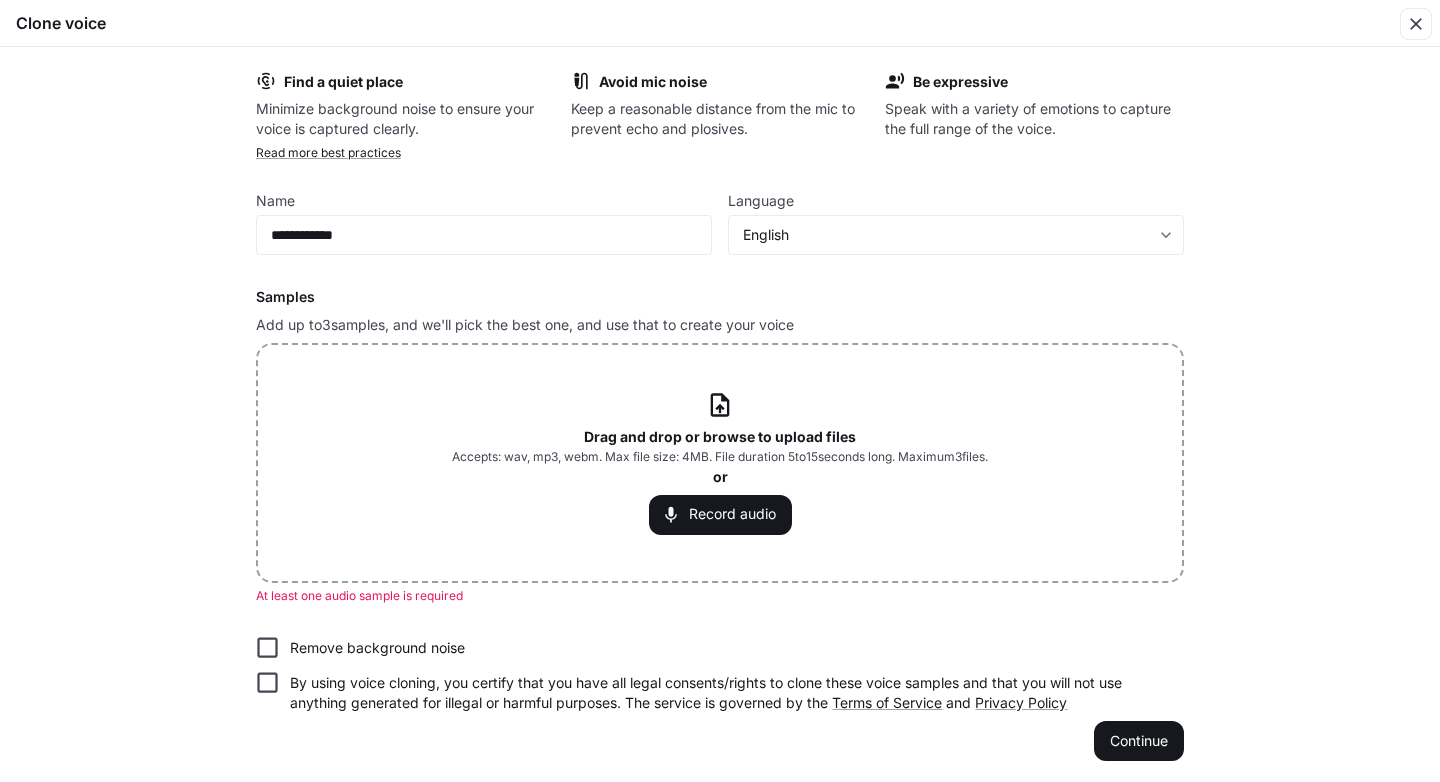 click on "Drag and drop or browse to upload files" at bounding box center [720, 436] 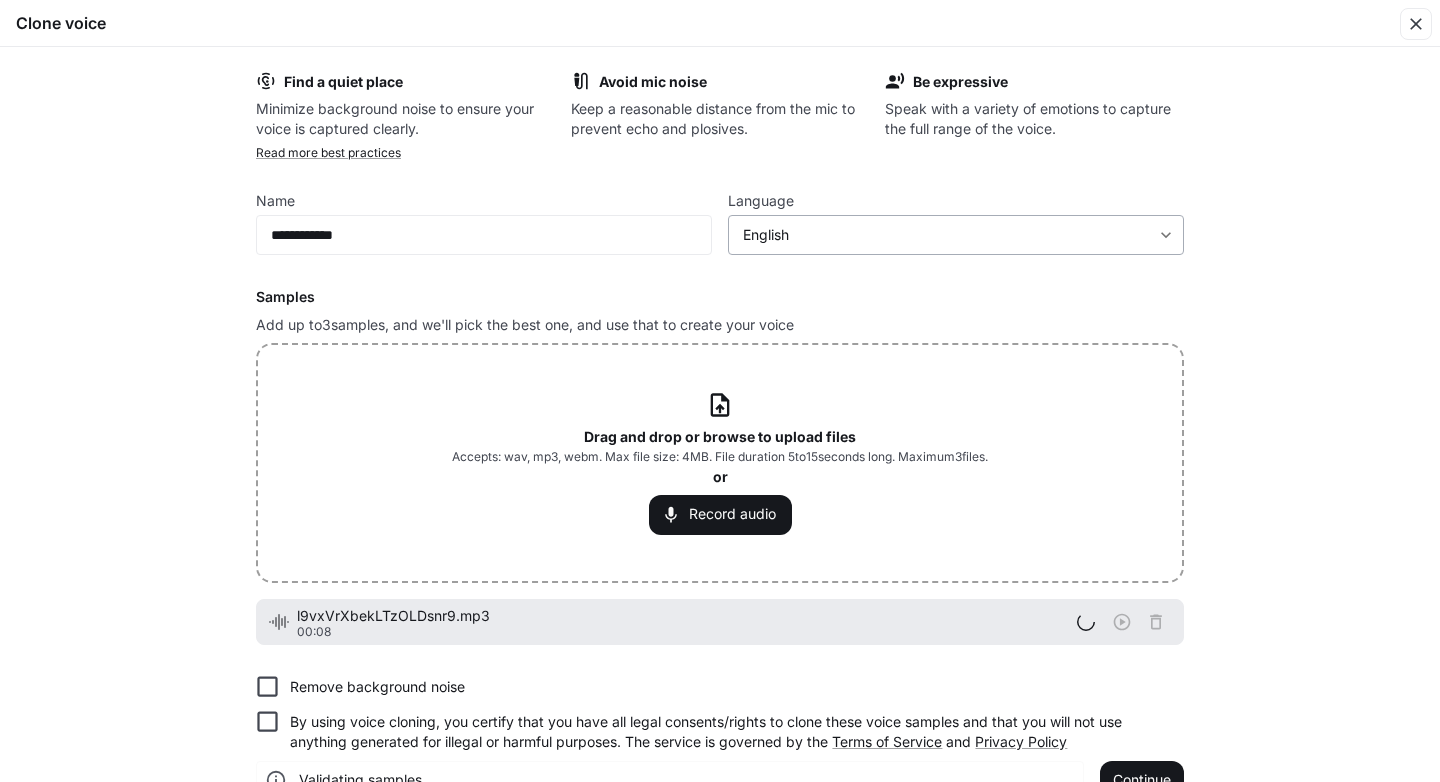 click on "**********" at bounding box center [720, 390] 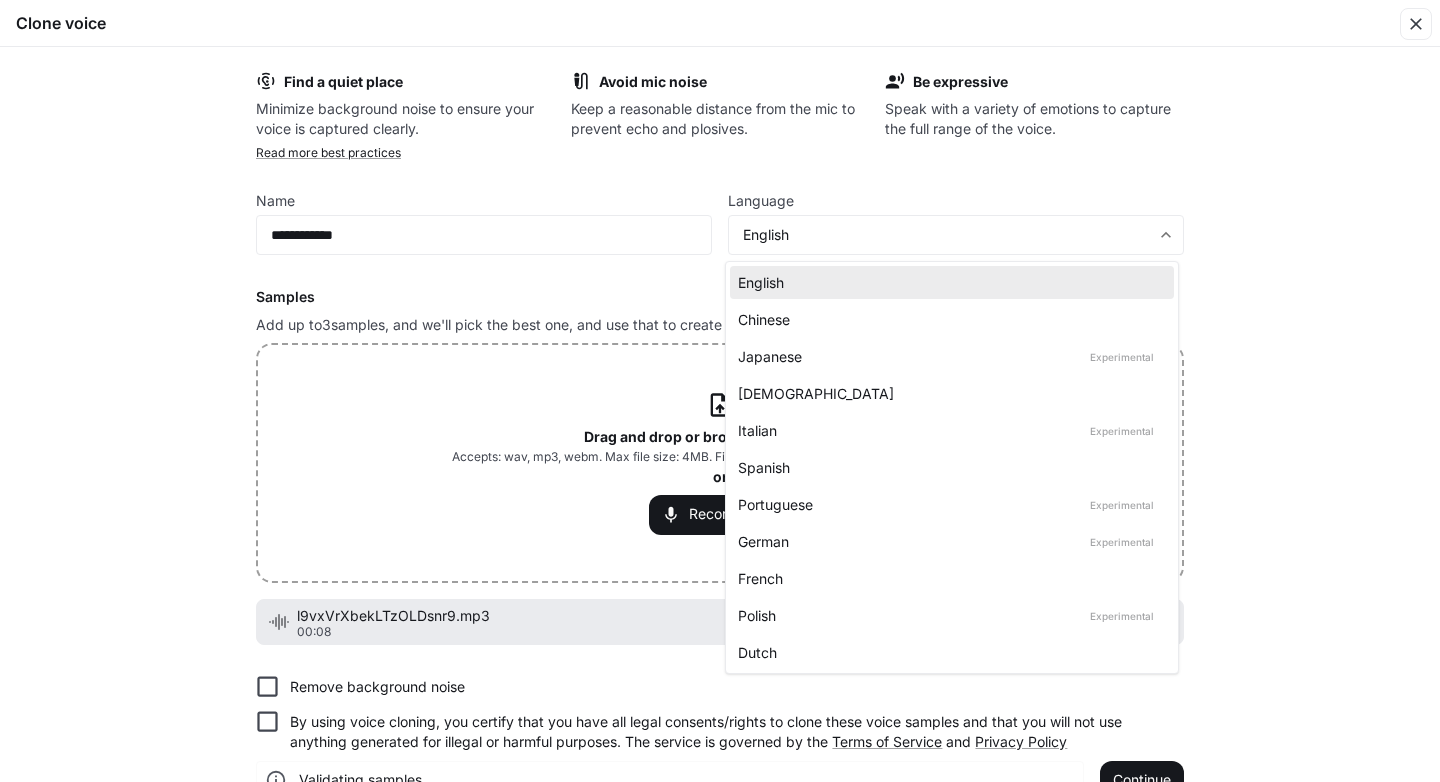 type 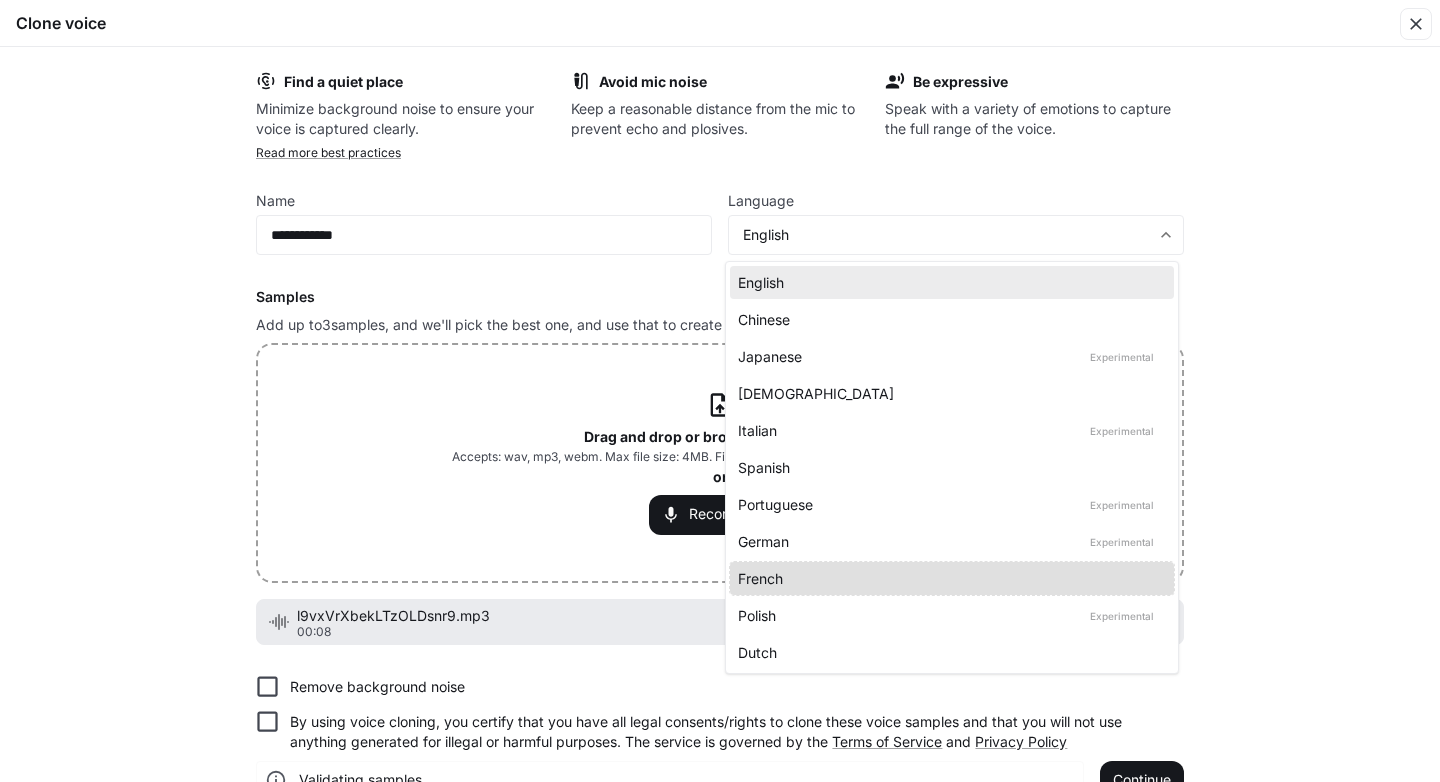 type 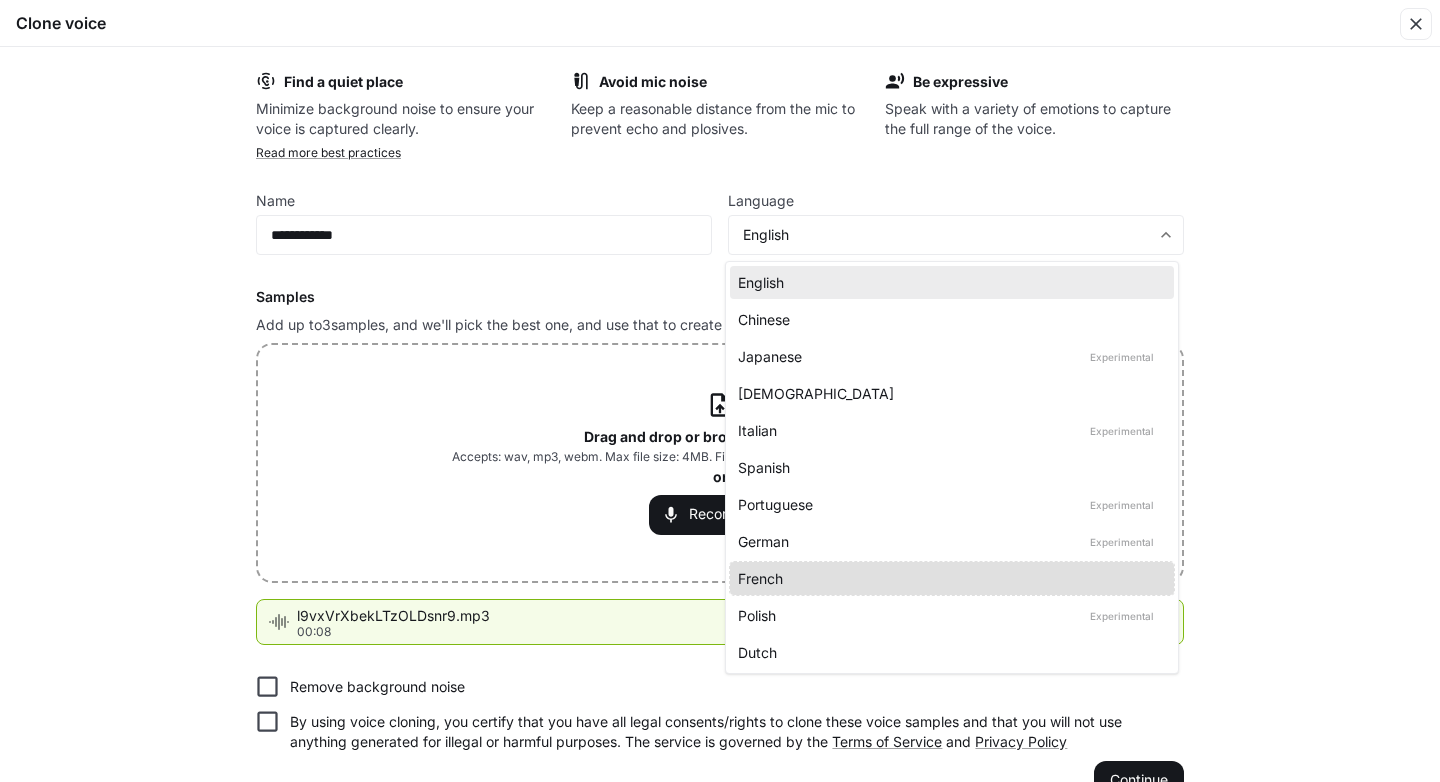 click at bounding box center (720, 391) 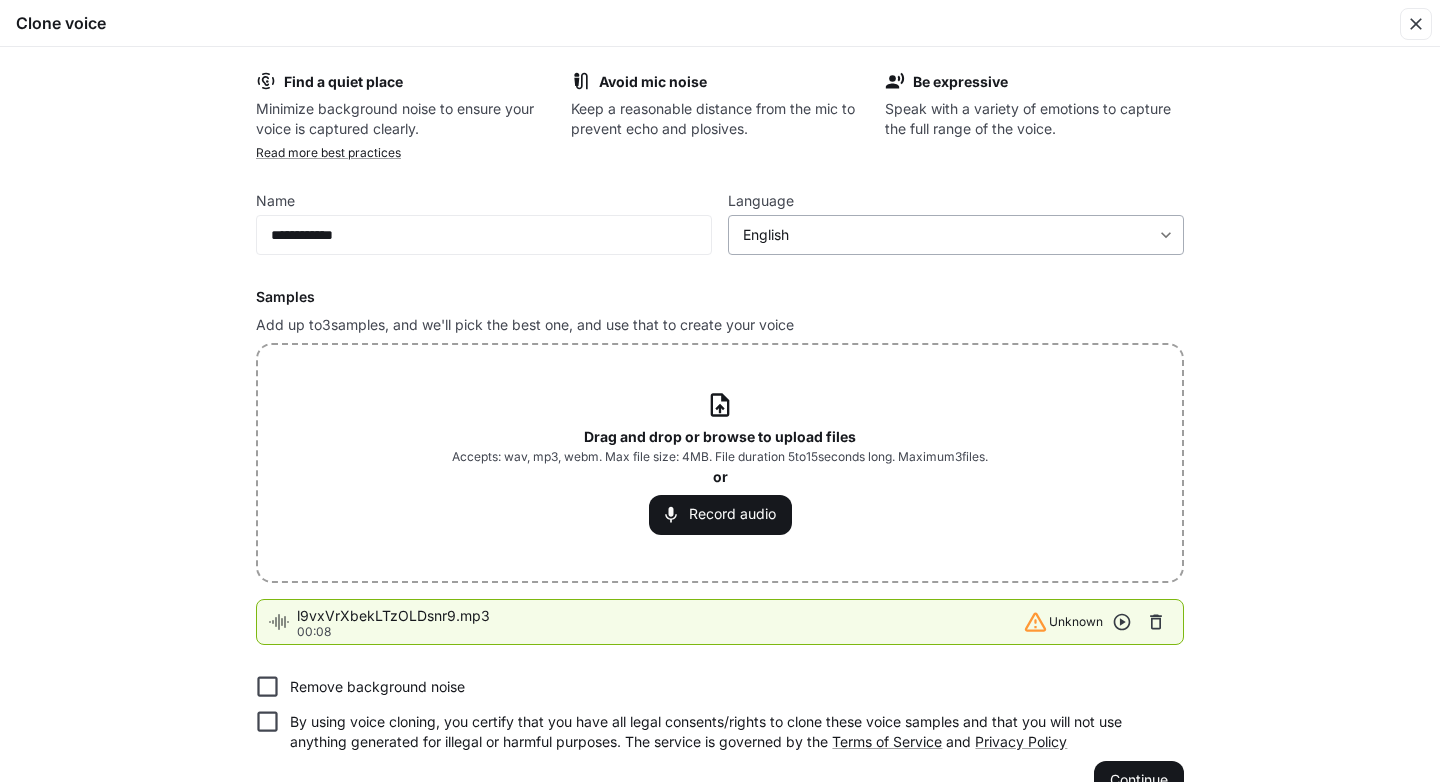 click on "**********" at bounding box center (720, 390) 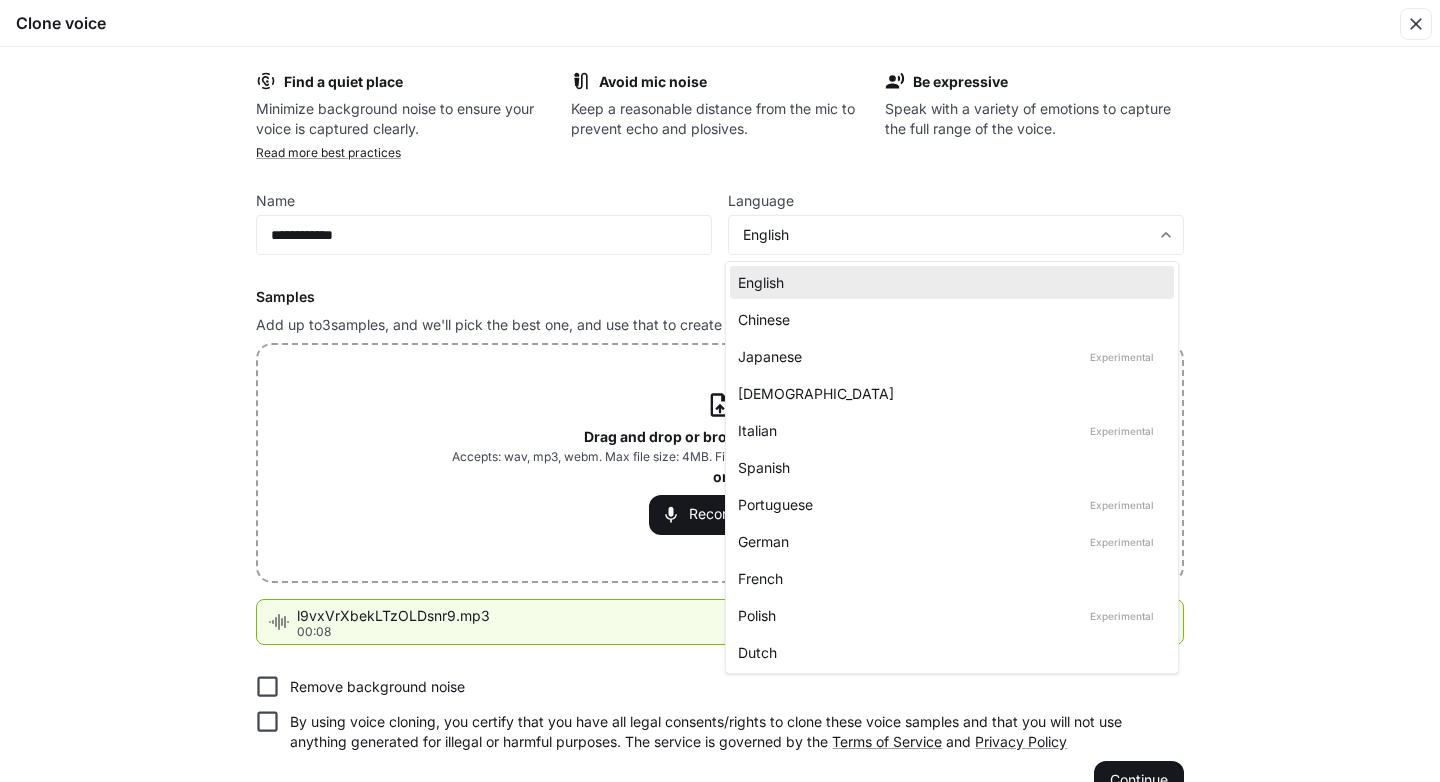 click at bounding box center [720, 391] 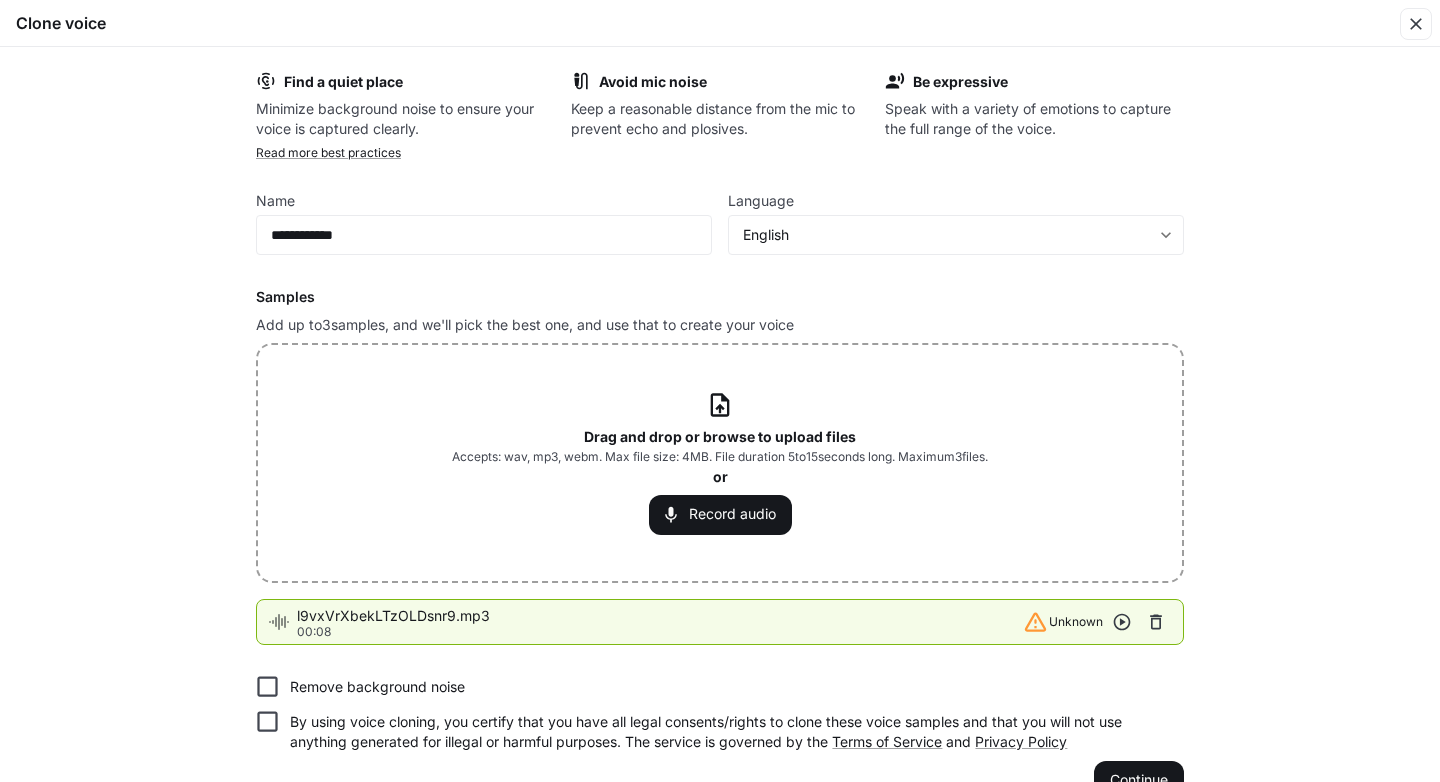 click 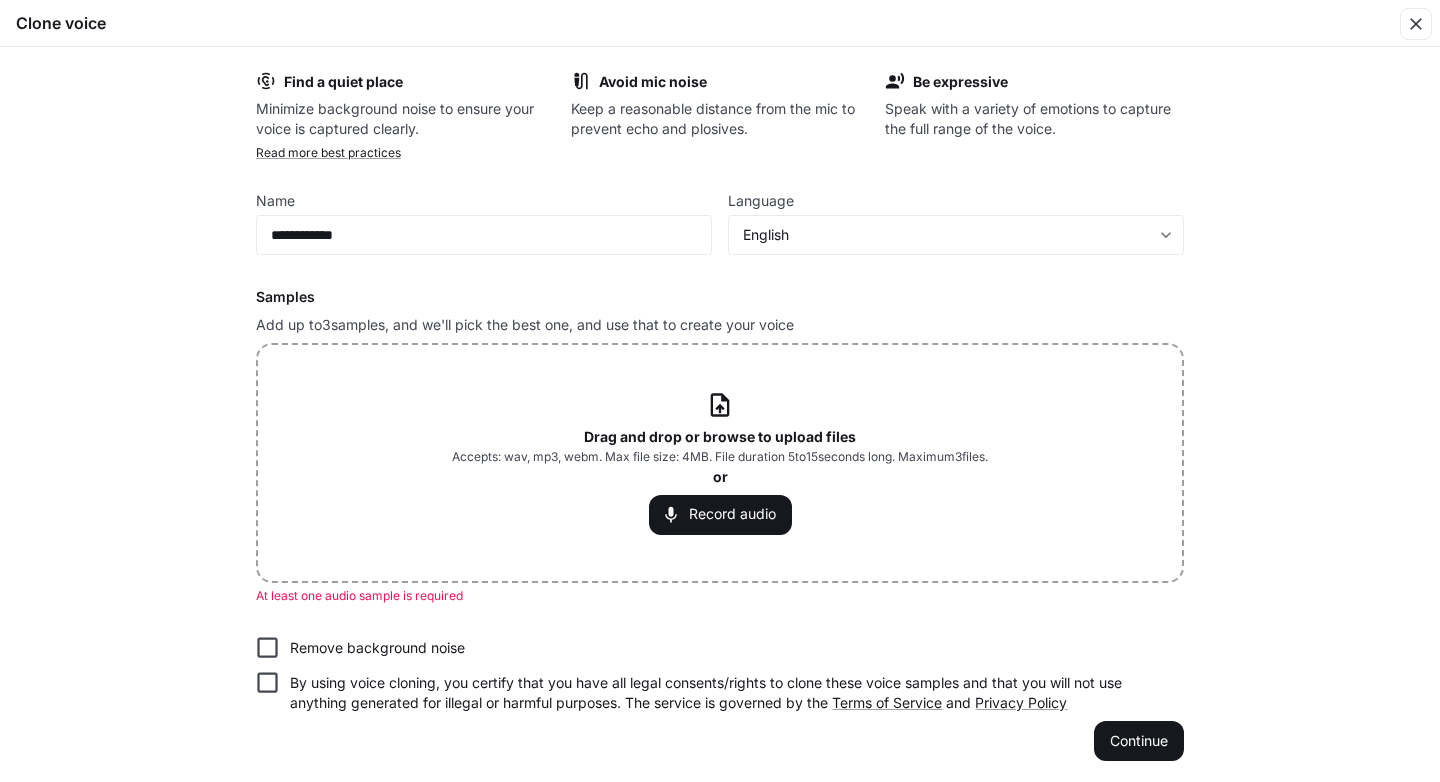 click on "Drag and drop or browse to upload files" at bounding box center [720, 436] 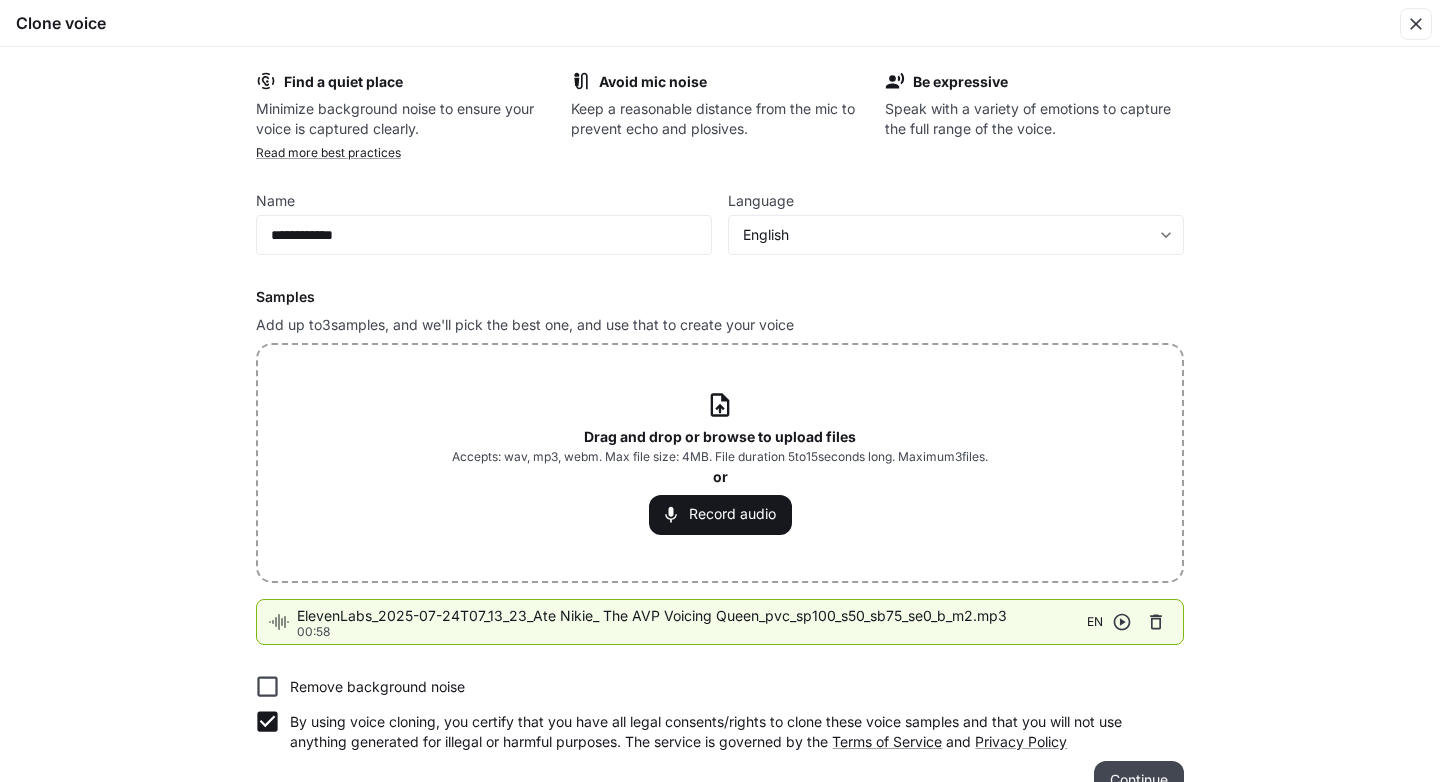 click on "Continue" at bounding box center [1139, 781] 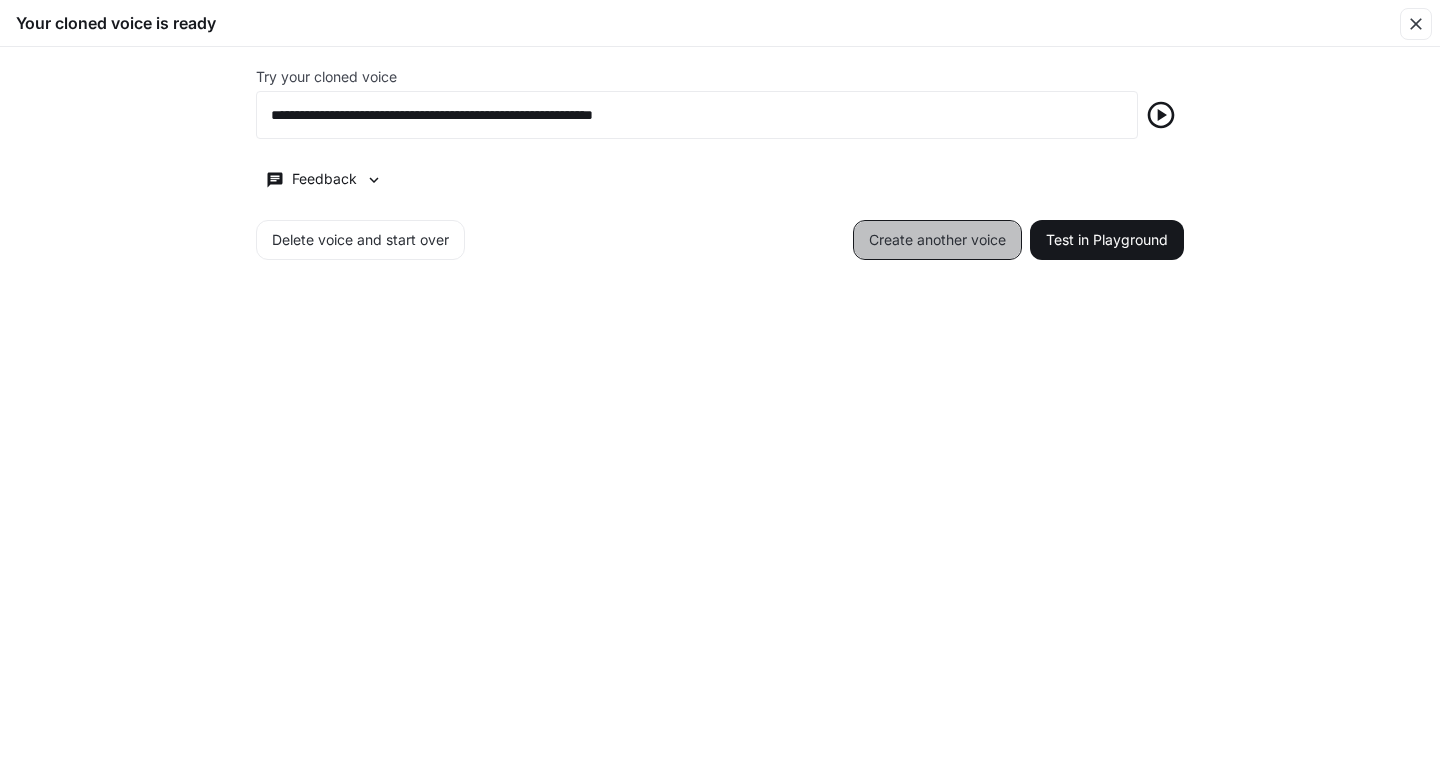 click on "Create another voice" at bounding box center [937, 240] 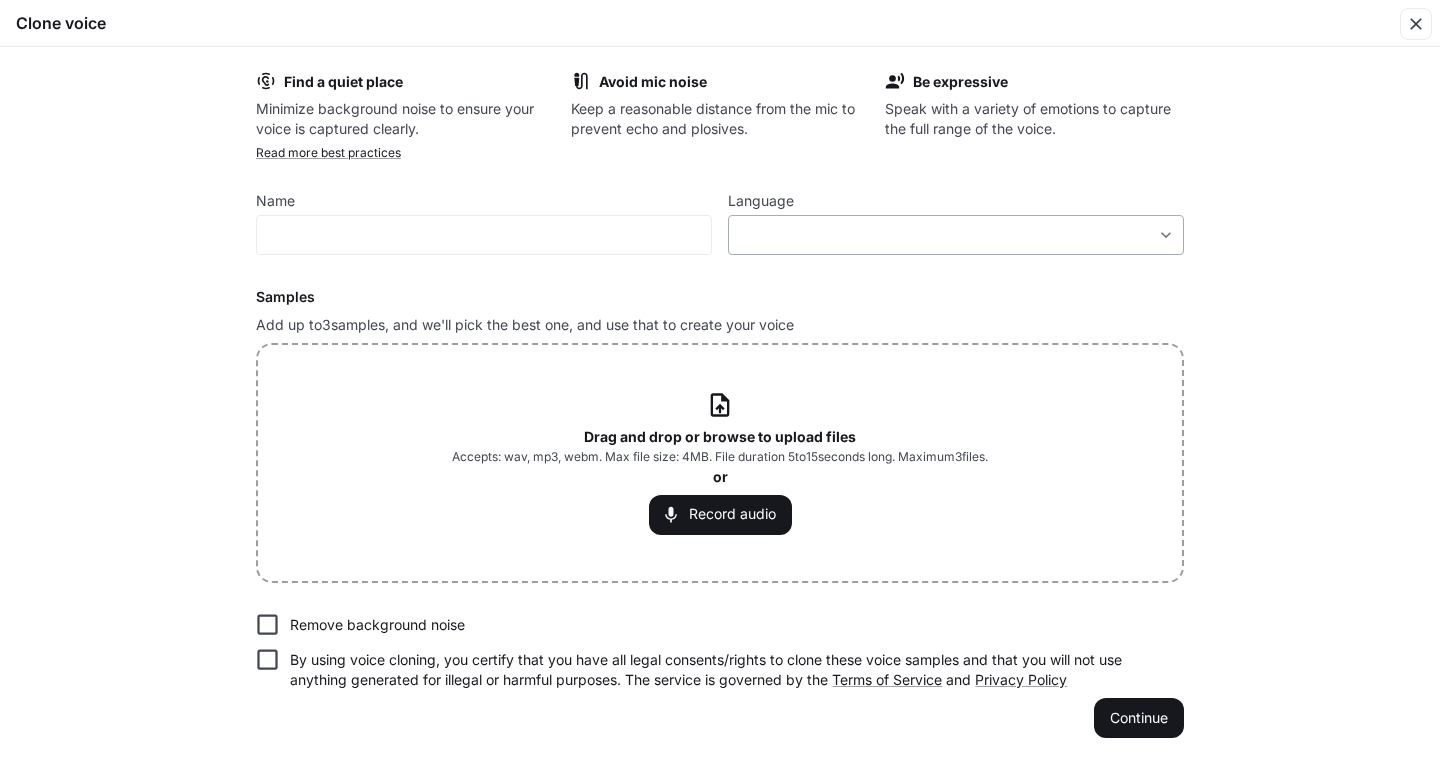 click on "**********" at bounding box center [720, 390] 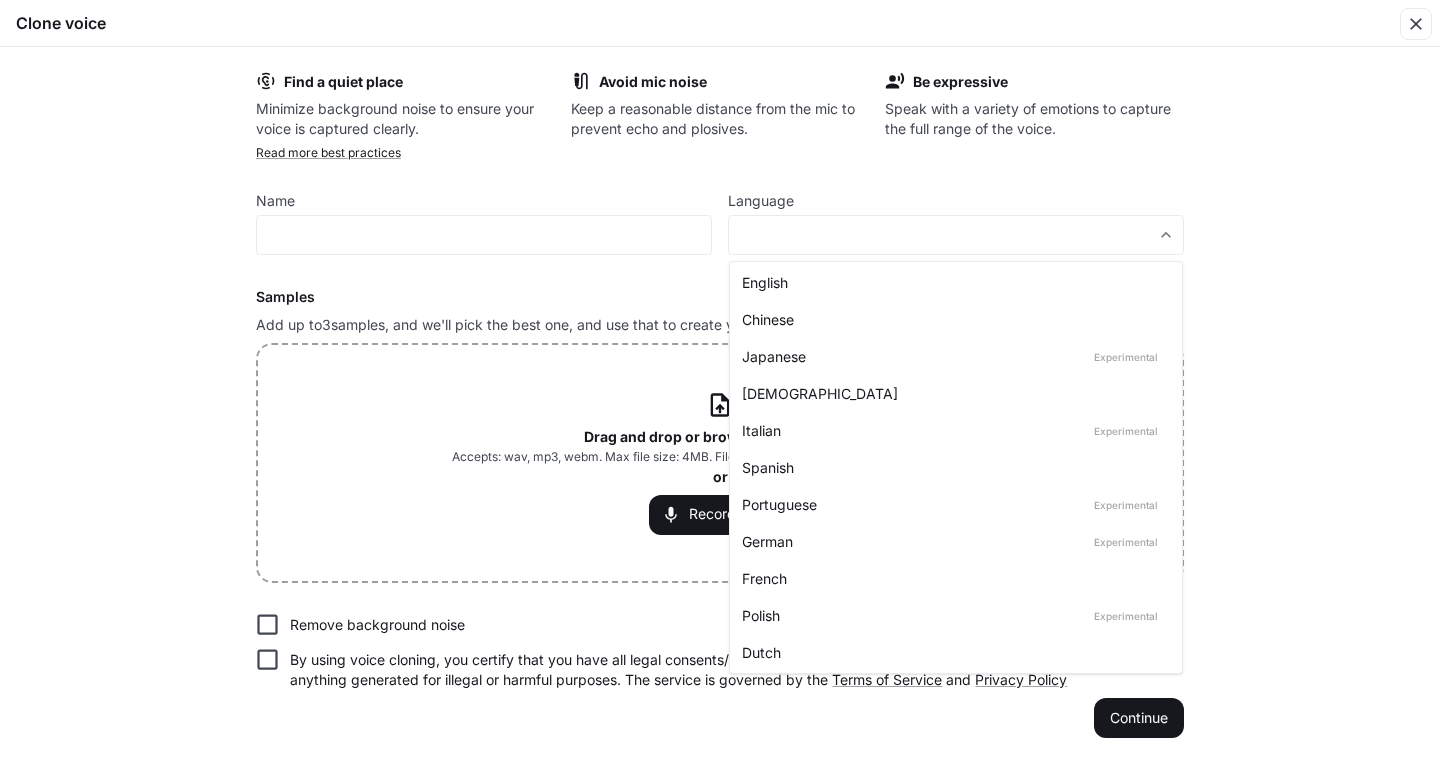 click on "English" at bounding box center [952, 282] 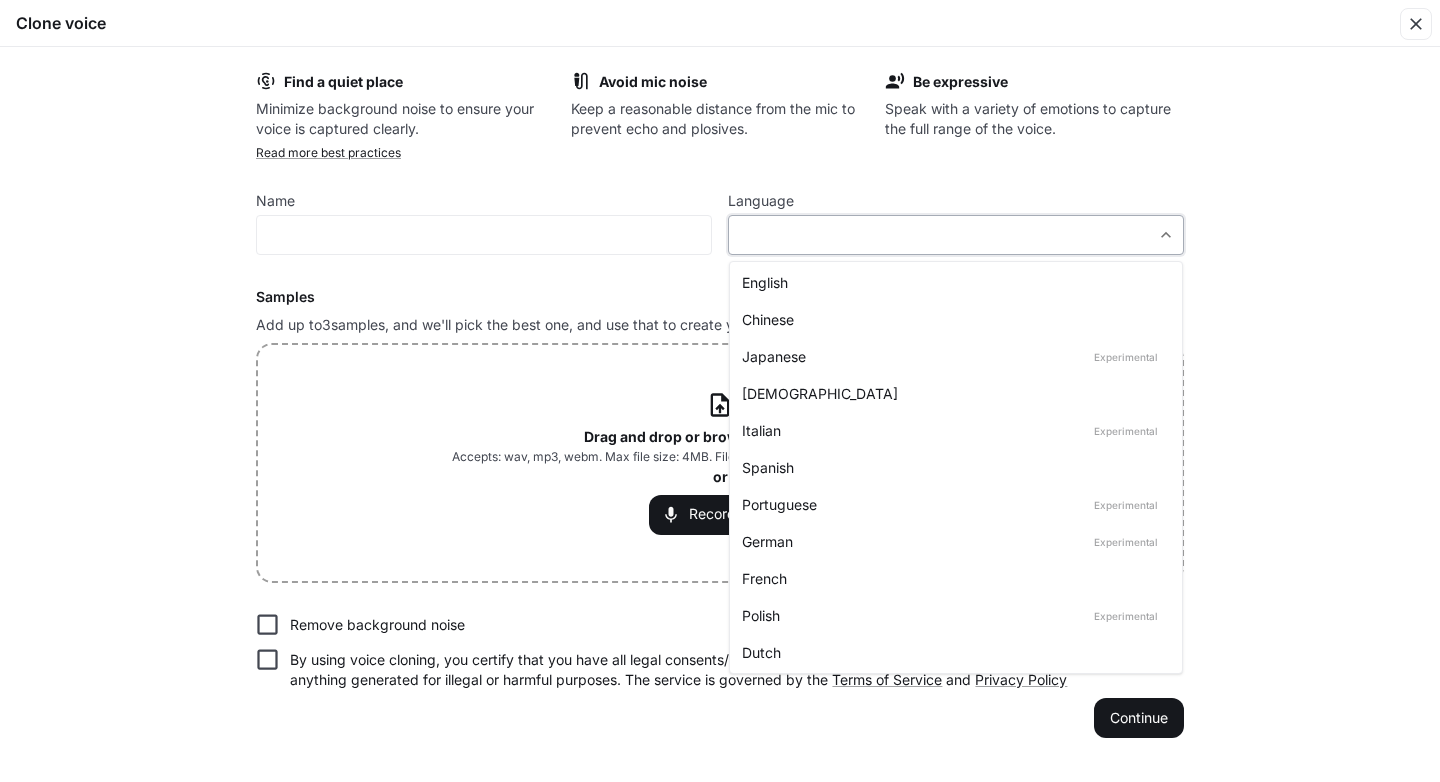 type on "*****" 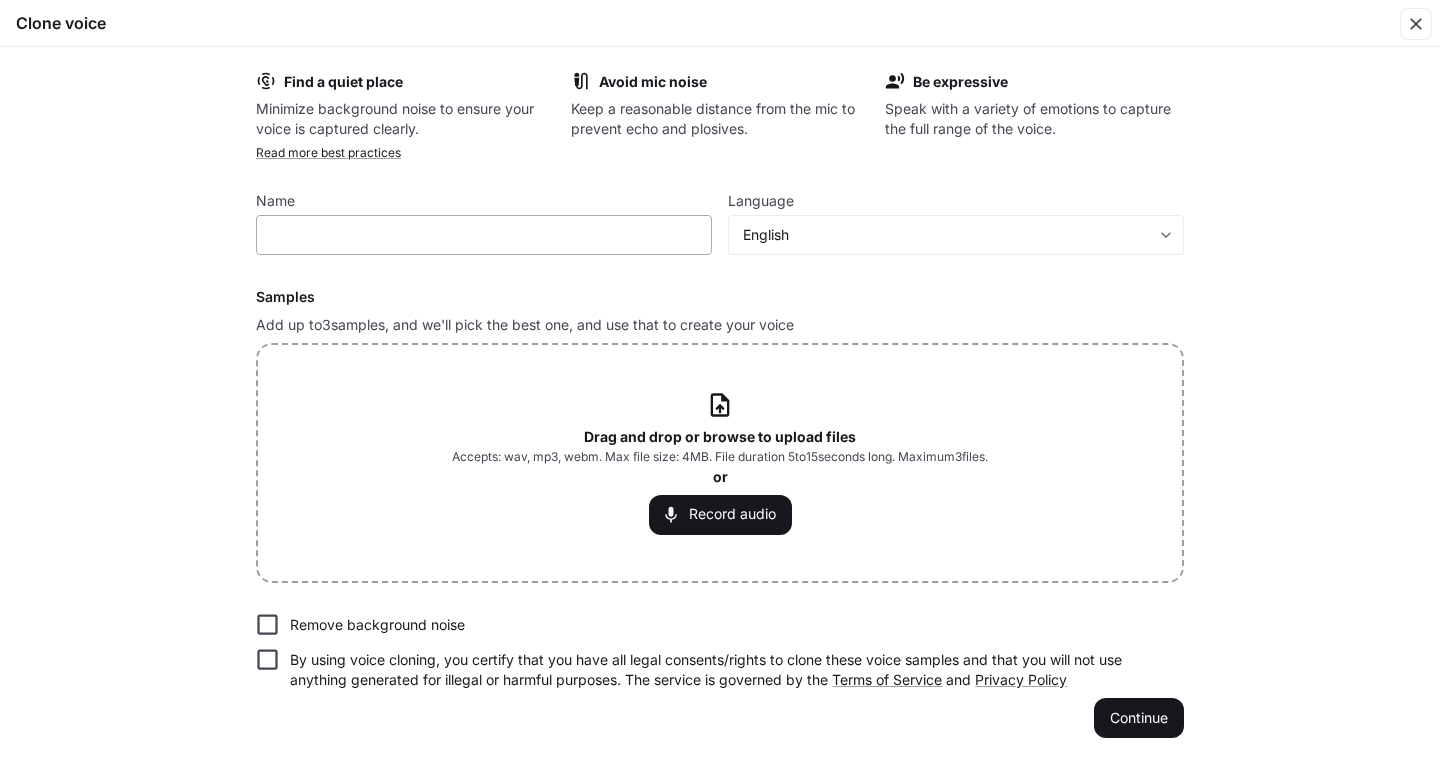 click on "​" at bounding box center [484, 235] 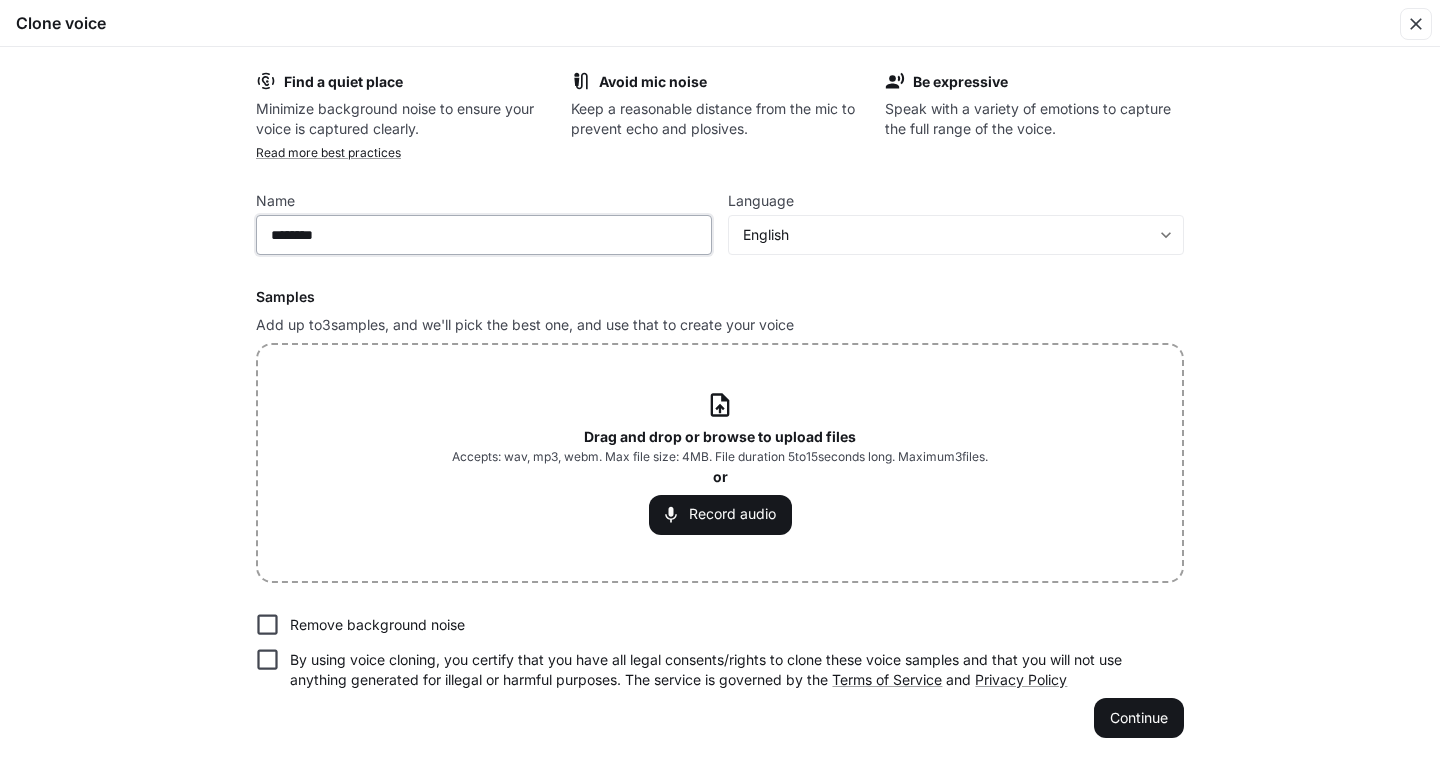type on "********" 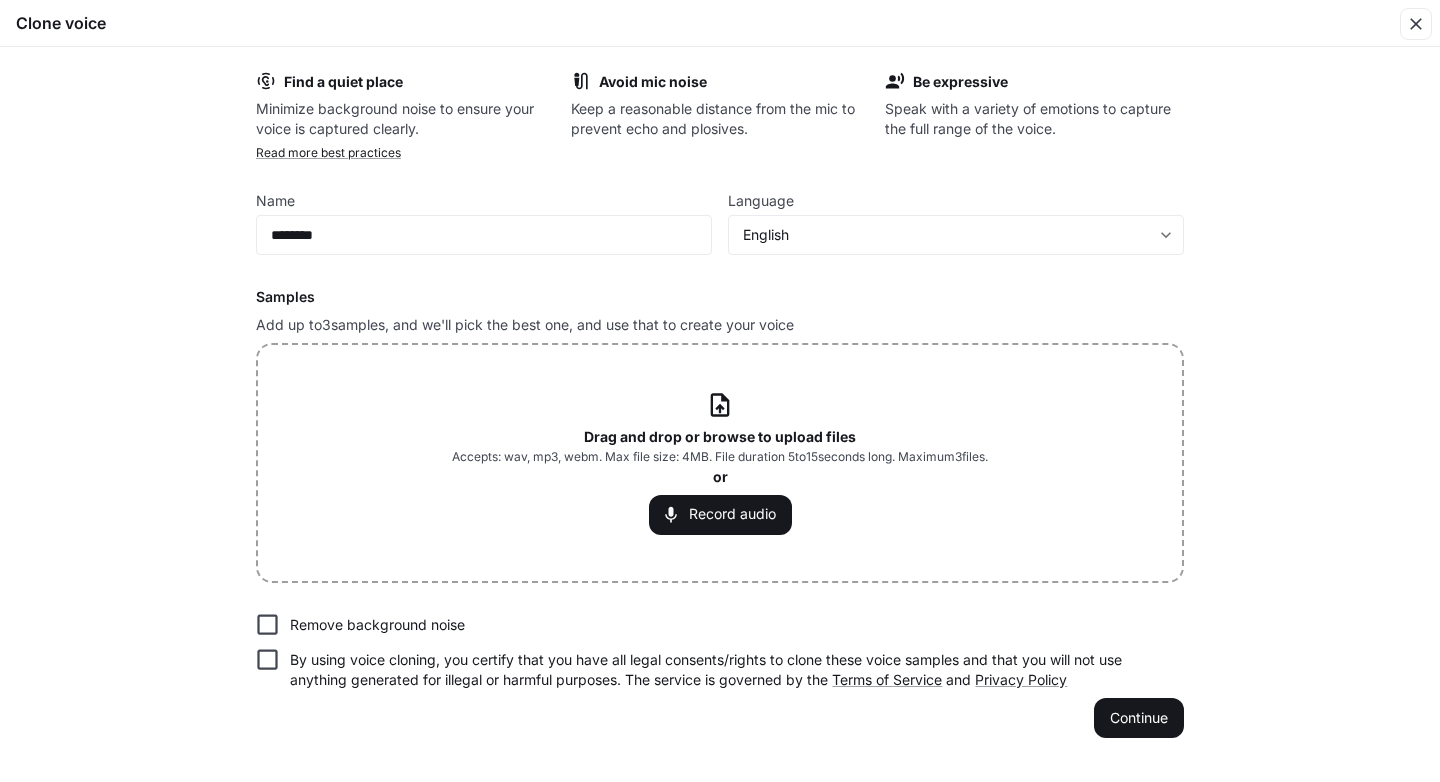 click on "Drag and drop or browse to upload files" at bounding box center [720, 436] 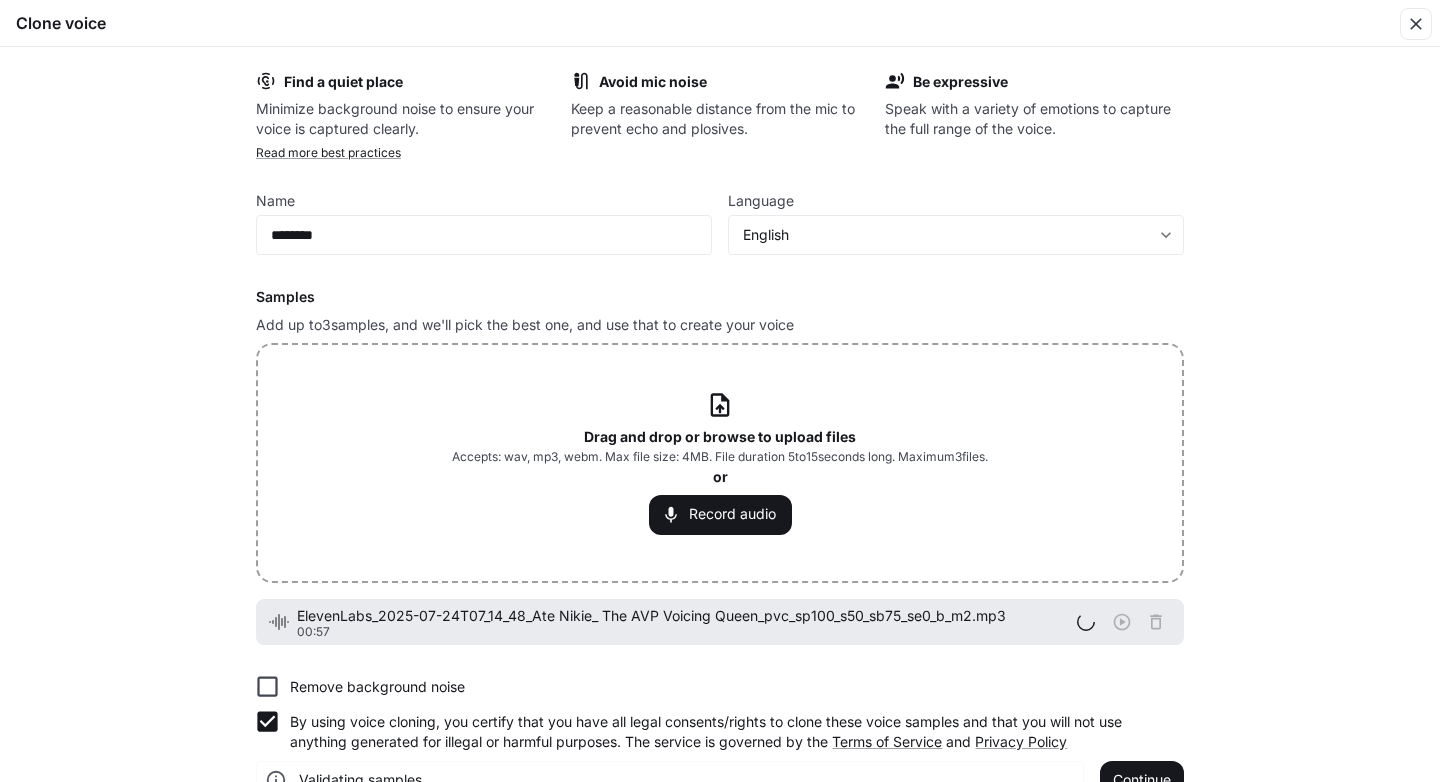 scroll, scrollTop: 42, scrollLeft: 0, axis: vertical 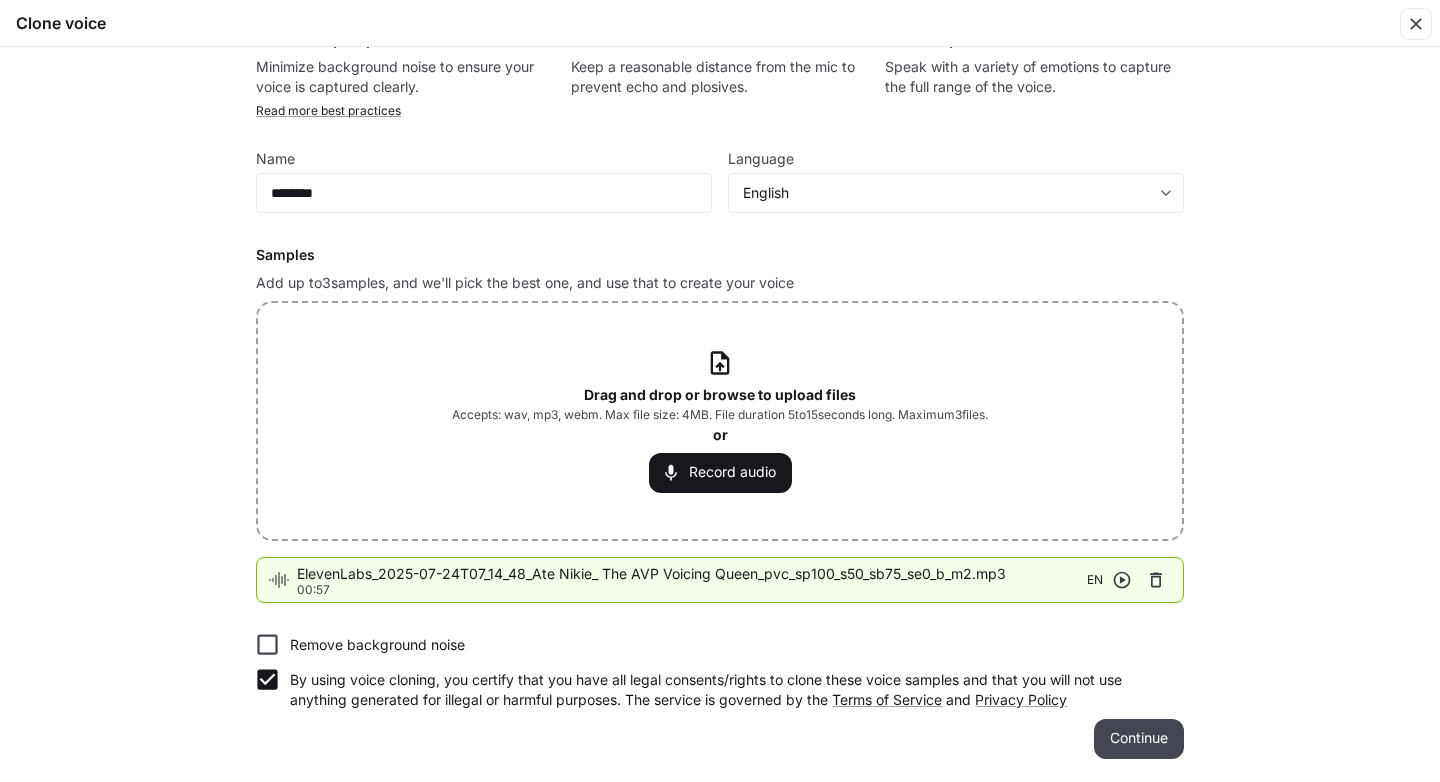 click on "Continue" at bounding box center (1139, 739) 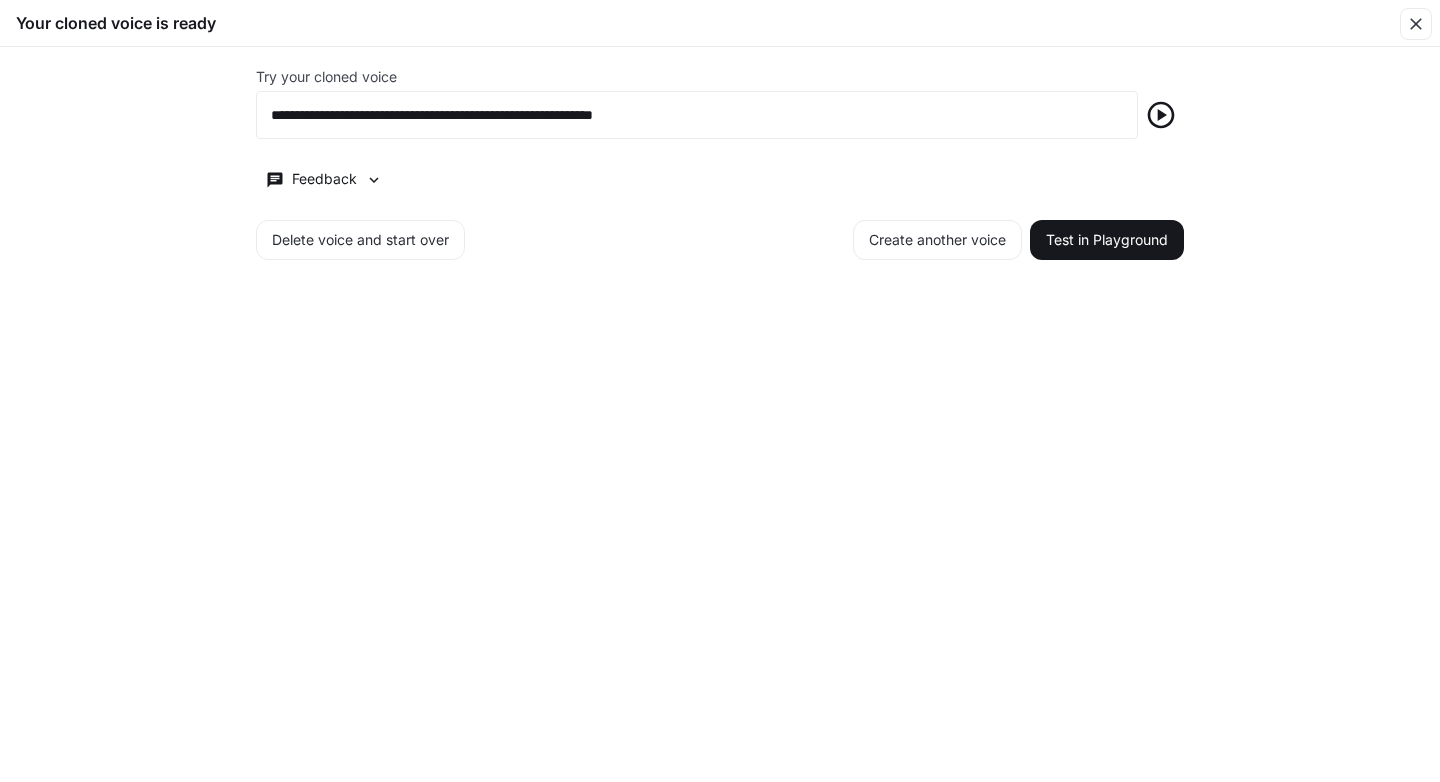 scroll, scrollTop: 0, scrollLeft: 0, axis: both 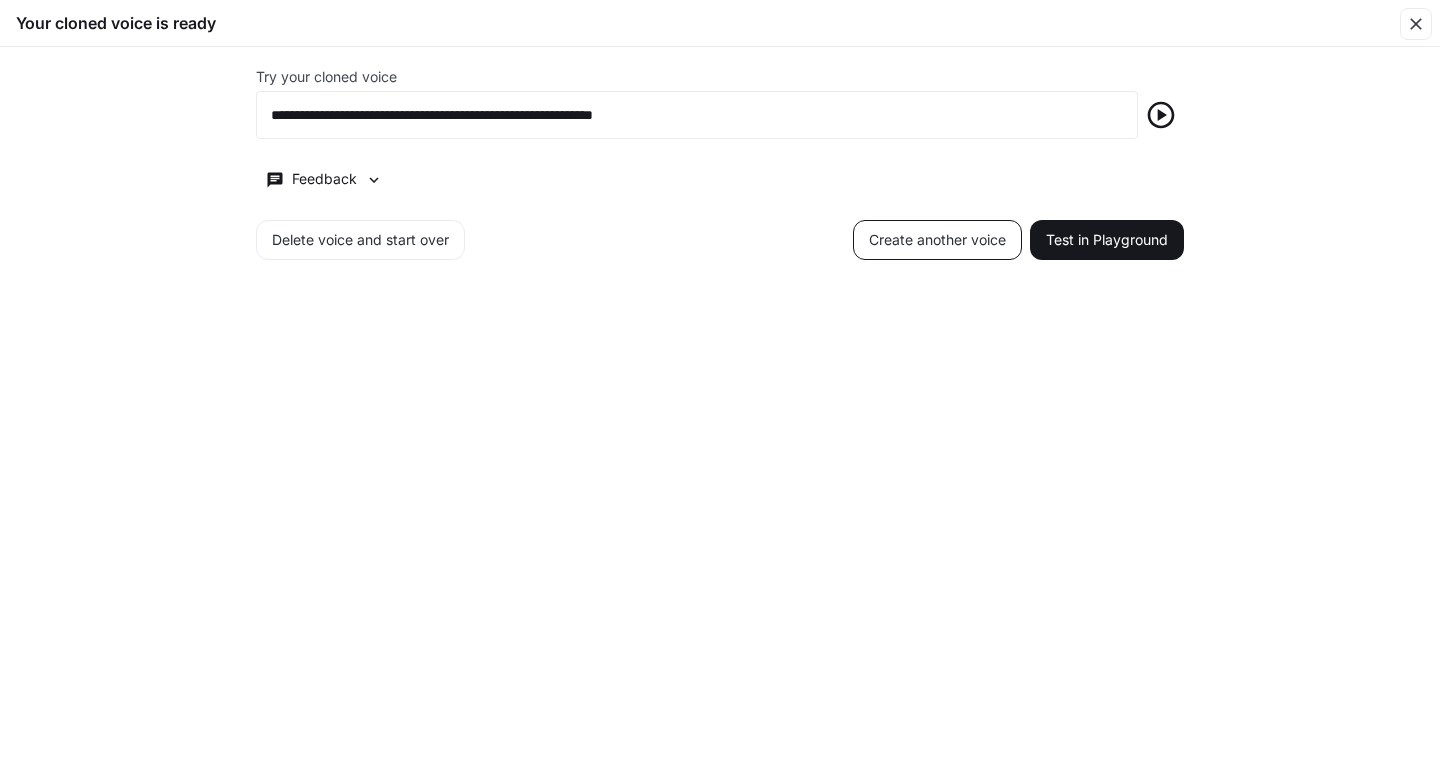 click on "Create another voice" at bounding box center [937, 240] 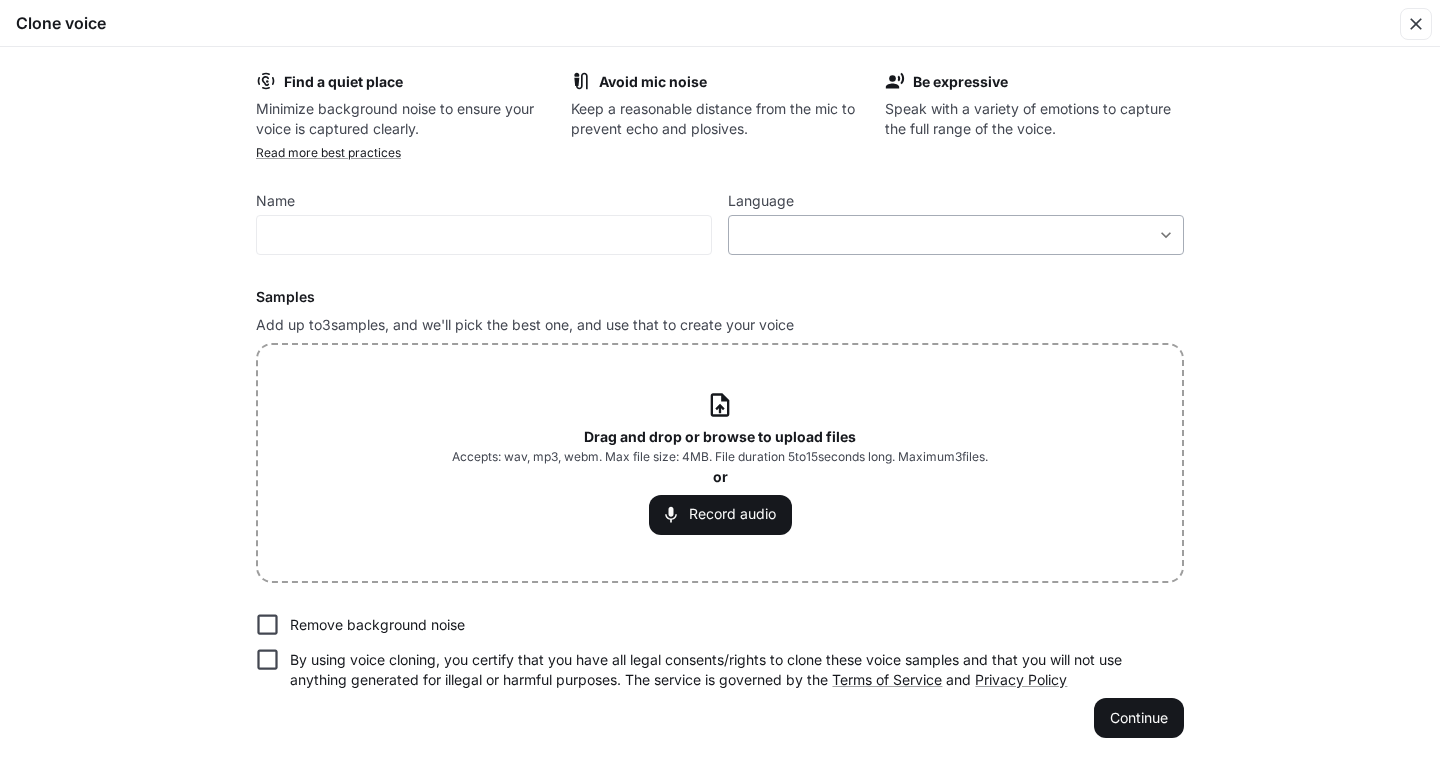 click on "​ ​" at bounding box center (956, 235) 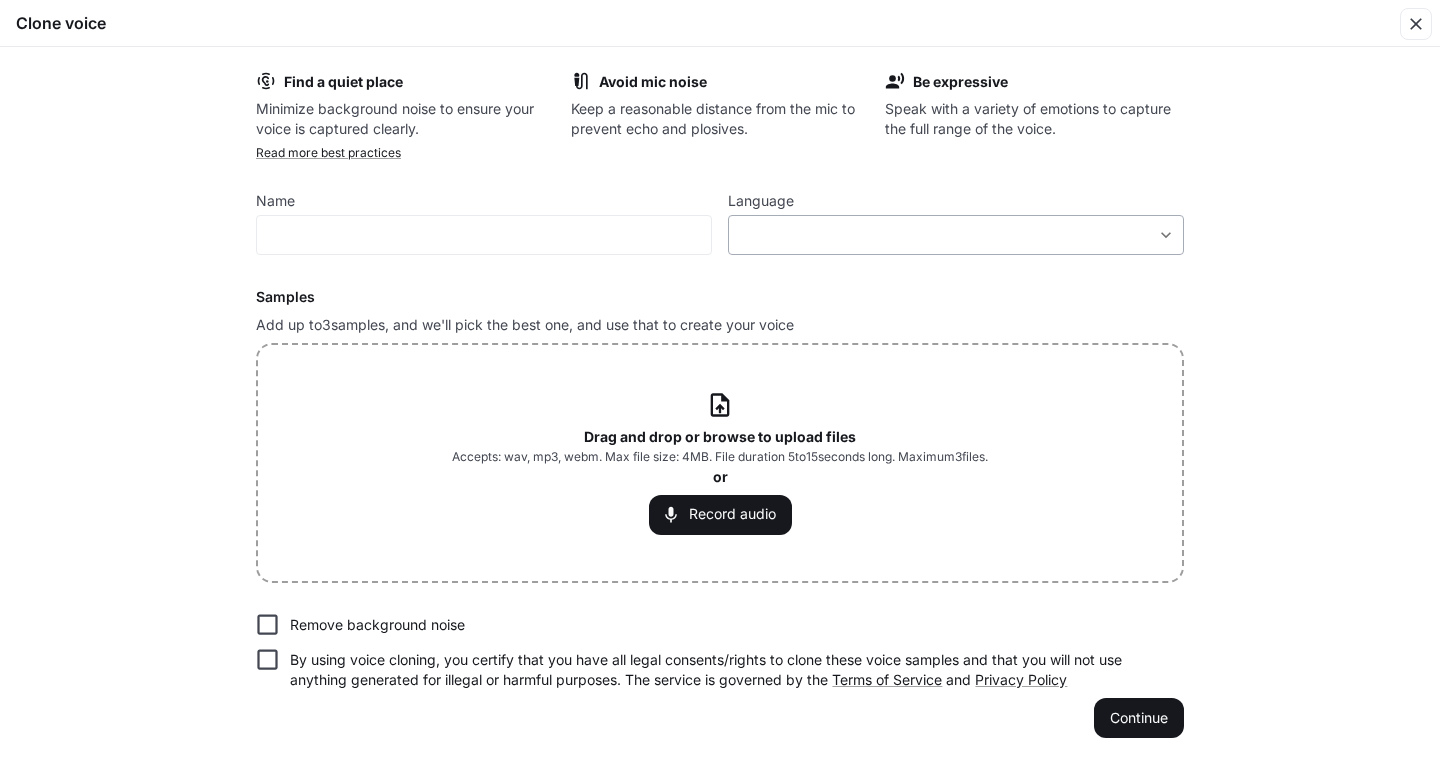 click on "**********" at bounding box center (720, 390) 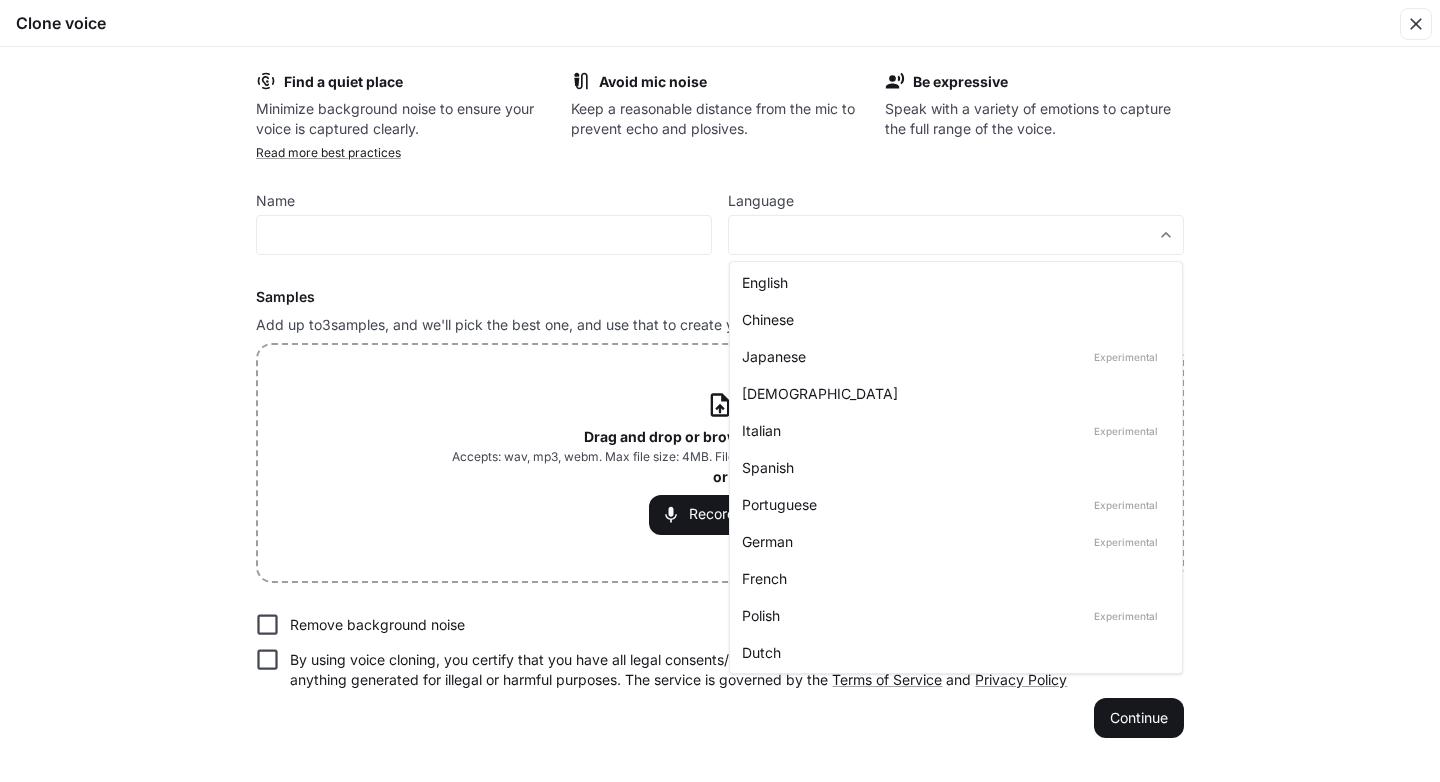 click on "English" at bounding box center [952, 282] 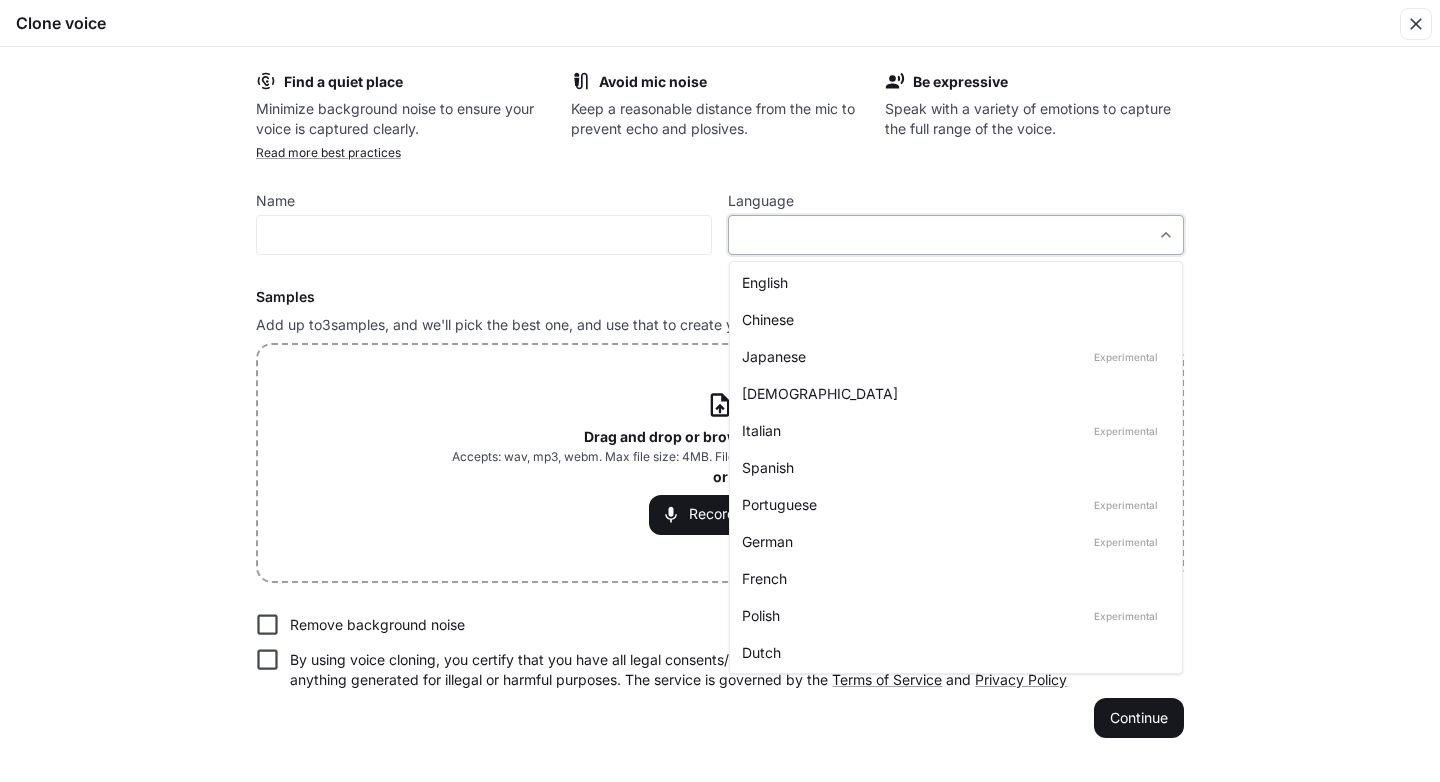 type on "*****" 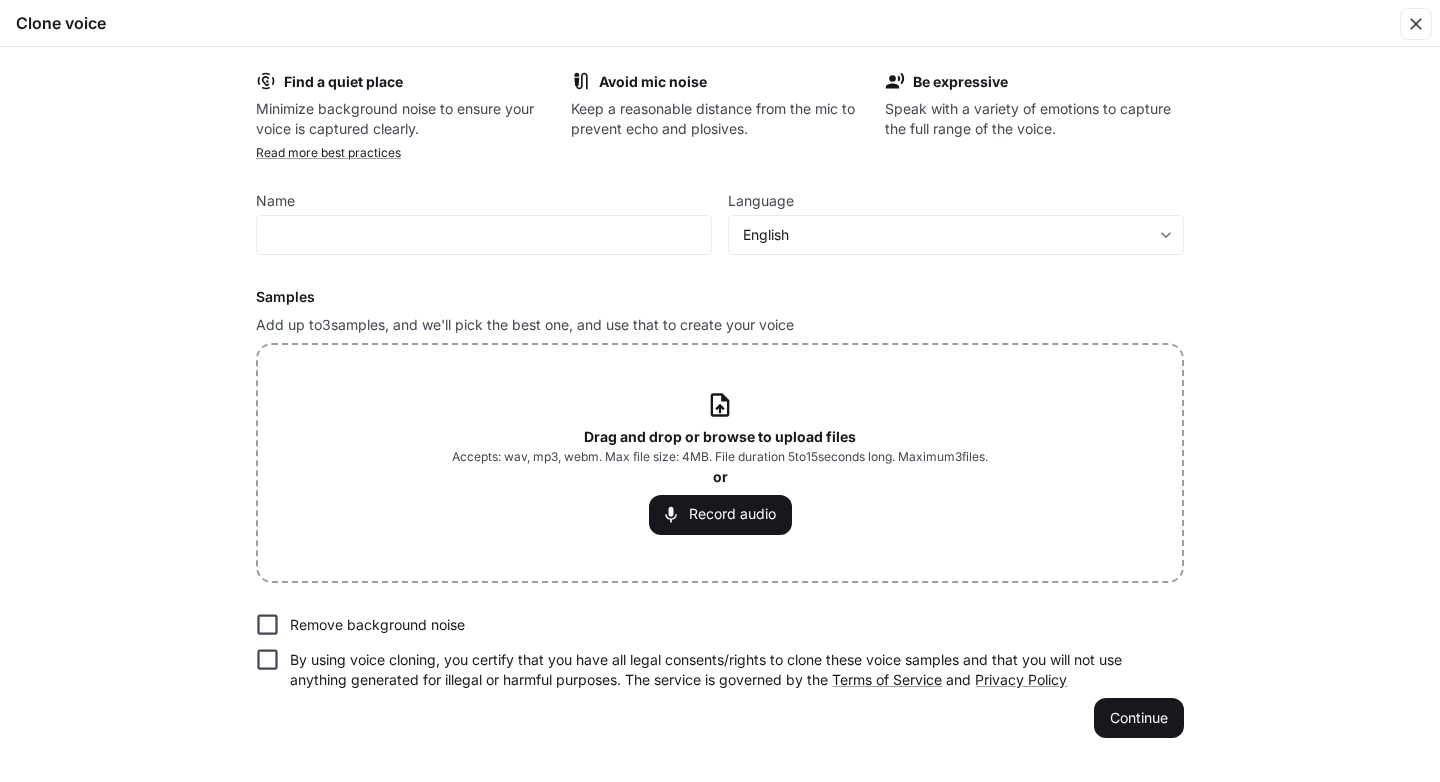 click on "Drag and drop or browse to upload files" at bounding box center (720, 436) 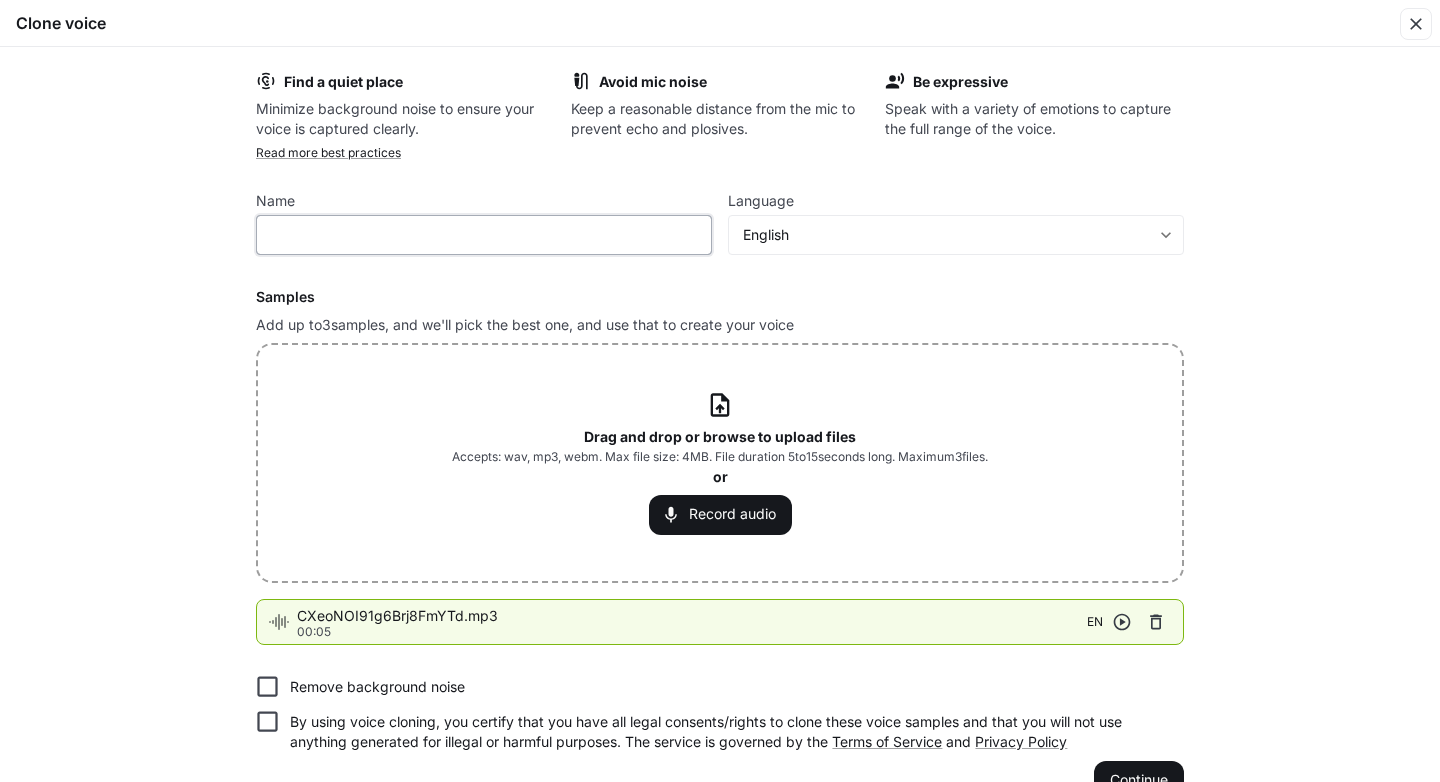click at bounding box center (484, 235) 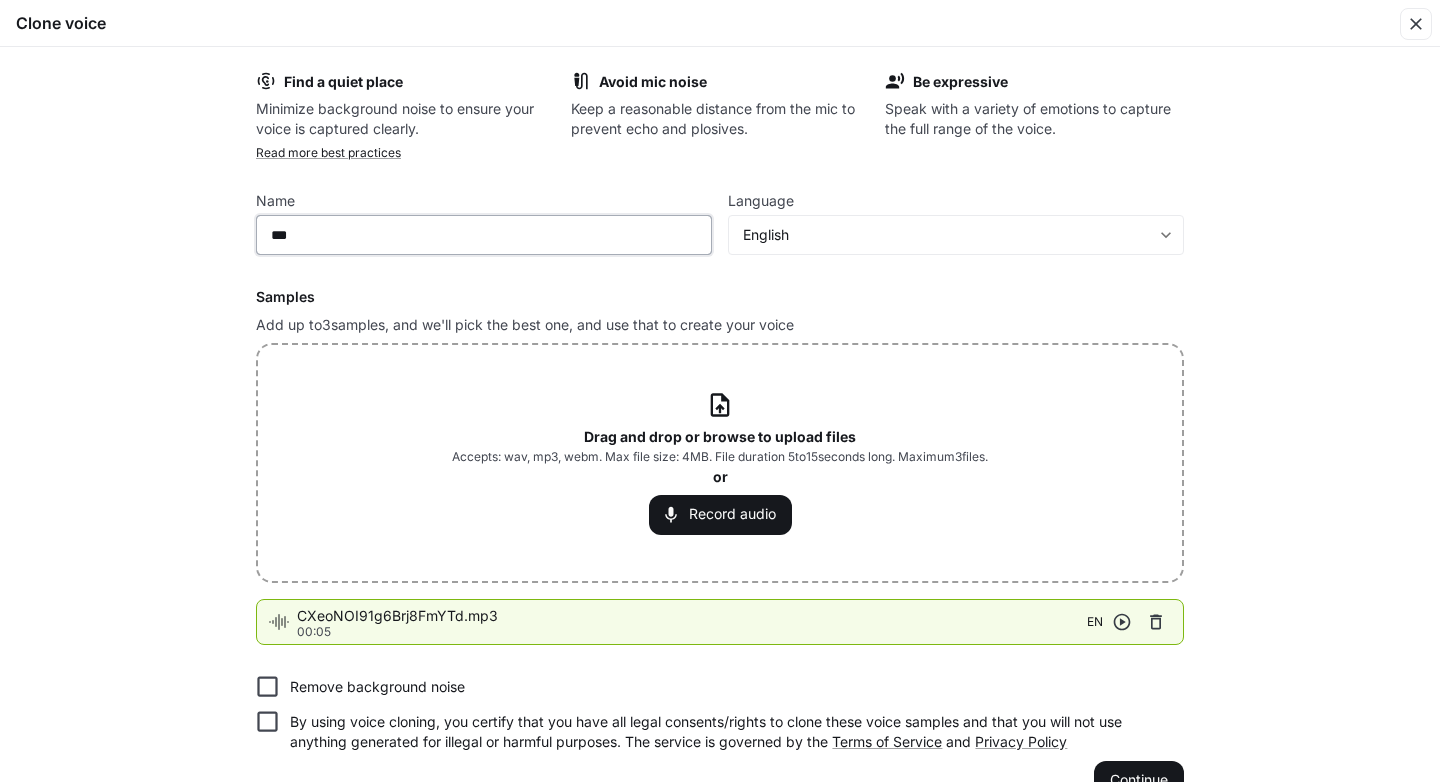 paste on "**********" 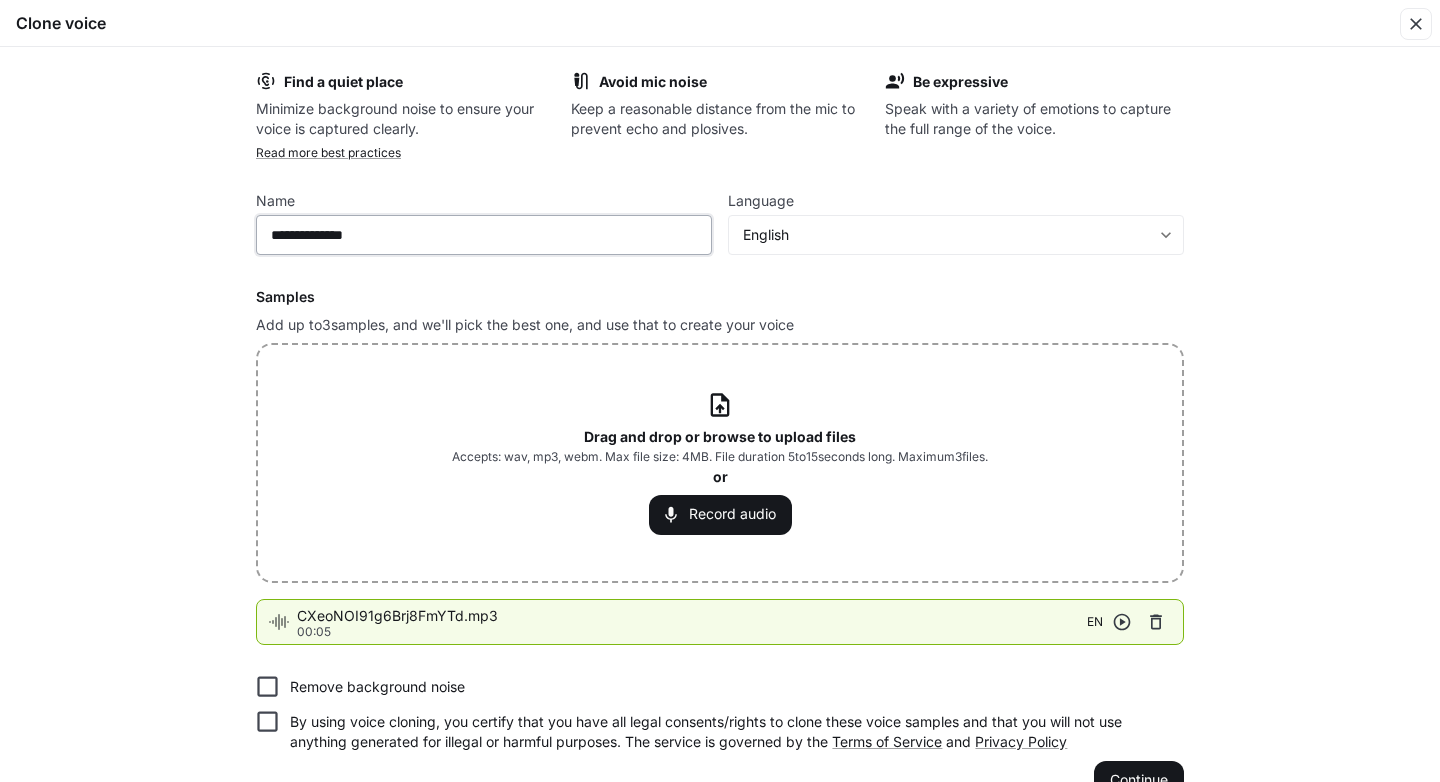 type on "**********" 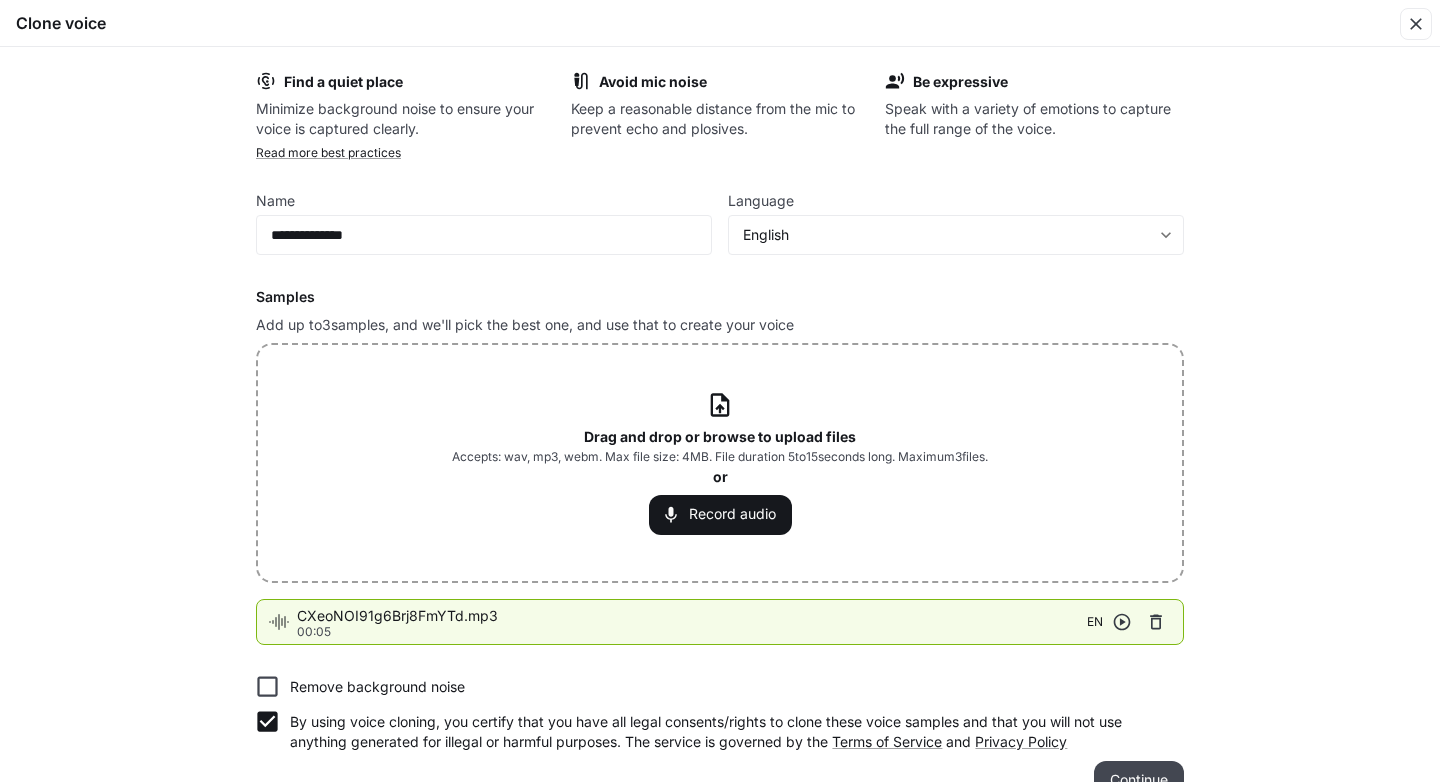 click on "Continue" at bounding box center (1139, 781) 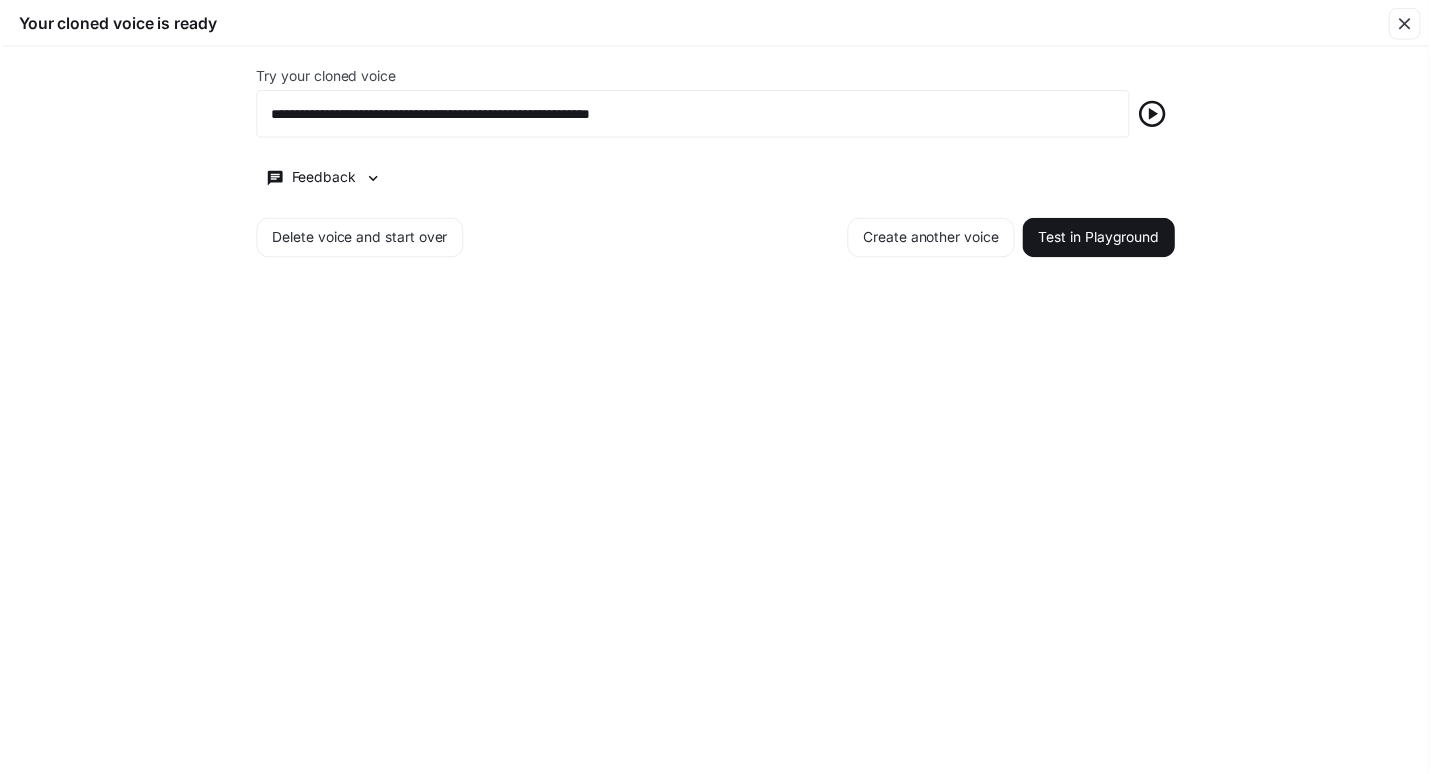 scroll, scrollTop: 0, scrollLeft: 0, axis: both 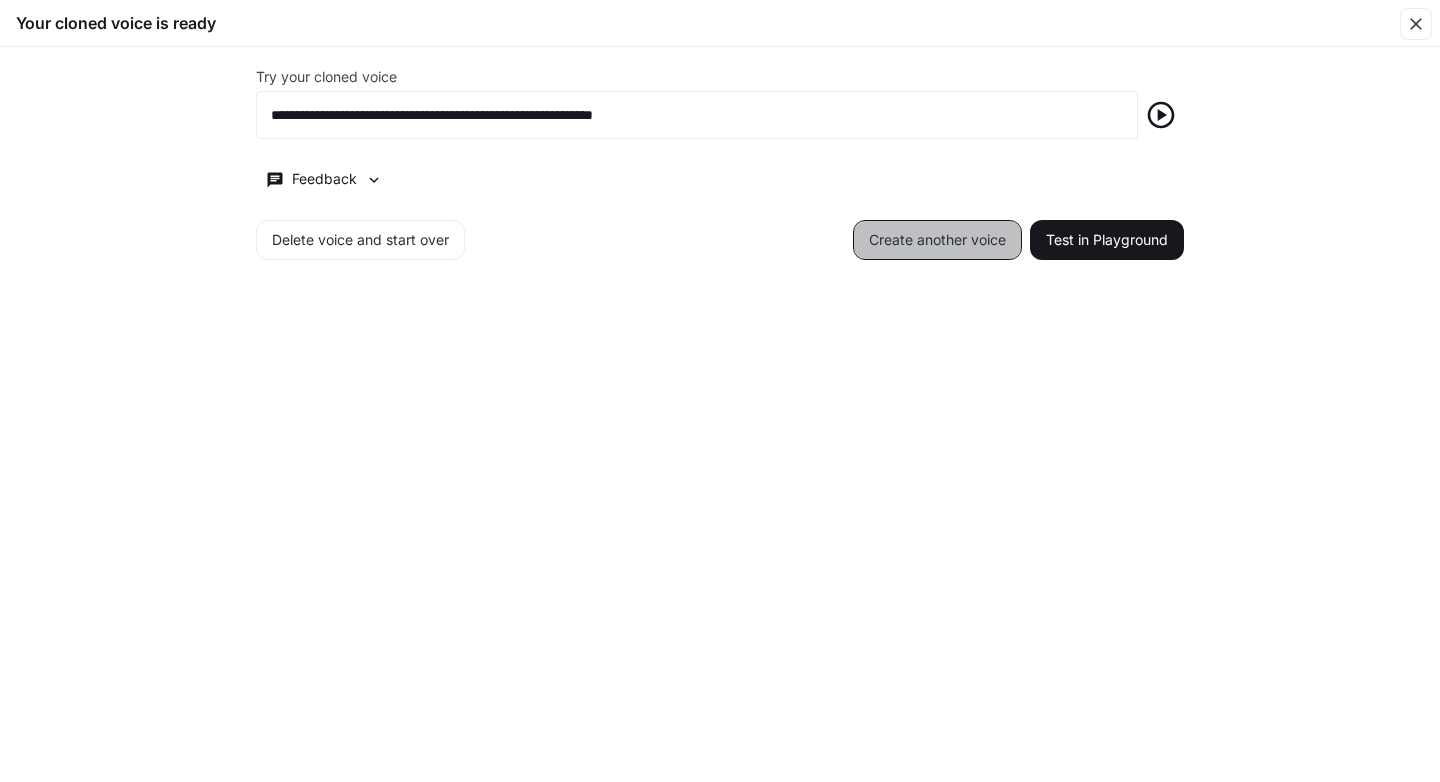 click on "Create another voice" at bounding box center (937, 240) 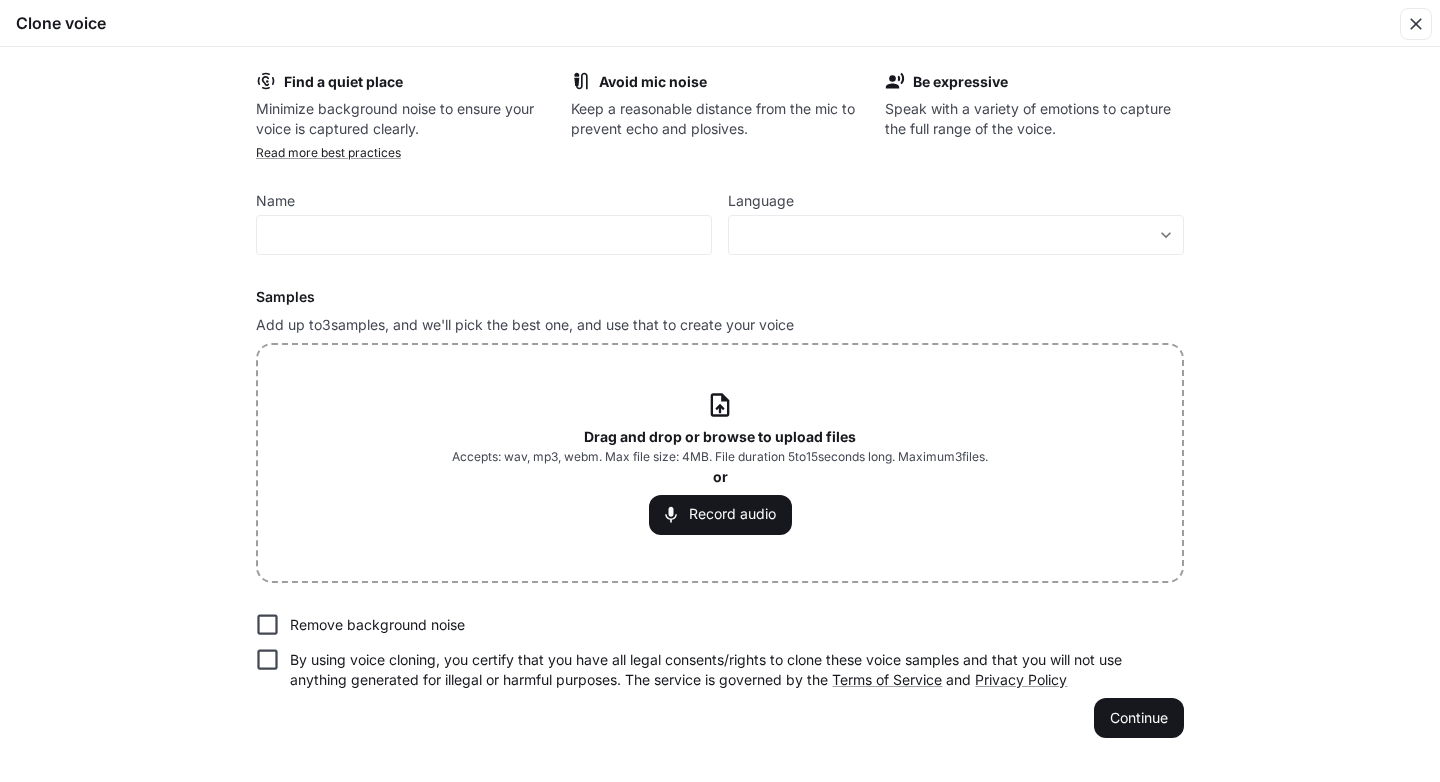 click on "Drag and drop or browse to upload files" at bounding box center (720, 437) 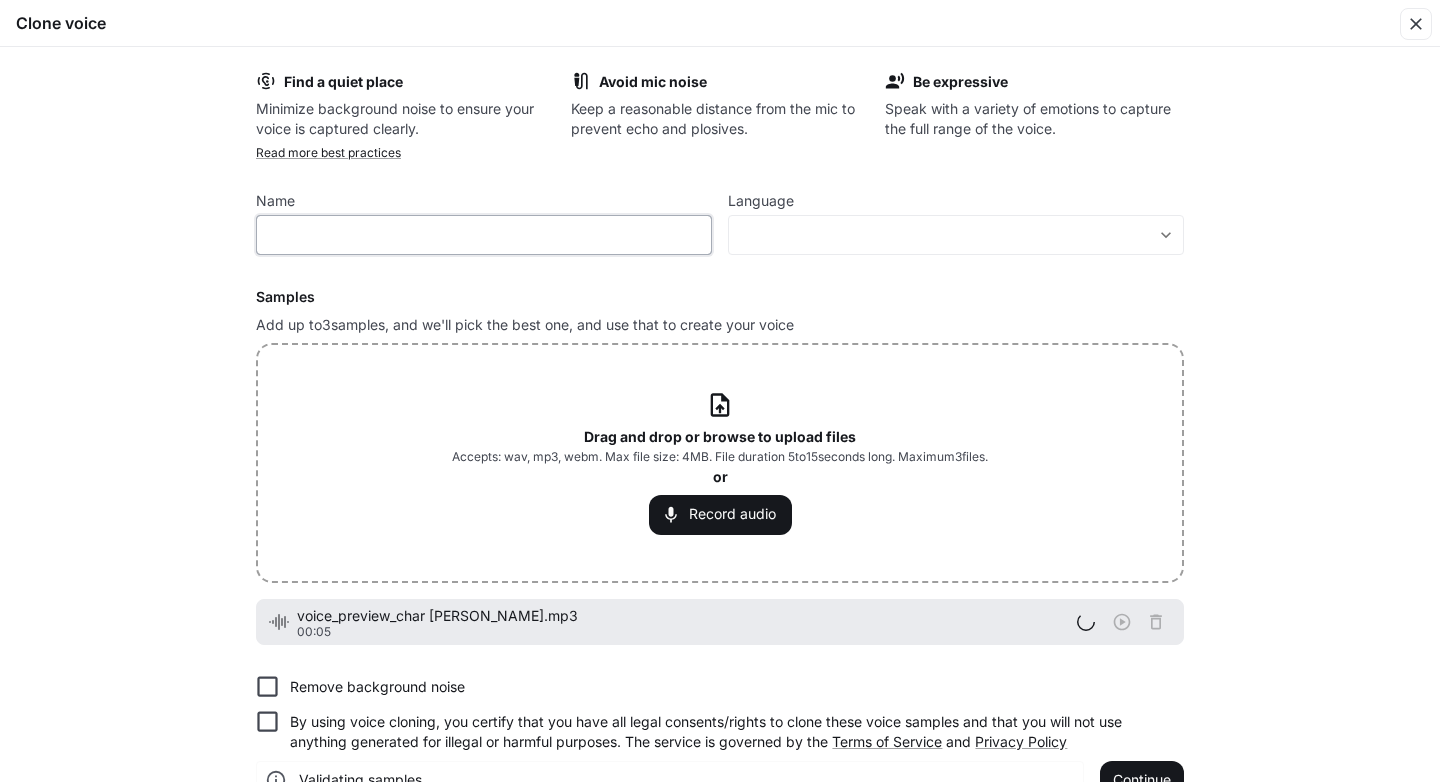 click at bounding box center [484, 235] 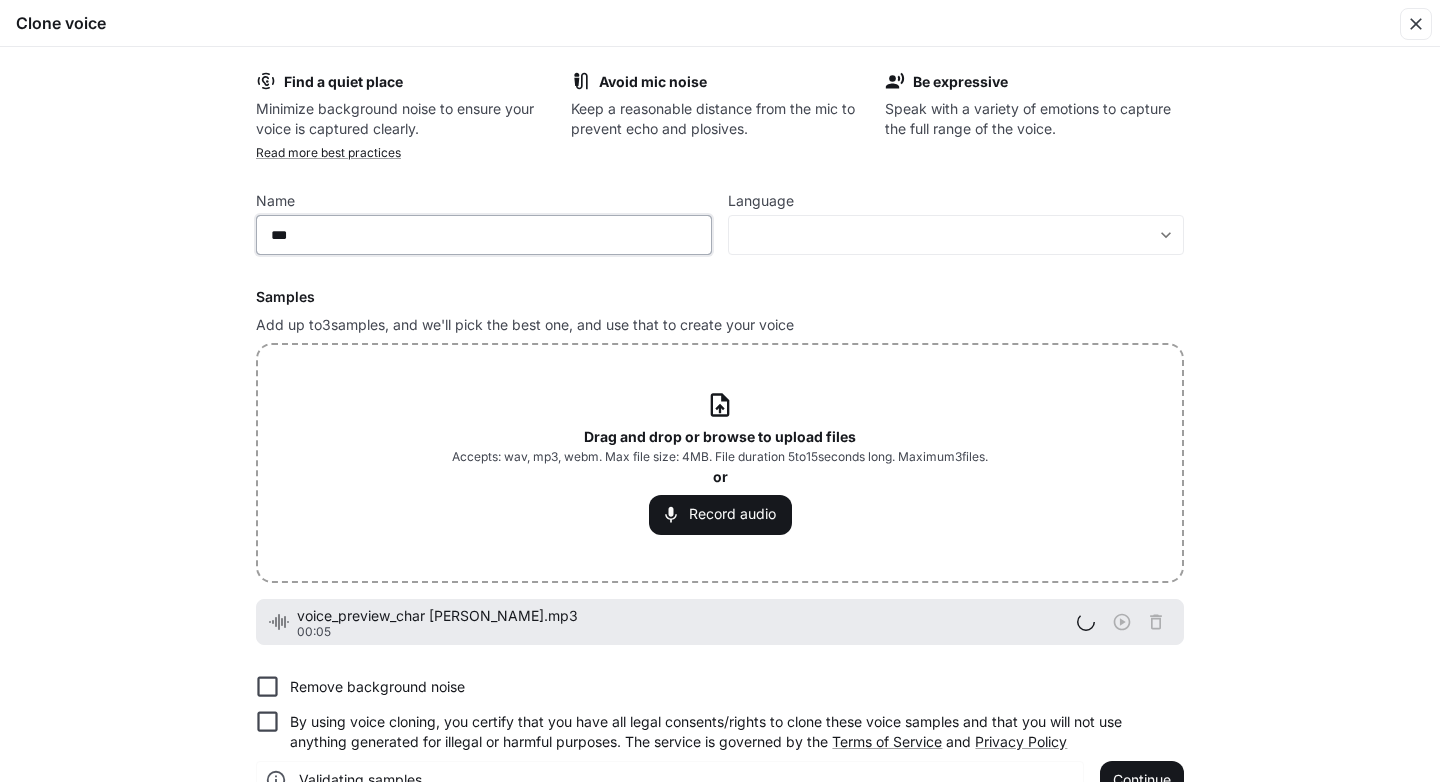 paste on "**********" 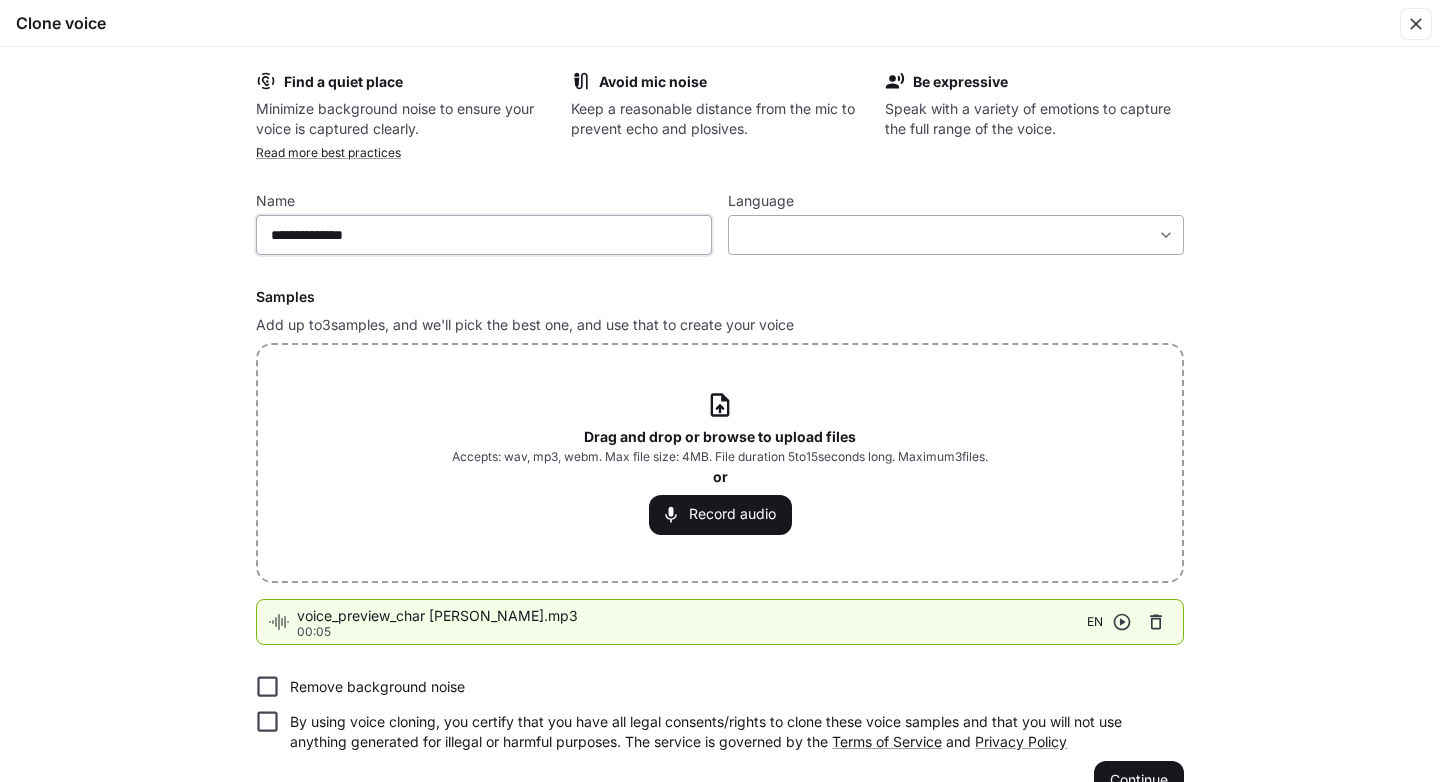 type on "**********" 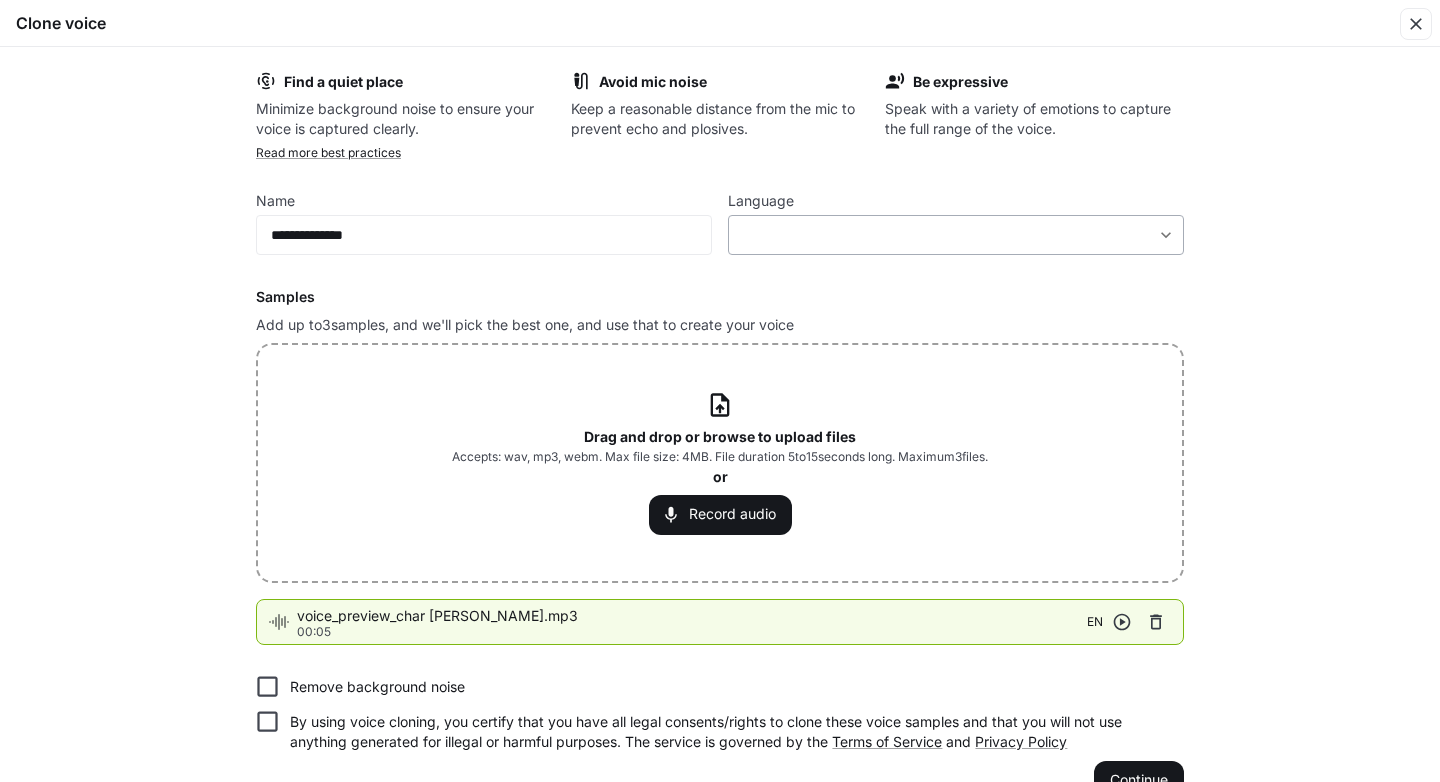 click on "**********" at bounding box center [720, 390] 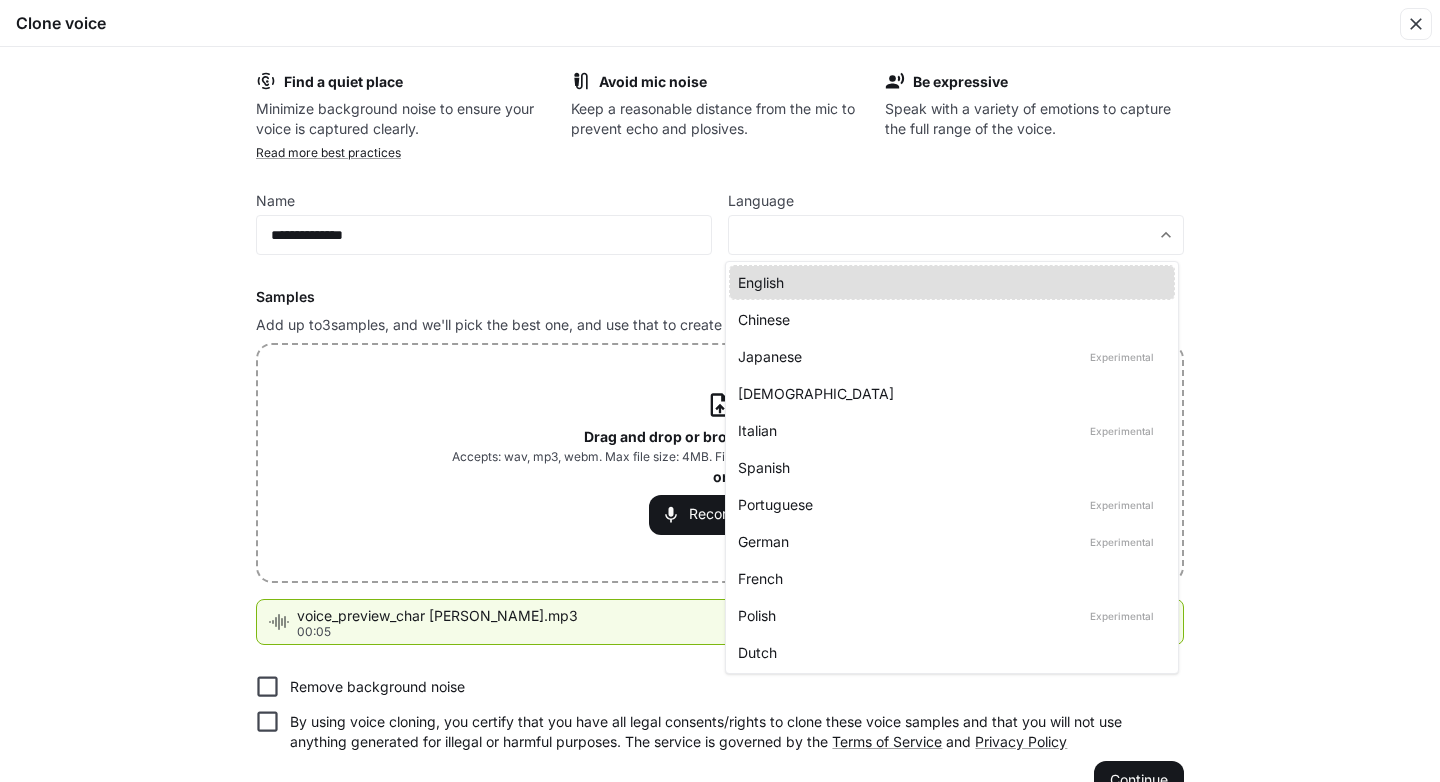 click on "English" at bounding box center [948, 282] 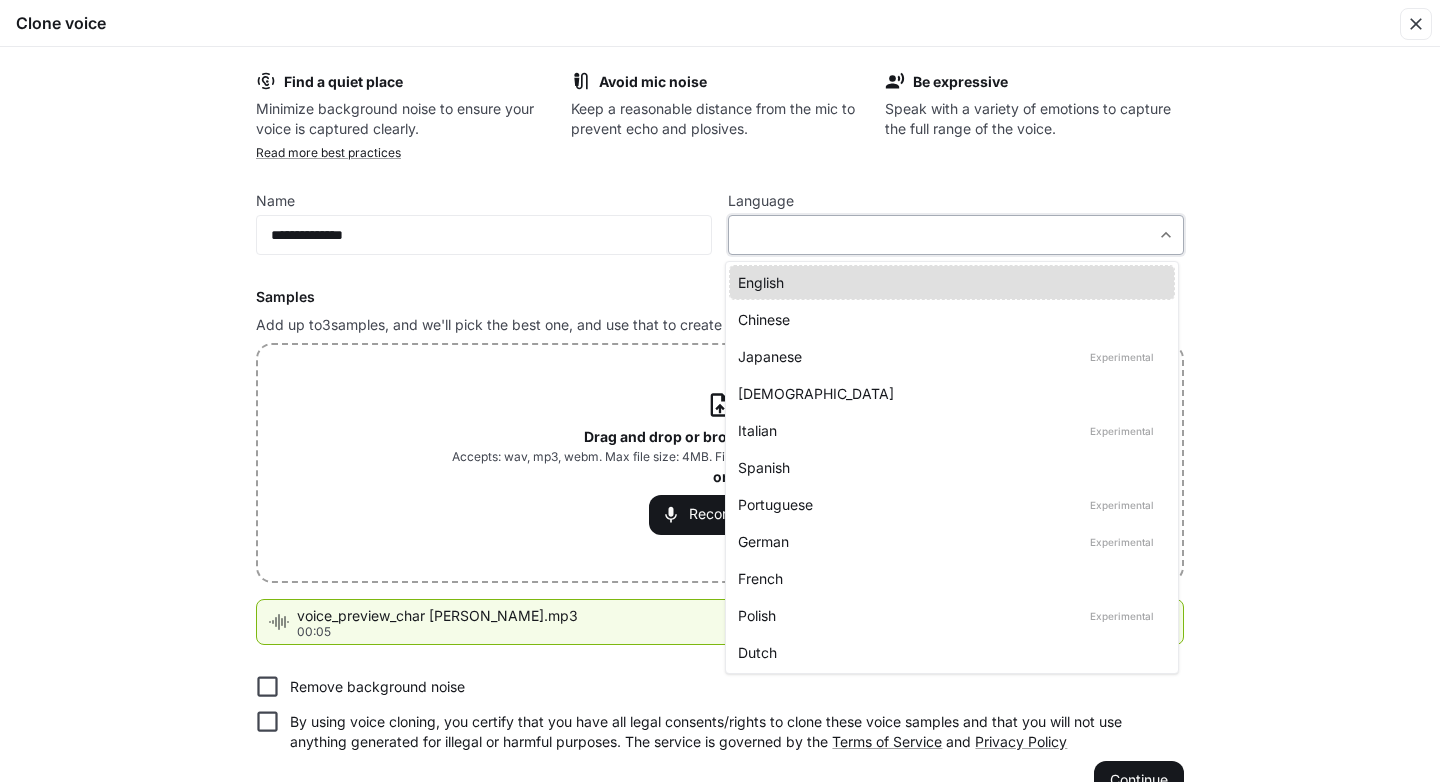 type on "*****" 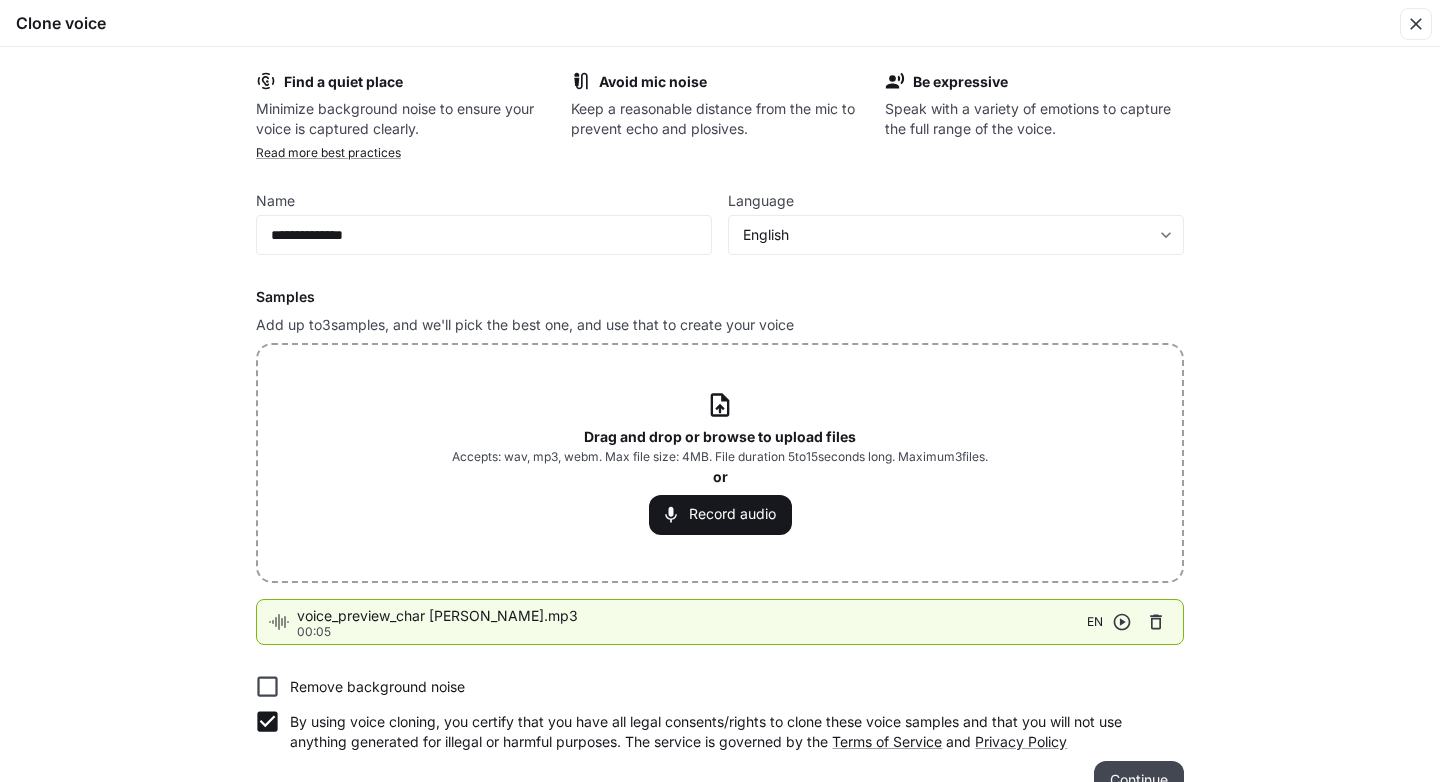 click on "Continue" at bounding box center (1139, 781) 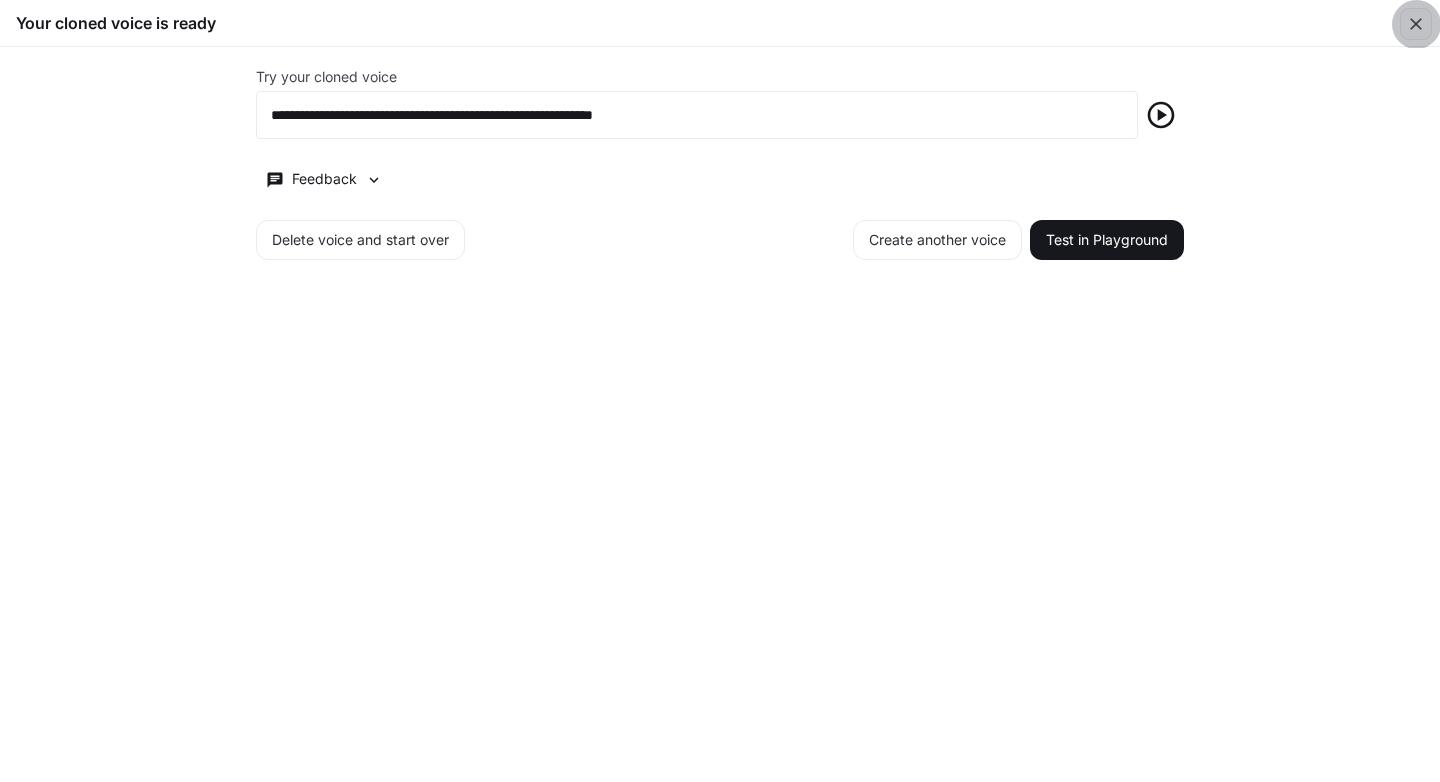 click at bounding box center (1416, 24) 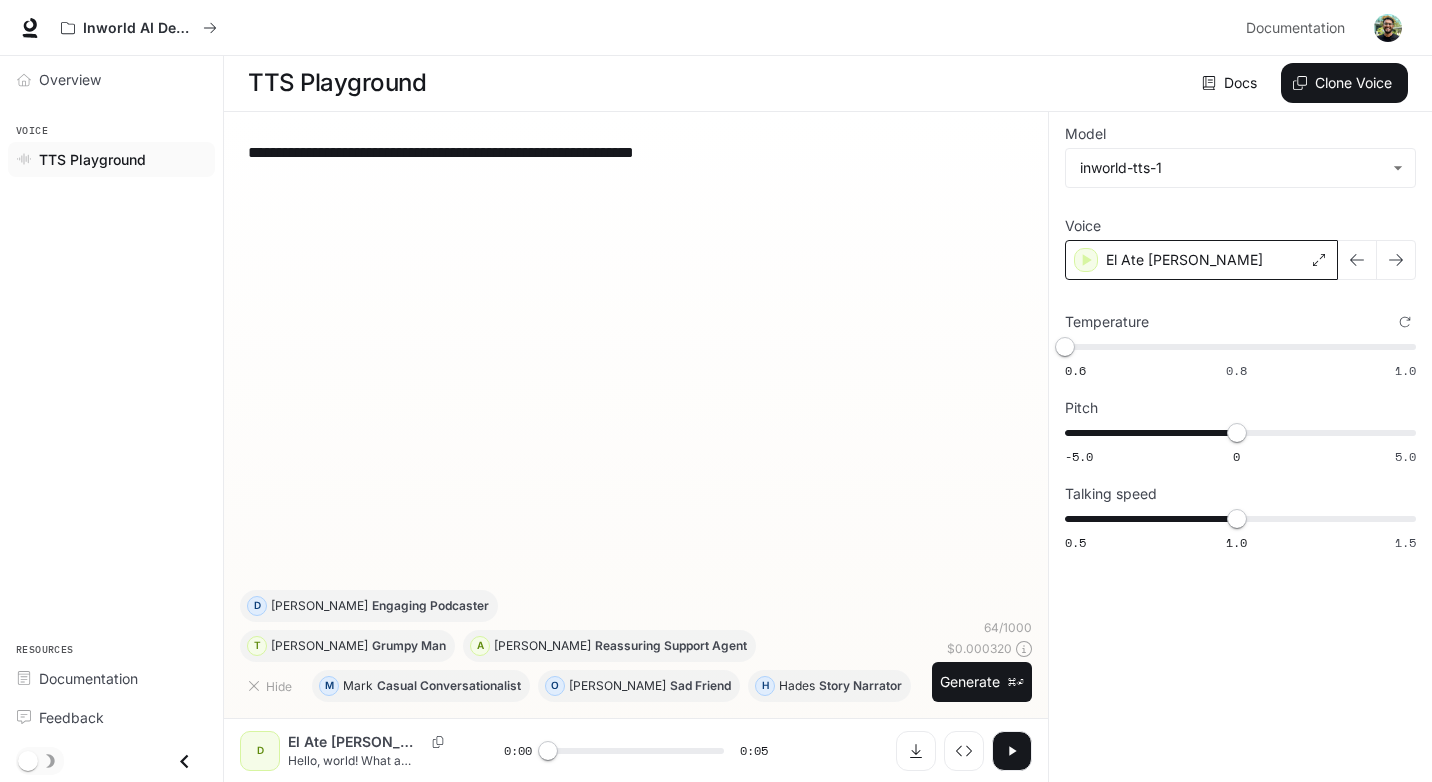 click on "El Ate [PERSON_NAME]" at bounding box center [1201, 260] 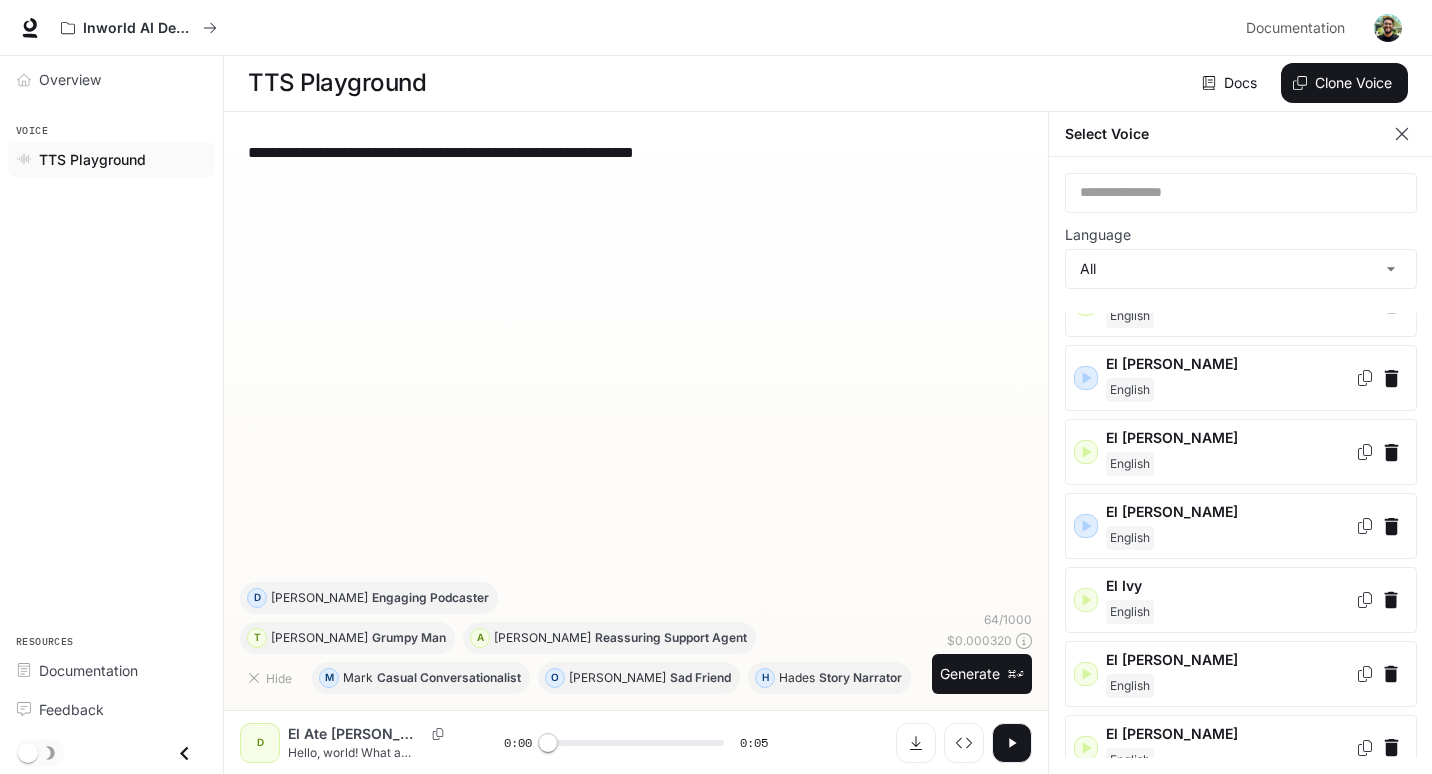 scroll, scrollTop: 345, scrollLeft: 0, axis: vertical 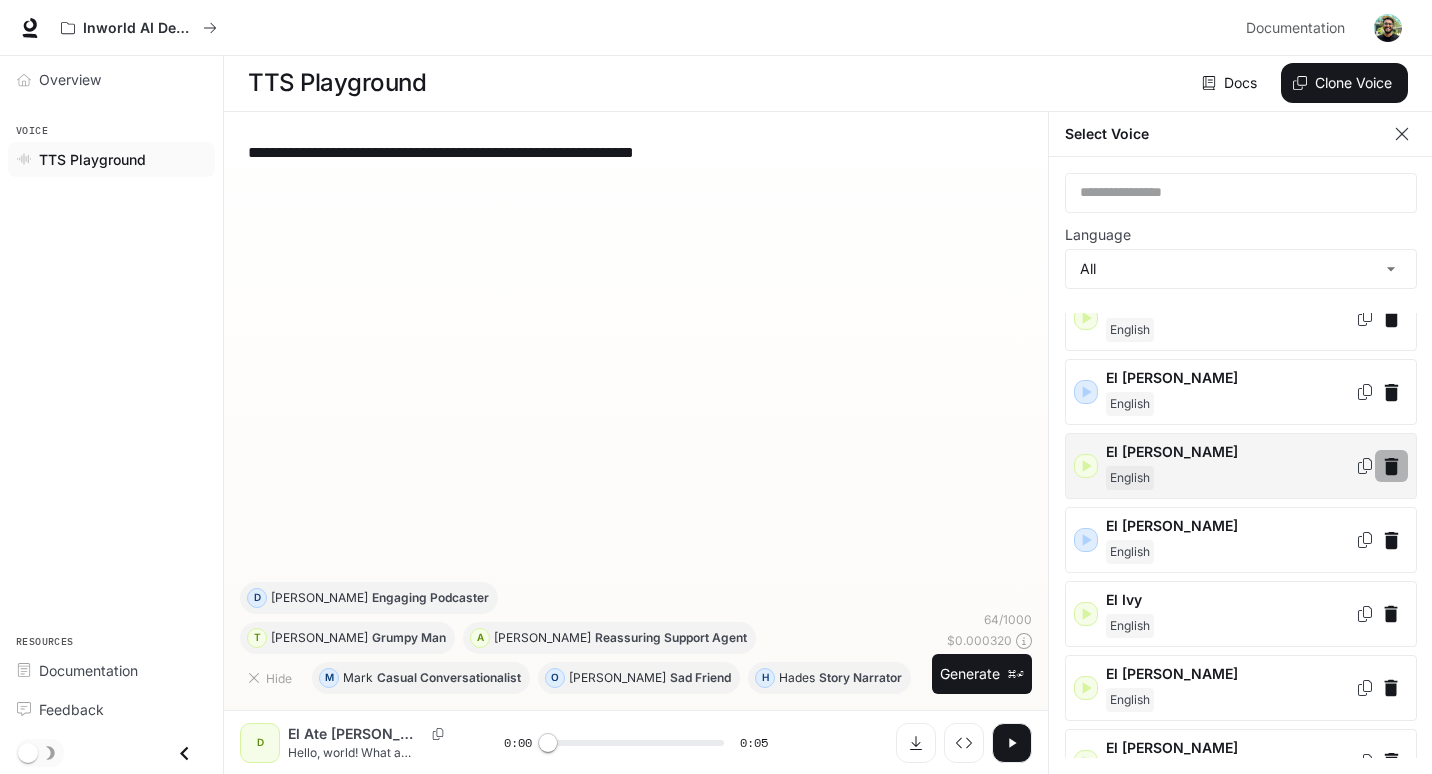 click 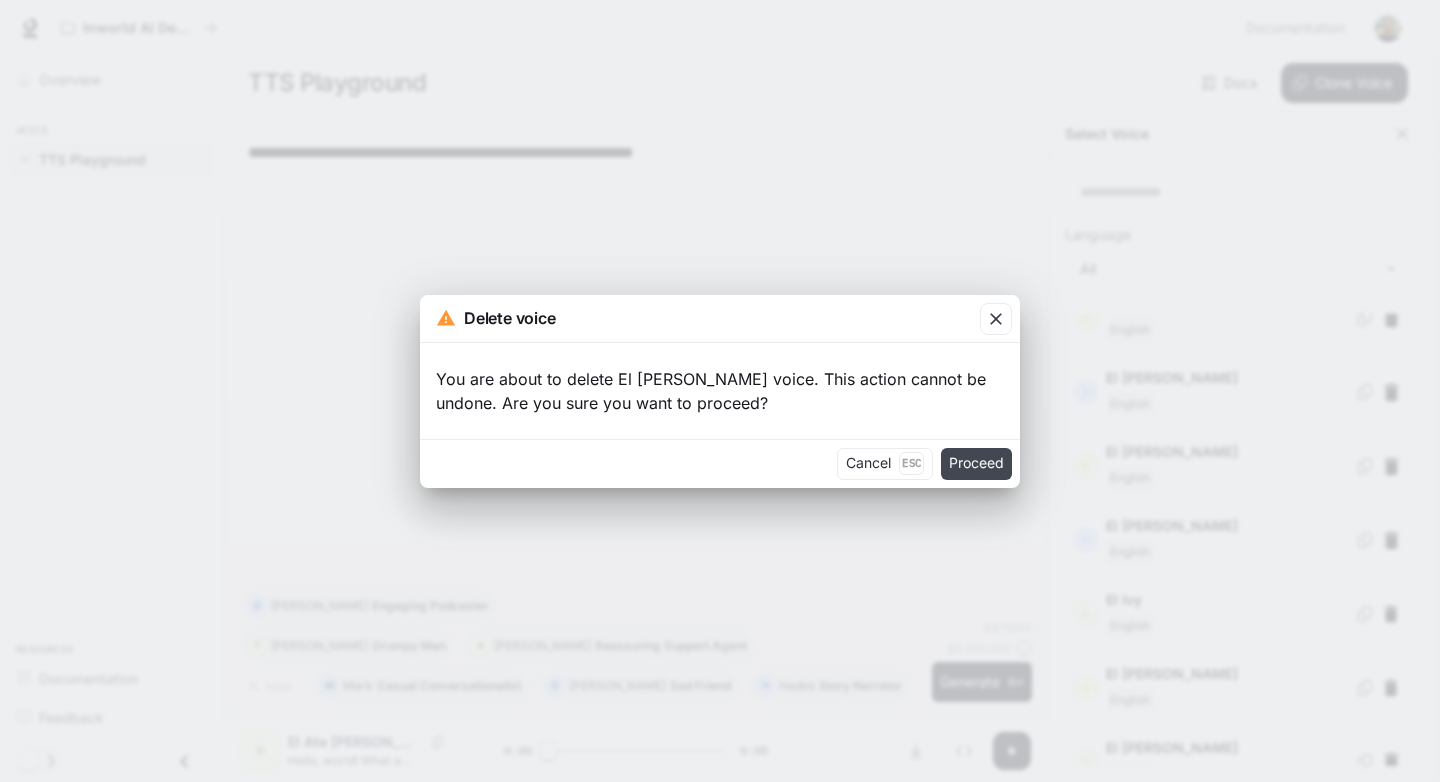 click on "Proceed" at bounding box center (976, 464) 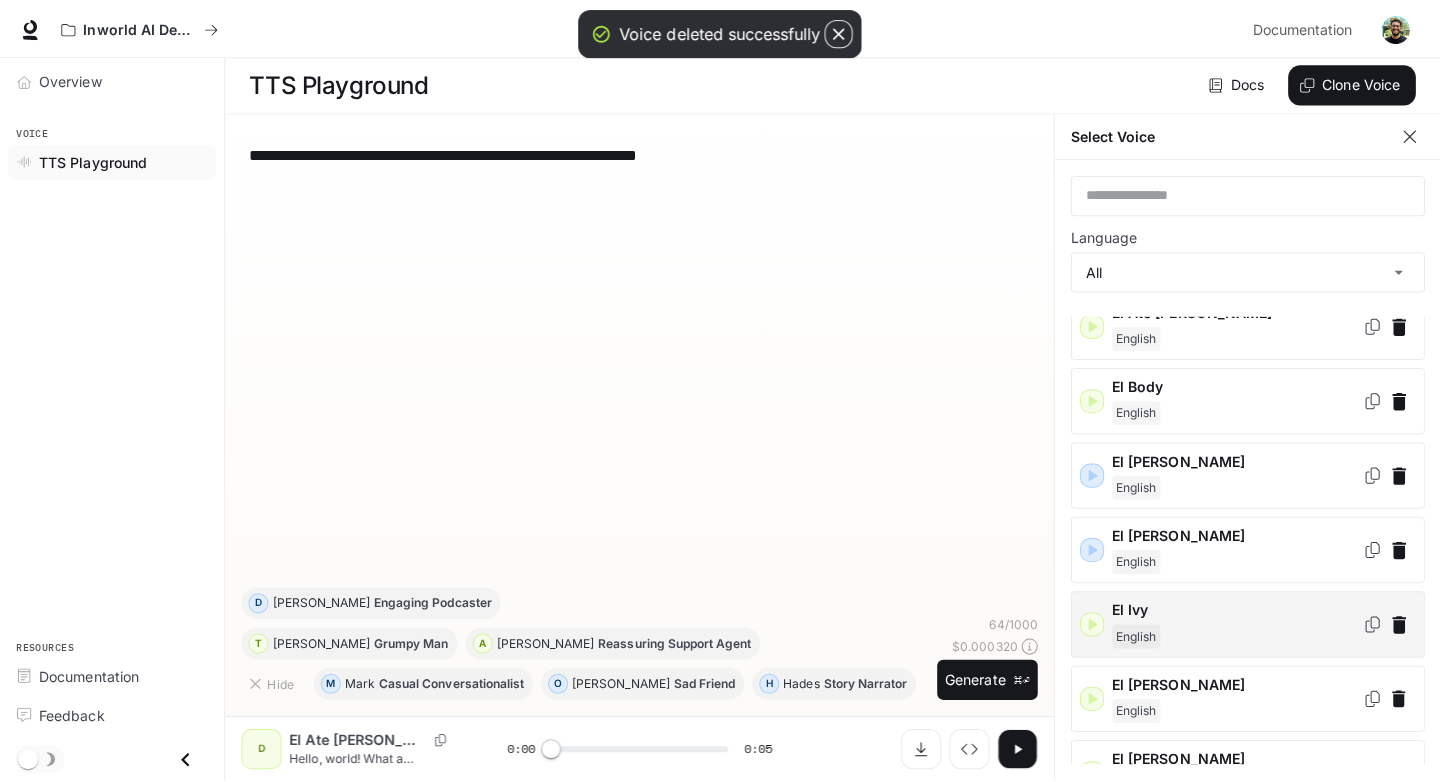 scroll, scrollTop: 0, scrollLeft: 0, axis: both 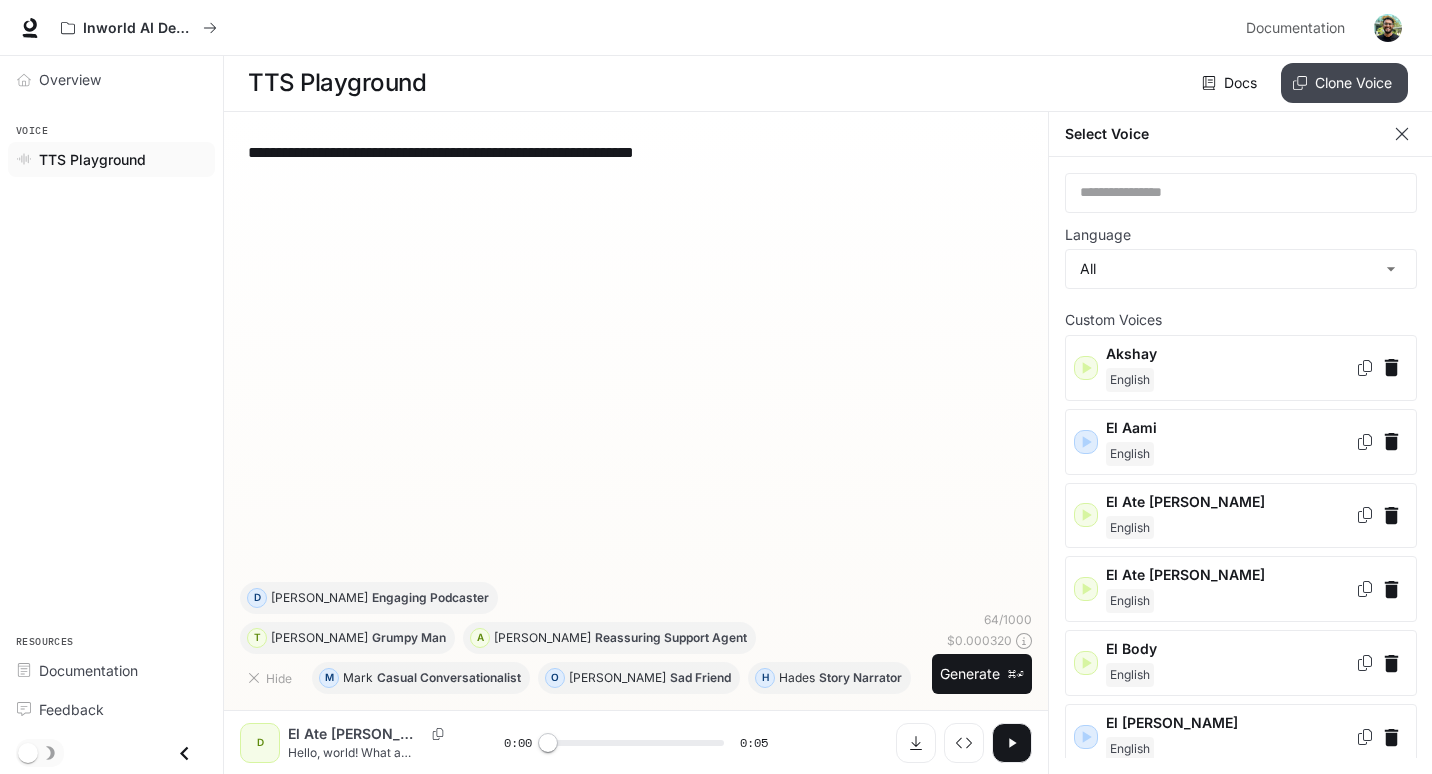 click on "Clone Voice" at bounding box center [1344, 83] 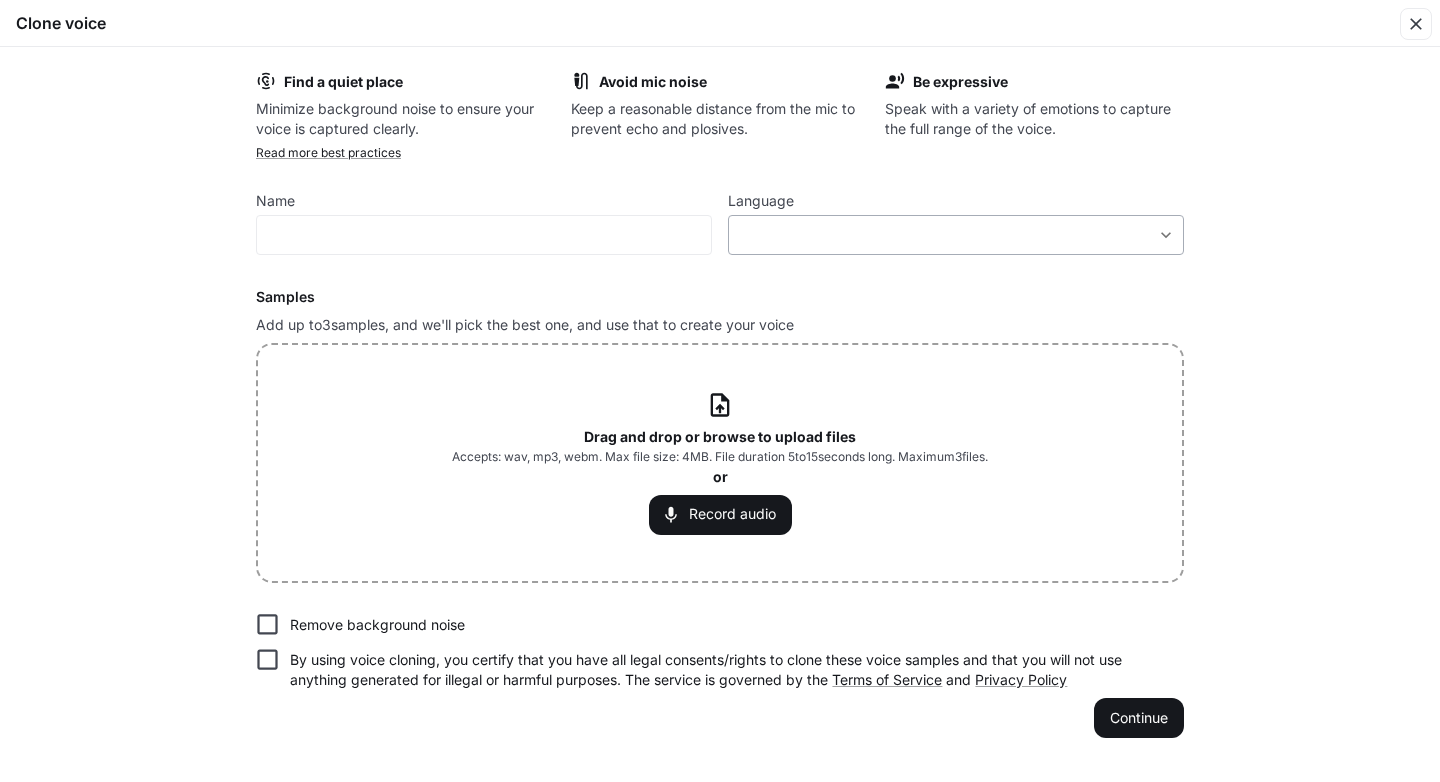 click on "**********" at bounding box center (720, 390) 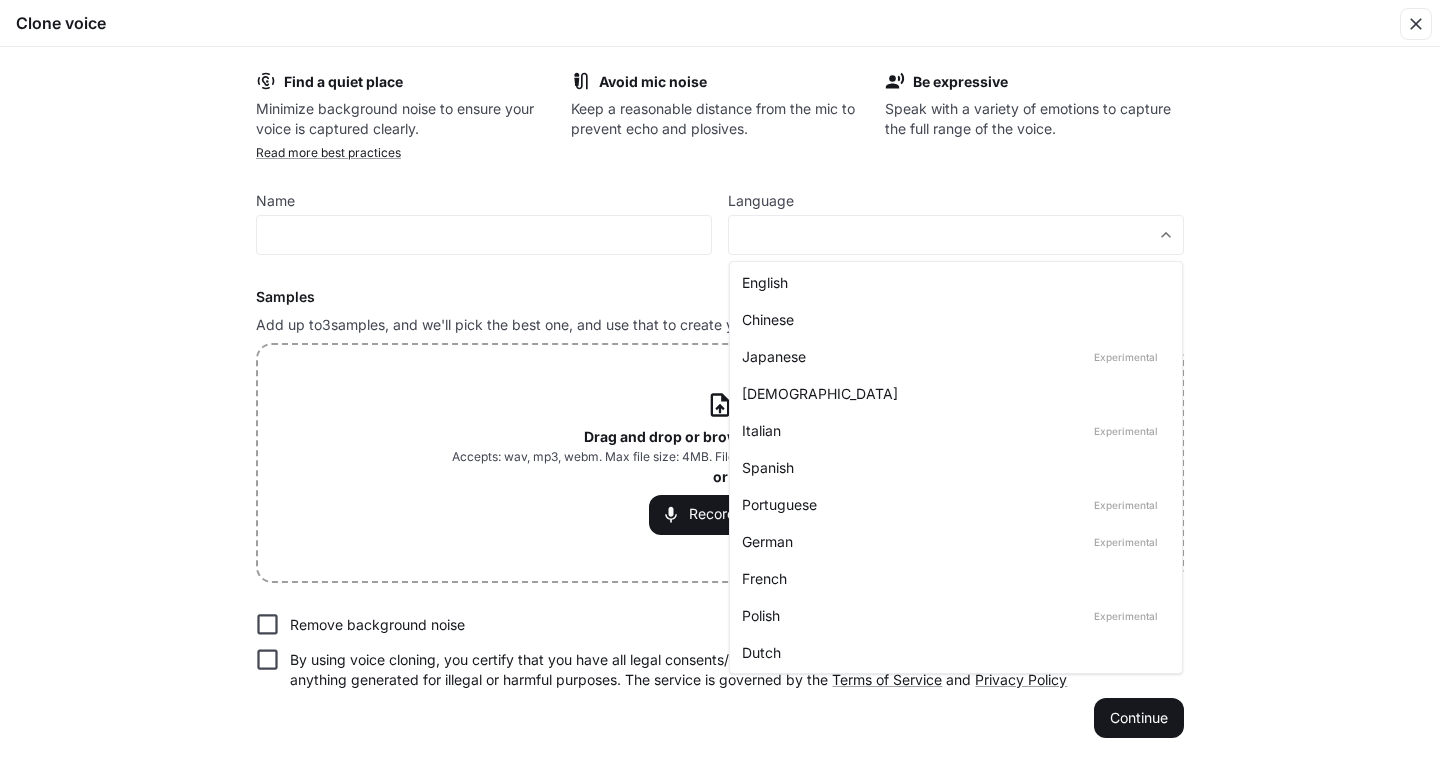 click on "English" at bounding box center [956, 282] 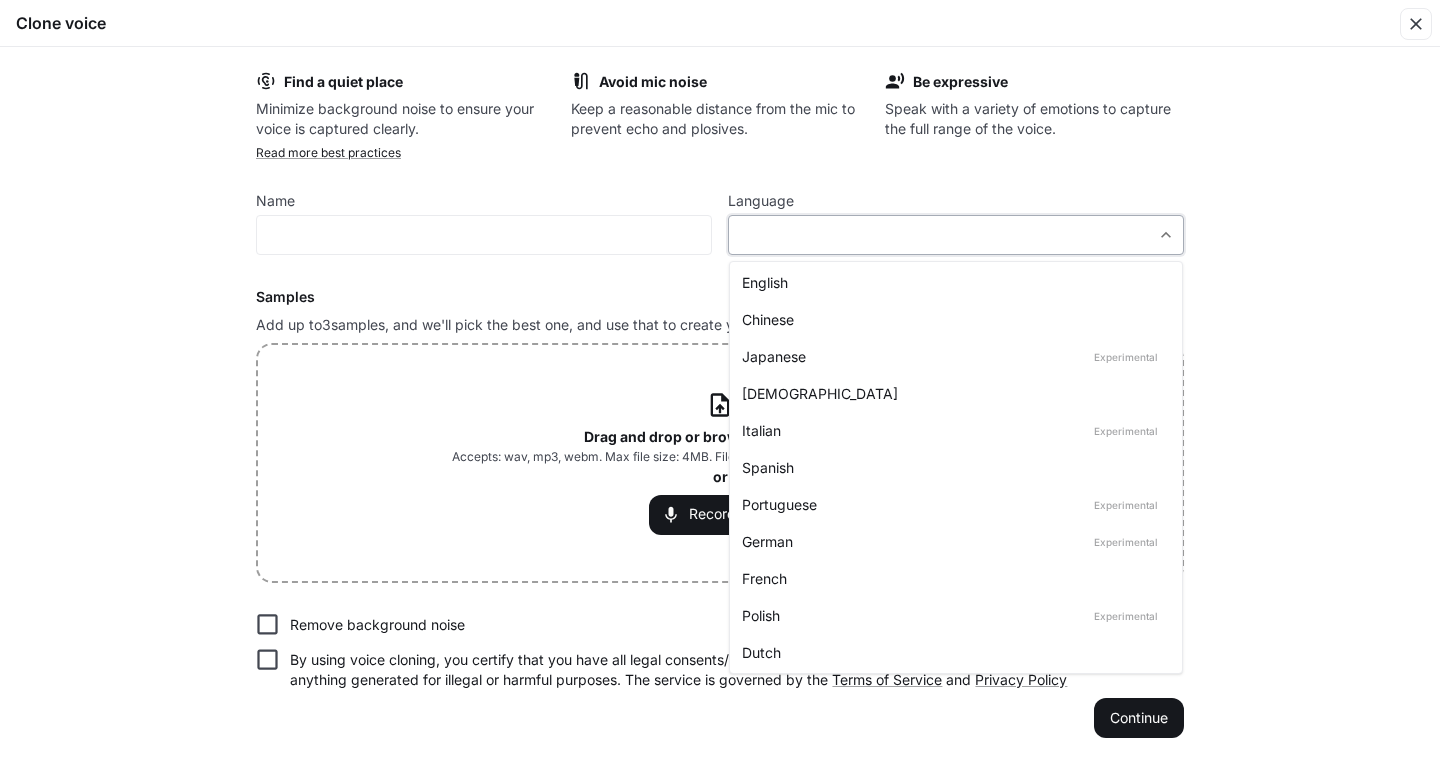 type on "*****" 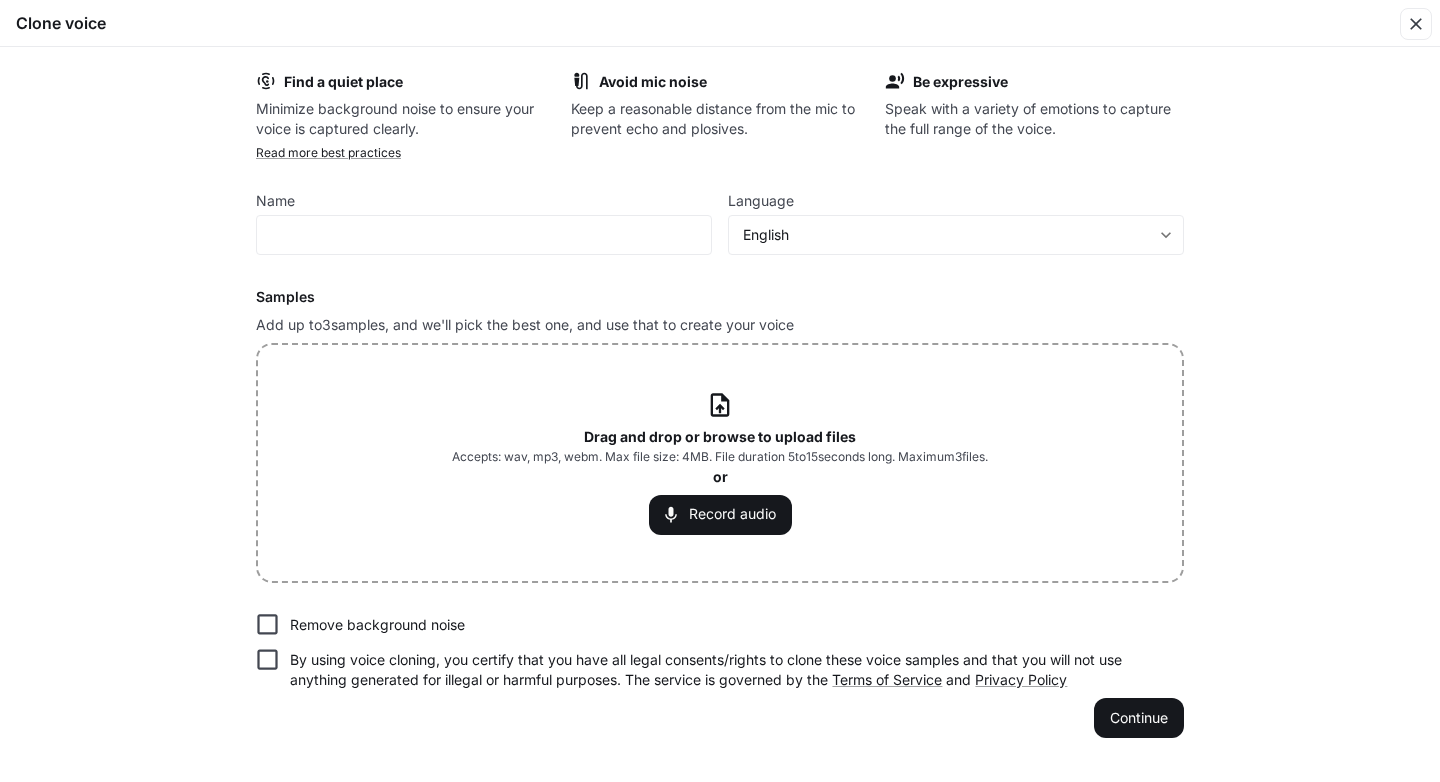 click on "Drag and drop or browse to upload files" at bounding box center [720, 436] 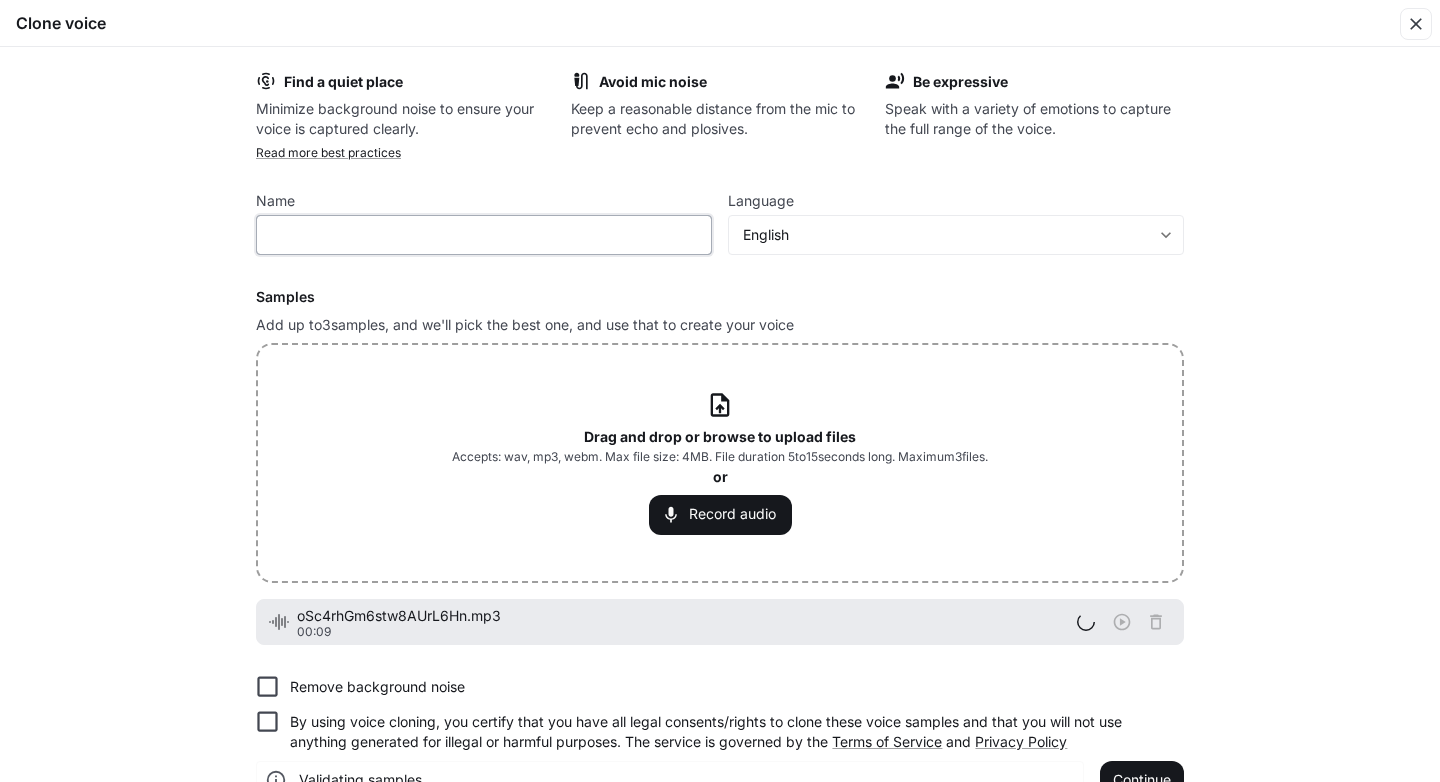 click at bounding box center (484, 235) 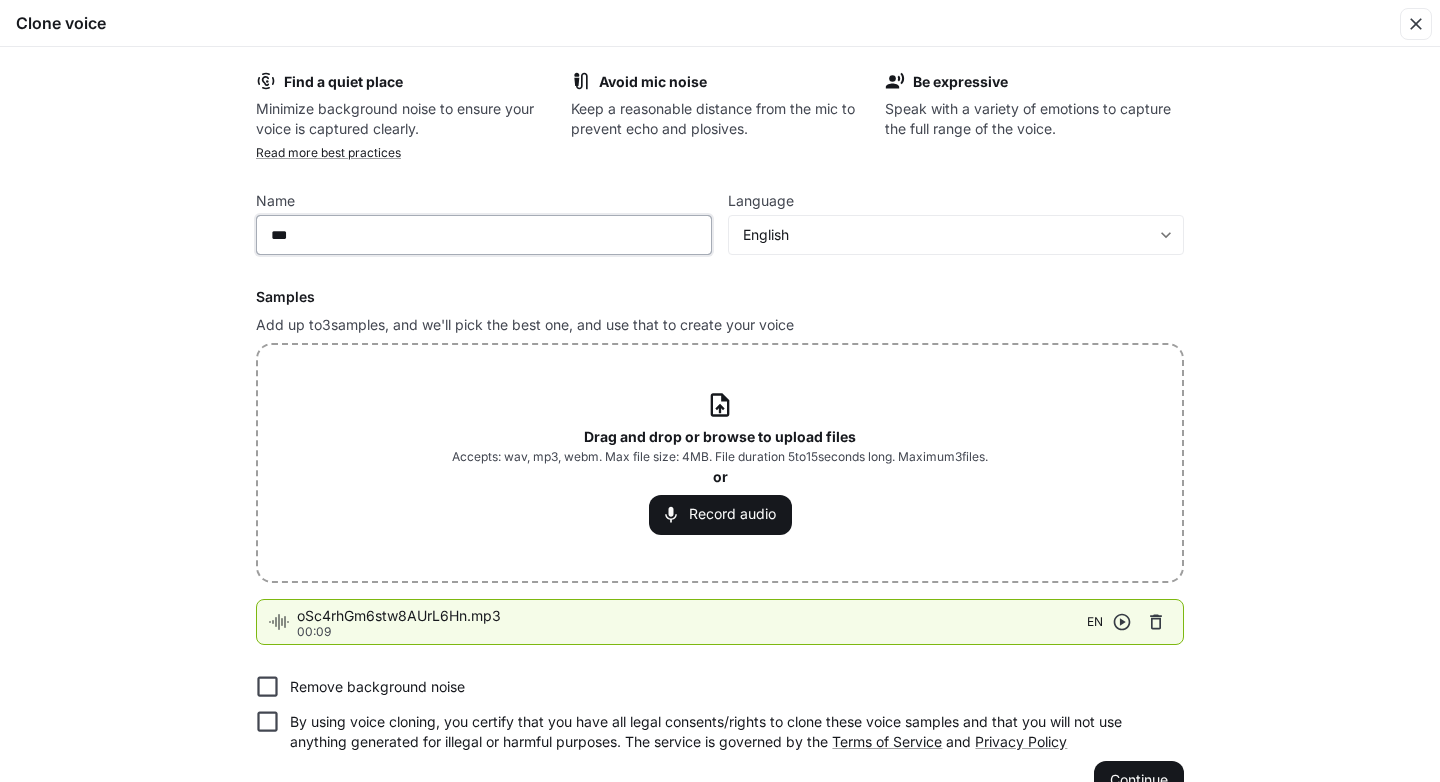 paste on "********" 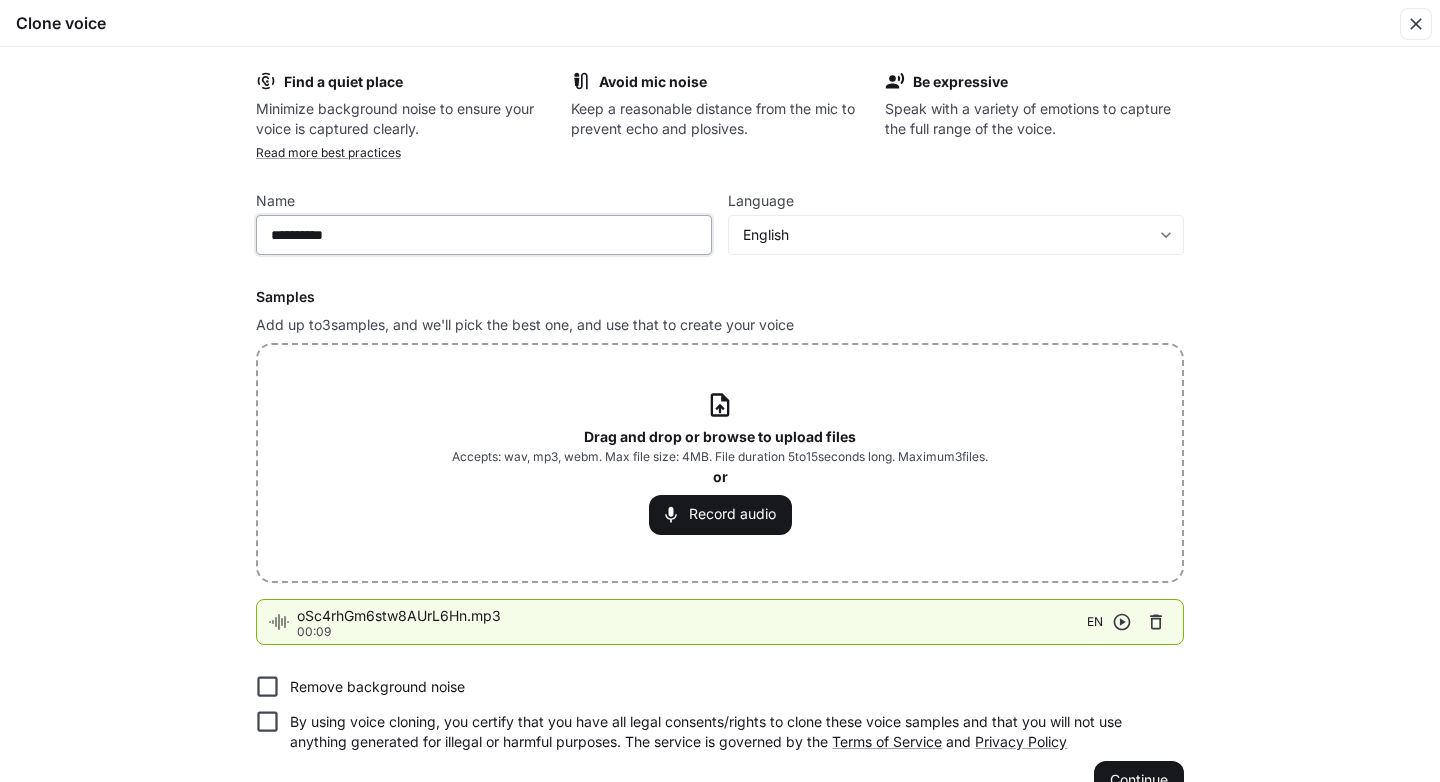 type on "**********" 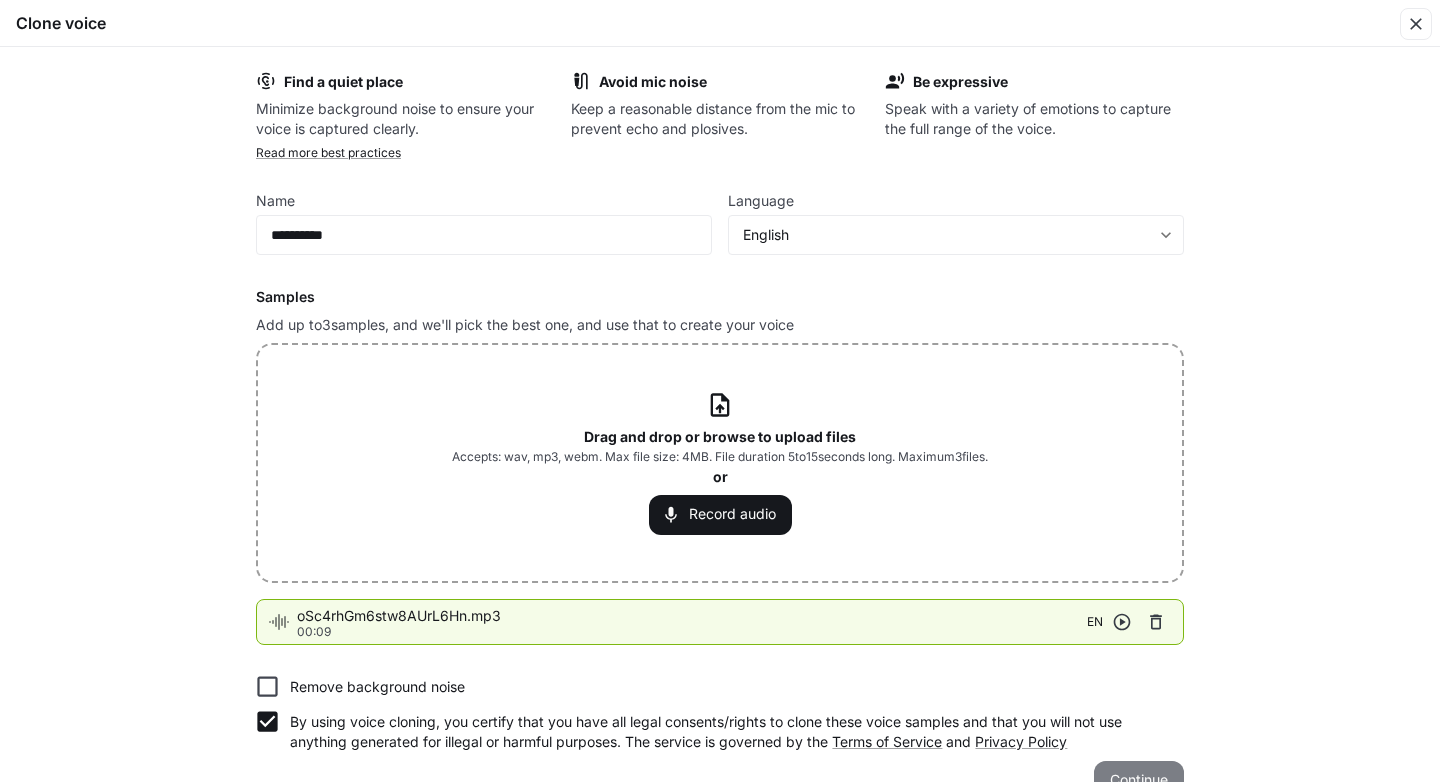 click on "Continue" at bounding box center [1139, 781] 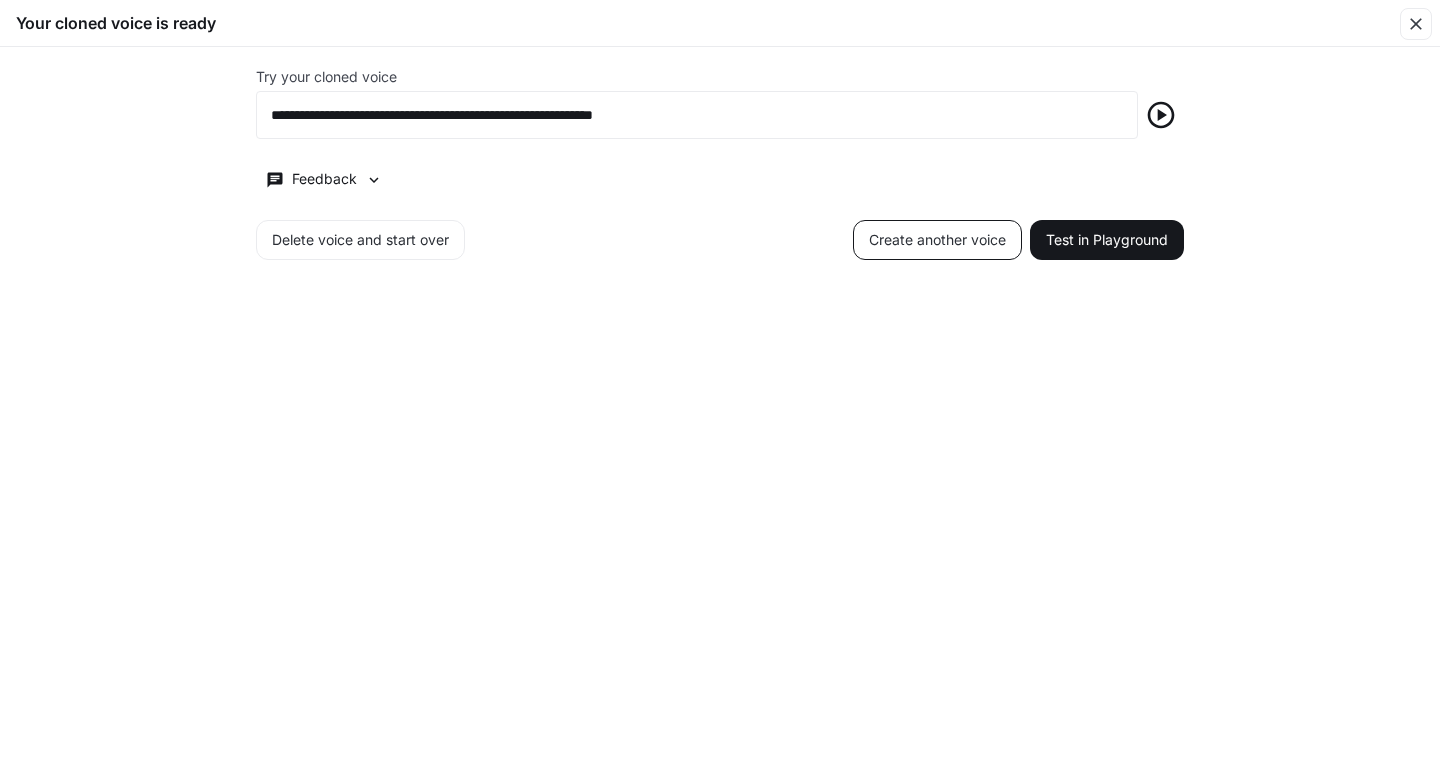 click on "Create another voice" at bounding box center (937, 240) 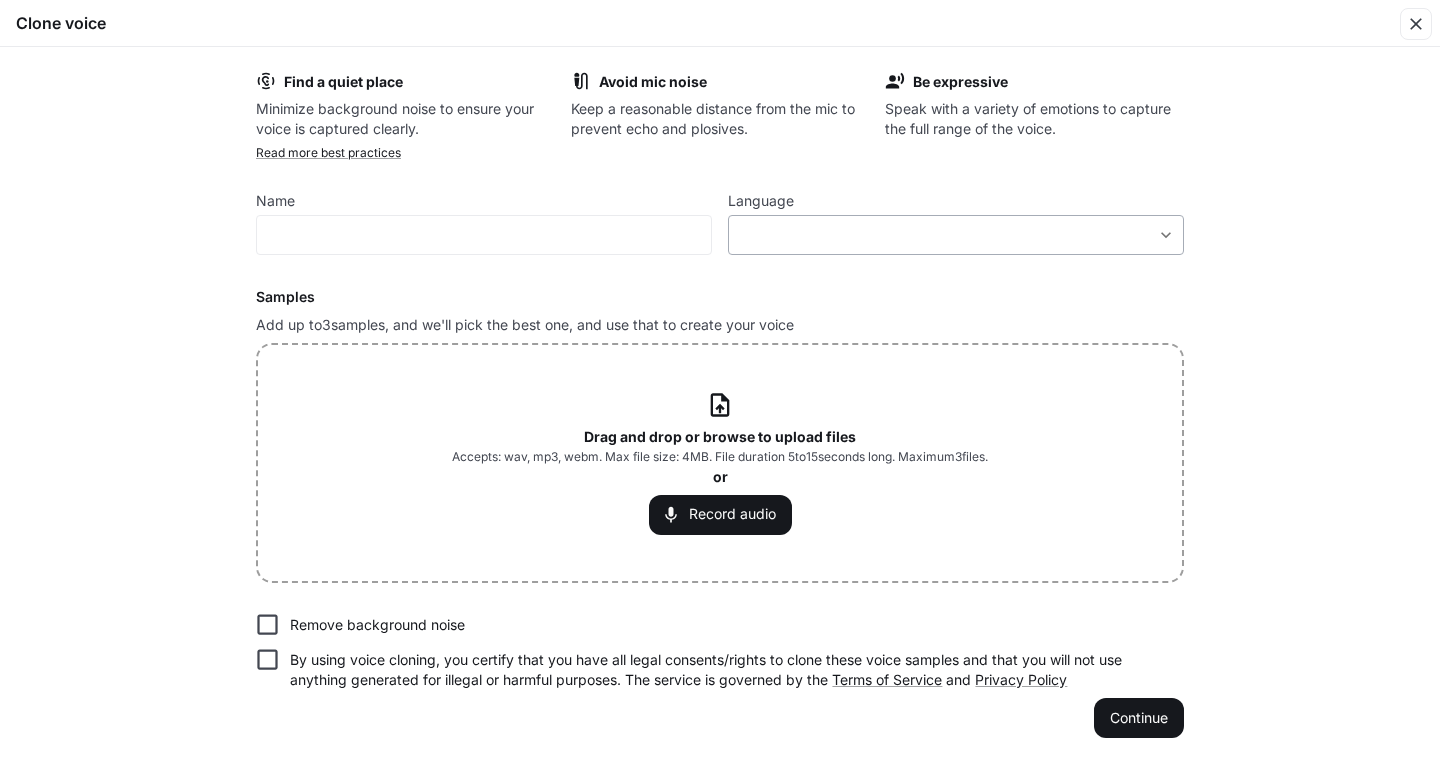 click on "**********" at bounding box center (720, 390) 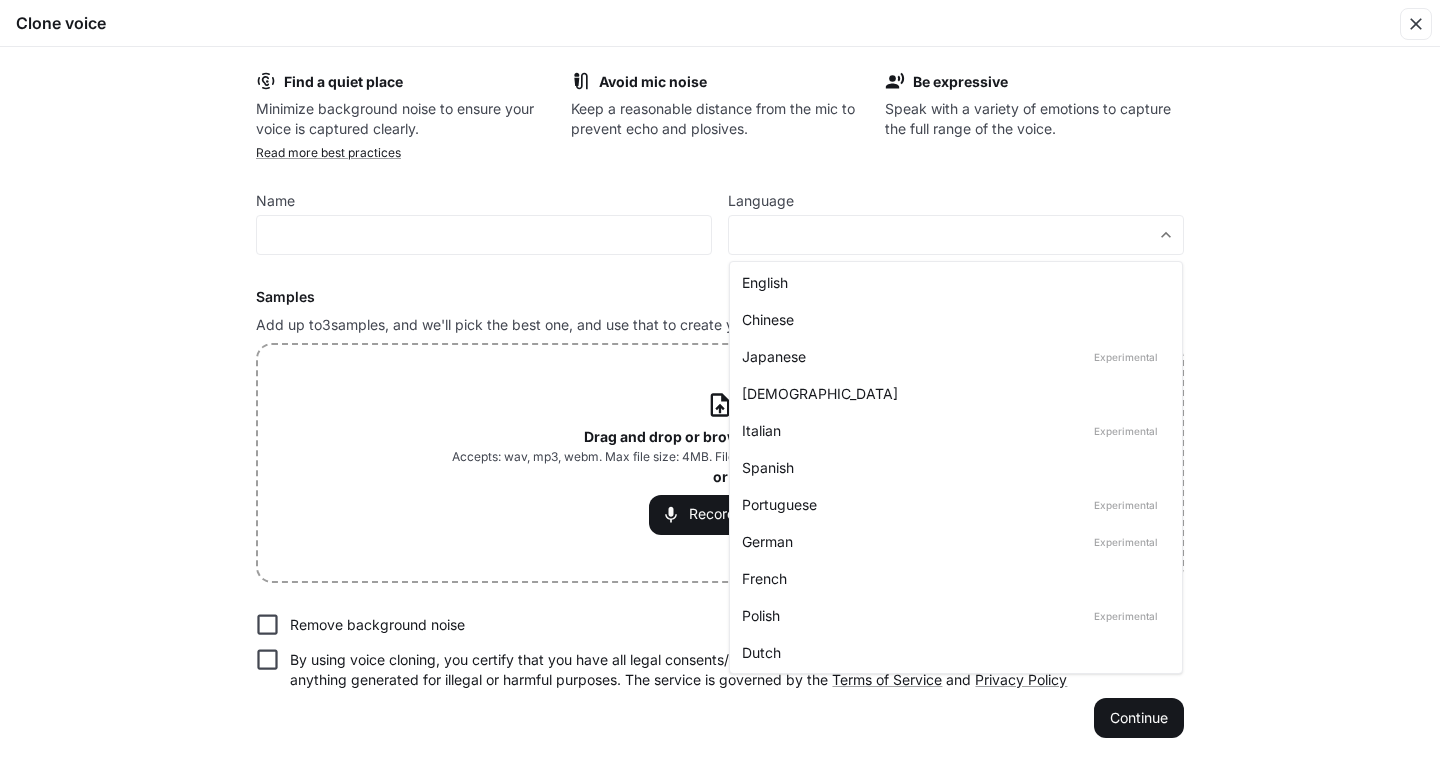 click on "English" at bounding box center (952, 282) 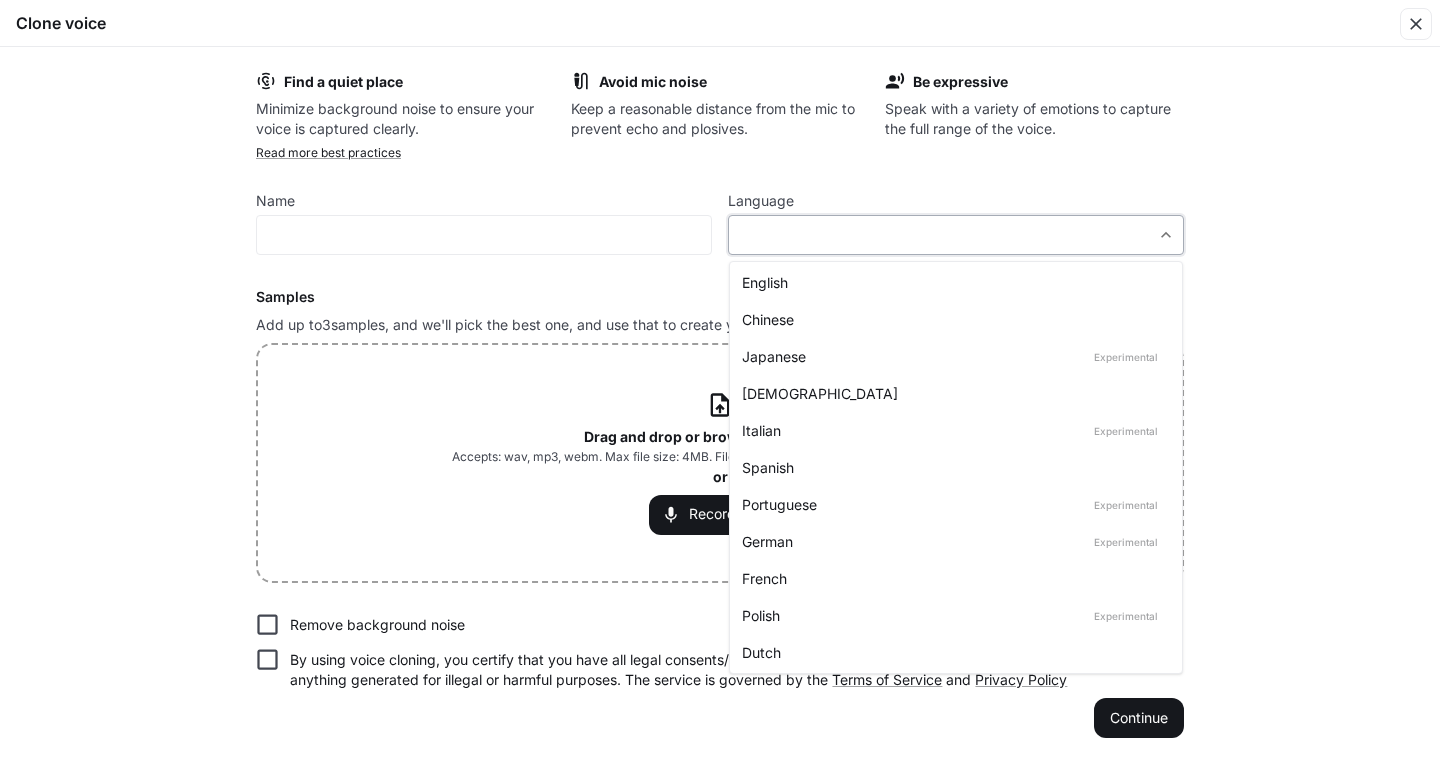 type on "*****" 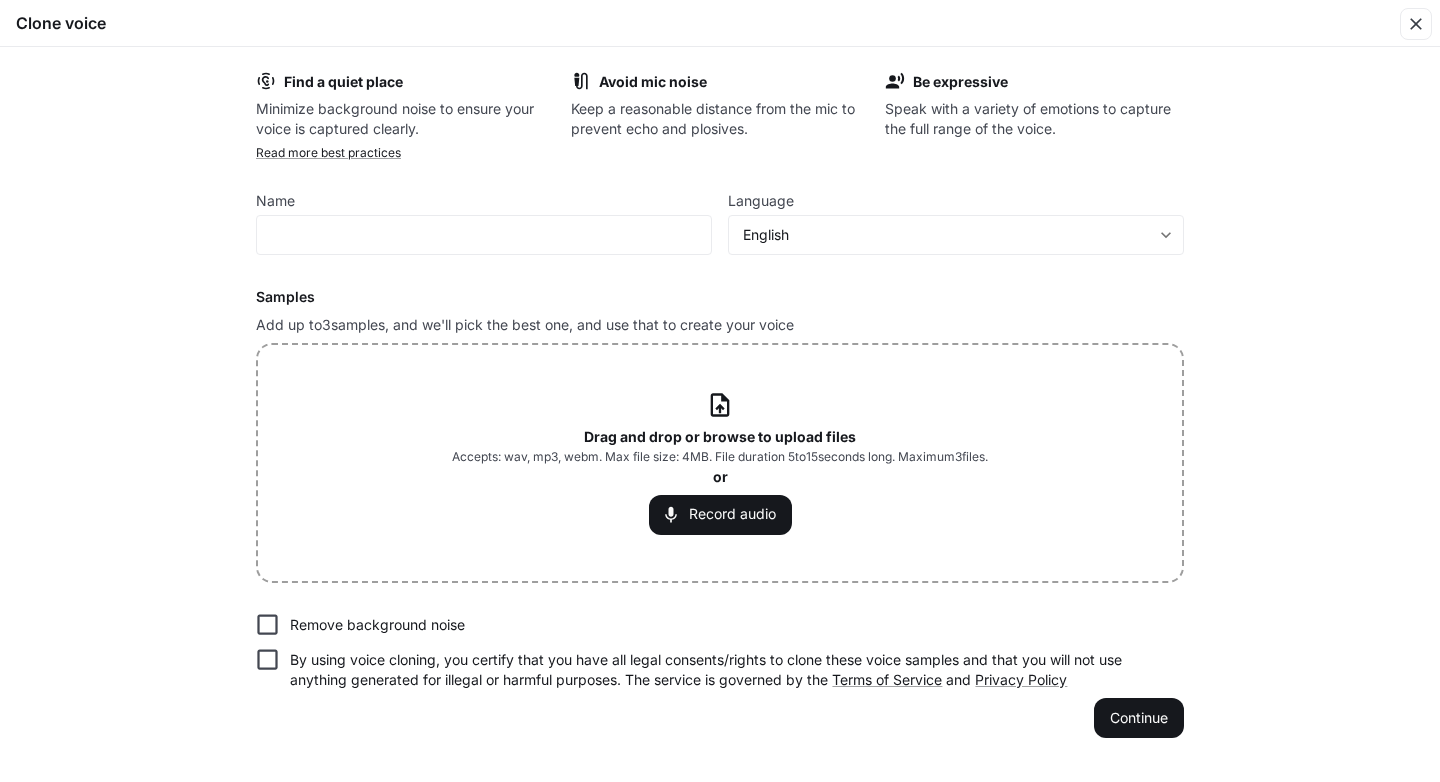 click on "Drag and drop or browse to upload files" at bounding box center (720, 436) 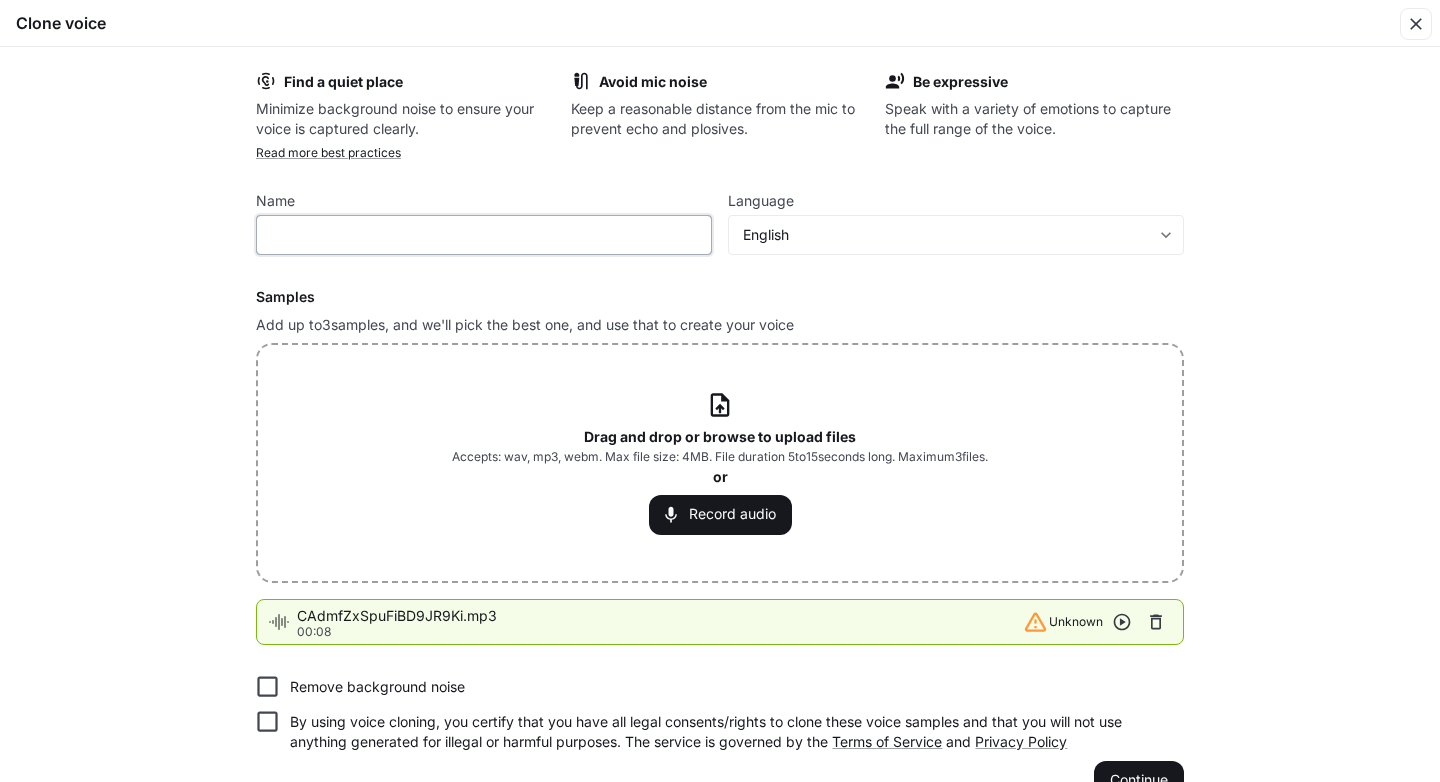 click at bounding box center [484, 235] 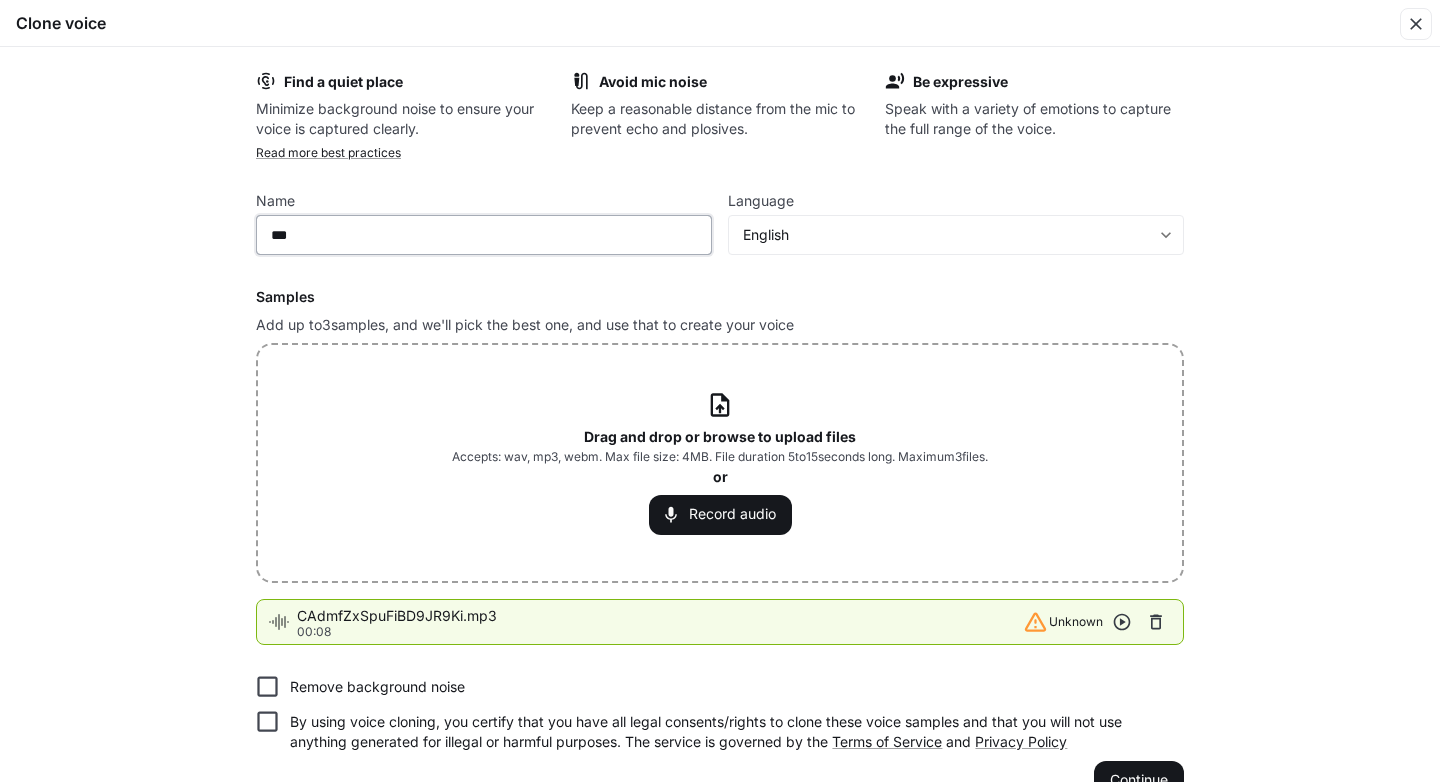 paste on "**********" 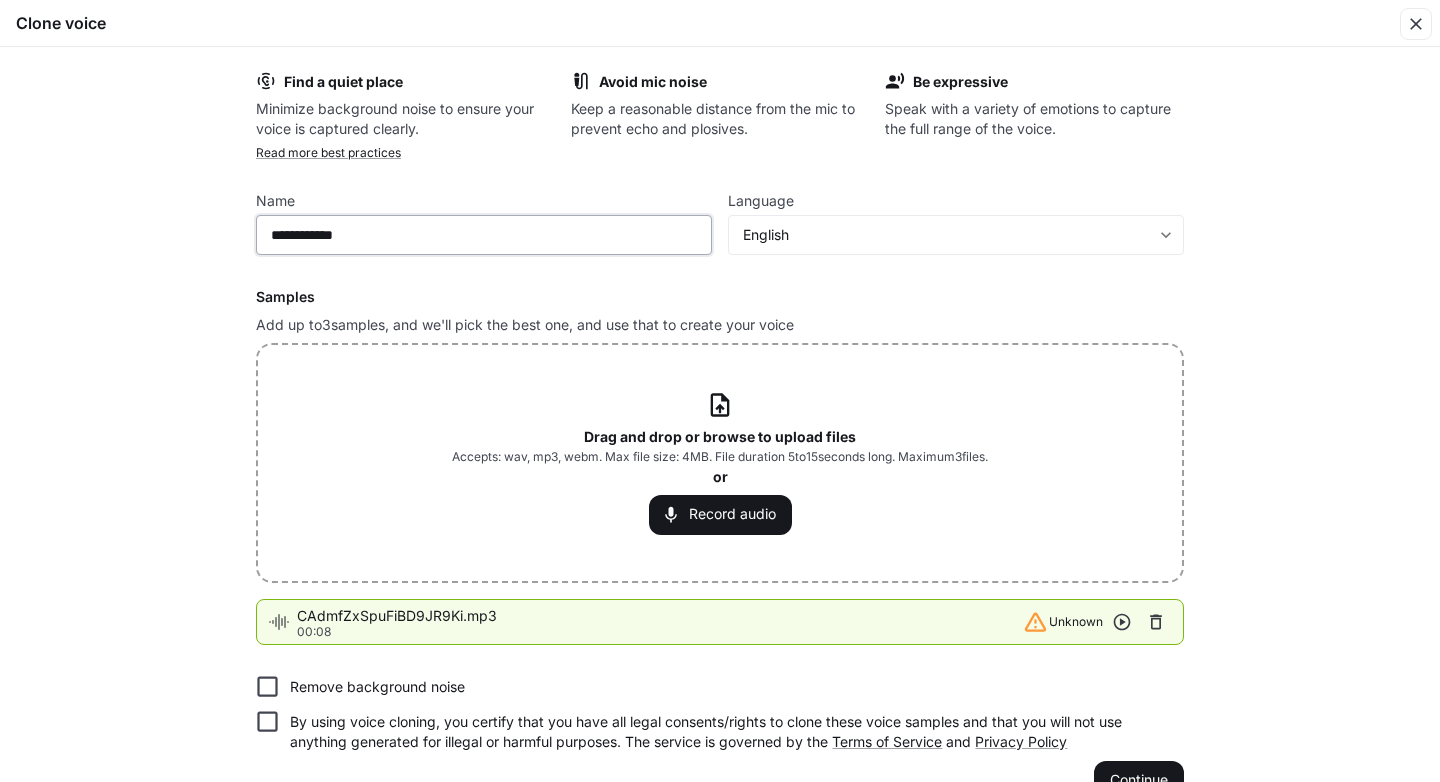 type on "**********" 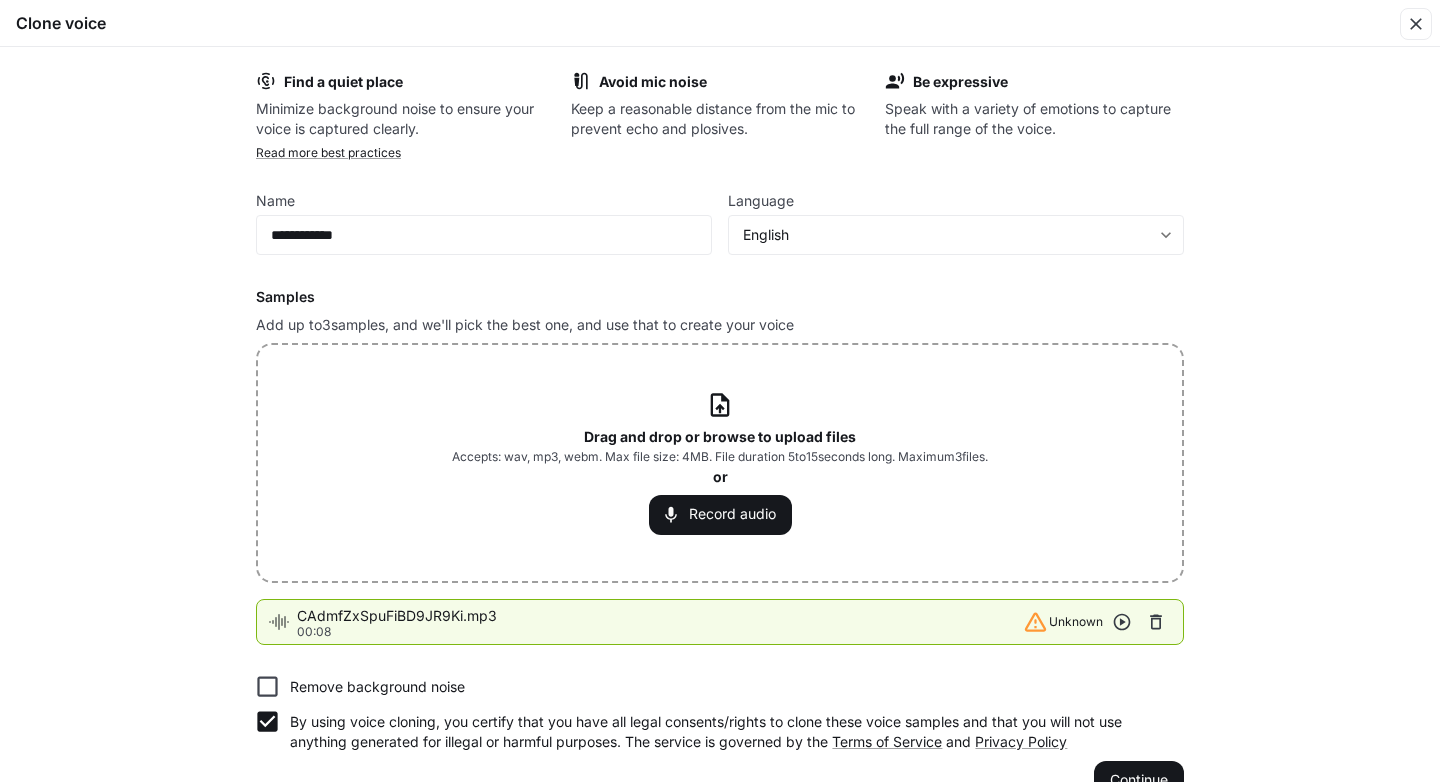 scroll, scrollTop: 42, scrollLeft: 0, axis: vertical 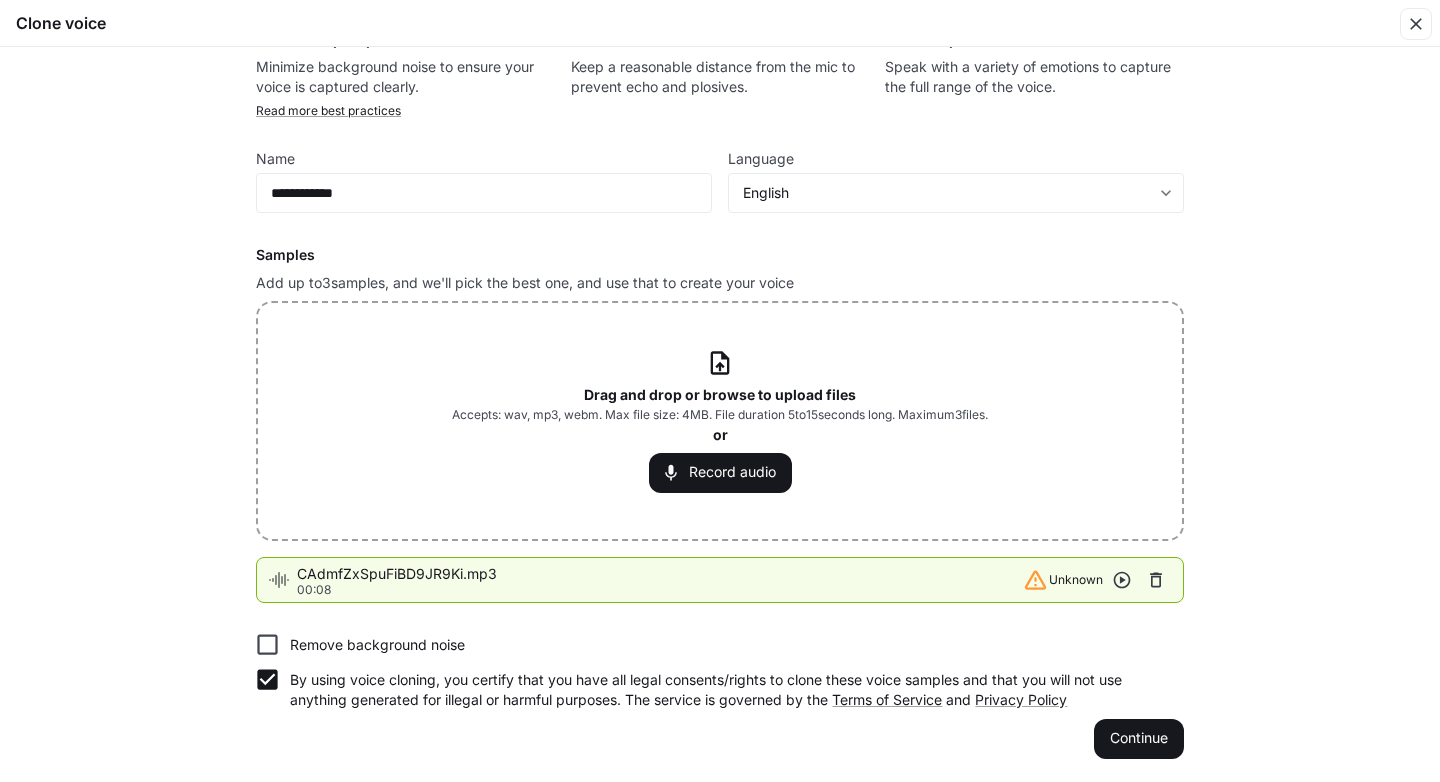 click on "CAdmfZxSpuFiBD9JR9Ki.mp3 00:08 Unknown" at bounding box center [720, 580] 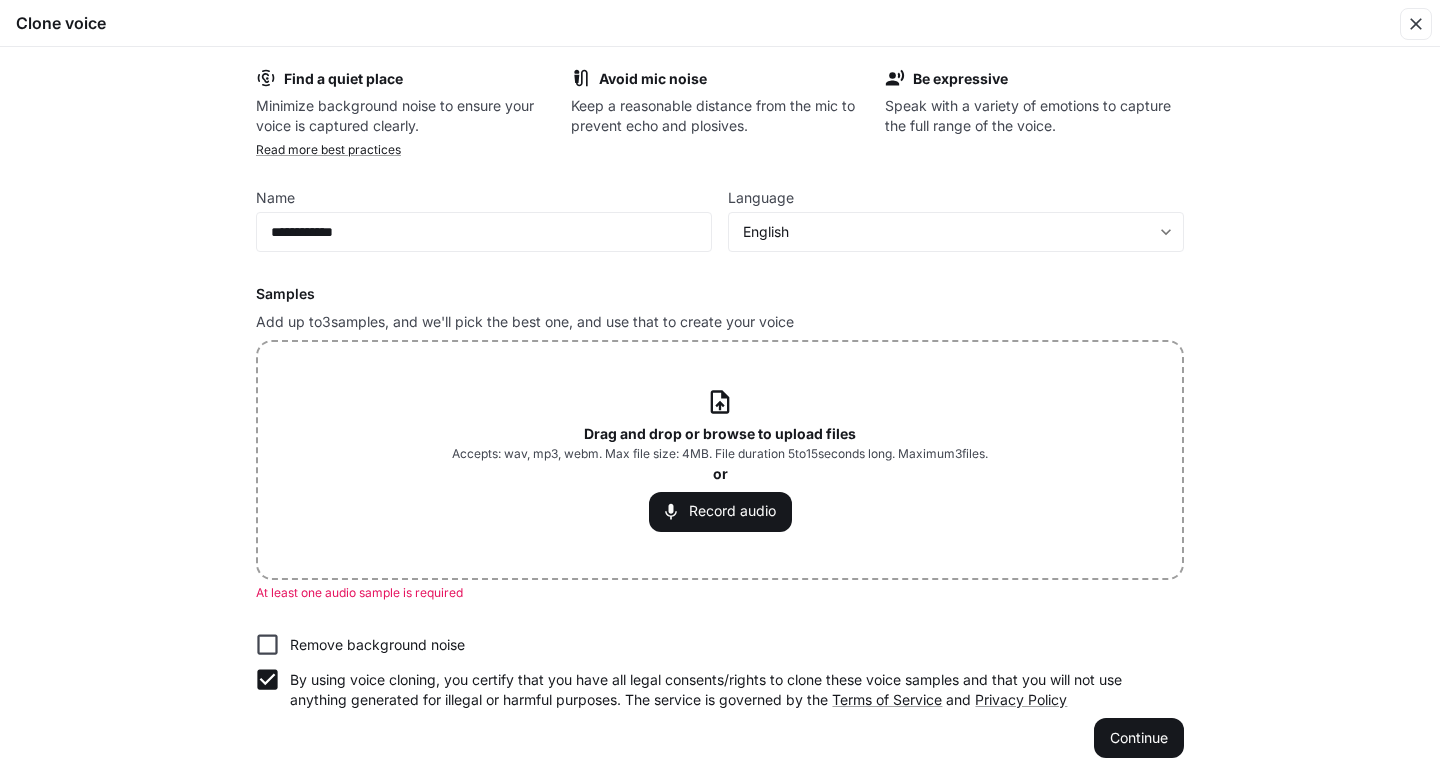 scroll, scrollTop: 3, scrollLeft: 0, axis: vertical 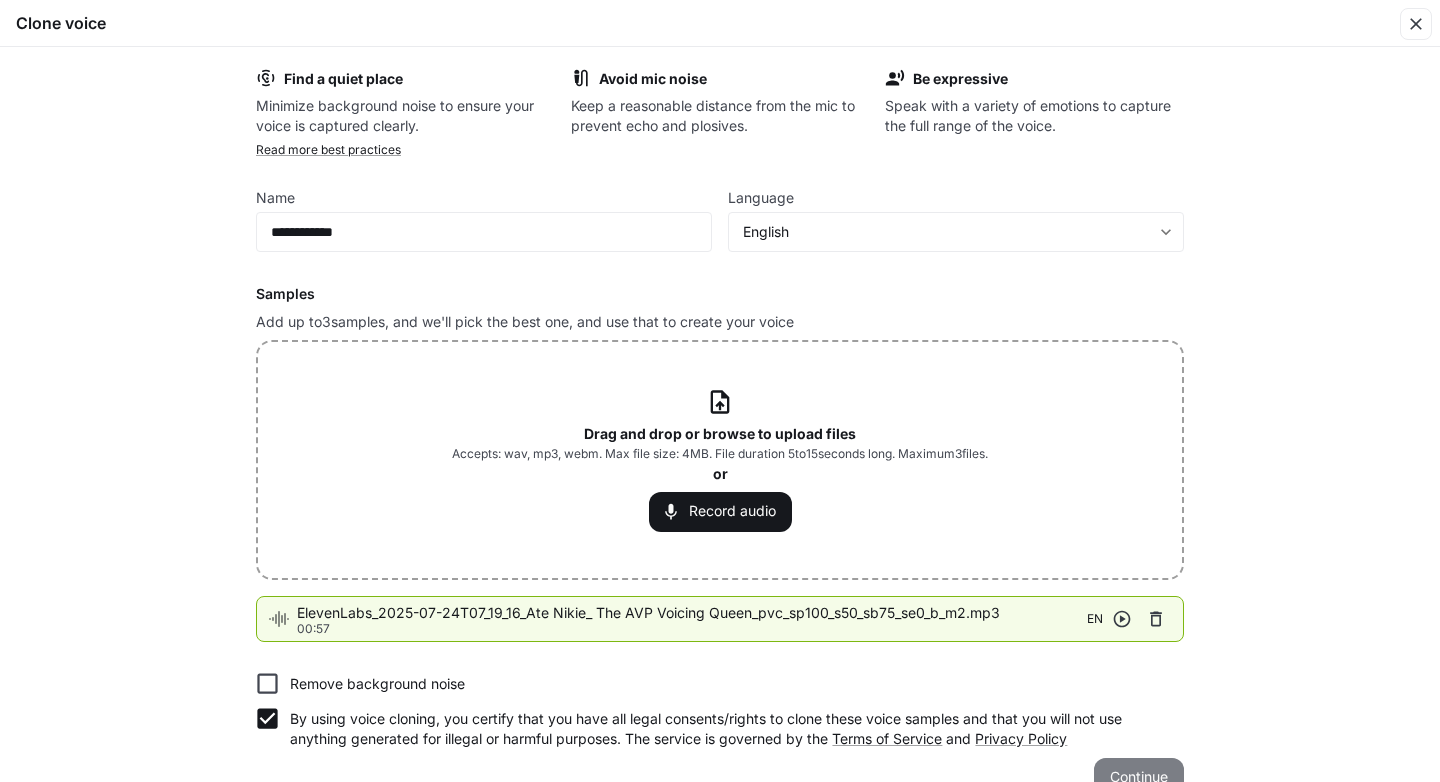 click on "Continue" at bounding box center (1139, 778) 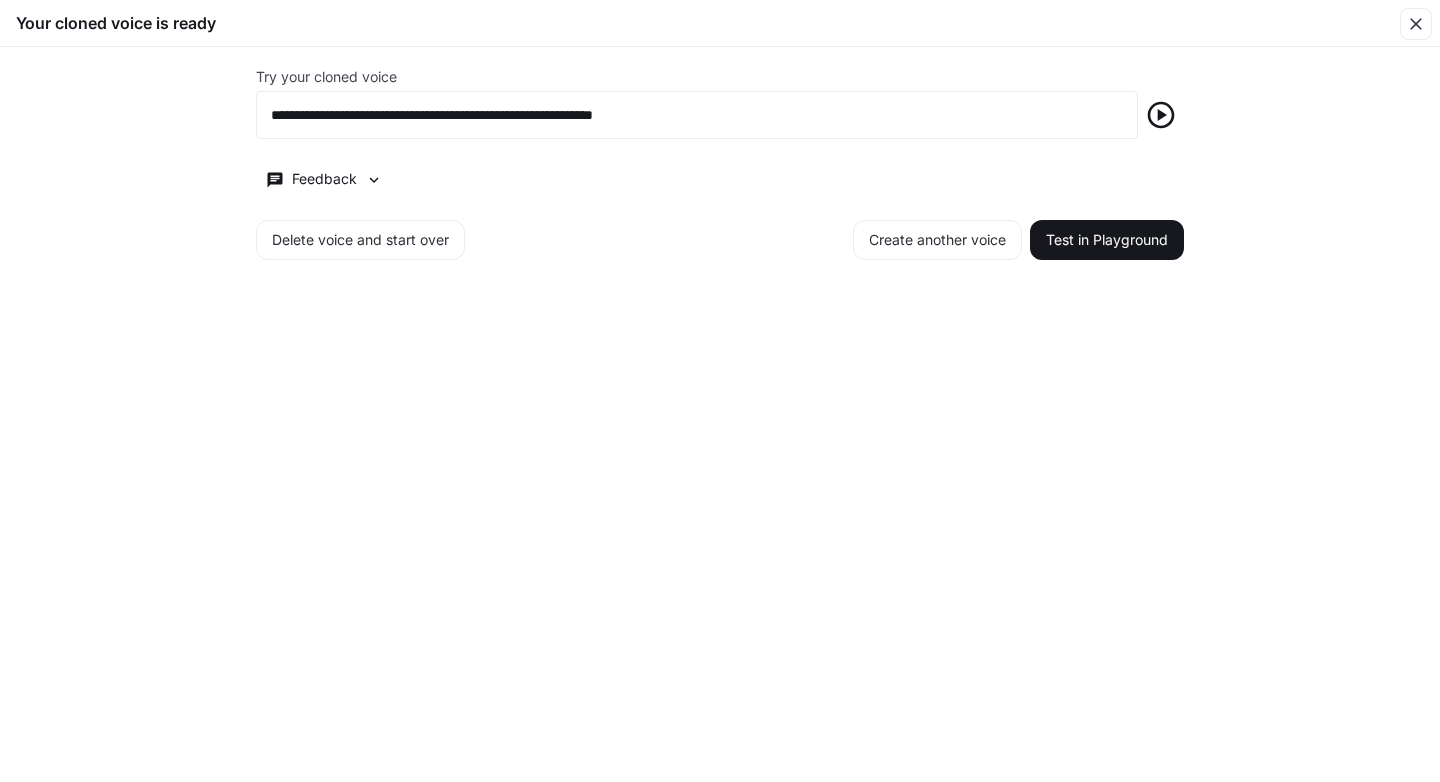 scroll, scrollTop: 0, scrollLeft: 0, axis: both 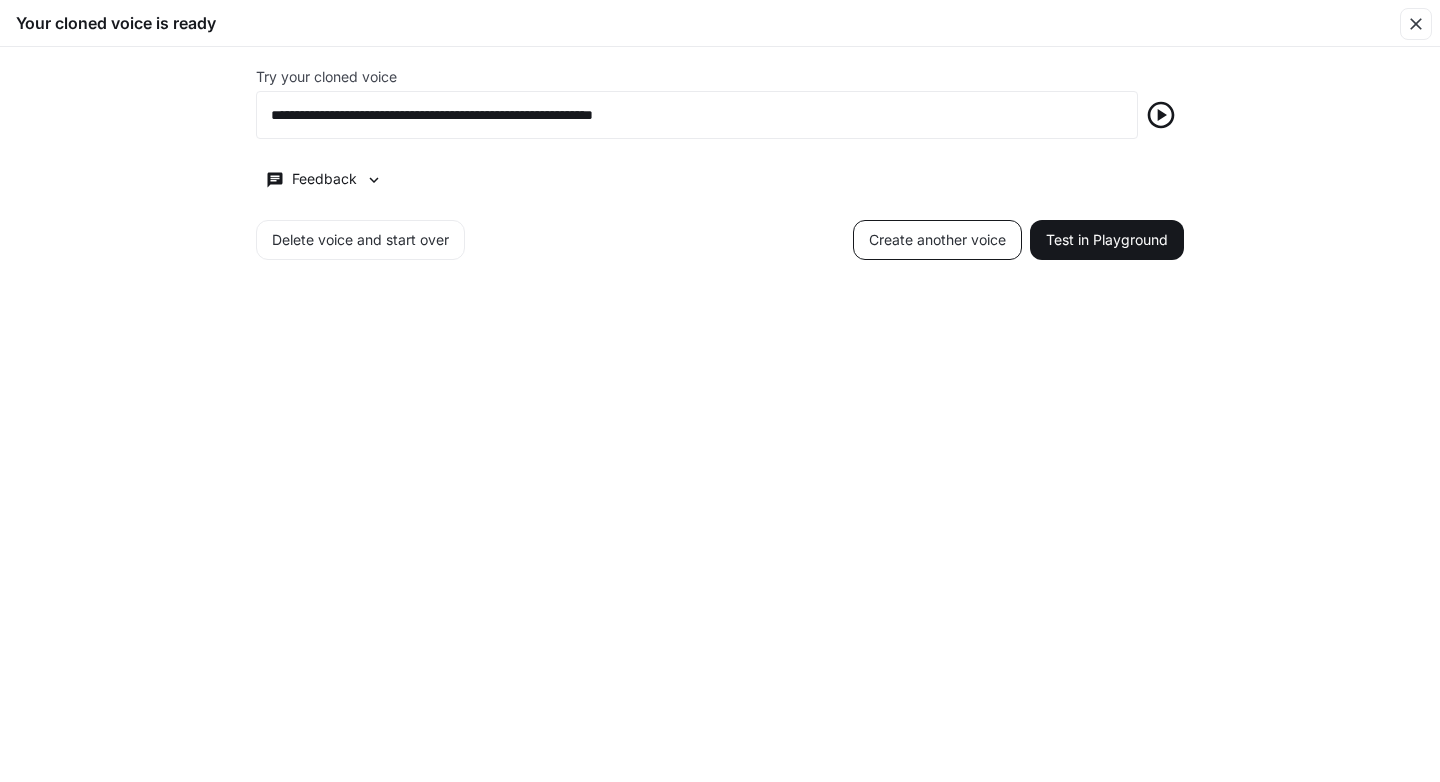 click on "Create another voice" at bounding box center [937, 240] 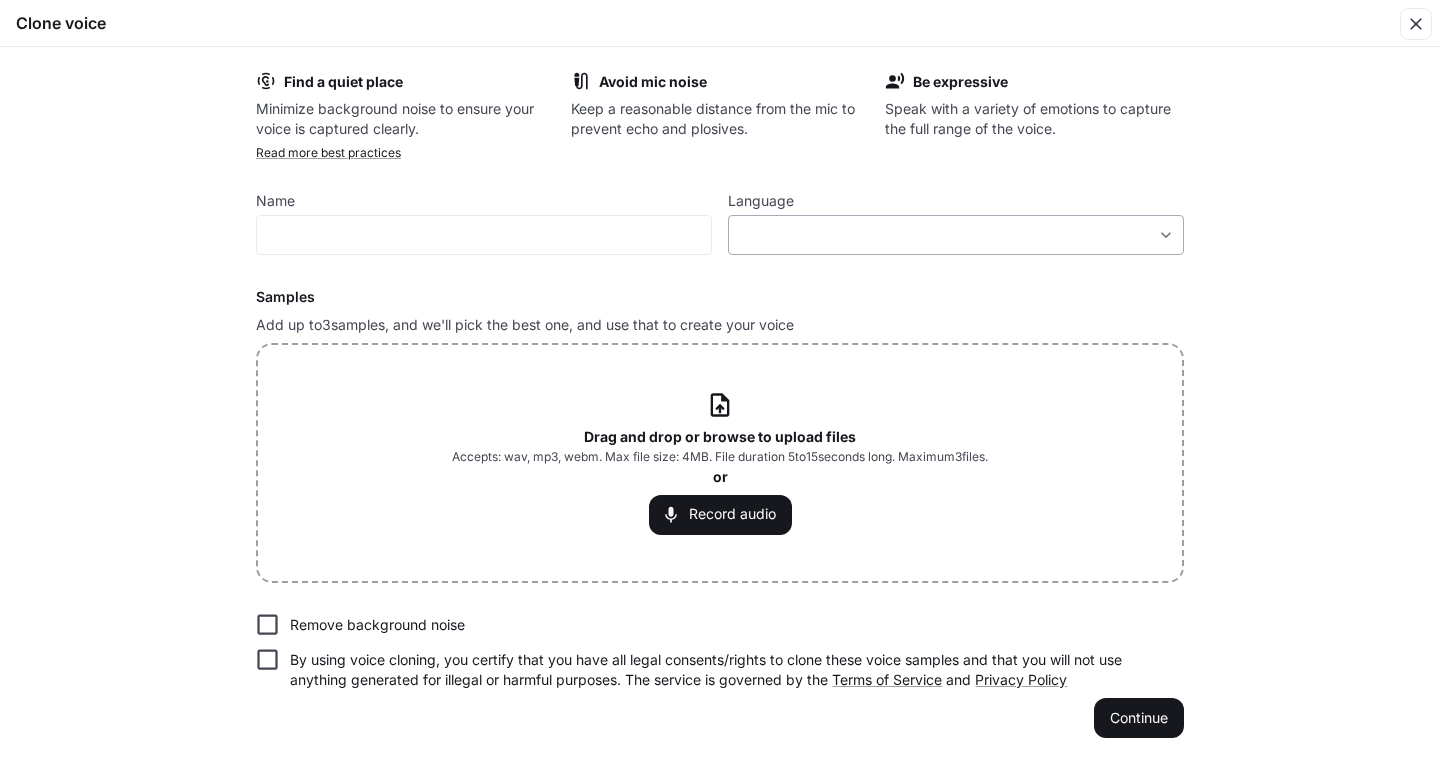 click on "​ ​" at bounding box center [956, 235] 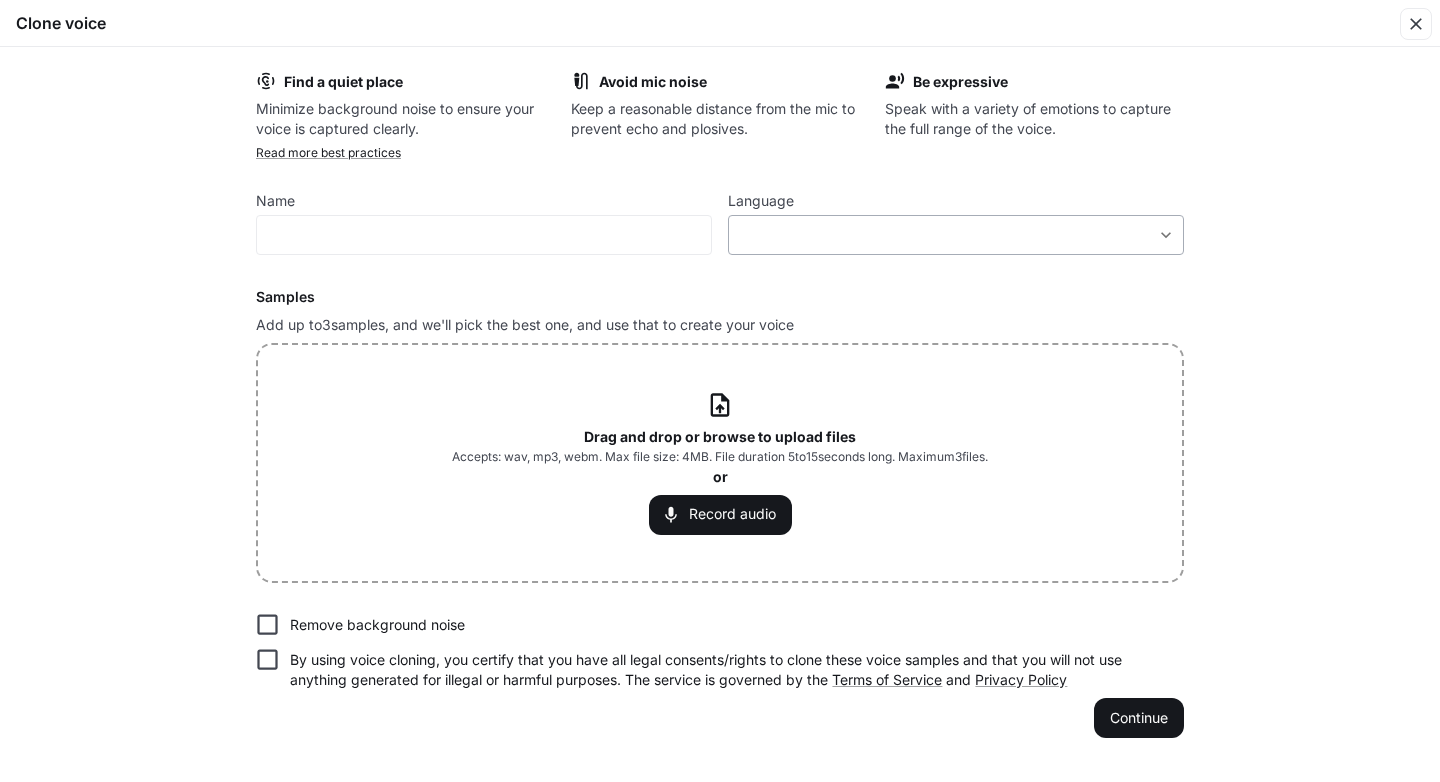 click on "**********" at bounding box center (720, 390) 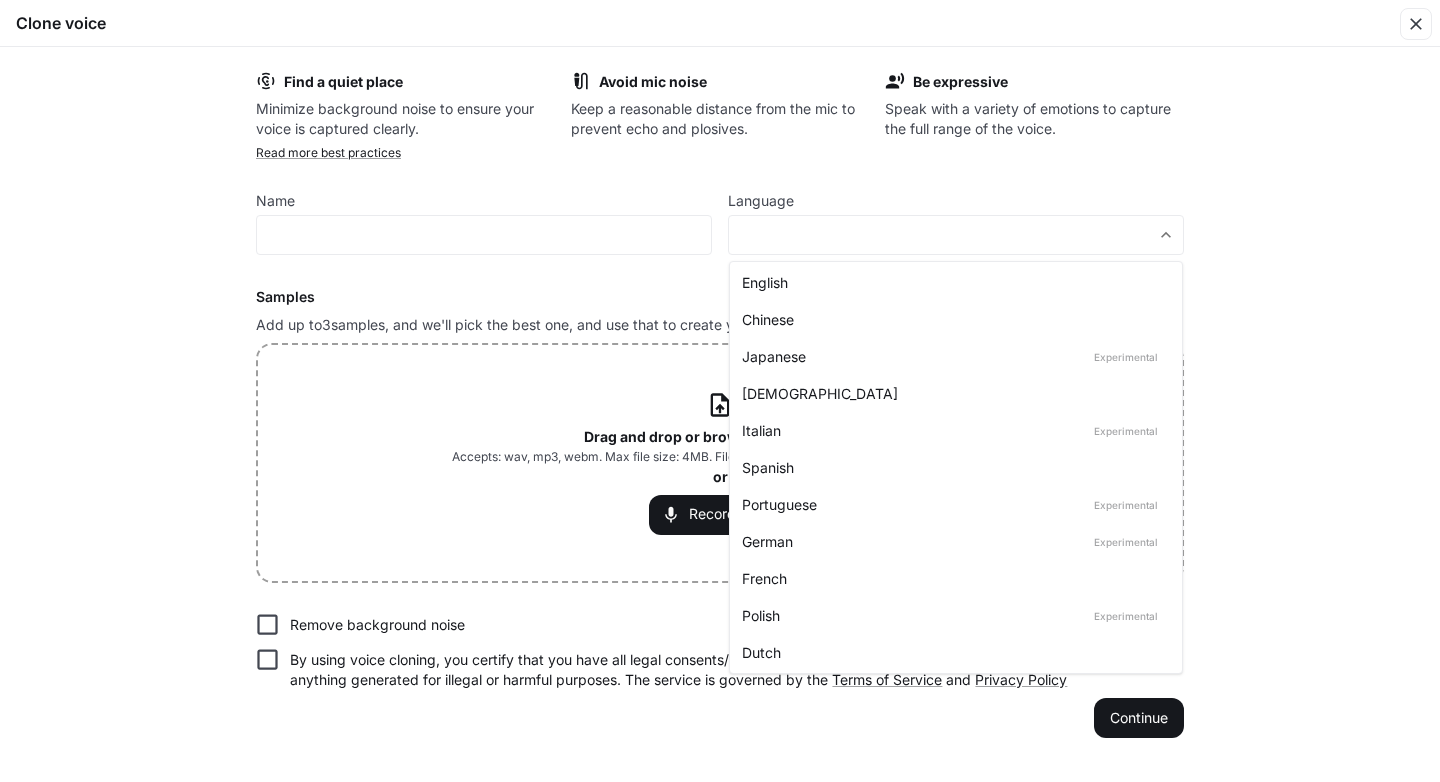 click on "English" at bounding box center [952, 282] 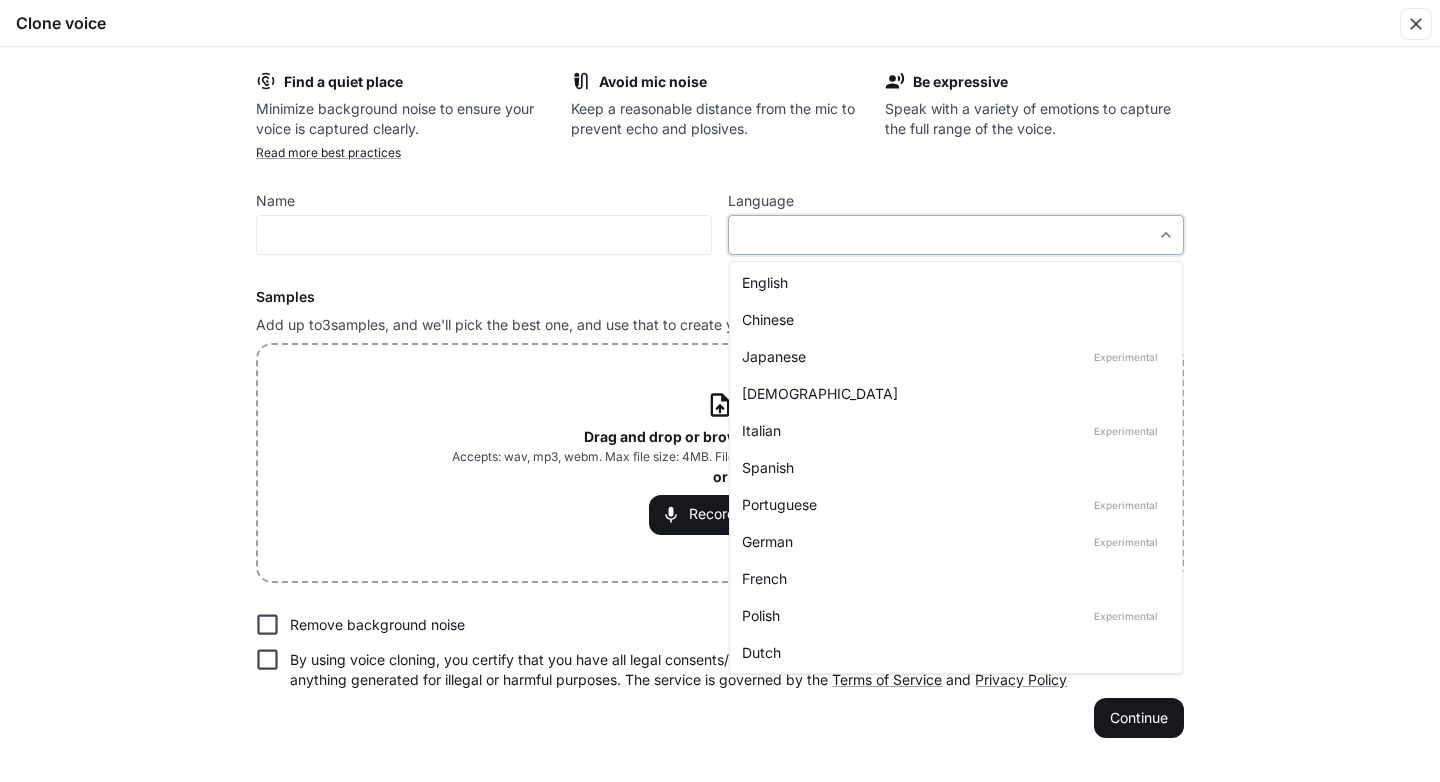 type on "*****" 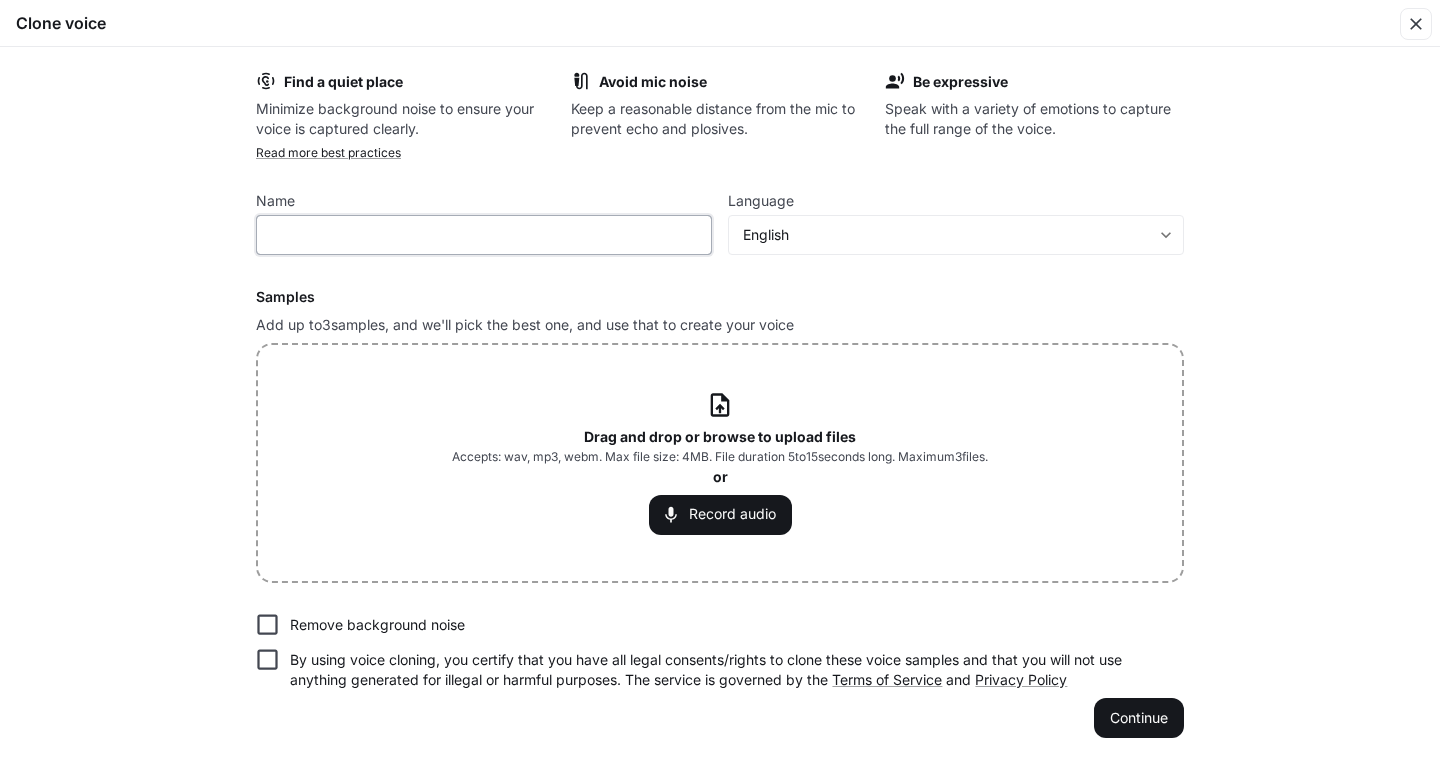 click at bounding box center [484, 235] 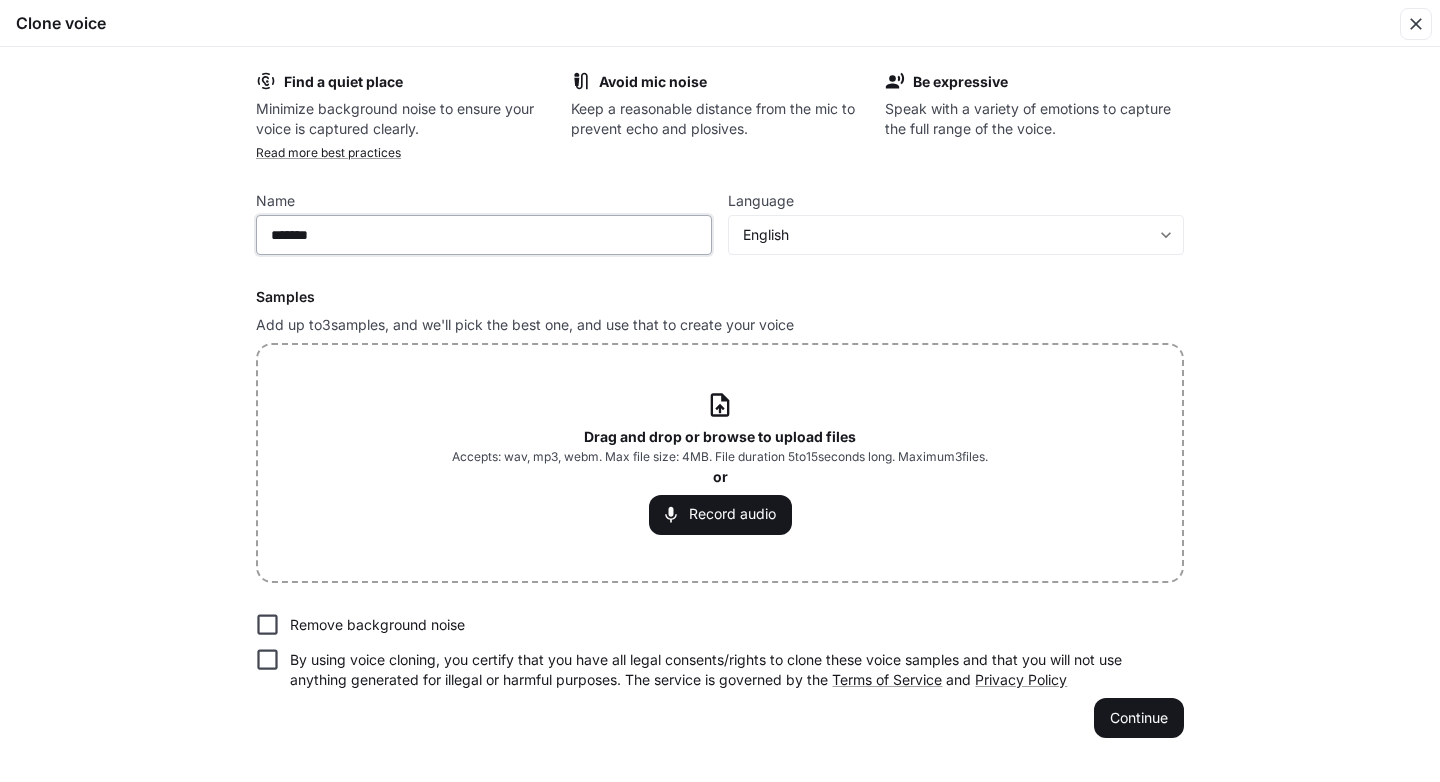 type on "*******" 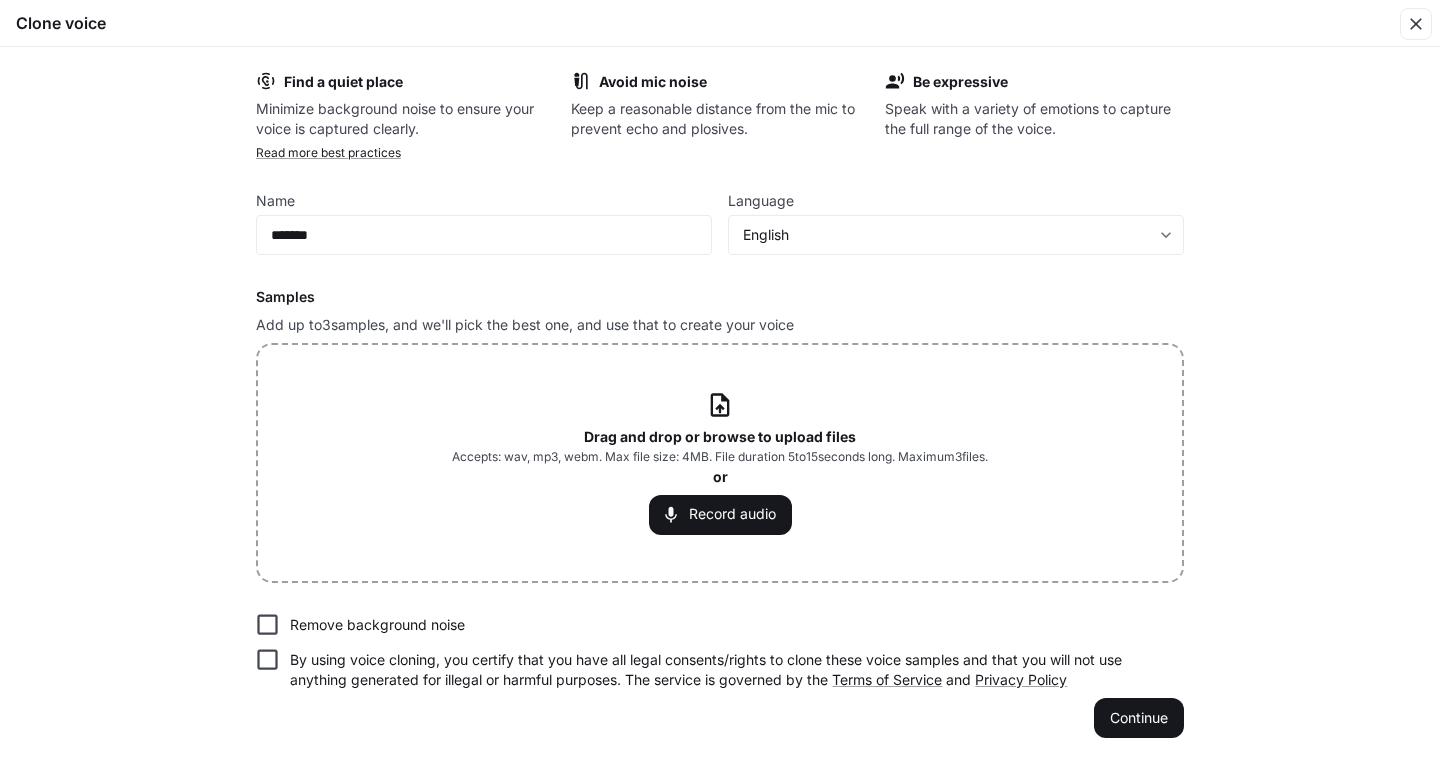 click on "Drag and drop or browse to upload files" at bounding box center [720, 436] 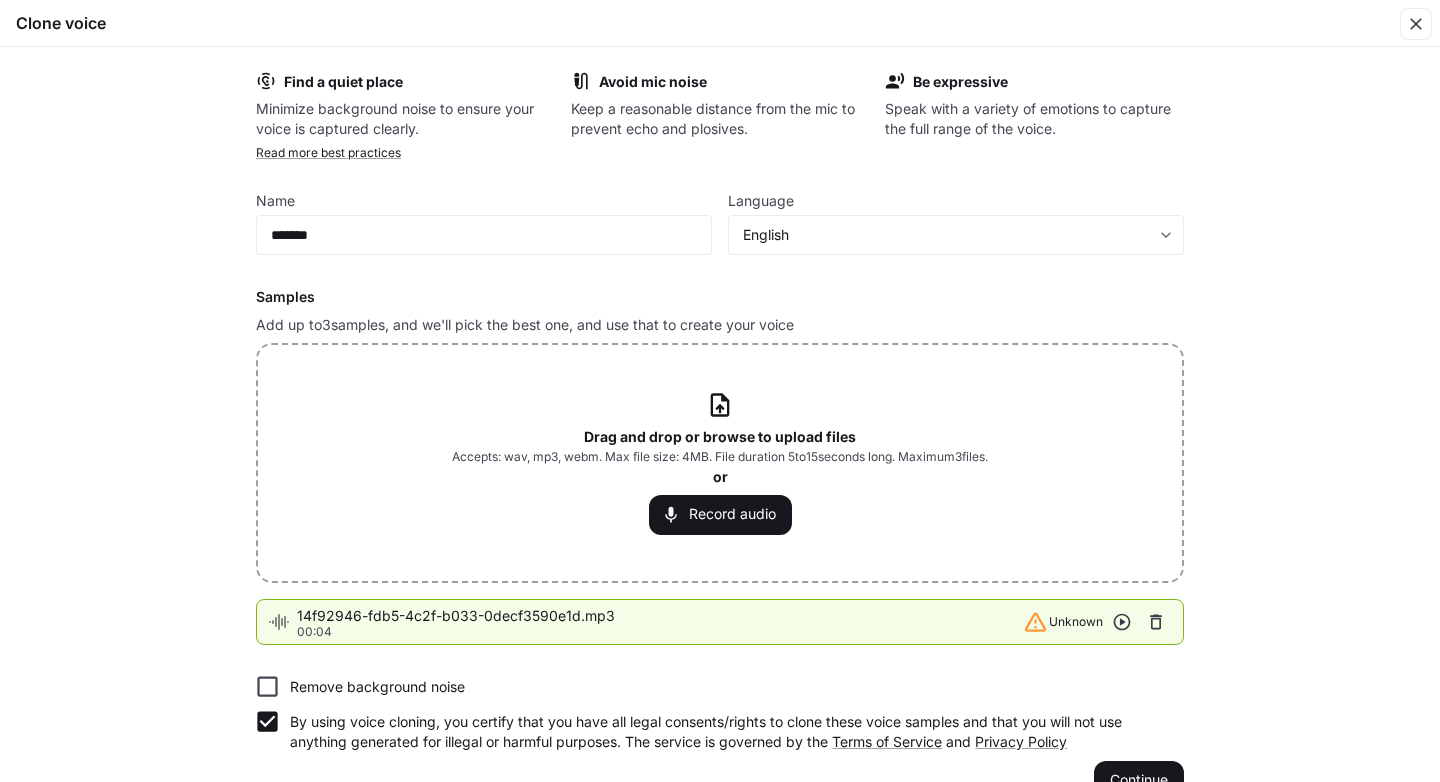 click at bounding box center (1156, 622) 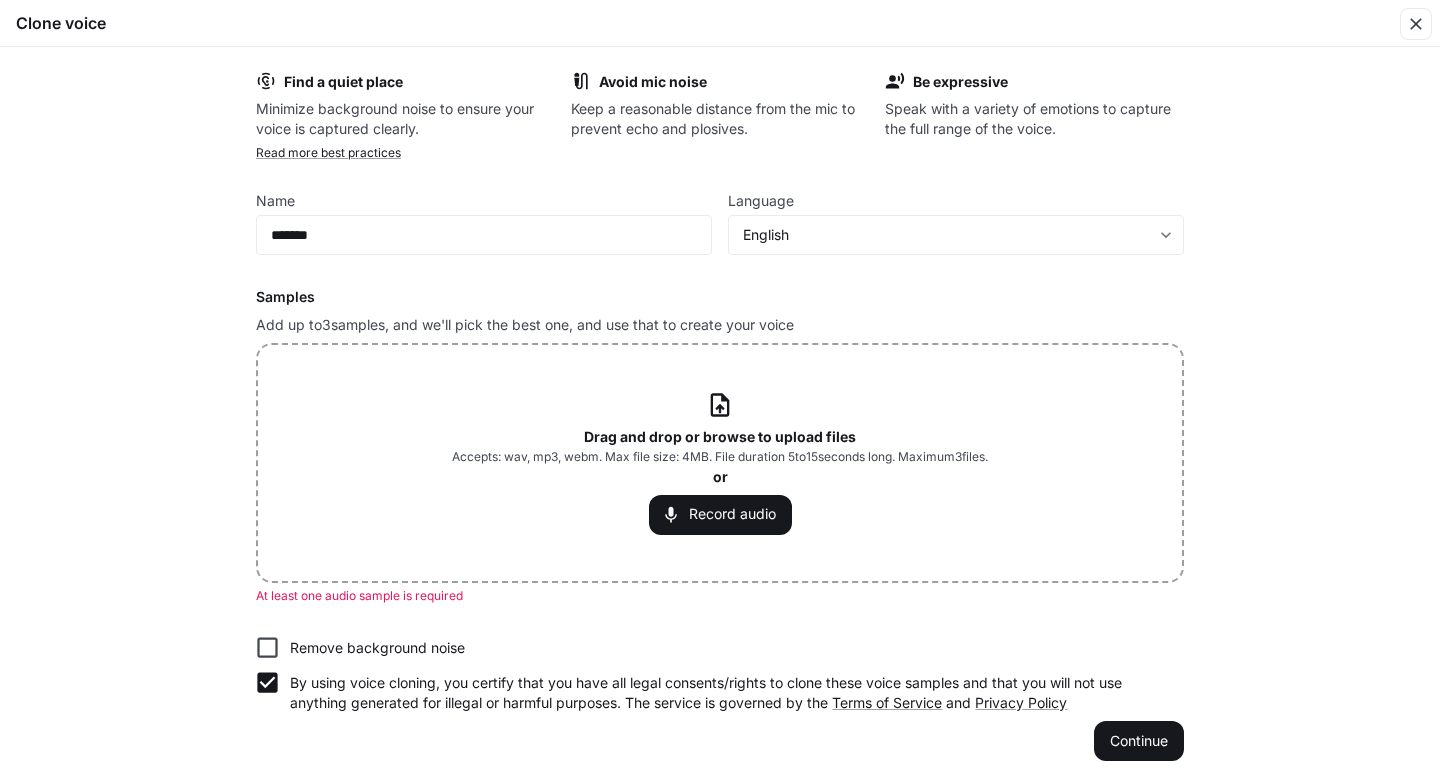 click on "Drag and drop or browse to upload files" at bounding box center [720, 436] 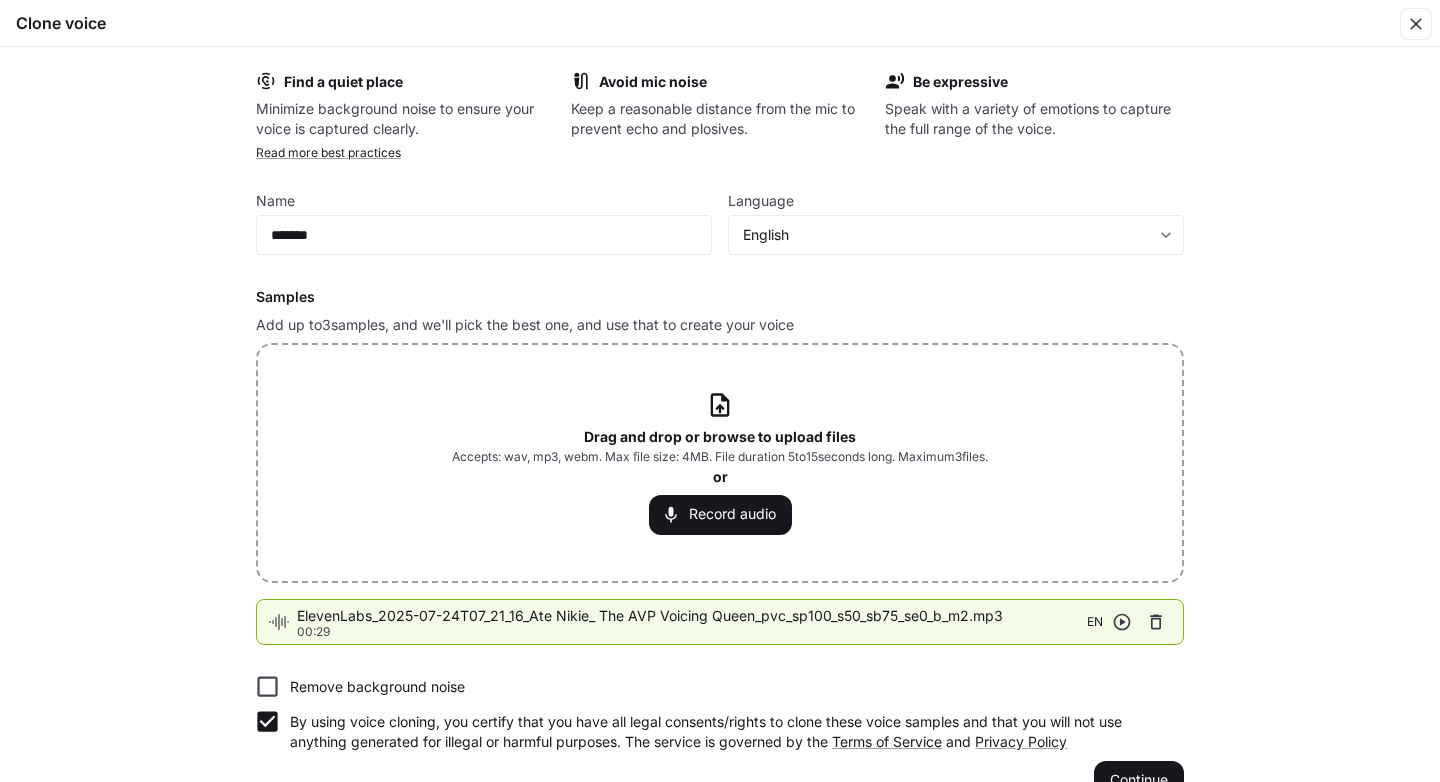 scroll, scrollTop: 42, scrollLeft: 0, axis: vertical 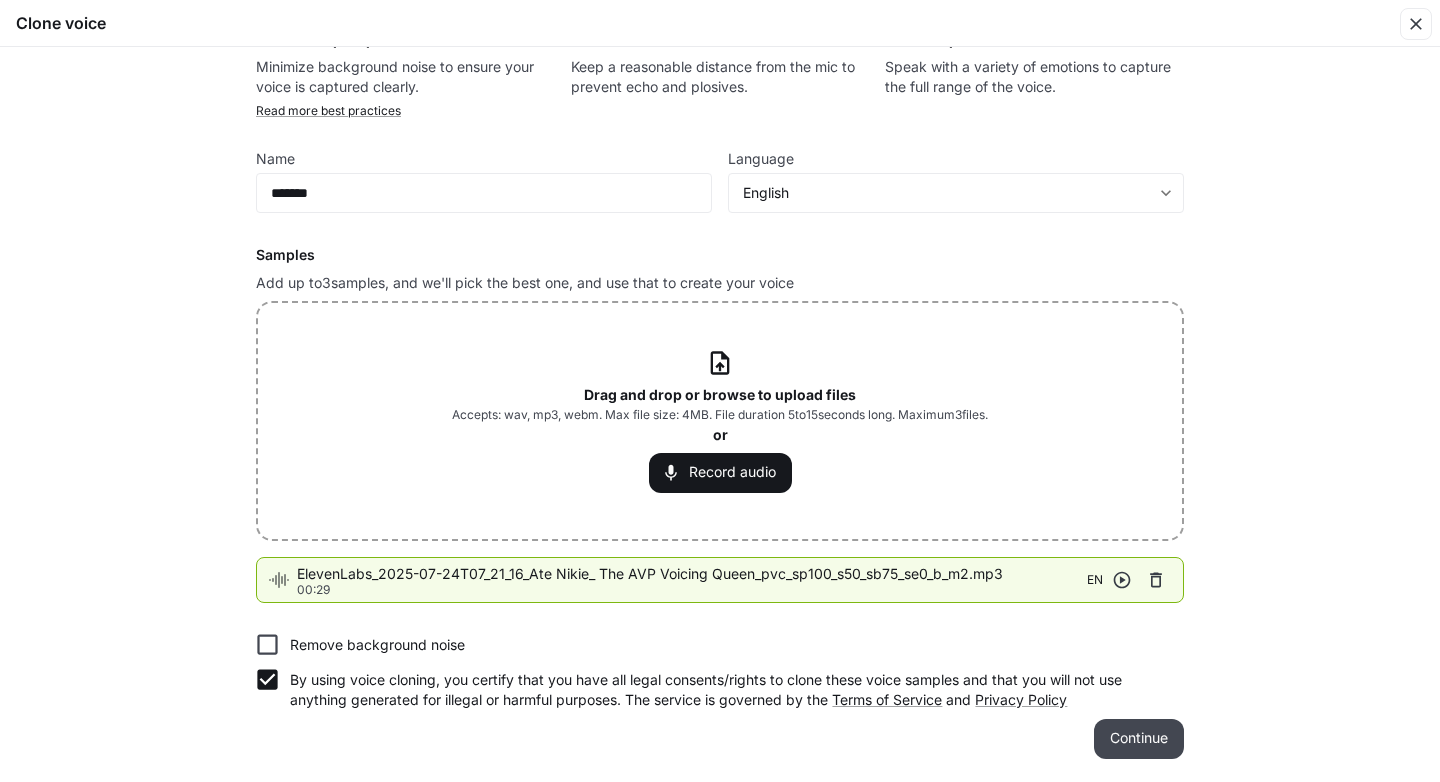 click on "Continue" at bounding box center (1139, 739) 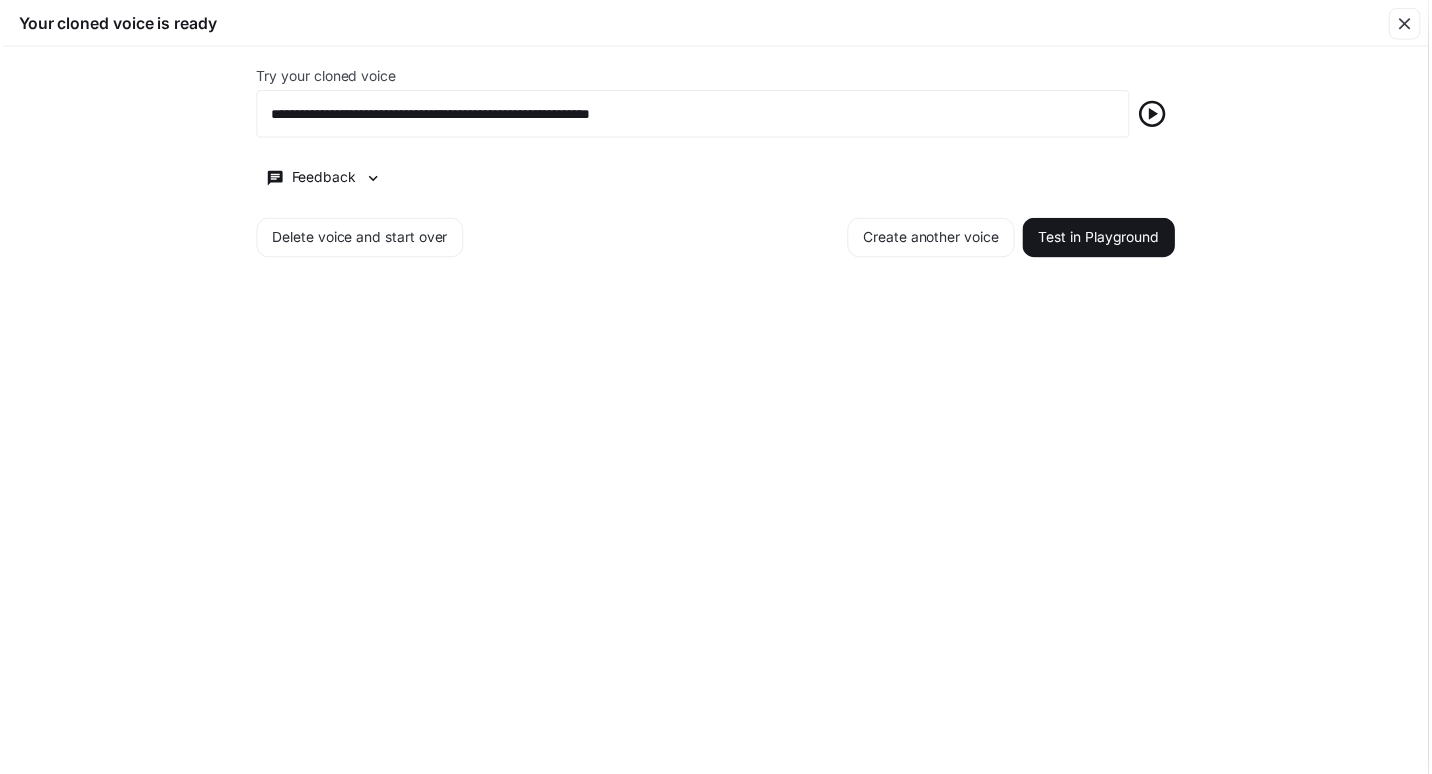 scroll, scrollTop: 0, scrollLeft: 0, axis: both 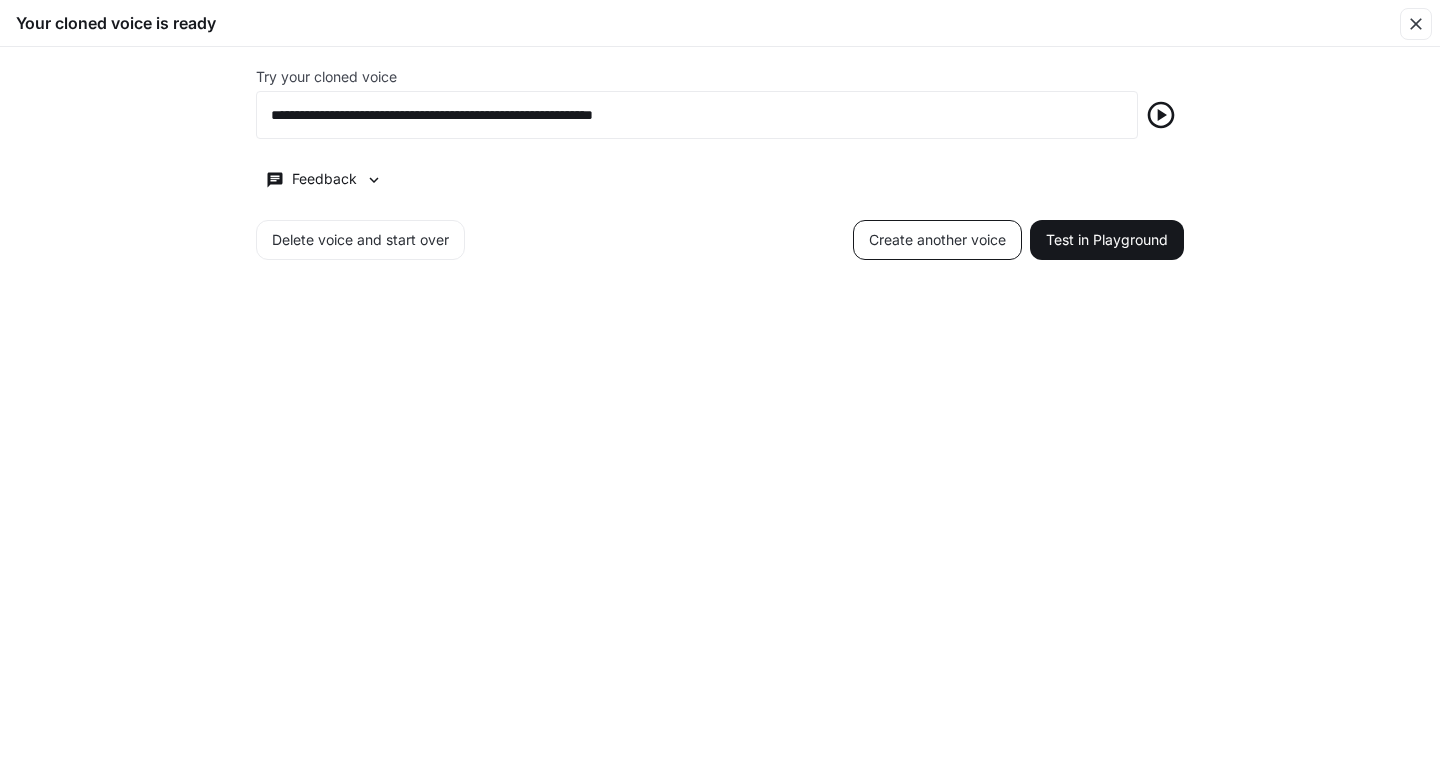 click on "Create another voice" at bounding box center (937, 240) 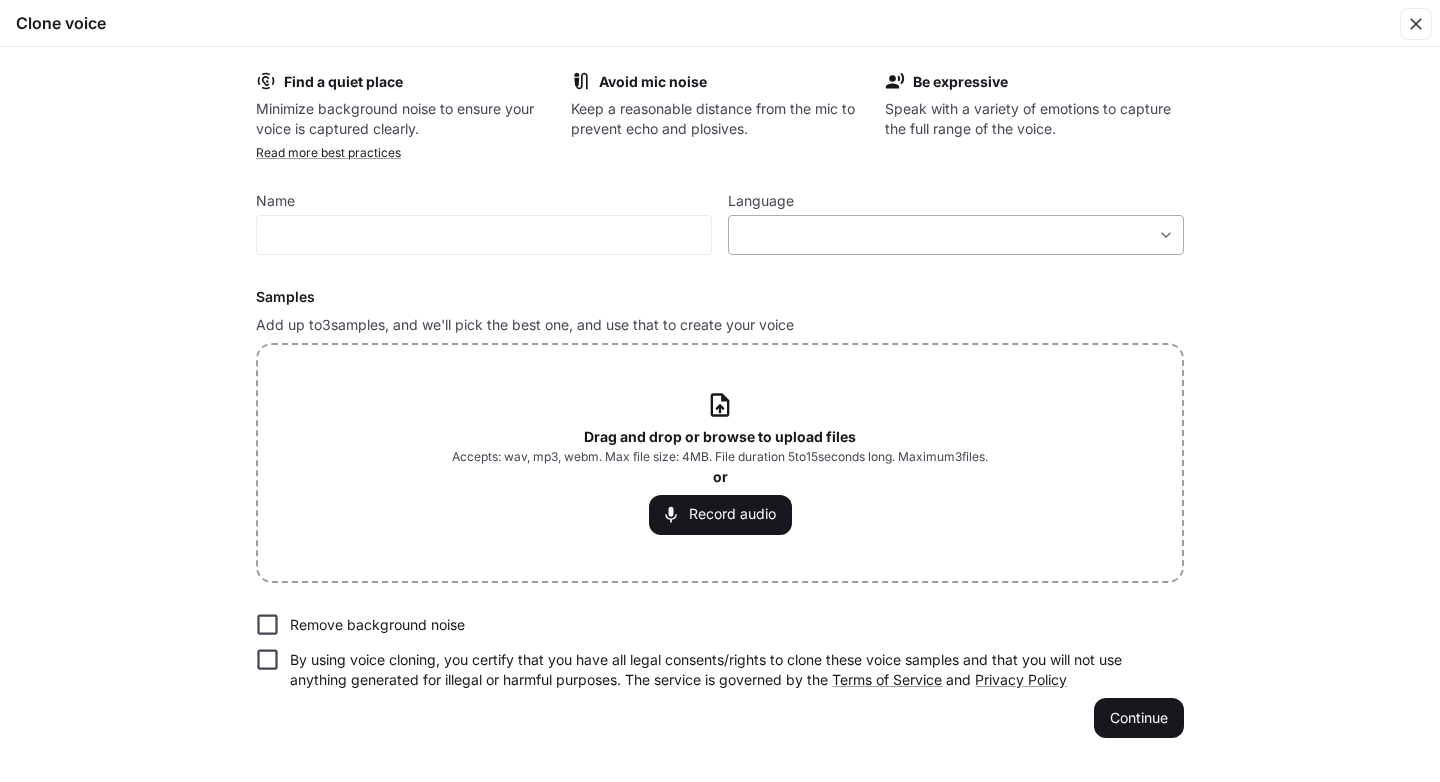 click on "**********" at bounding box center (720, 390) 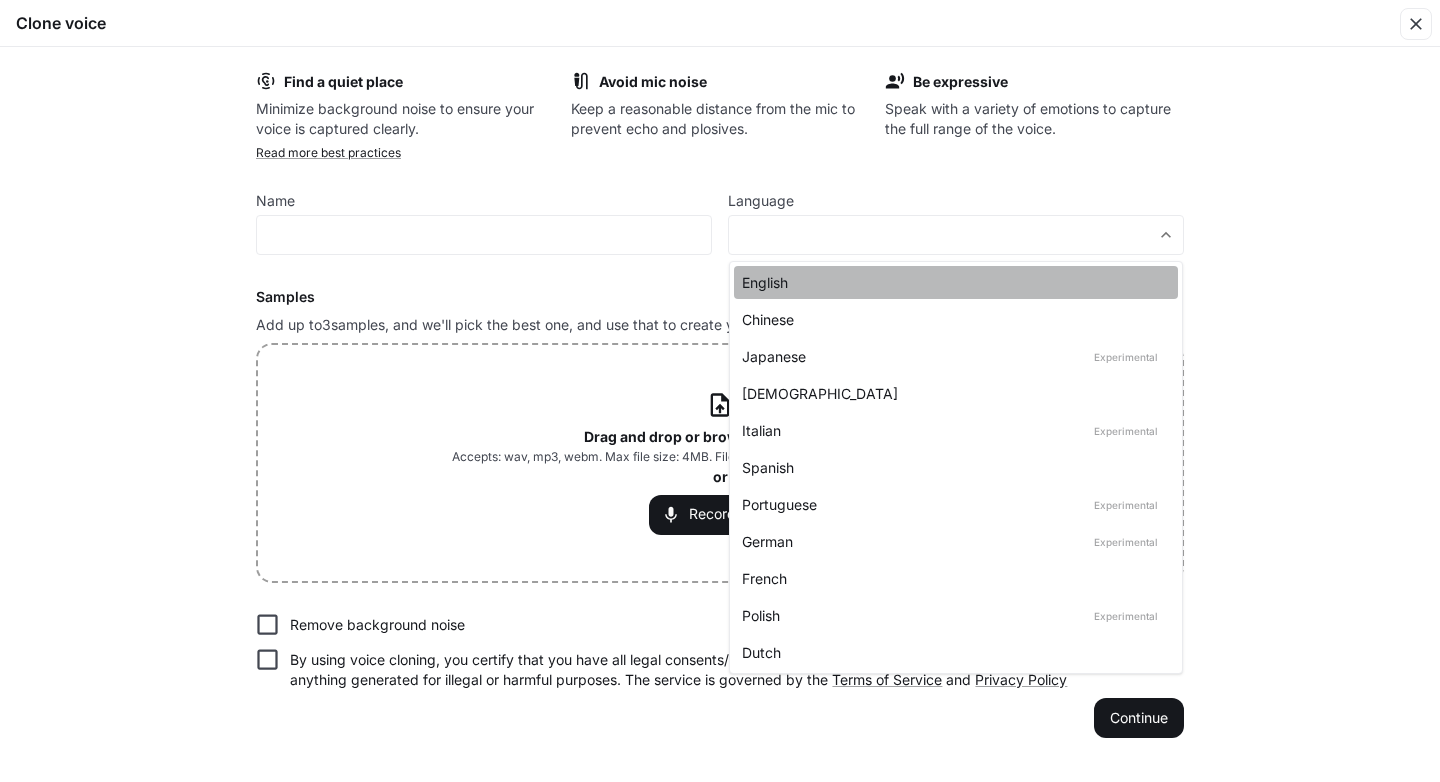 click on "English" at bounding box center (952, 282) 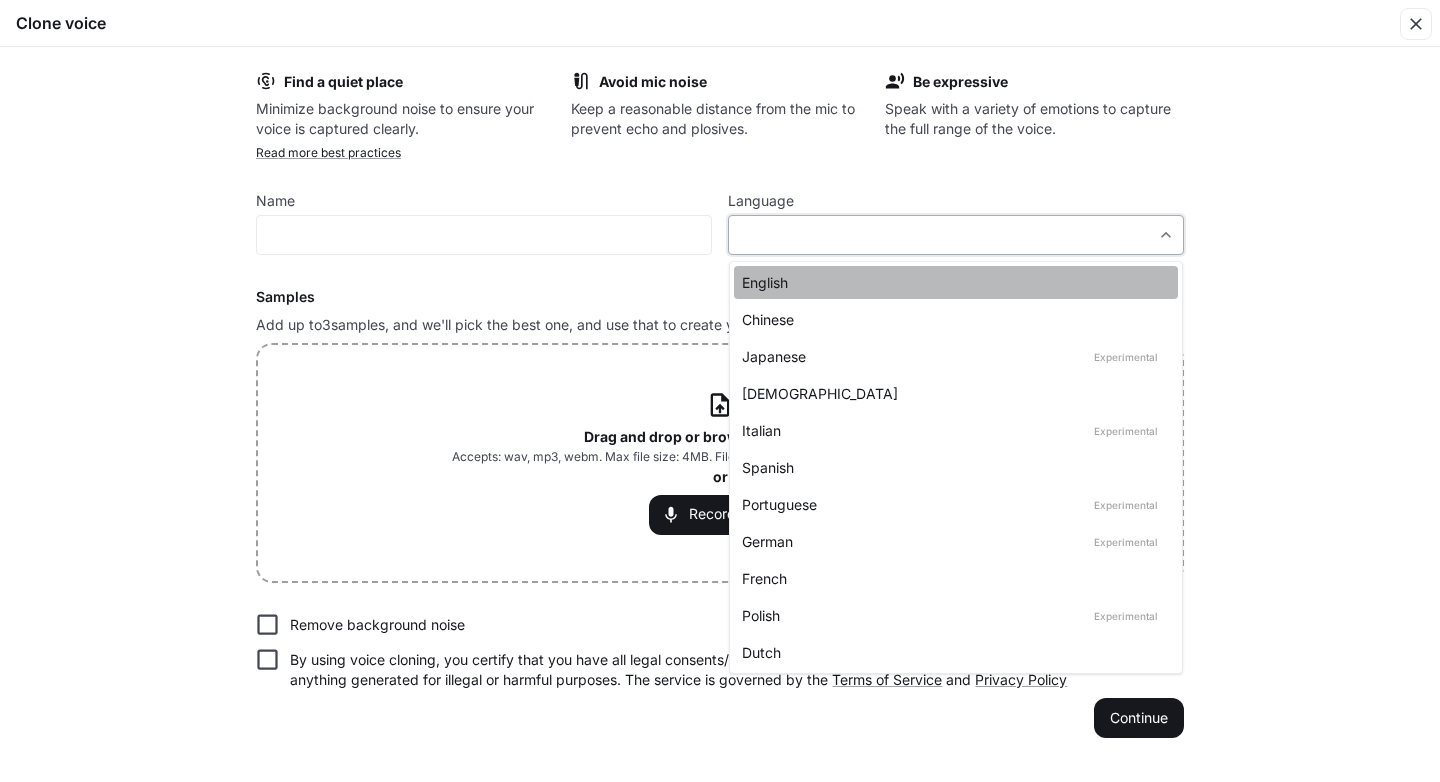 type on "*****" 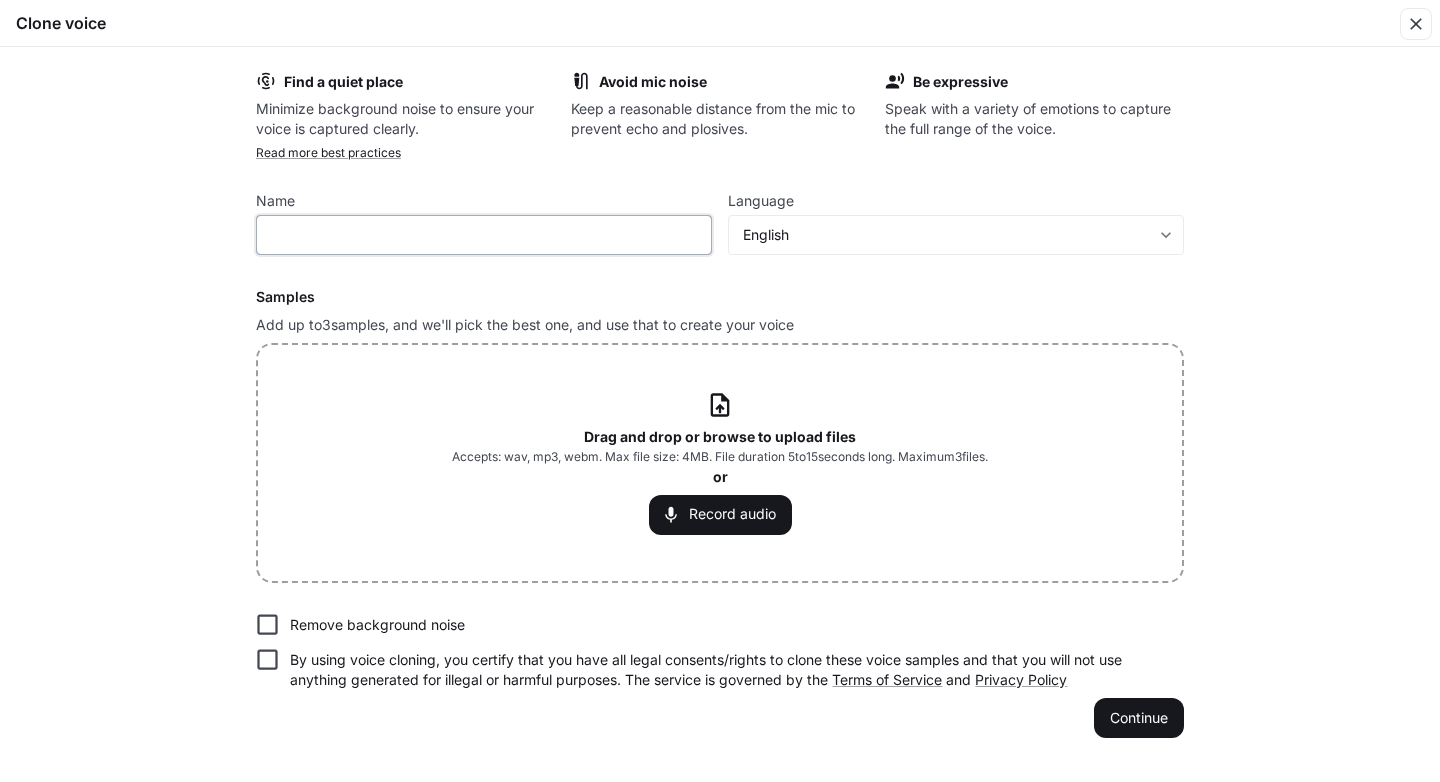 click at bounding box center [484, 235] 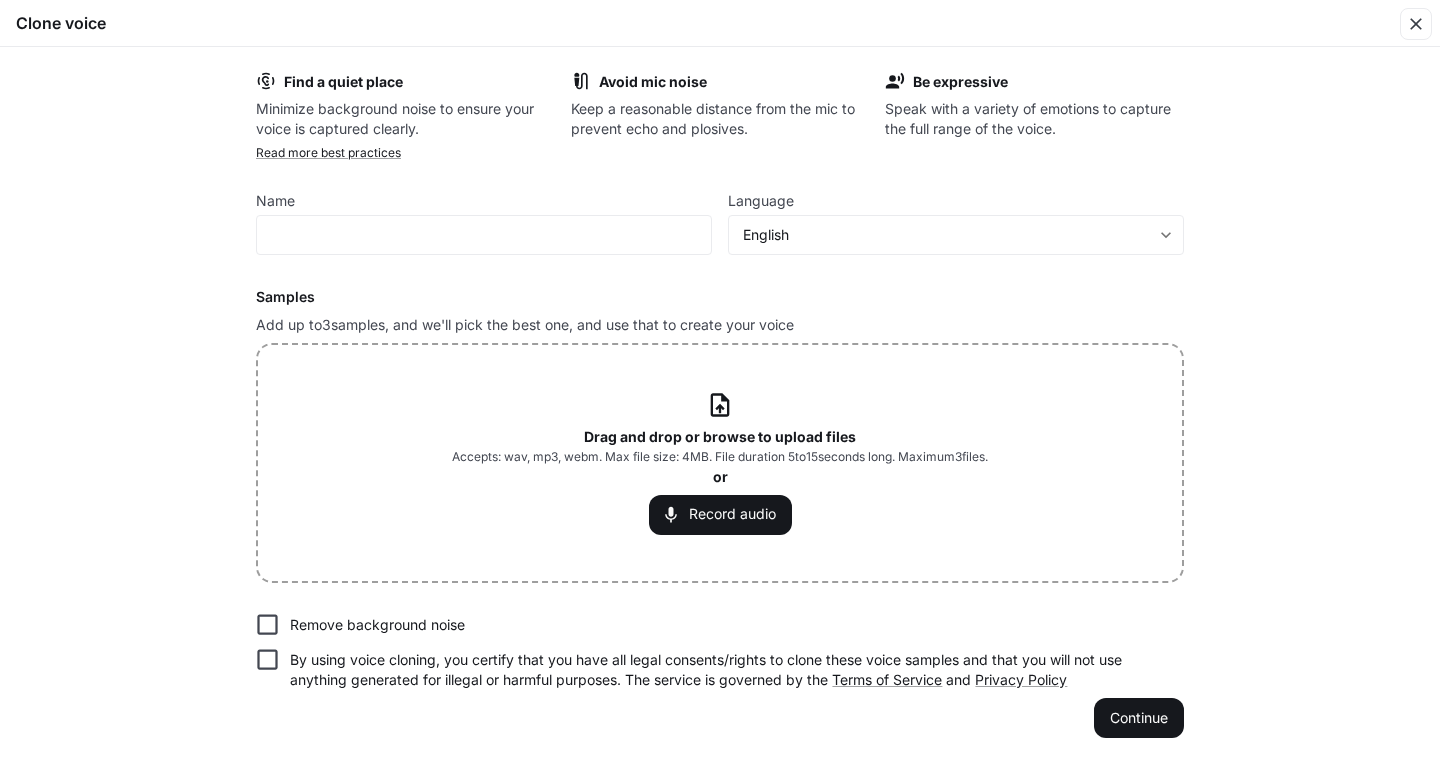 click on "Accepts: wav, mp3, webm. Max file size: 4MB. File duration   5  to  15  seconds long. Maximum  3  files." at bounding box center [720, 457] 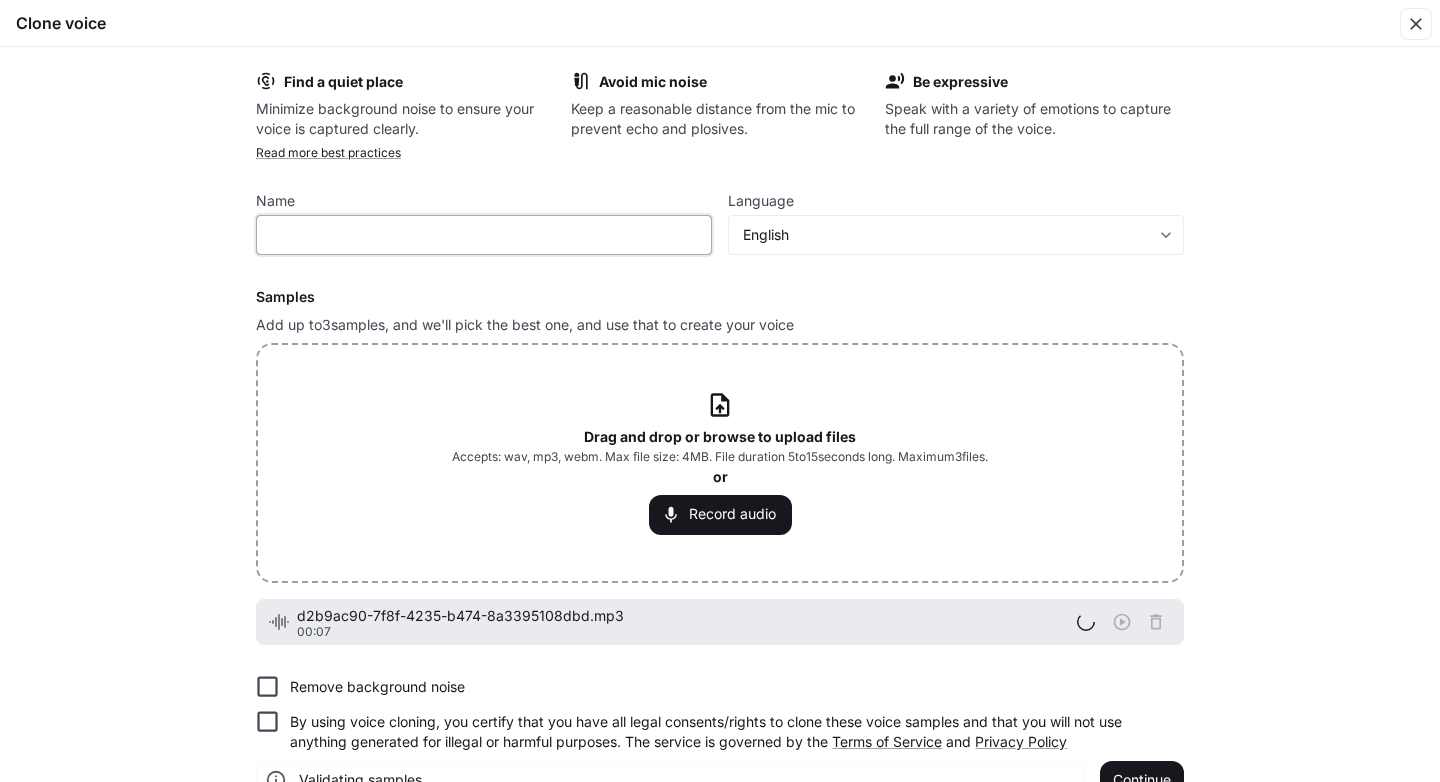 click at bounding box center [484, 235] 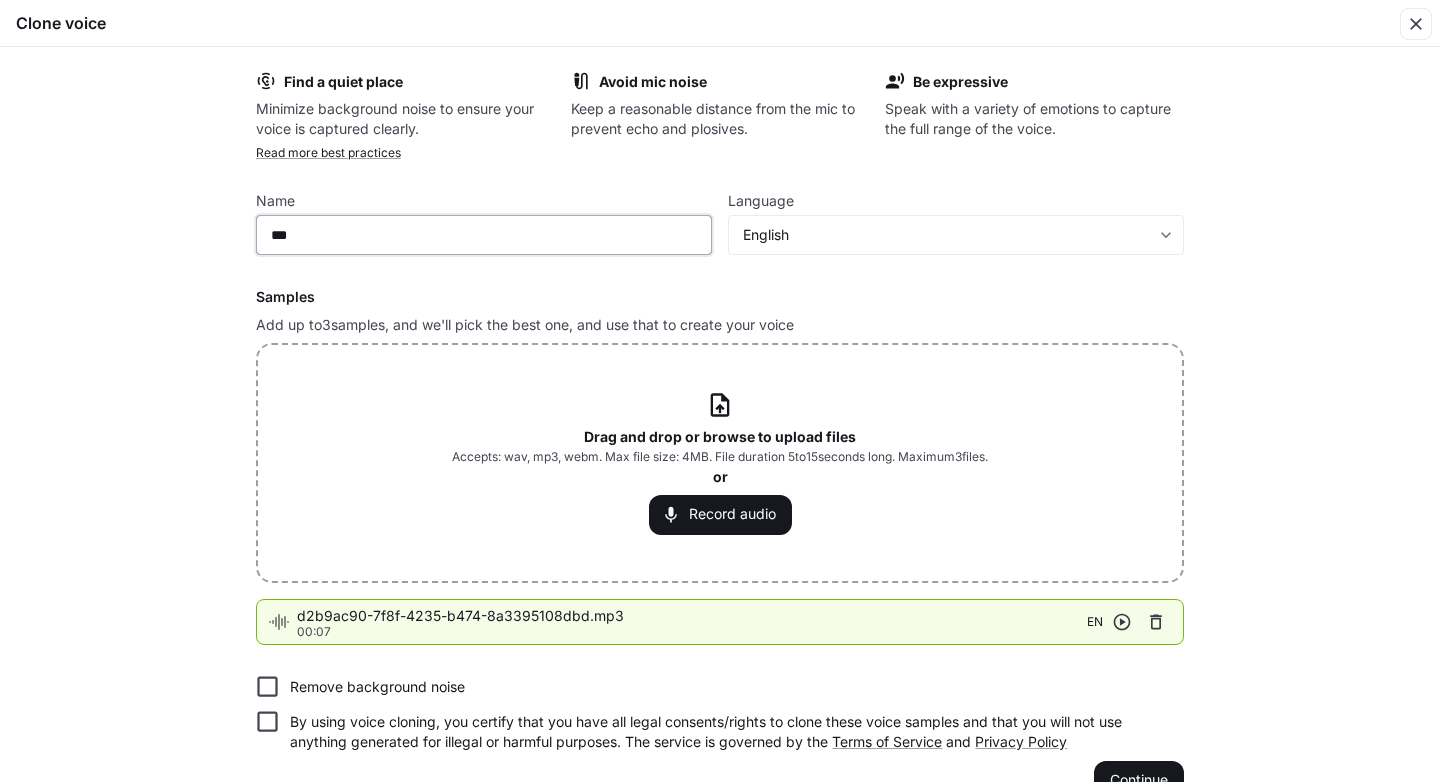 paste on "*******" 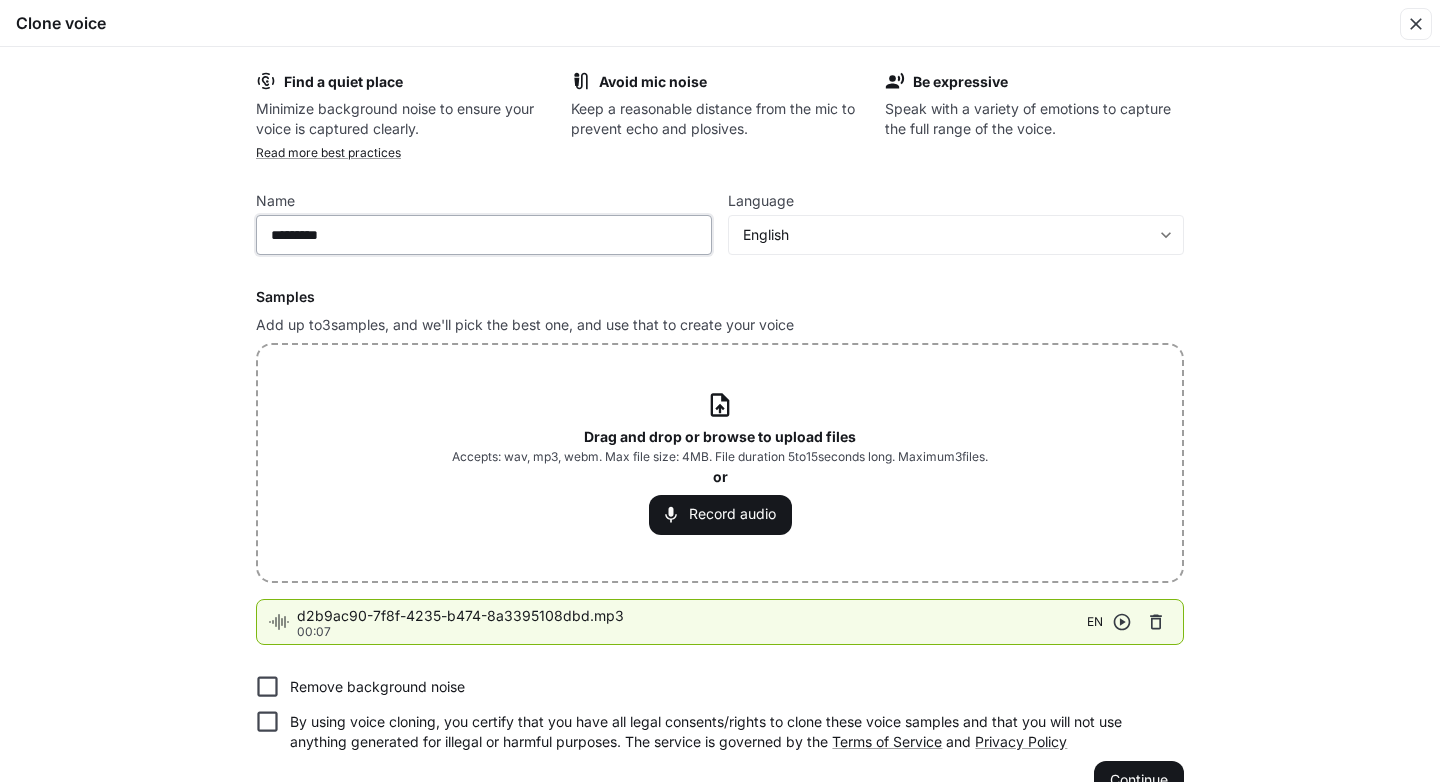 type on "*********" 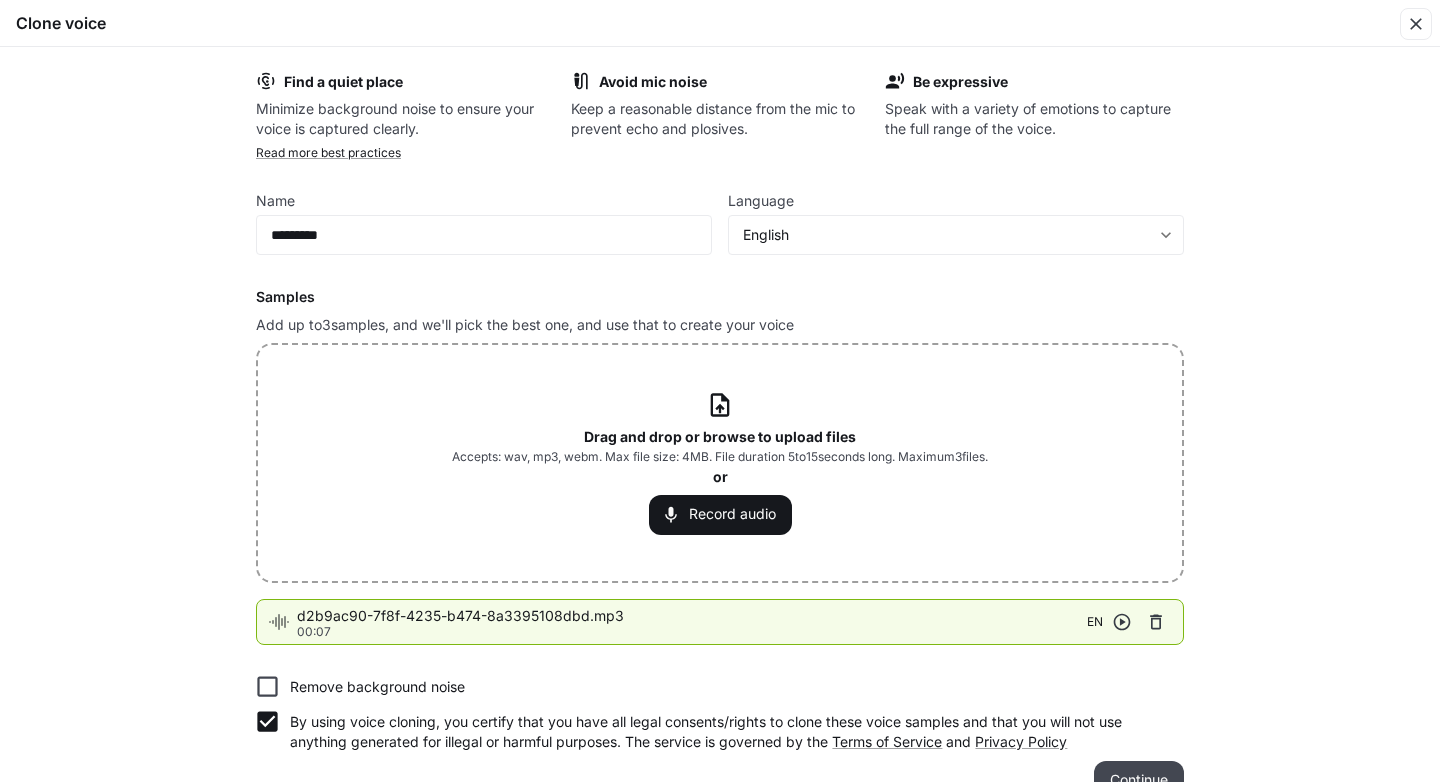 click on "Continue" at bounding box center (1139, 781) 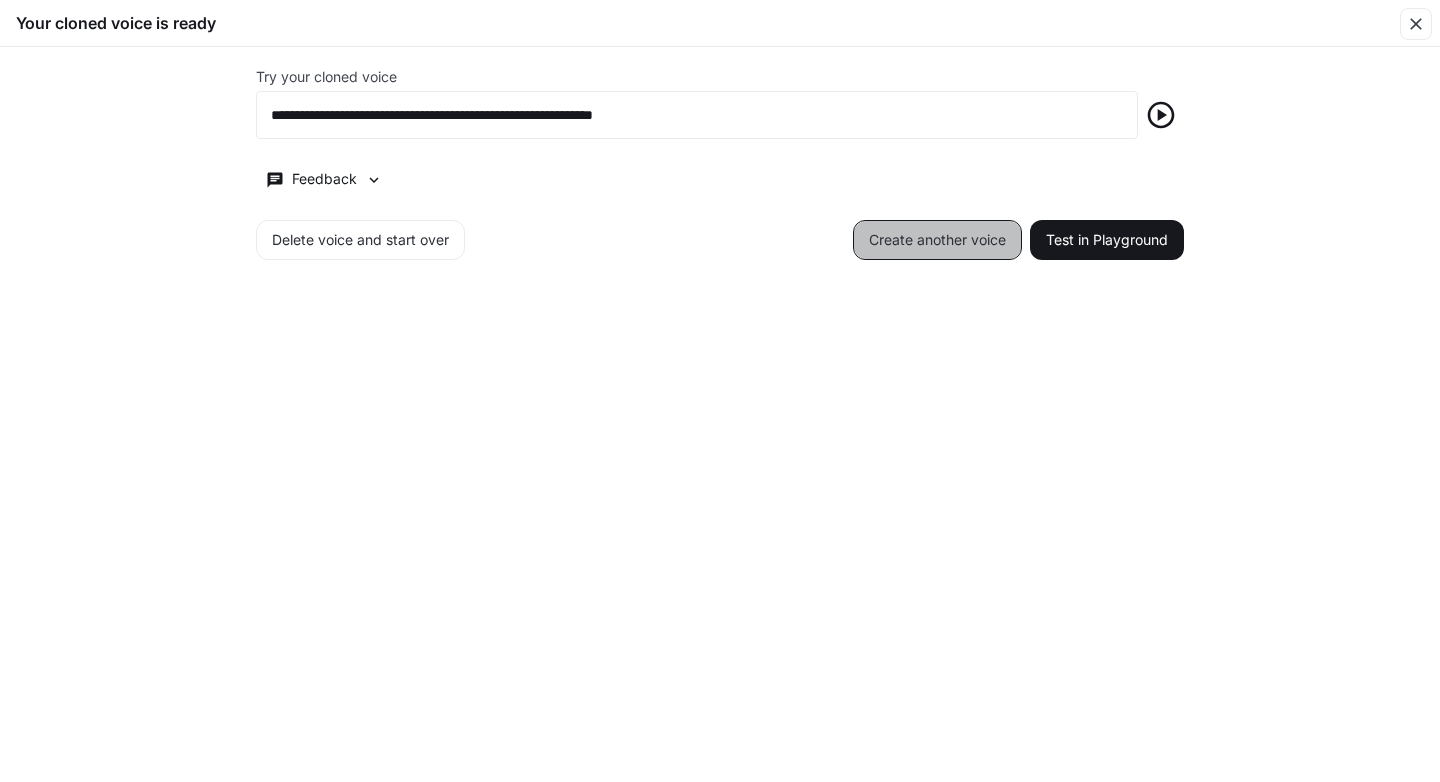 click on "Create another voice" at bounding box center [937, 240] 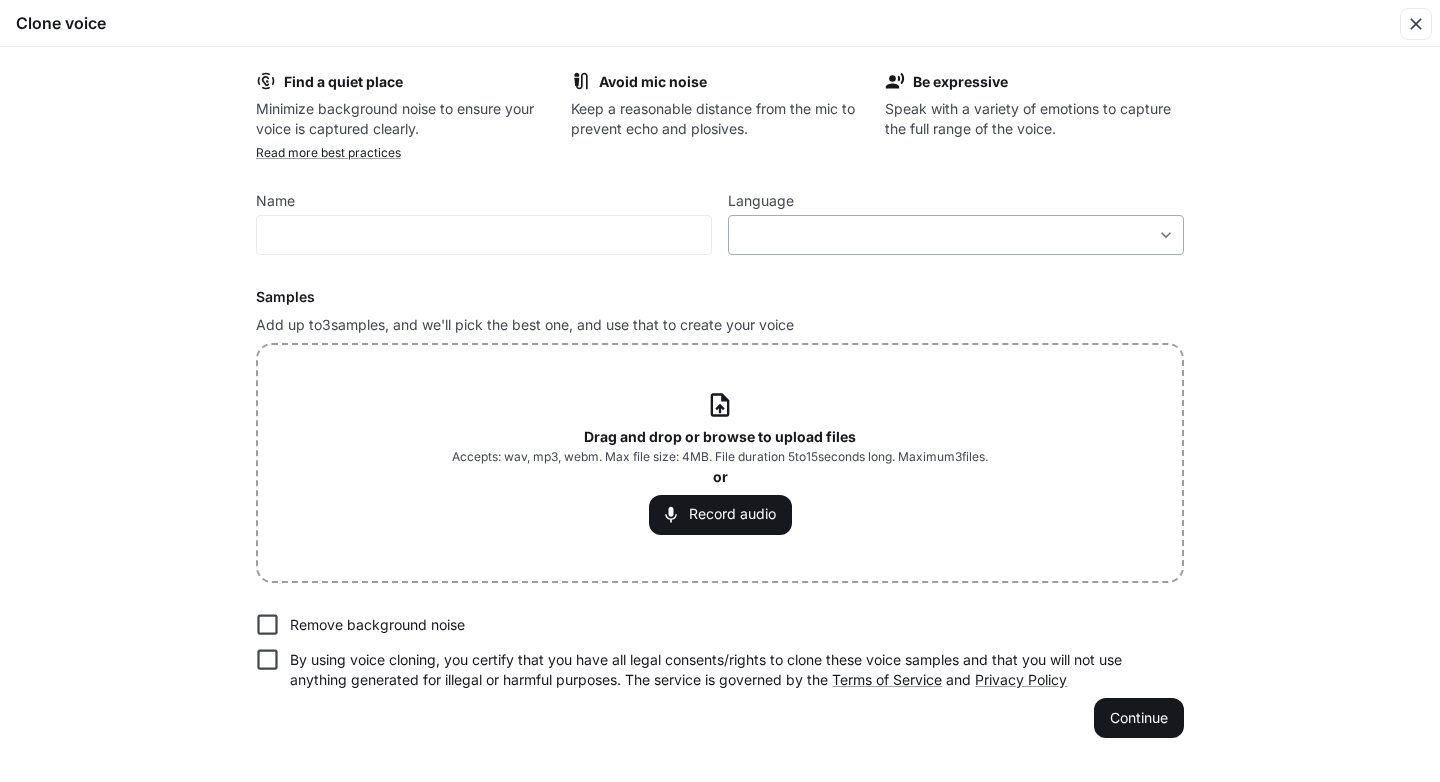 click on "​ ​" at bounding box center [956, 235] 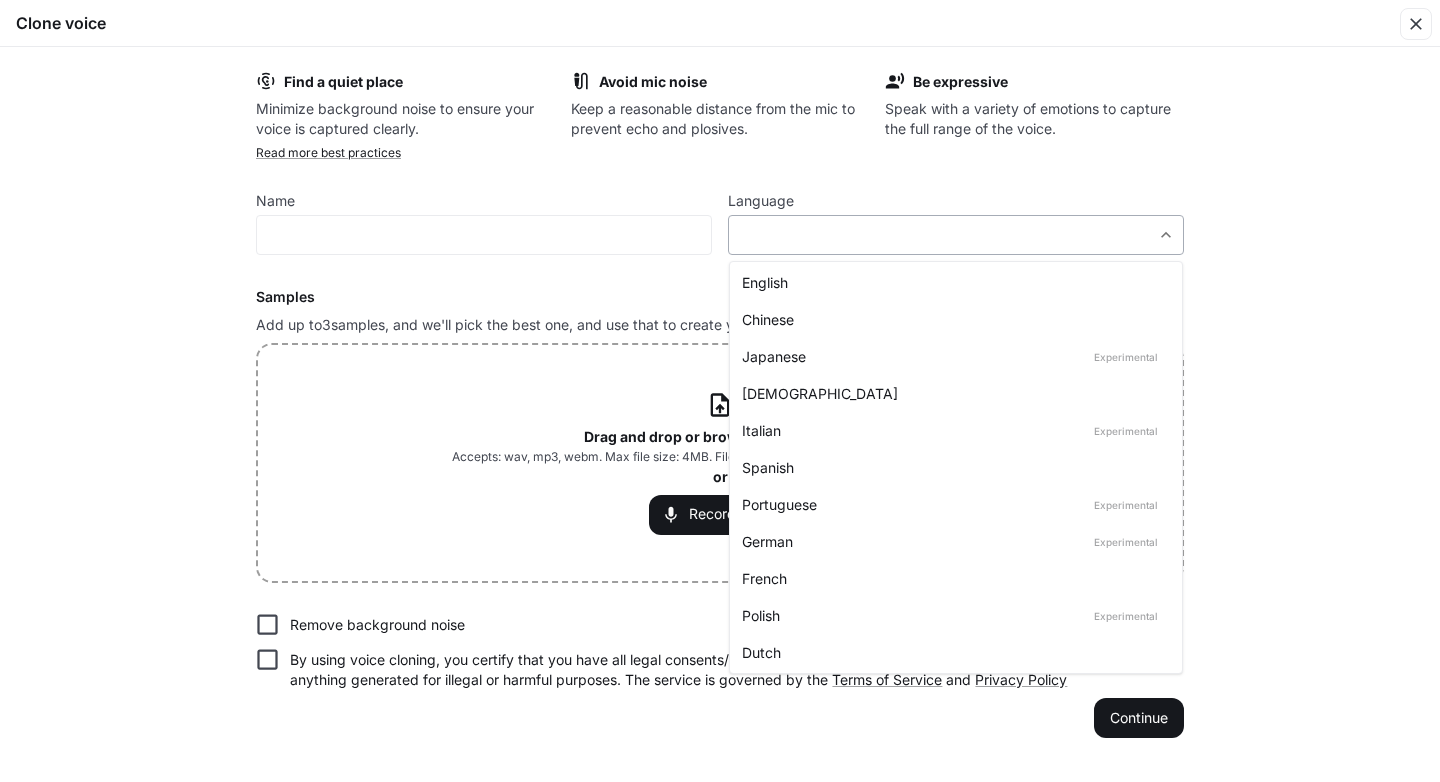 click on "**********" at bounding box center [720, 390] 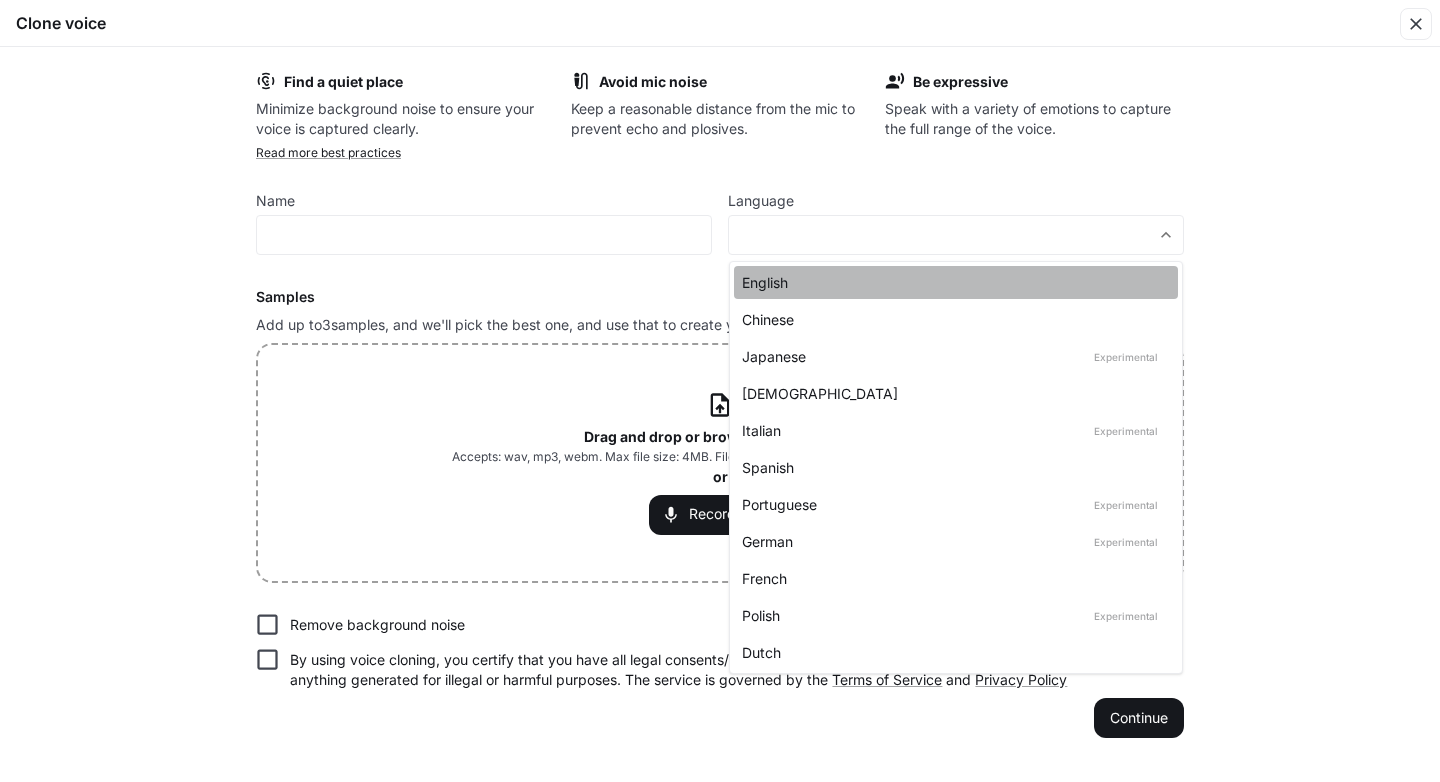 click on "English" at bounding box center (952, 282) 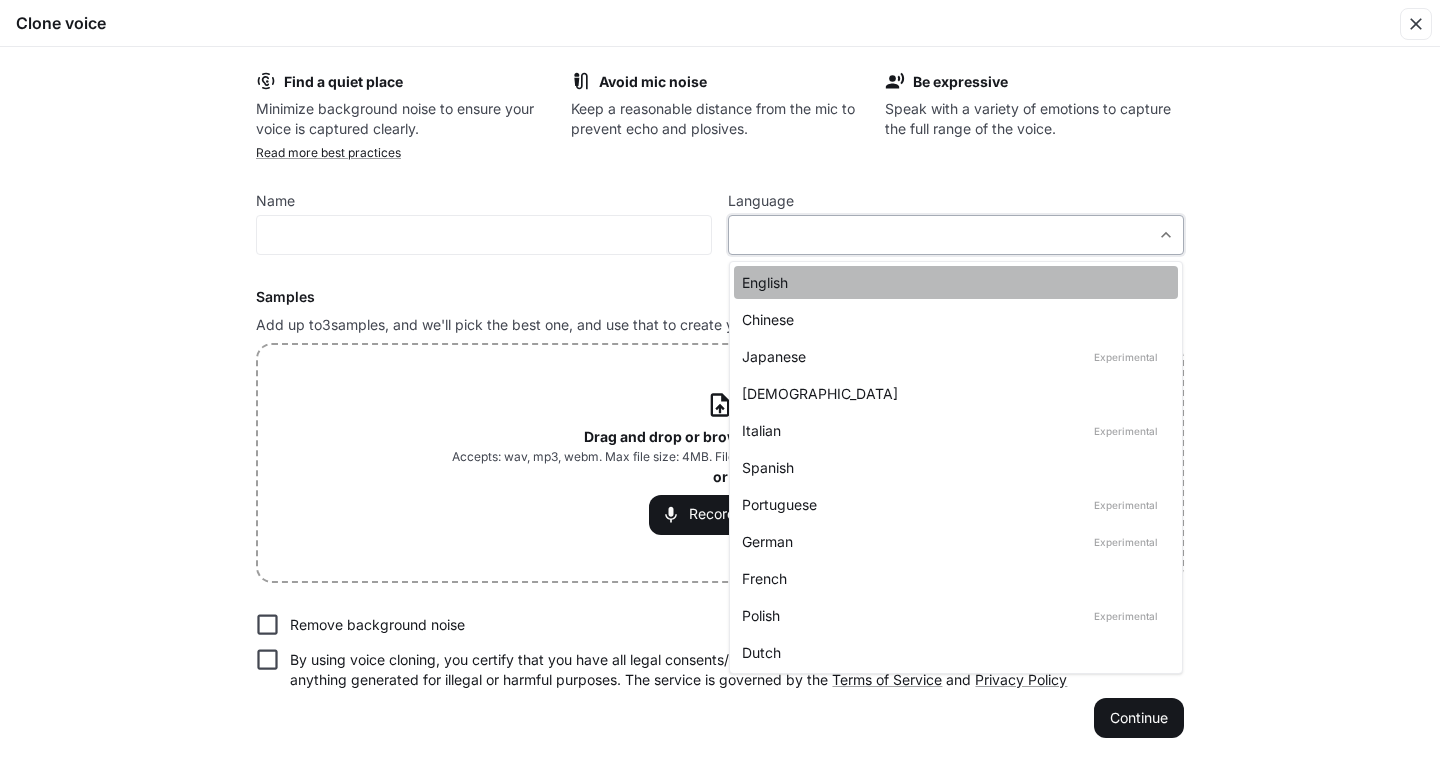 type on "*****" 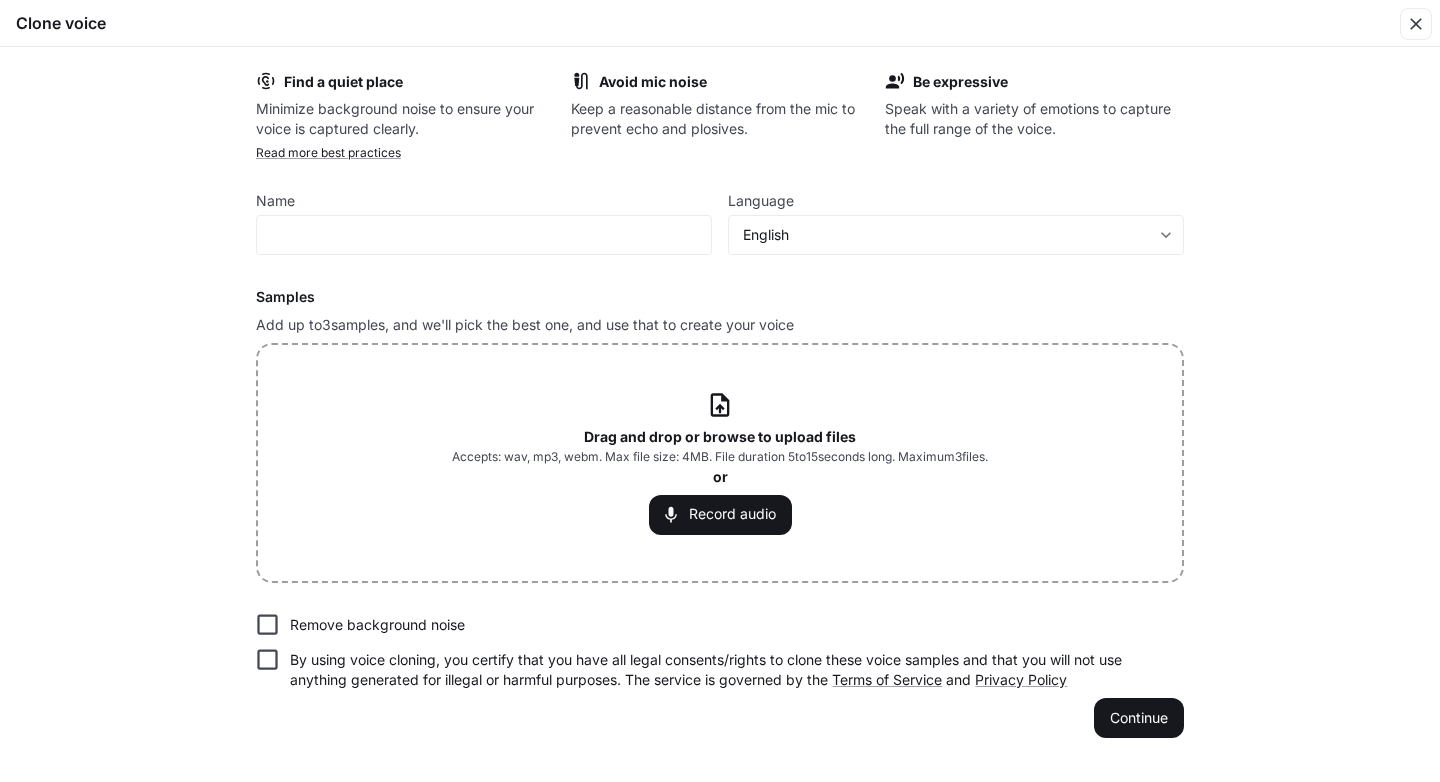 click on "Drag and drop or browse to upload files" at bounding box center (720, 436) 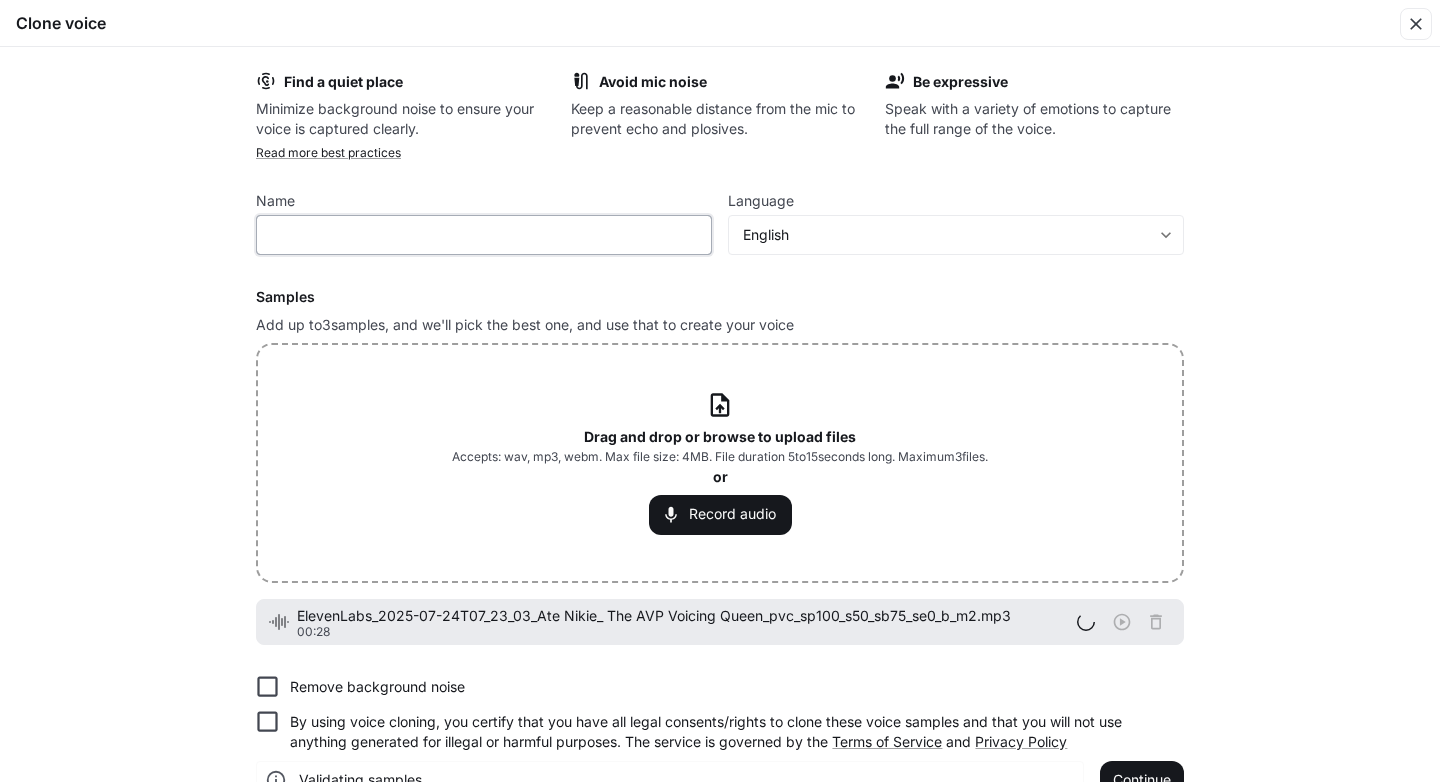 click at bounding box center (484, 235) 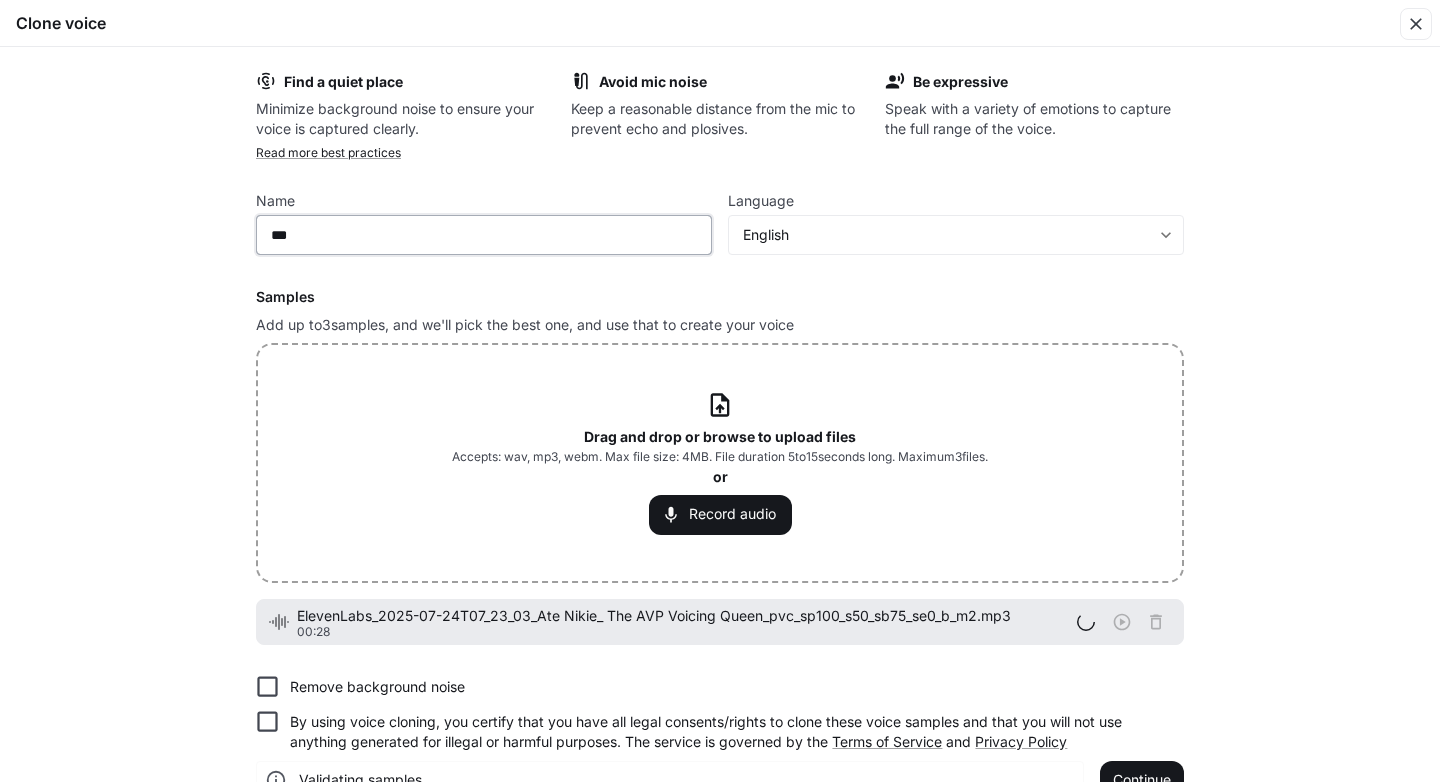 paste on "*********" 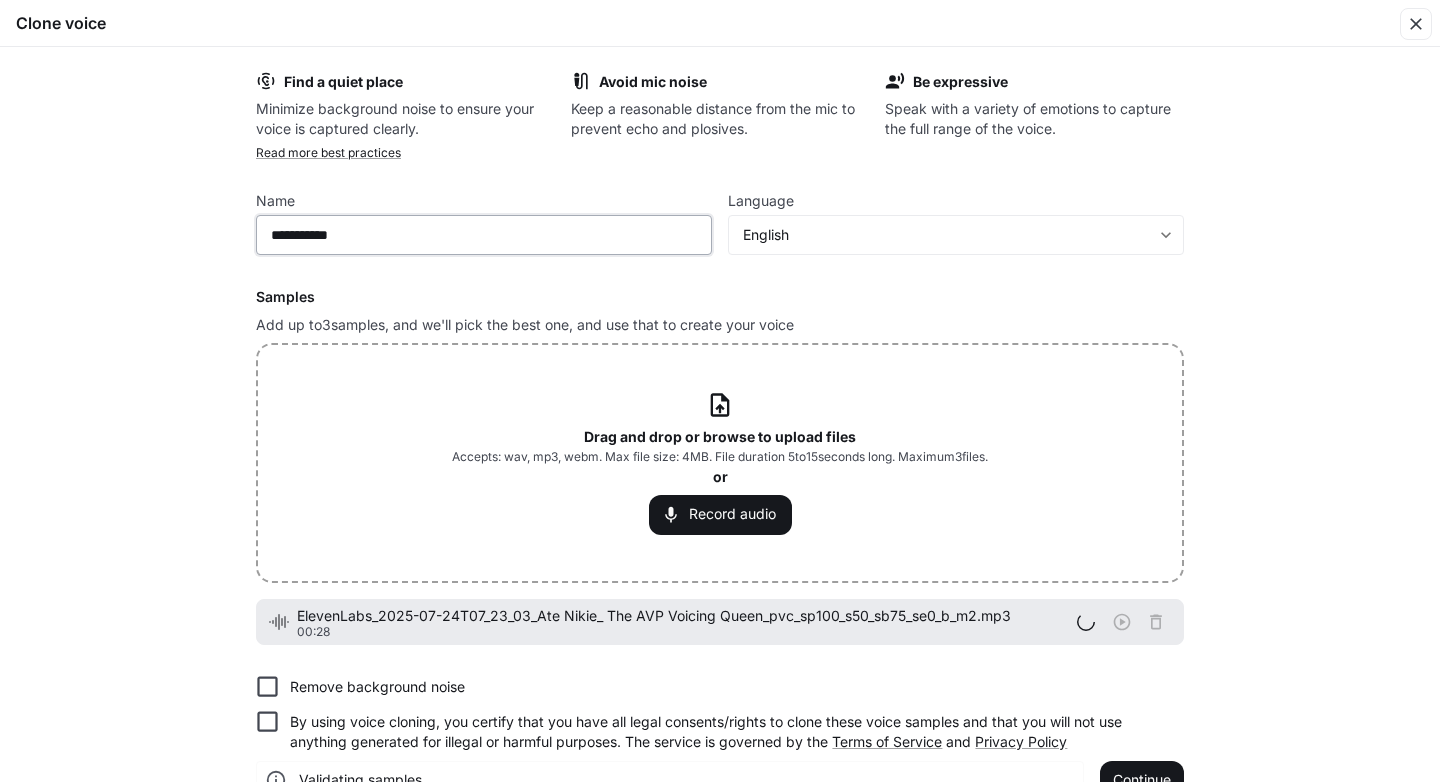 type on "**********" 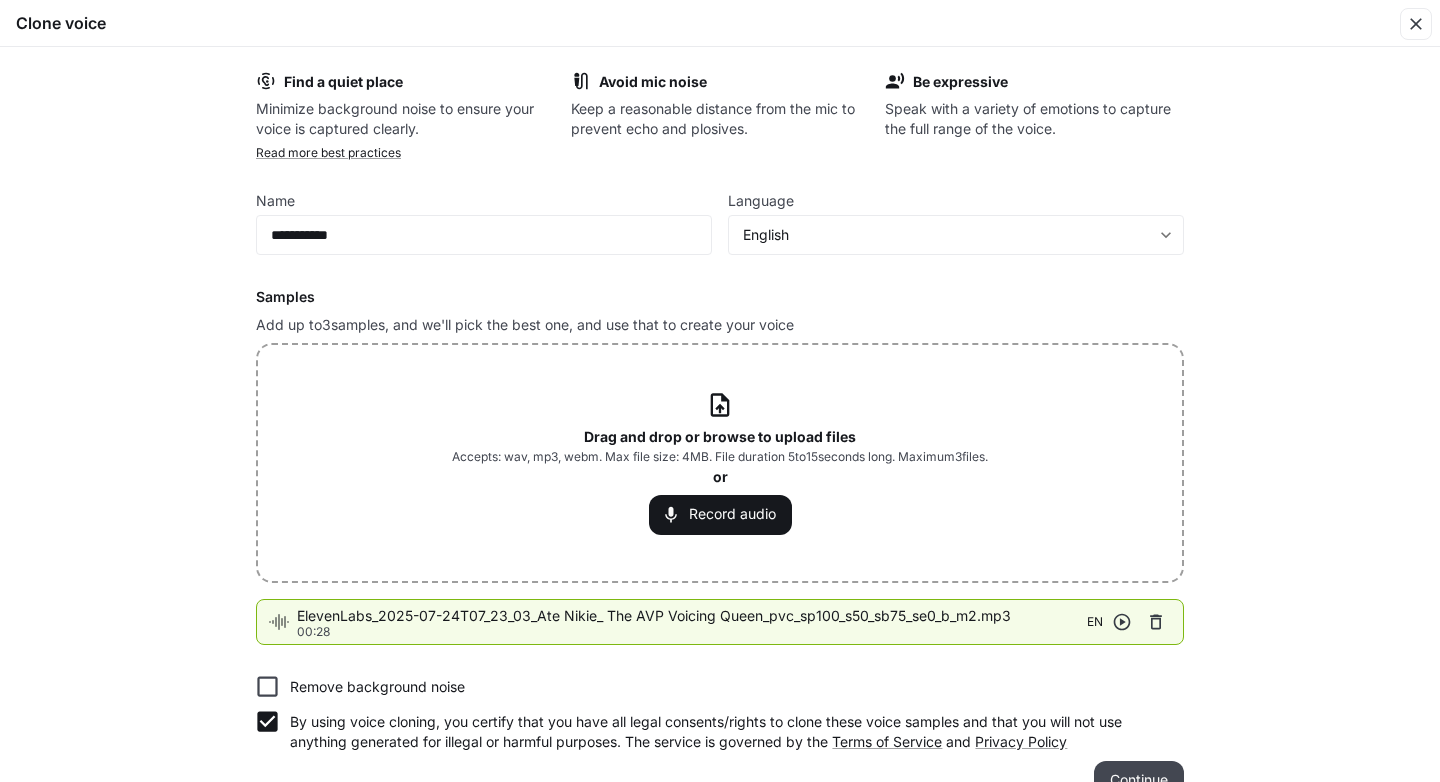 click on "Continue" at bounding box center (1139, 781) 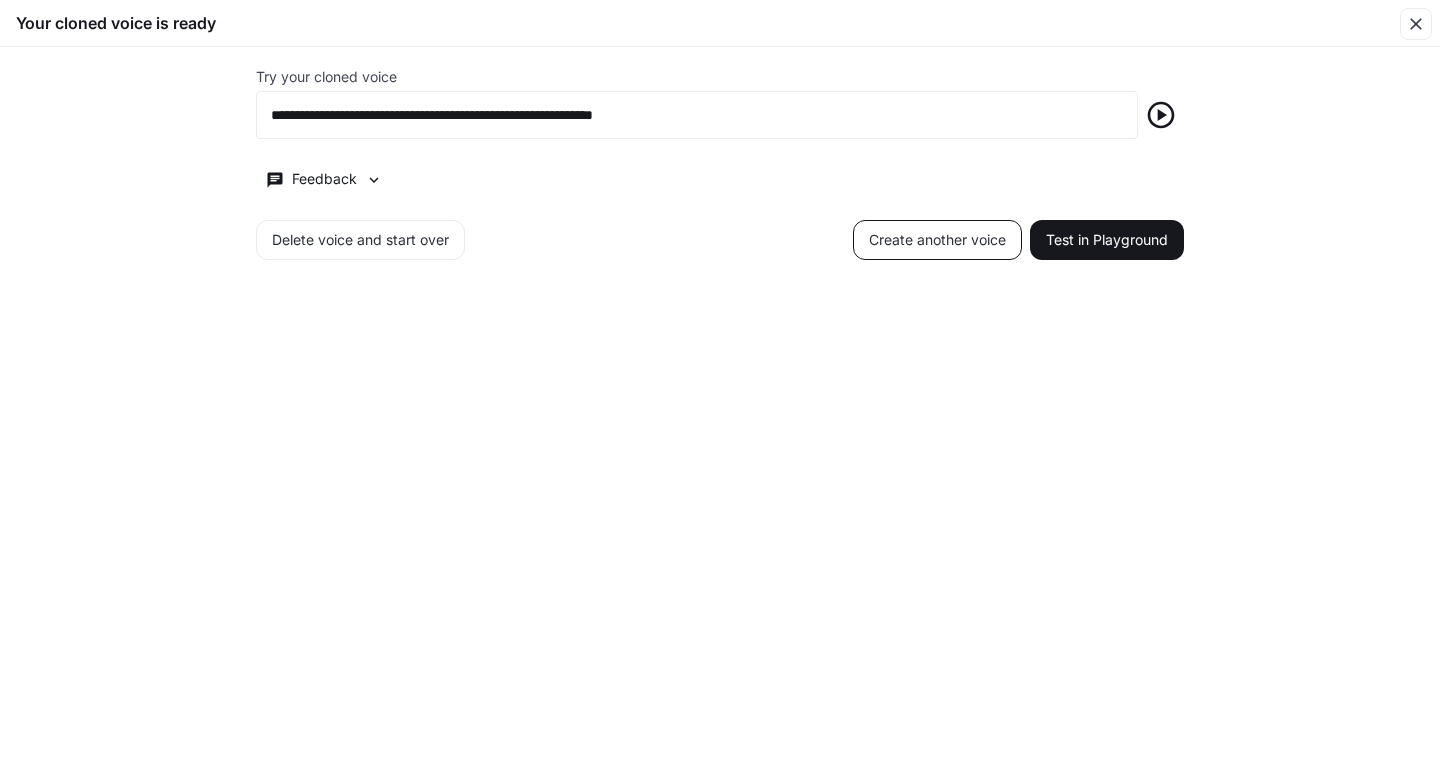 click on "Create another voice" at bounding box center [937, 240] 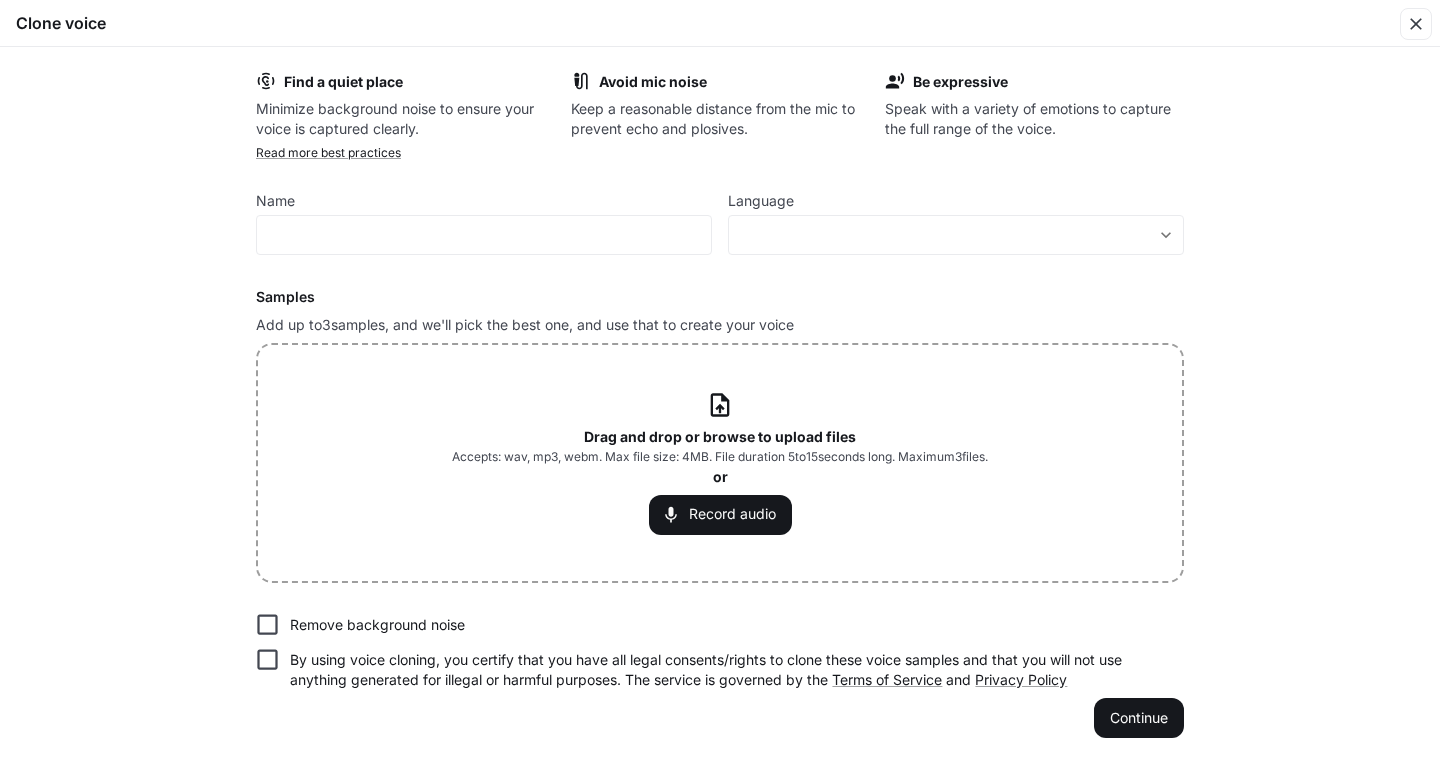 click on "Find a quiet place Minimize background noise to ensure your voice is captured clearly. Avoid mic noise Keep a reasonable distance from the mic to prevent echo and plosives. Be expressive Speak with a variety of emotions to capture the full range of the voice. Read more best practices Name ​ Language ​ ​ Samples Add up to  3  samples, and we'll pick the best one, and use that to create your voice Drag and drop or browse to upload files Accepts: wav, mp3, webm. Max file size: 4MB. File duration   5  to  15  seconds long. Maximum  3  files. or Record audio Remove background noise By using voice cloning, you certify that you have all legal consents/rights to clone these voice samples and that you will not use anything generated for illegal or harmful purposes. The service is governed by the   Terms of Service   and   Privacy Policy Continue" at bounding box center (720, 404) 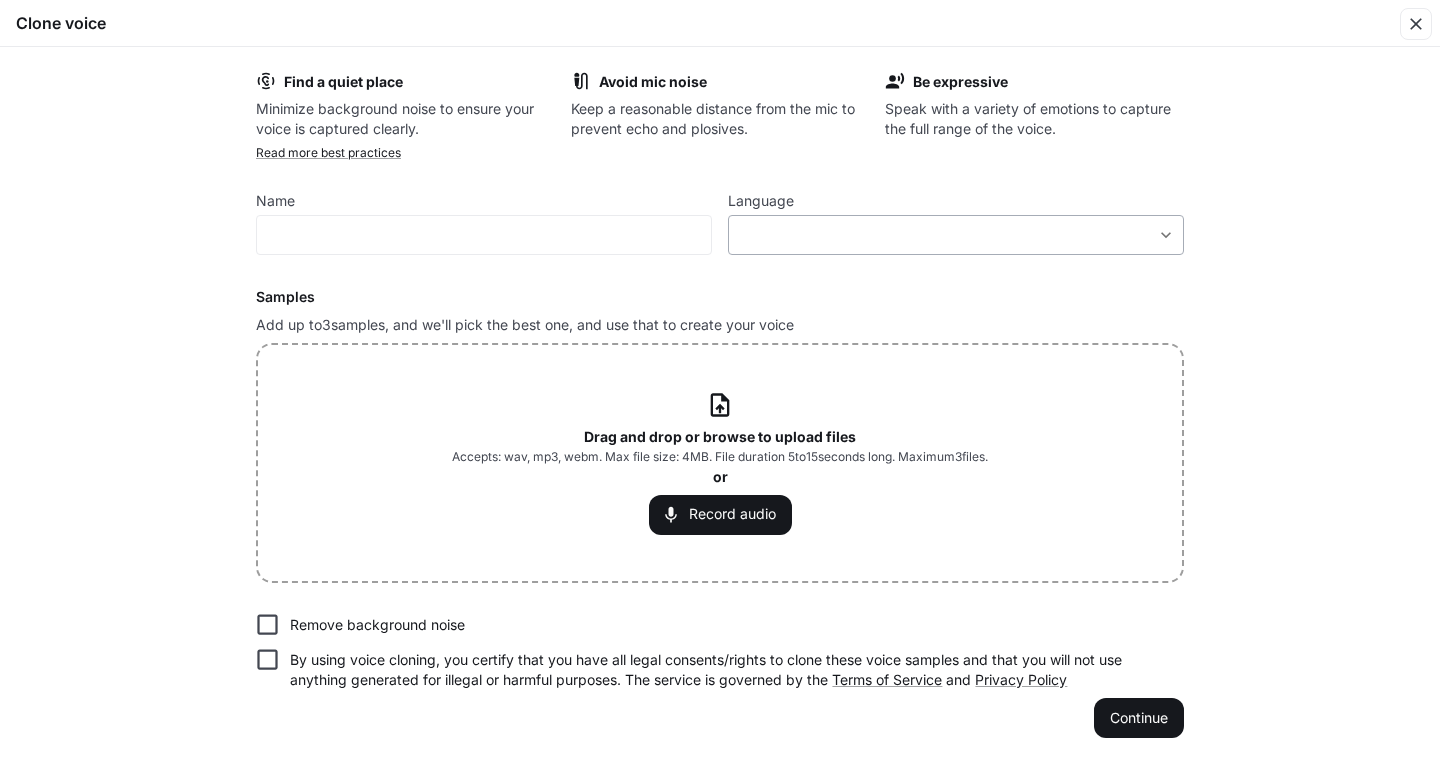click on "​ ​" at bounding box center [956, 235] 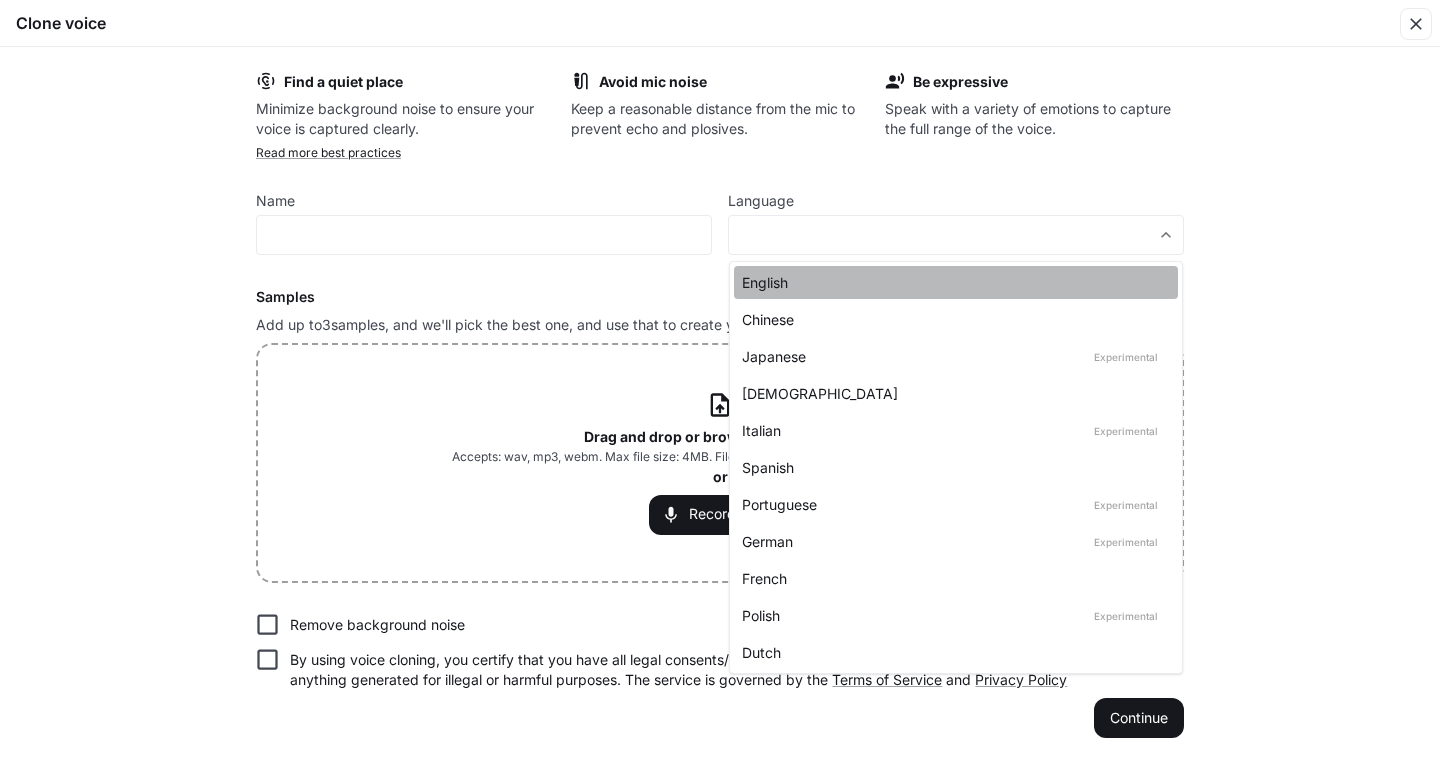 click on "English" at bounding box center (952, 282) 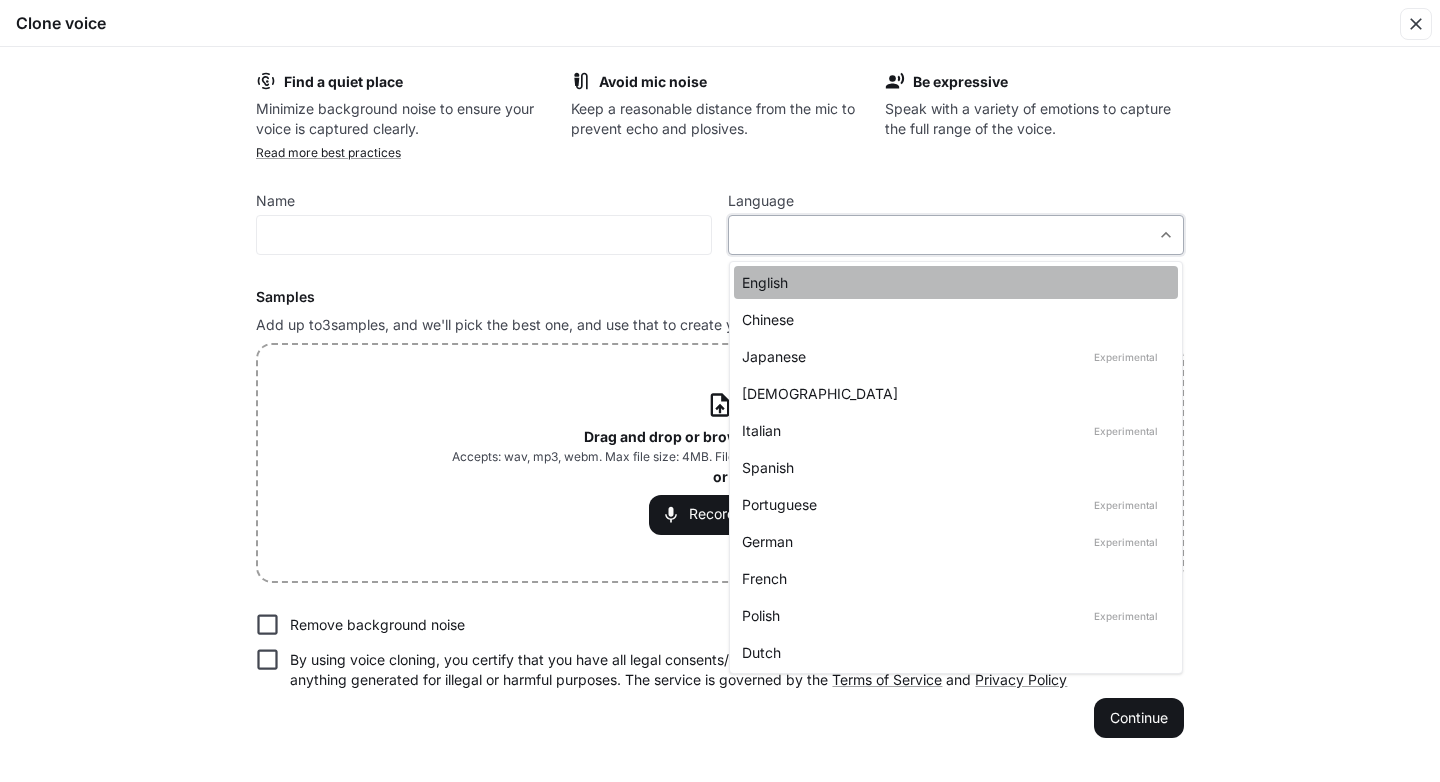 type on "*****" 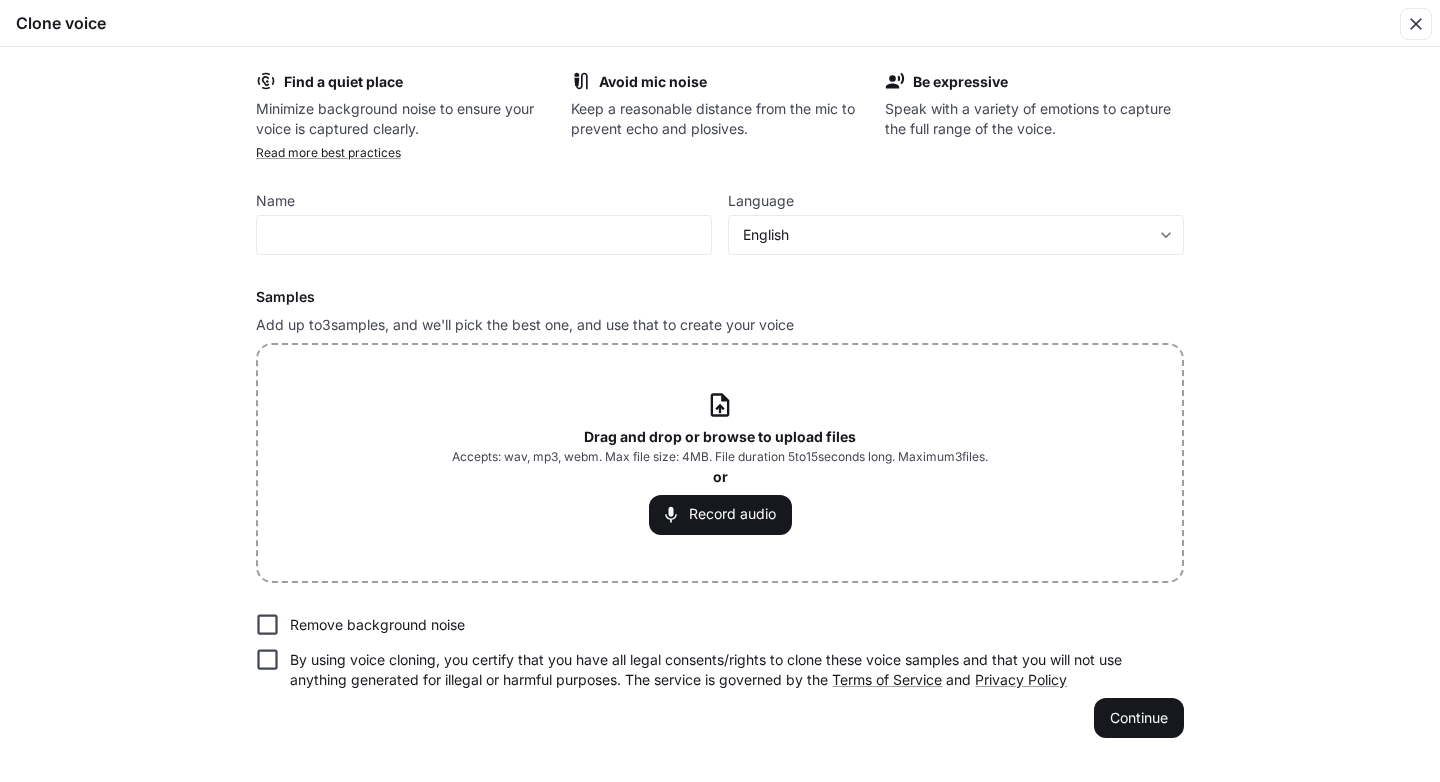 click on "Accepts: wav, mp3, webm. Max file size: 4MB. File duration   5  to  15  seconds long. Maximum  3  files." at bounding box center [720, 457] 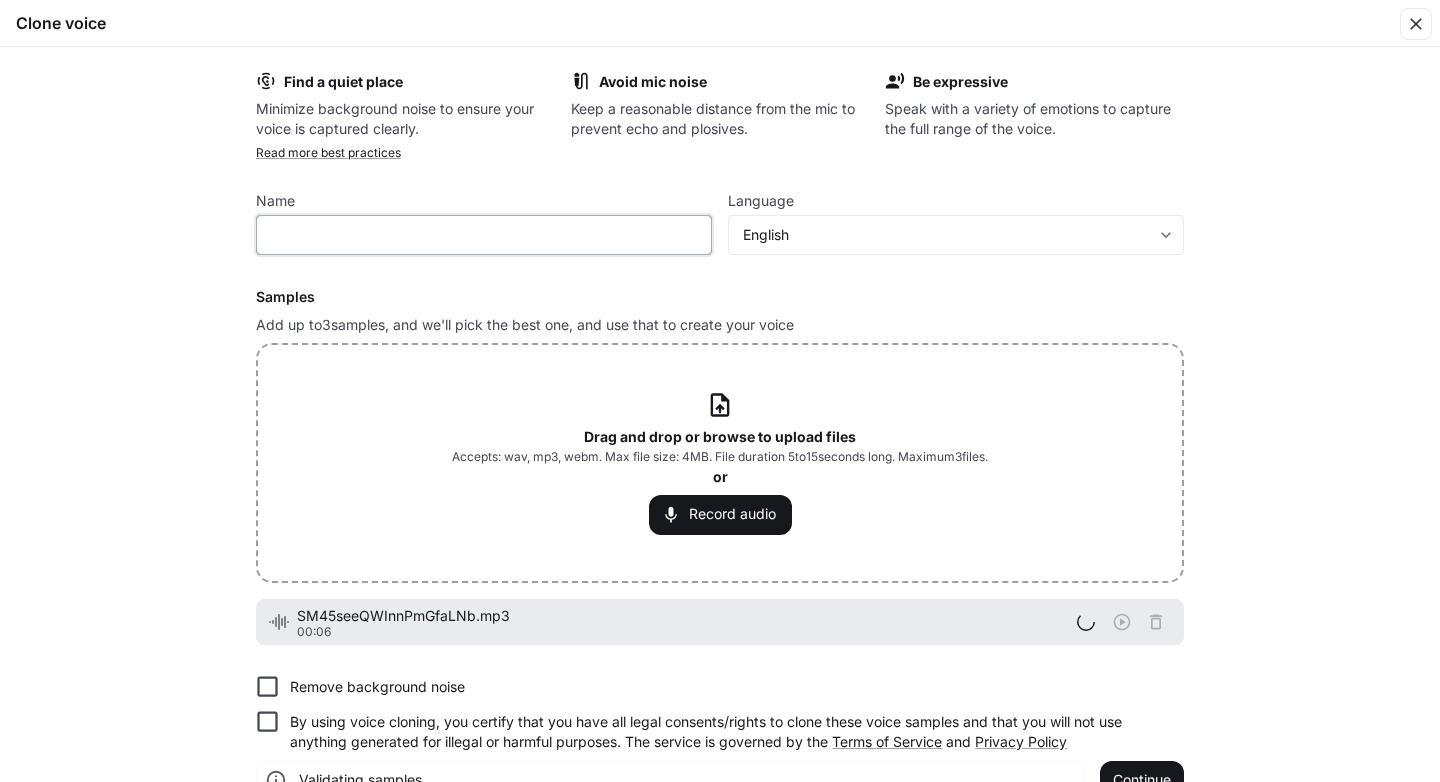click at bounding box center (484, 235) 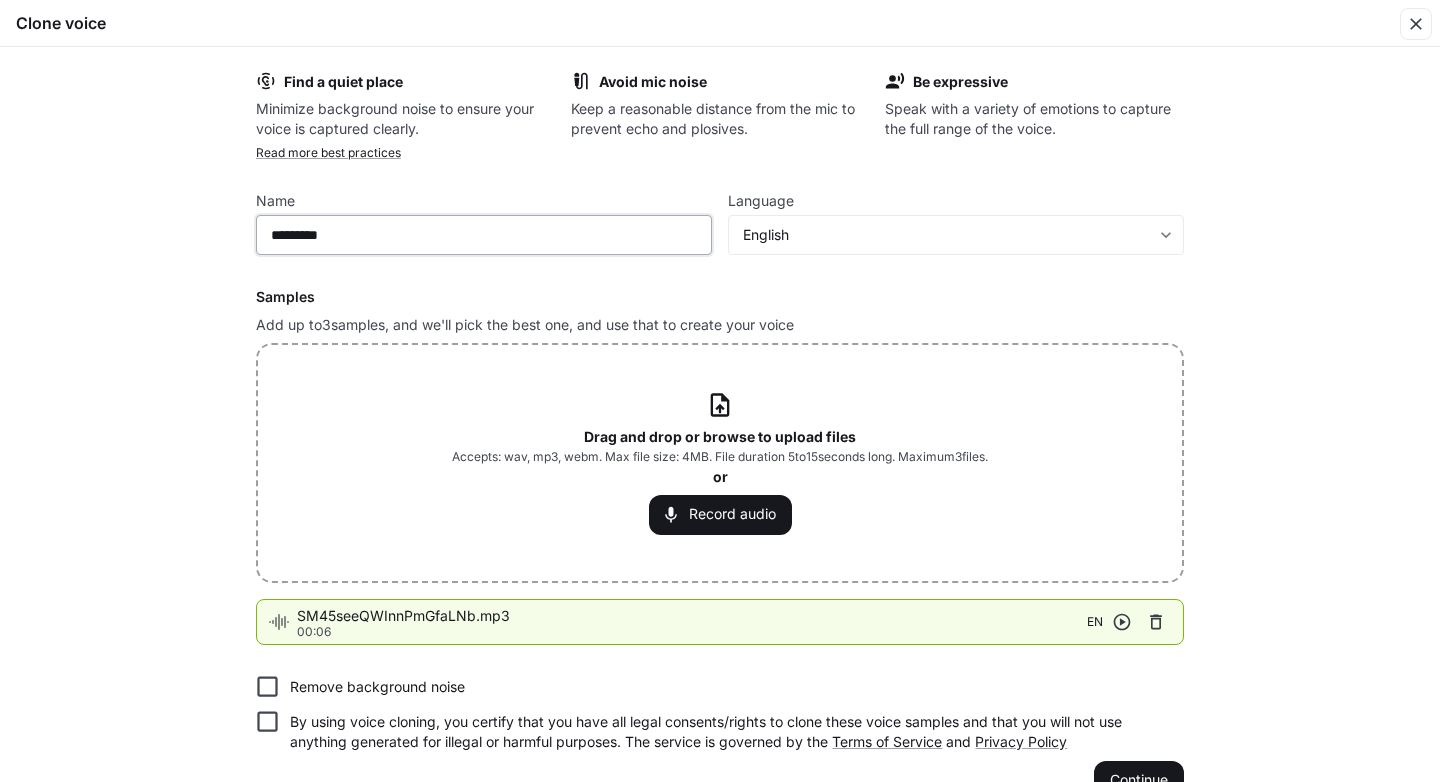 type on "*********" 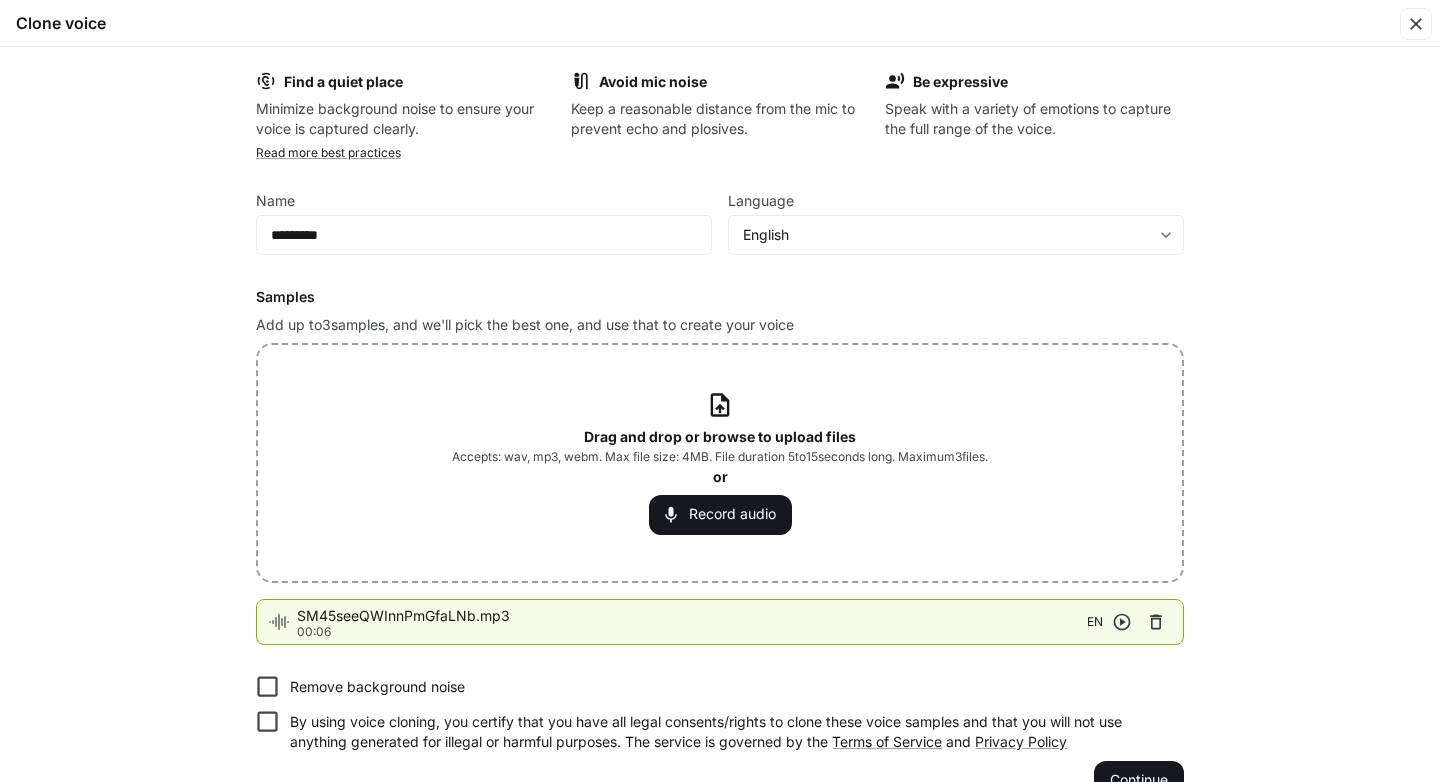 click on "Samples" at bounding box center [720, 297] 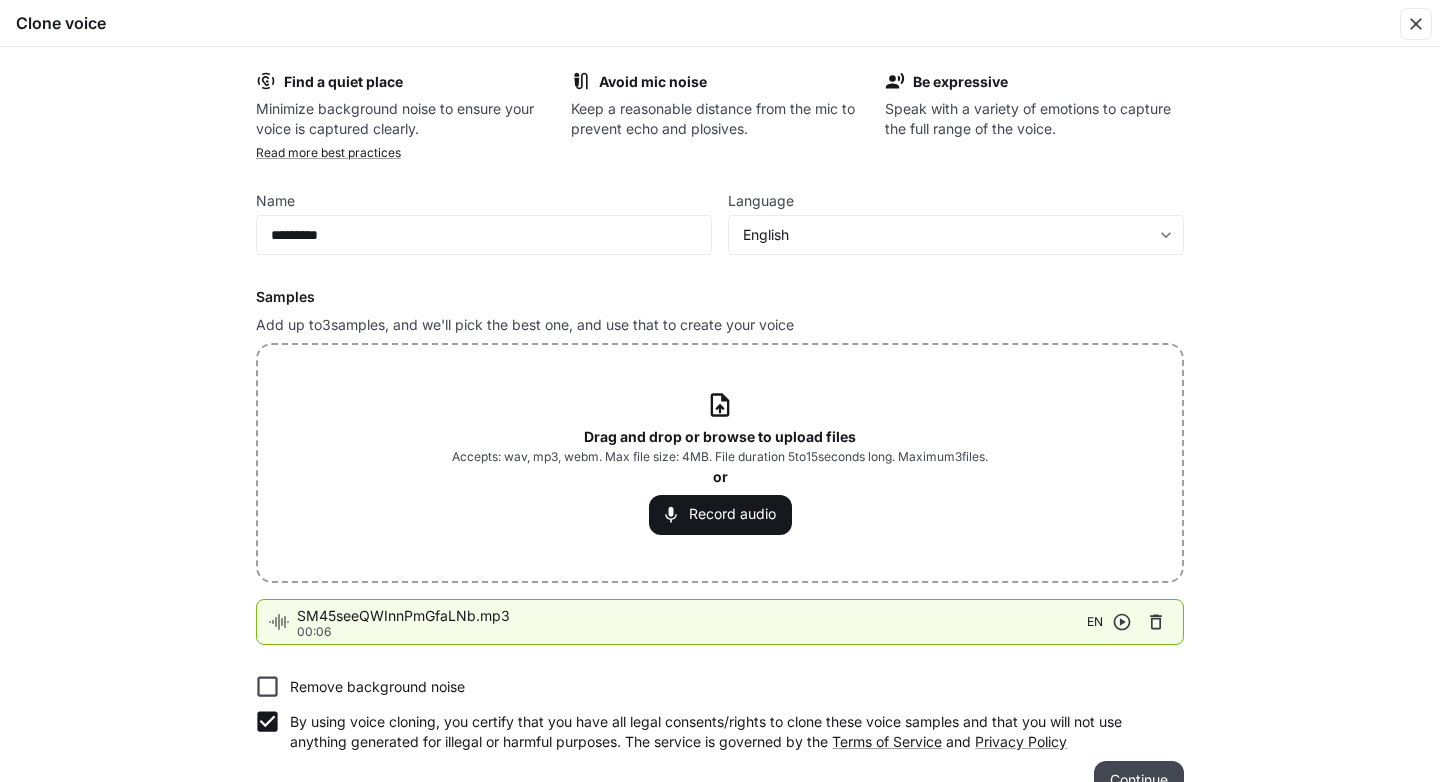 click on "Continue" at bounding box center [1139, 781] 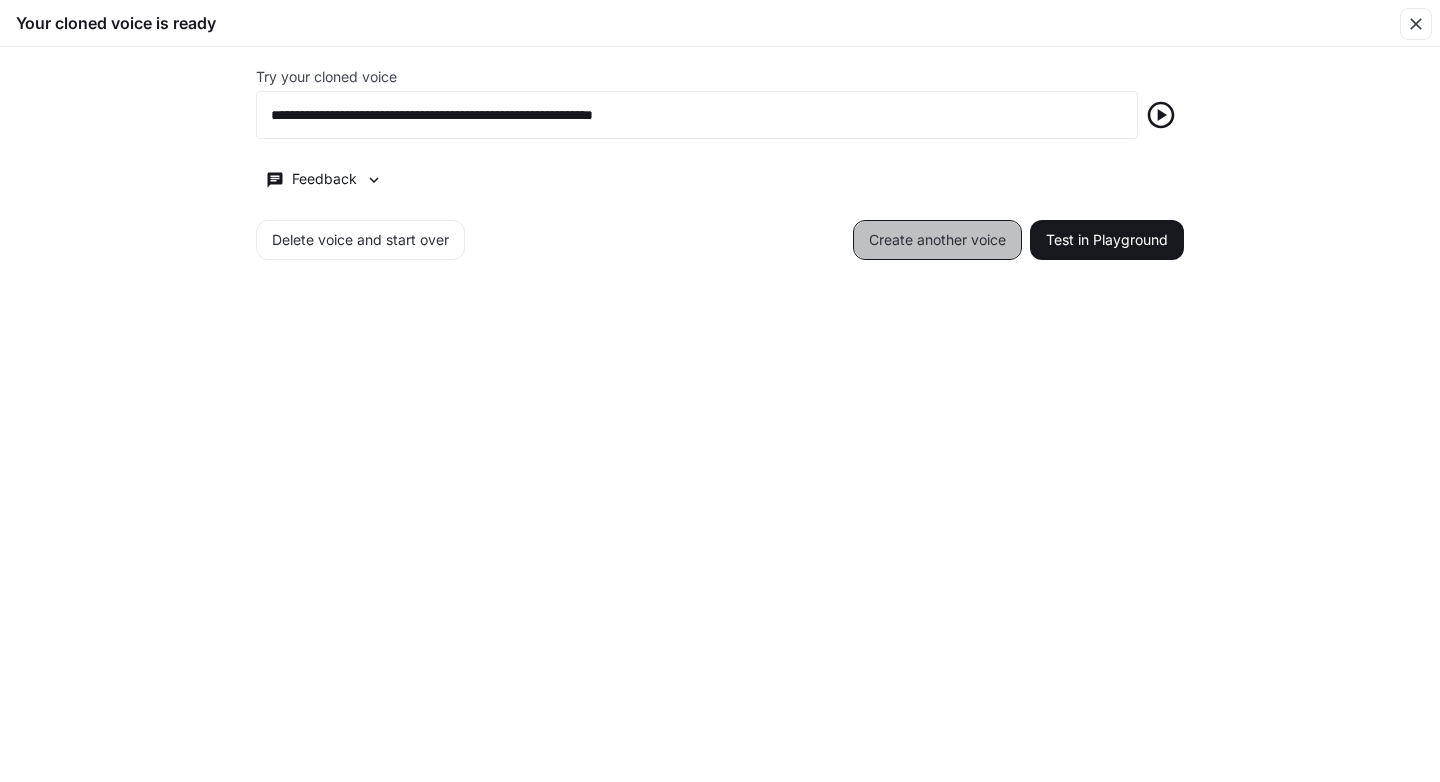 click on "Create another voice" at bounding box center [937, 240] 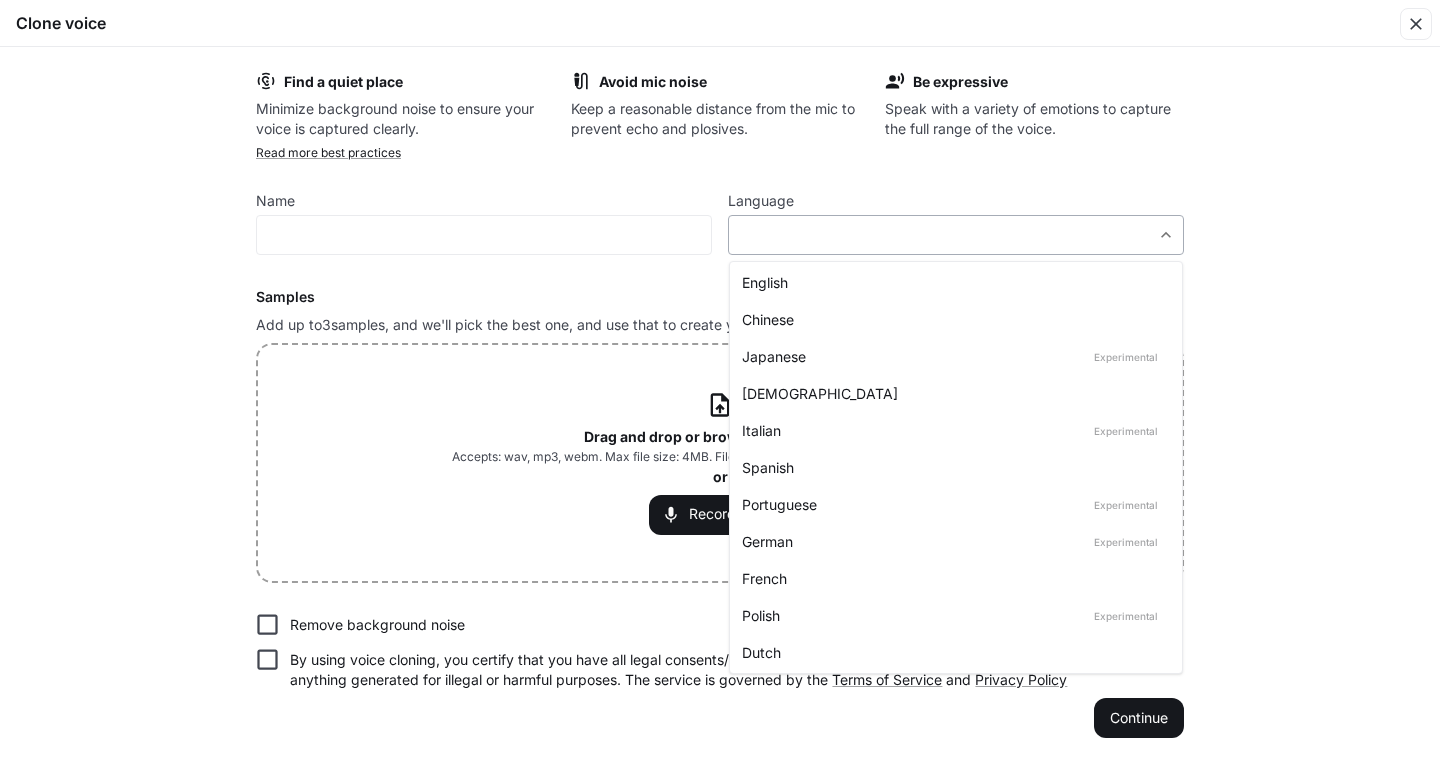 click on "**********" at bounding box center [720, 390] 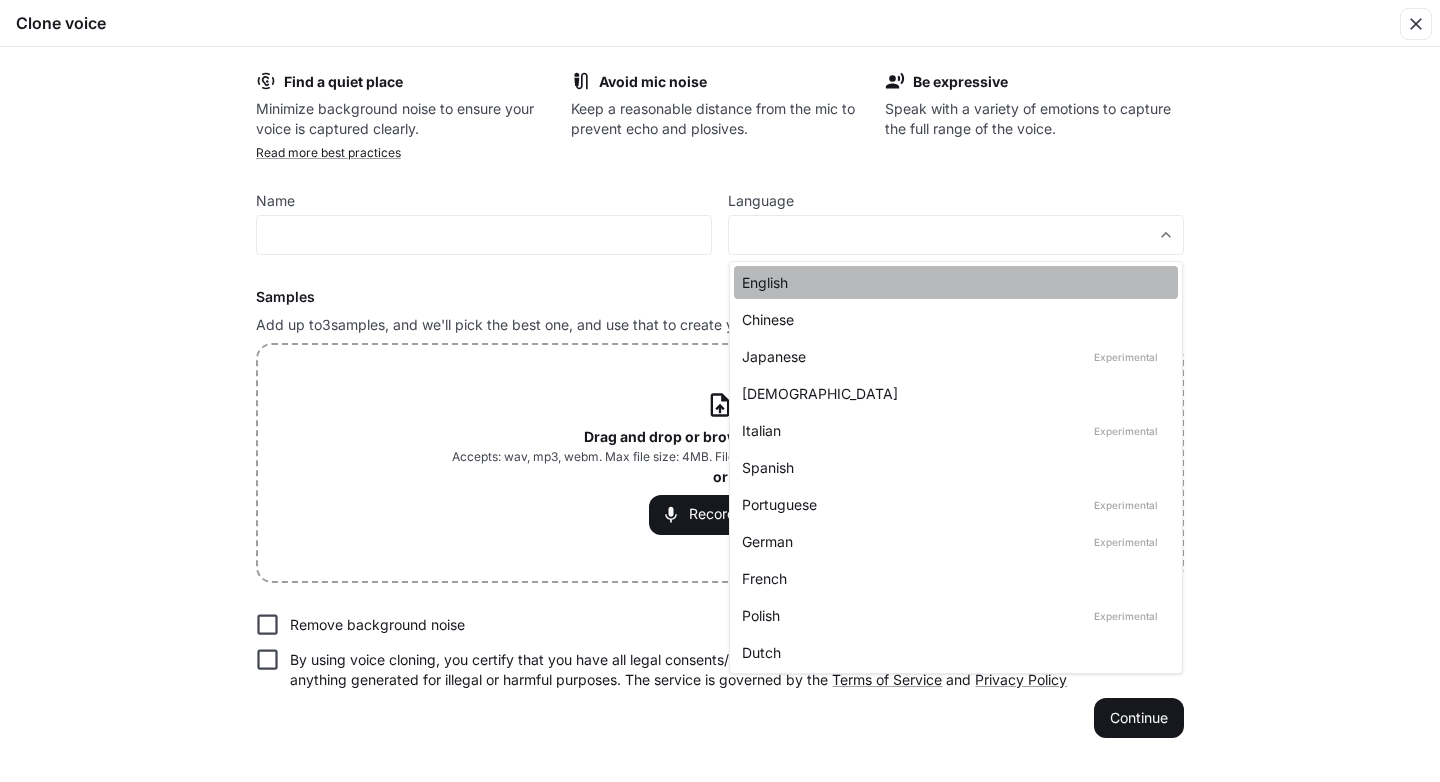 click on "English" at bounding box center (952, 282) 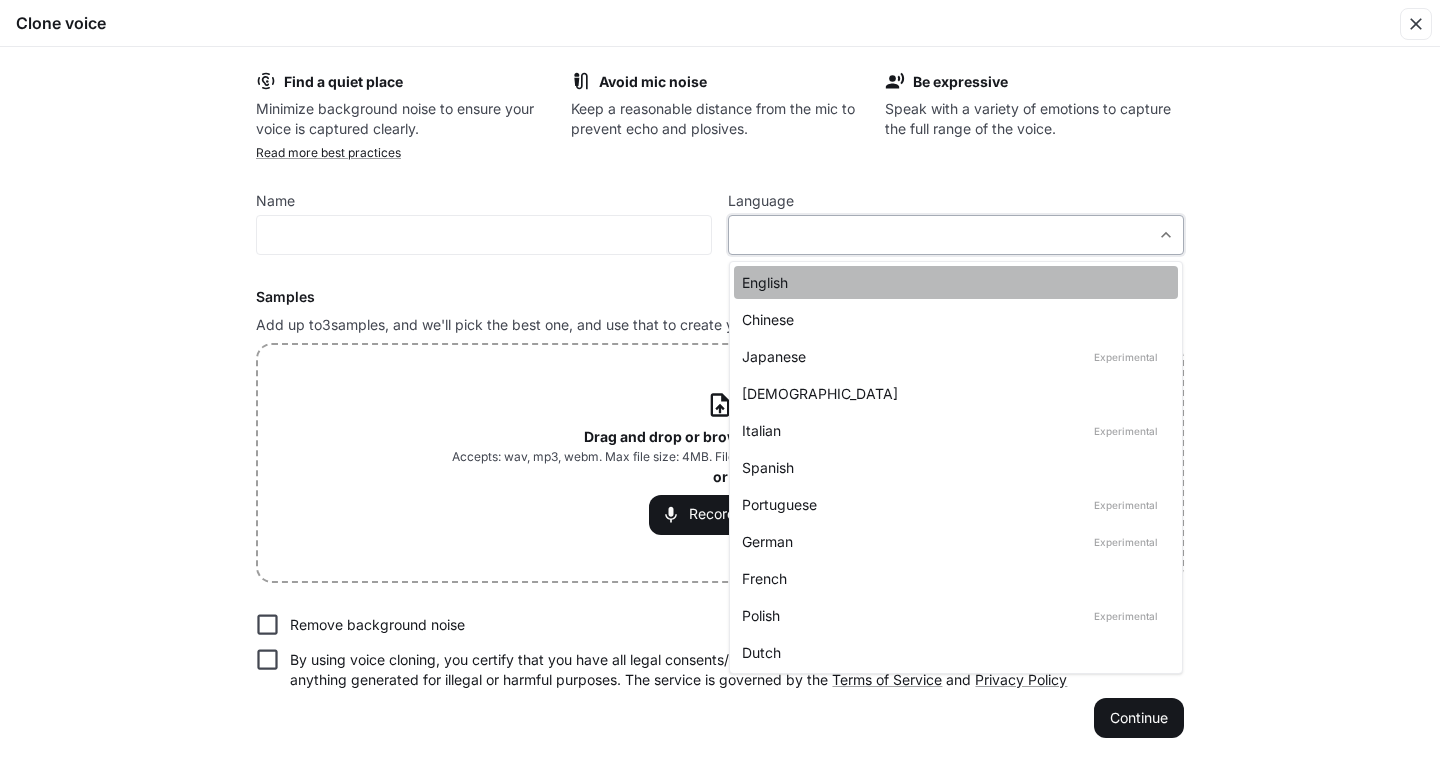 type on "*****" 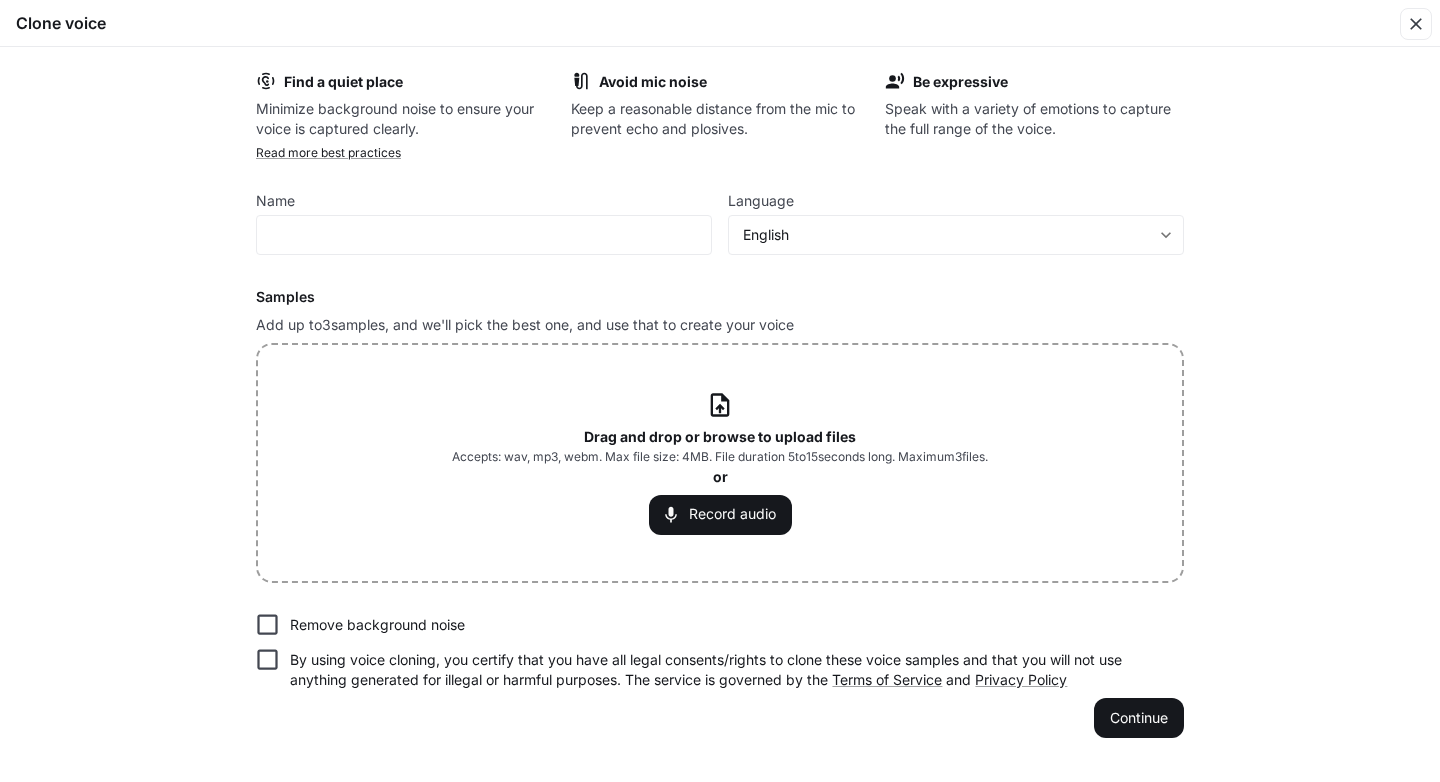 click on "Drag and drop or browse to upload files" at bounding box center [720, 436] 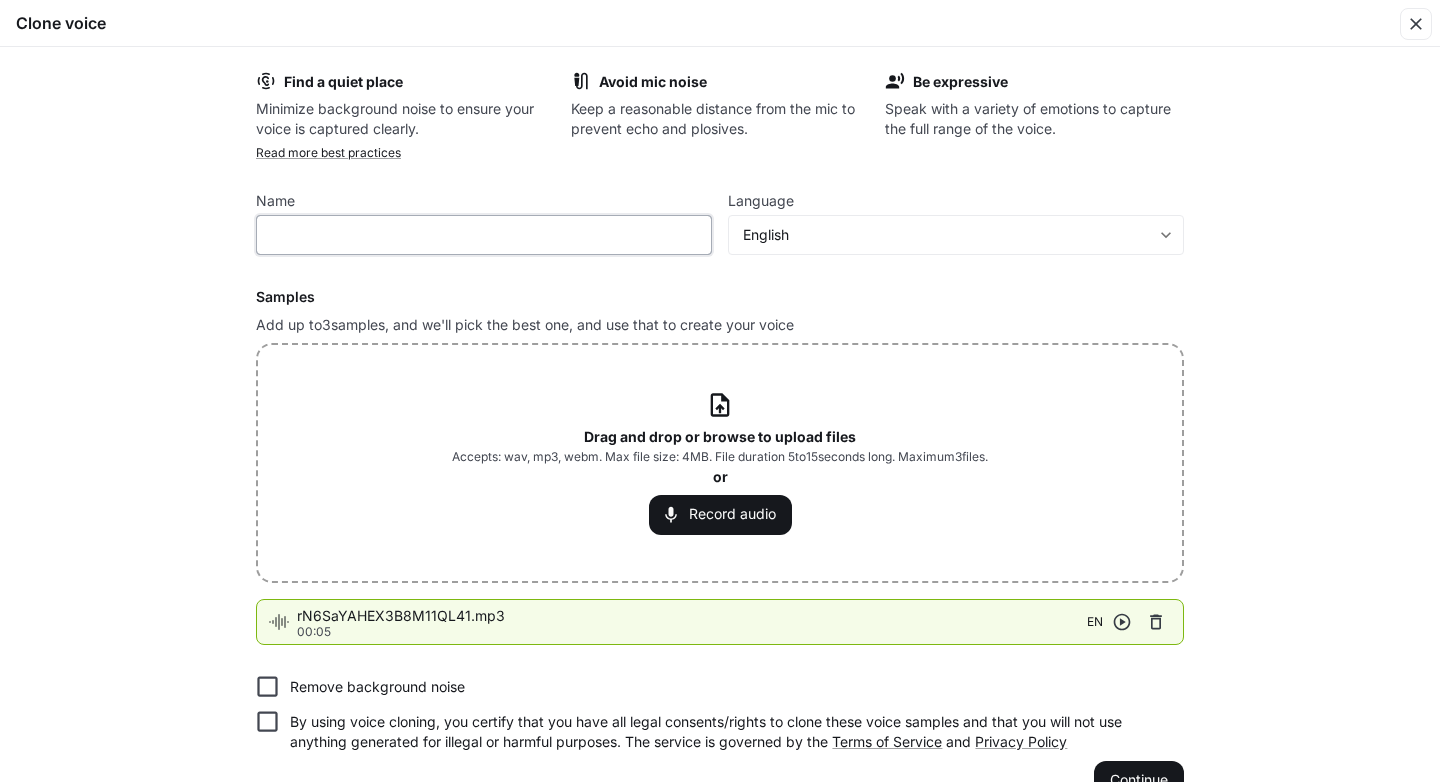 click at bounding box center [484, 235] 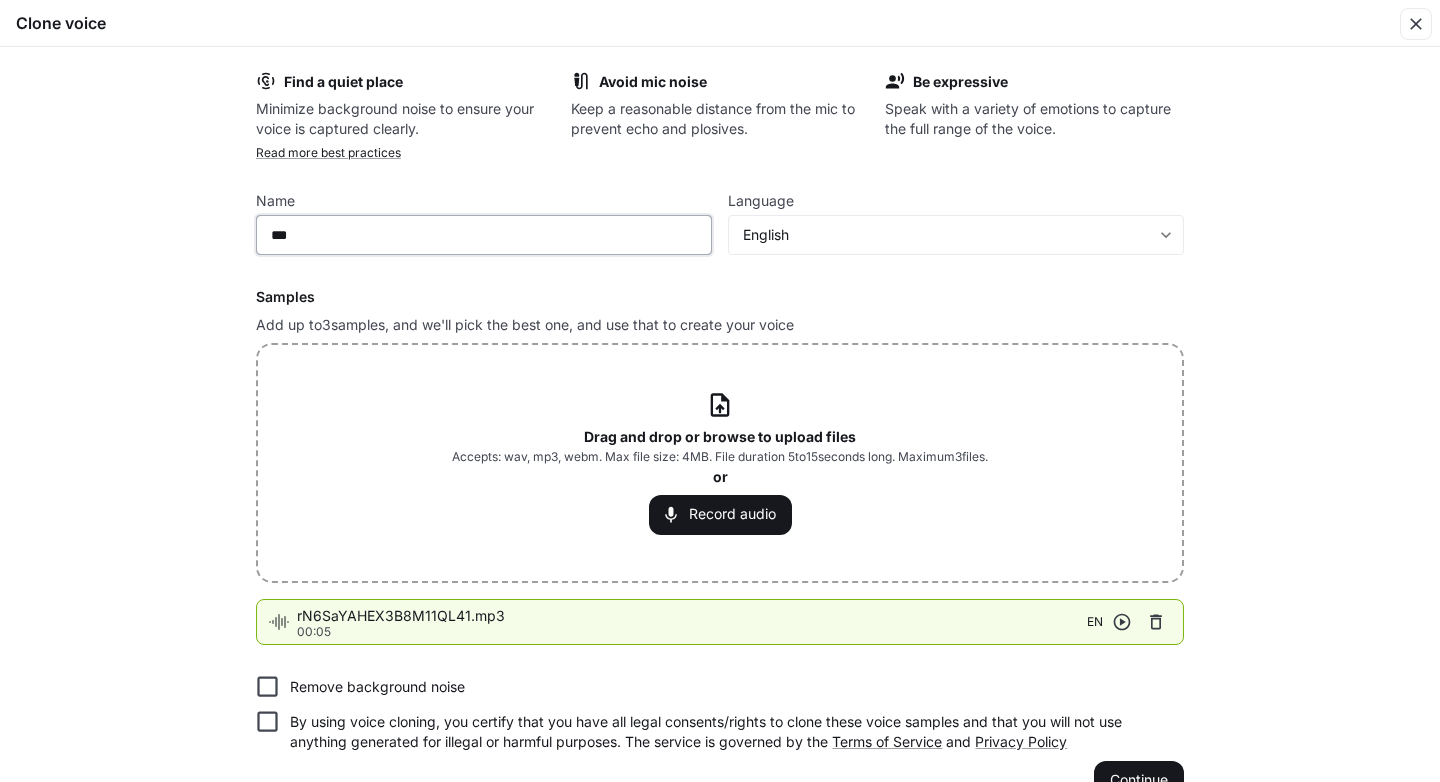 paste on "*****" 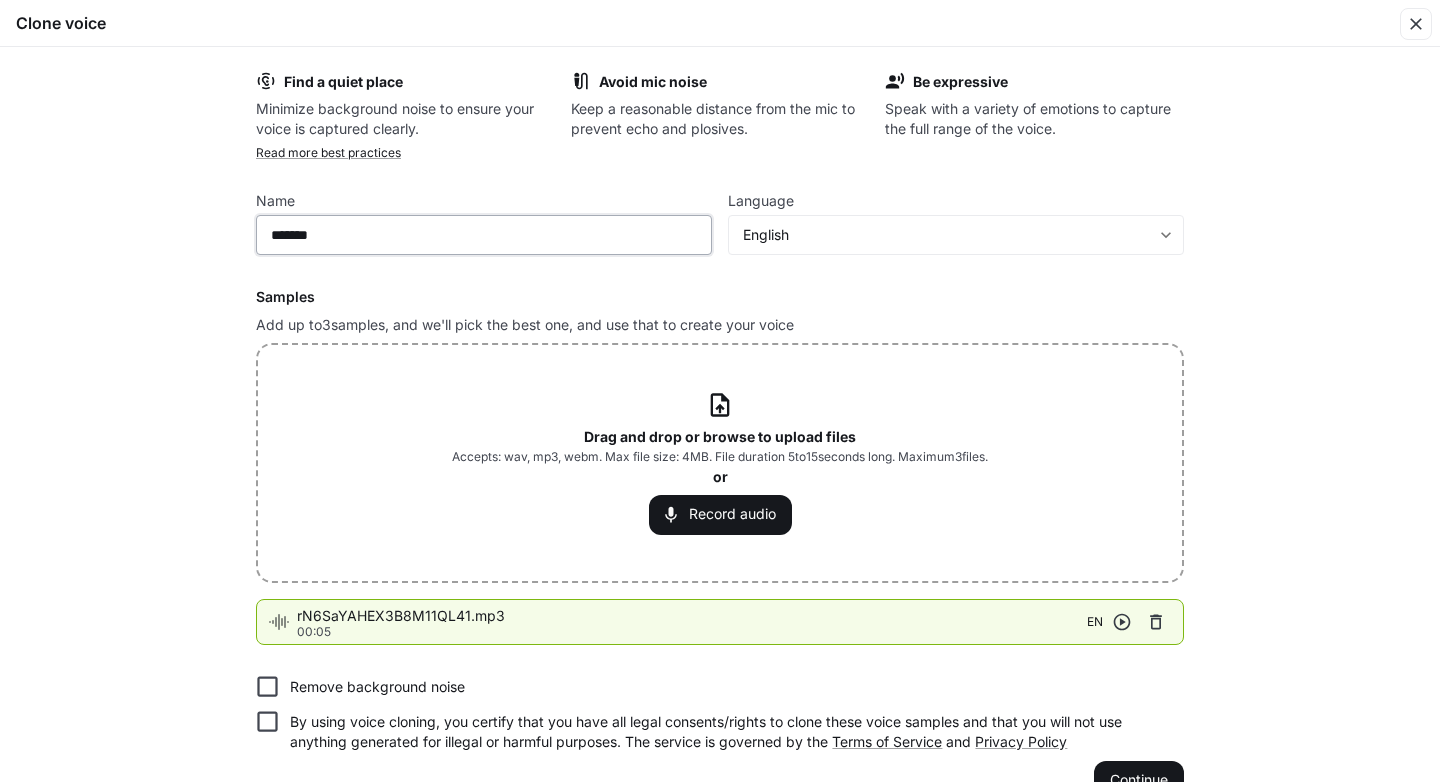 type on "*******" 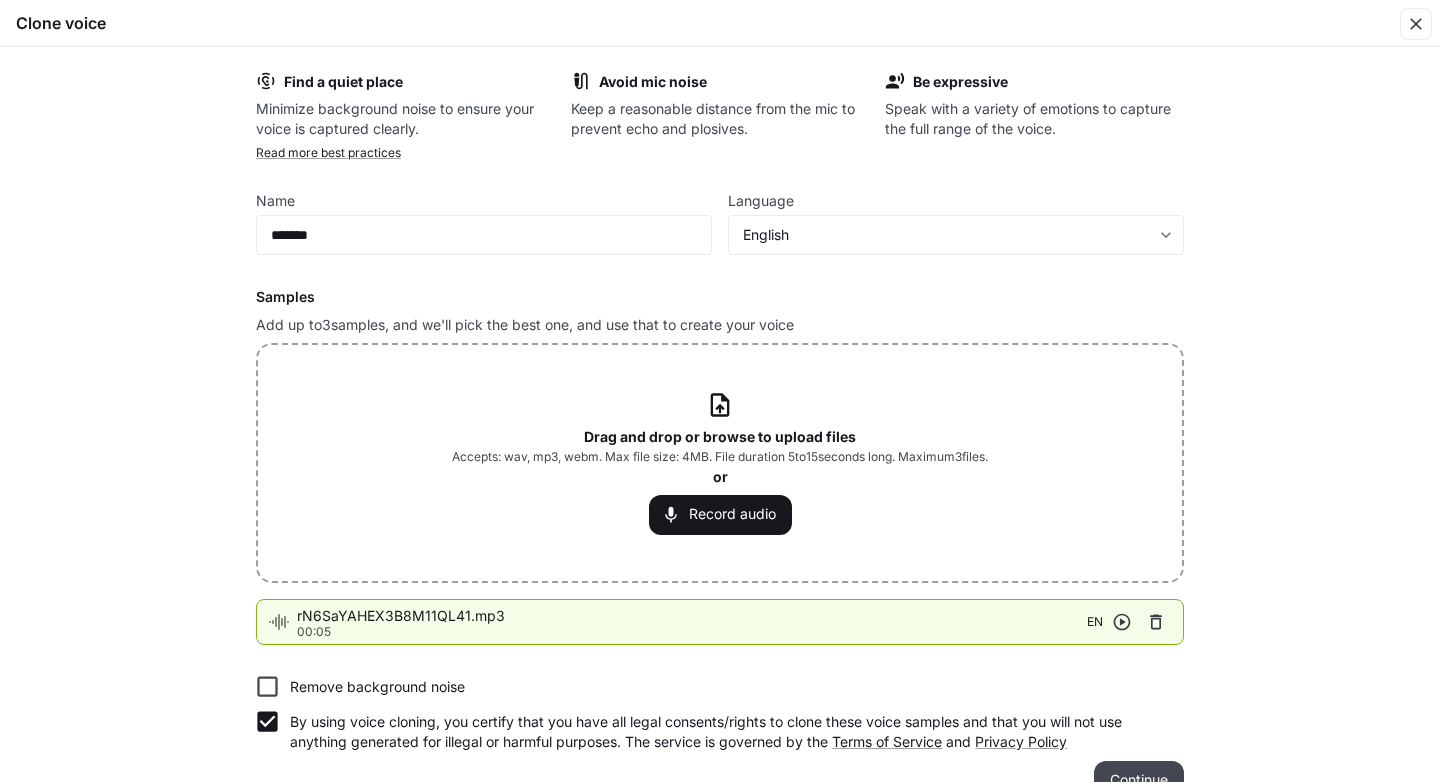 click on "Continue" at bounding box center [1139, 781] 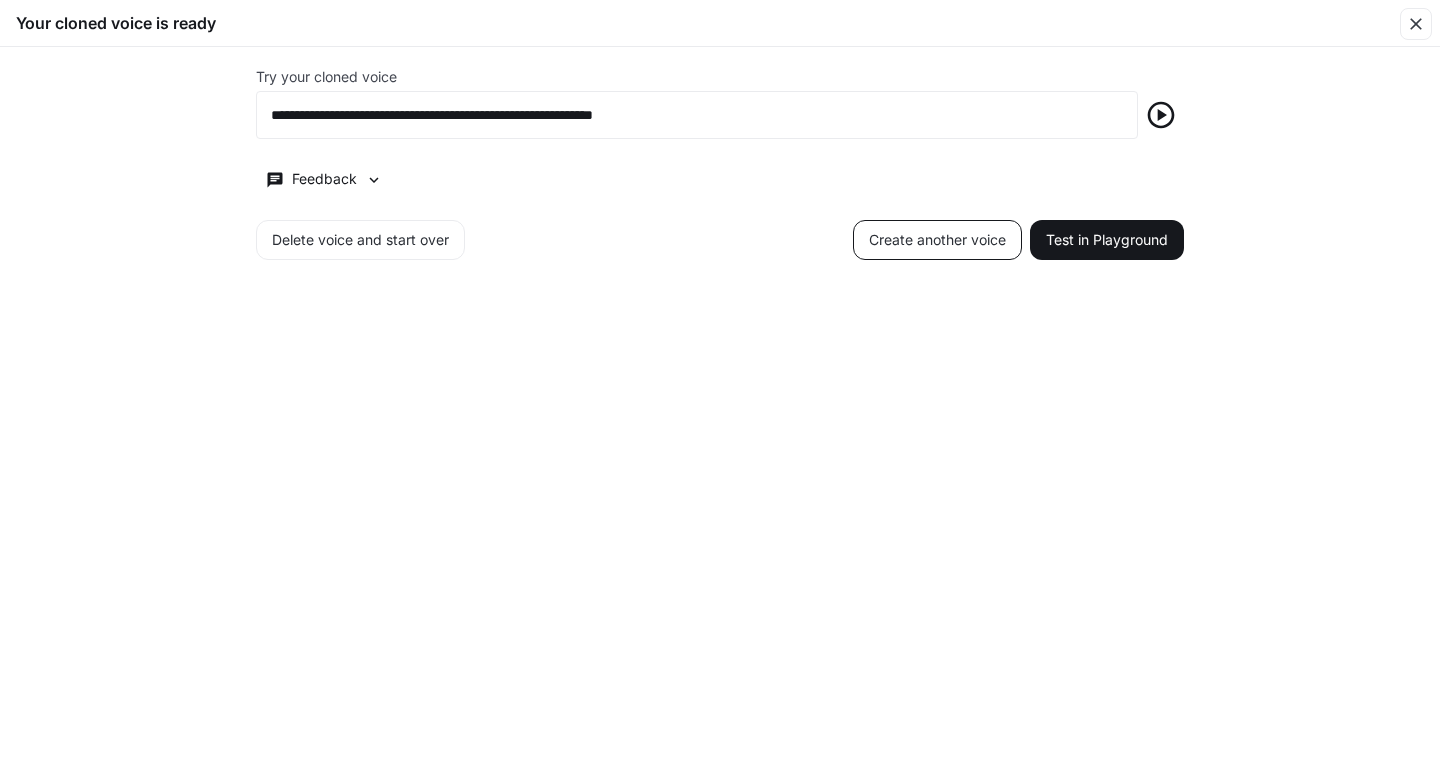 click on "Create another voice" at bounding box center [937, 240] 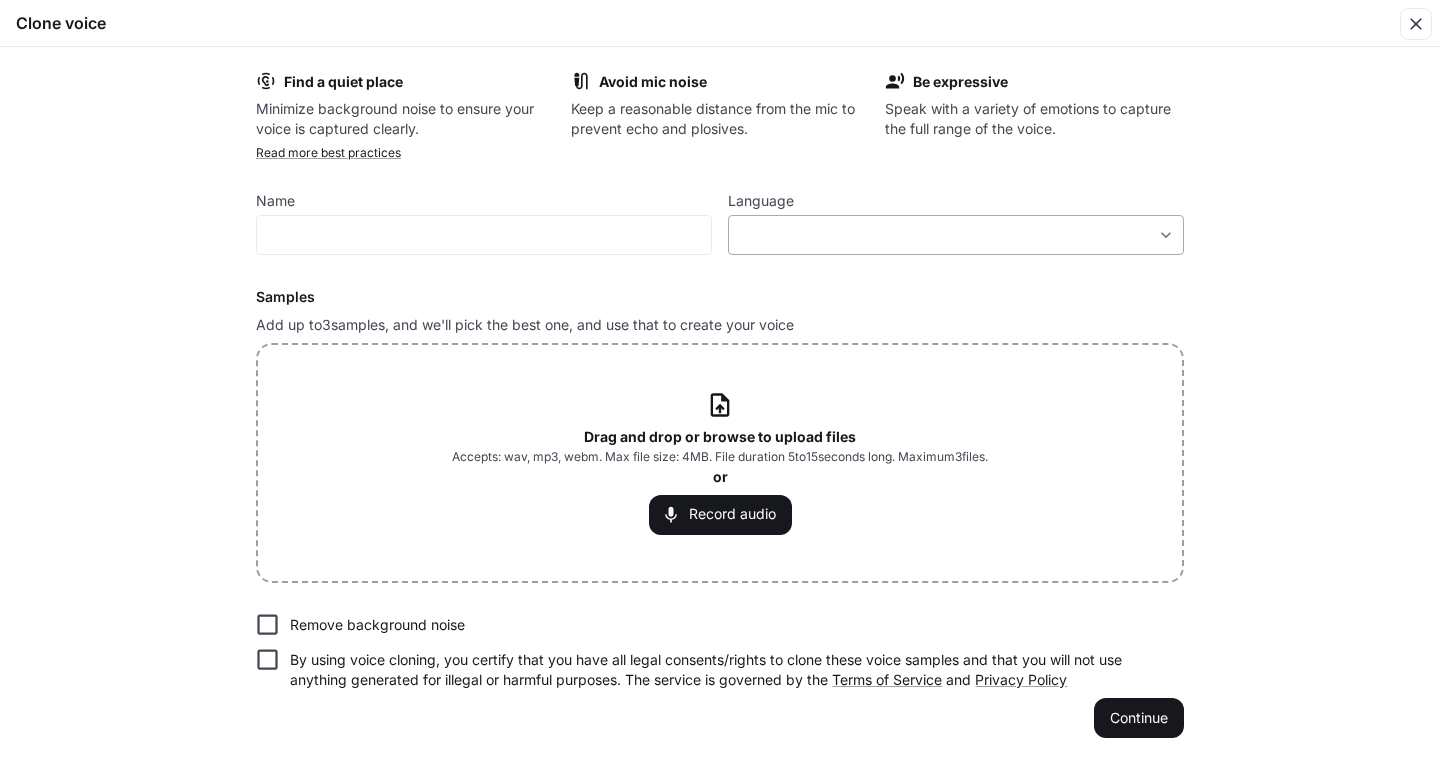 click on "**********" at bounding box center (720, 390) 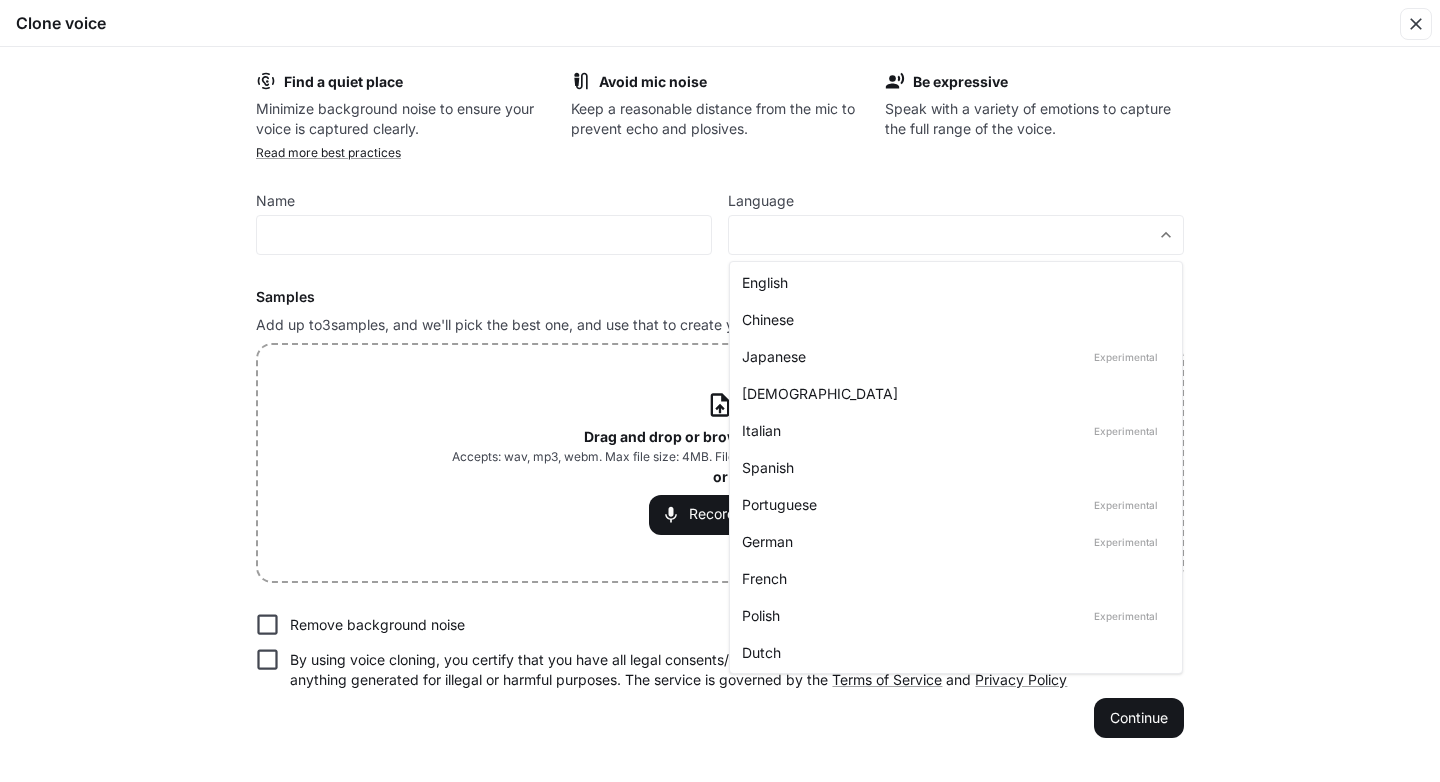 click on "English" at bounding box center (952, 282) 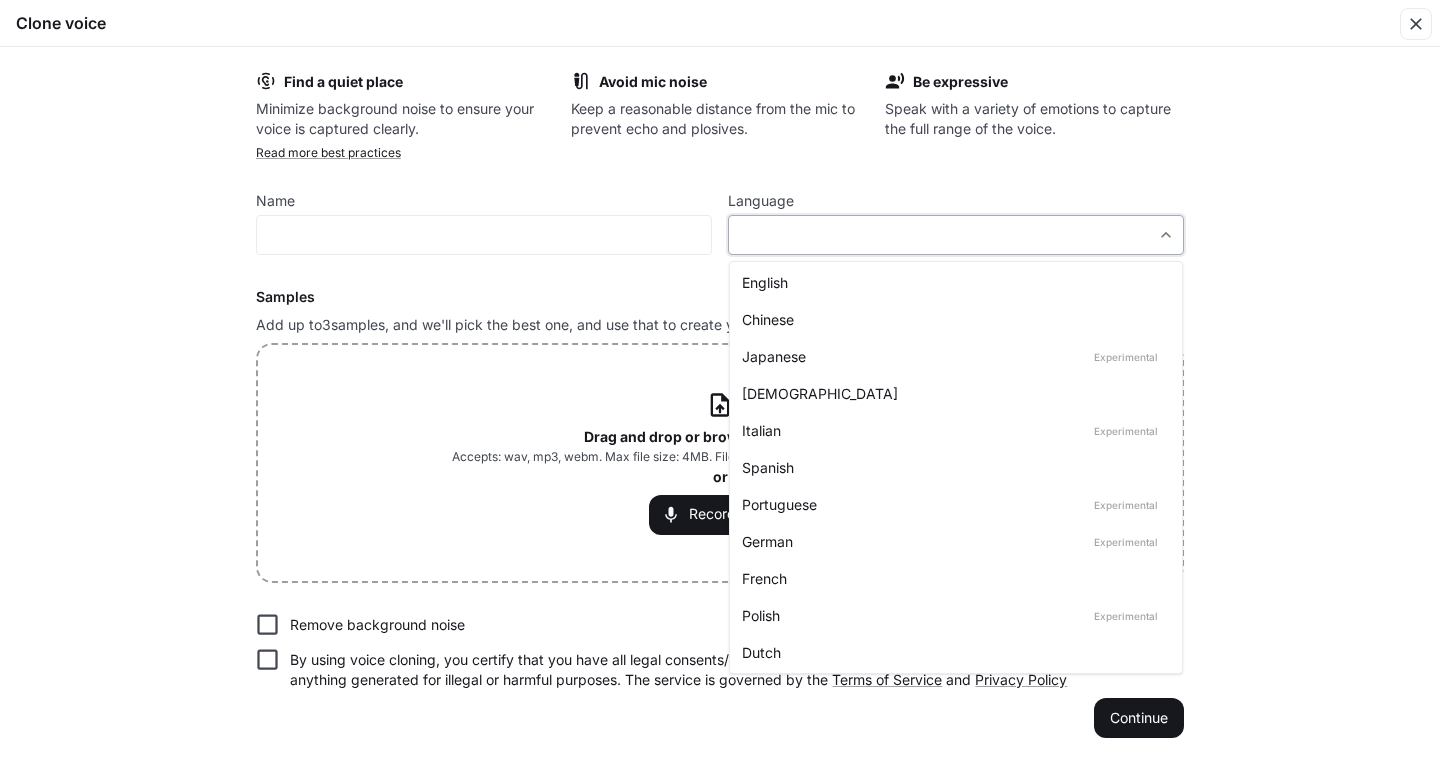 type on "*****" 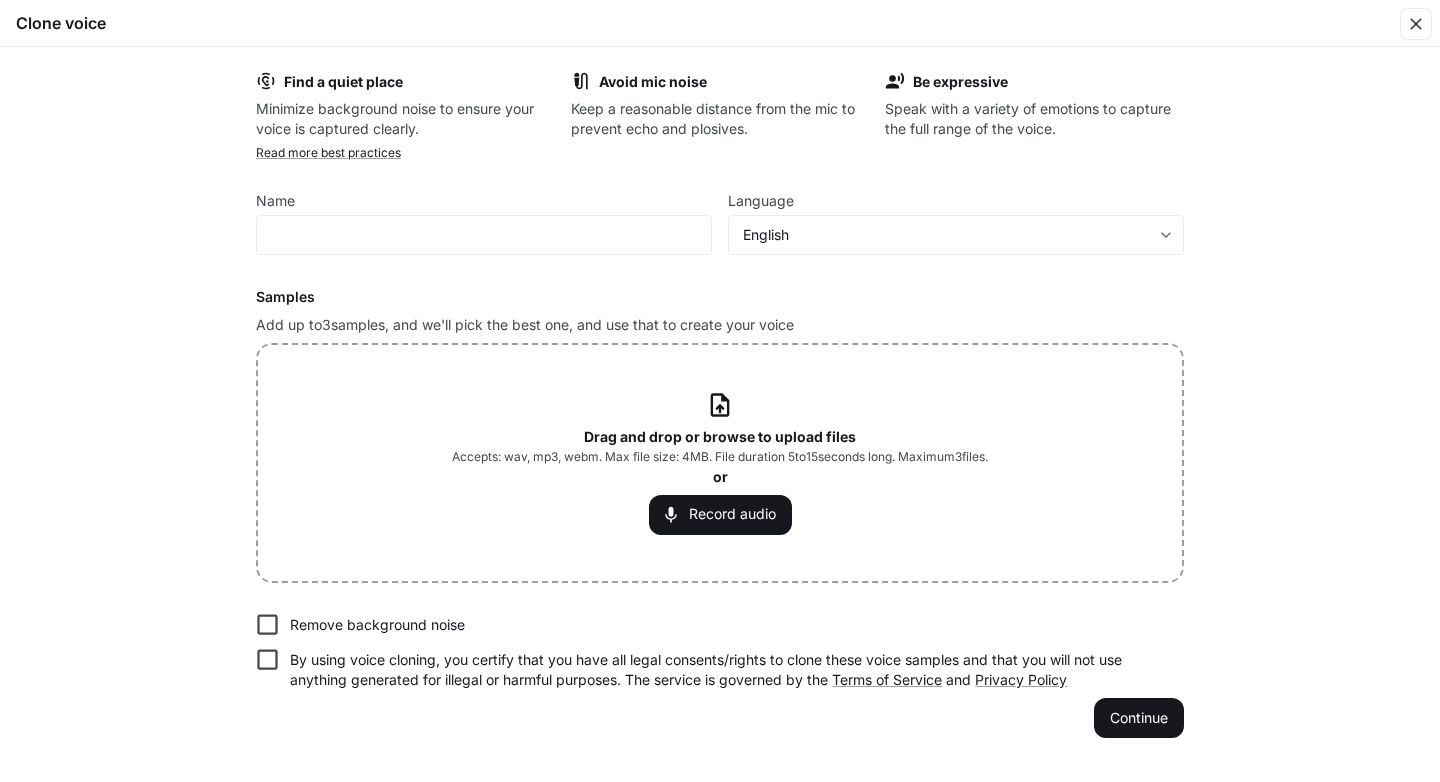 click on "Drag and drop or browse to upload files" at bounding box center (720, 436) 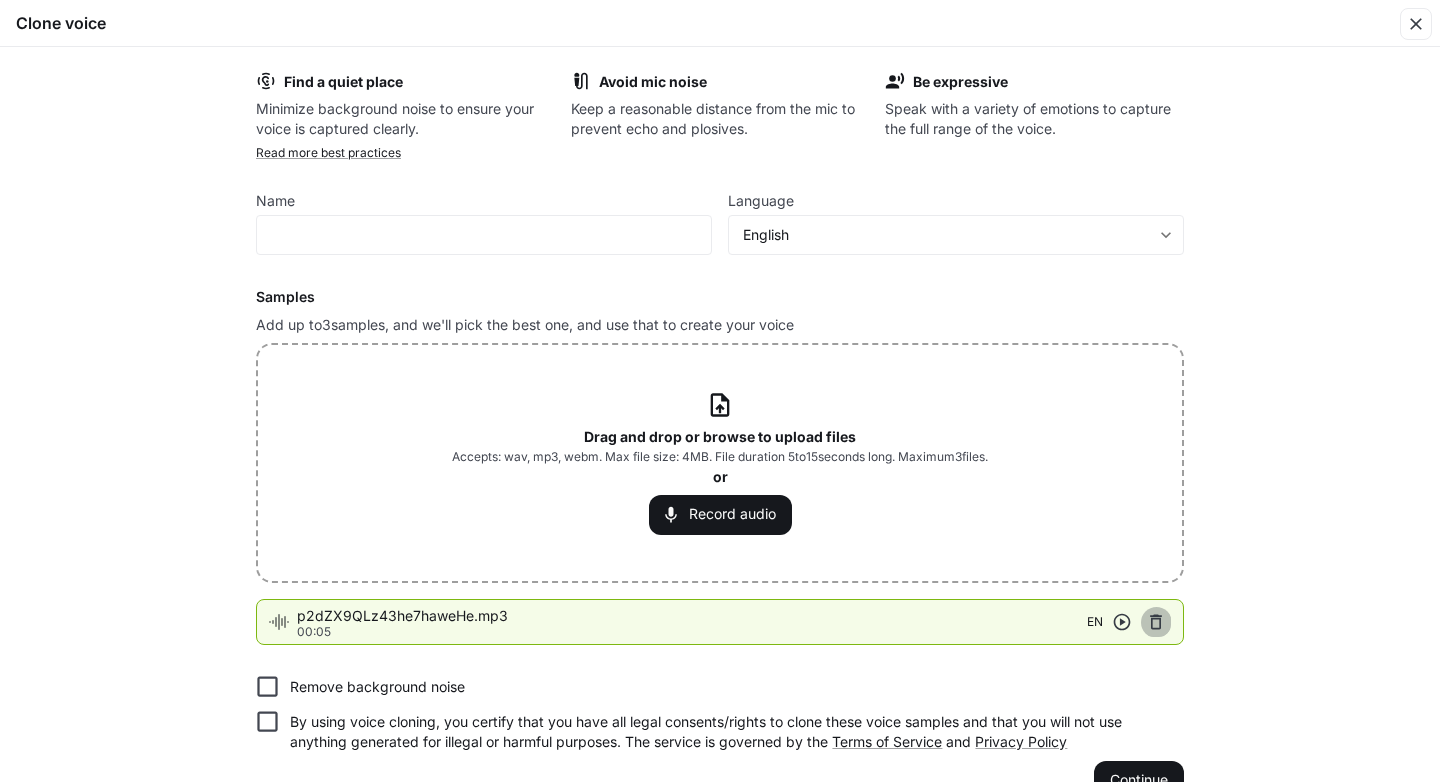 click 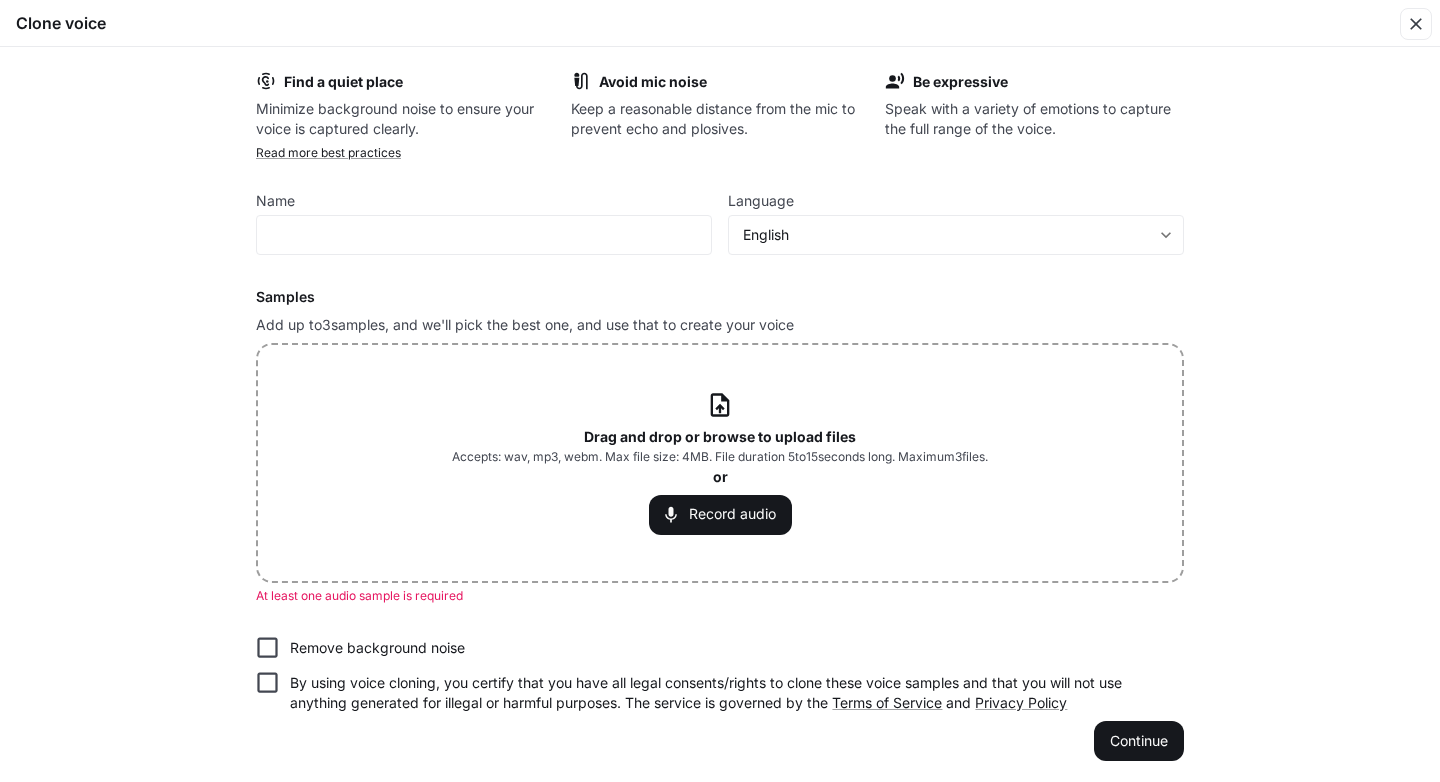 click on "Accepts: wav, mp3, webm. Max file size: 4MB. File duration   5  to  15  seconds long. Maximum  3  files." at bounding box center [720, 457] 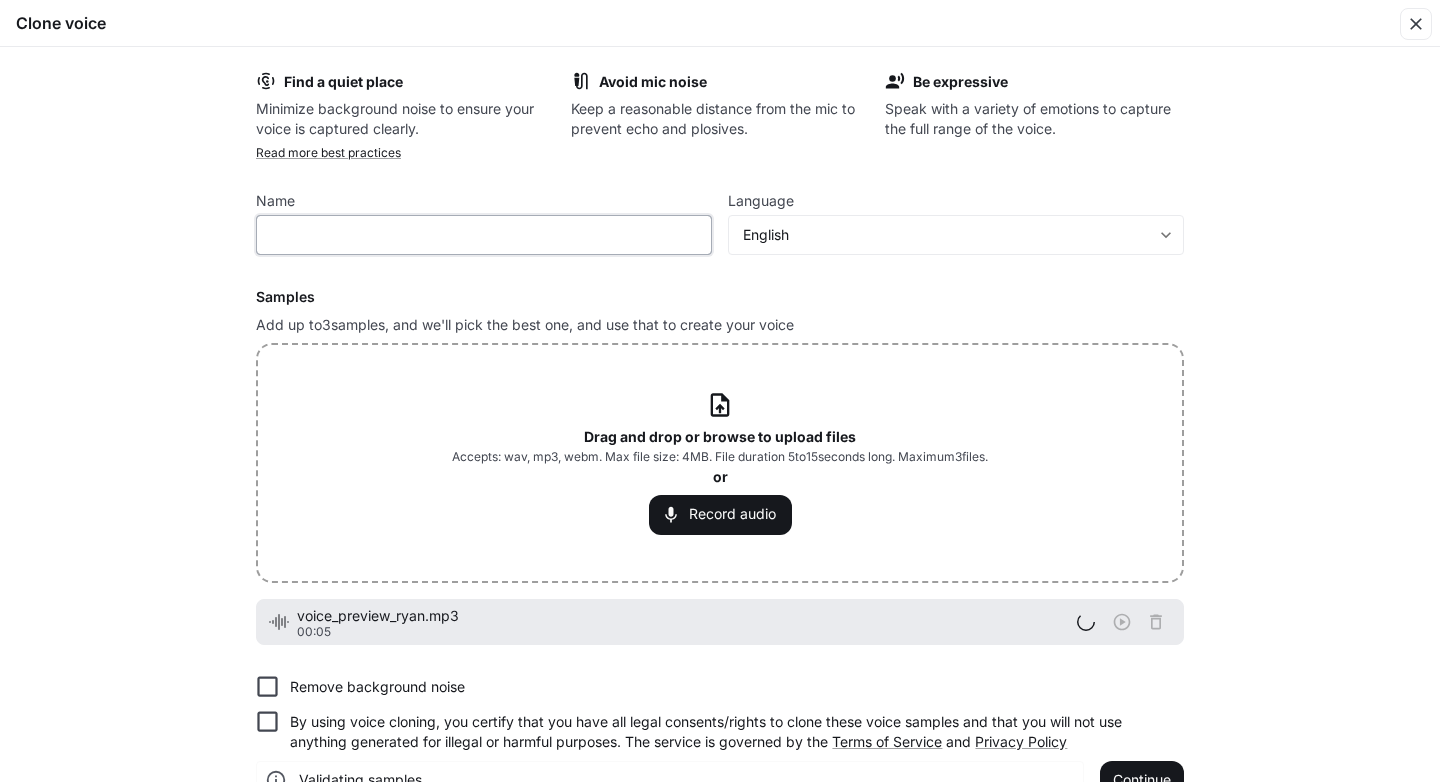 click at bounding box center [484, 235] 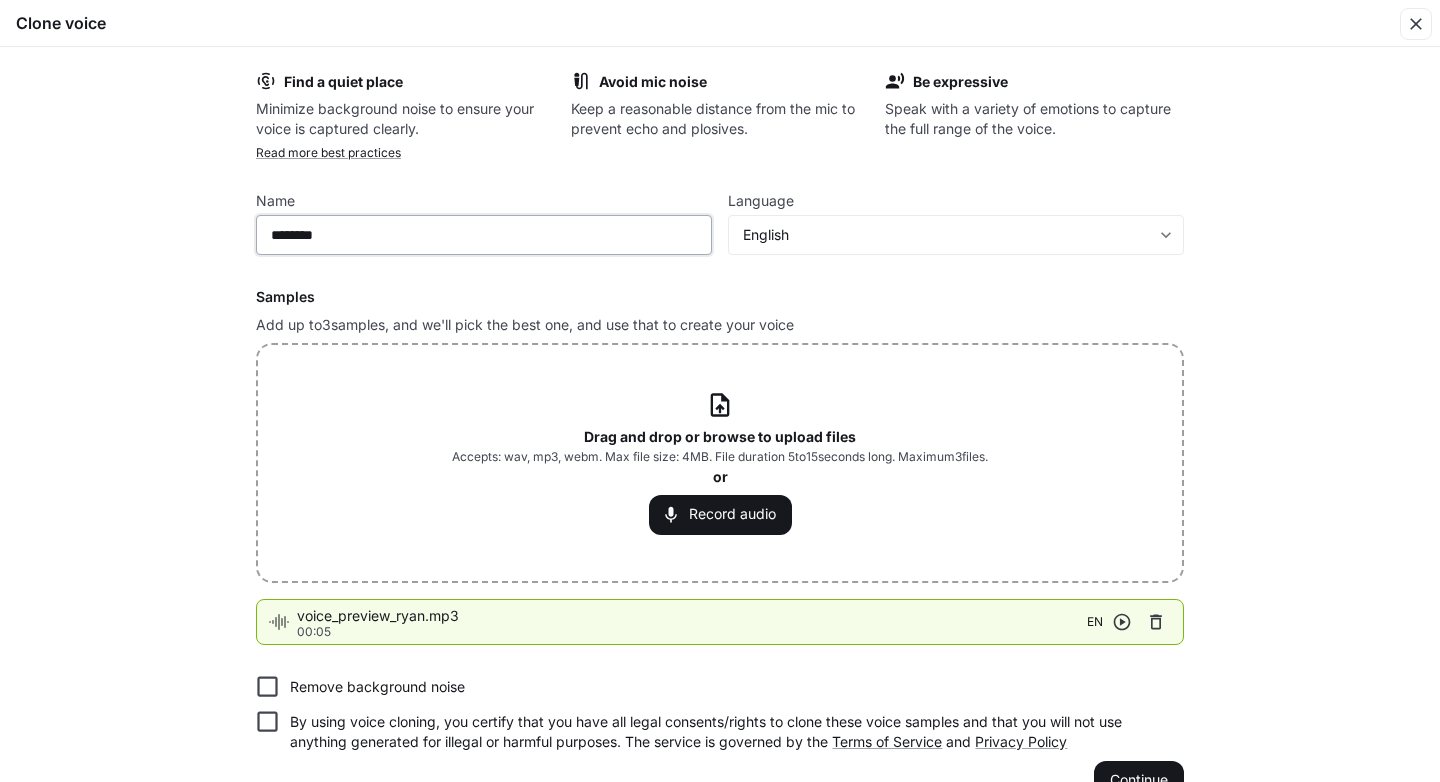 type on "********" 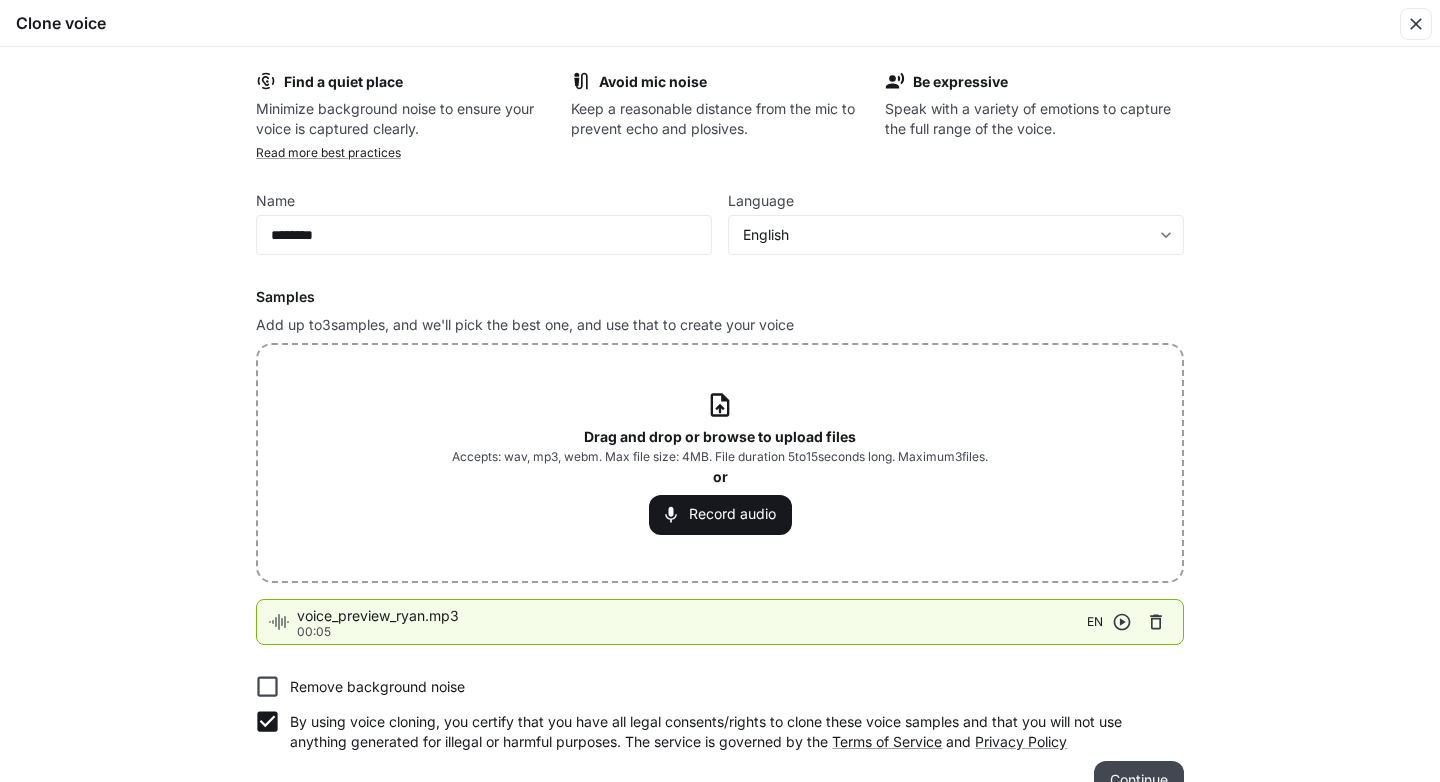 click on "Continue" at bounding box center (1139, 781) 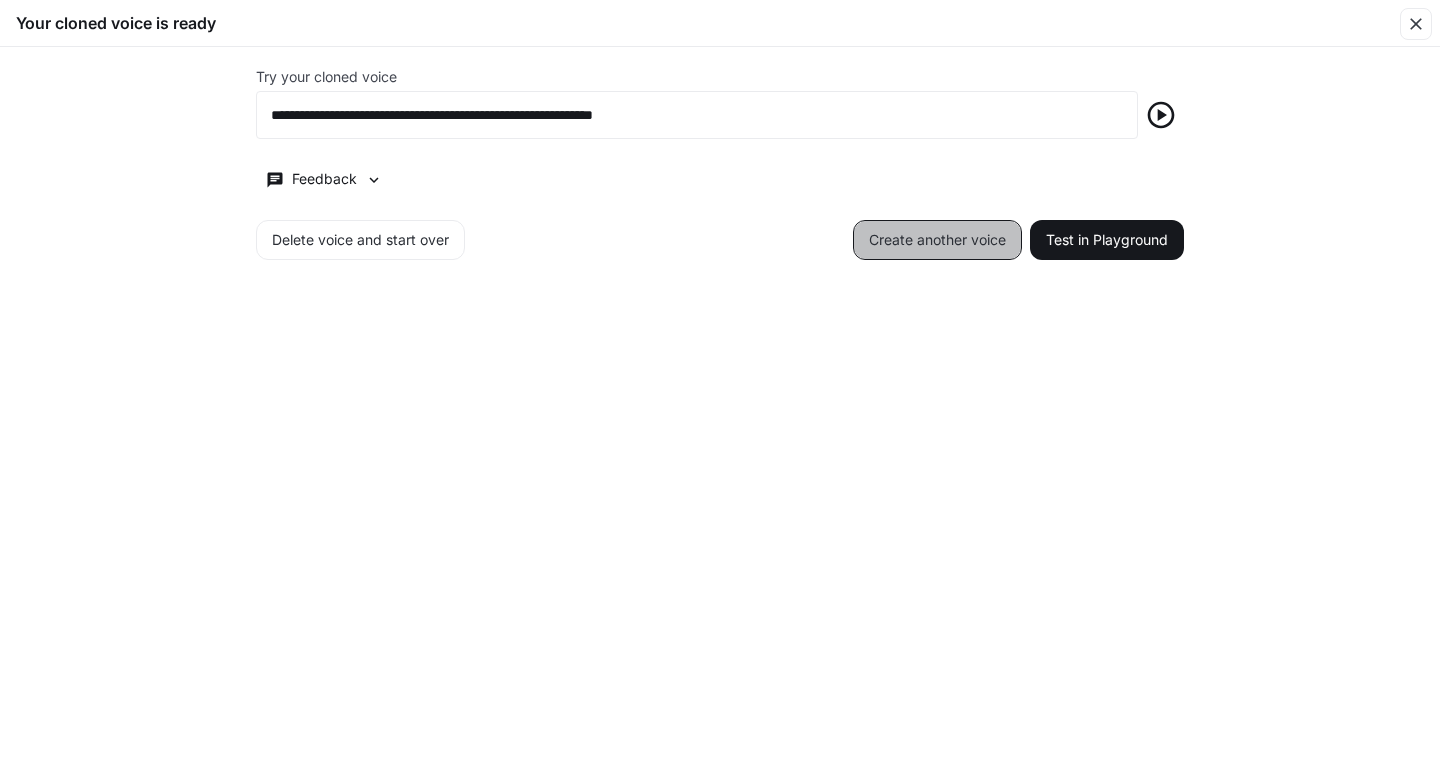 click on "Create another voice" at bounding box center [937, 240] 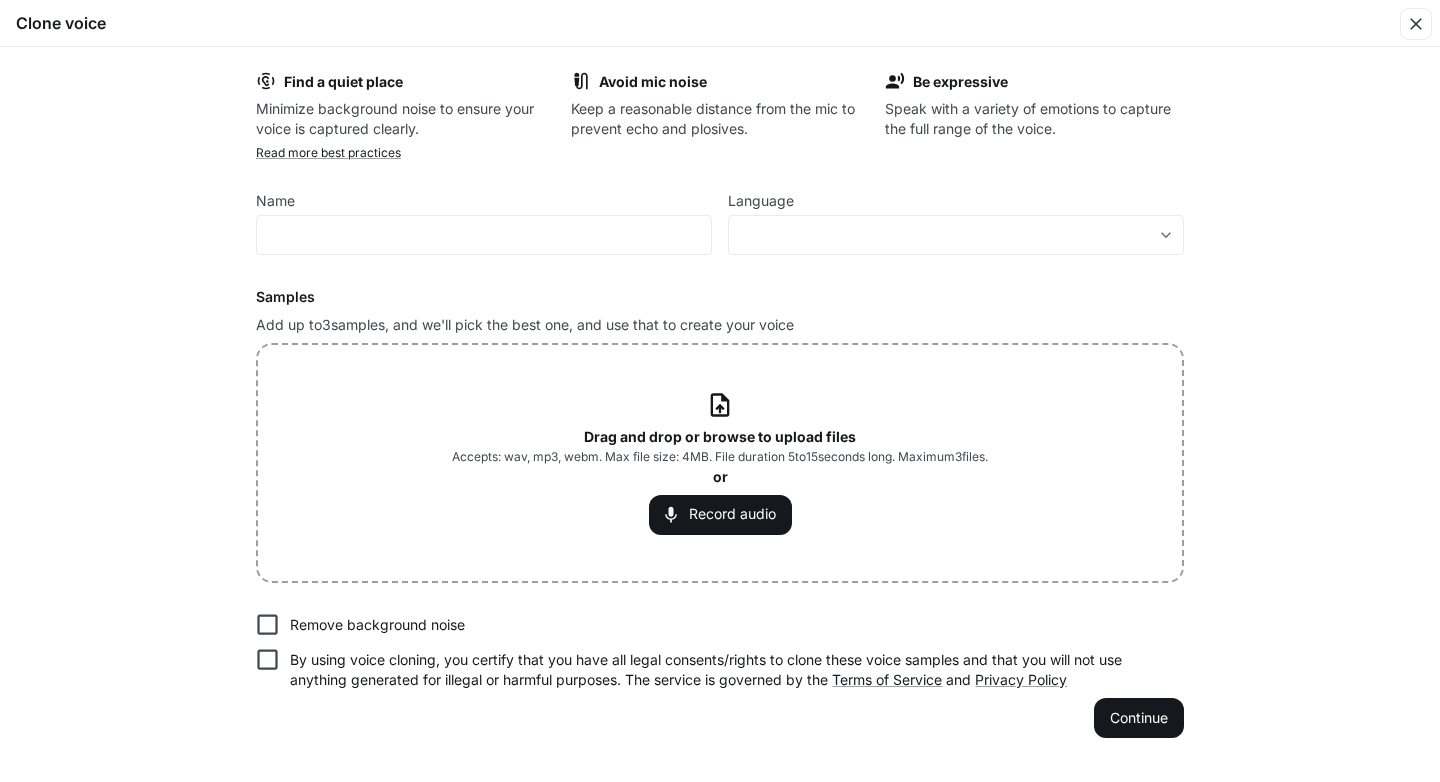 click on "Drag and drop or browse to upload files Accepts: wav, mp3, webm. Max file size: 4MB. File duration   5  to  15  seconds long. Maximum  3  files. or Record audio" at bounding box center [720, 462] 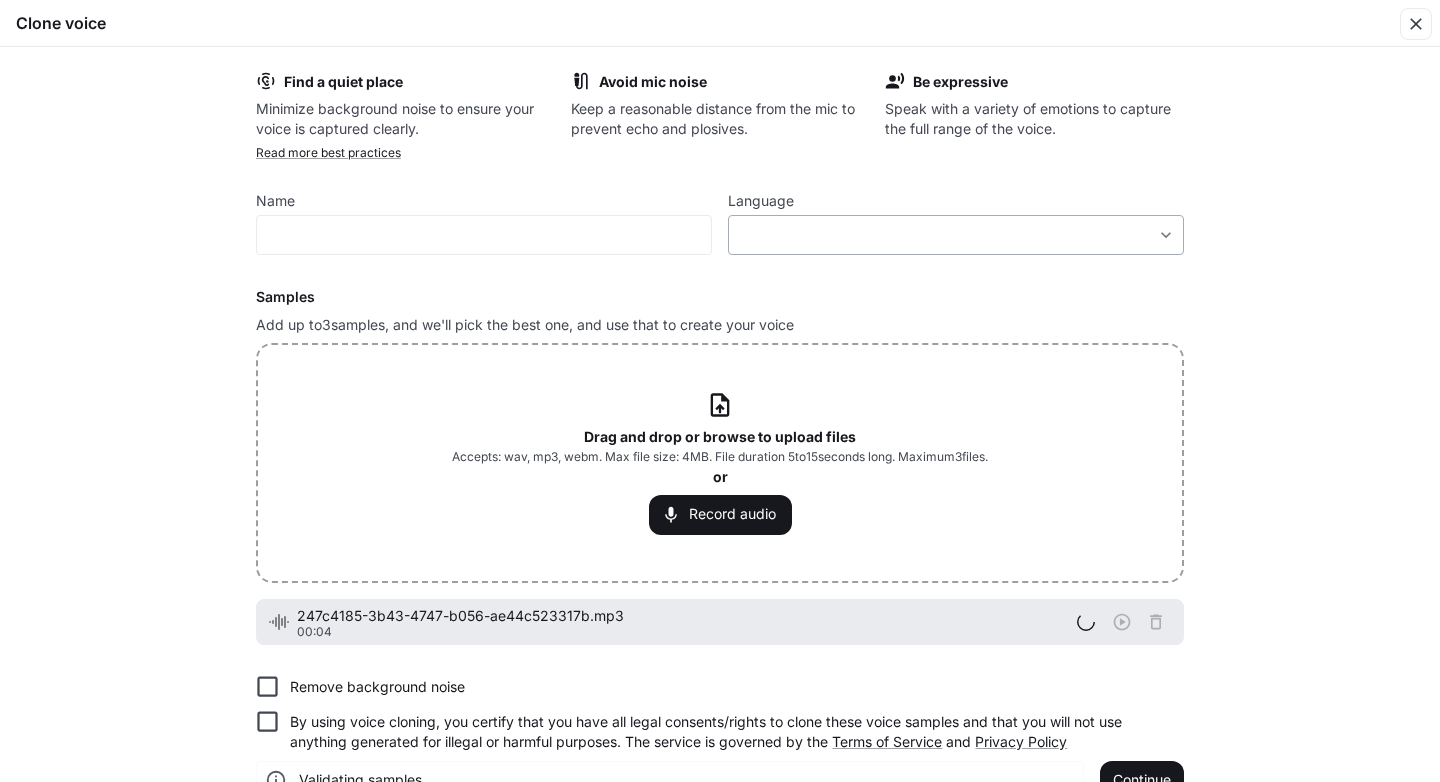 click on "**********" at bounding box center (720, 390) 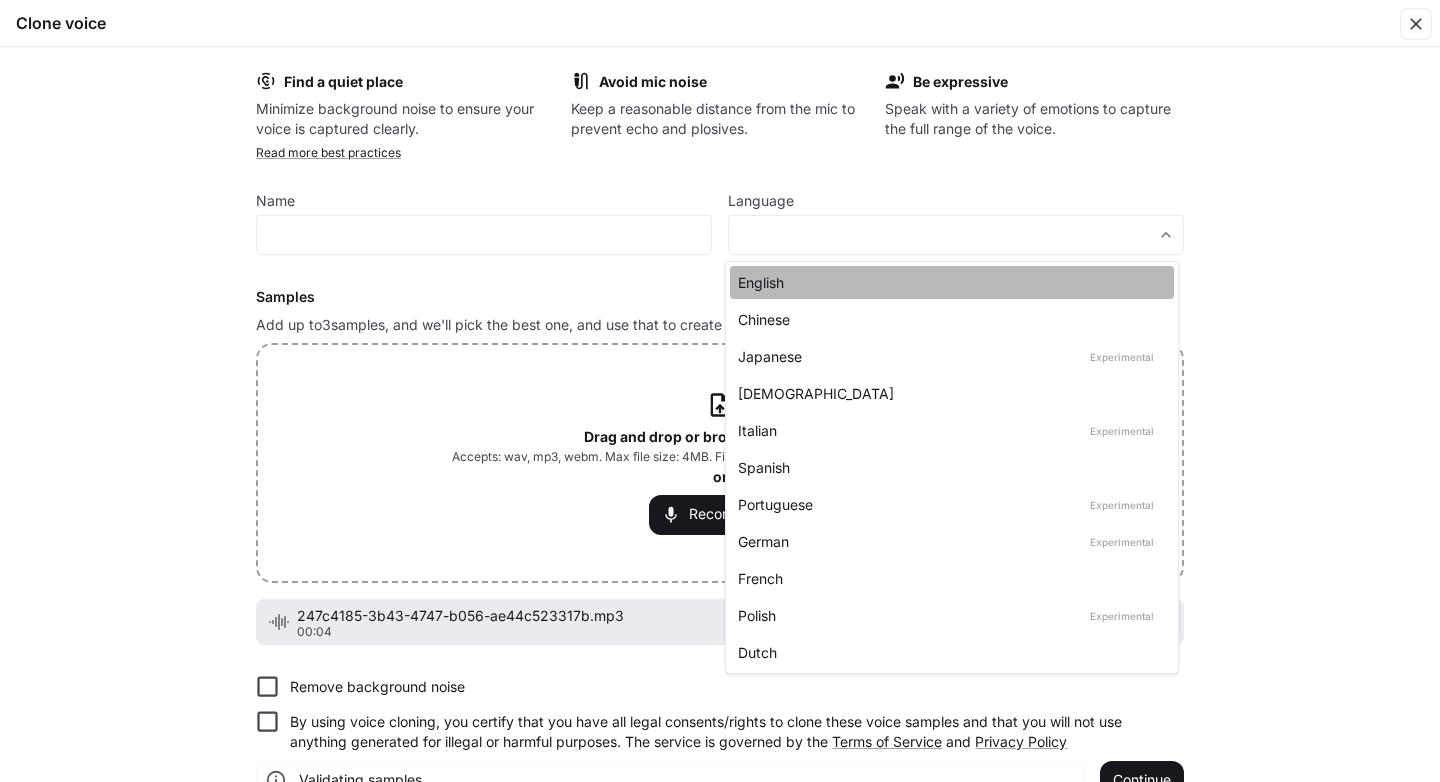 click on "English" at bounding box center [952, 282] 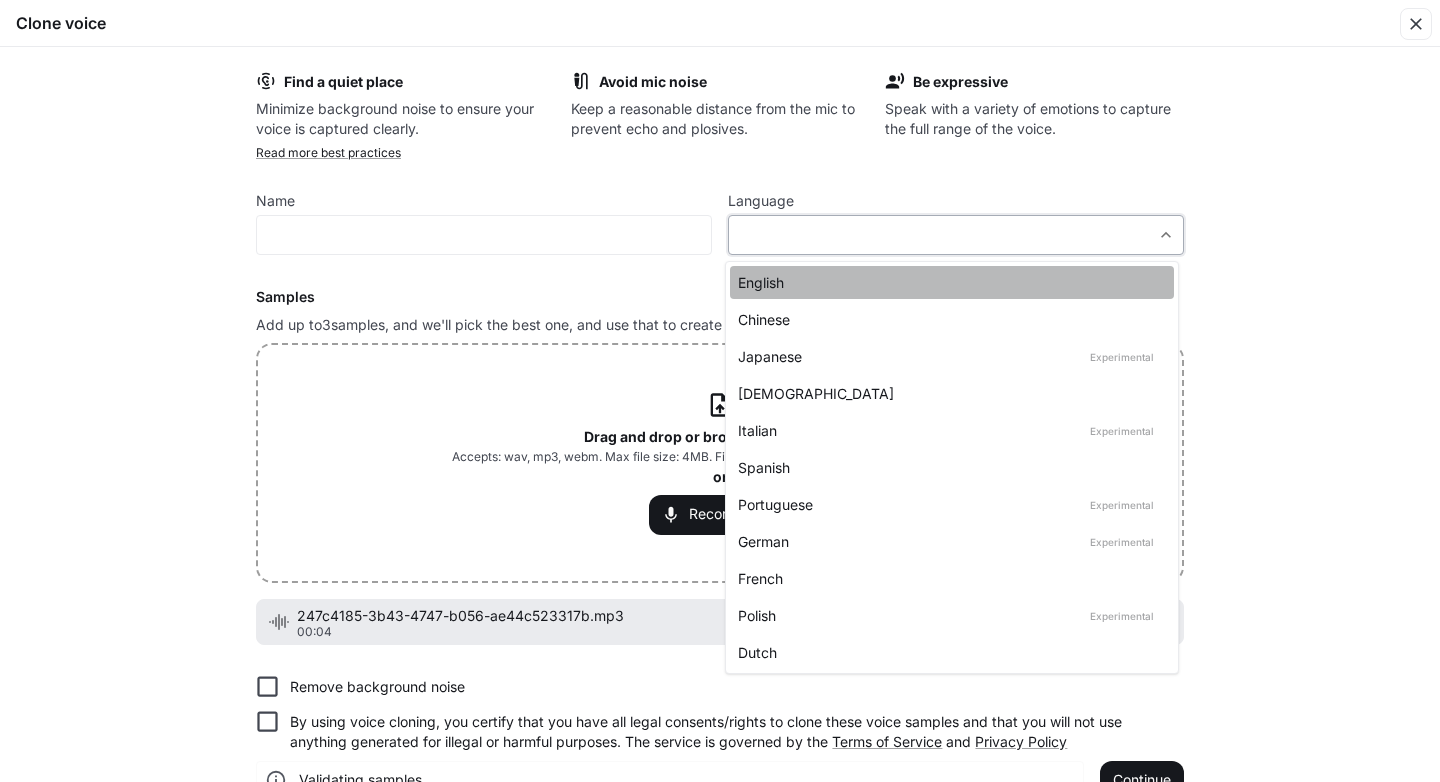 type on "*****" 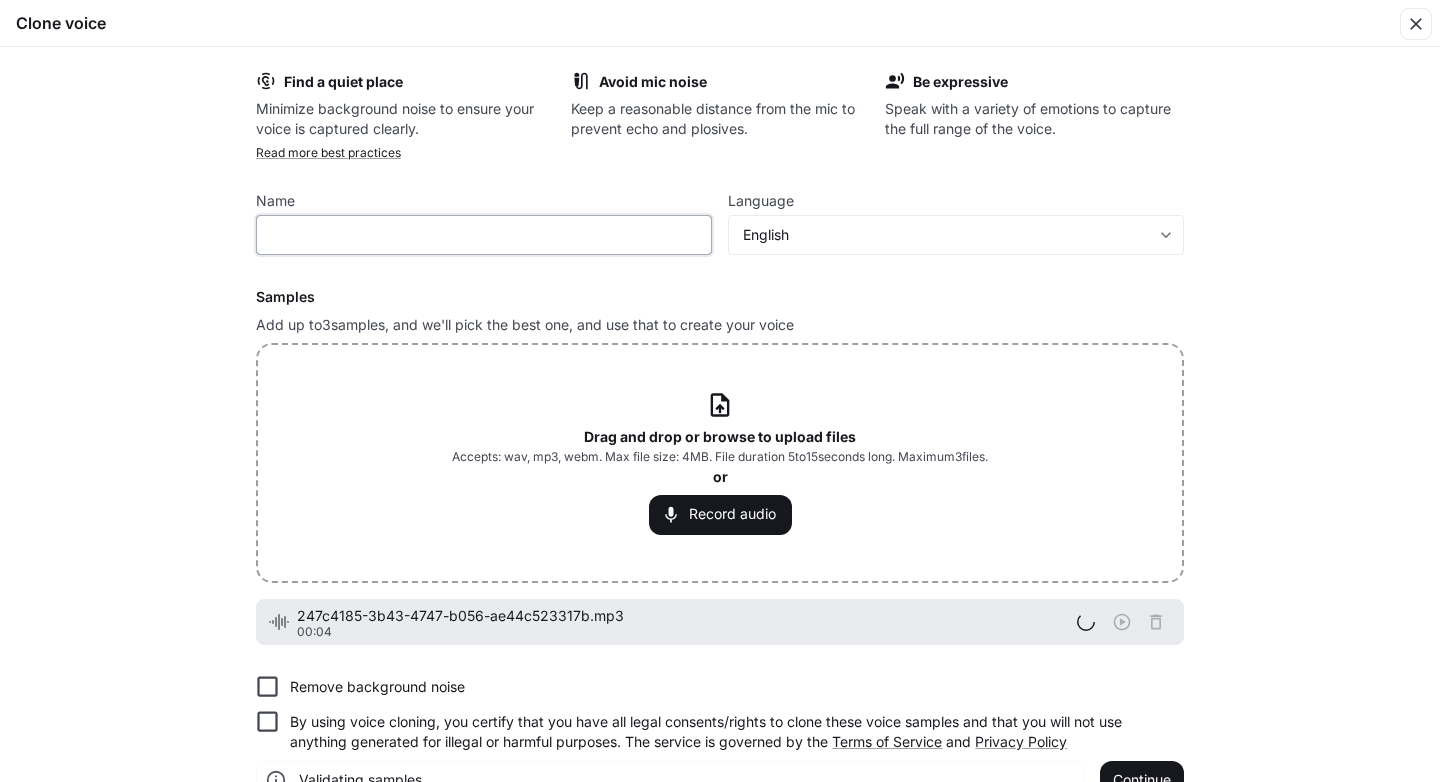 click at bounding box center (484, 235) 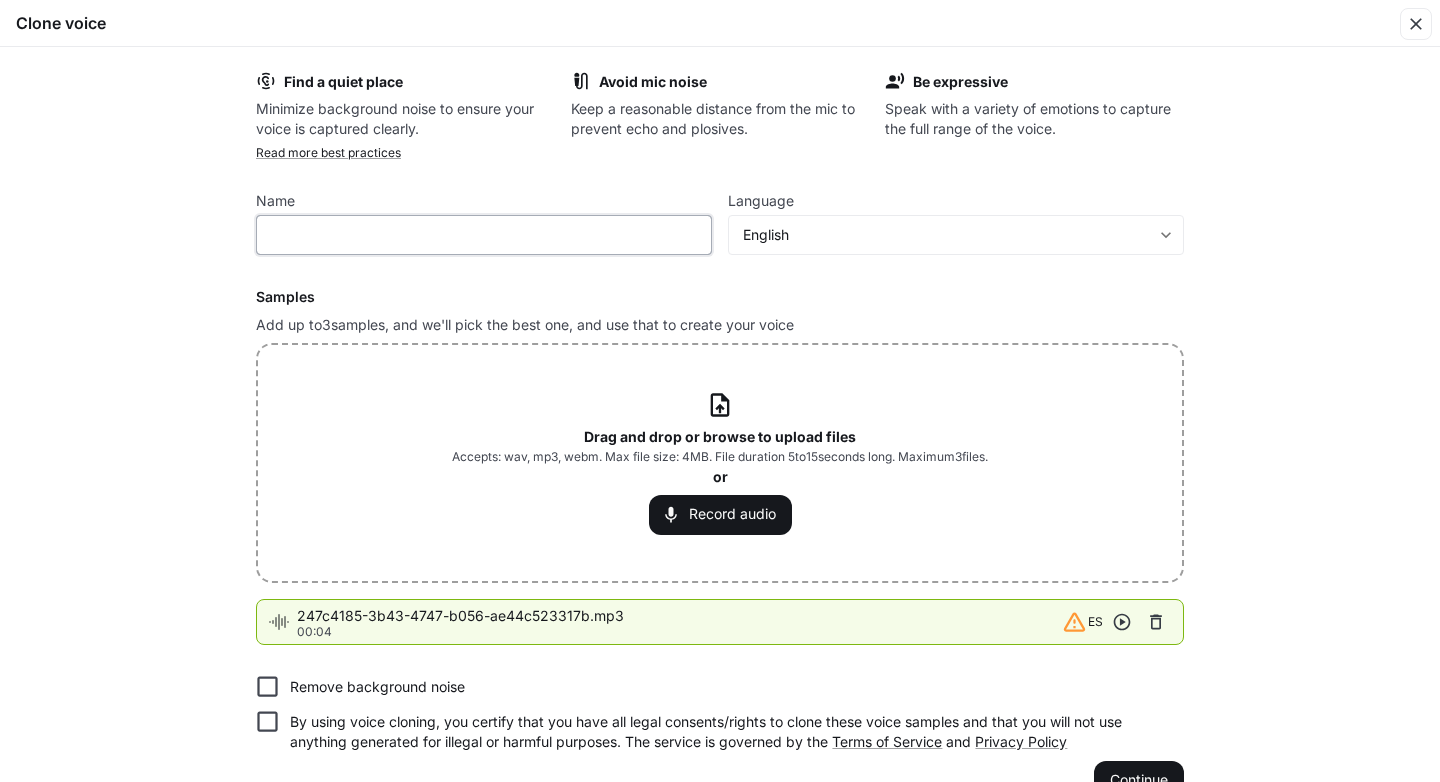 click at bounding box center [484, 235] 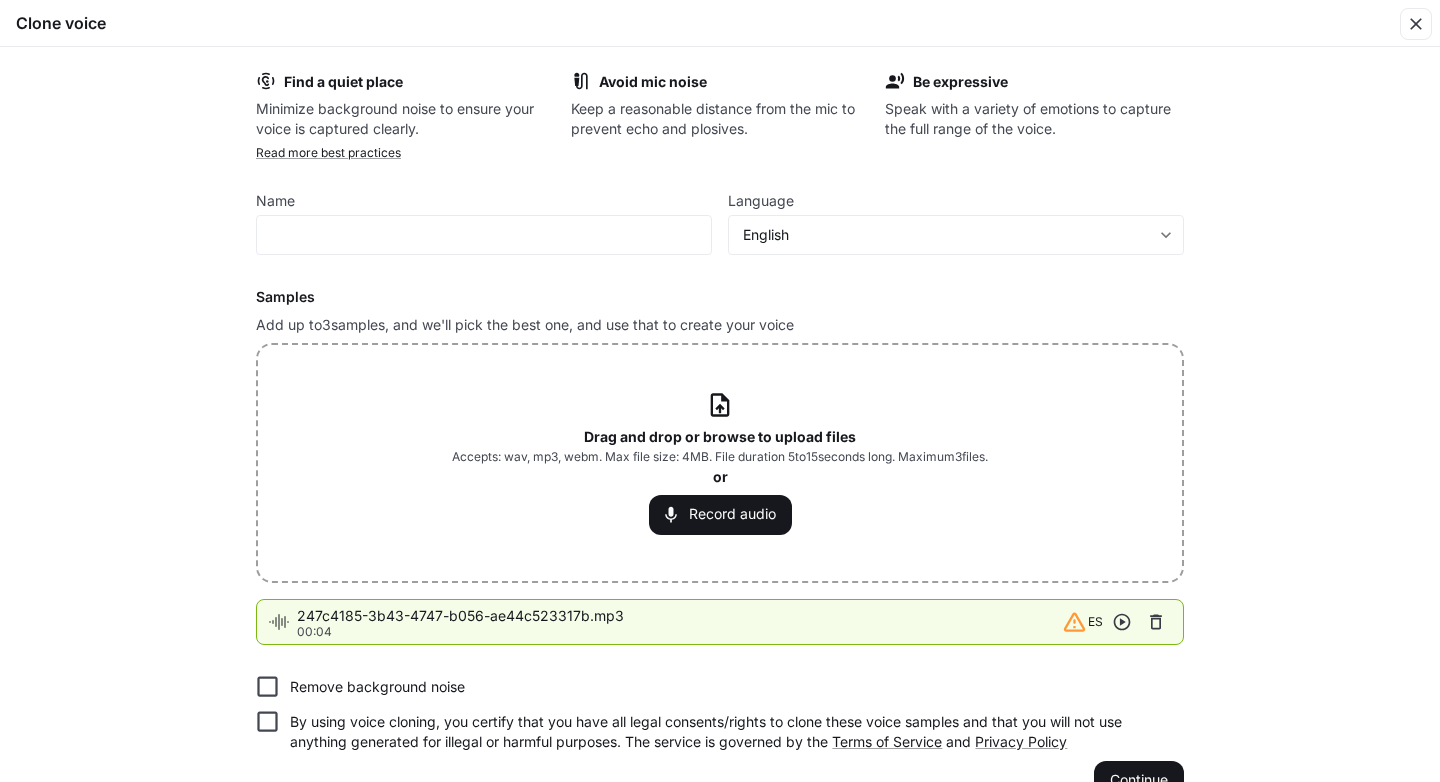 click on "Accepts: wav, mp3, webm. Max file size: 4MB. File duration   5  to  15  seconds long. Maximum  3  files." at bounding box center [720, 457] 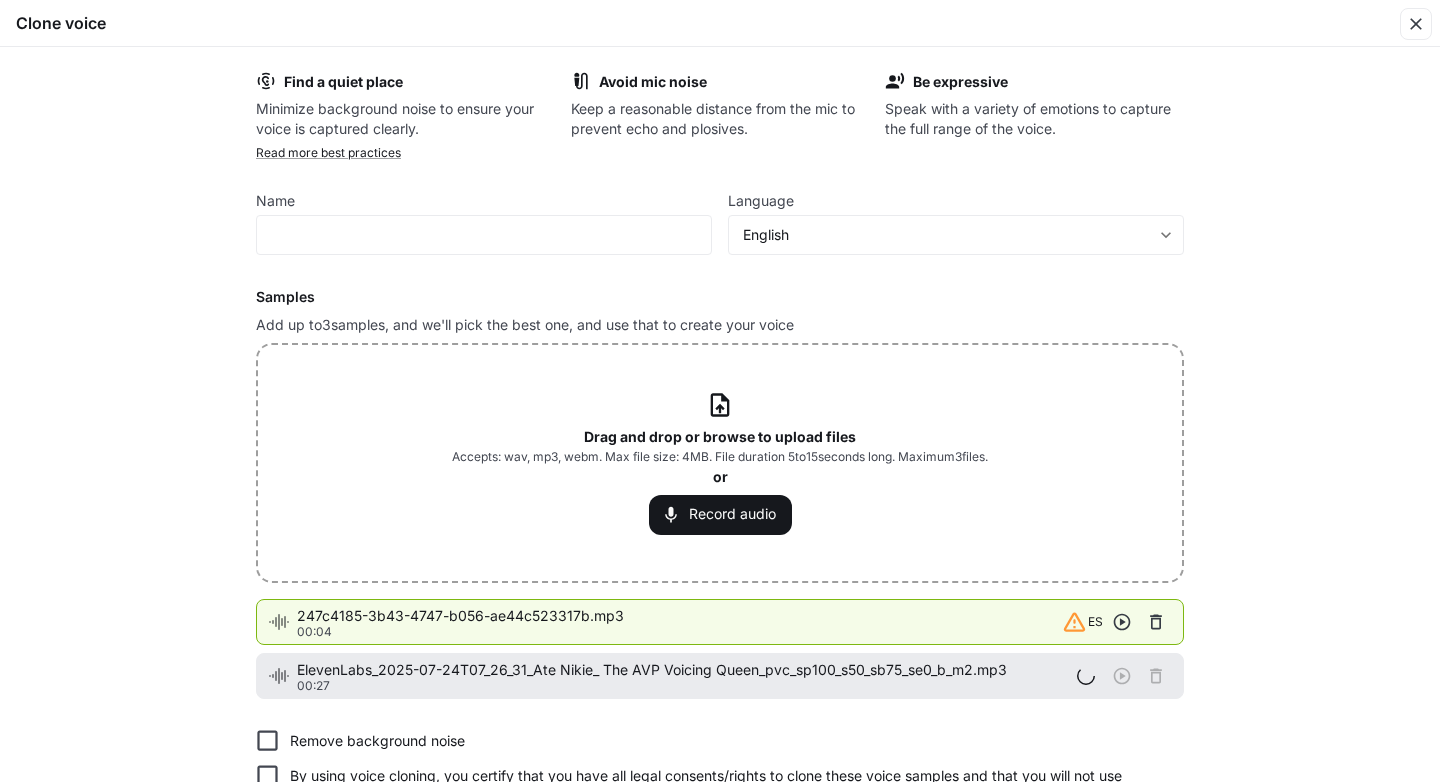 click 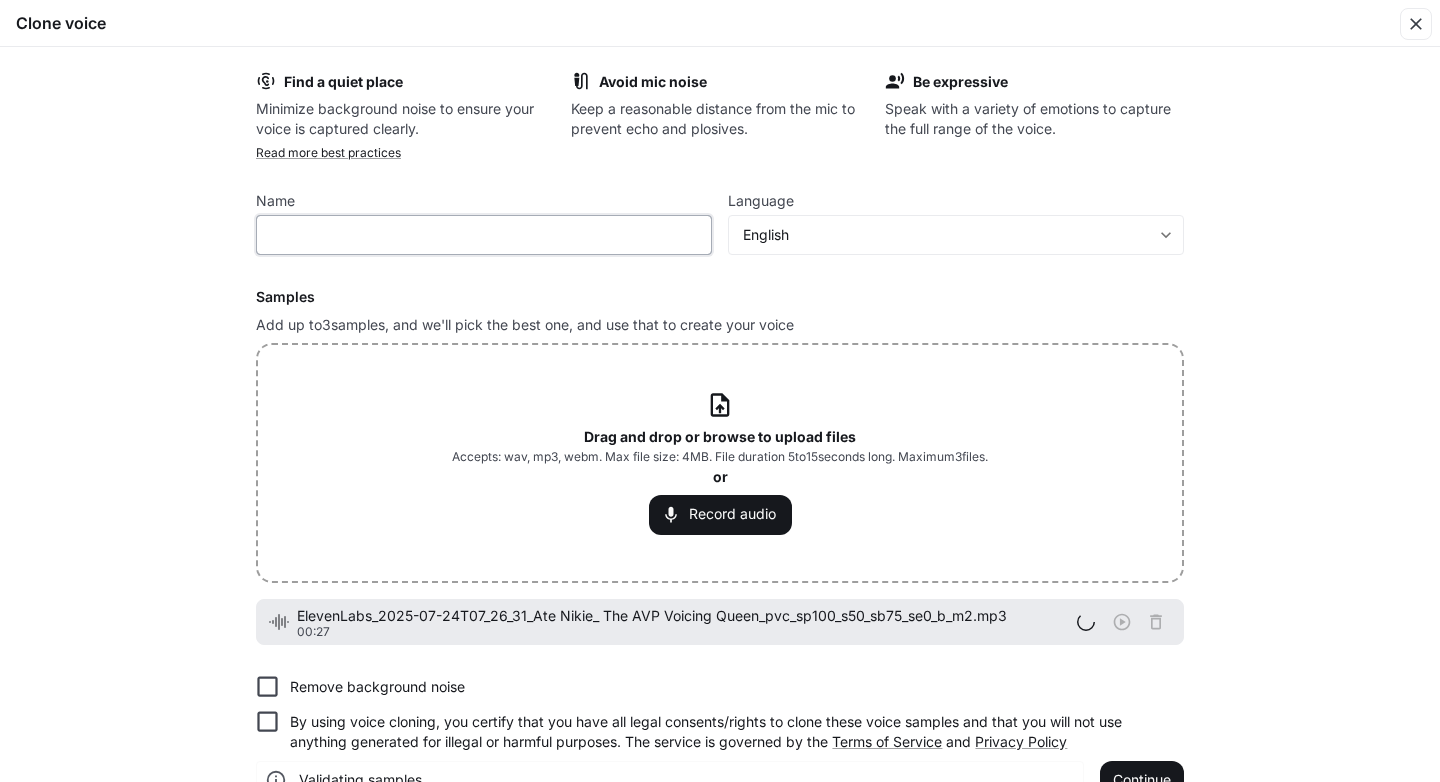 click at bounding box center (484, 235) 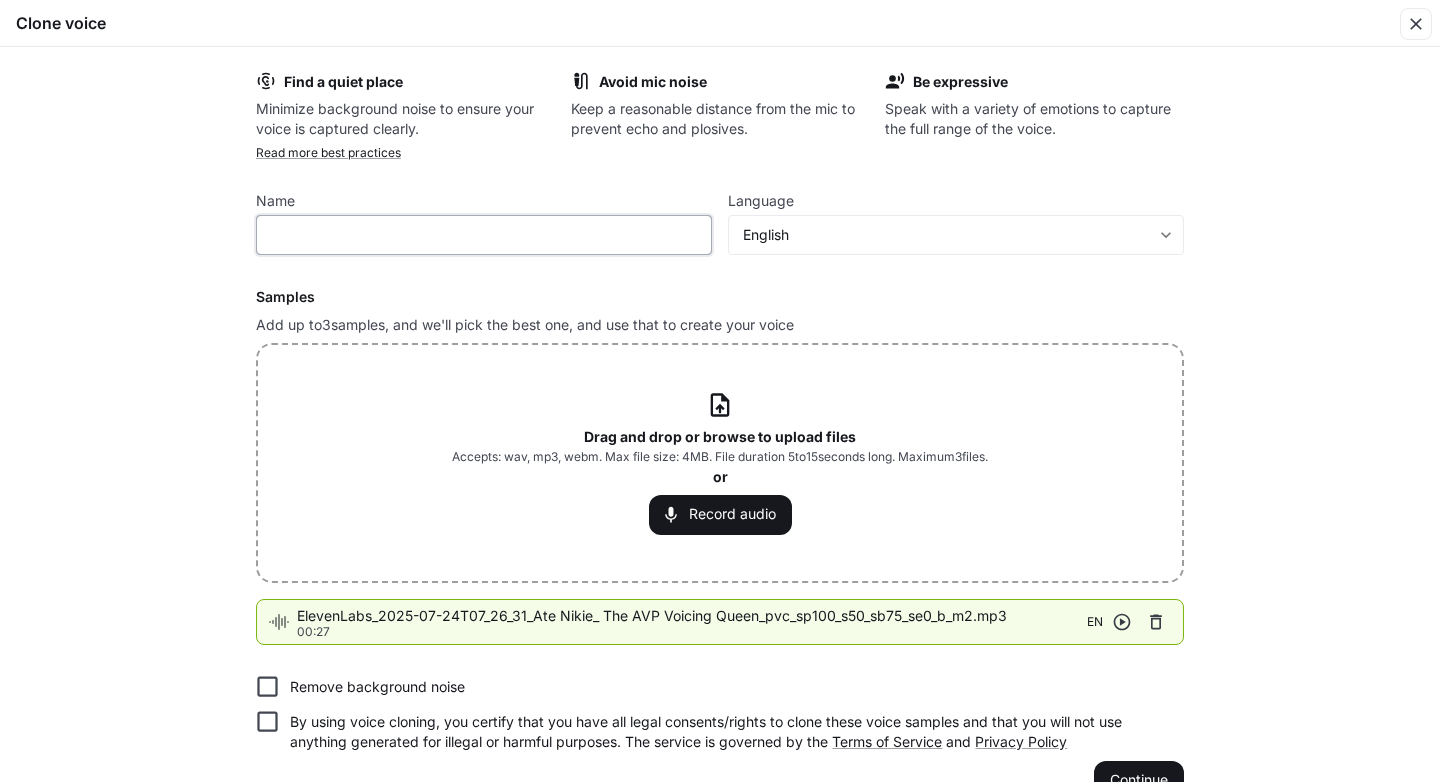 click at bounding box center [484, 235] 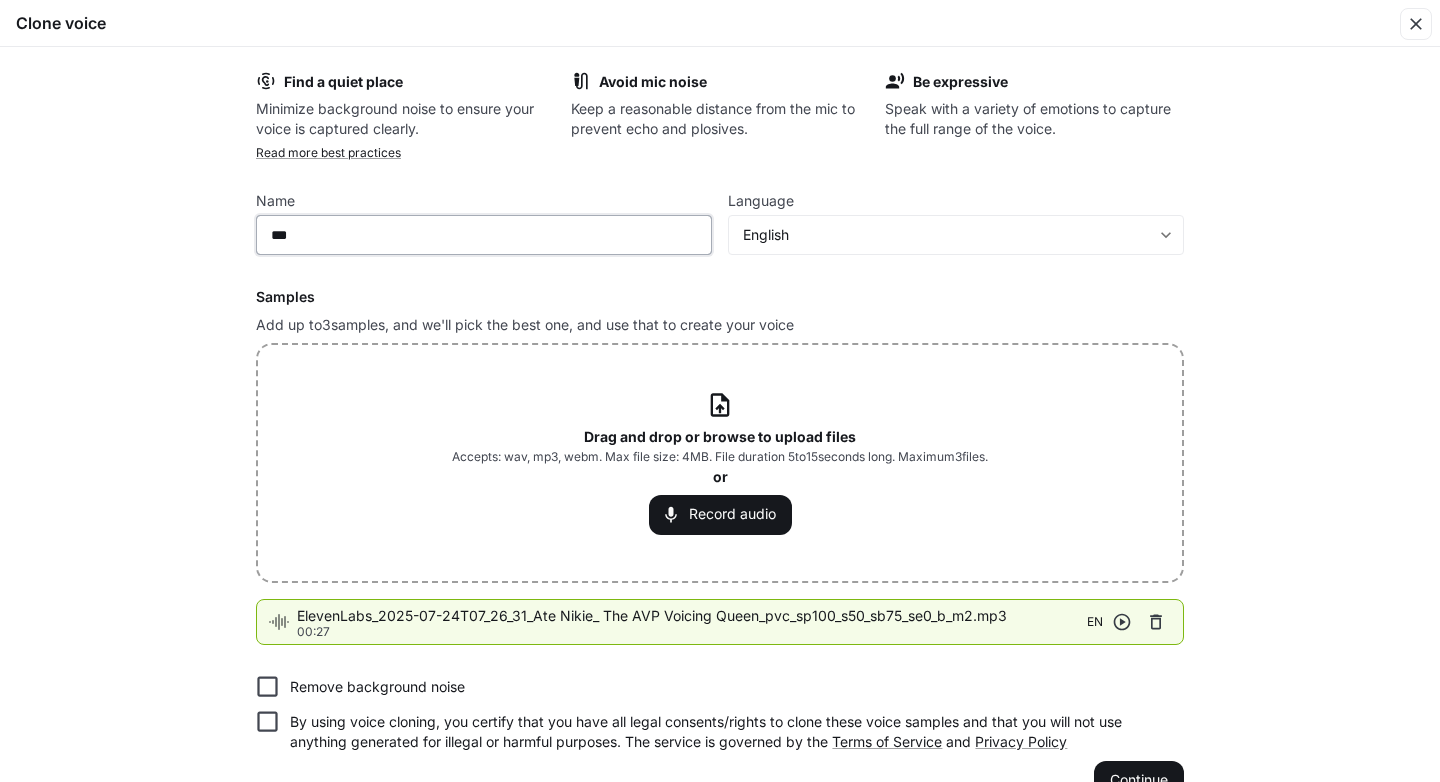 paste on "******" 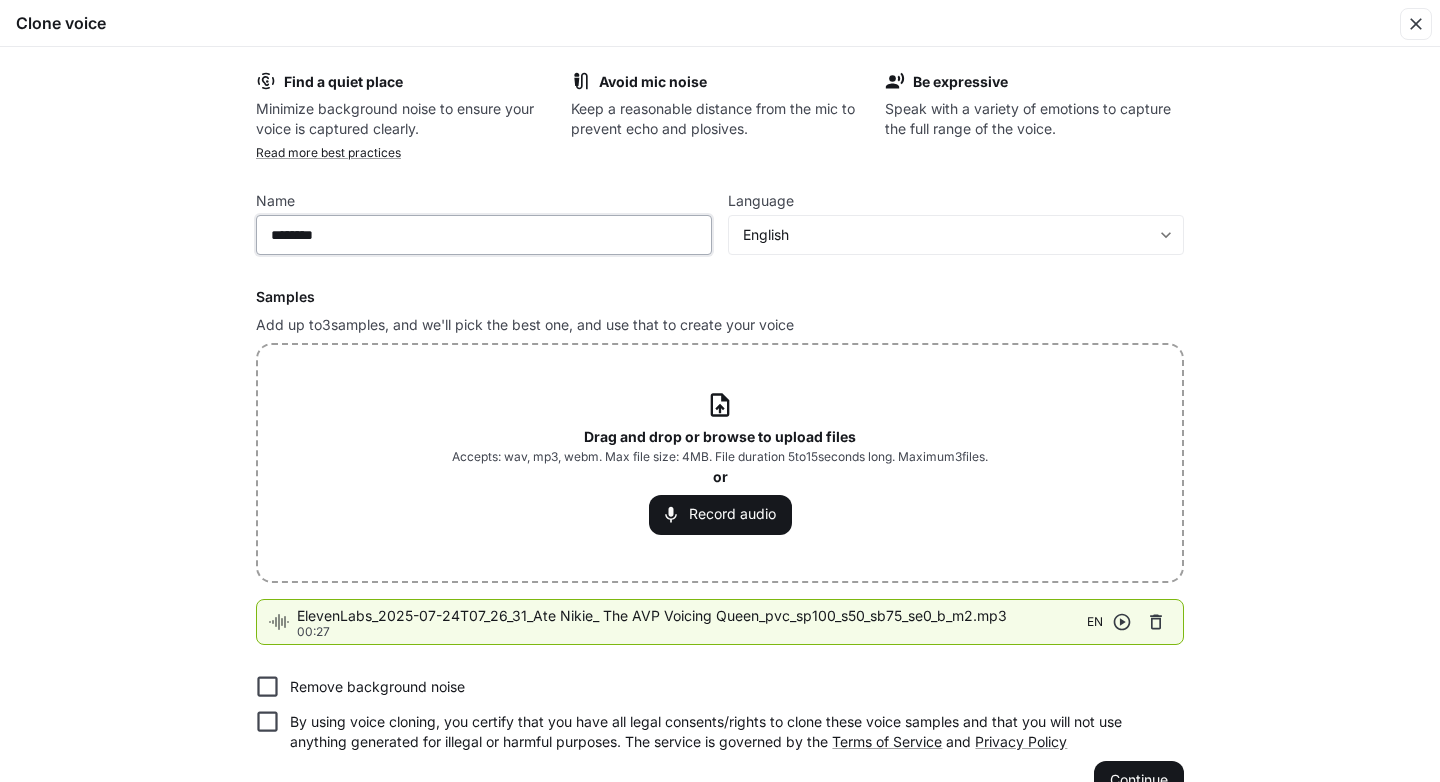 type on "********" 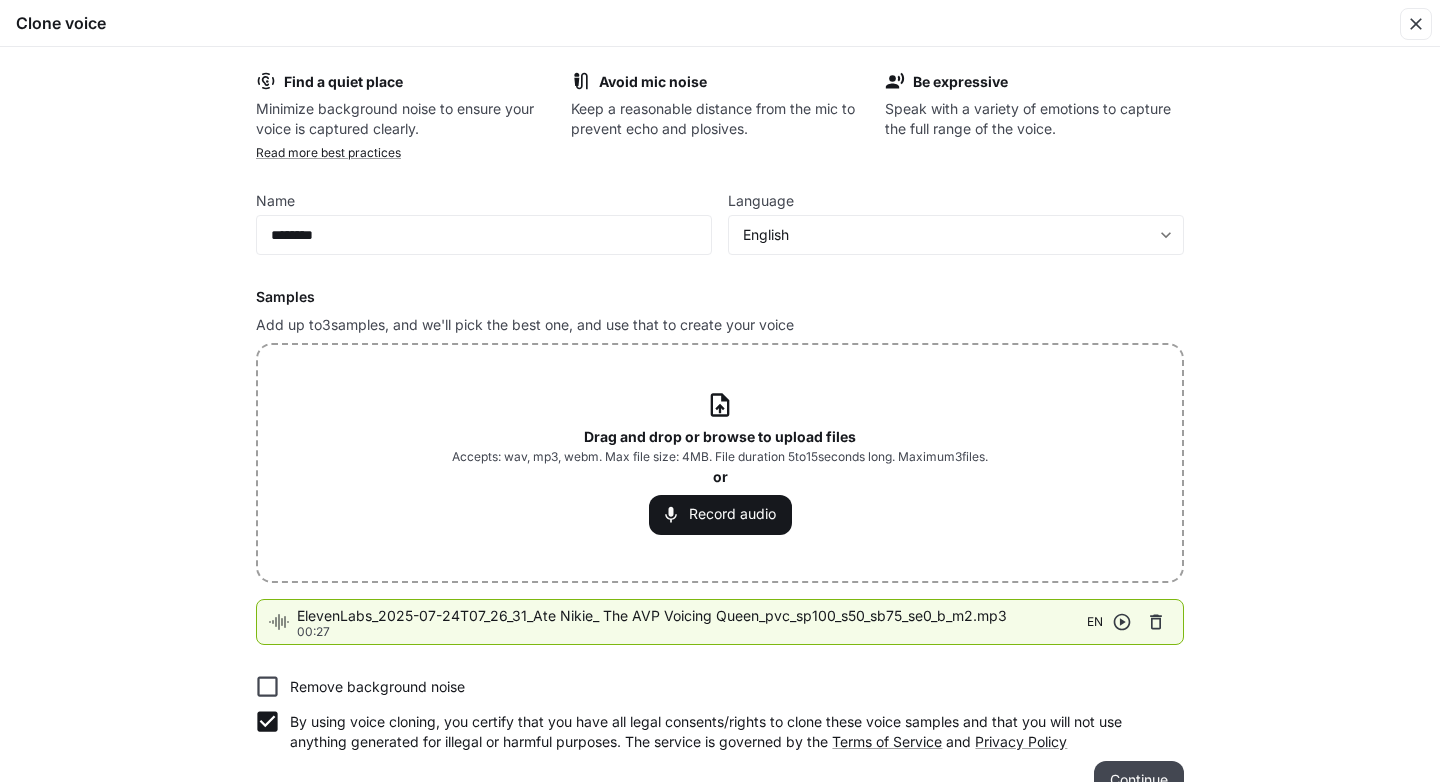click on "Continue" at bounding box center [1139, 781] 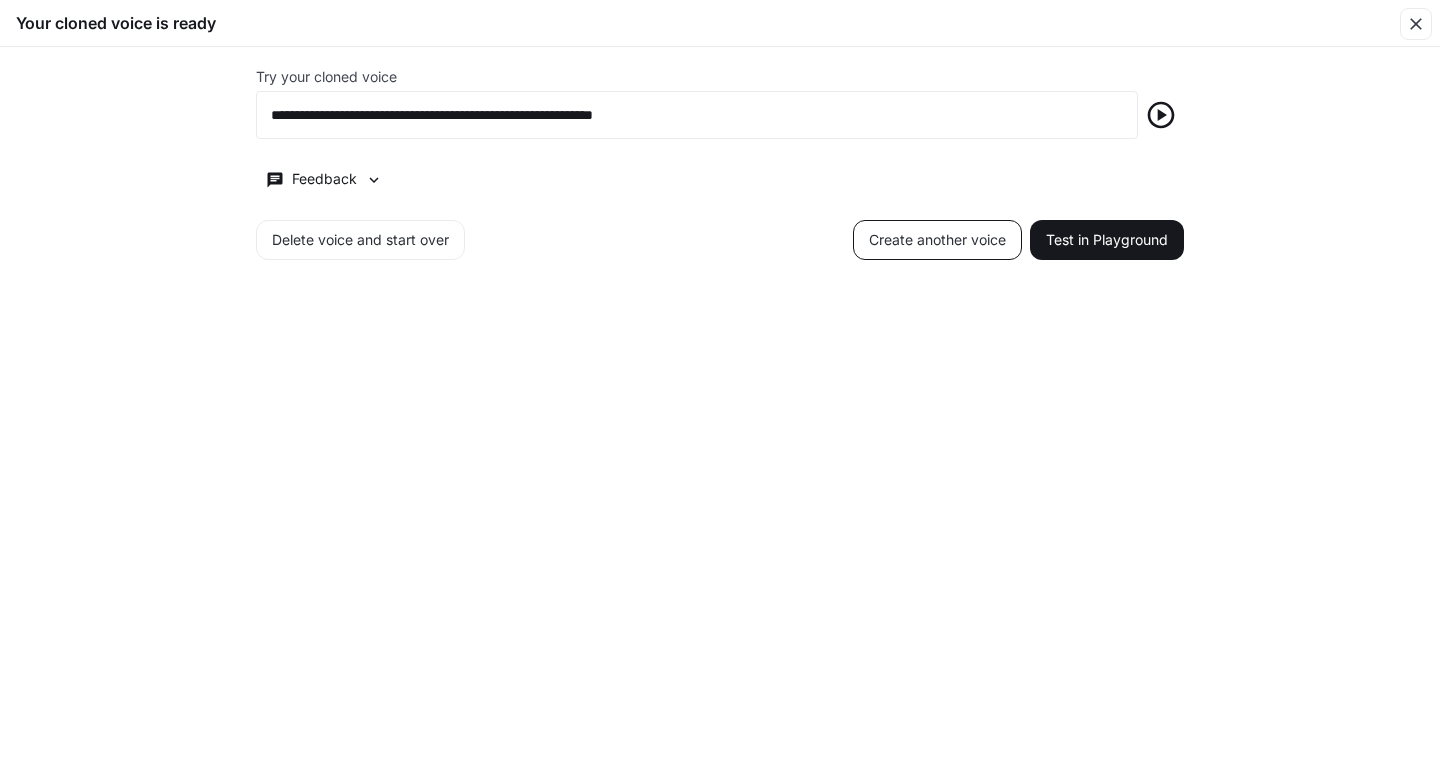 click on "Create another voice" at bounding box center [937, 240] 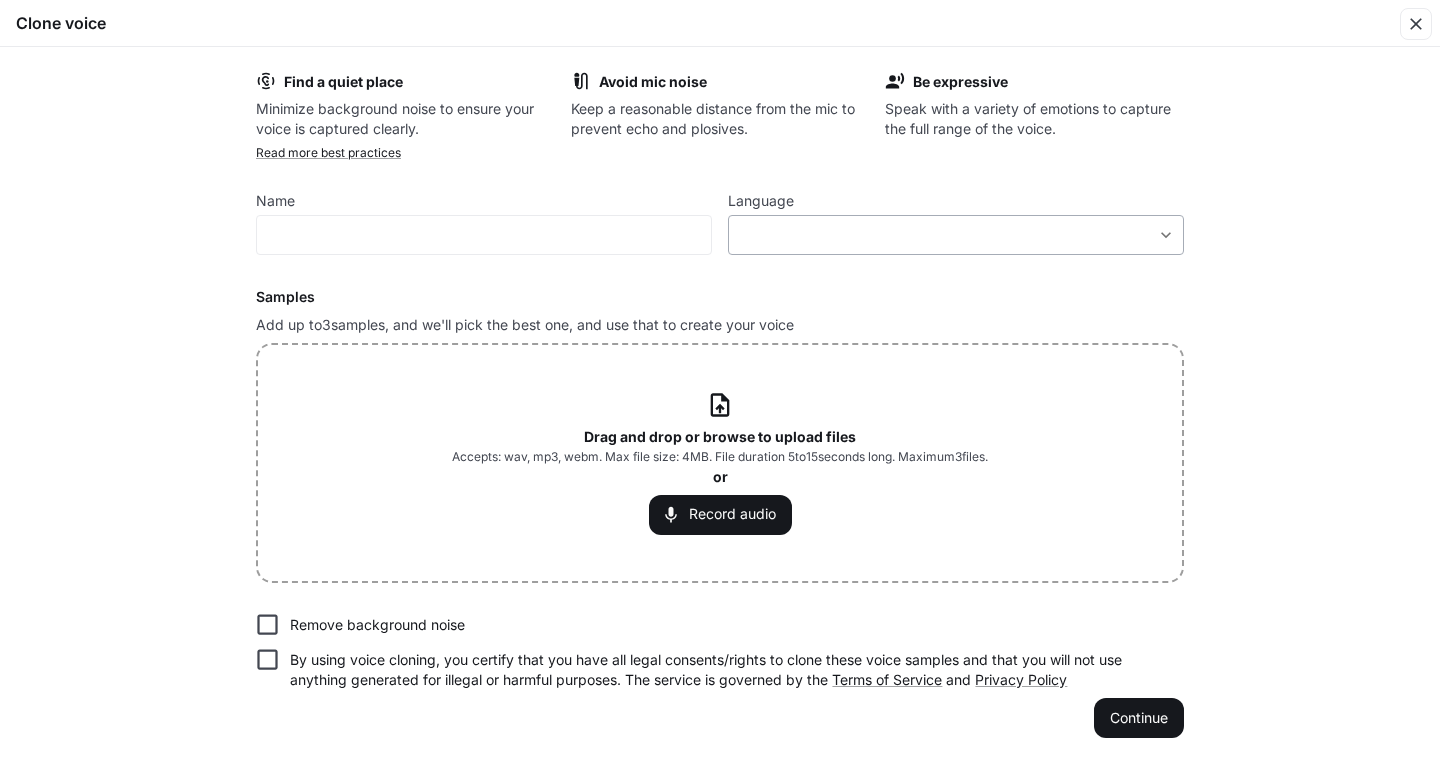 click on "​ ​" at bounding box center [956, 235] 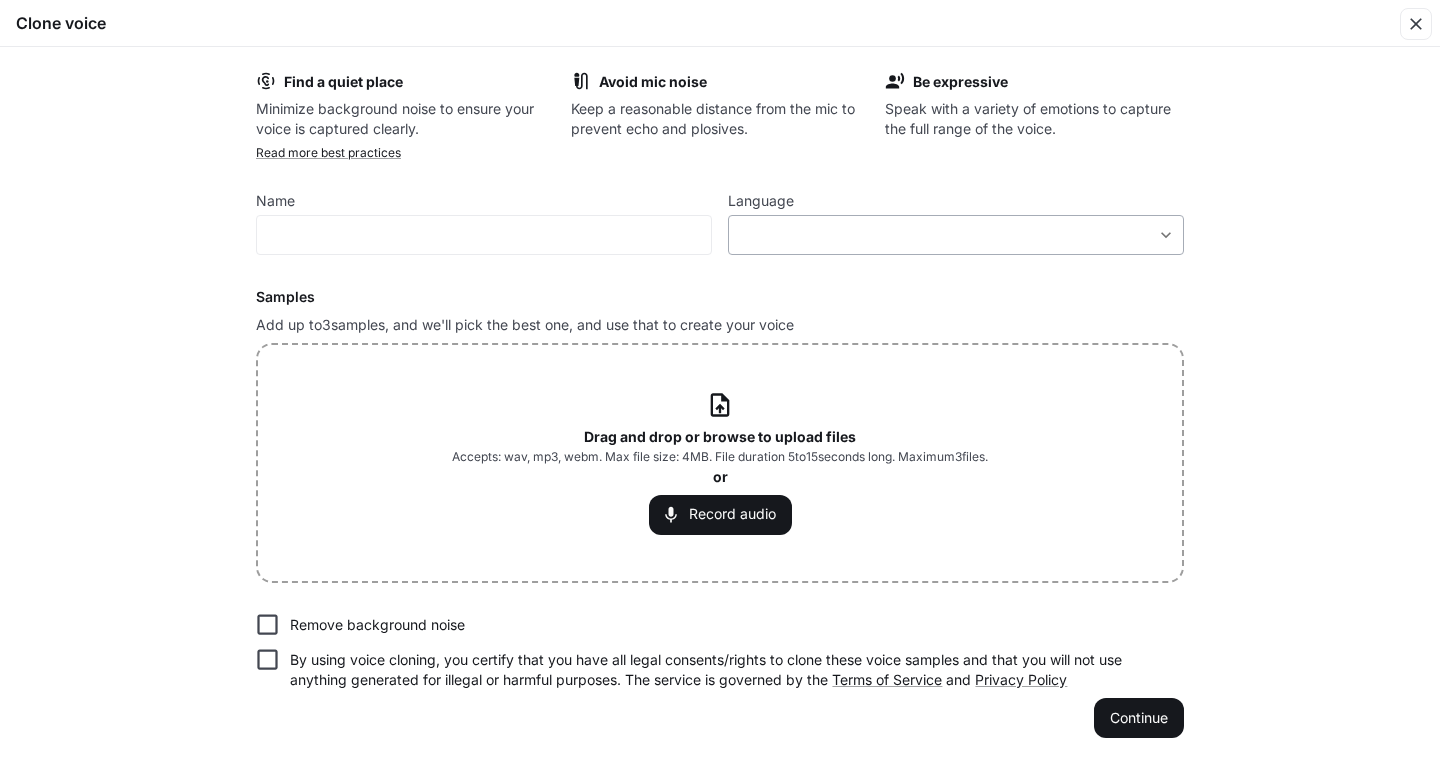 click on "**********" at bounding box center [720, 390] 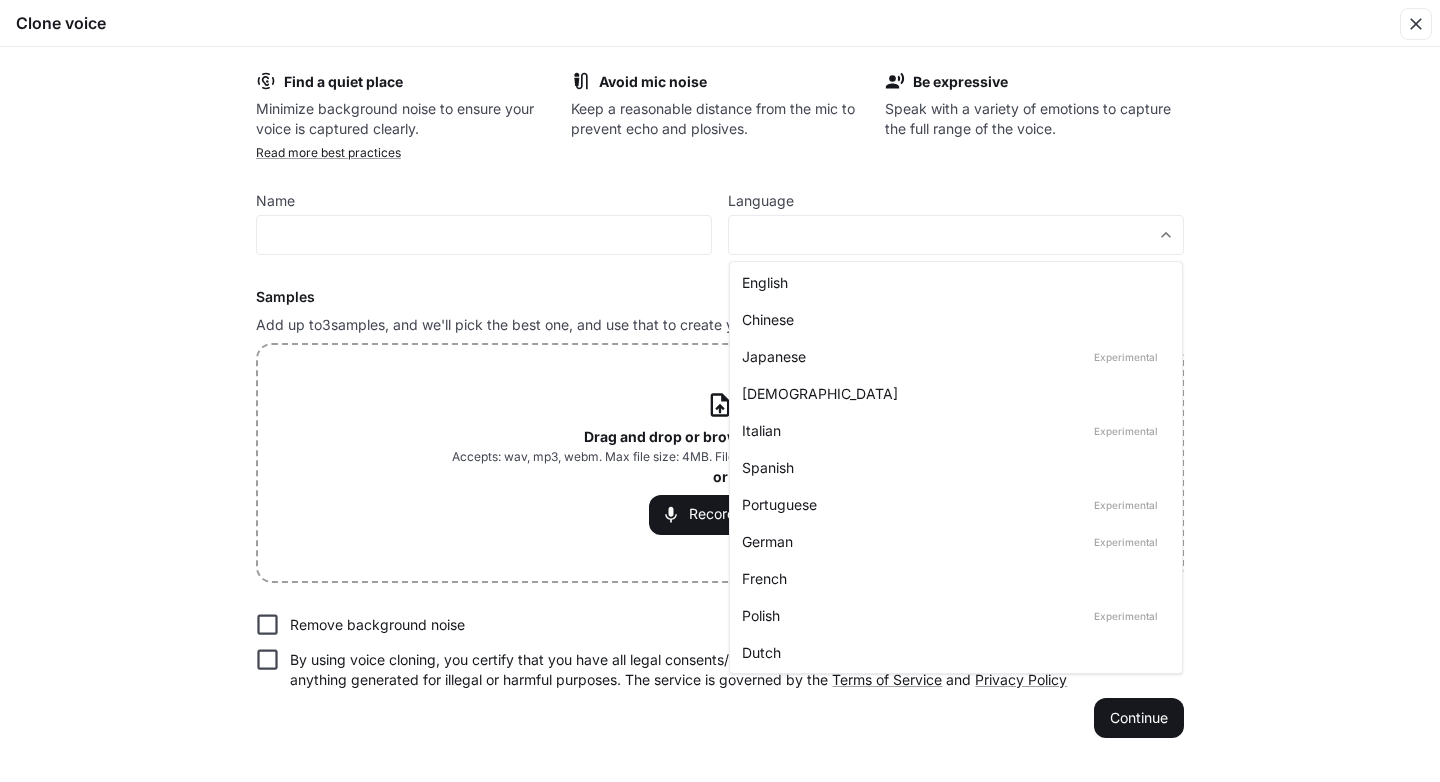 click on "English" at bounding box center (952, 282) 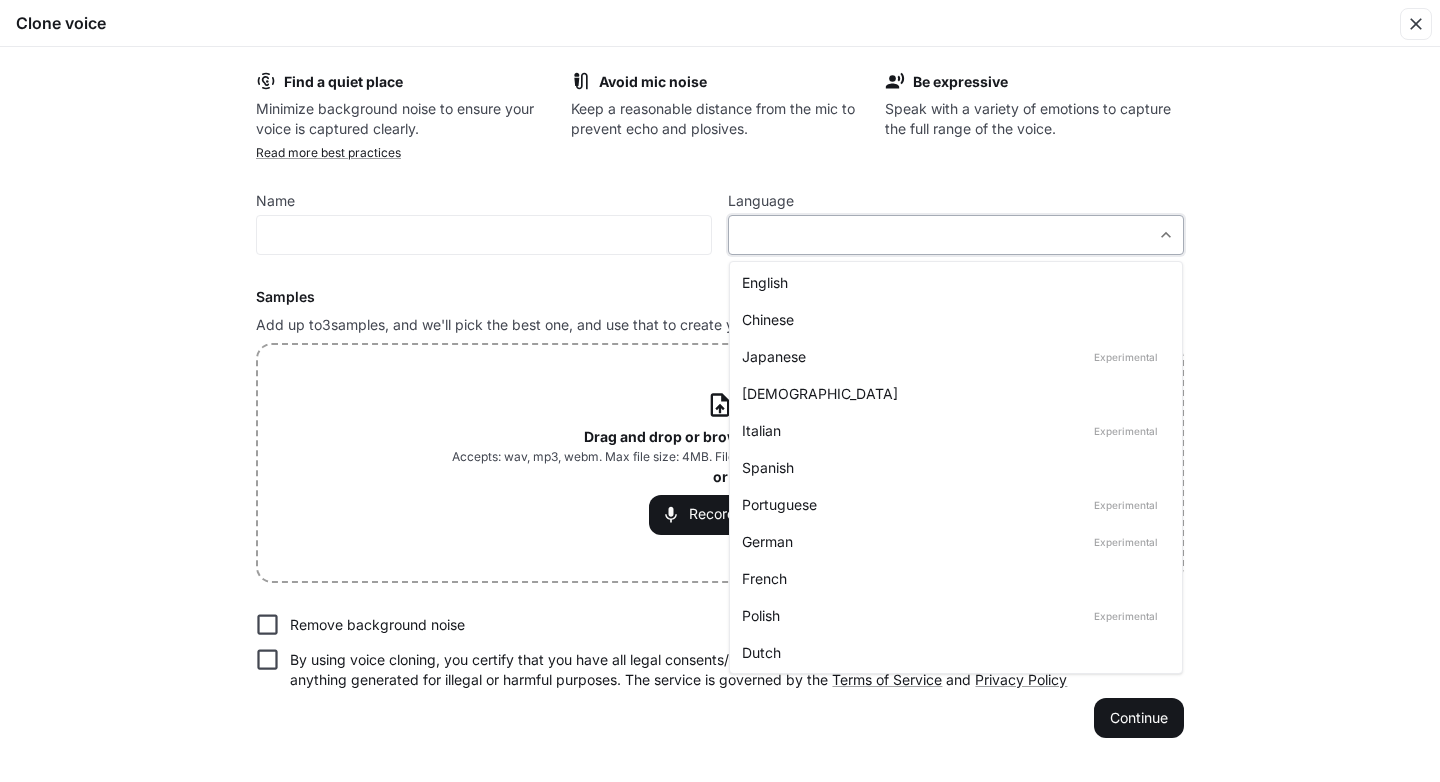 type on "*****" 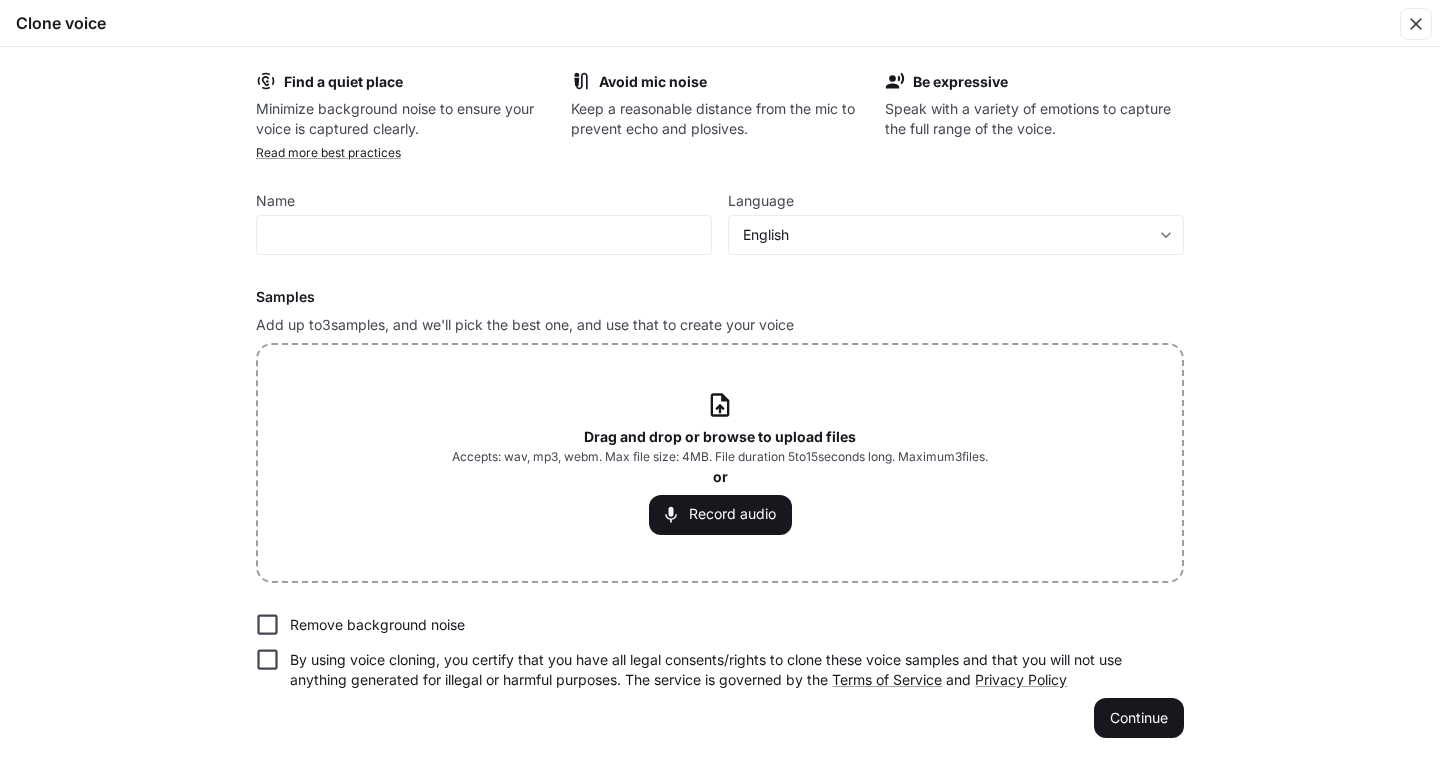 click on "Drag and drop or browse to upload files" at bounding box center [720, 436] 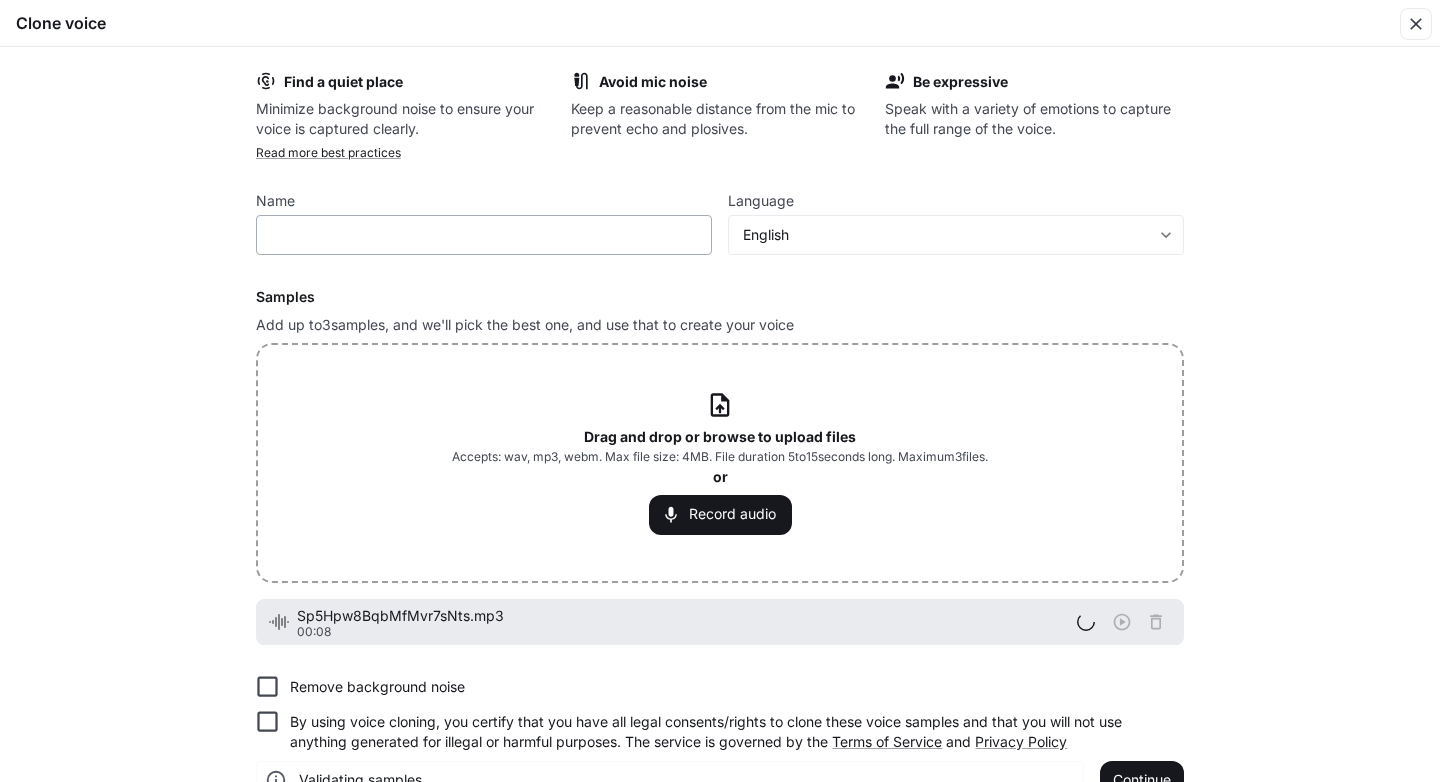 click on "​" at bounding box center (484, 235) 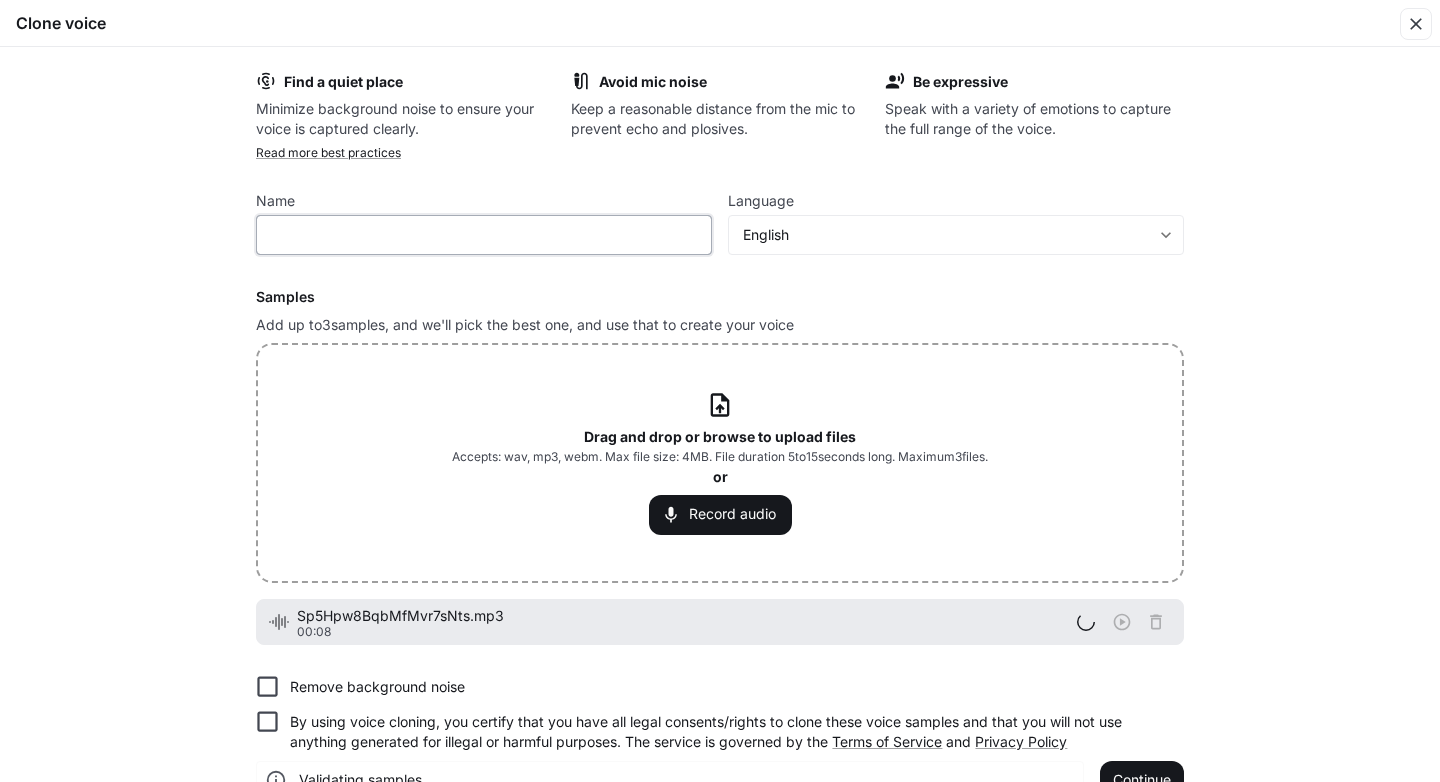 click at bounding box center (484, 235) 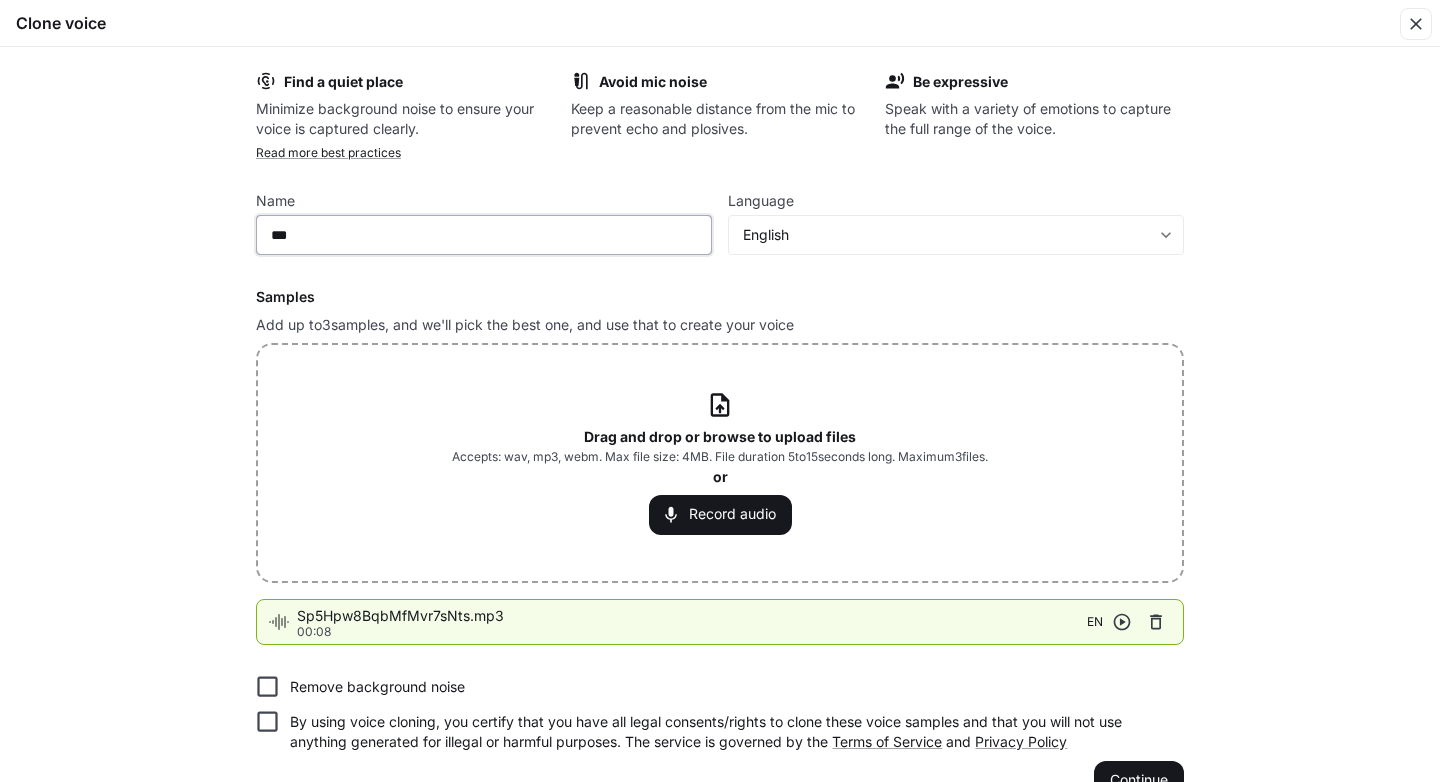 paste on "*****" 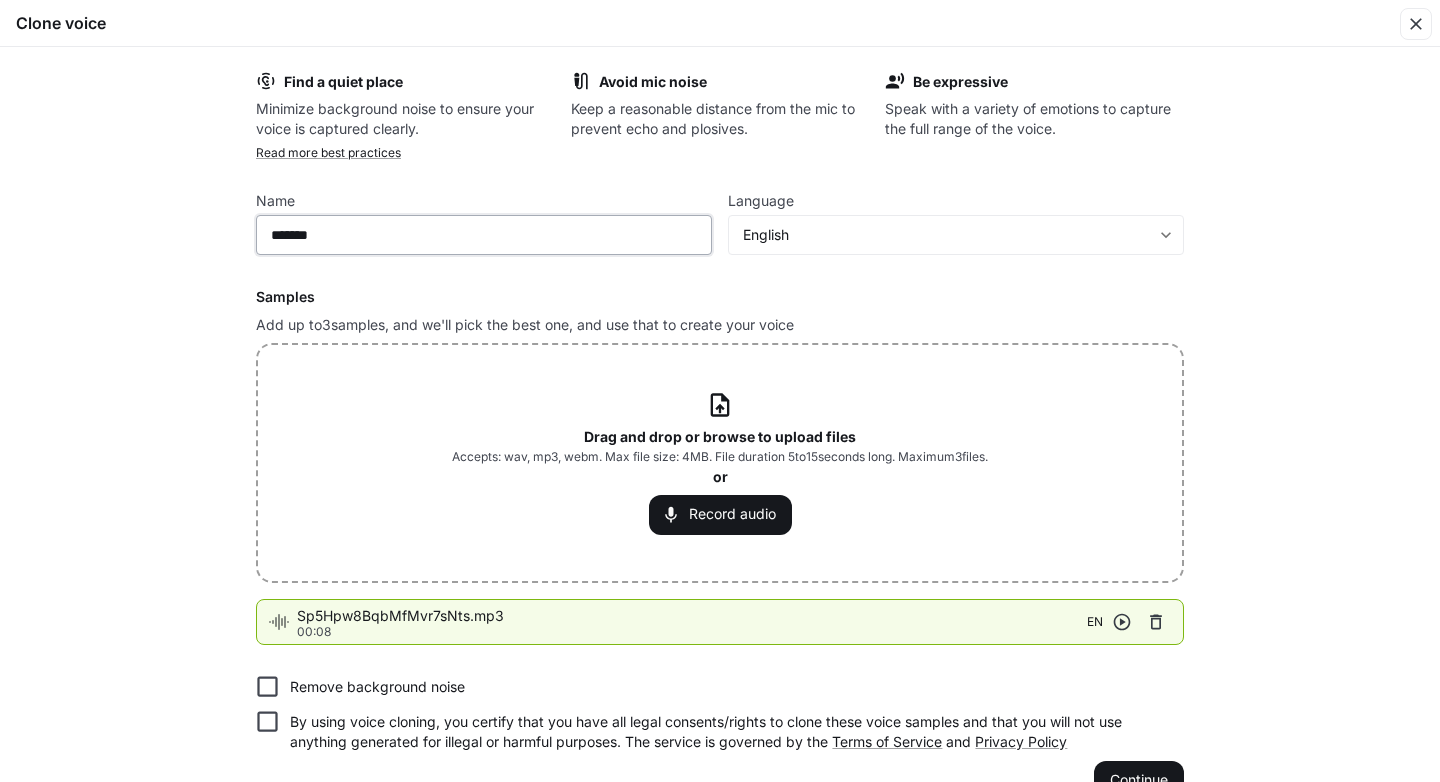 type on "*******" 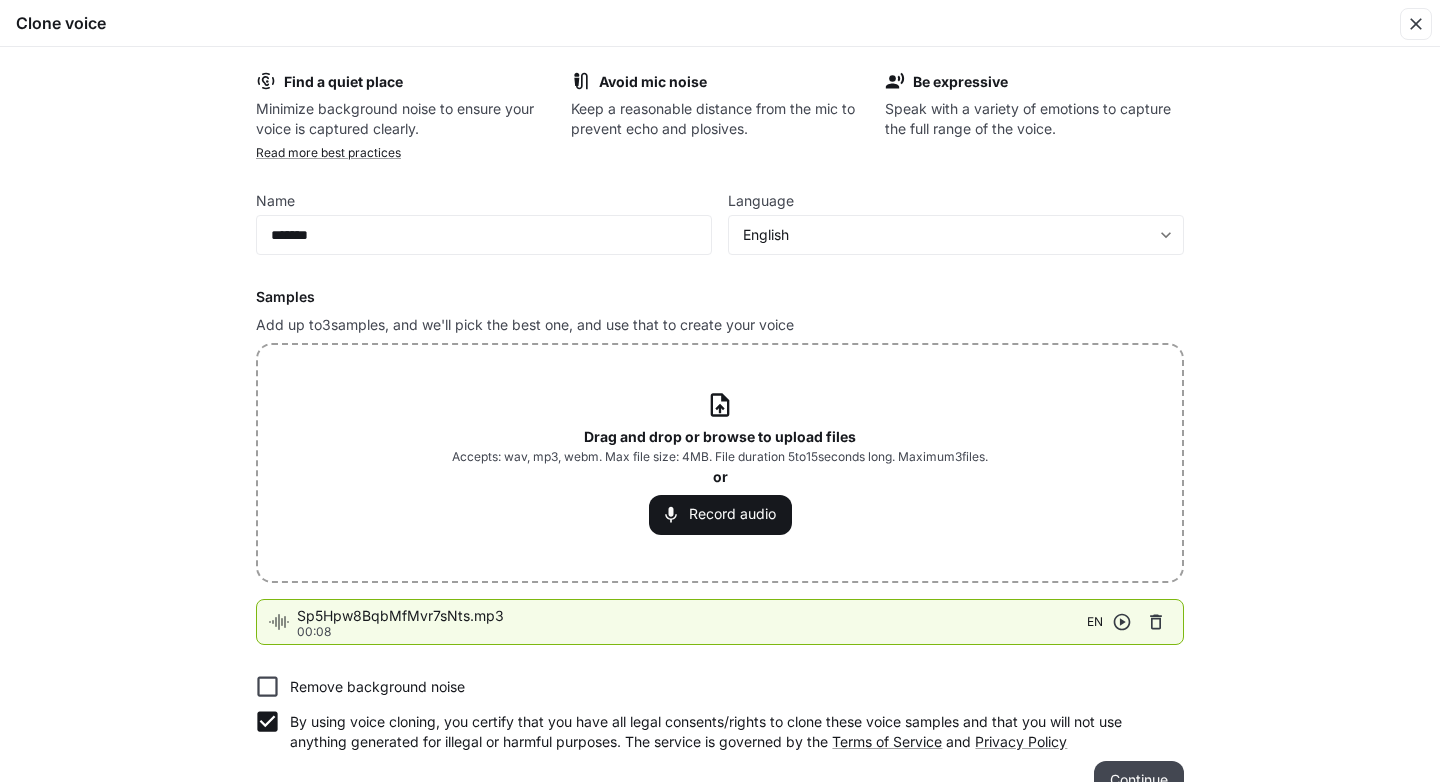click on "Continue" at bounding box center (1139, 781) 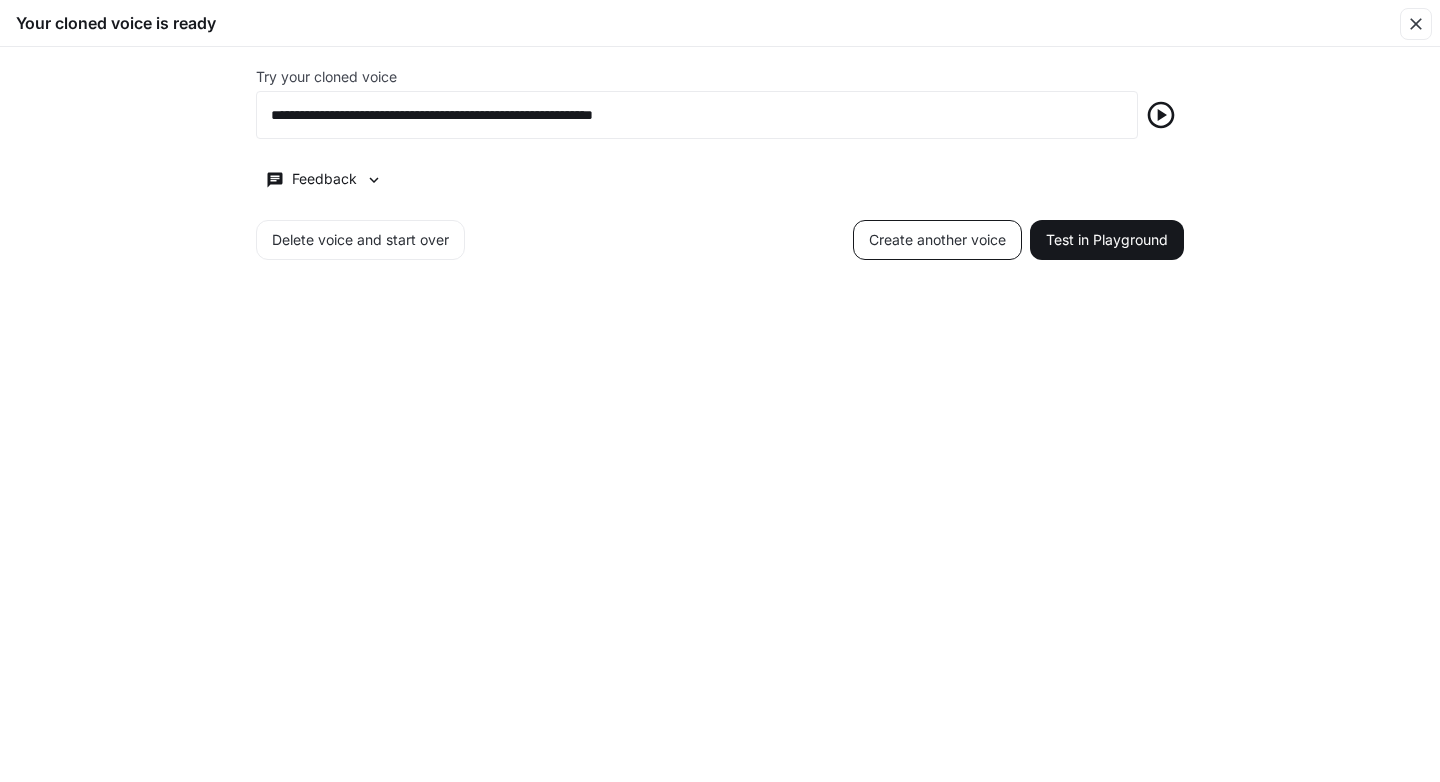 click on "Create another voice" at bounding box center (937, 240) 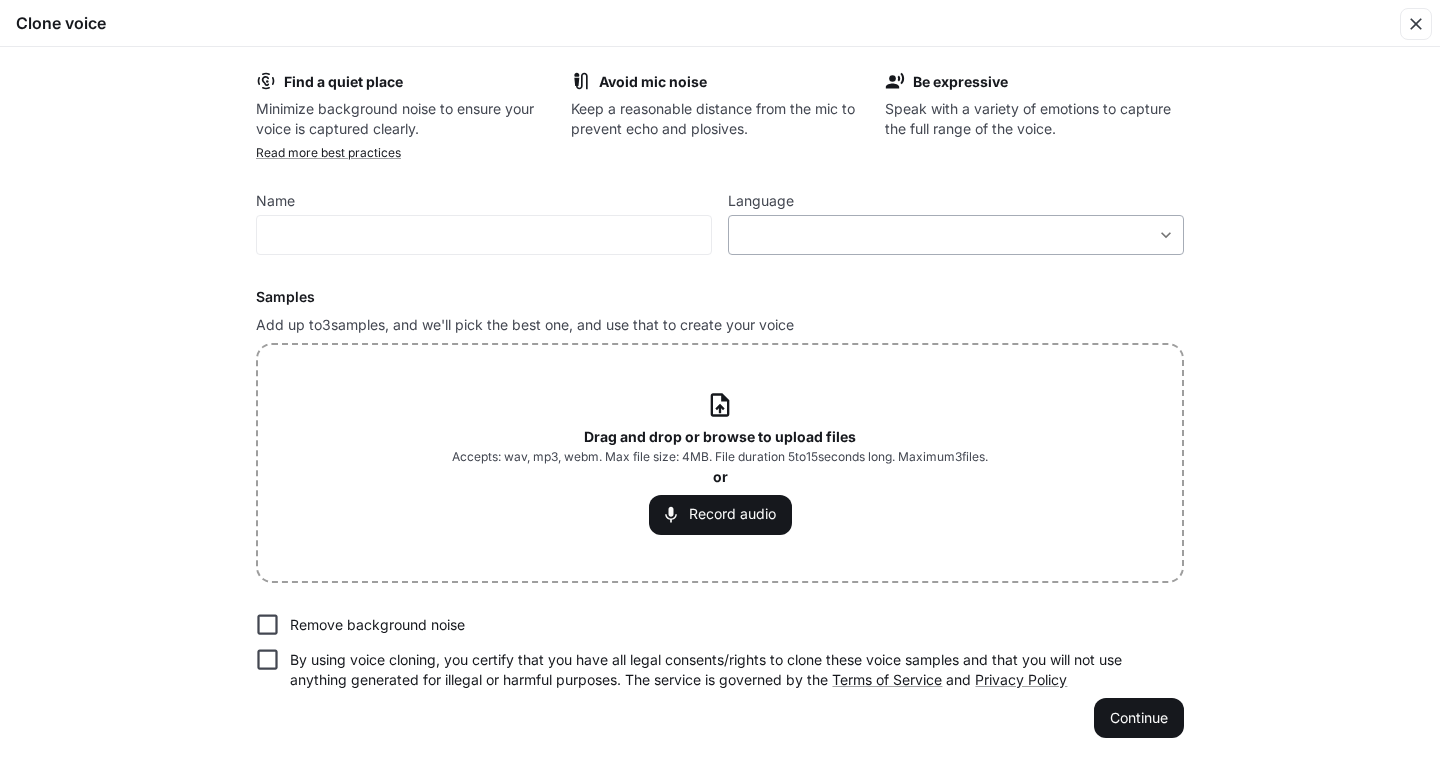 click on "​ ​" at bounding box center (956, 235) 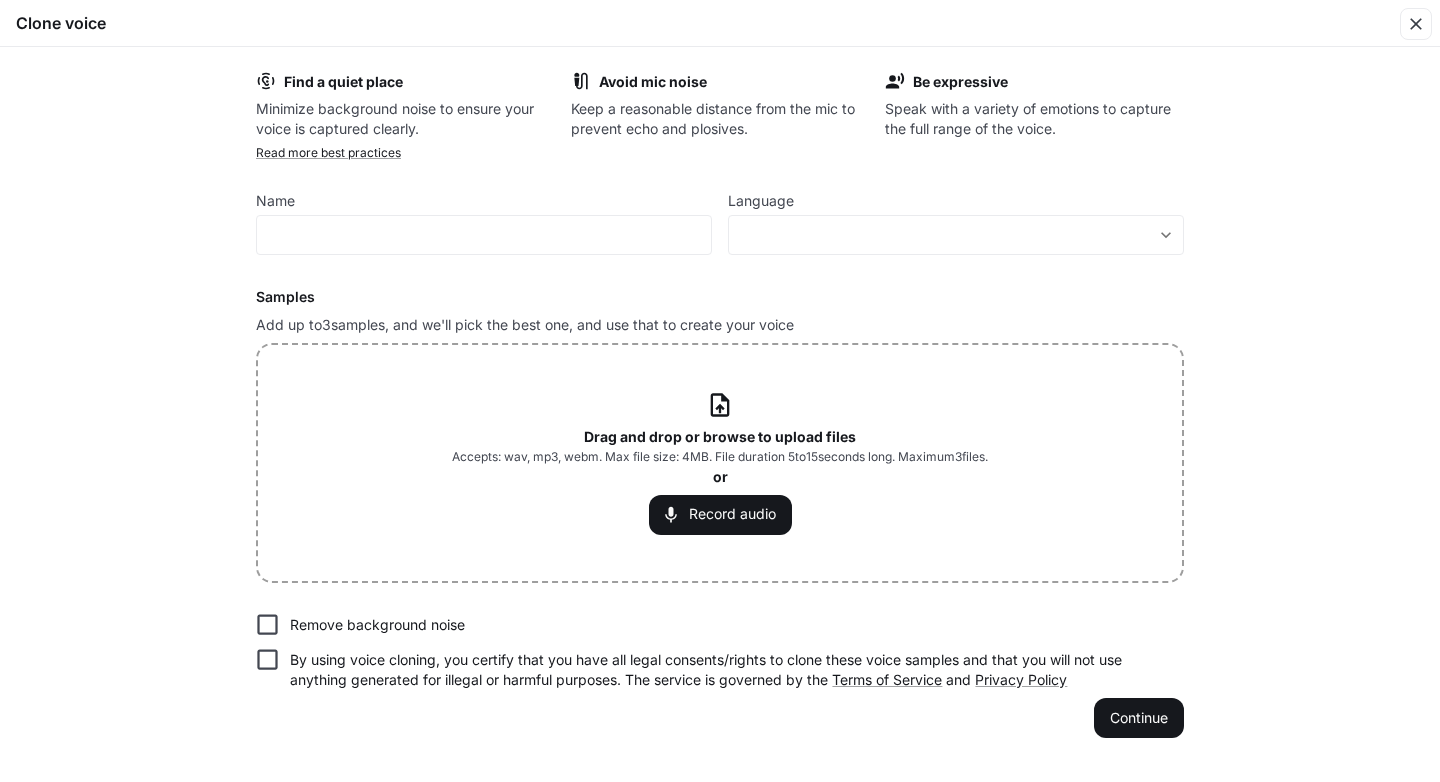 click on "Find a quiet place Minimize background noise to ensure your voice is captured clearly. Avoid mic noise Keep a reasonable distance from the mic to prevent echo and plosives. Be expressive Speak with a variety of emotions to capture the full range of the voice. Read more best practices Name ​ Language ​ ​ Samples Add up to  3  samples, and we'll pick the best one, and use that to create your voice Drag and drop or browse to upload files Accepts: wav, mp3, webm. Max file size: 4MB. File duration   5  to  15  seconds long. Maximum  3  files. or Record audio Remove background noise By using voice cloning, you certify that you have all legal consents/rights to clone these voice samples and that you will not use anything generated for illegal or harmful purposes. The service is governed by the   Terms of Service   and   Privacy Policy Continue" at bounding box center [720, 404] 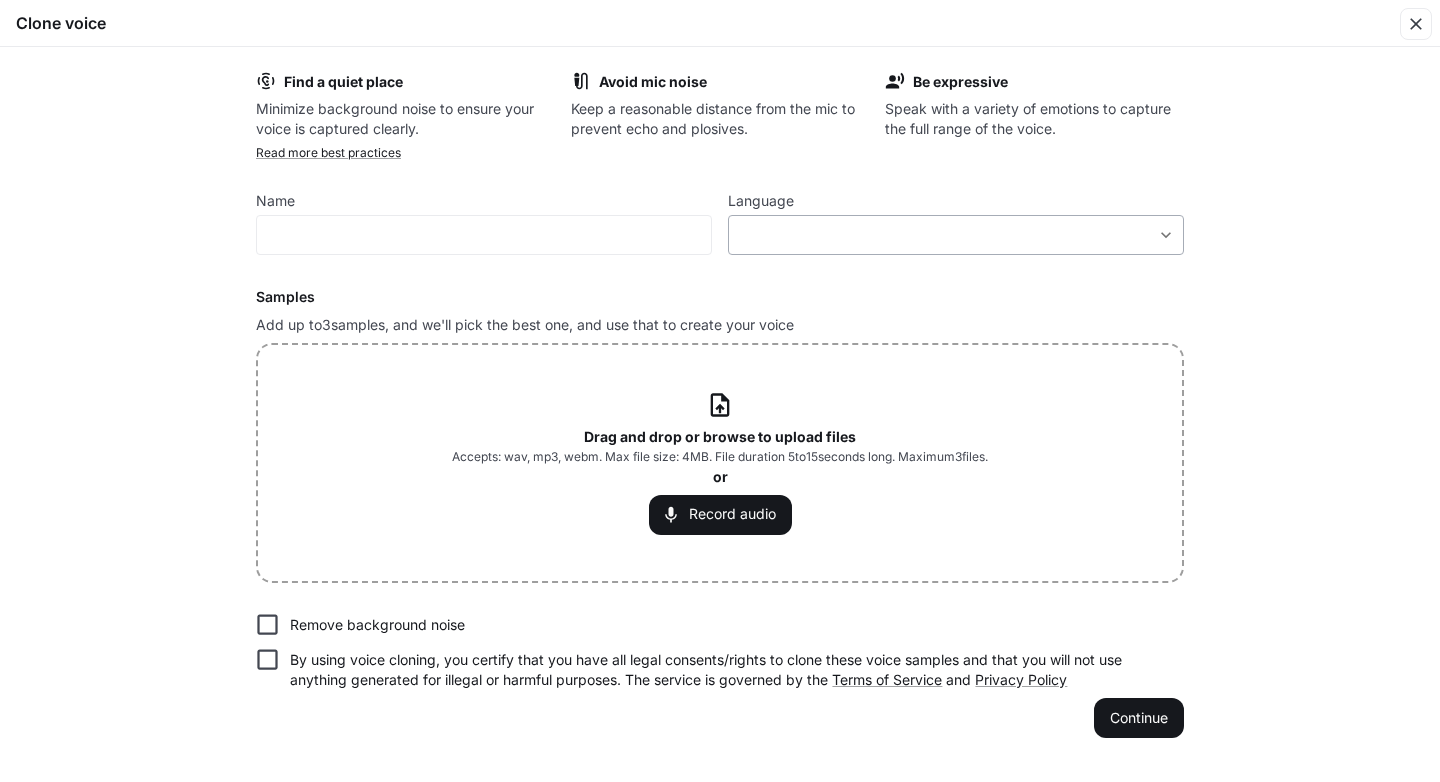 click on "**********" at bounding box center [720, 390] 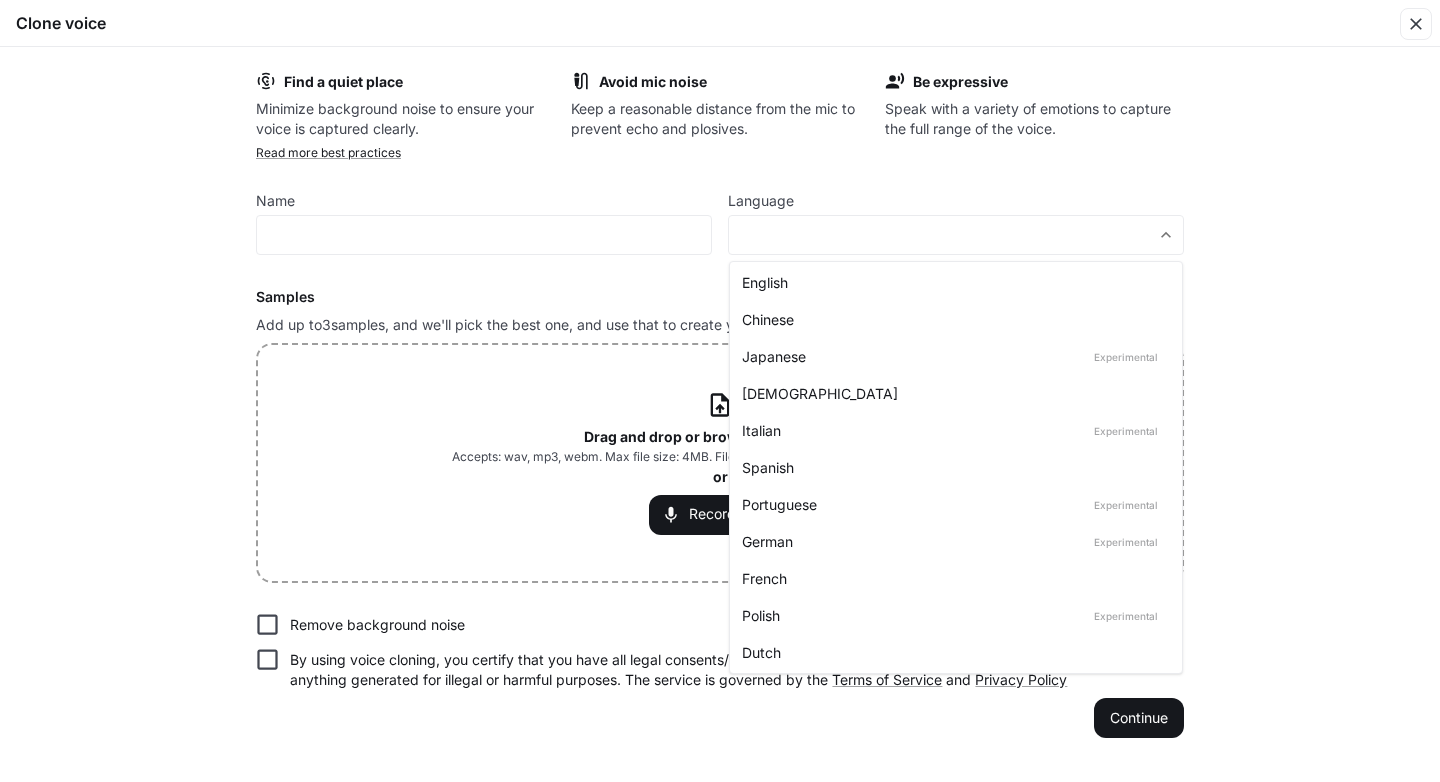 click on "English" at bounding box center [952, 282] 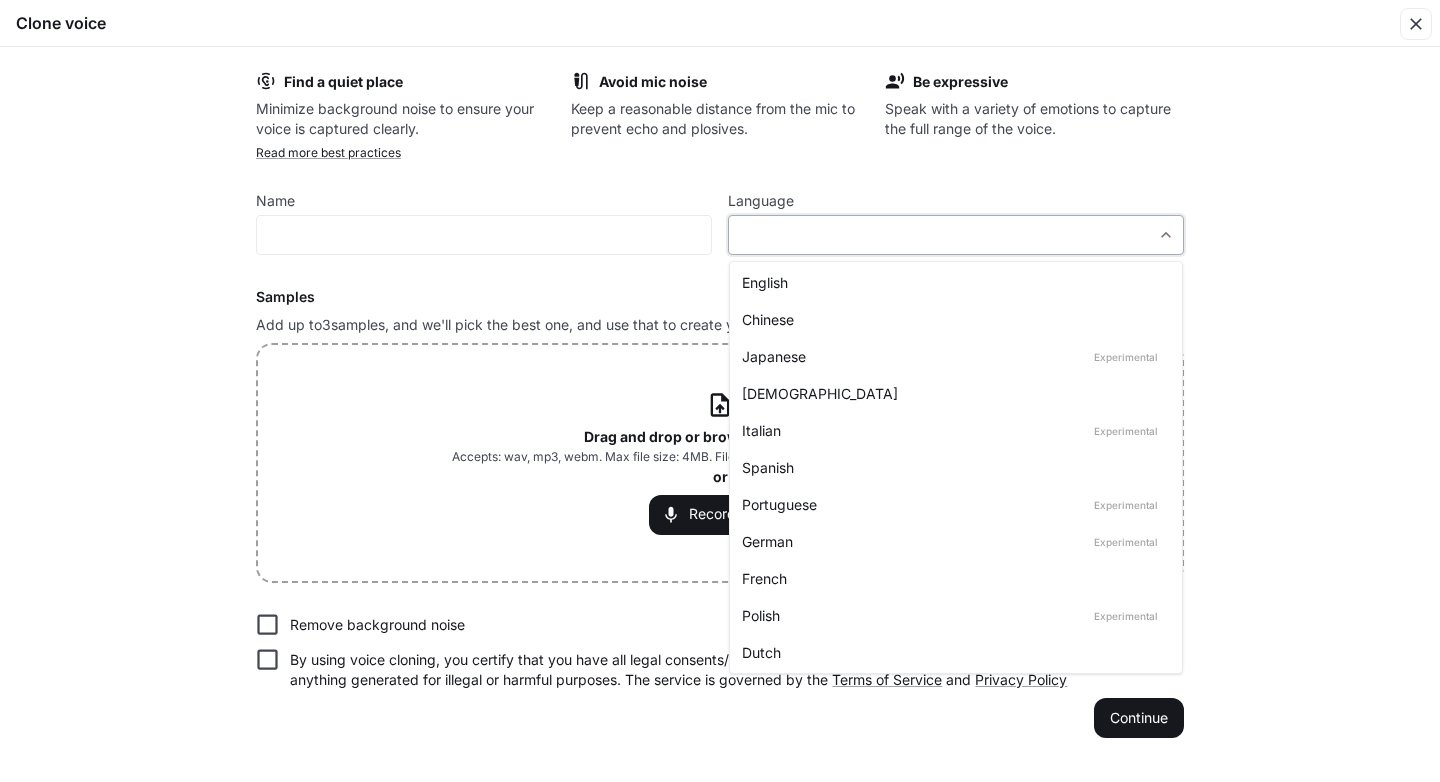 type on "*****" 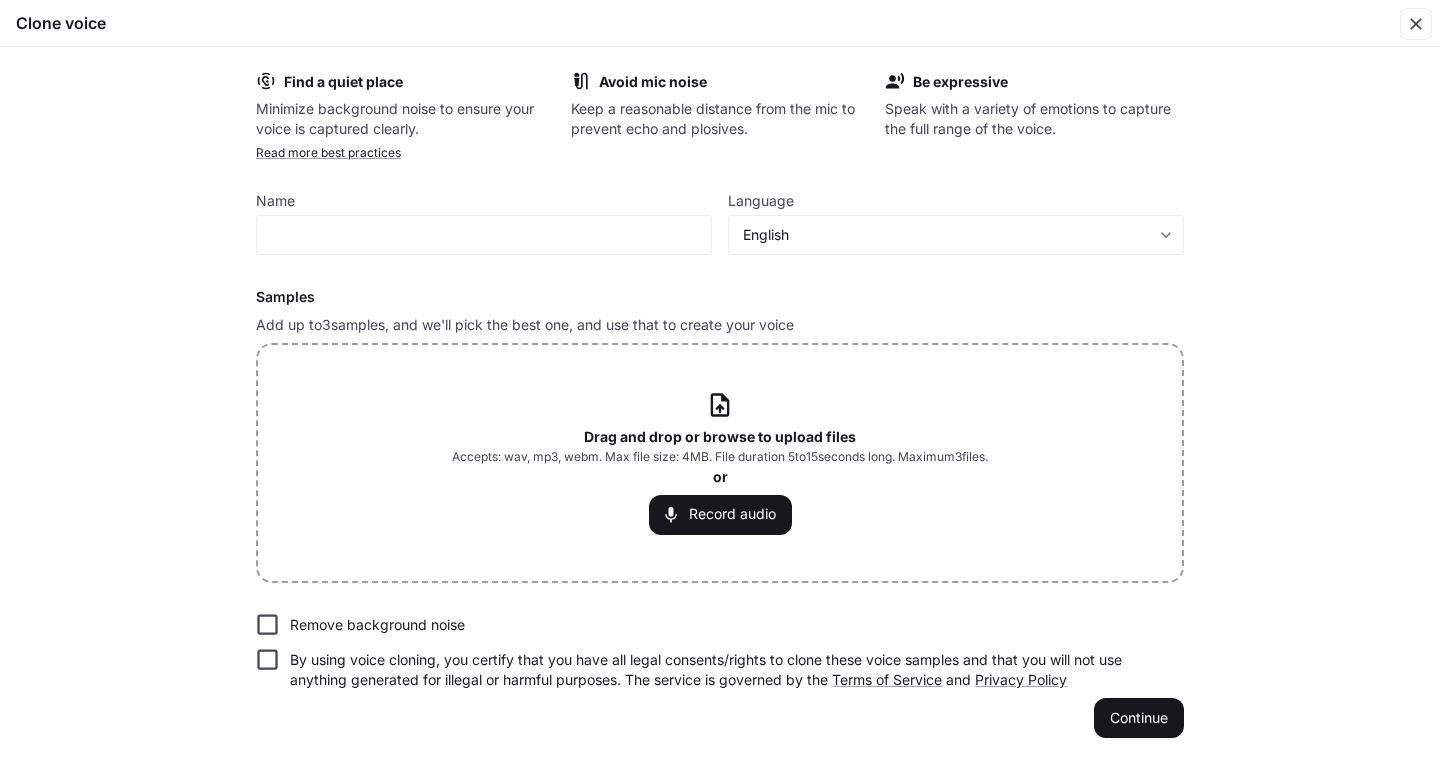click on "Accepts: wav, mp3, webm. Max file size: 4MB. File duration   5  to  15  seconds long. Maximum  3  files." at bounding box center [720, 457] 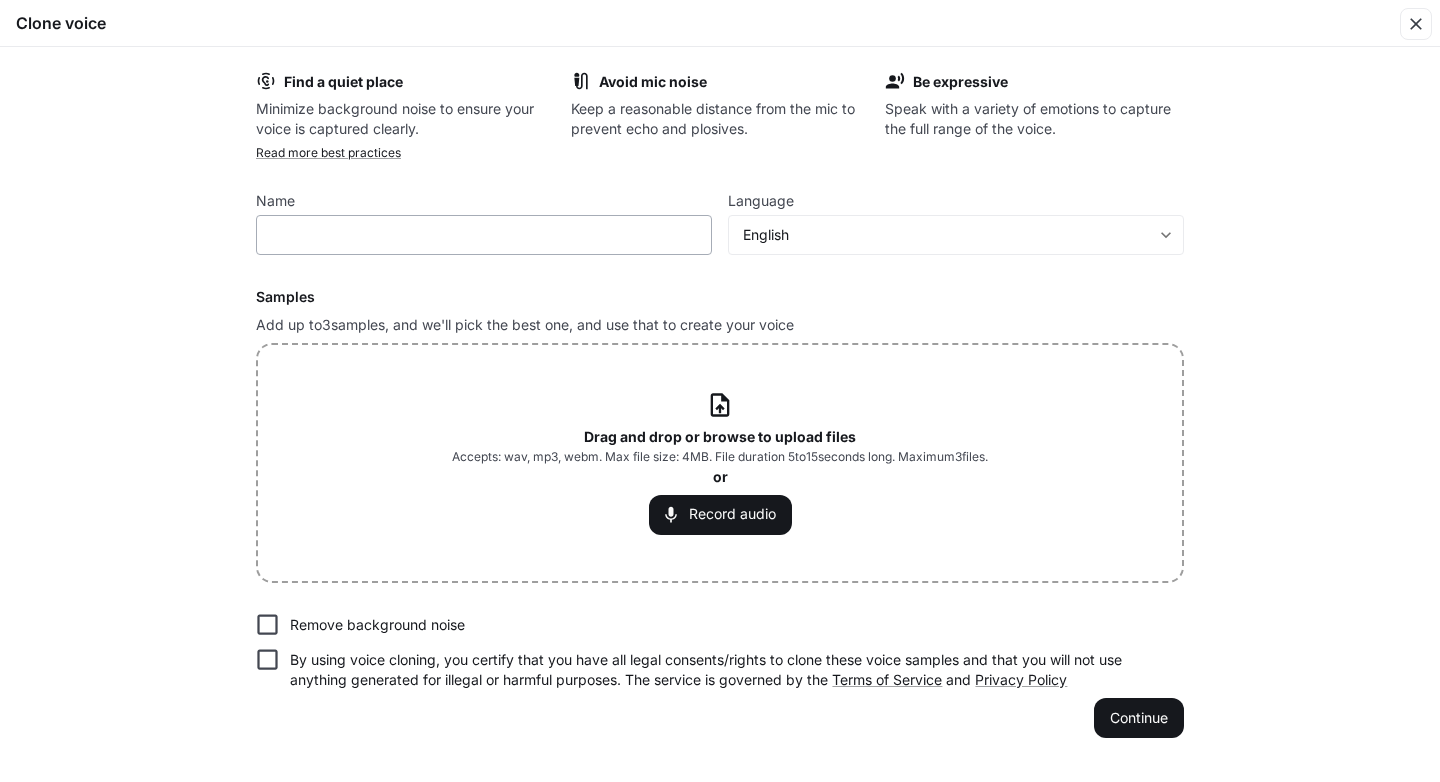 click on "​" at bounding box center (484, 235) 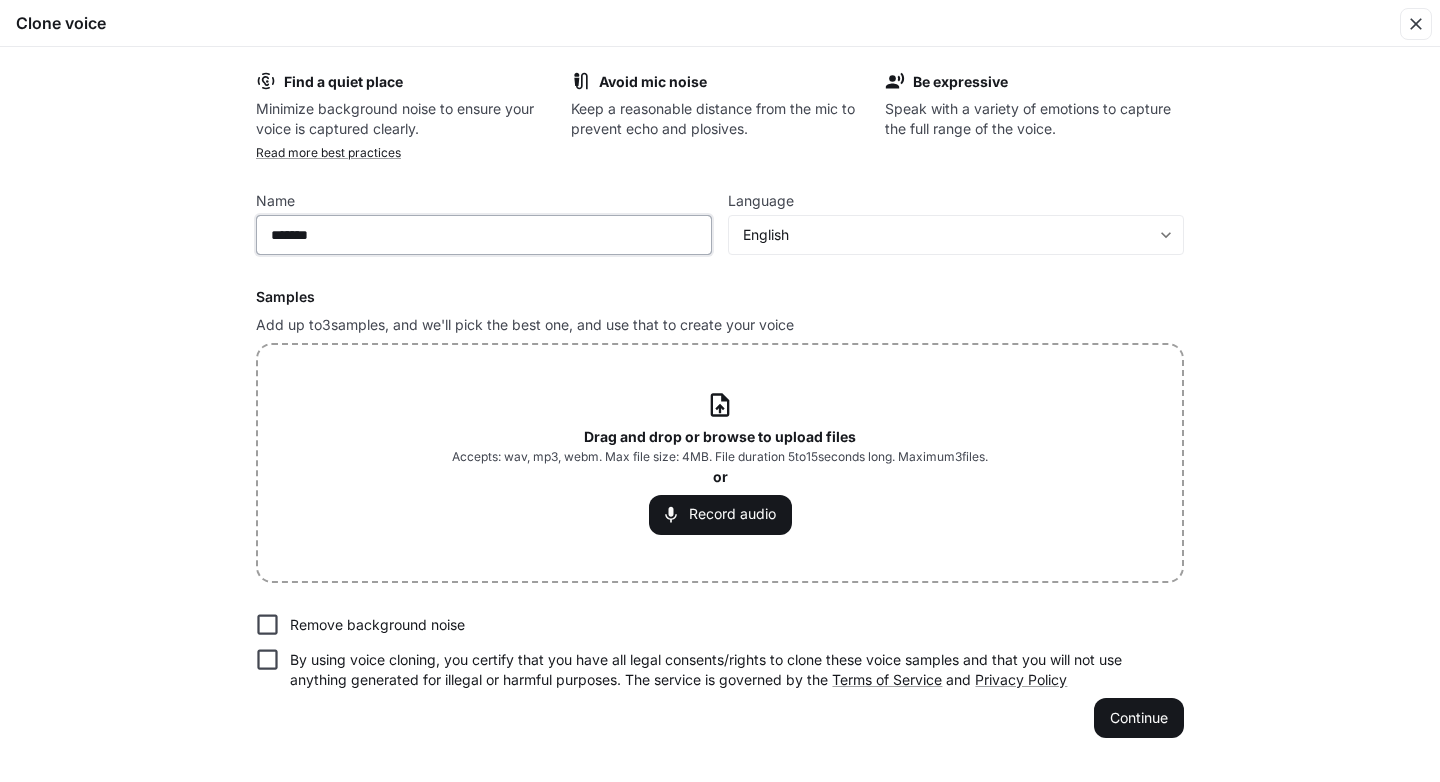 type on "*******" 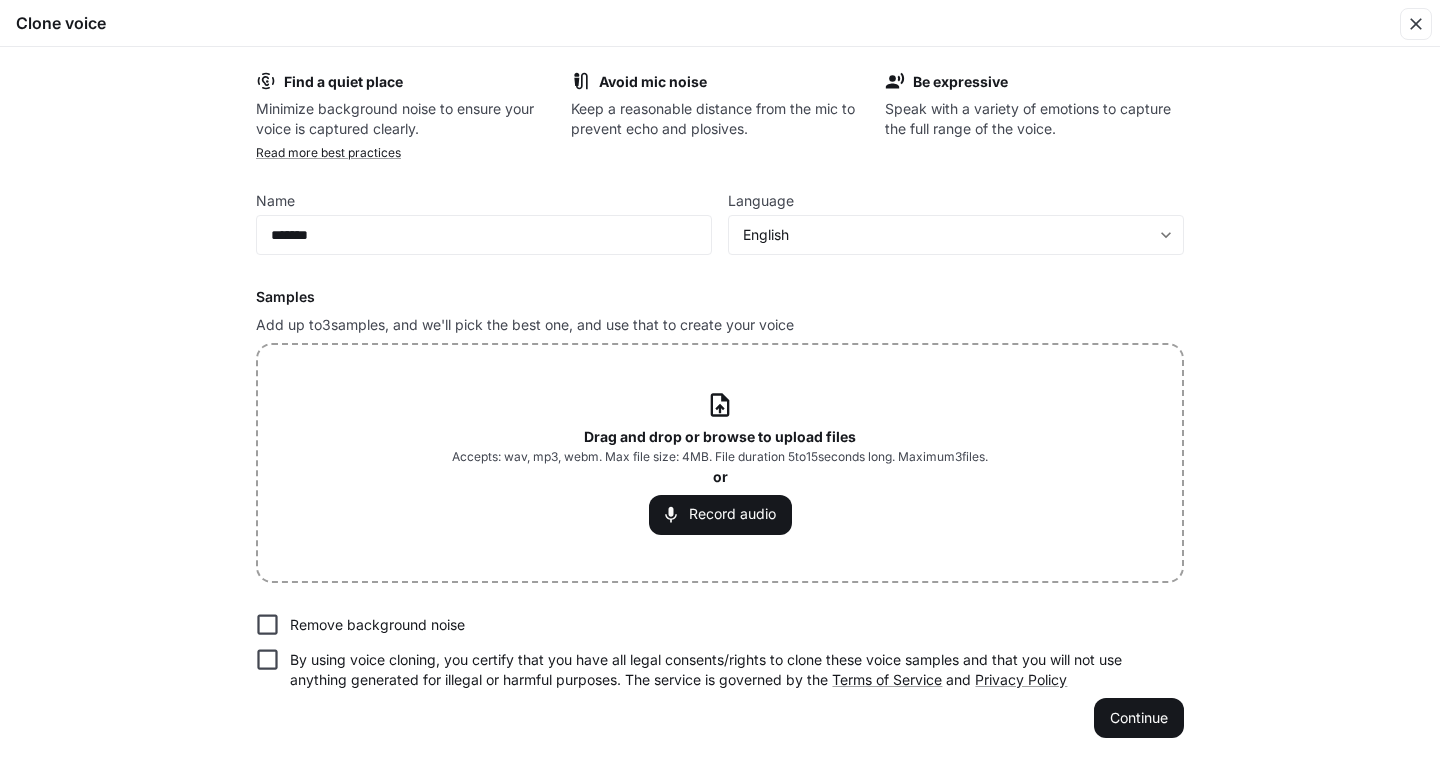 click on "Drag and drop or browse to upload files" at bounding box center (720, 436) 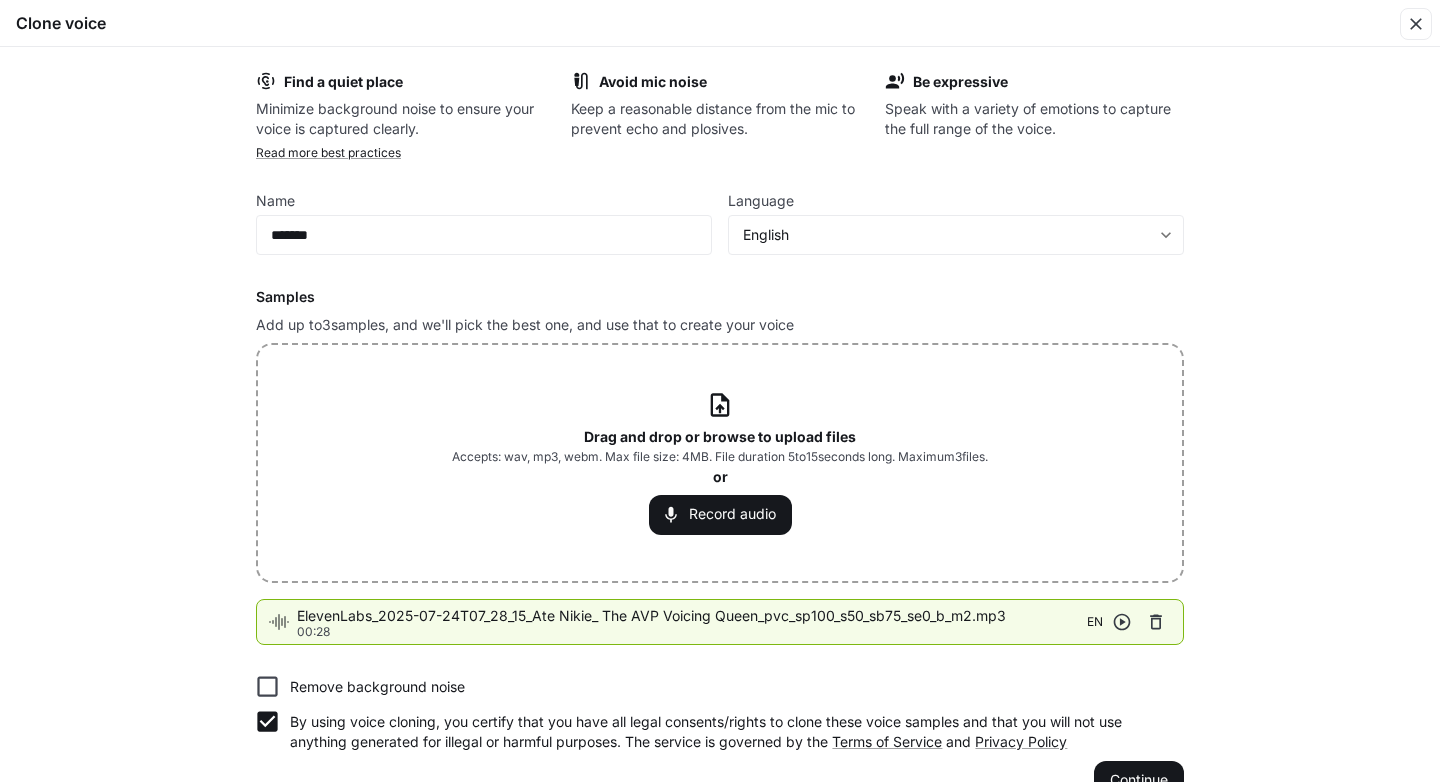 click on "Find a quiet place Minimize background noise to ensure your voice is captured clearly. Avoid mic noise Keep a reasonable distance from the mic to prevent echo and plosives. Be expressive Speak with a variety of emotions to capture the full range of the voice. Read more best practices Name ******* ​ Language English ***** ​ Samples Add up to  3  samples, and we'll pick the best one, and use that to create your voice Drag and drop or browse to upload files Accepts: wav, mp3, webm. Max file size: 4MB. File duration   5  to  15  seconds long. Maximum  3  files. or Record audio ElevenLabs_2025-07-24T07_28_15_Ate Nikie_ The AVP Voicing Queen_pvc_sp100_s50_sb75_se0_b_m2.mp3 00:28 EN Remove background noise By using voice cloning, you certify that you have all legal consents/rights to clone these voice samples and that you will not use anything generated for illegal or harmful purposes. The service is governed by the   Terms of Service   and   Privacy Policy Continue" at bounding box center (720, 435) 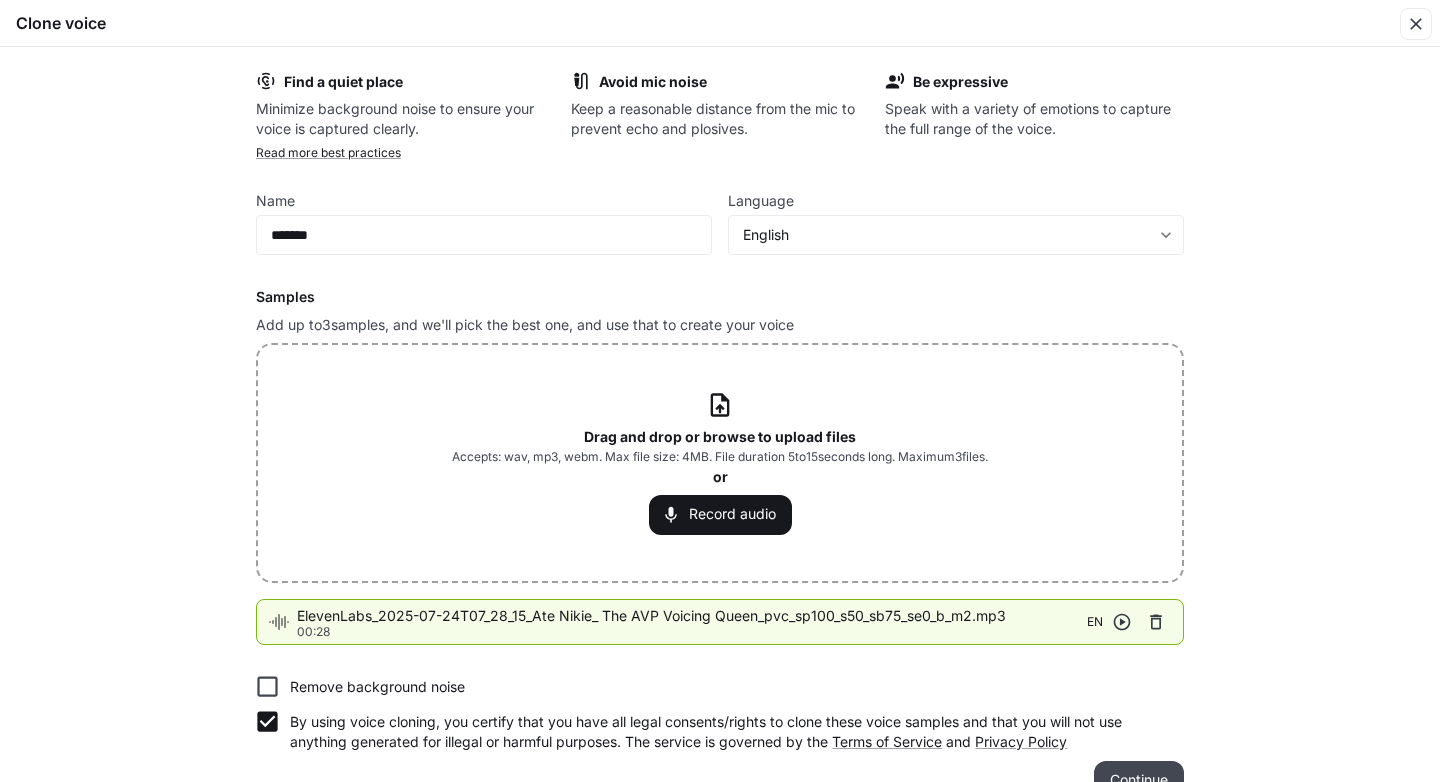 click on "Continue" at bounding box center (1139, 781) 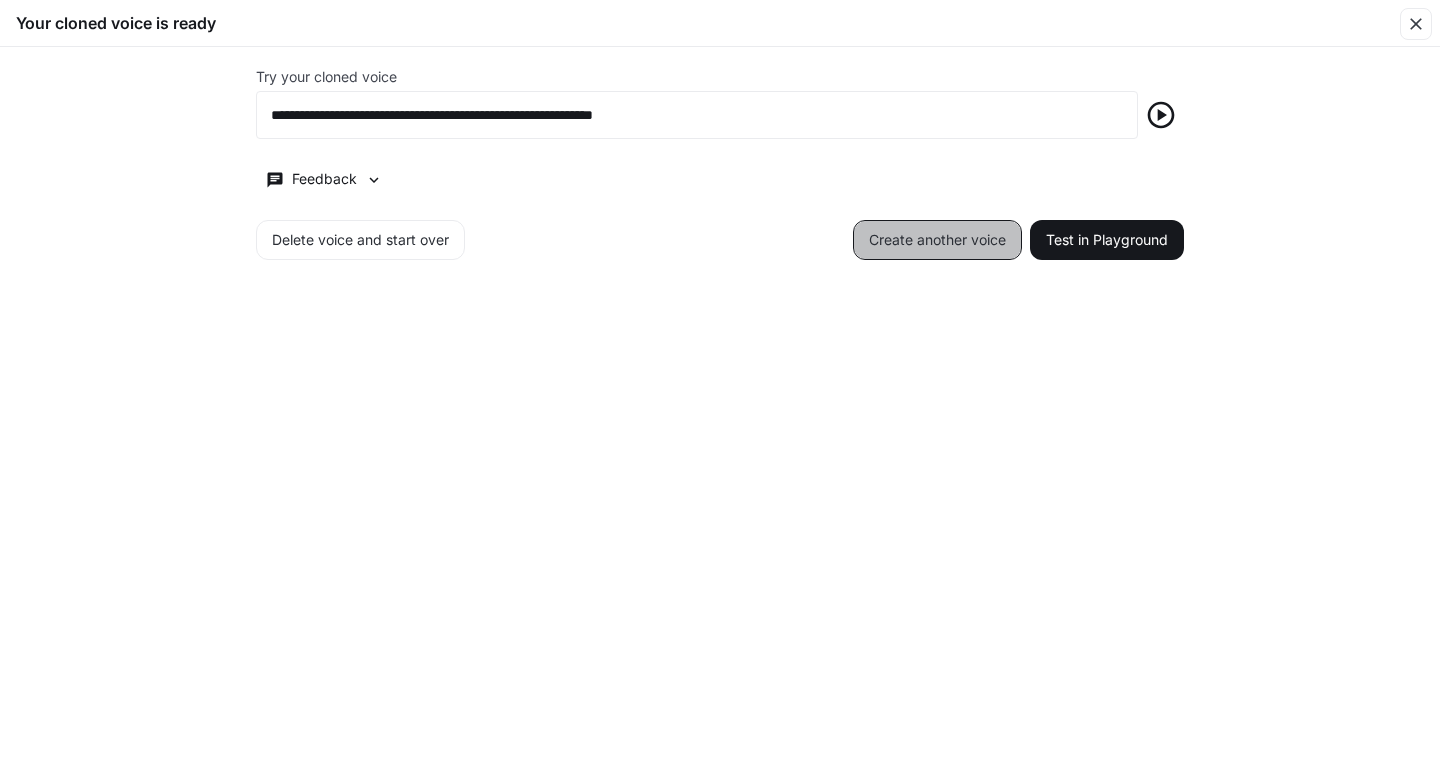 click on "Create another voice" at bounding box center (937, 240) 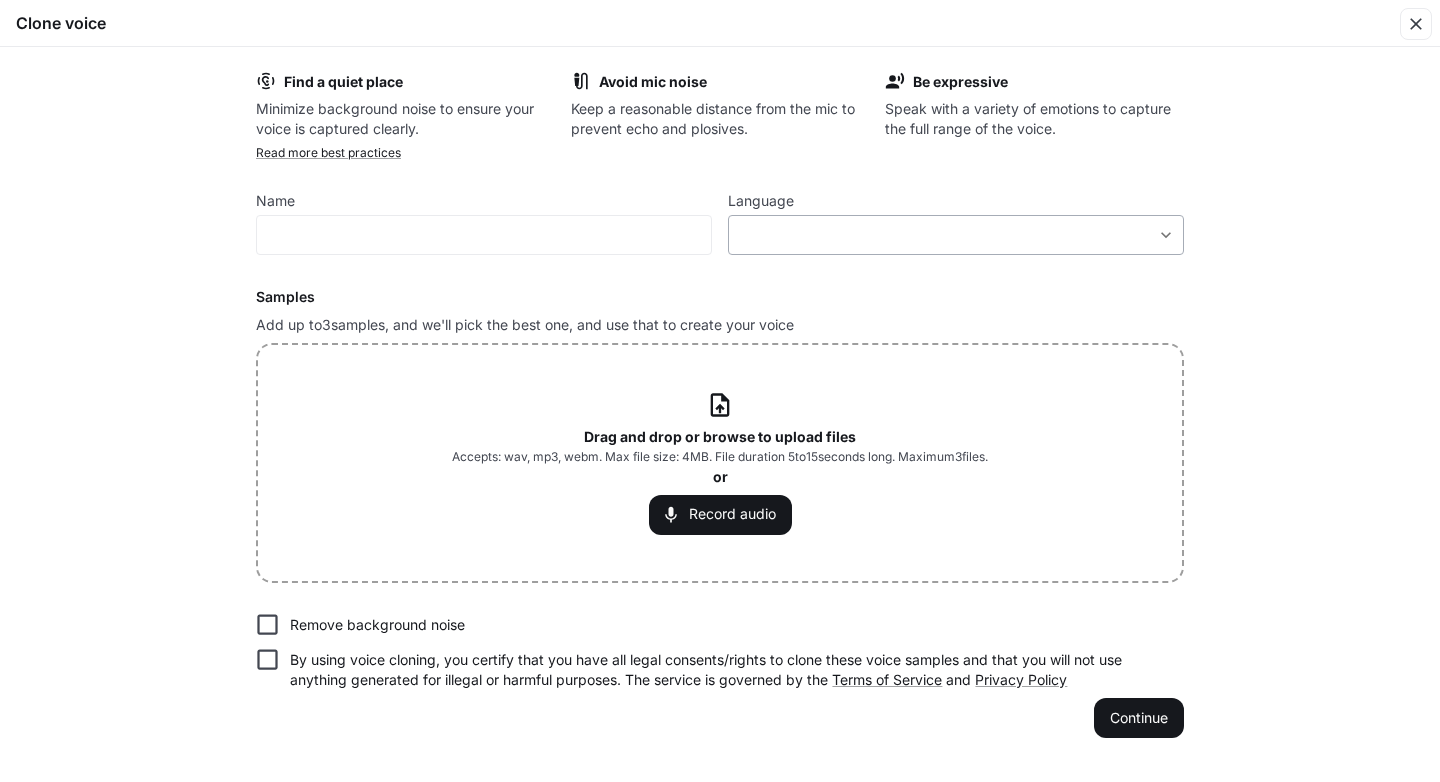 click on "**********" at bounding box center [720, 390] 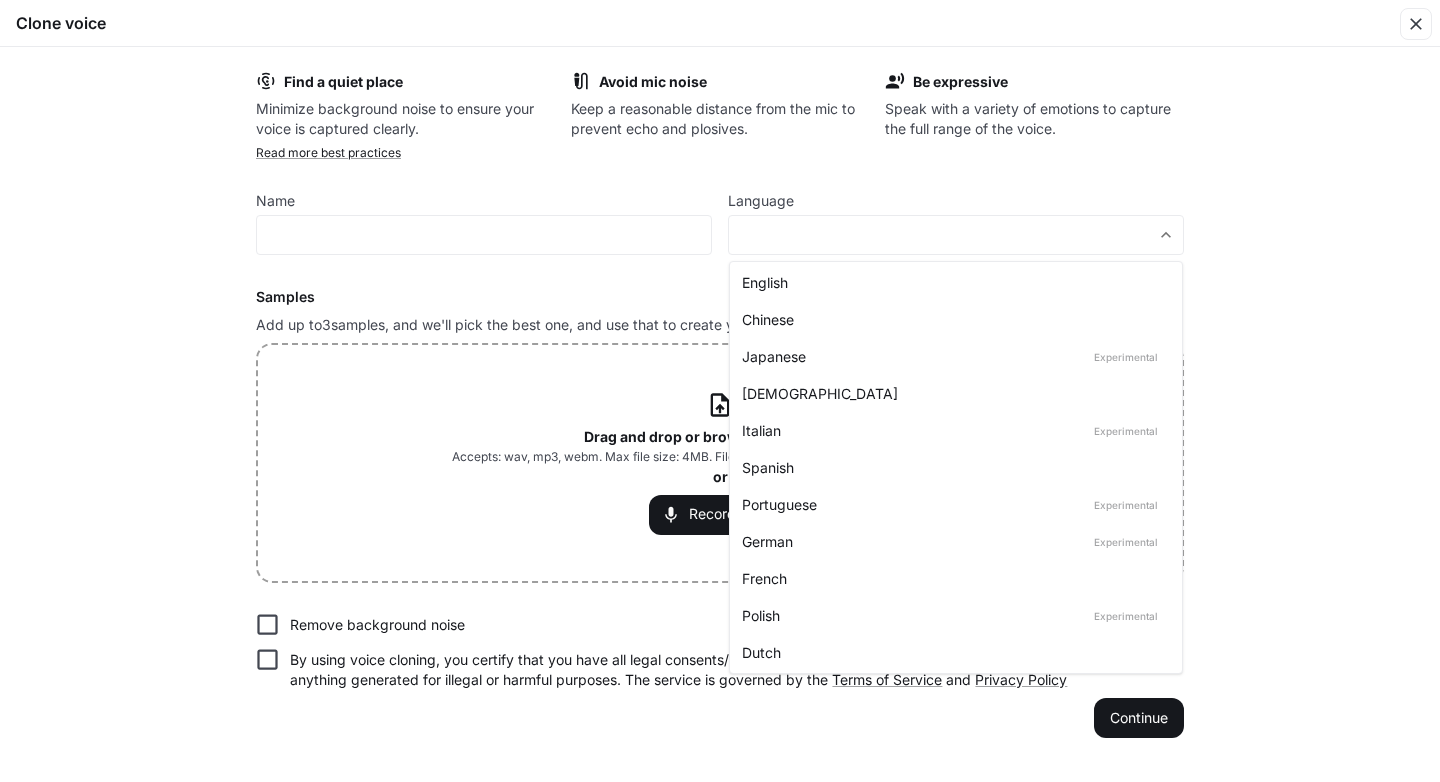 click on "English" at bounding box center (952, 282) 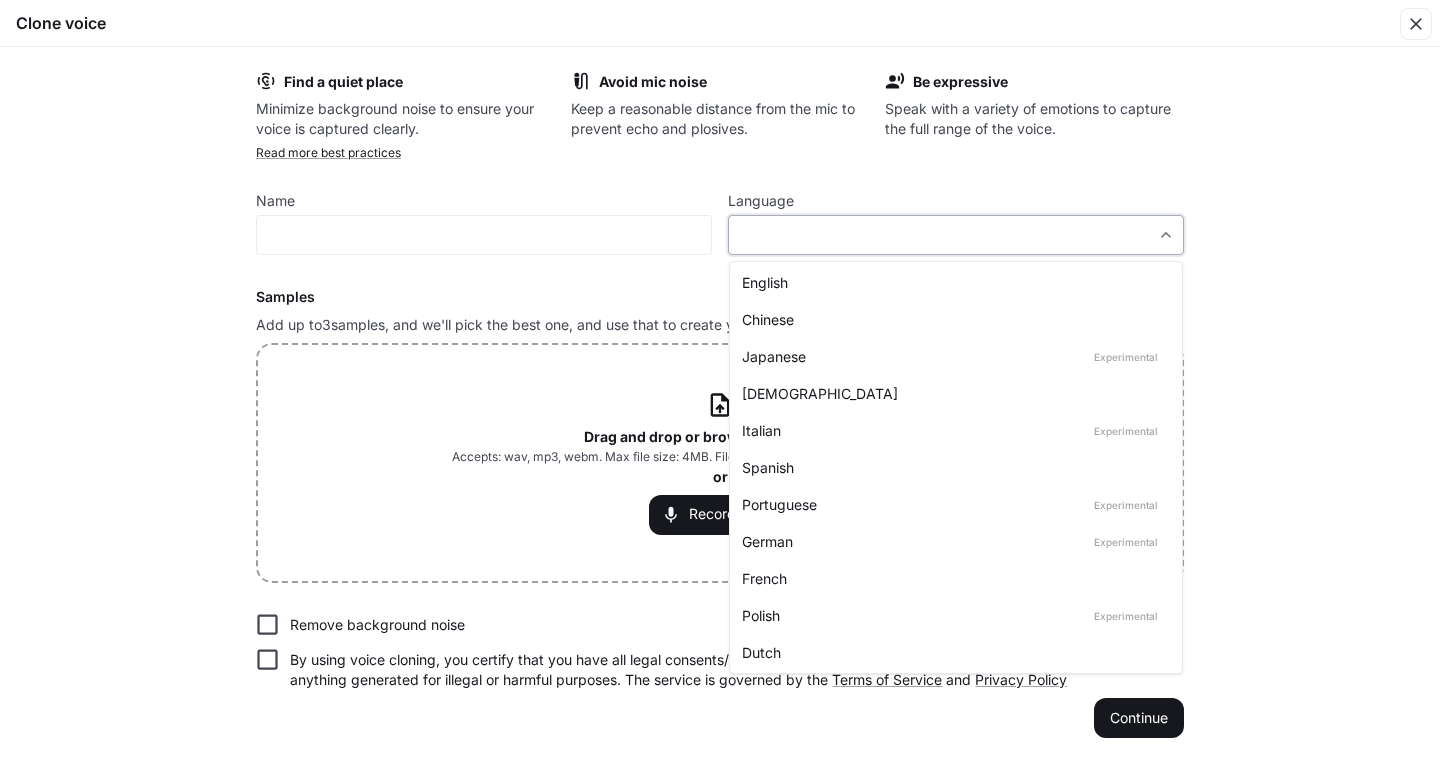 type on "*****" 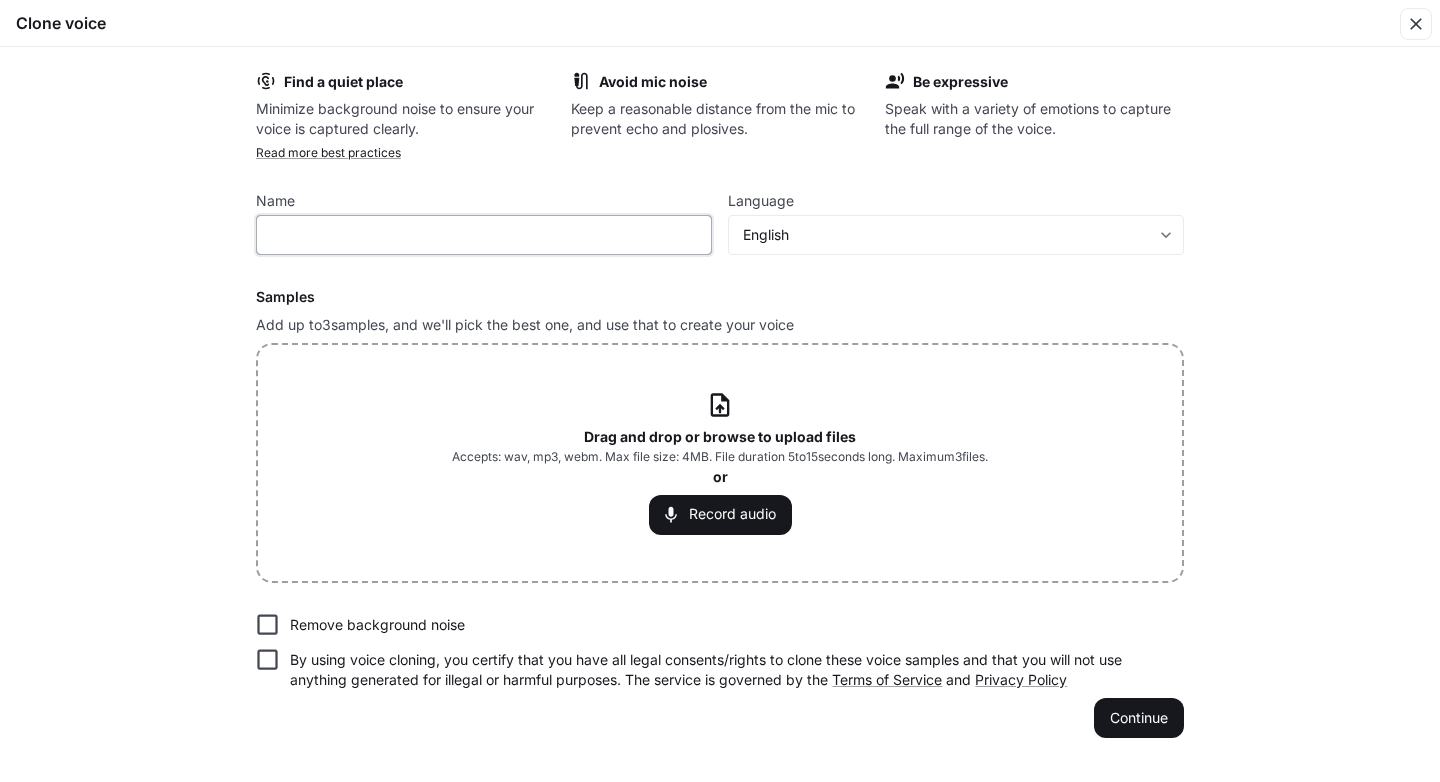 click at bounding box center (484, 235) 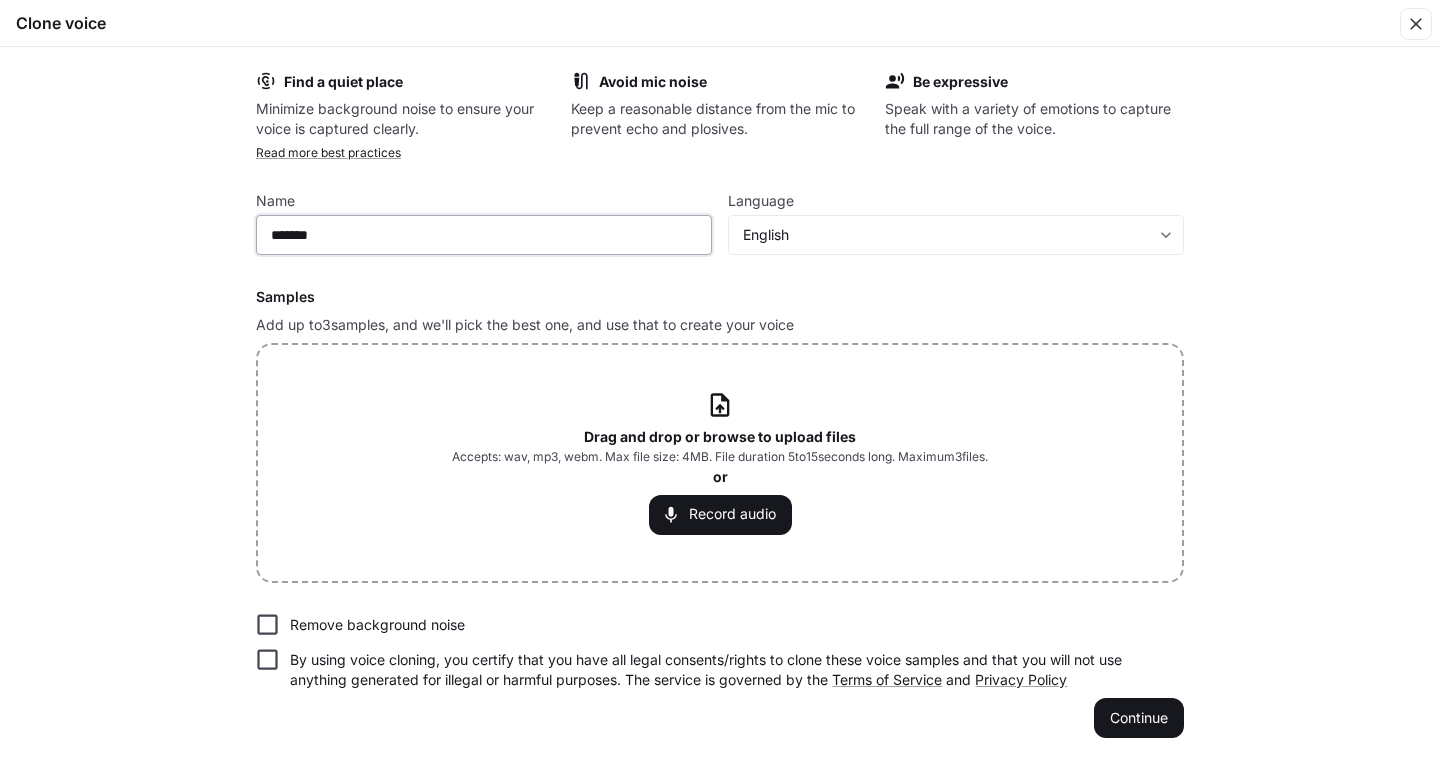 type on "*******" 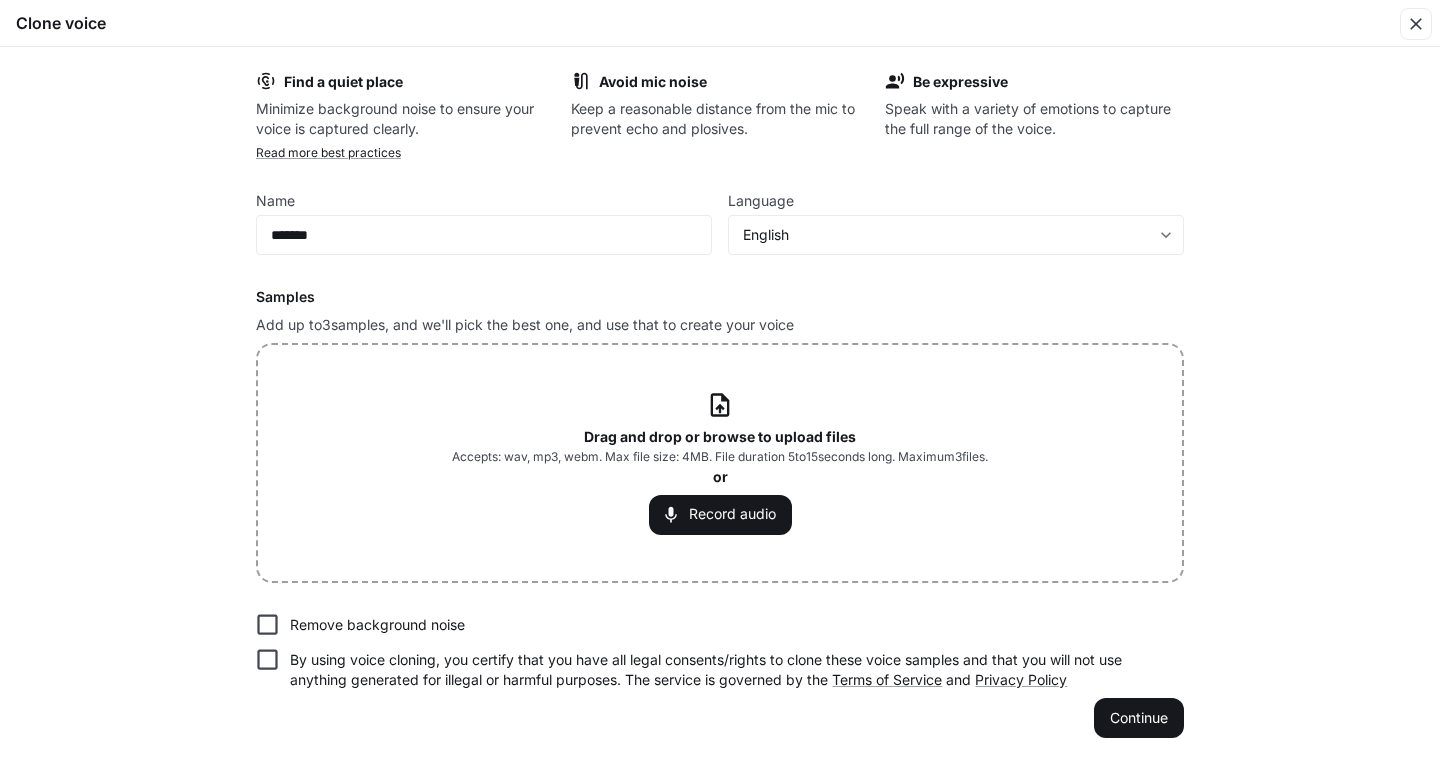 click on "Drag and drop or browse to upload files" at bounding box center [720, 436] 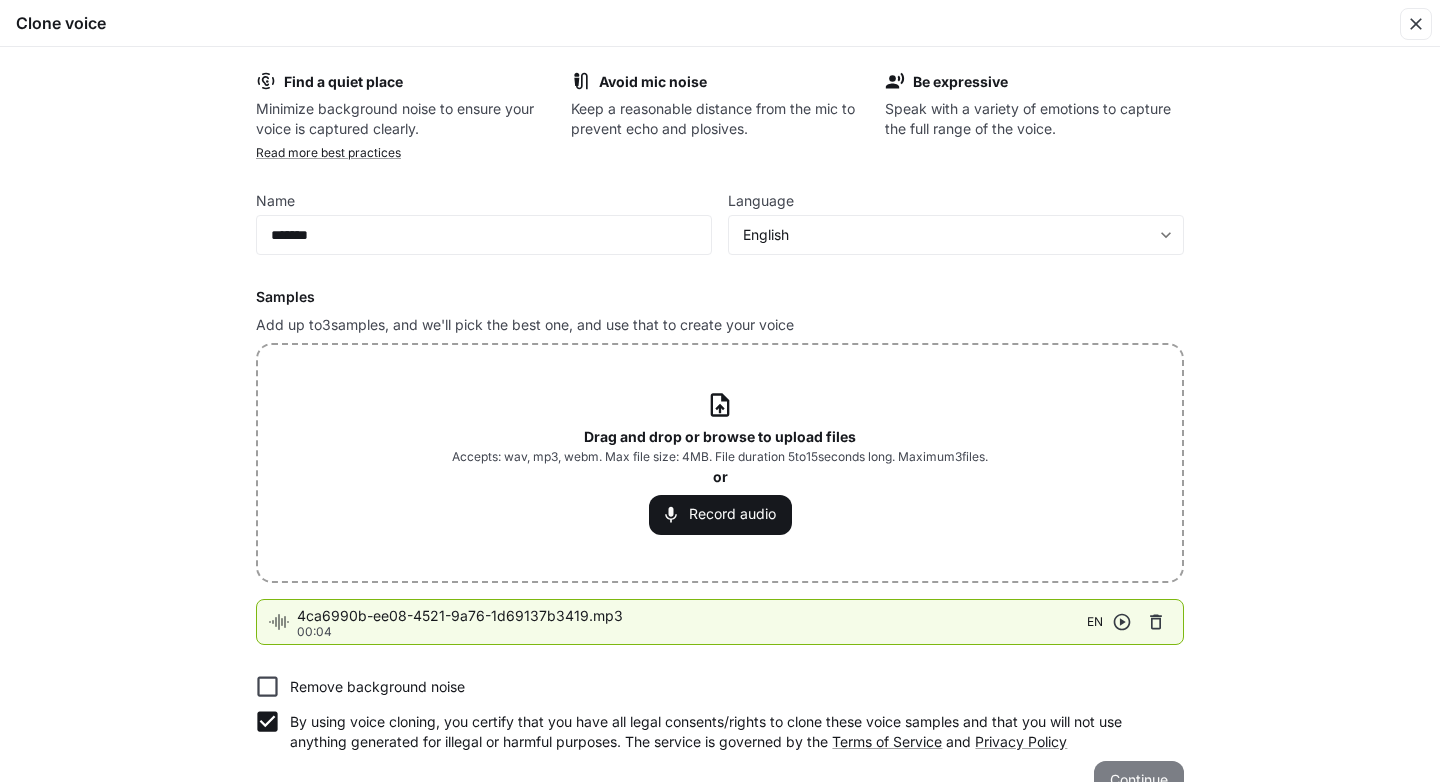 click on "Continue" at bounding box center [1139, 781] 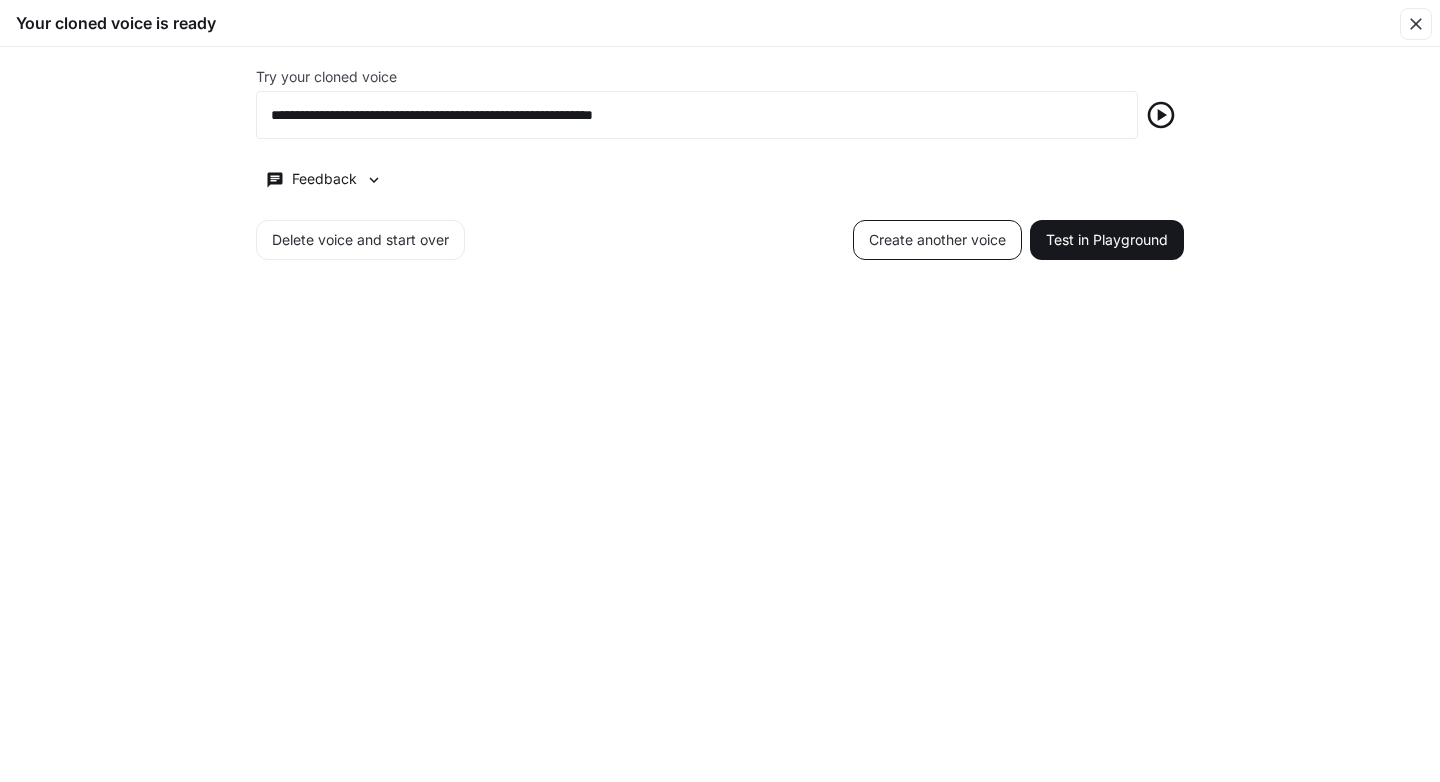 click on "Create another voice" at bounding box center [937, 240] 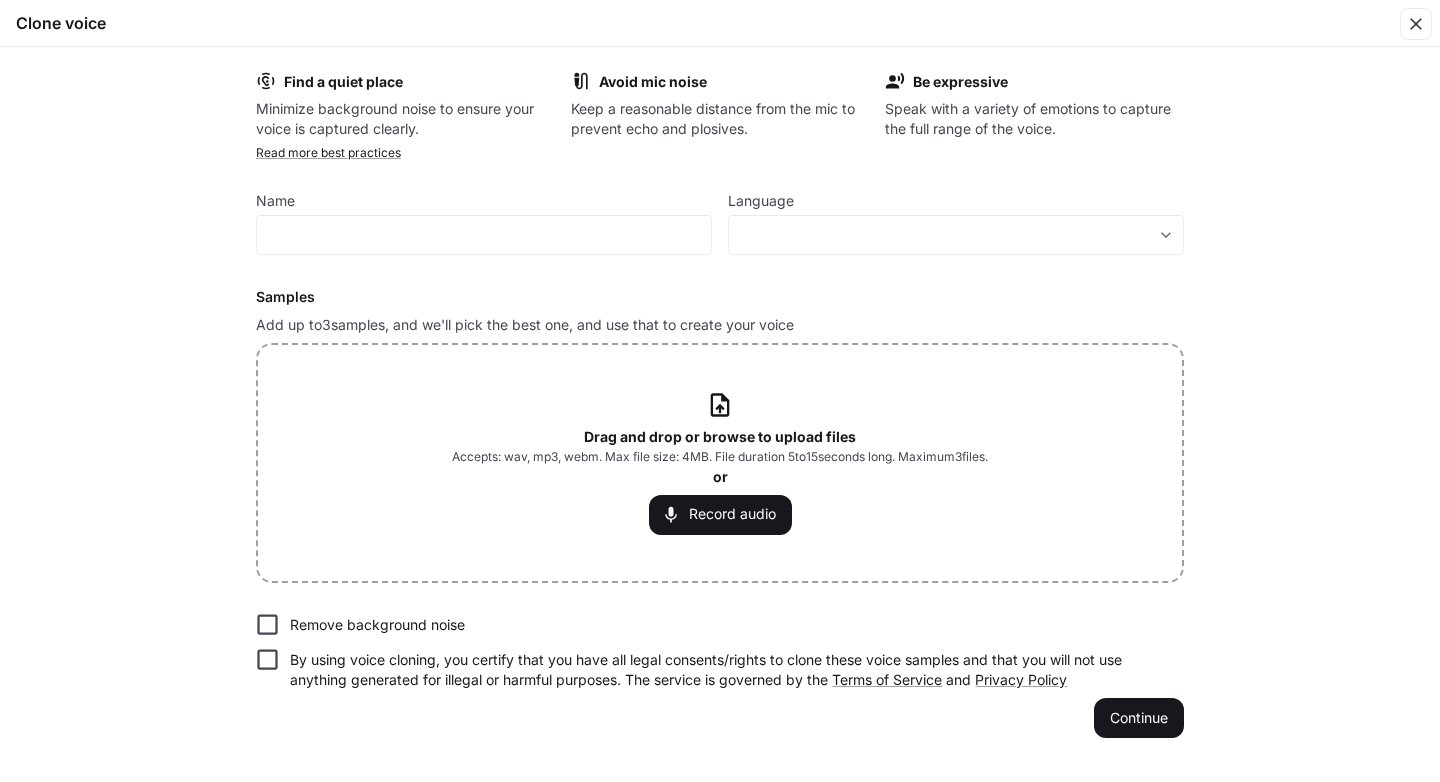 click on "Accepts: wav, mp3, webm. Max file size: 4MB. File duration   5  to  15  seconds long. Maximum  3  files." at bounding box center [720, 457] 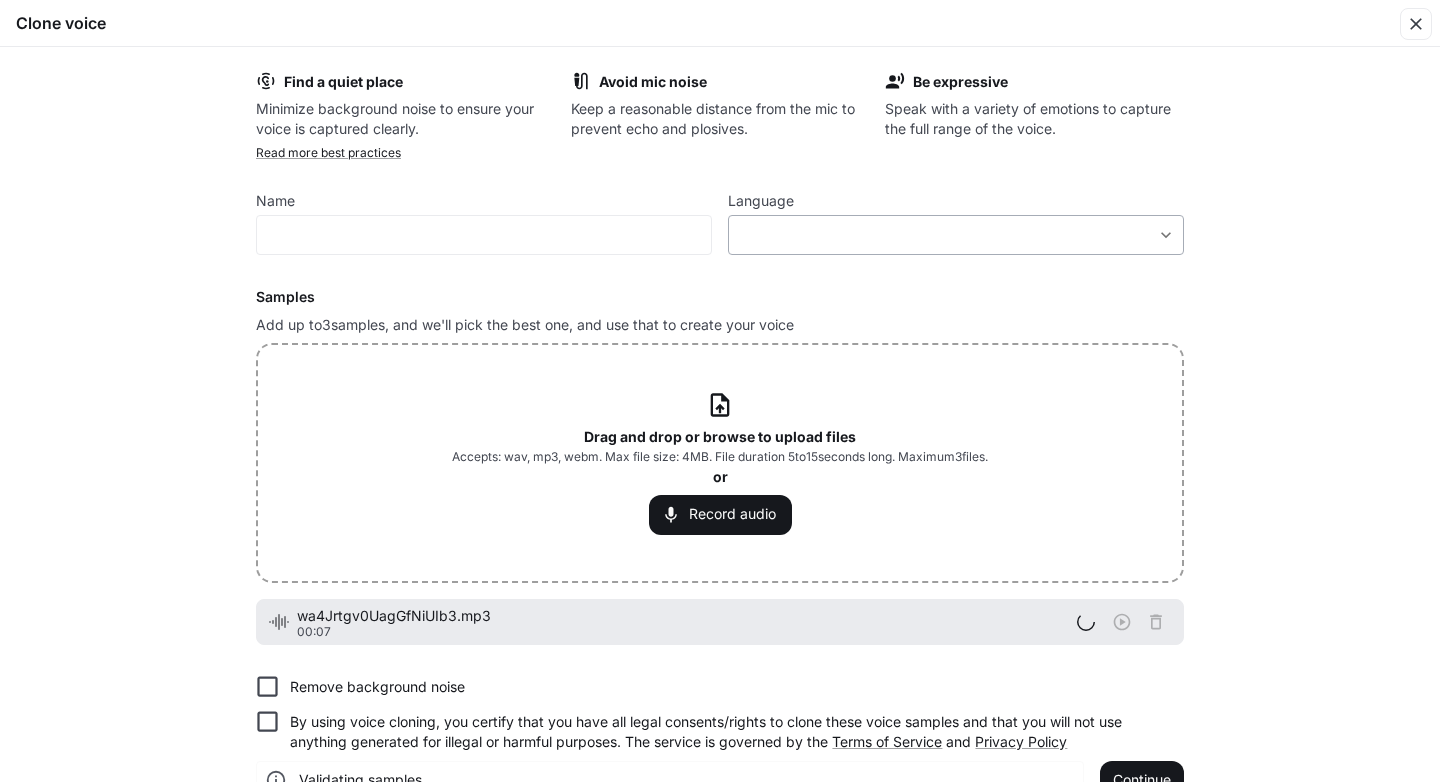 click on "**********" at bounding box center (720, 390) 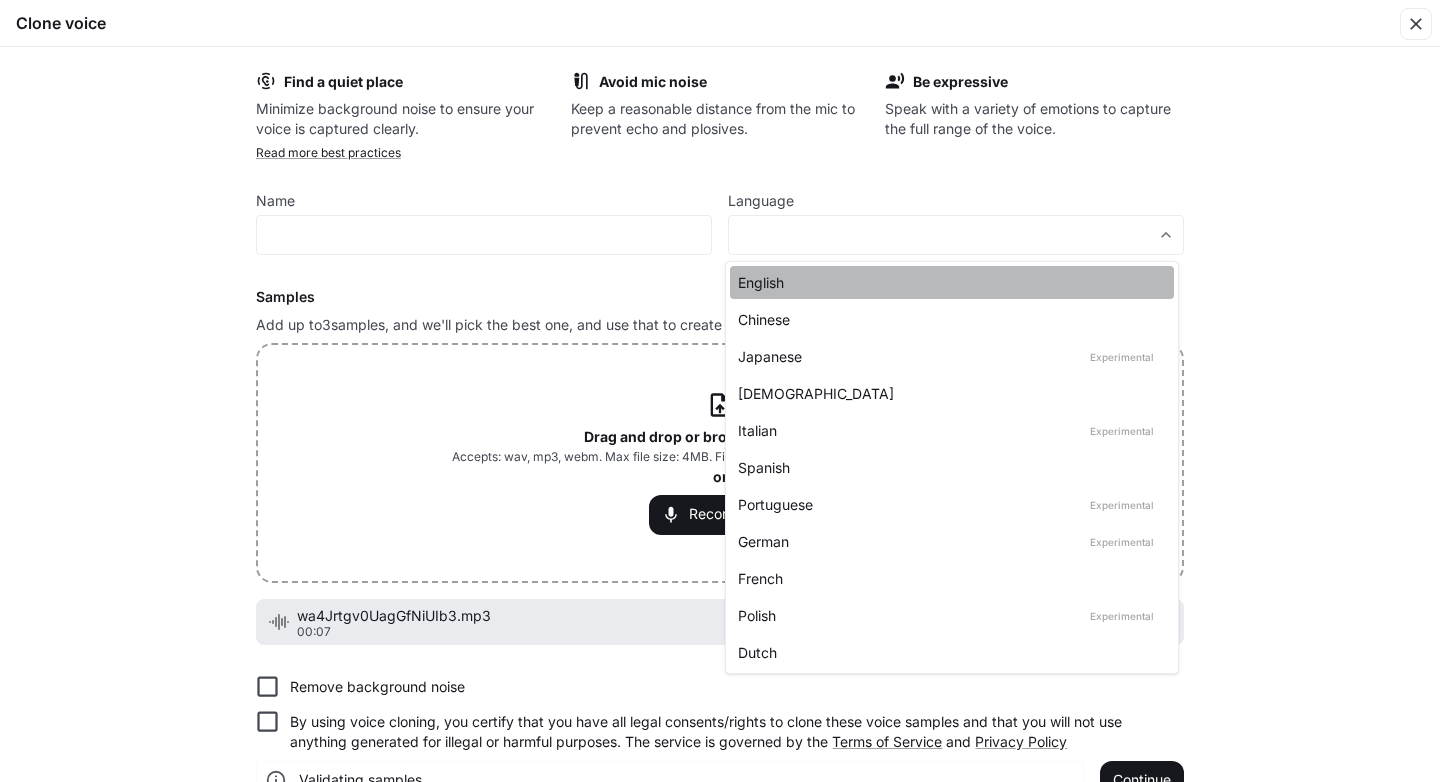click on "English" at bounding box center [948, 282] 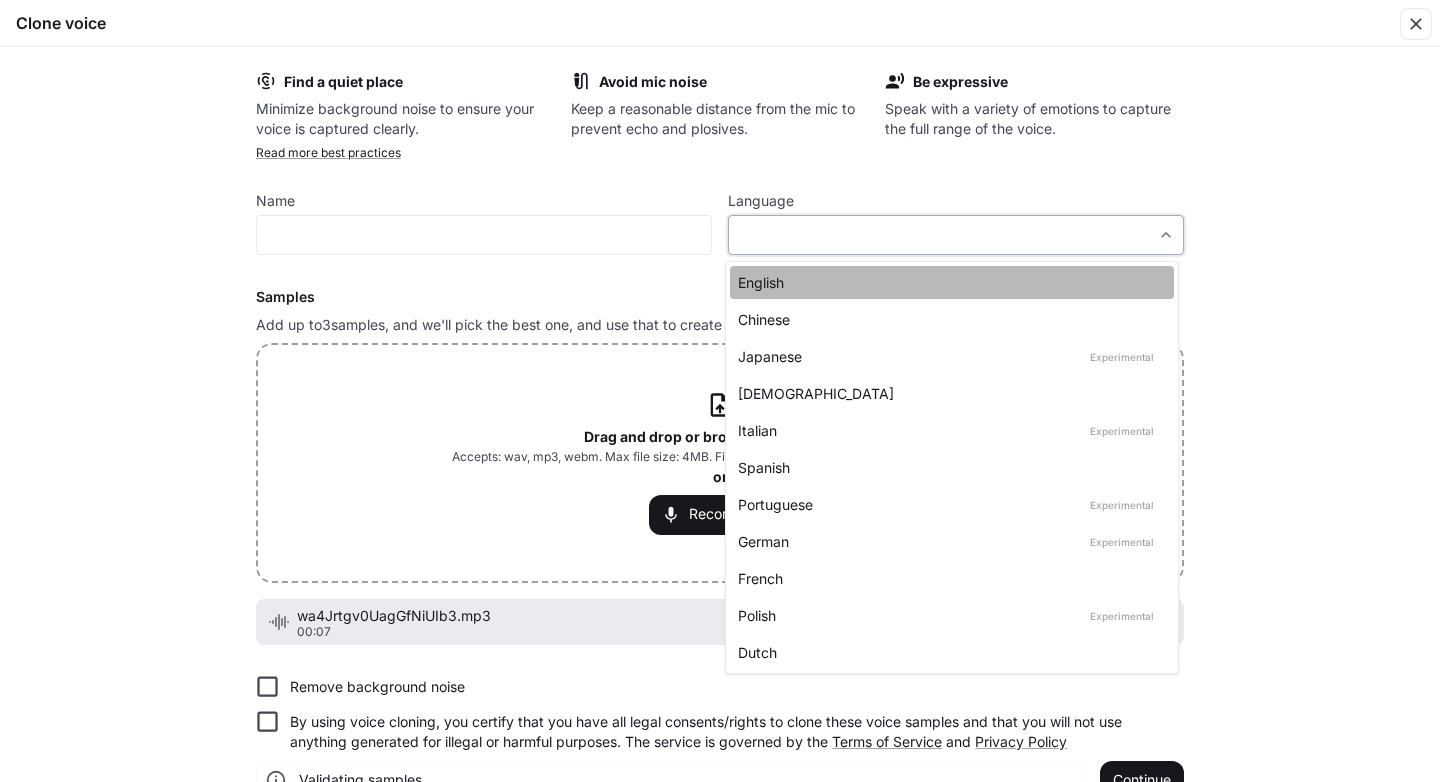 type on "*****" 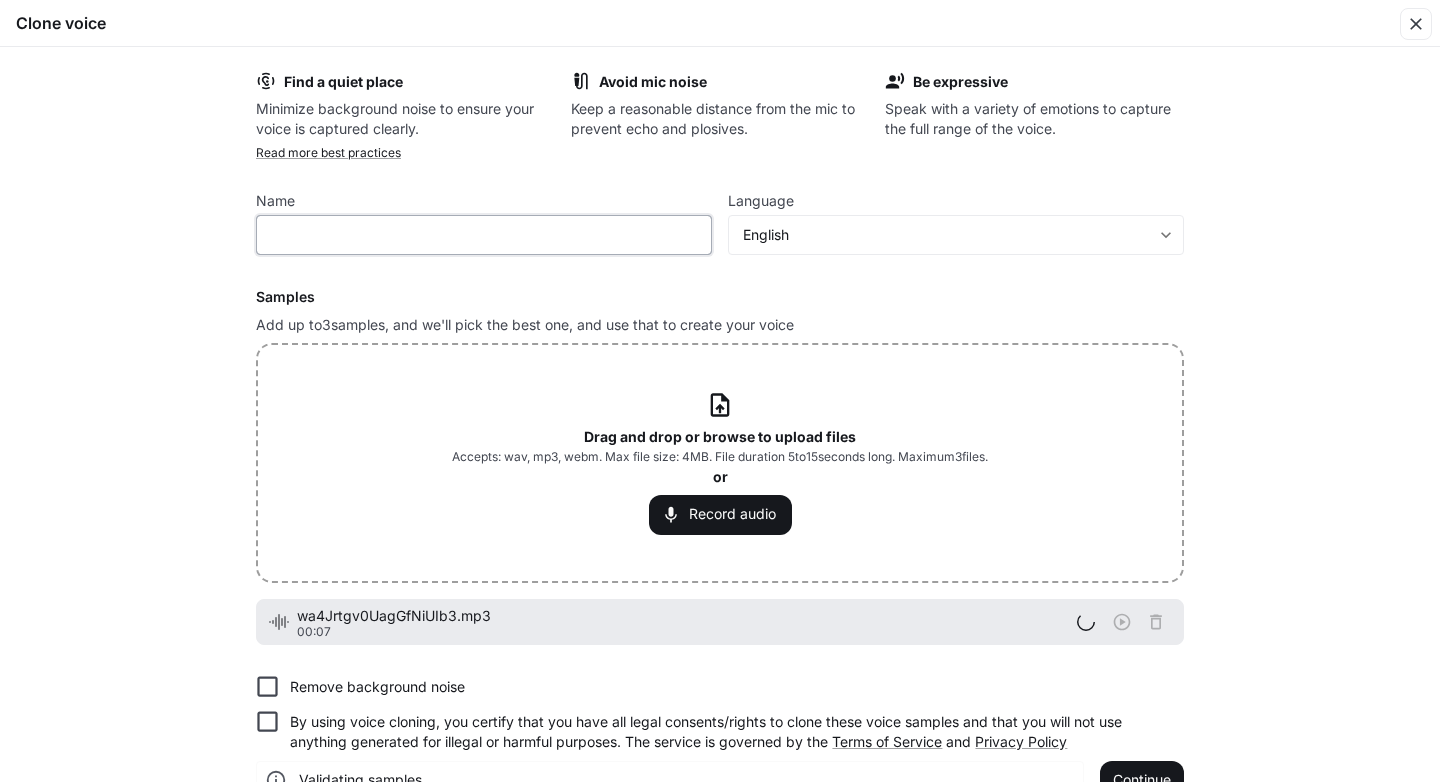 click at bounding box center [484, 235] 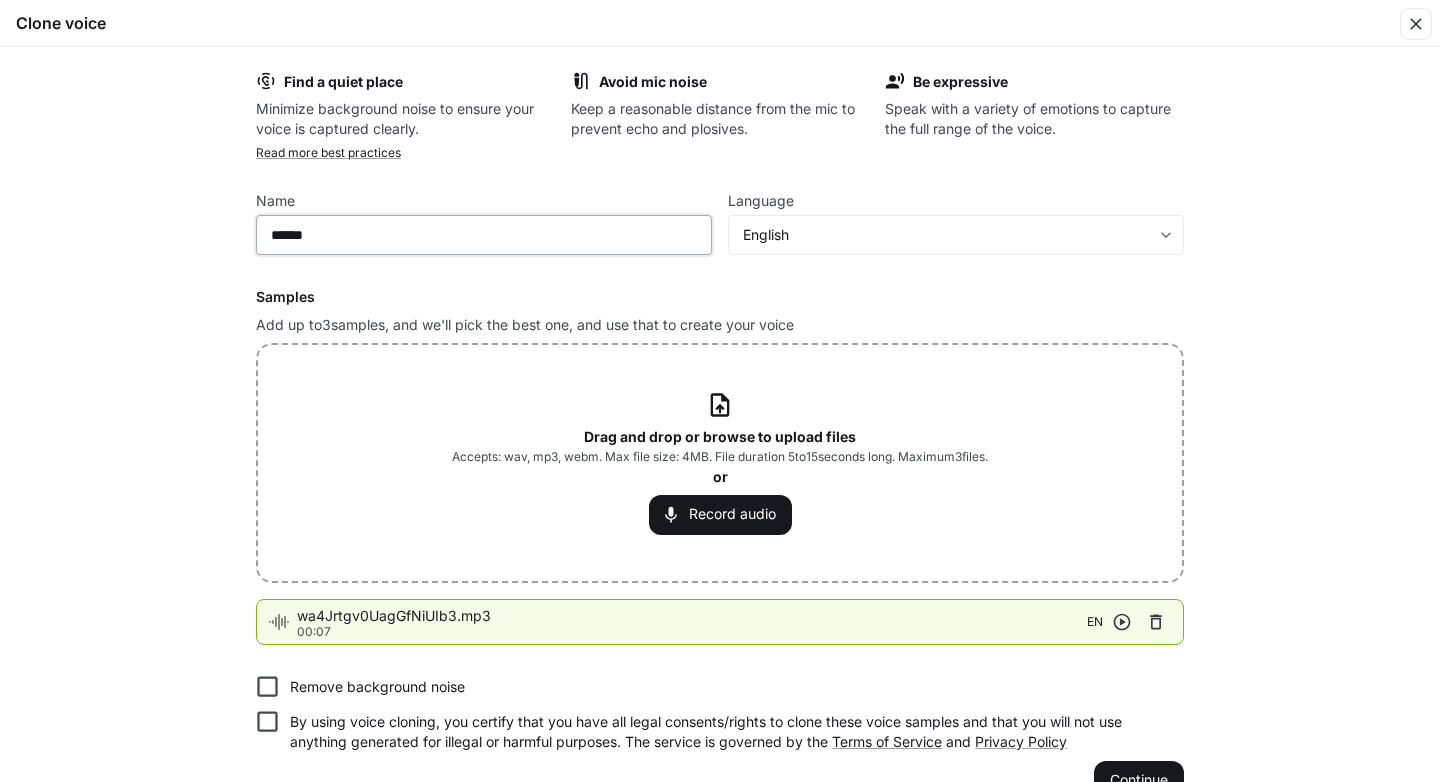 type on "******" 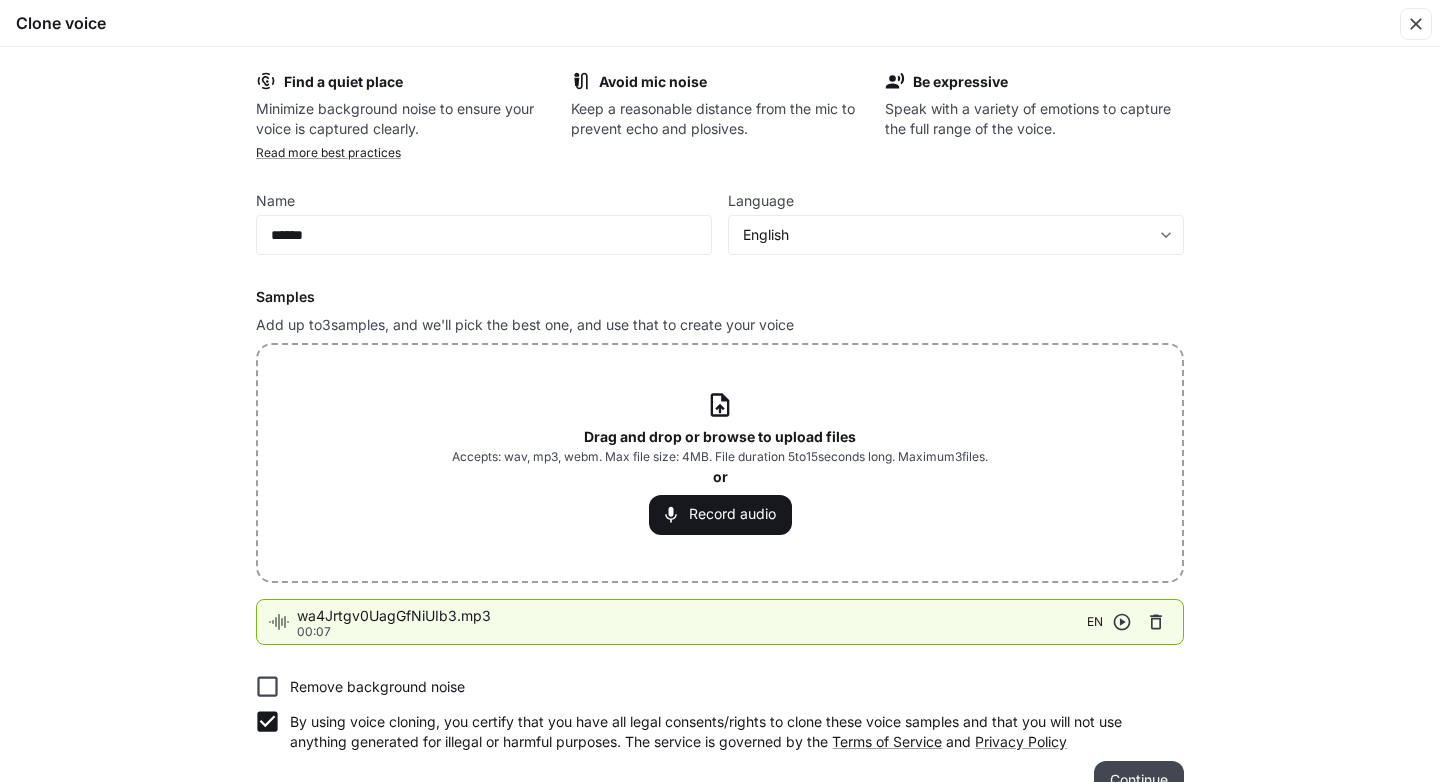 click on "Continue" at bounding box center (1139, 781) 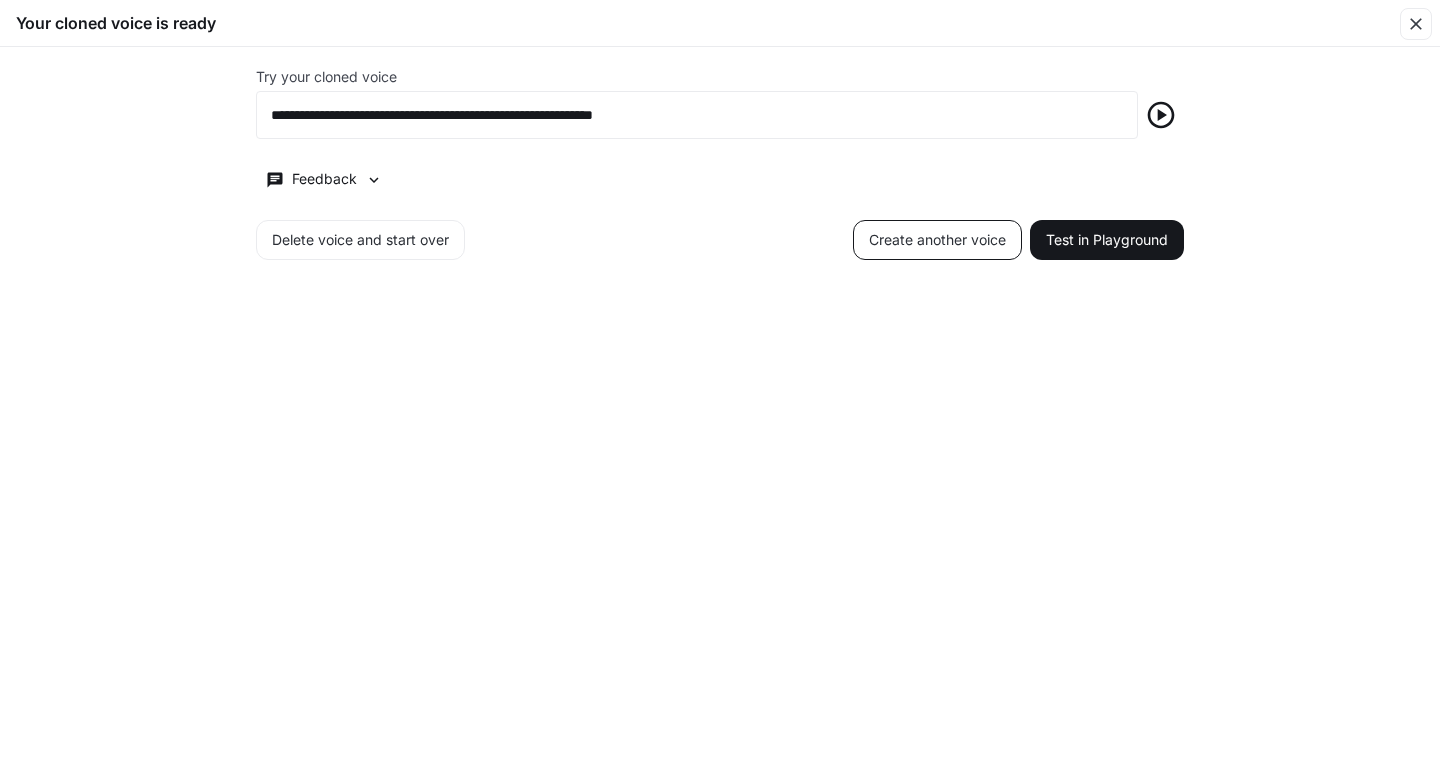 click on "Create another voice" at bounding box center (937, 240) 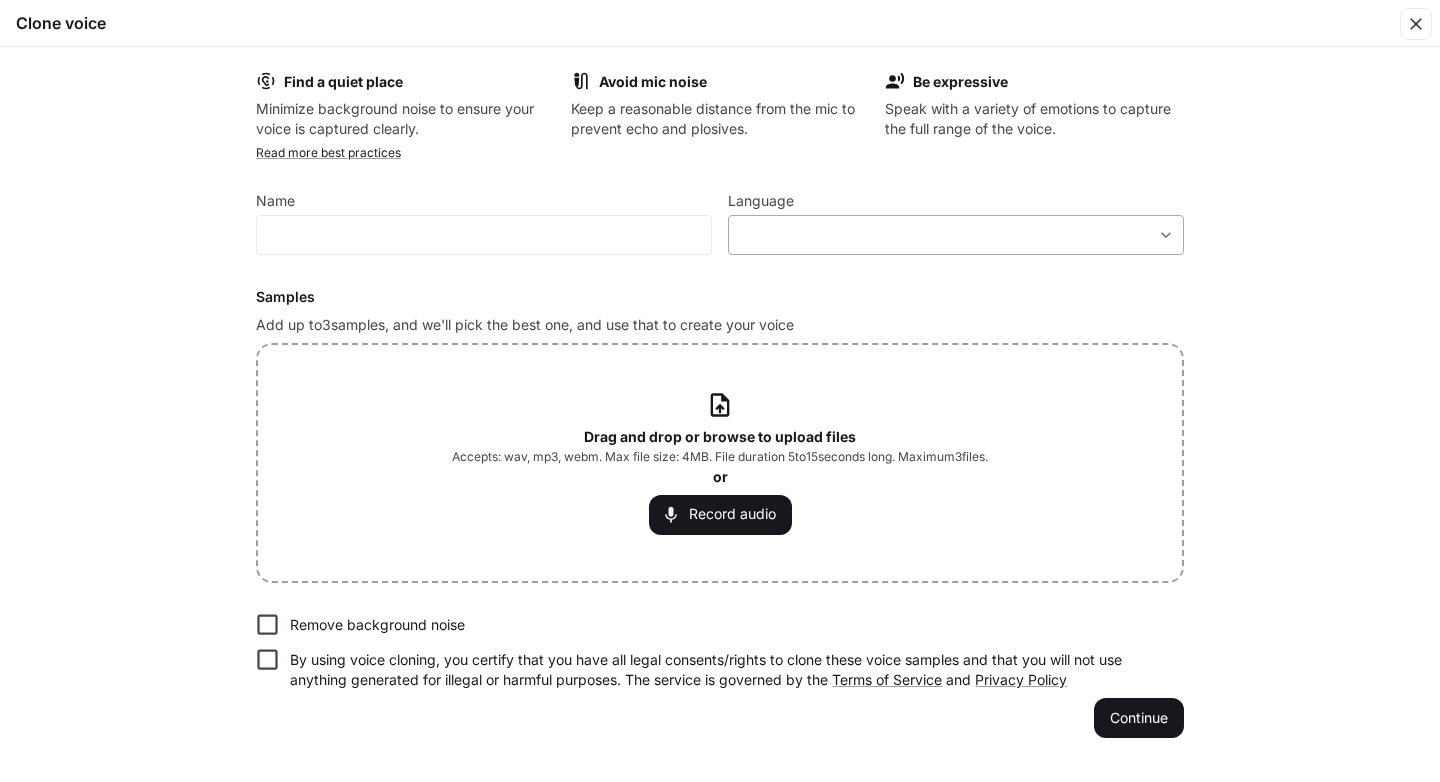 click on "**********" at bounding box center (720, 390) 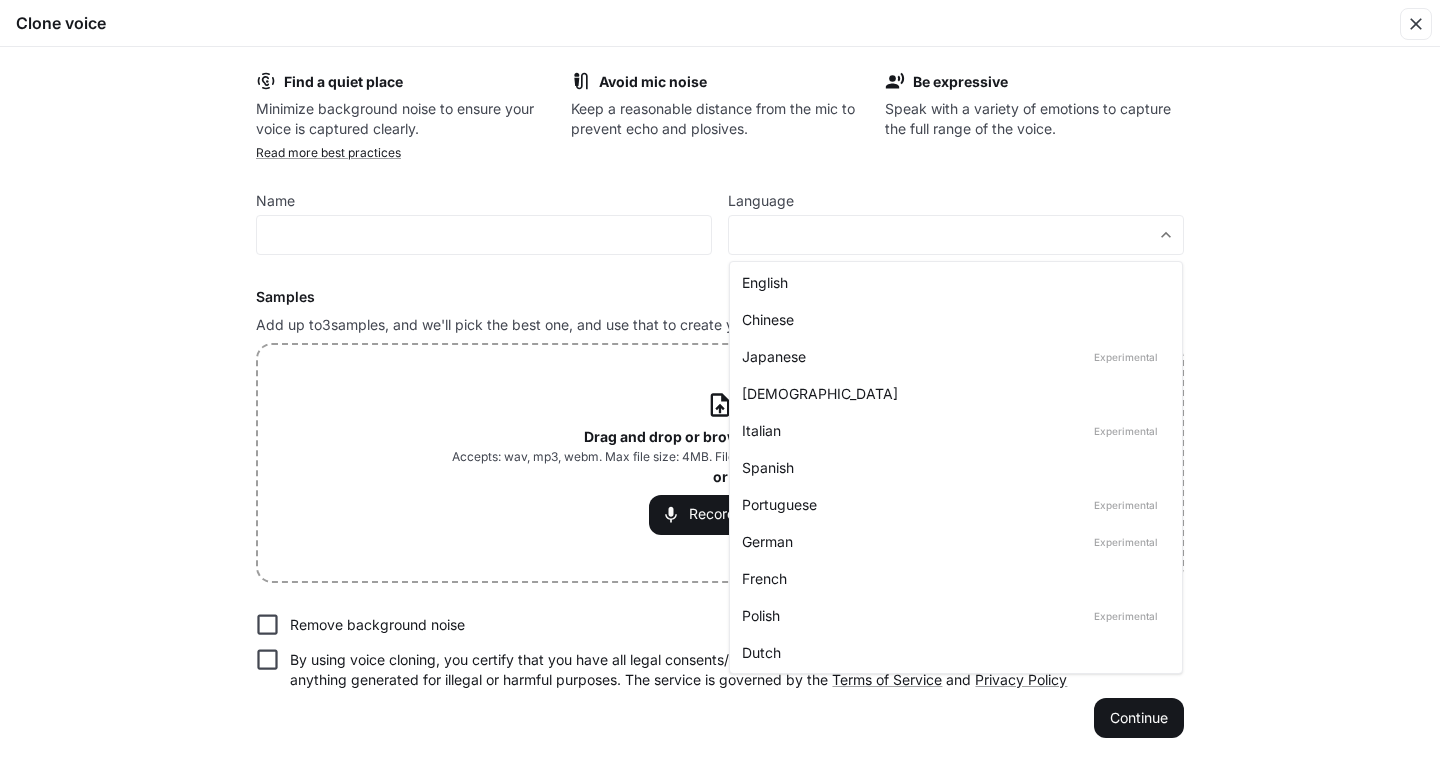 click at bounding box center (720, 391) 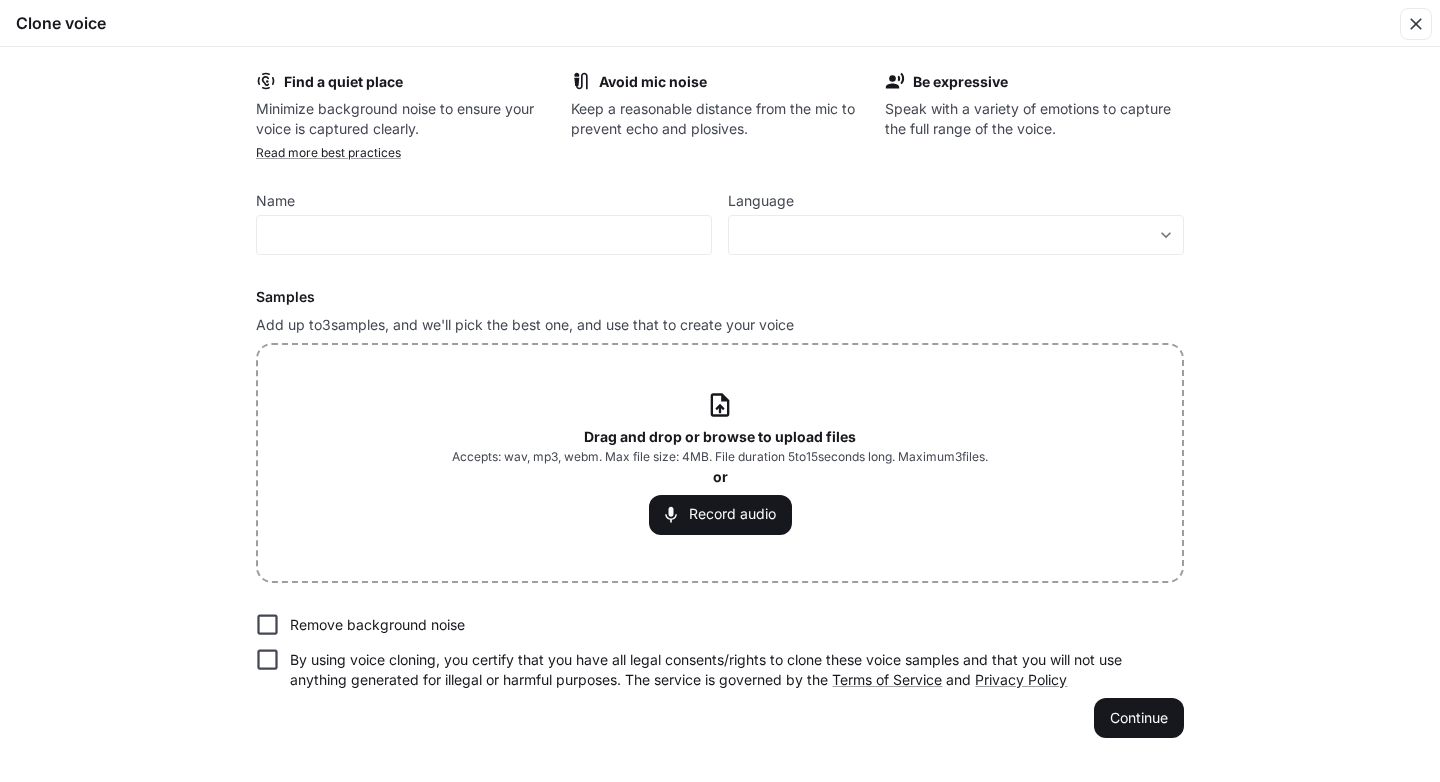 click on "Accepts: wav, mp3, webm. Max file size: 4MB. File duration   5  to  15  seconds long. Maximum  3  files." at bounding box center (720, 457) 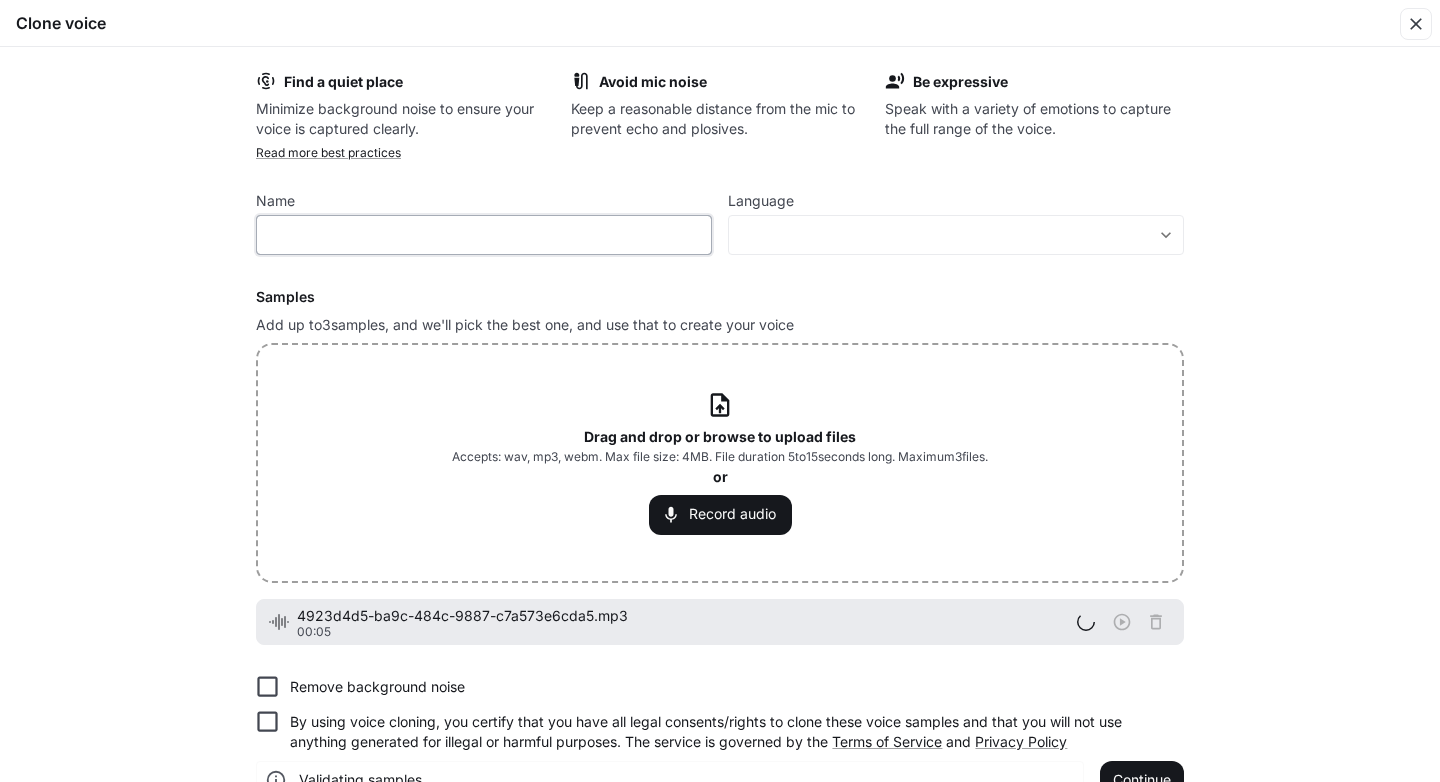 click at bounding box center (484, 235) 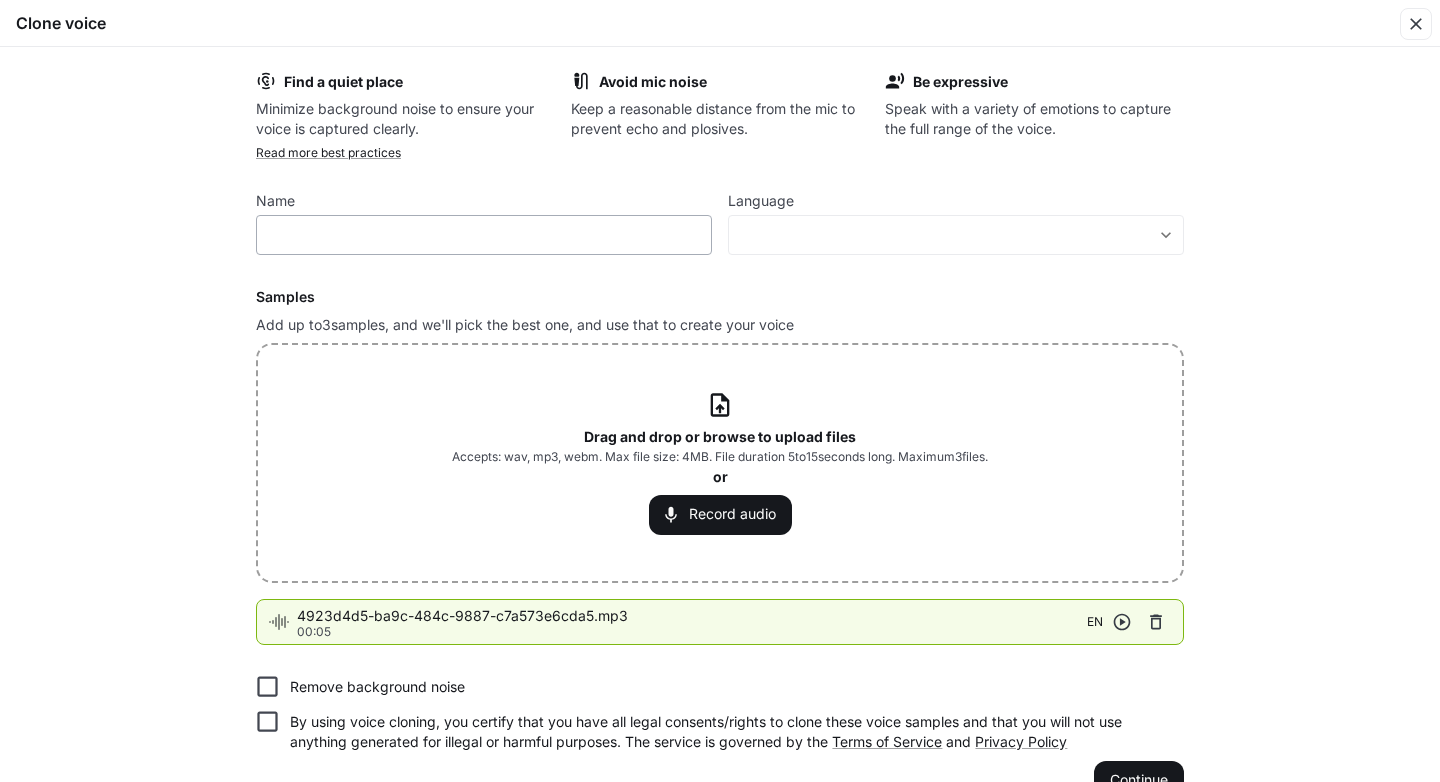 click on "​" at bounding box center [484, 235] 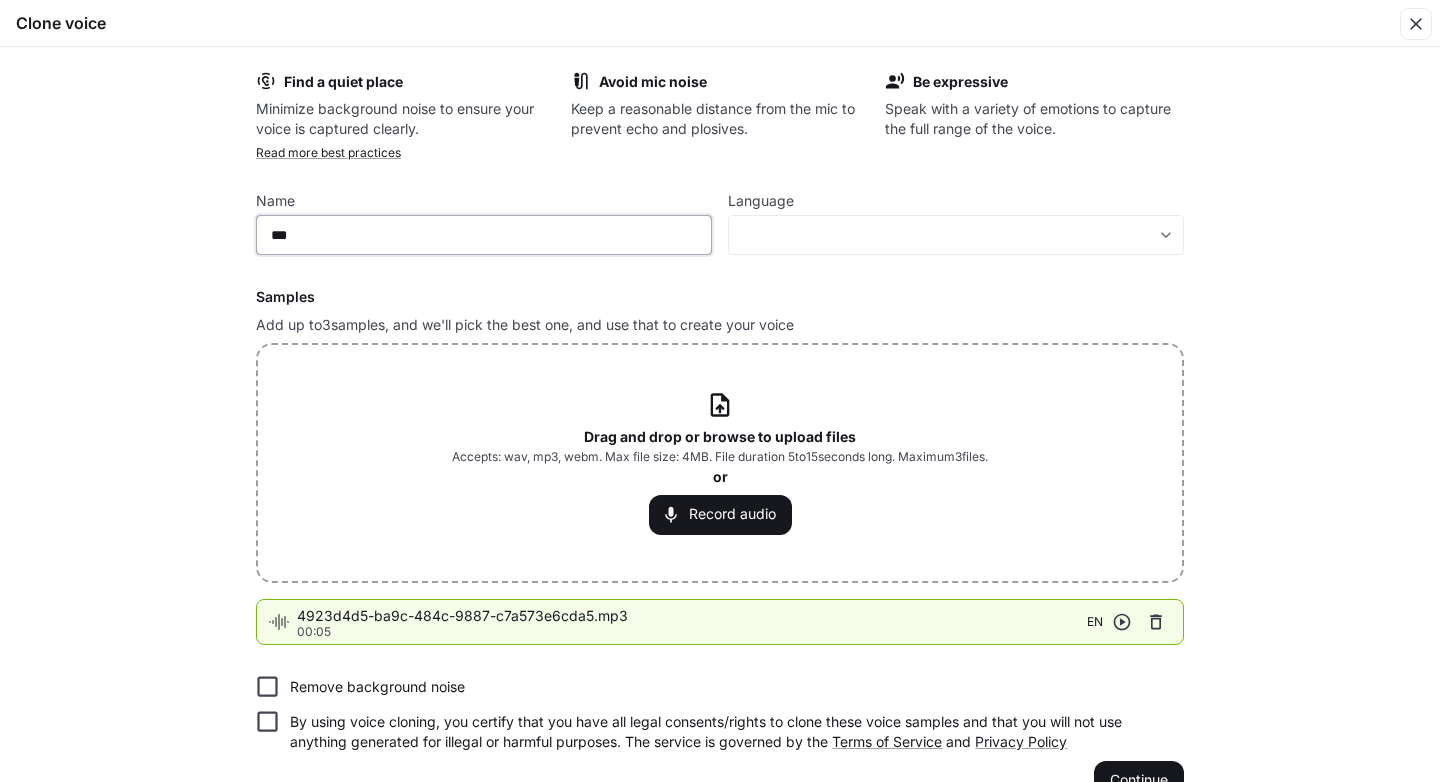 paste on "*******" 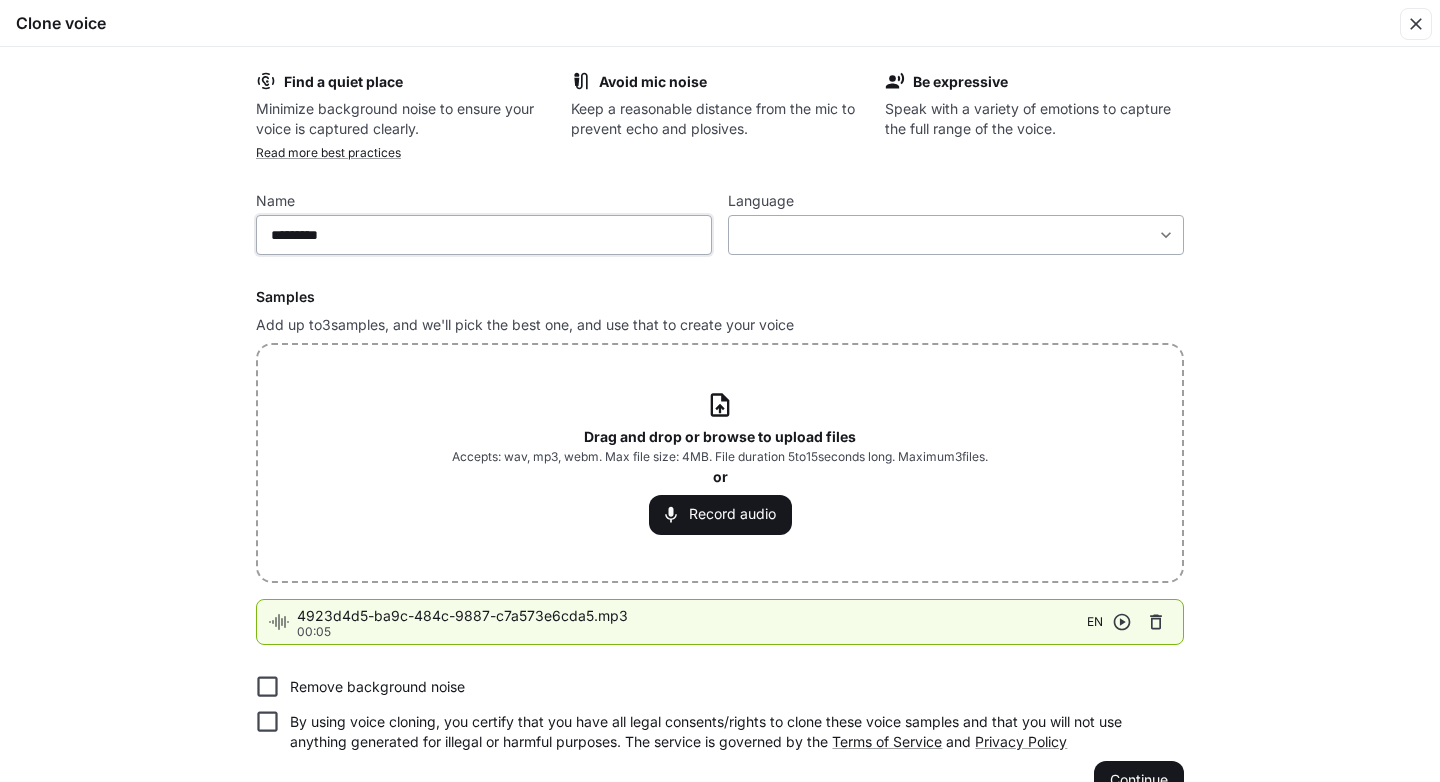 type on "*********" 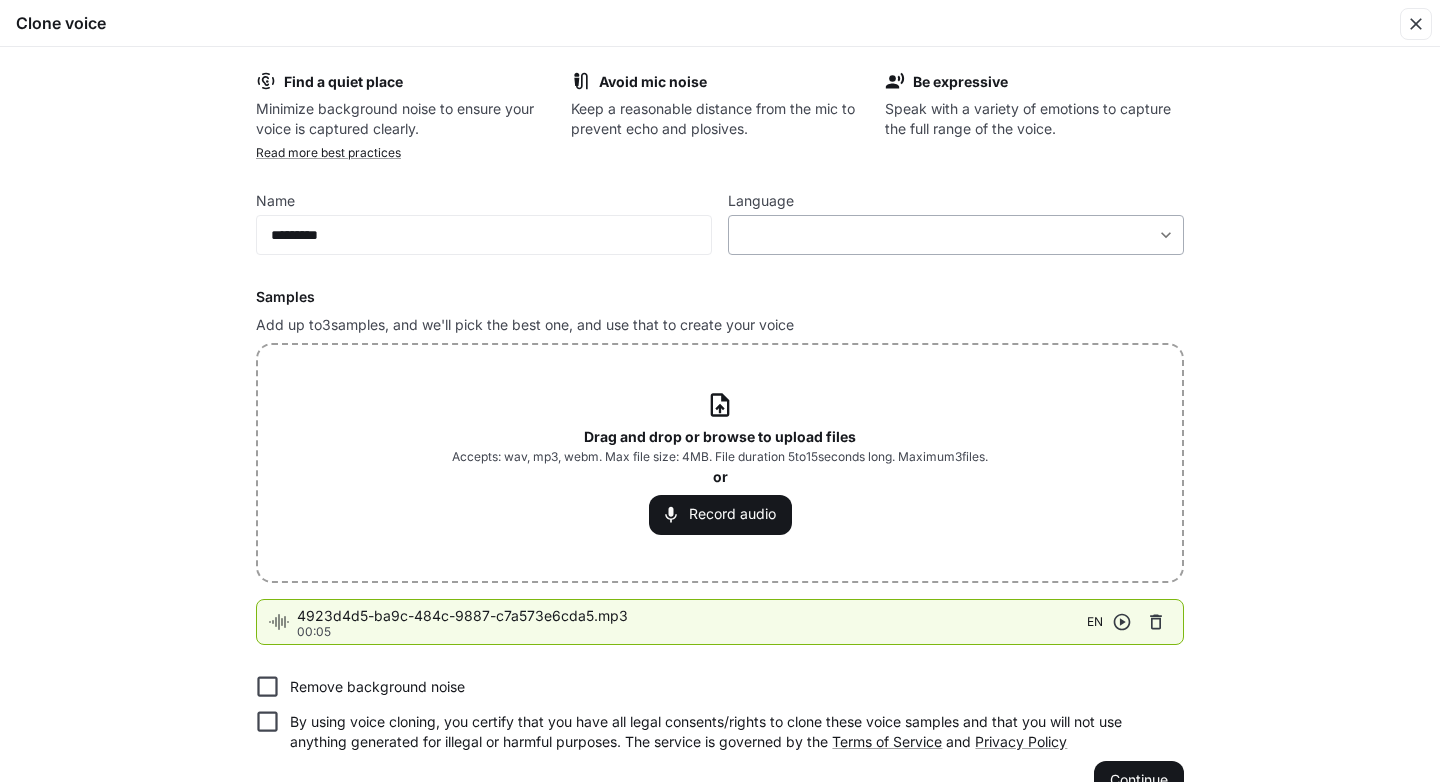 click on "​ ​" at bounding box center [956, 235] 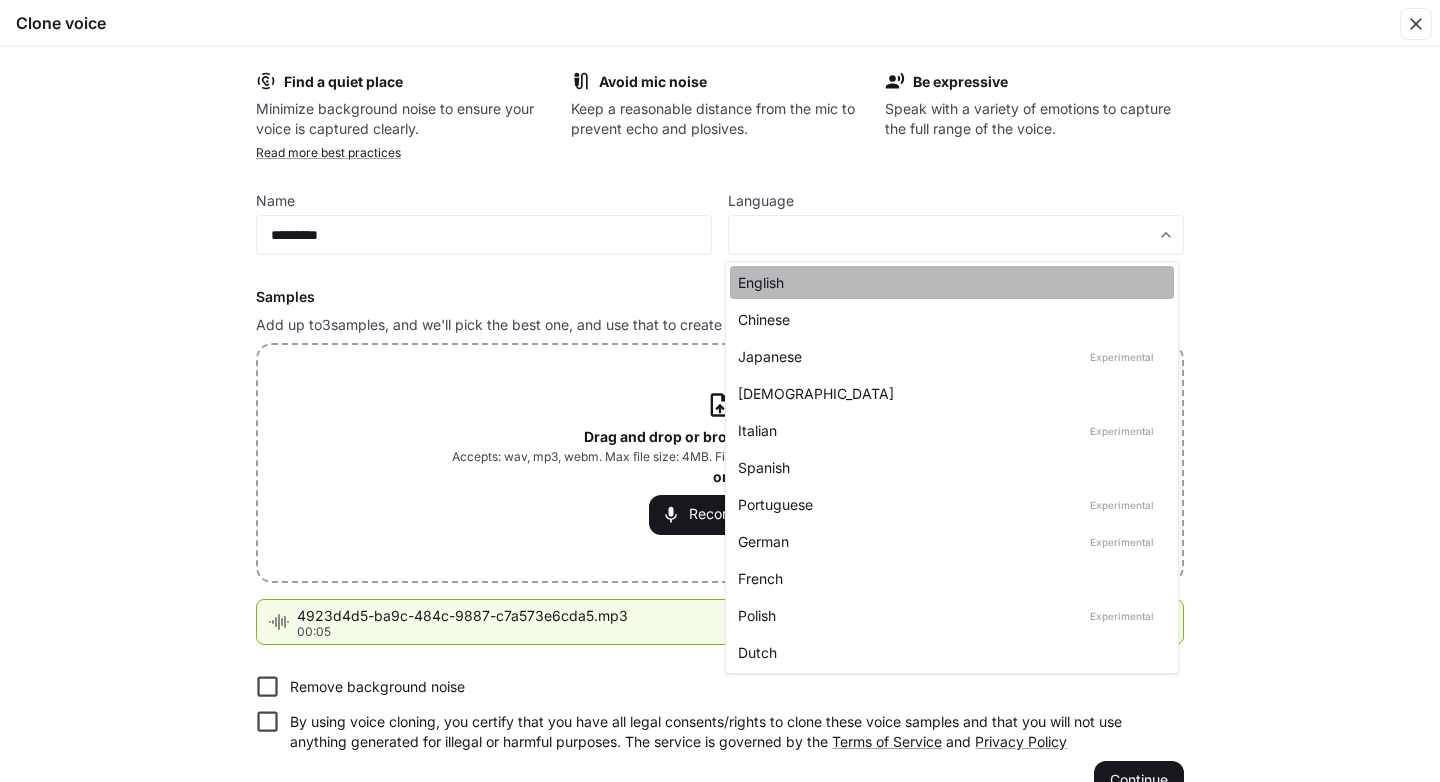 click on "English" at bounding box center [952, 282] 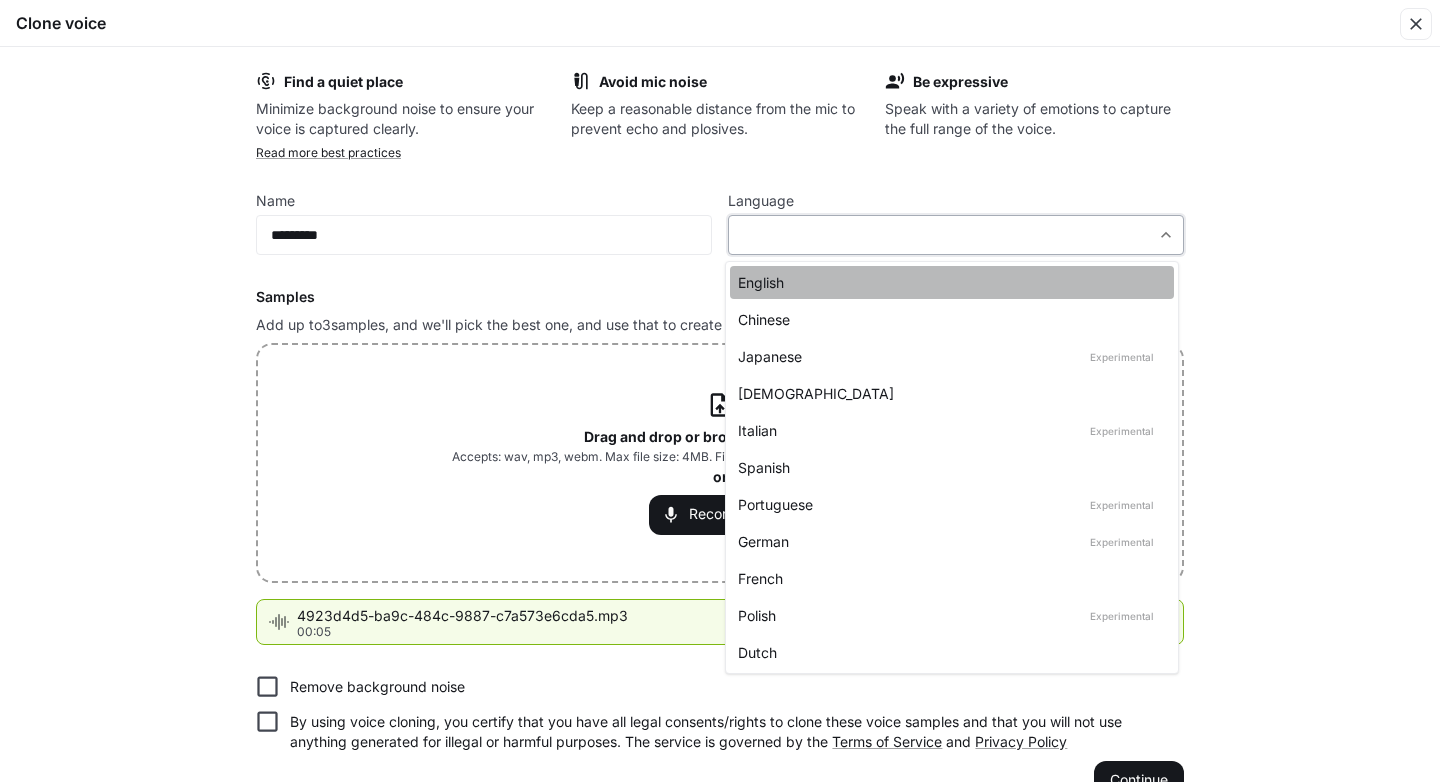 type on "*****" 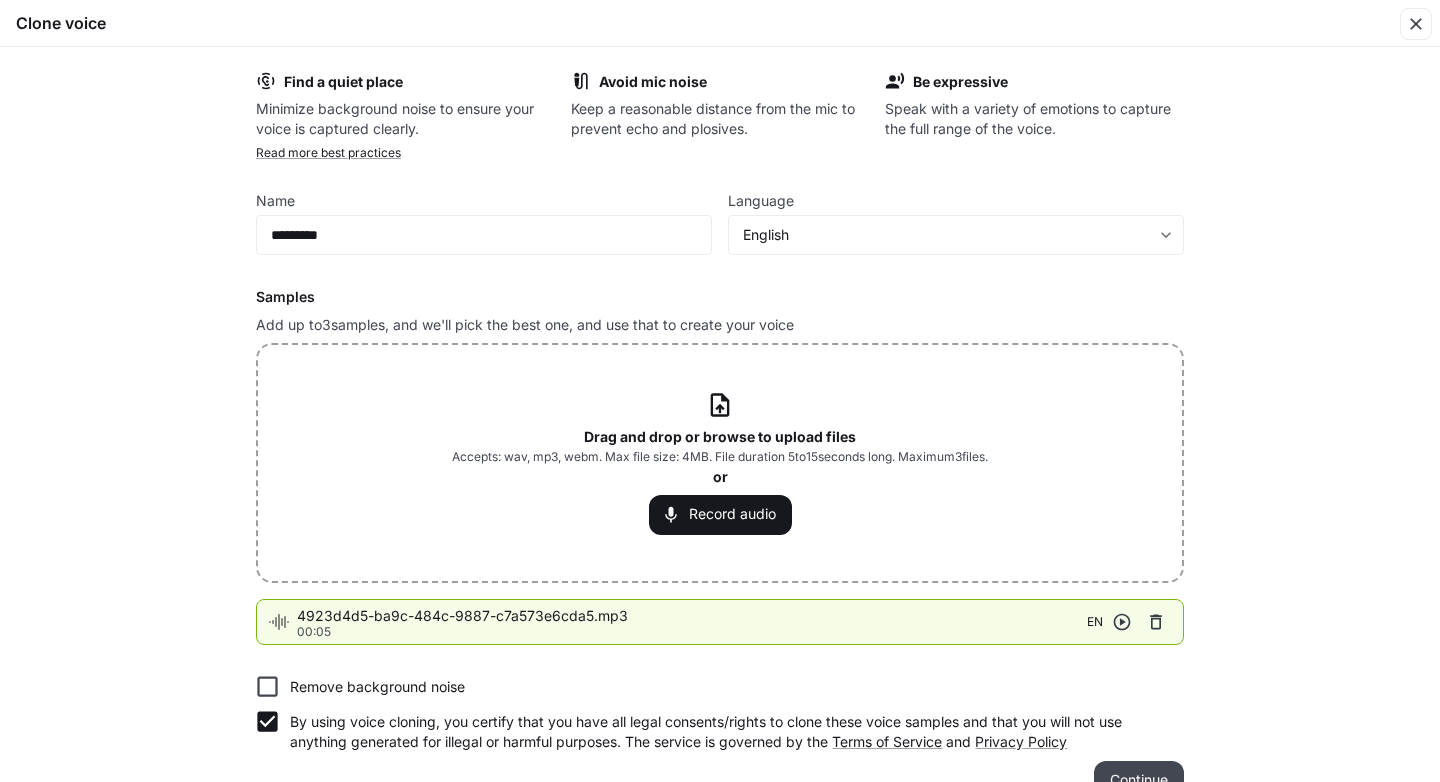 click on "Continue" at bounding box center [1139, 781] 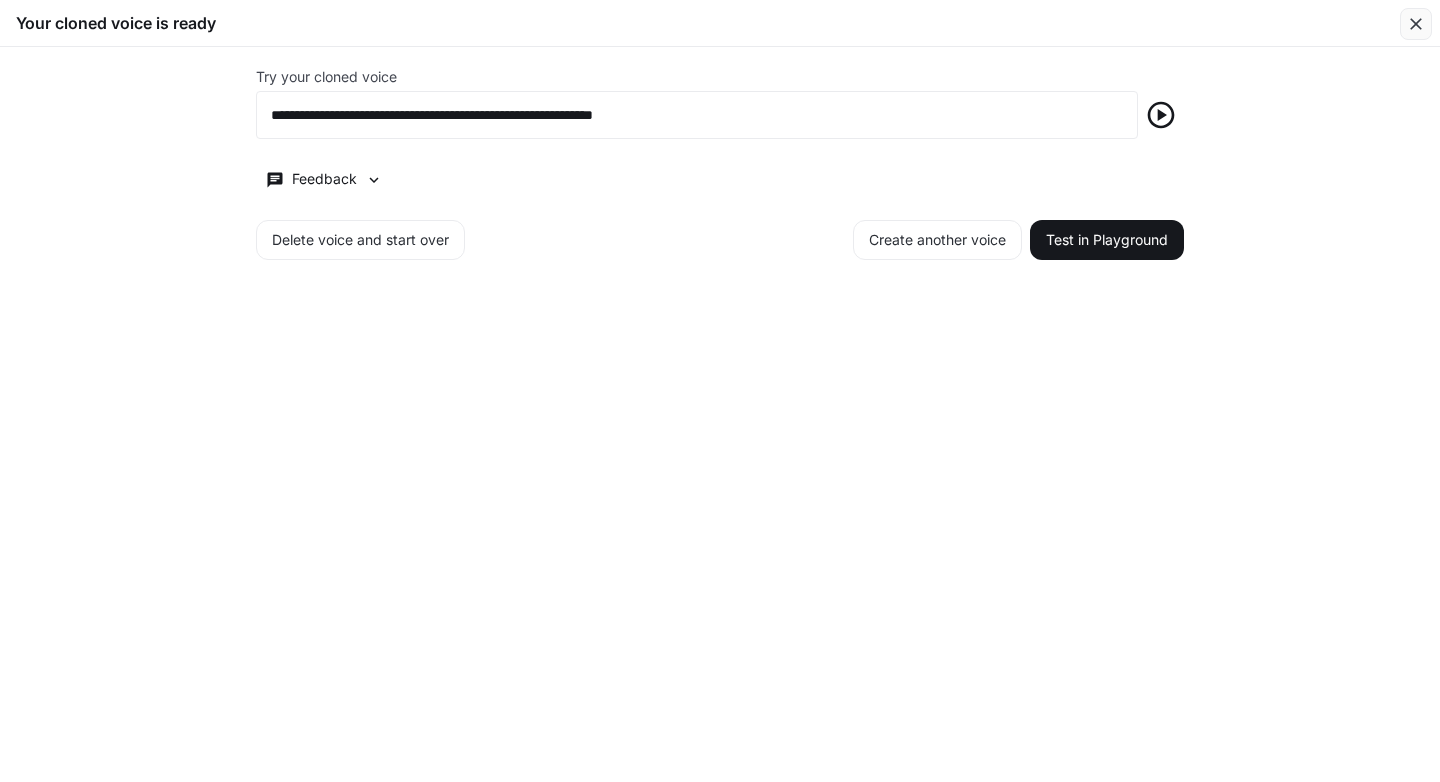 click 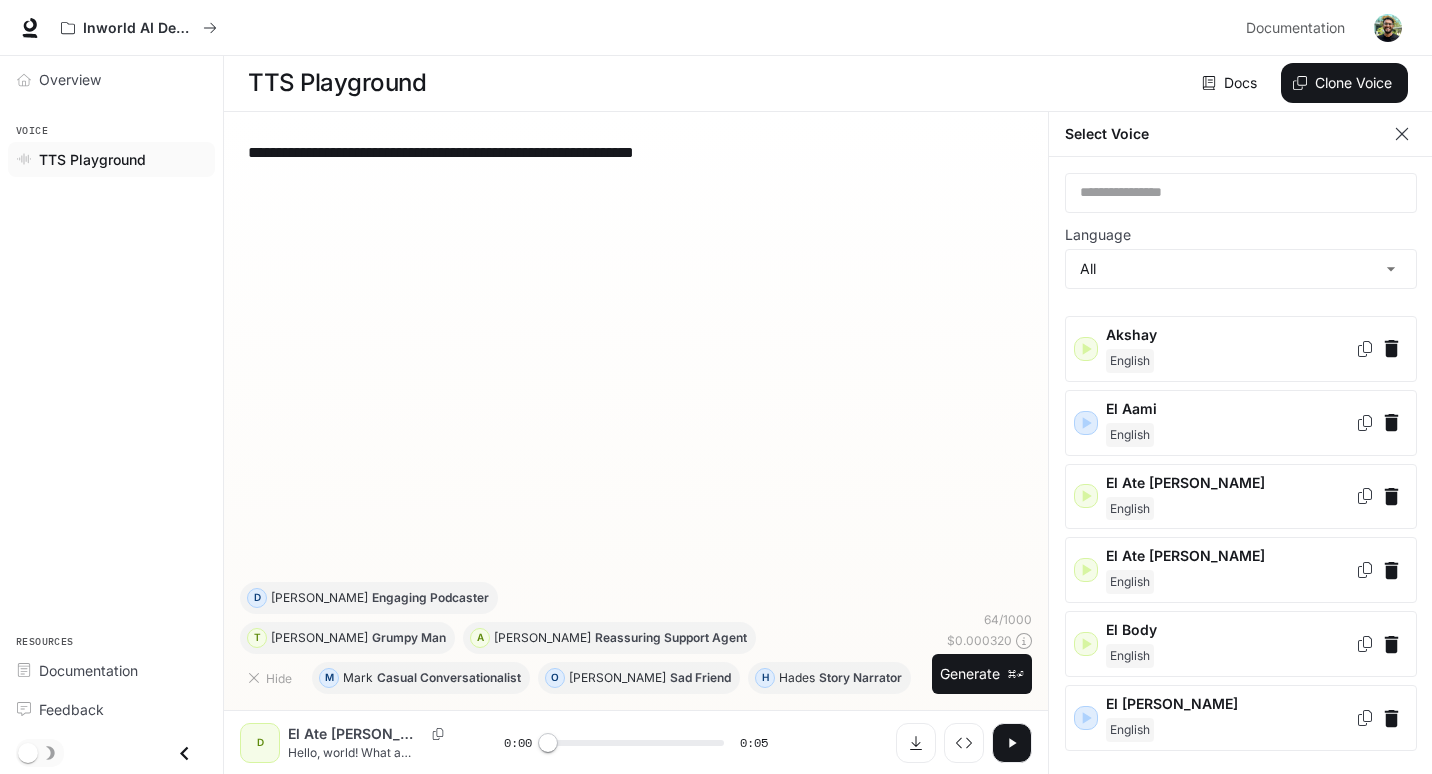 scroll, scrollTop: 0, scrollLeft: 0, axis: both 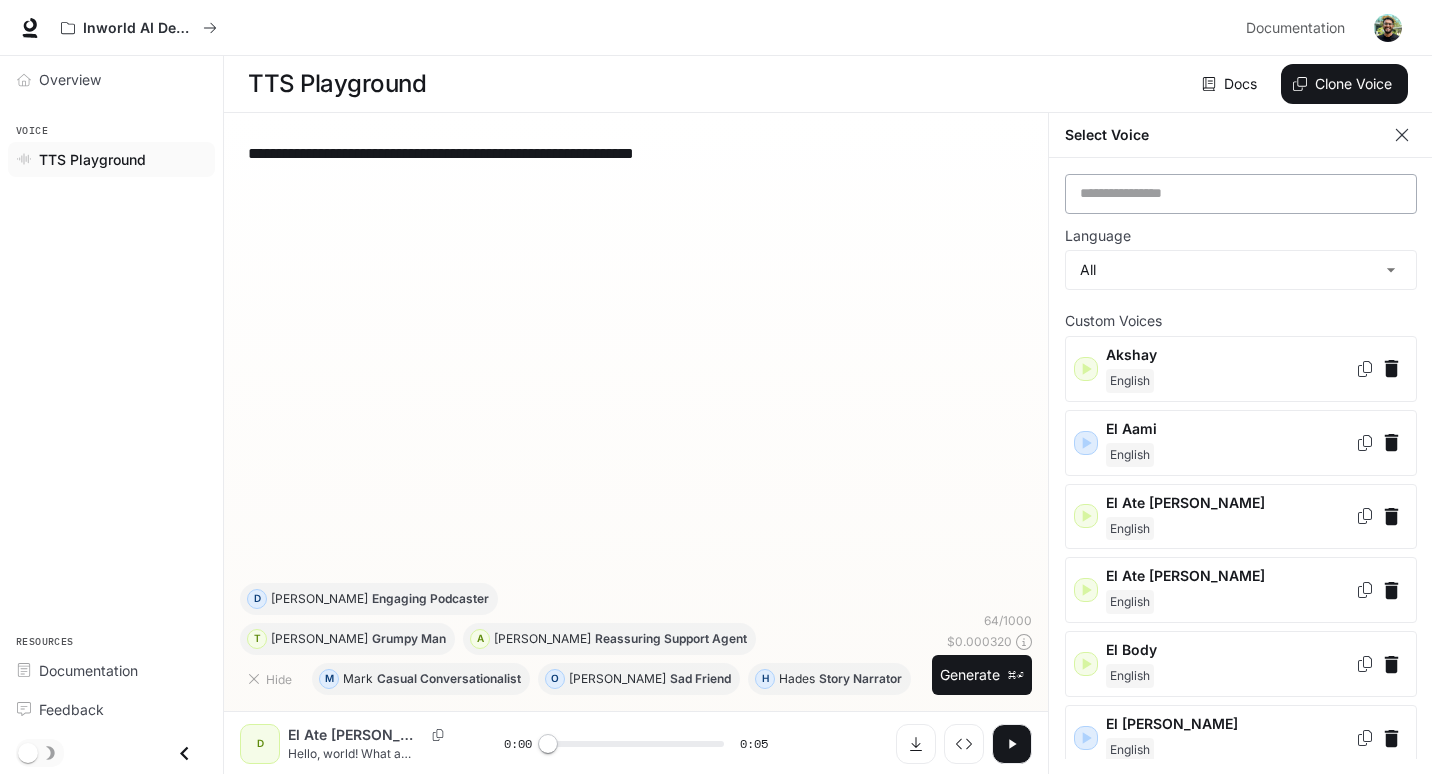 click on "​" at bounding box center (1241, 194) 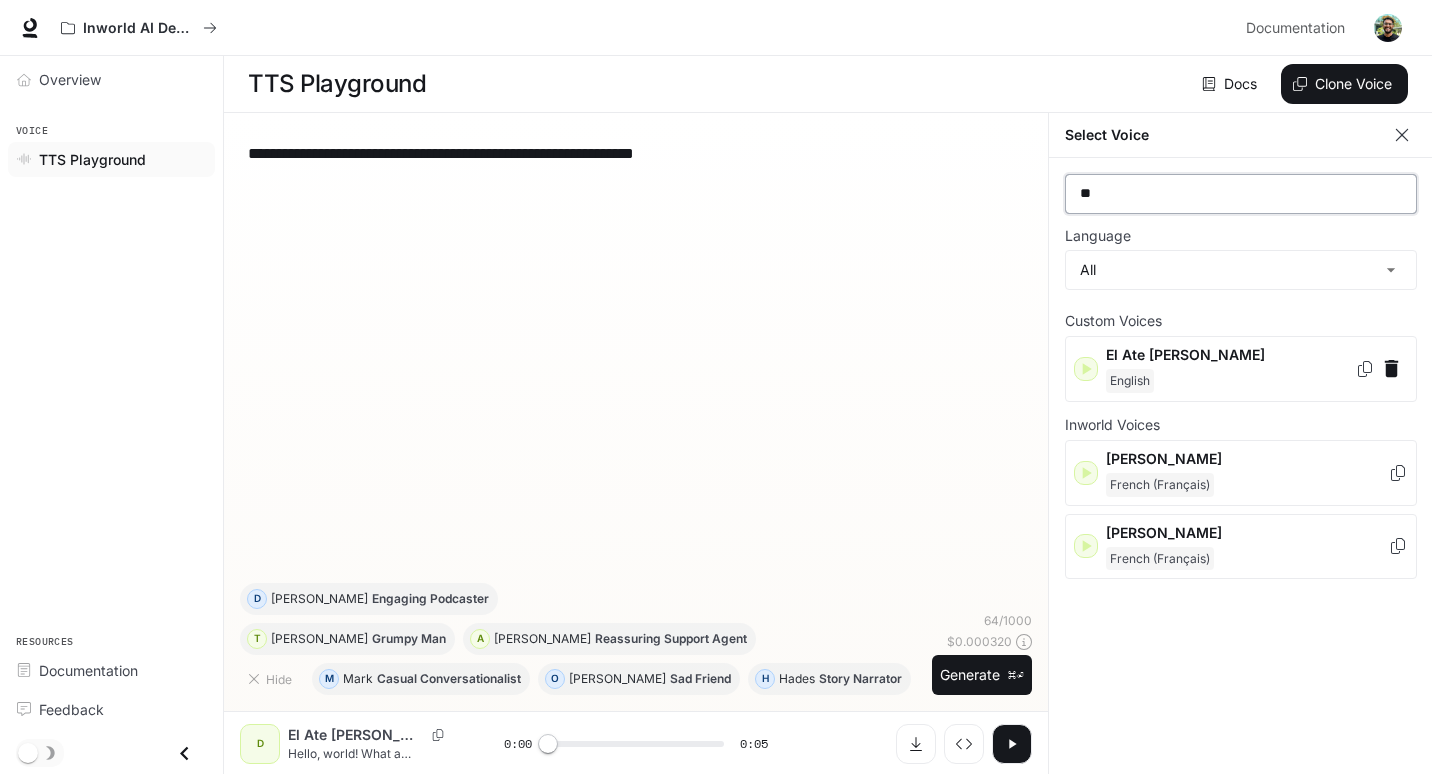 type on "*" 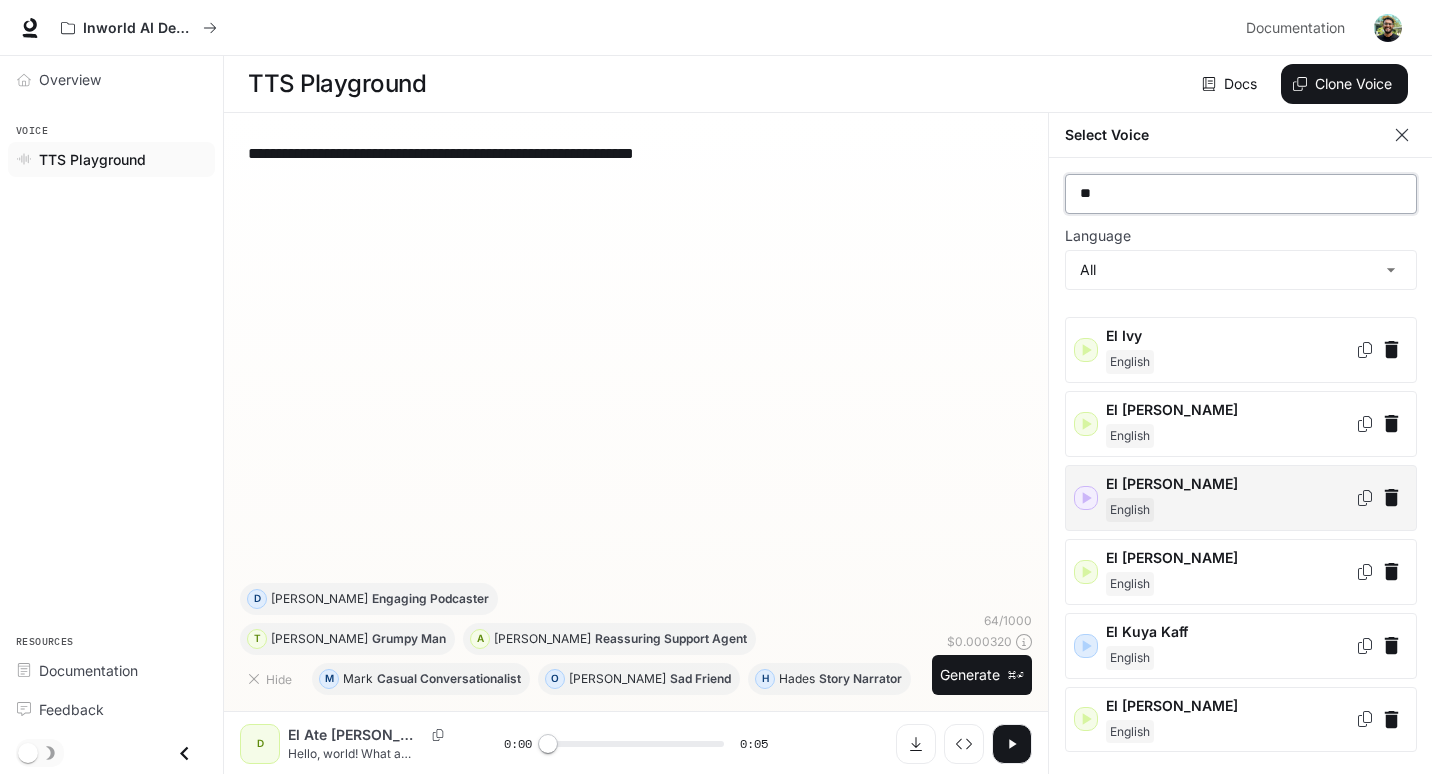 scroll, scrollTop: 0, scrollLeft: 0, axis: both 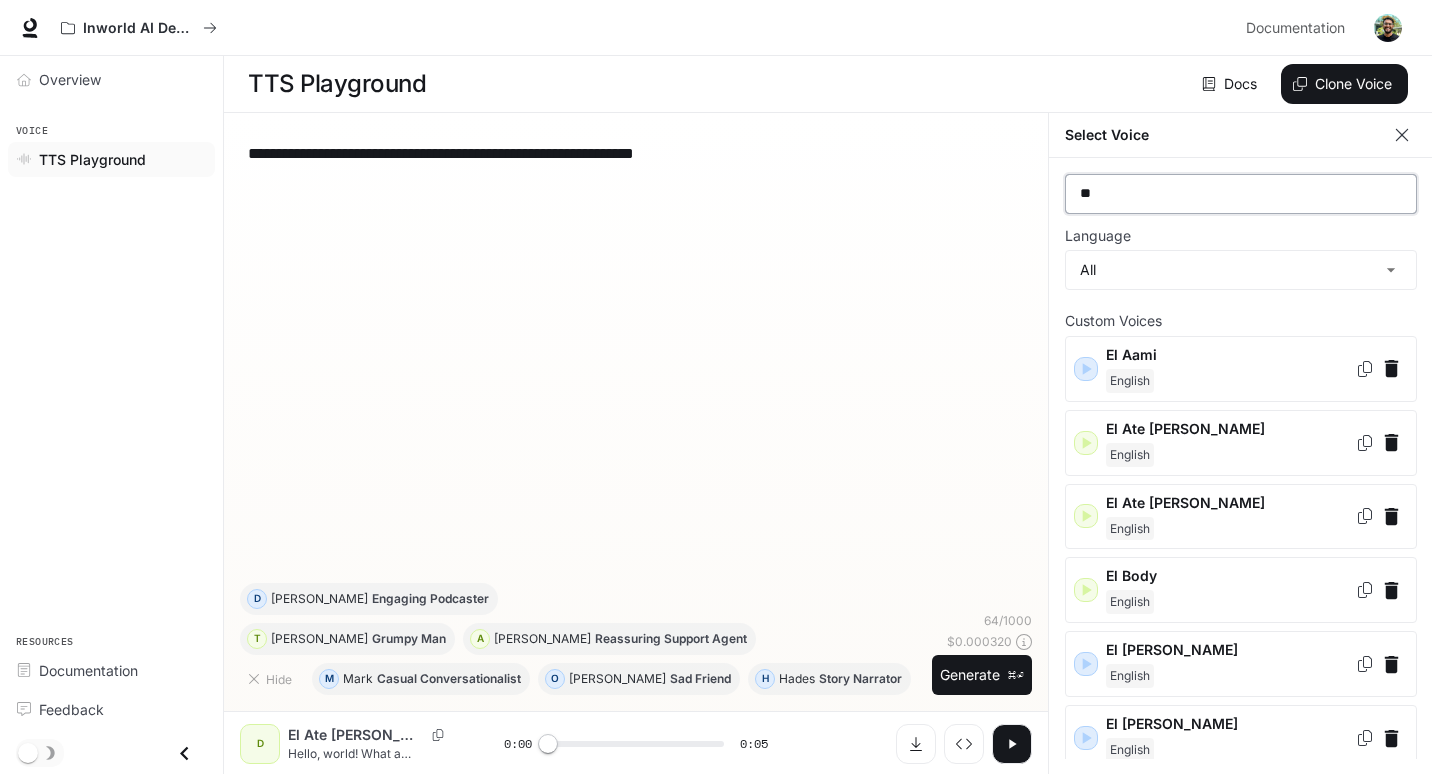 type on "*" 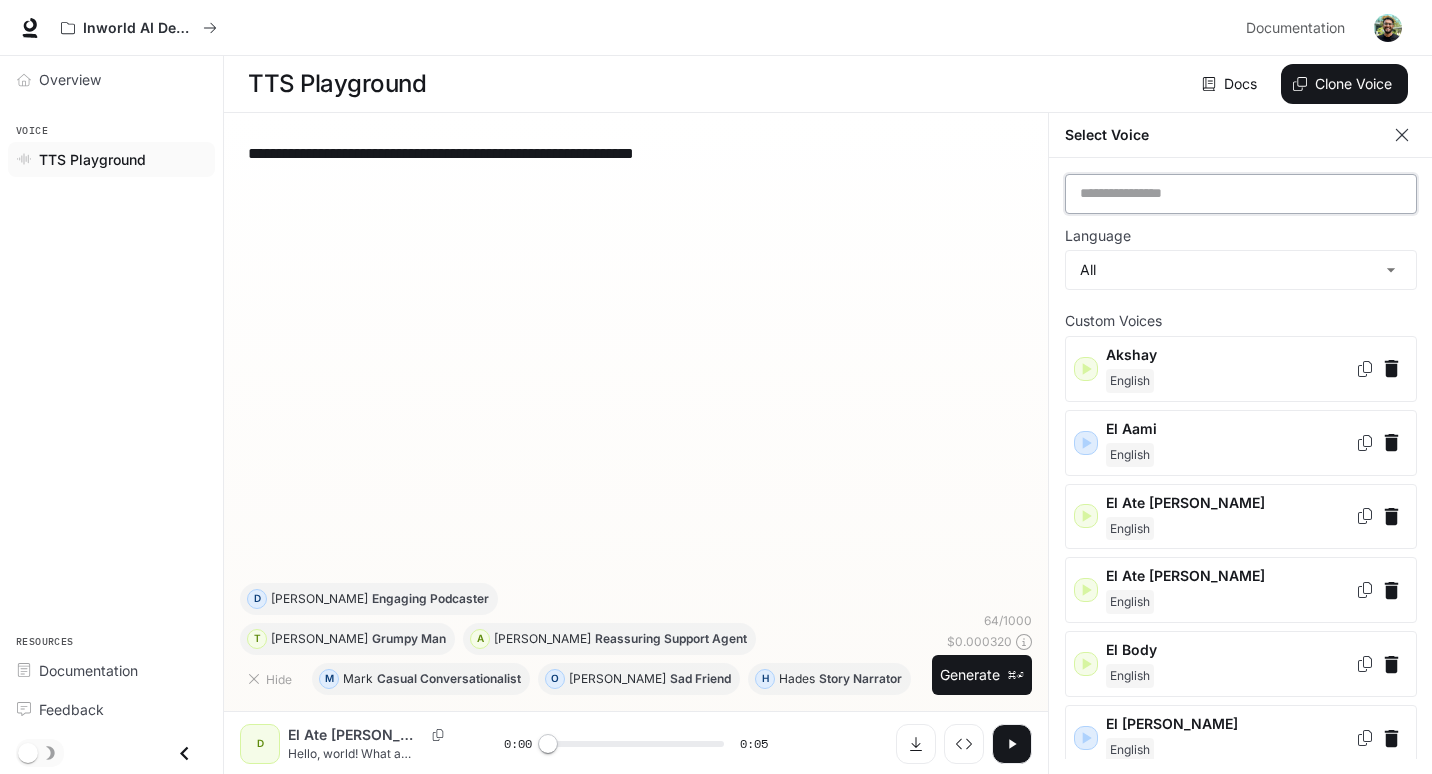 type 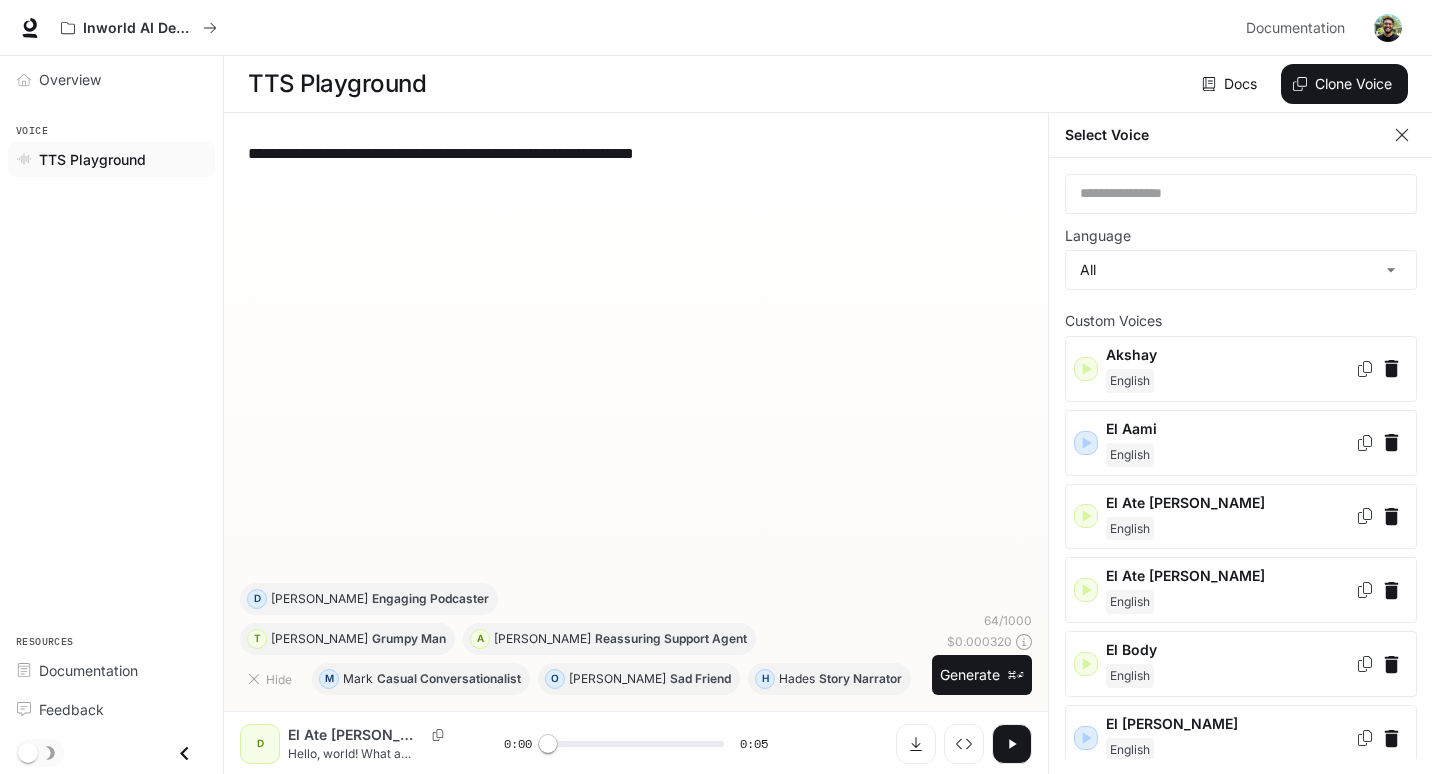 click on "Custom Voices" at bounding box center [1241, 321] 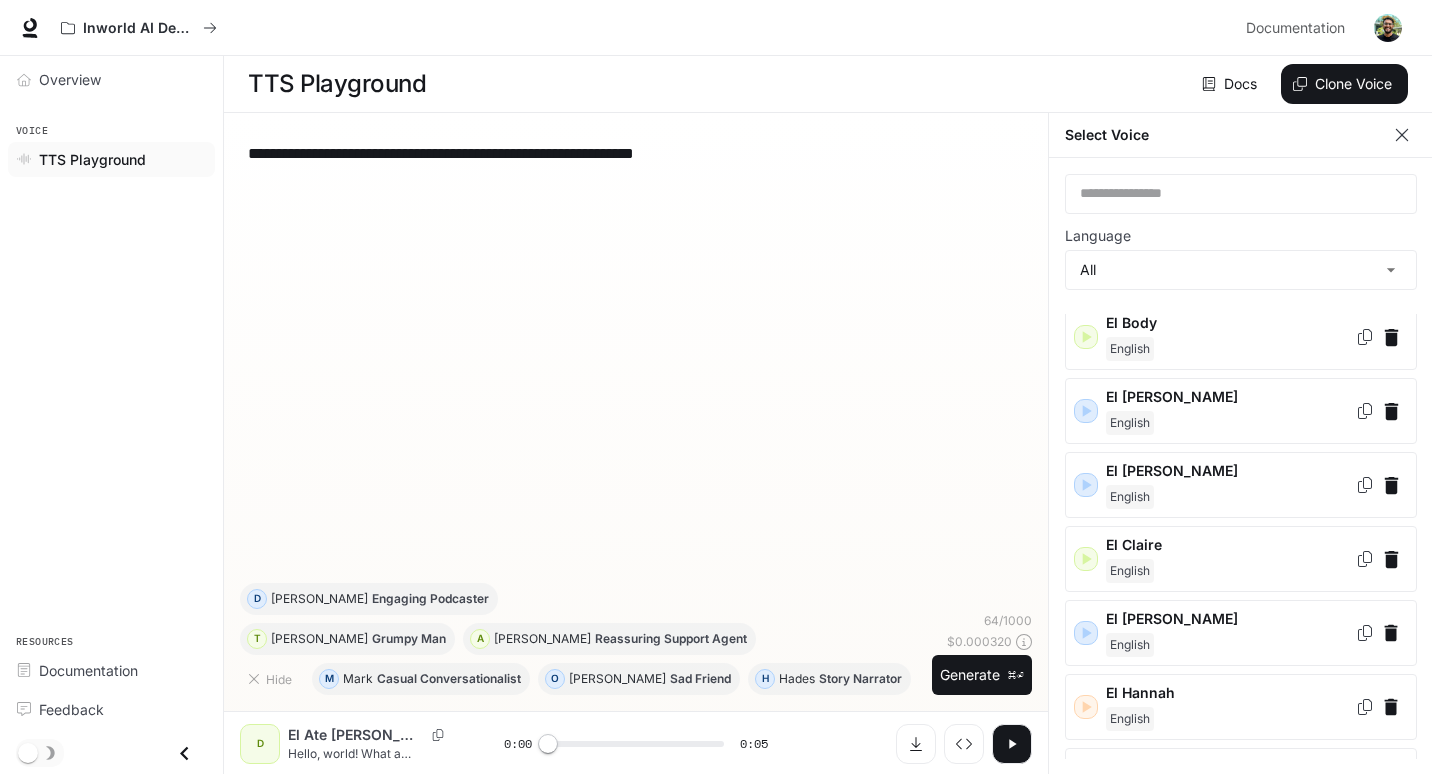 scroll, scrollTop: 0, scrollLeft: 0, axis: both 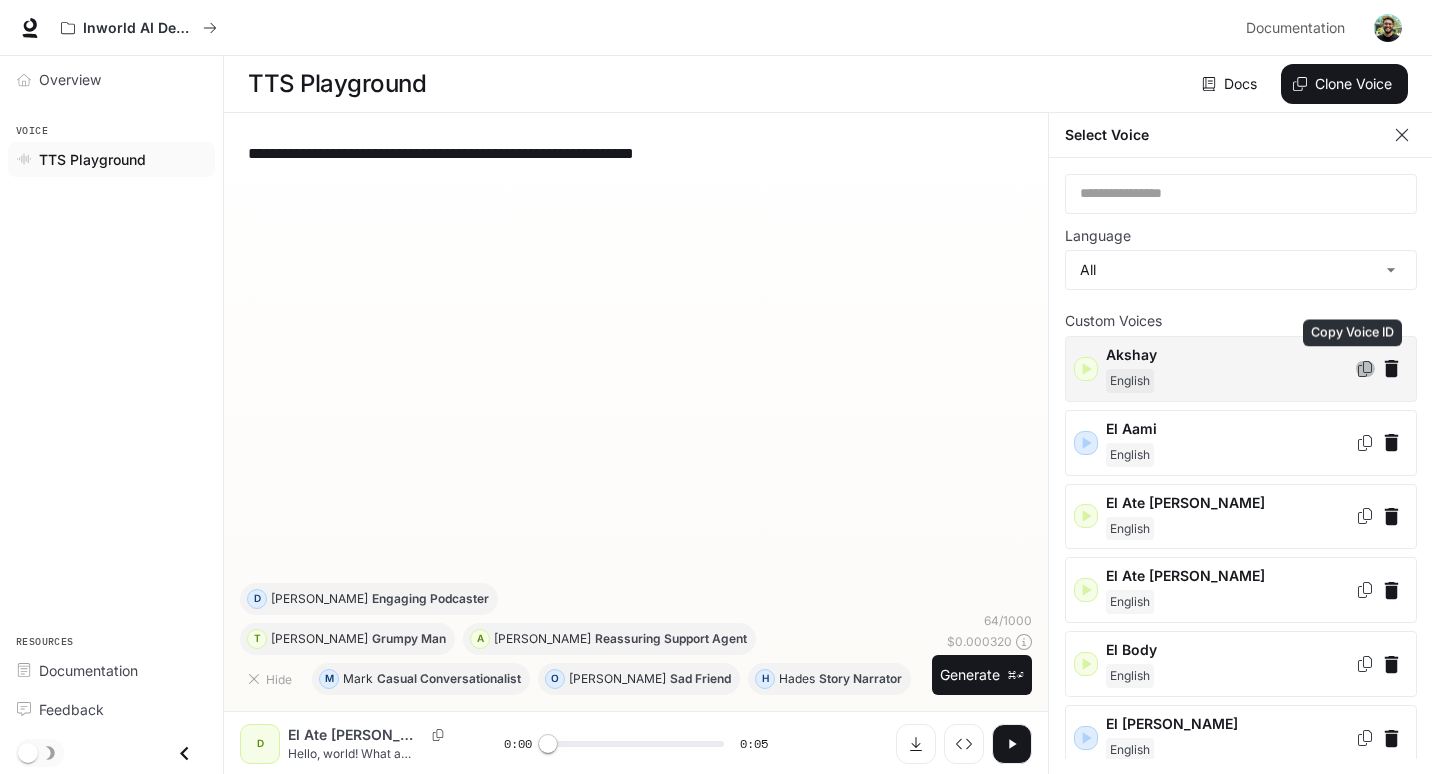 click 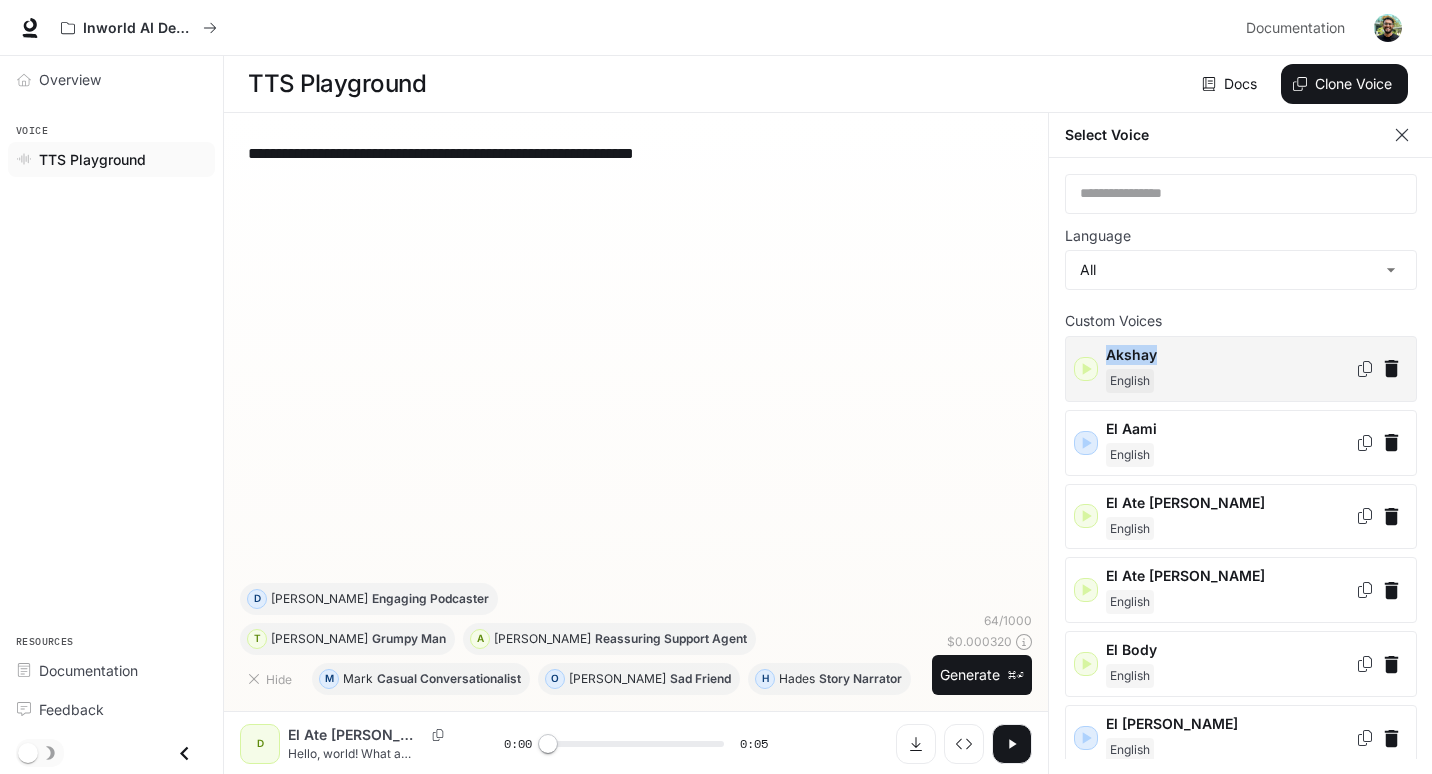drag, startPoint x: 1105, startPoint y: 354, endPoint x: 1167, endPoint y: 354, distance: 62 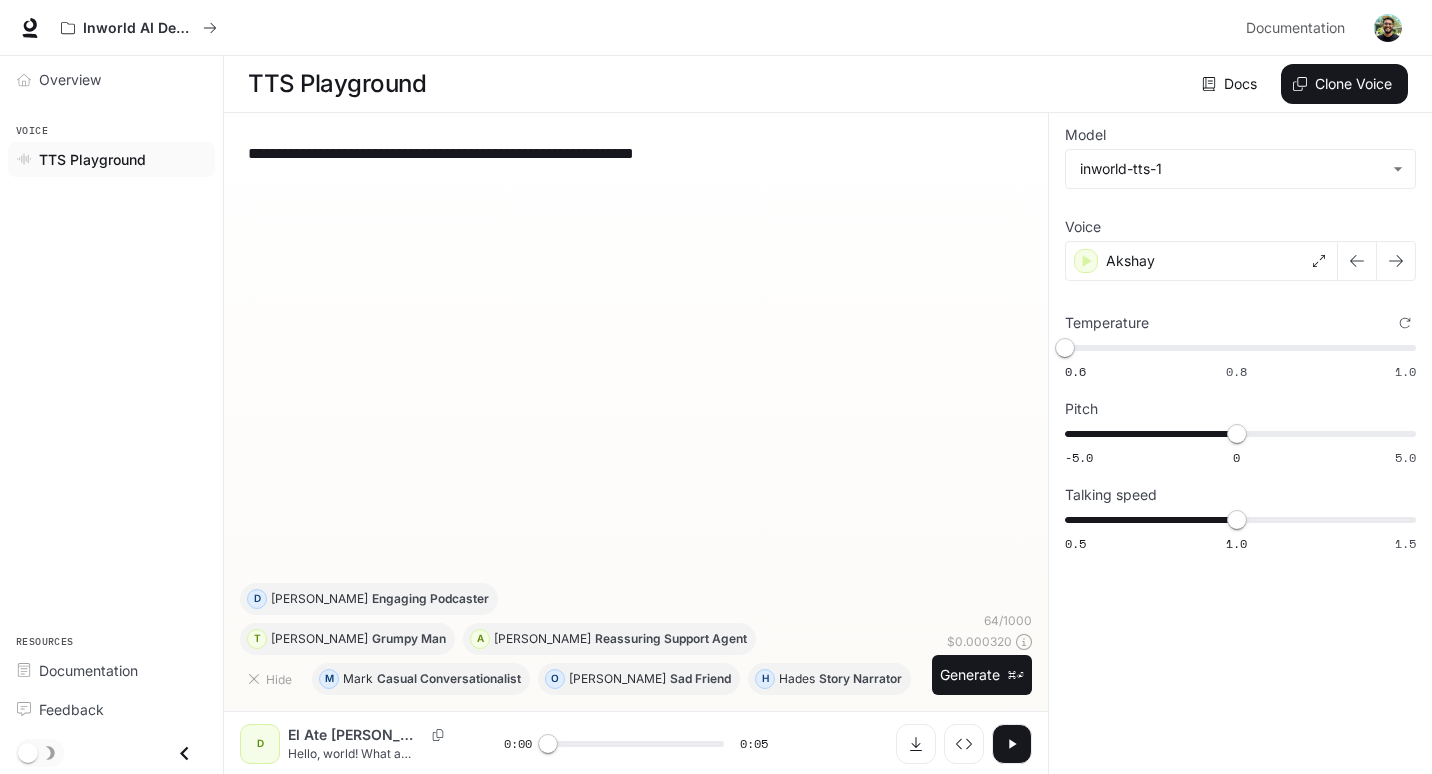 copy on "Akshay" 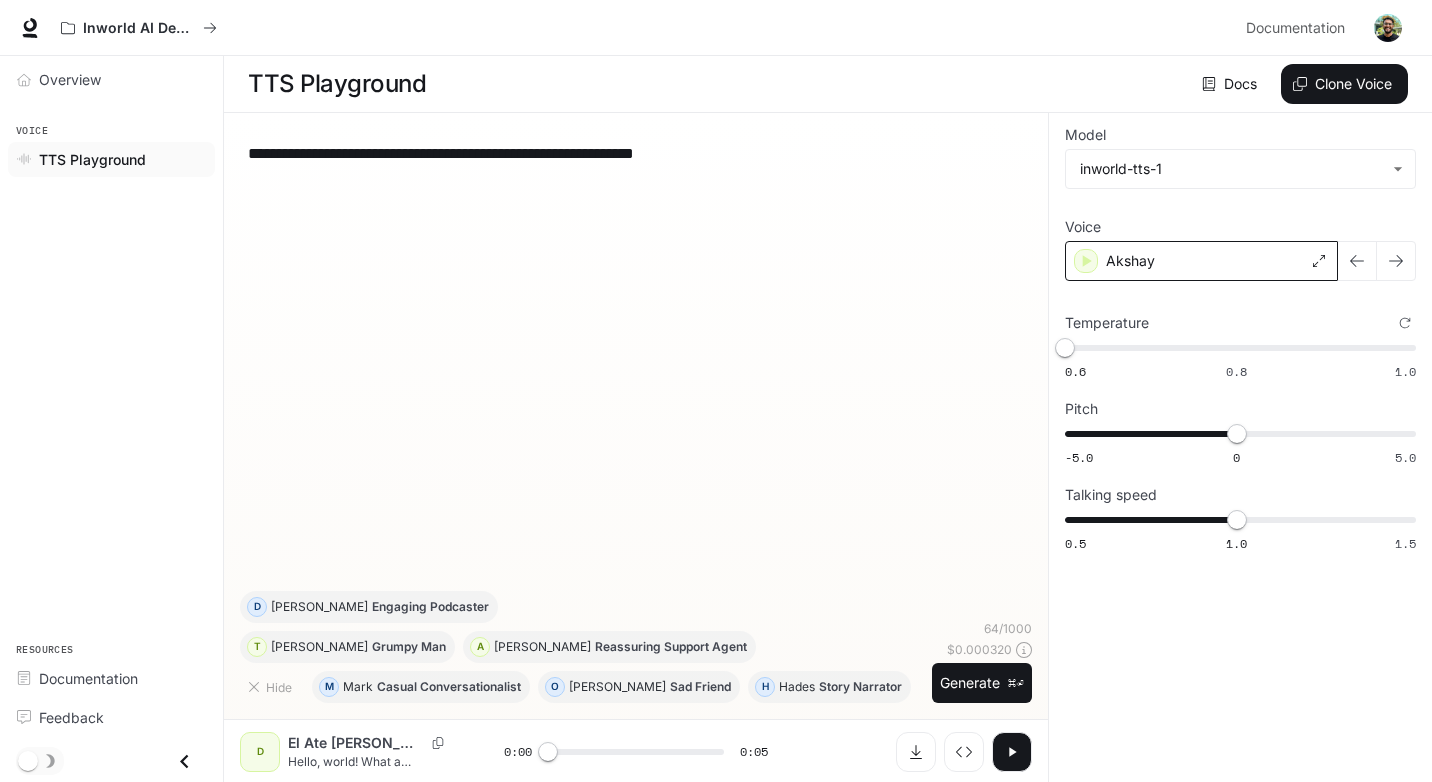 click on "Akshay" at bounding box center (1201, 261) 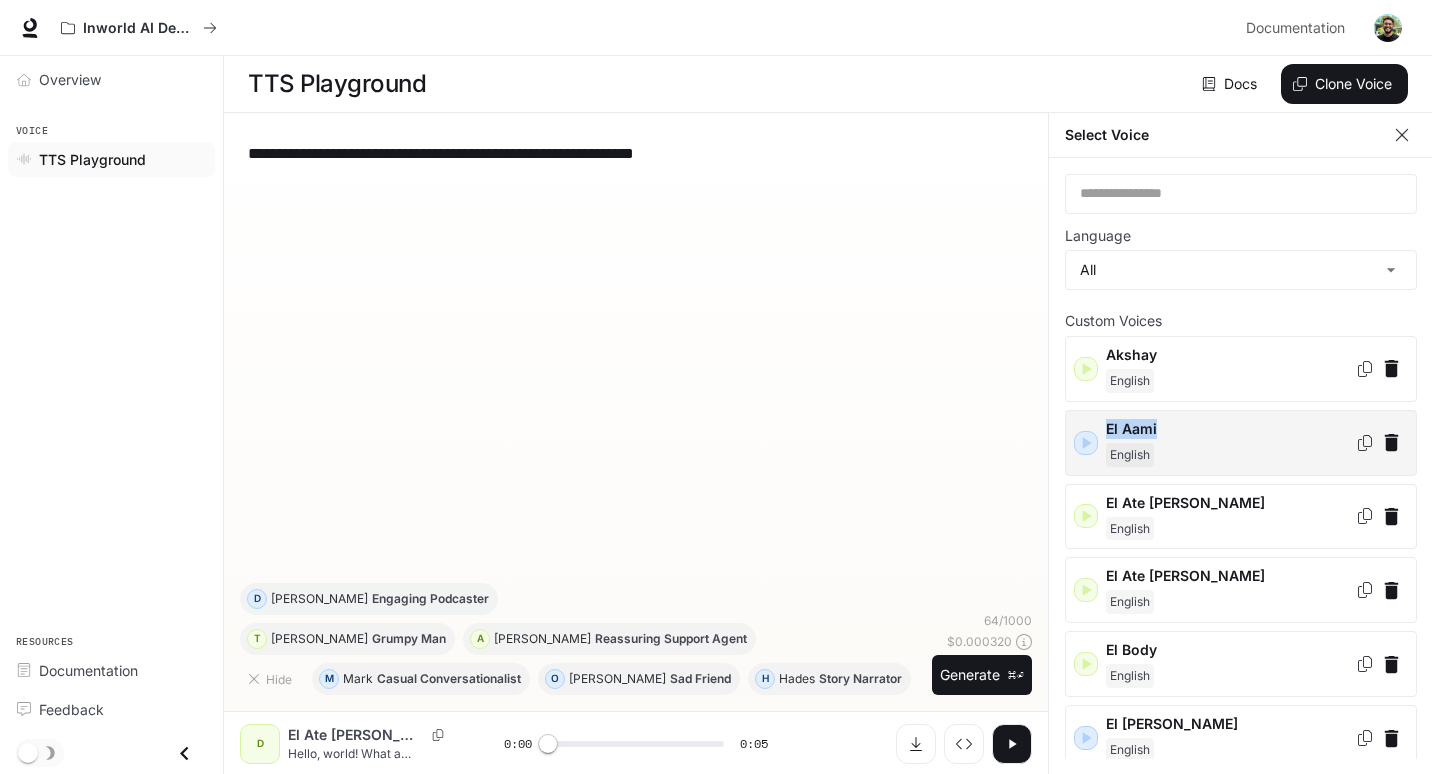 drag, startPoint x: 1105, startPoint y: 428, endPoint x: 1165, endPoint y: 428, distance: 60 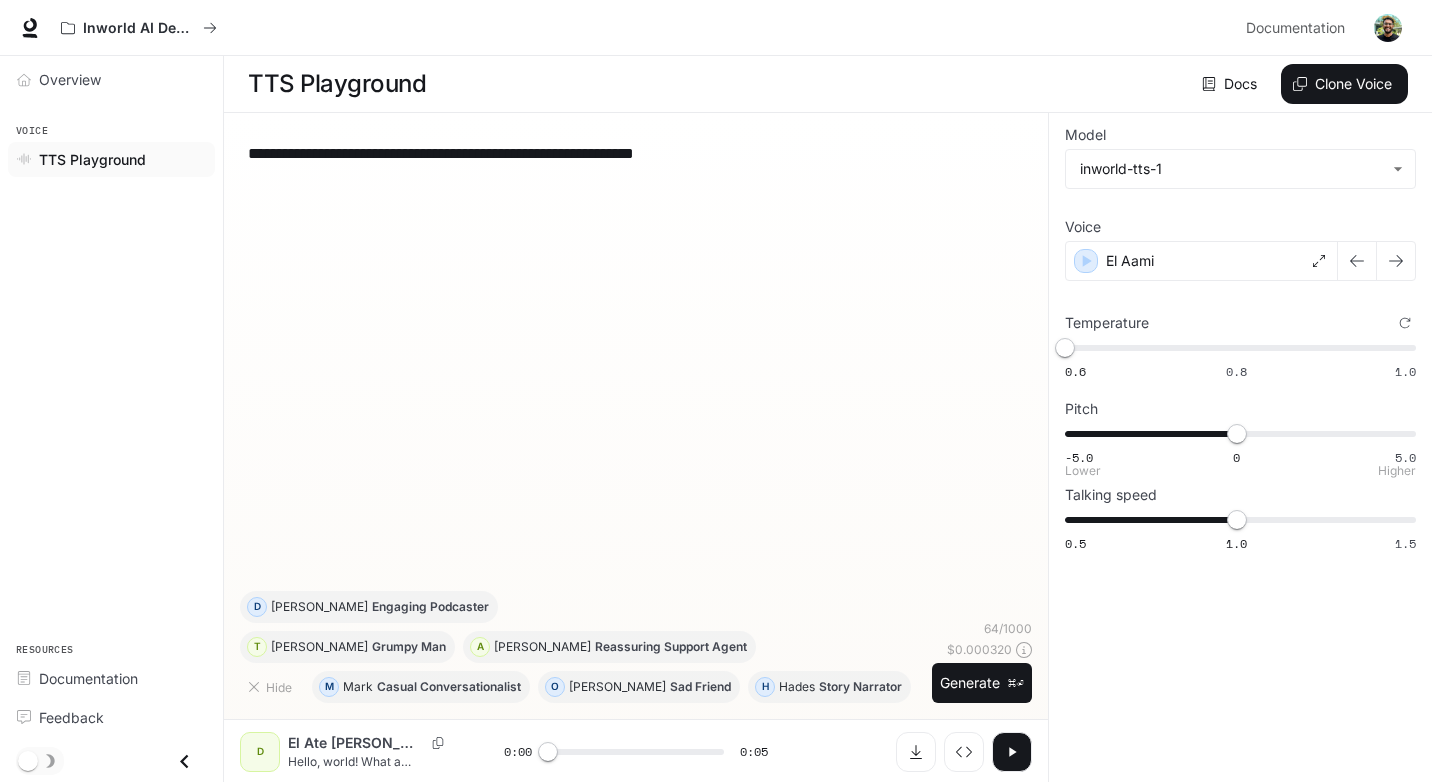 copy on "El Aami" 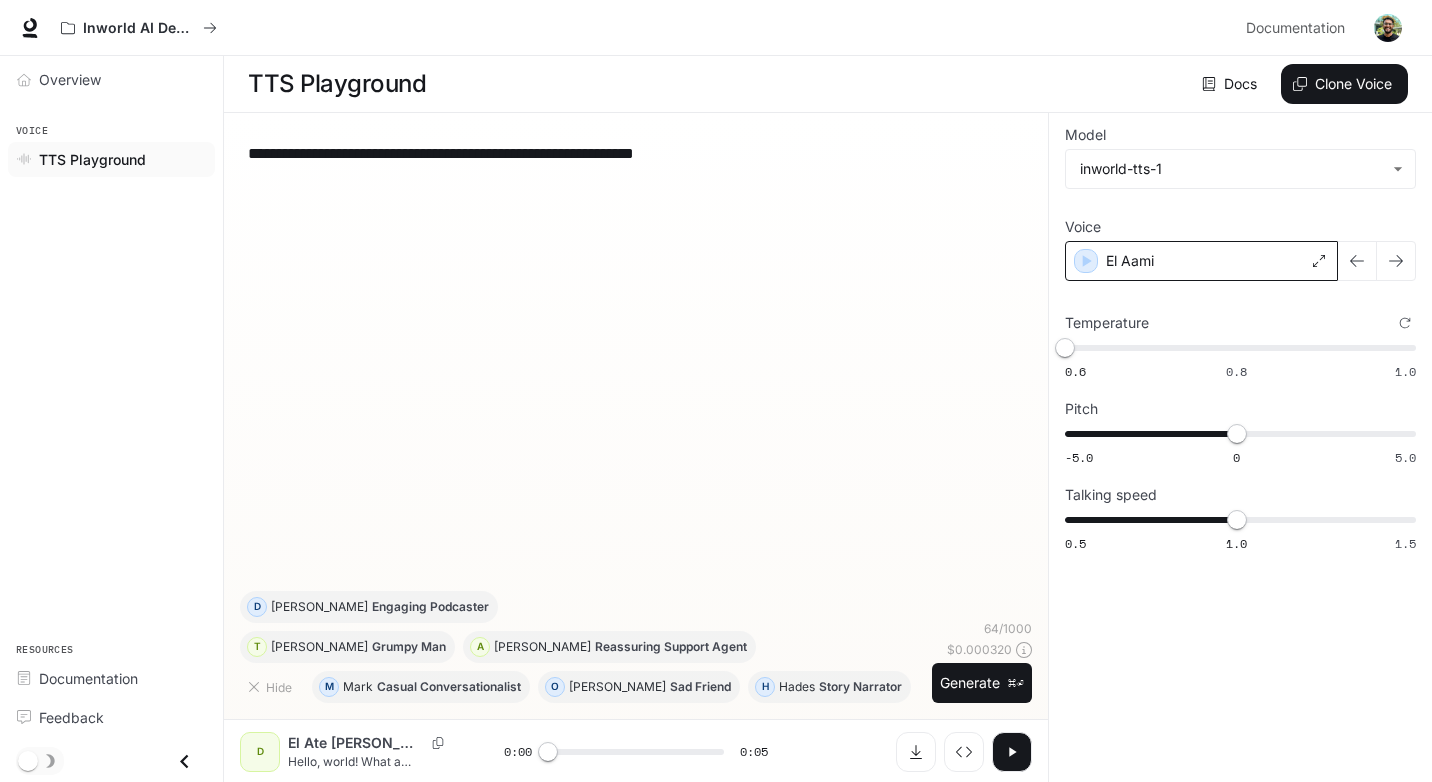 click on "El Aami" at bounding box center [1201, 261] 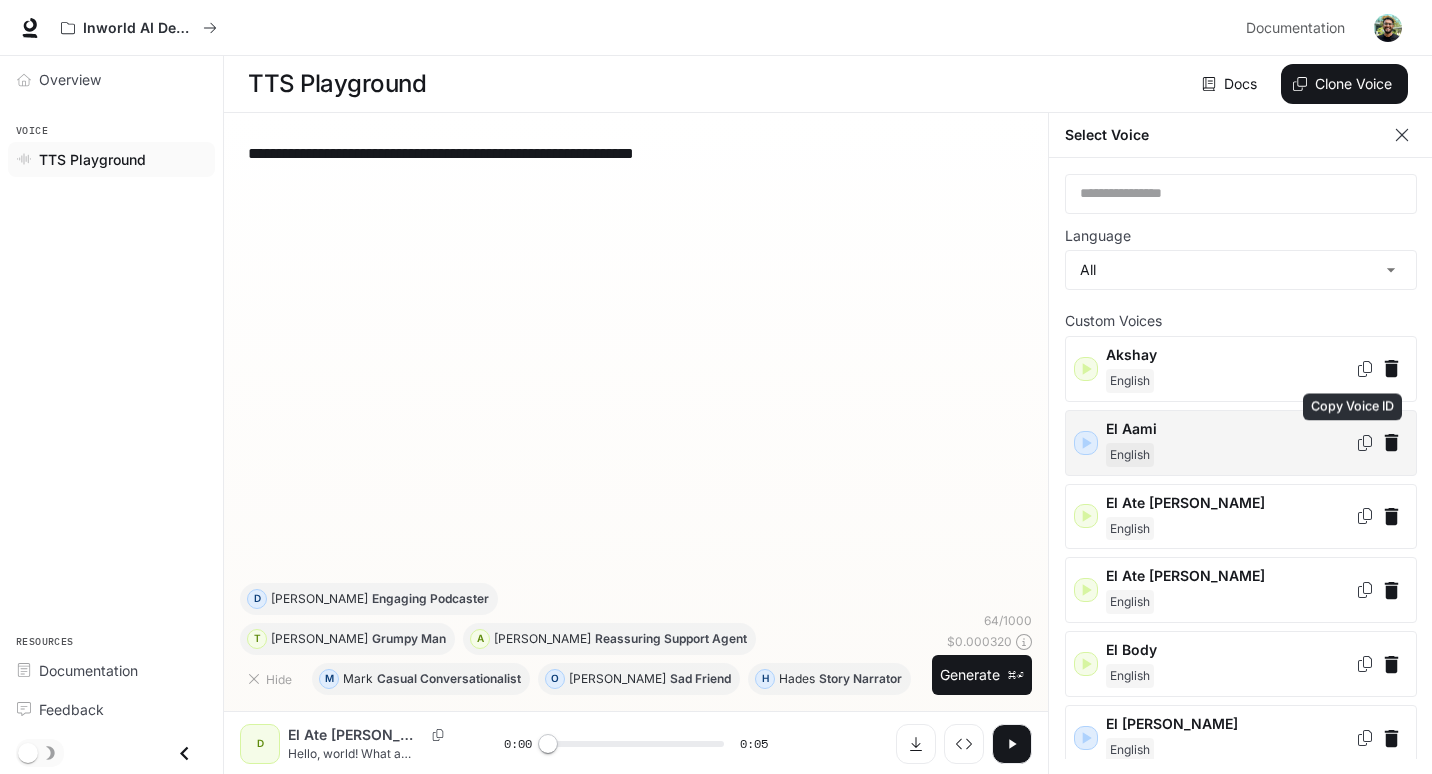 click 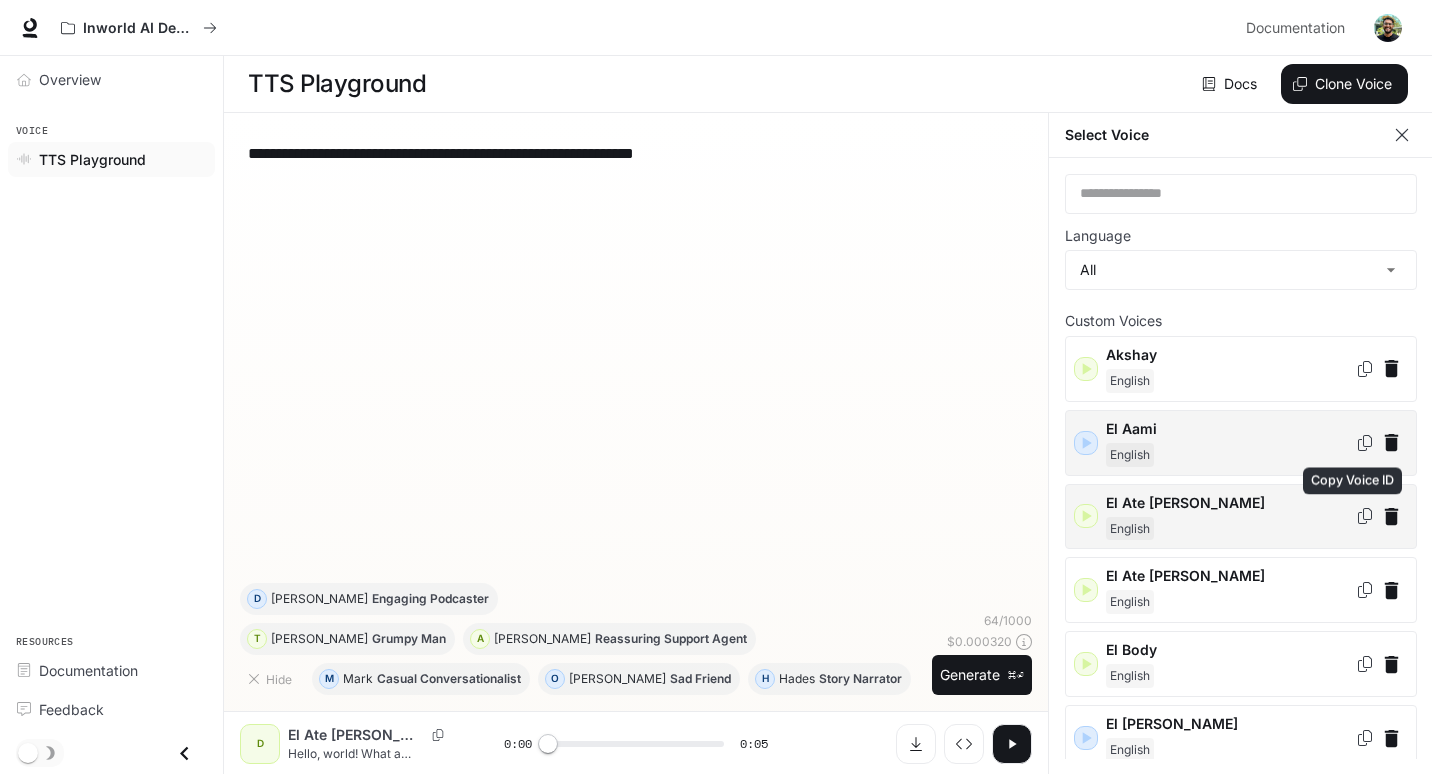 click 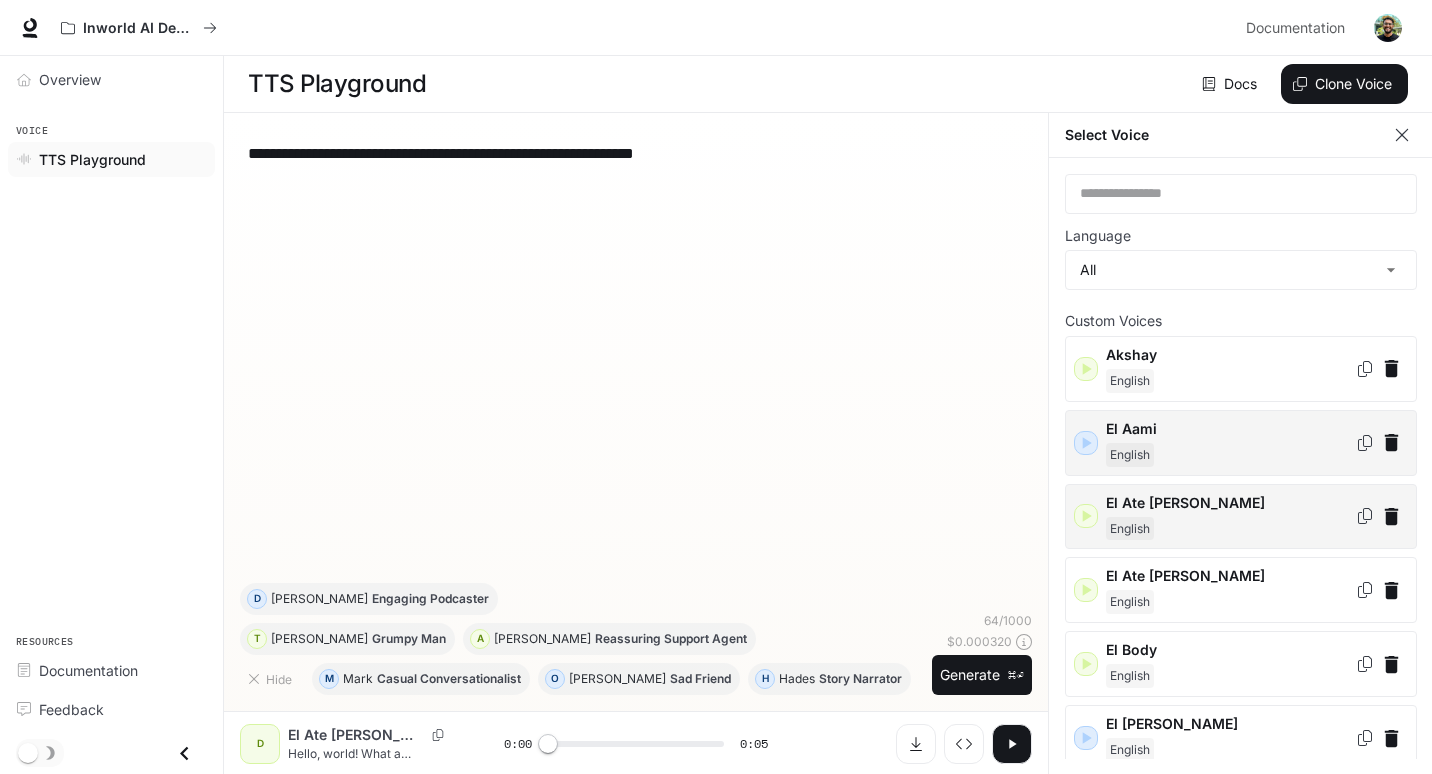 scroll, scrollTop: 9, scrollLeft: 0, axis: vertical 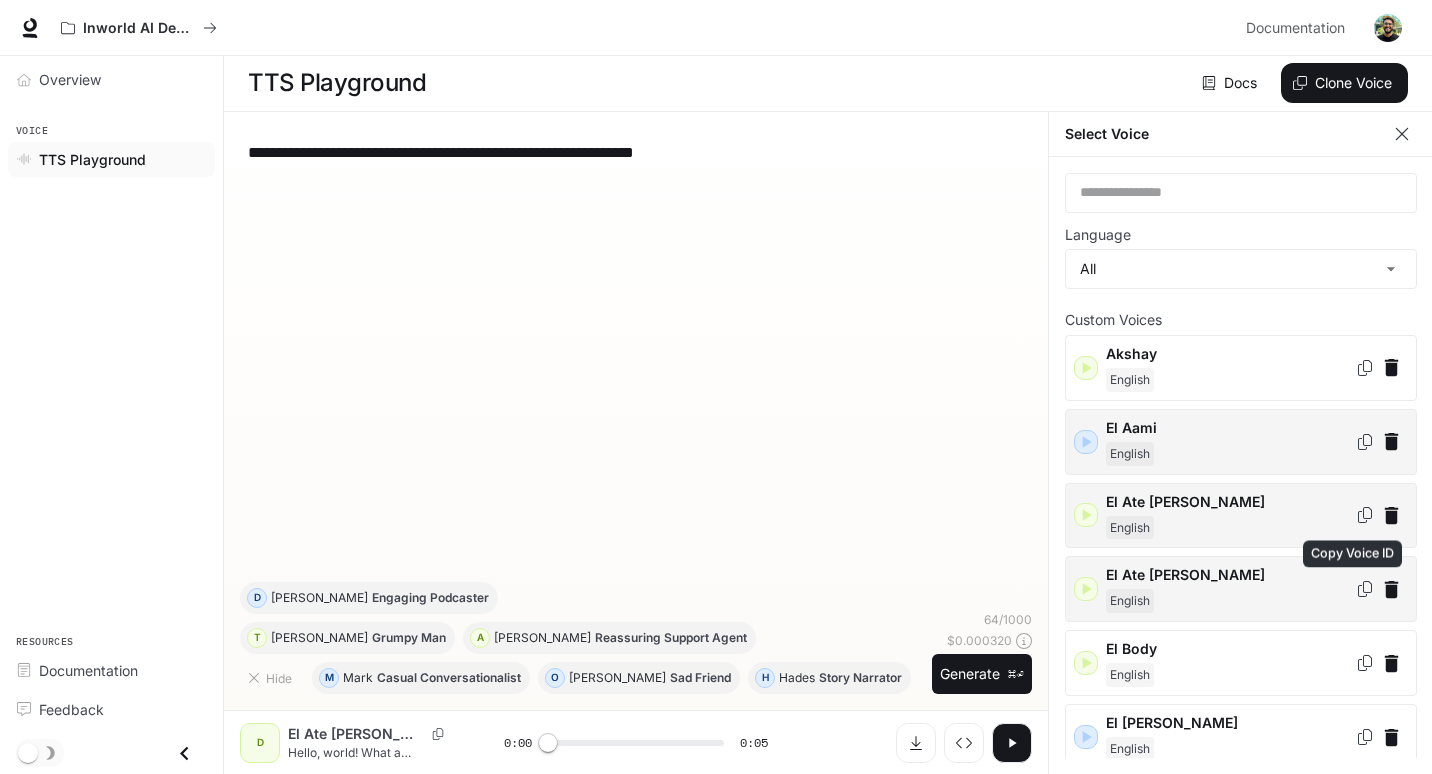 click 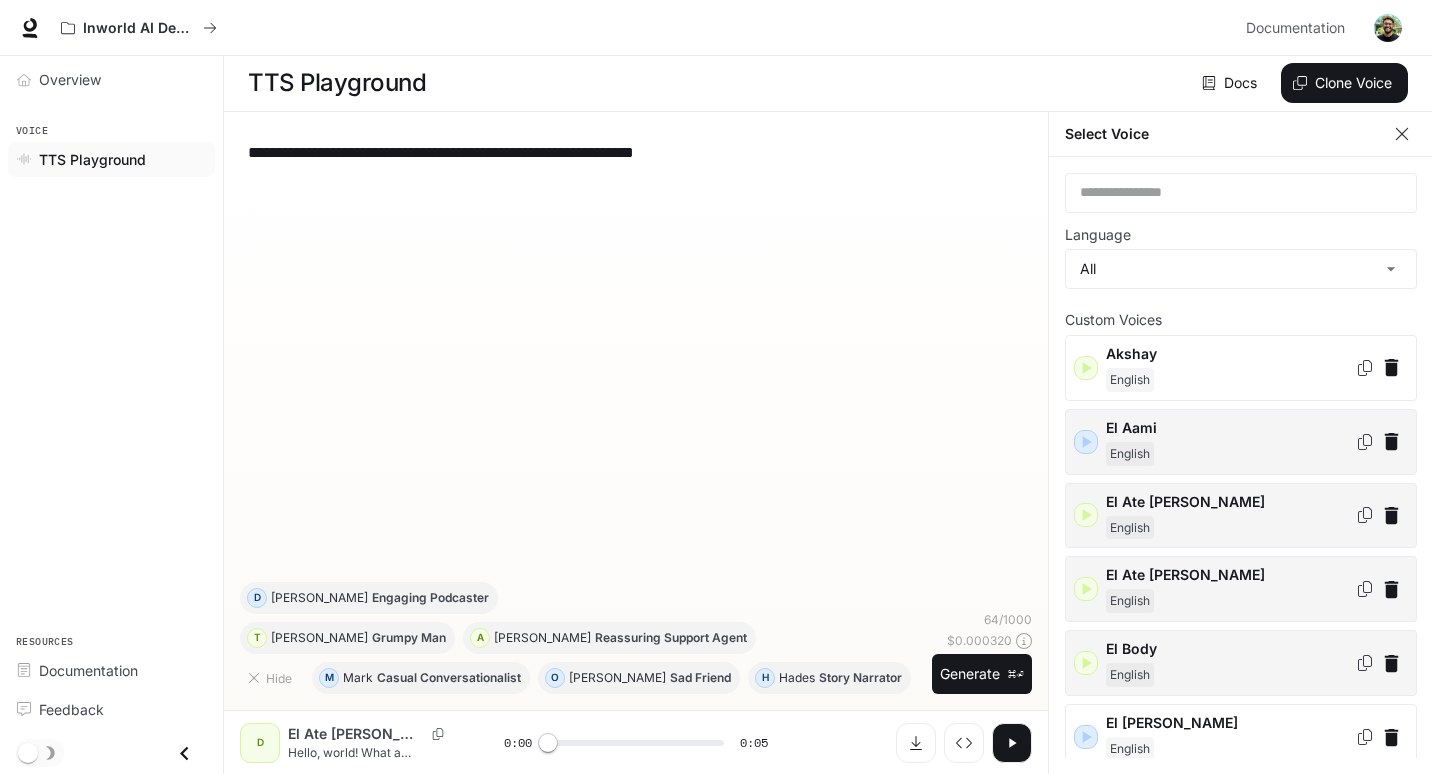 click 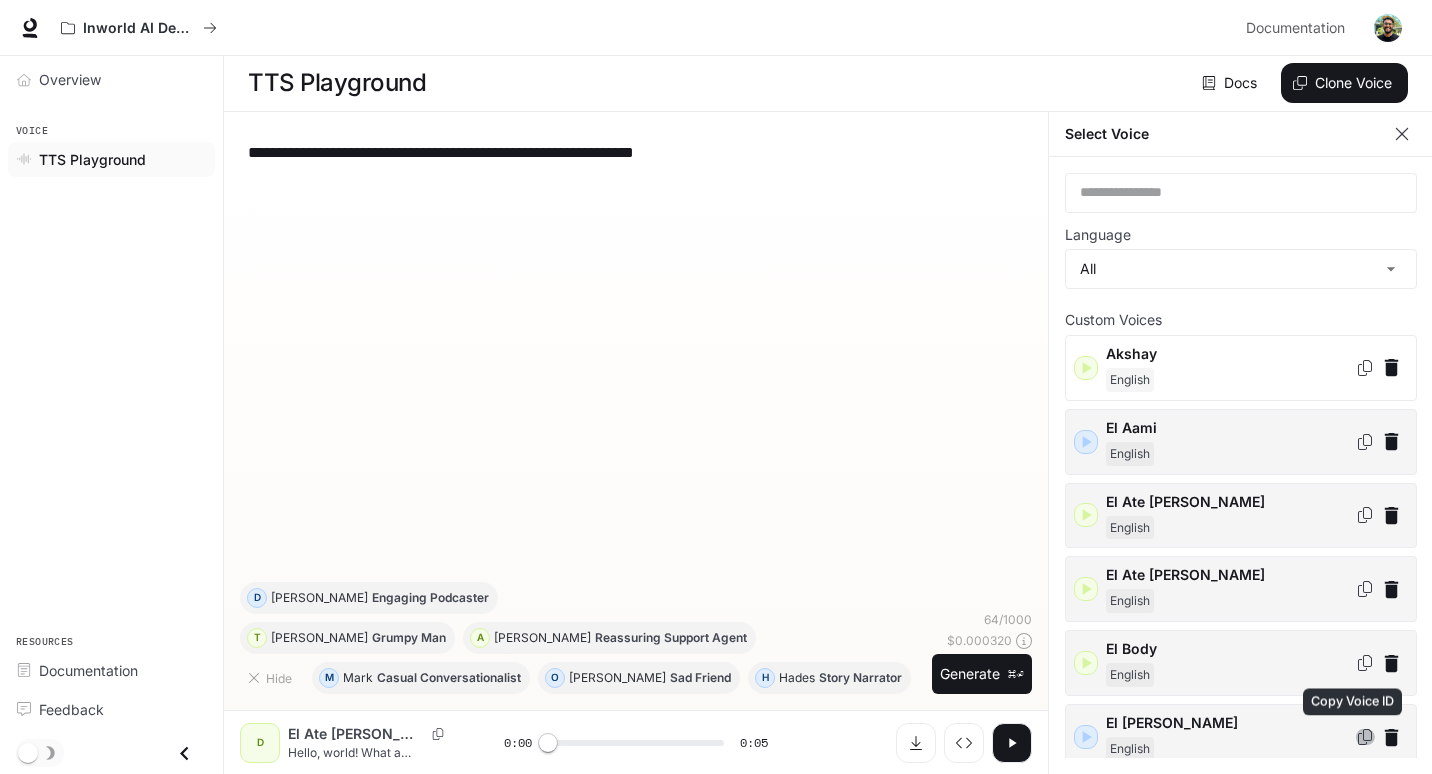 click 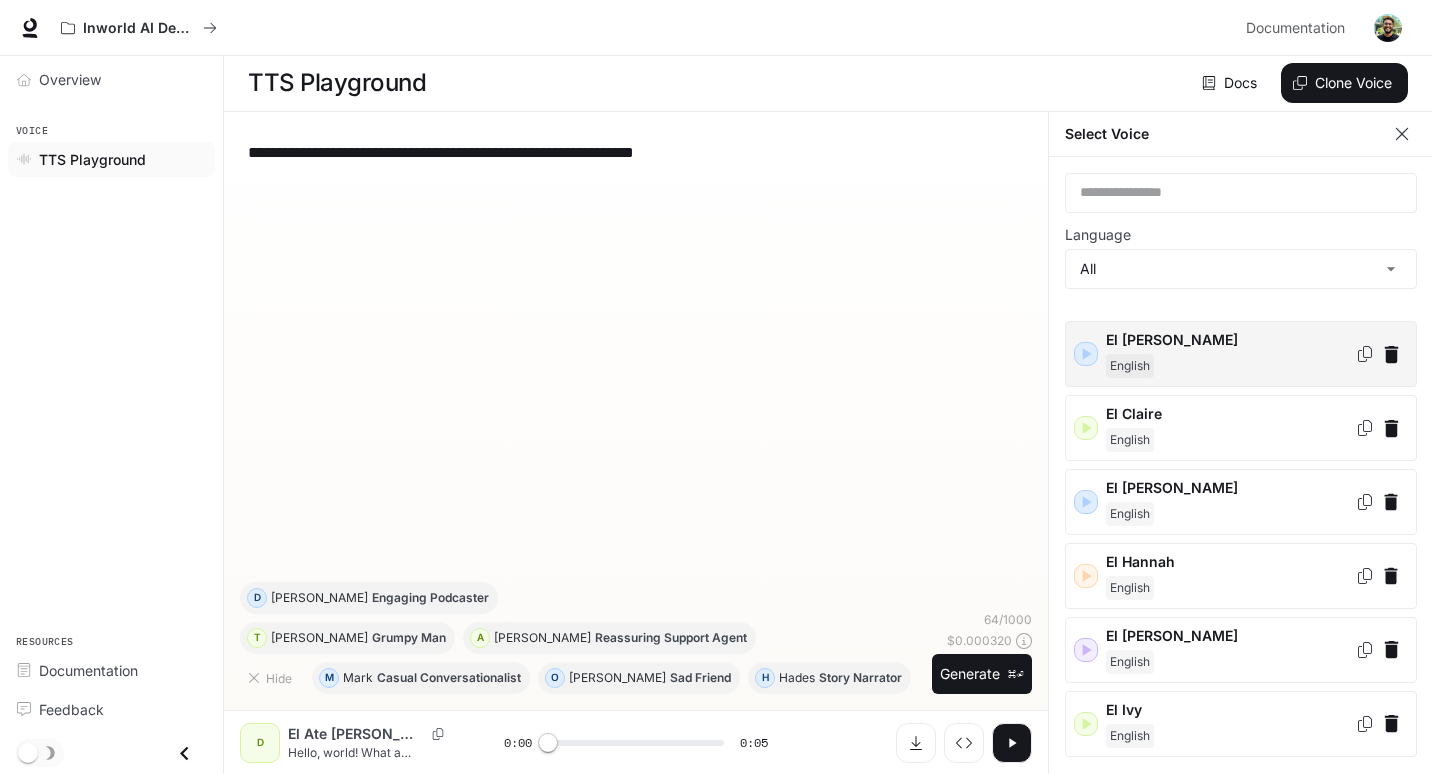 scroll, scrollTop: 466, scrollLeft: 0, axis: vertical 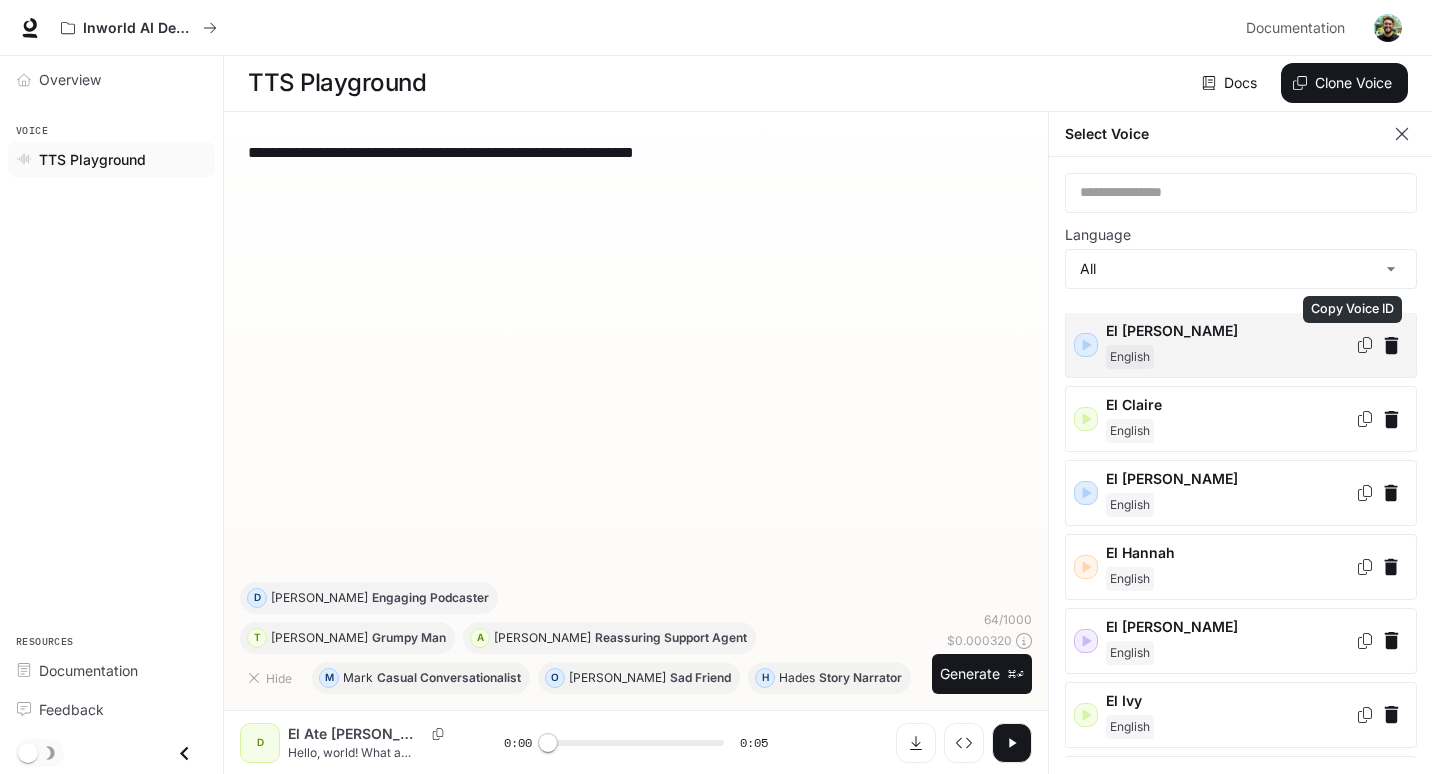 click 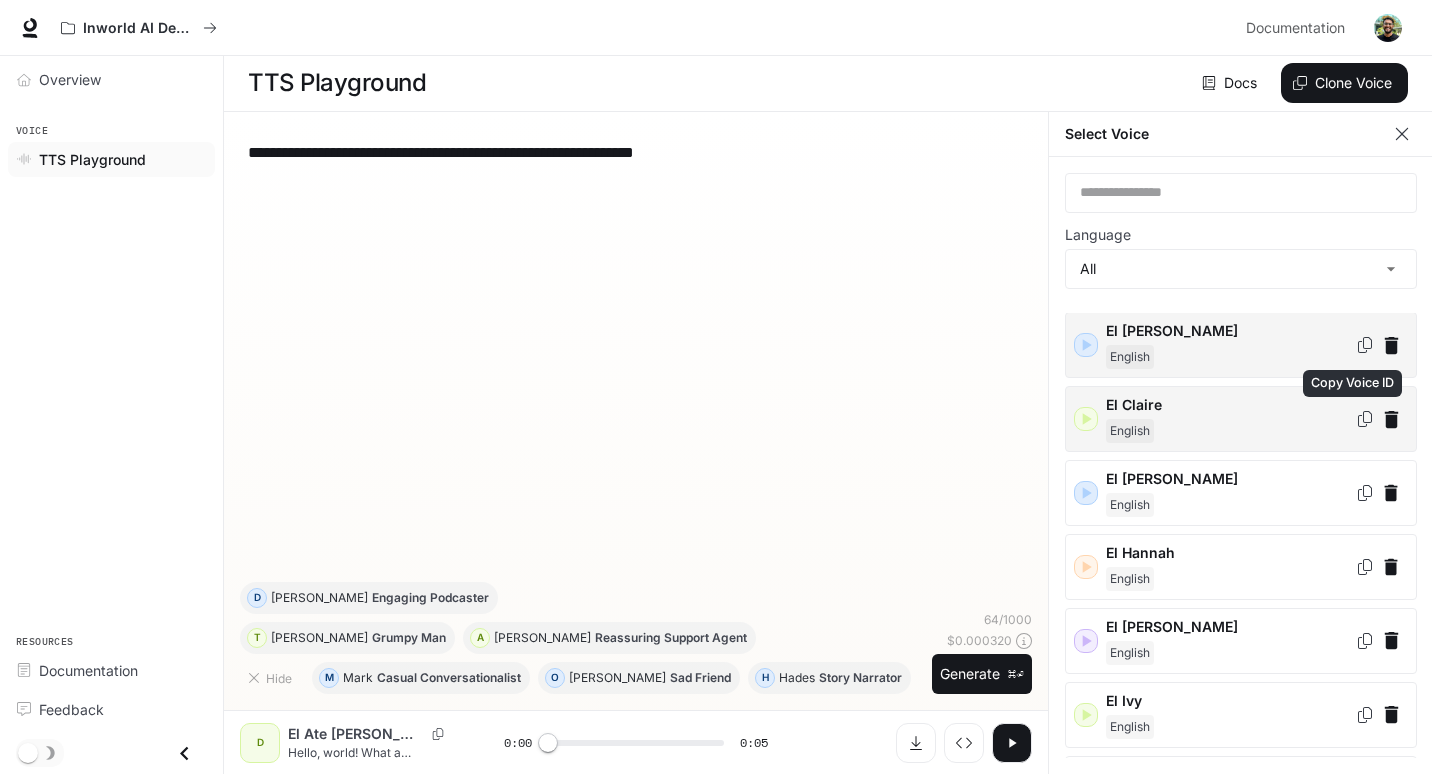 click 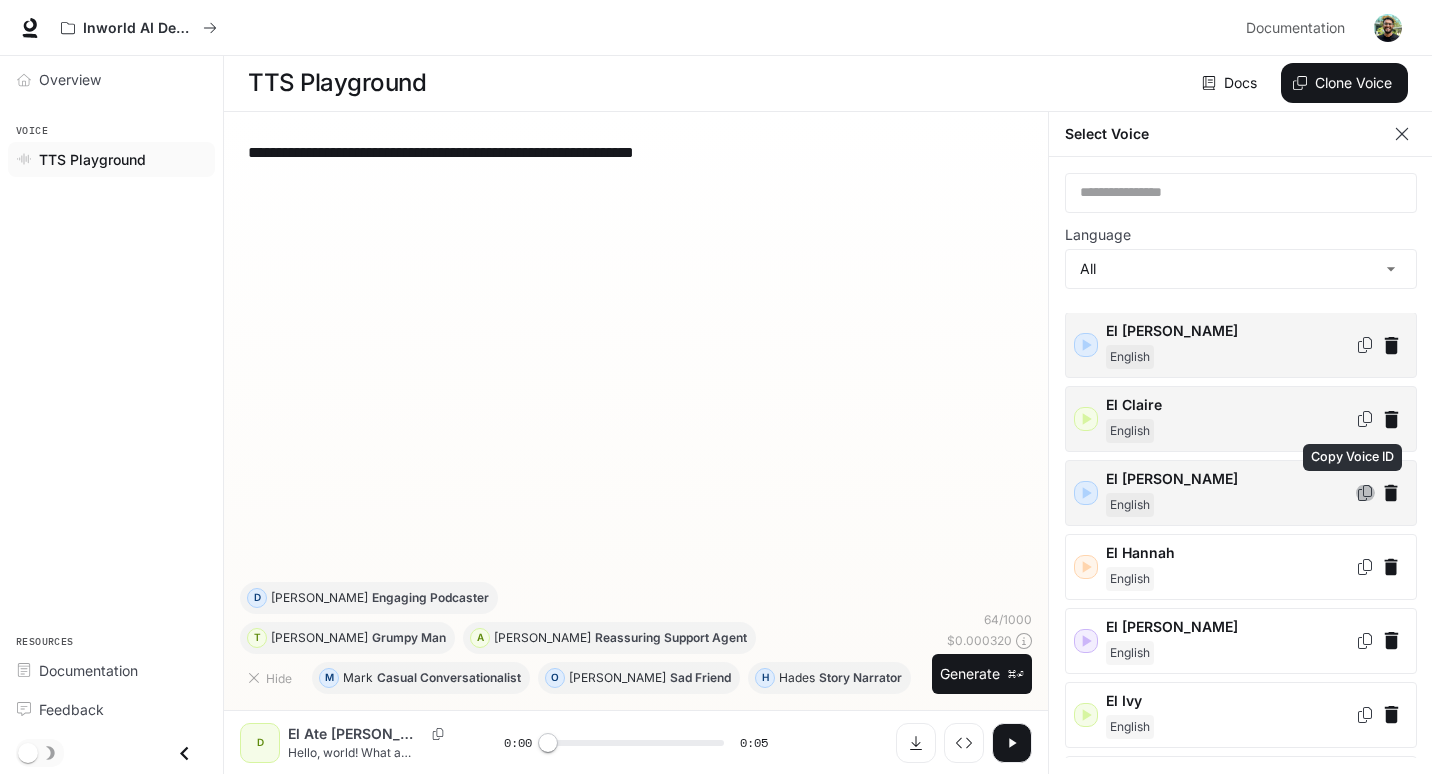 click 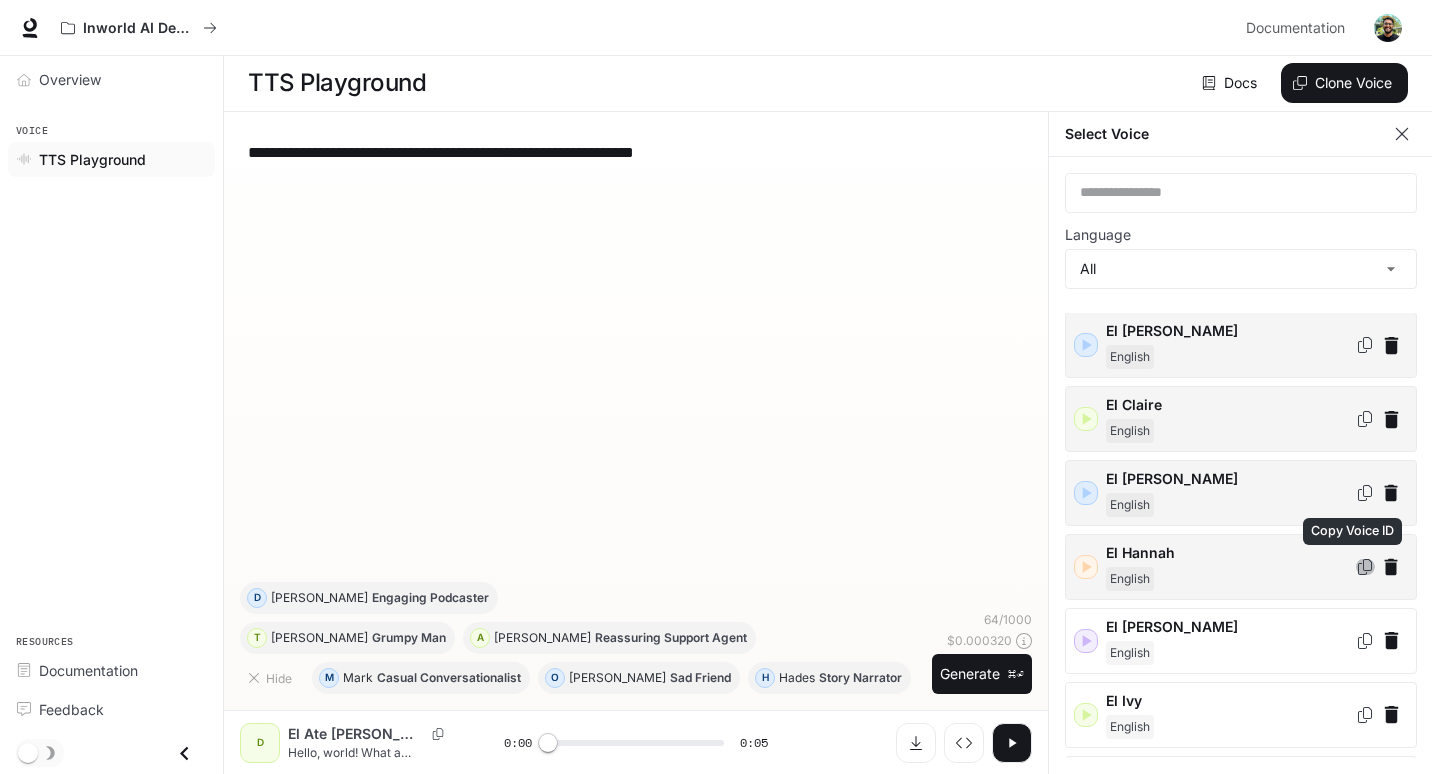 click 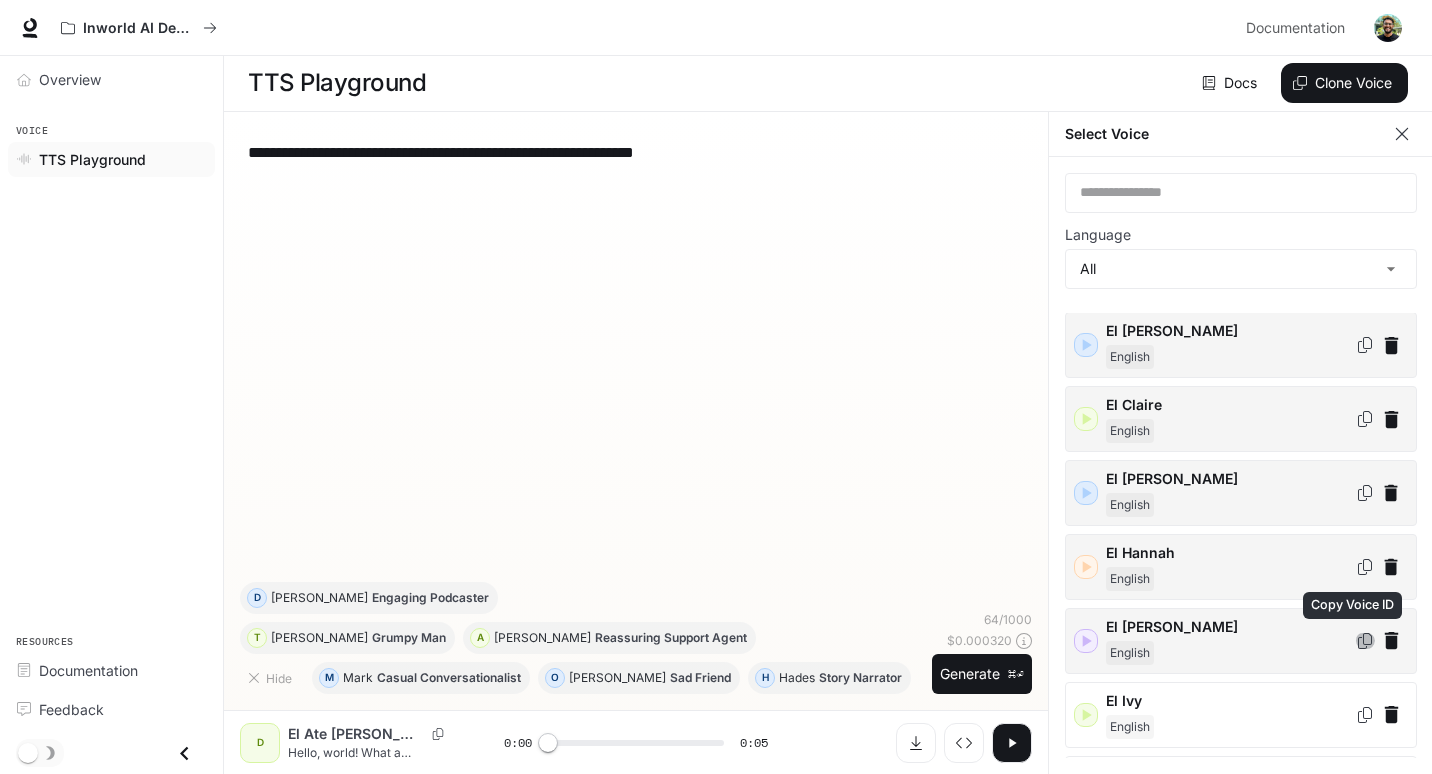 click 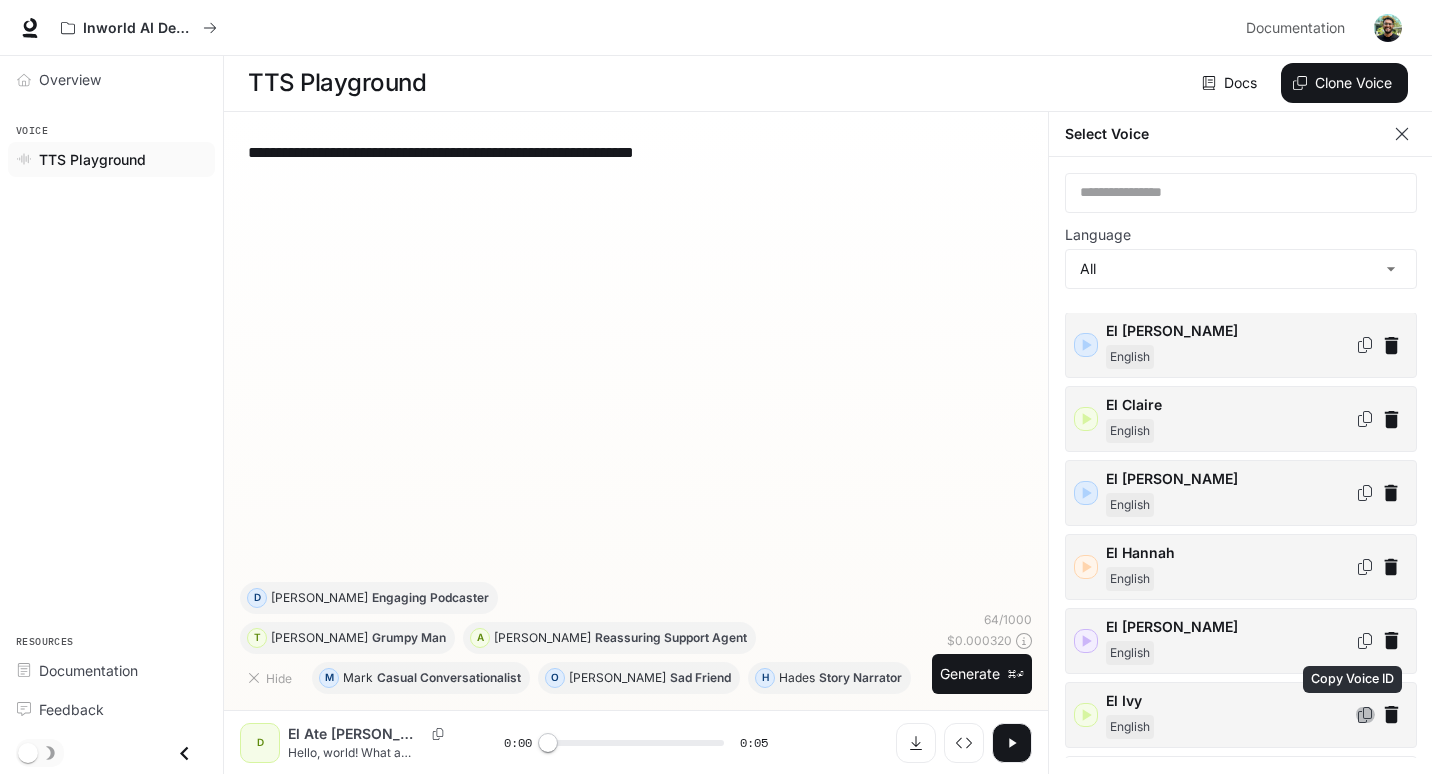 click 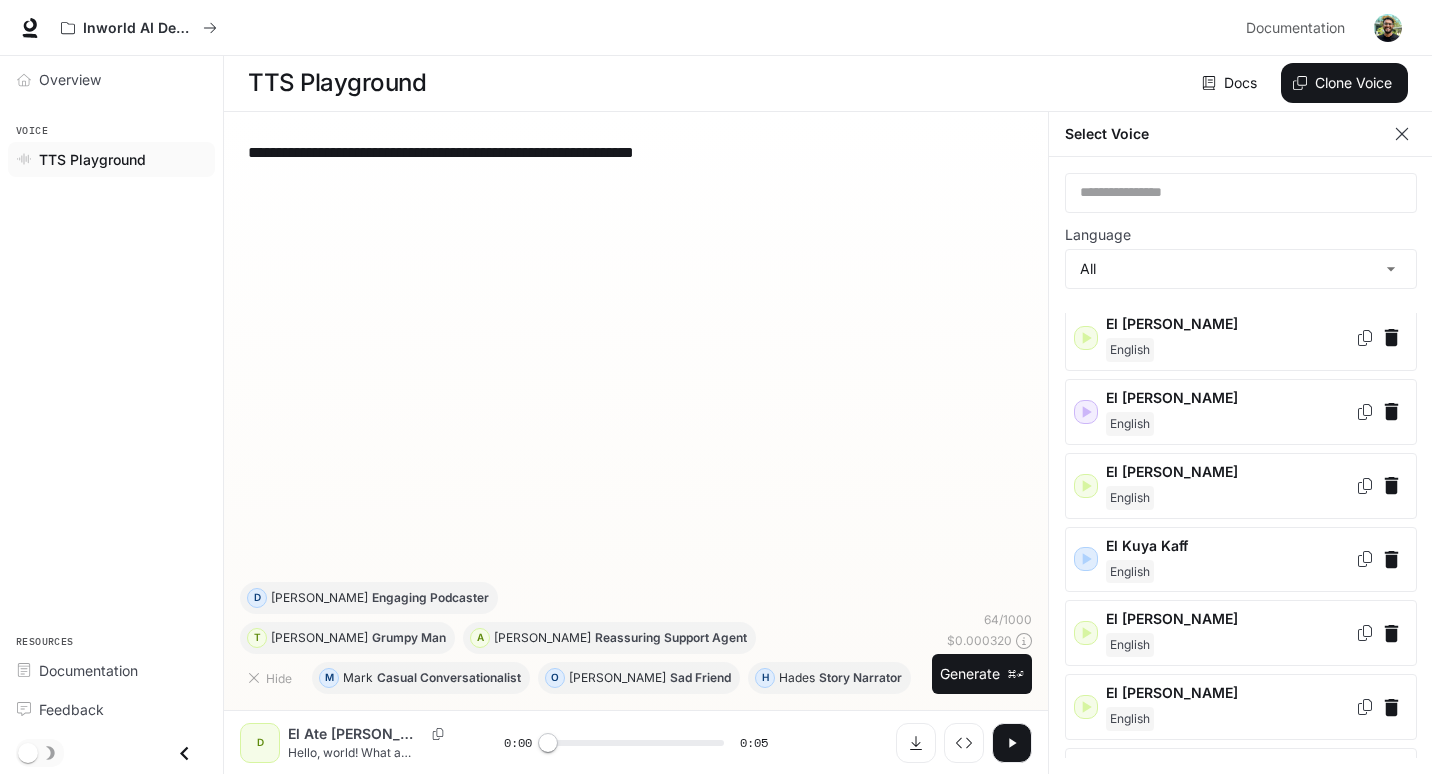 scroll, scrollTop: 919, scrollLeft: 0, axis: vertical 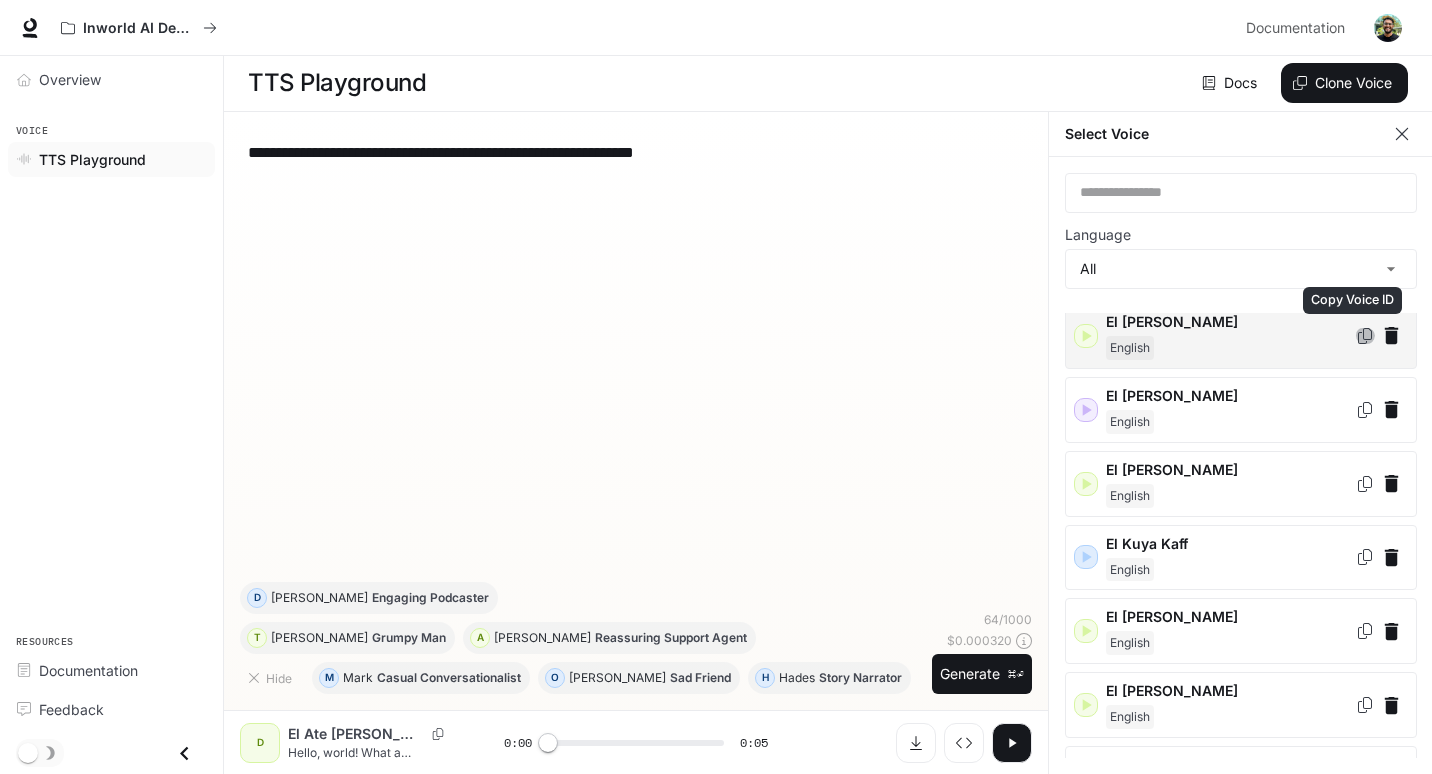 click 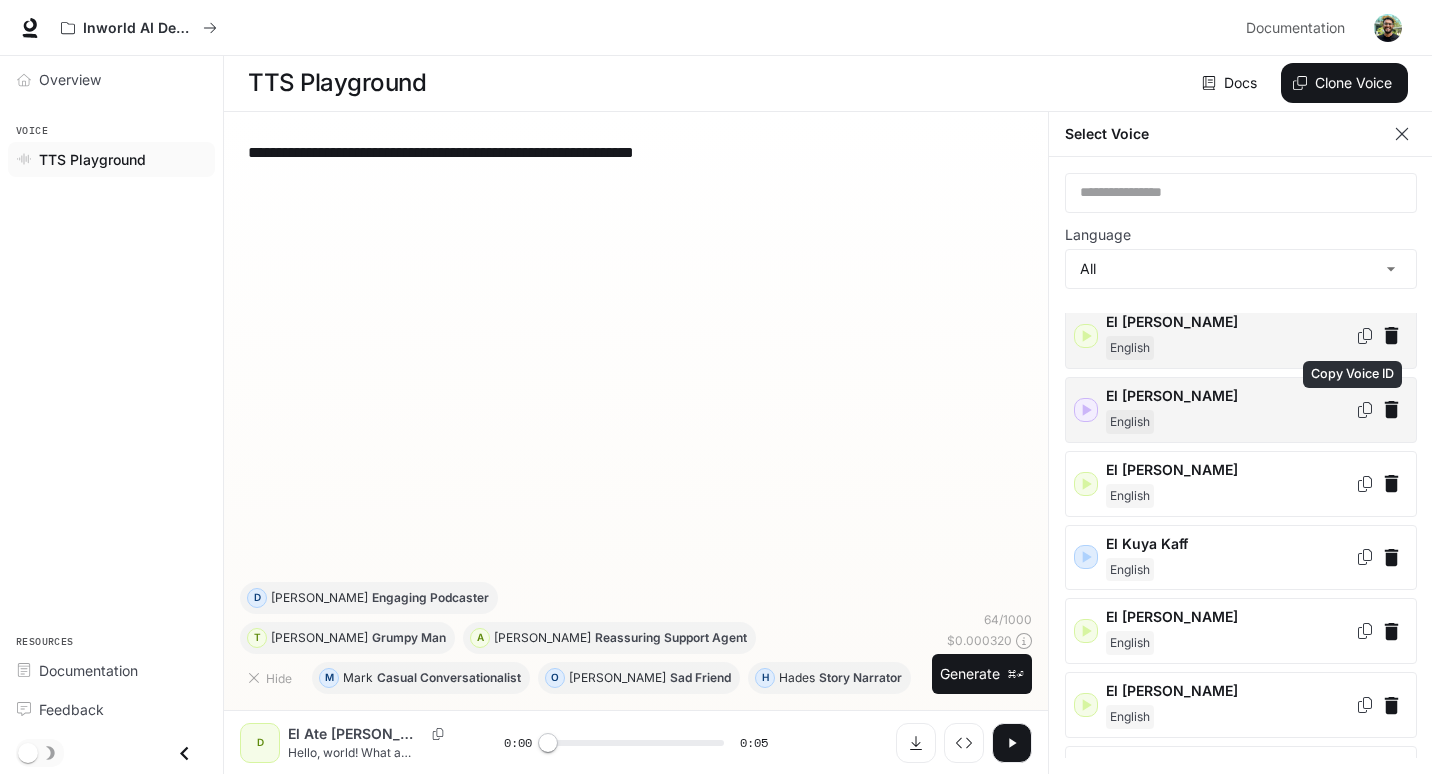 click 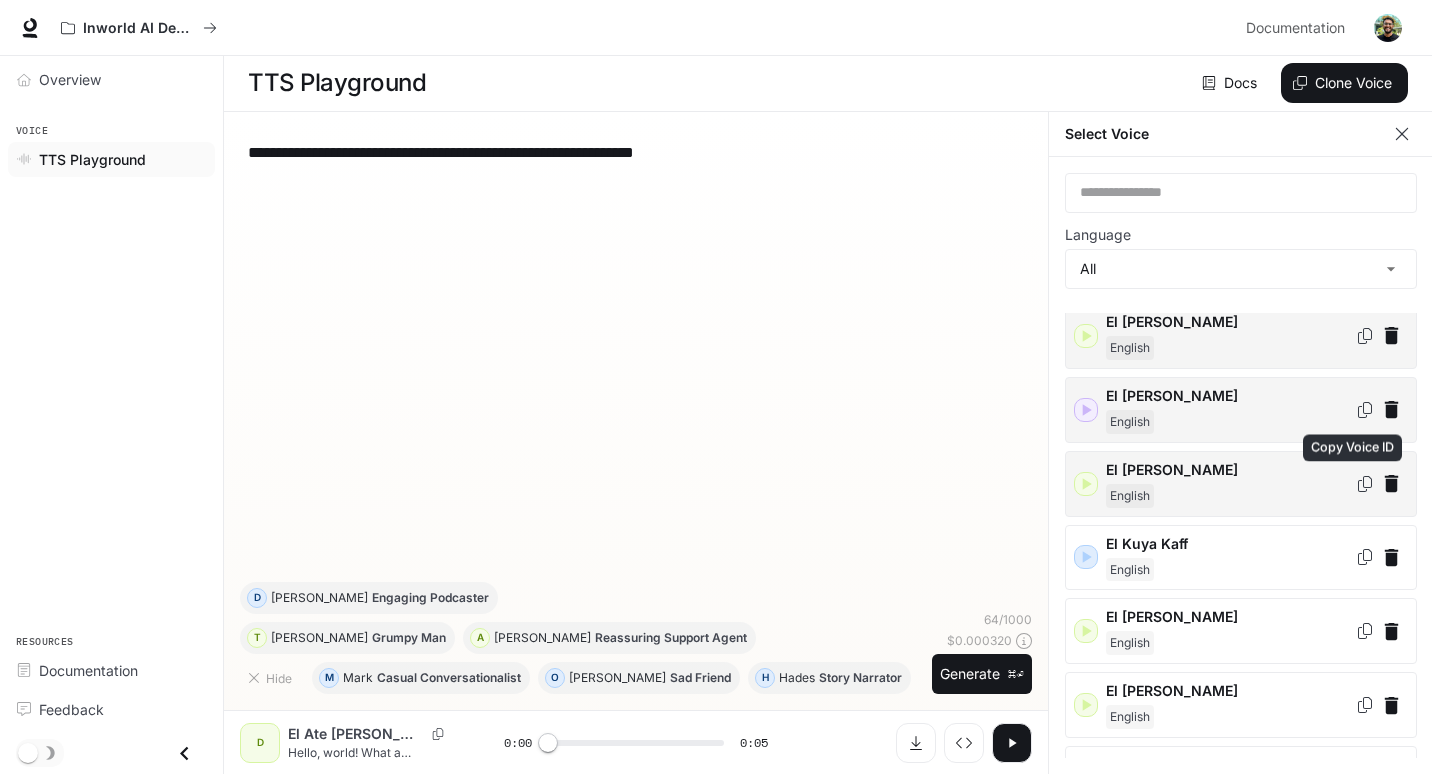 click 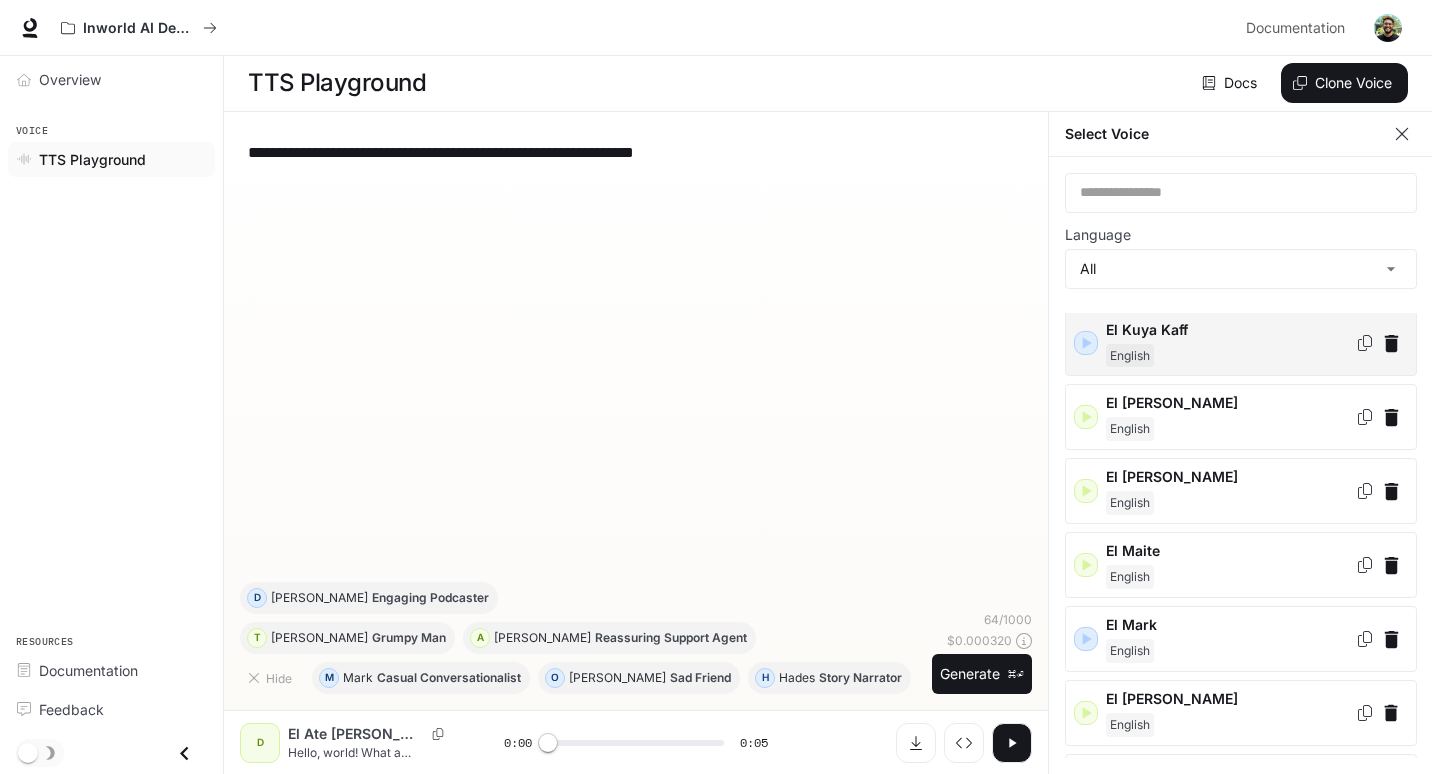 scroll, scrollTop: 1143, scrollLeft: 0, axis: vertical 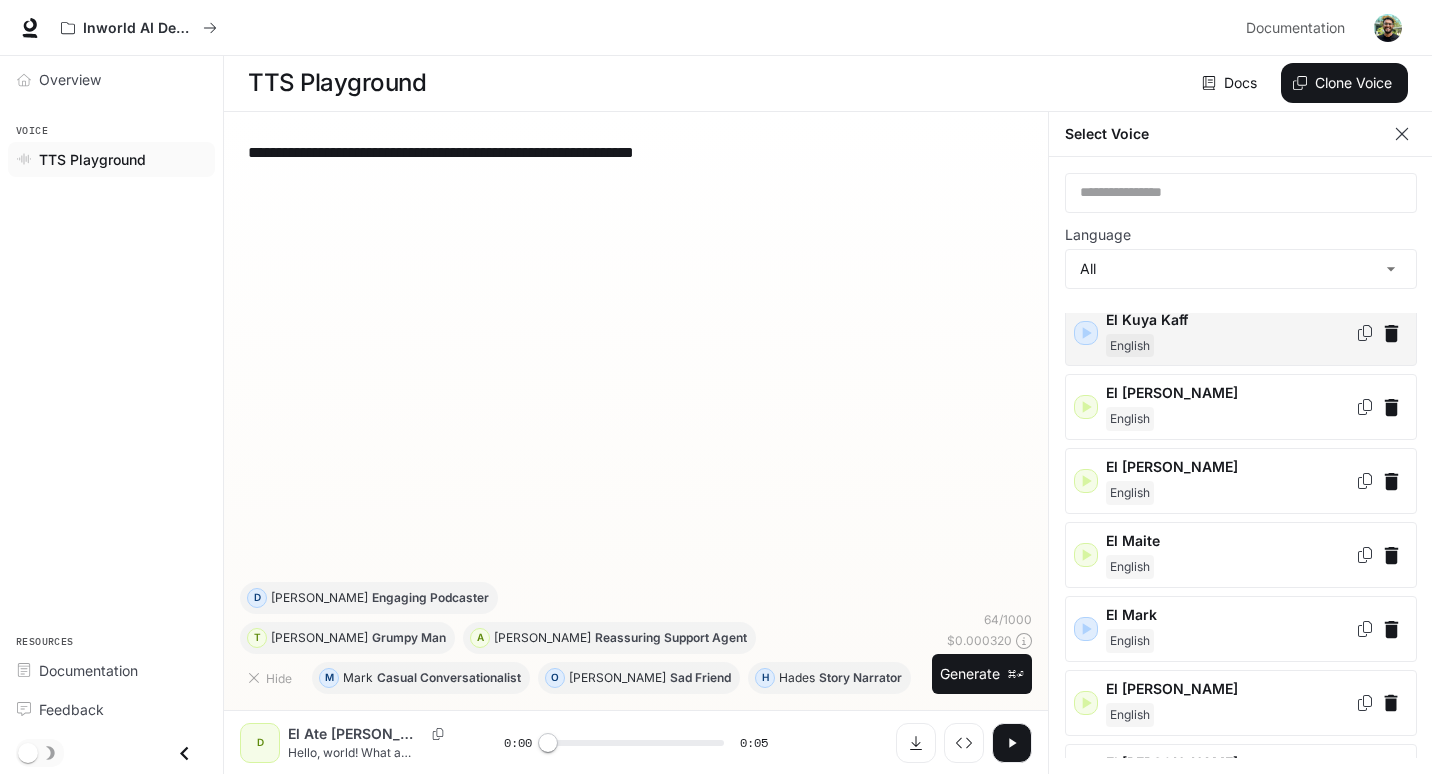click 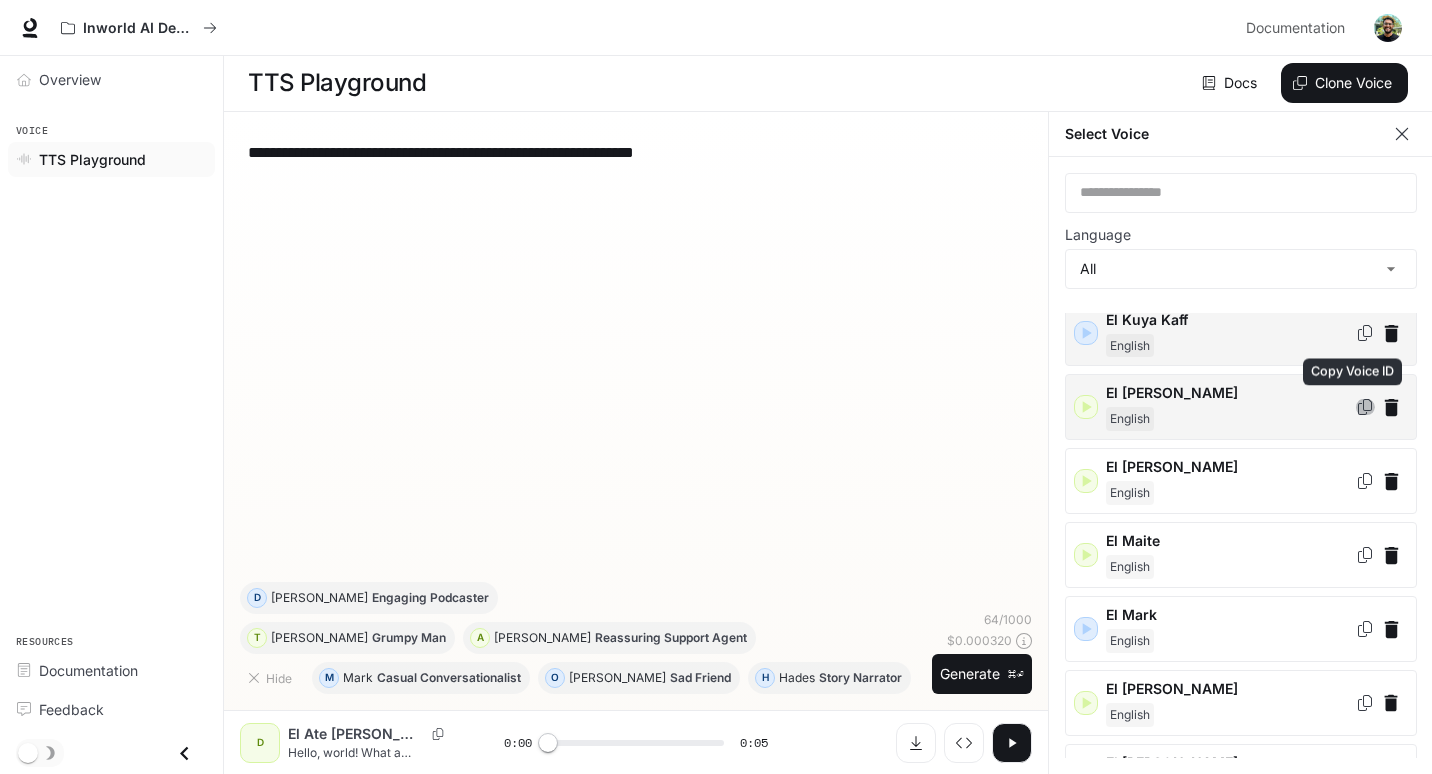click 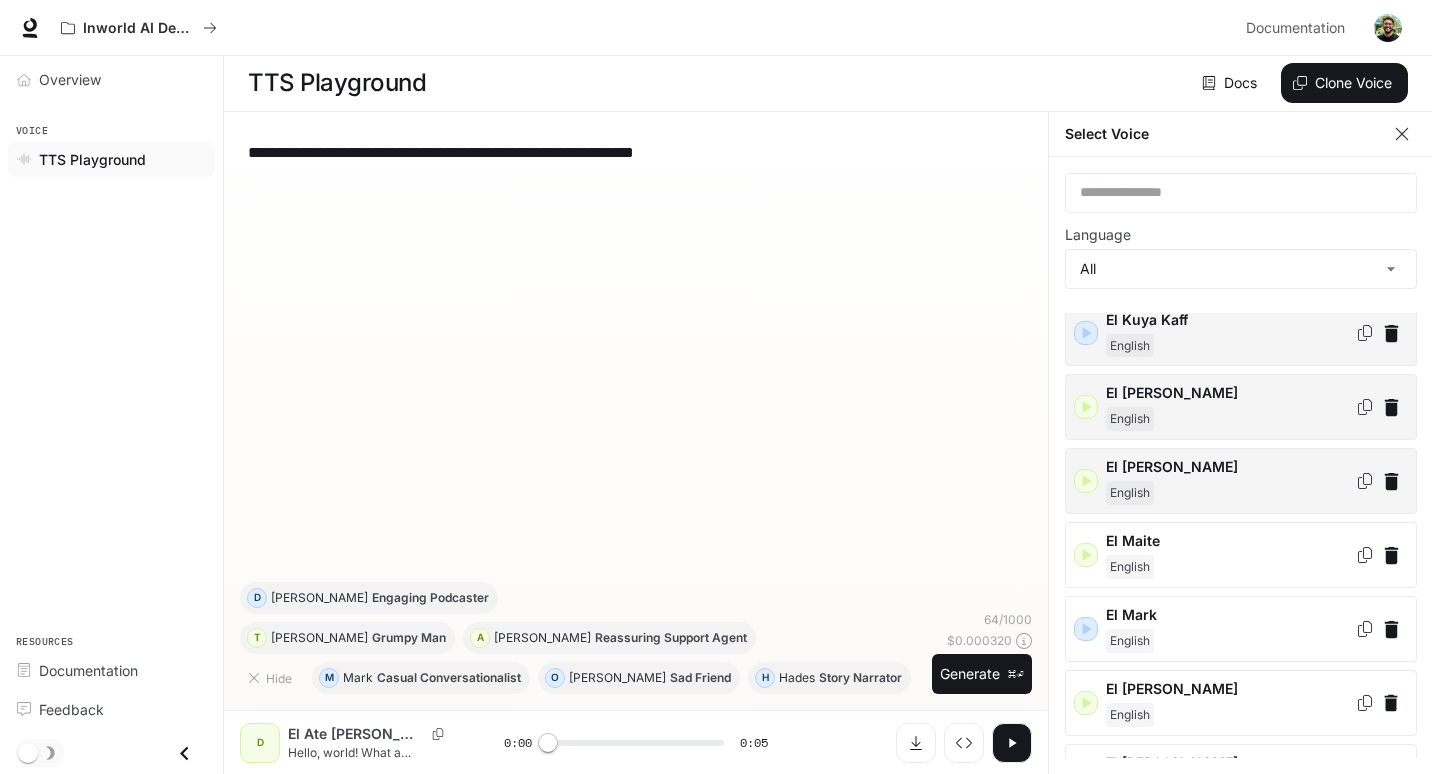 click 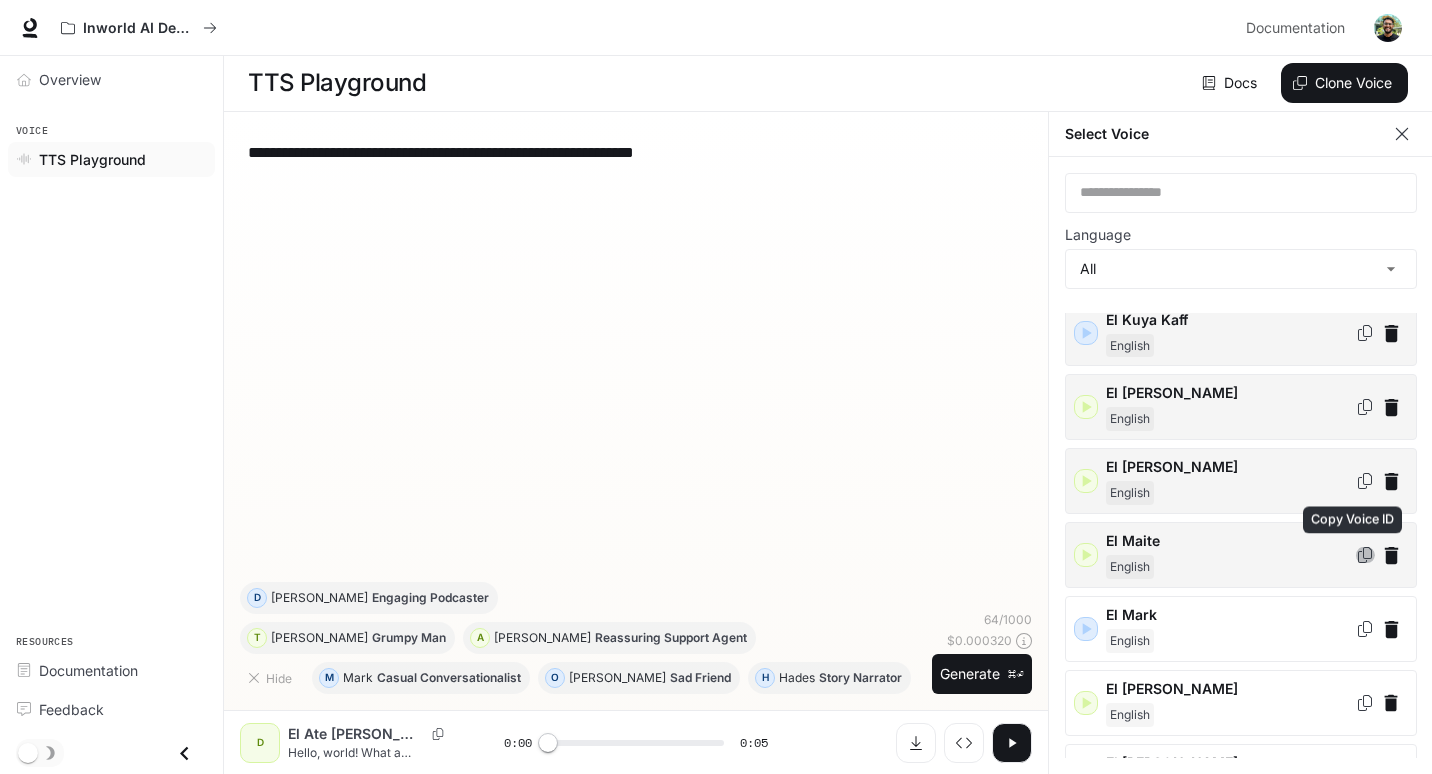 click 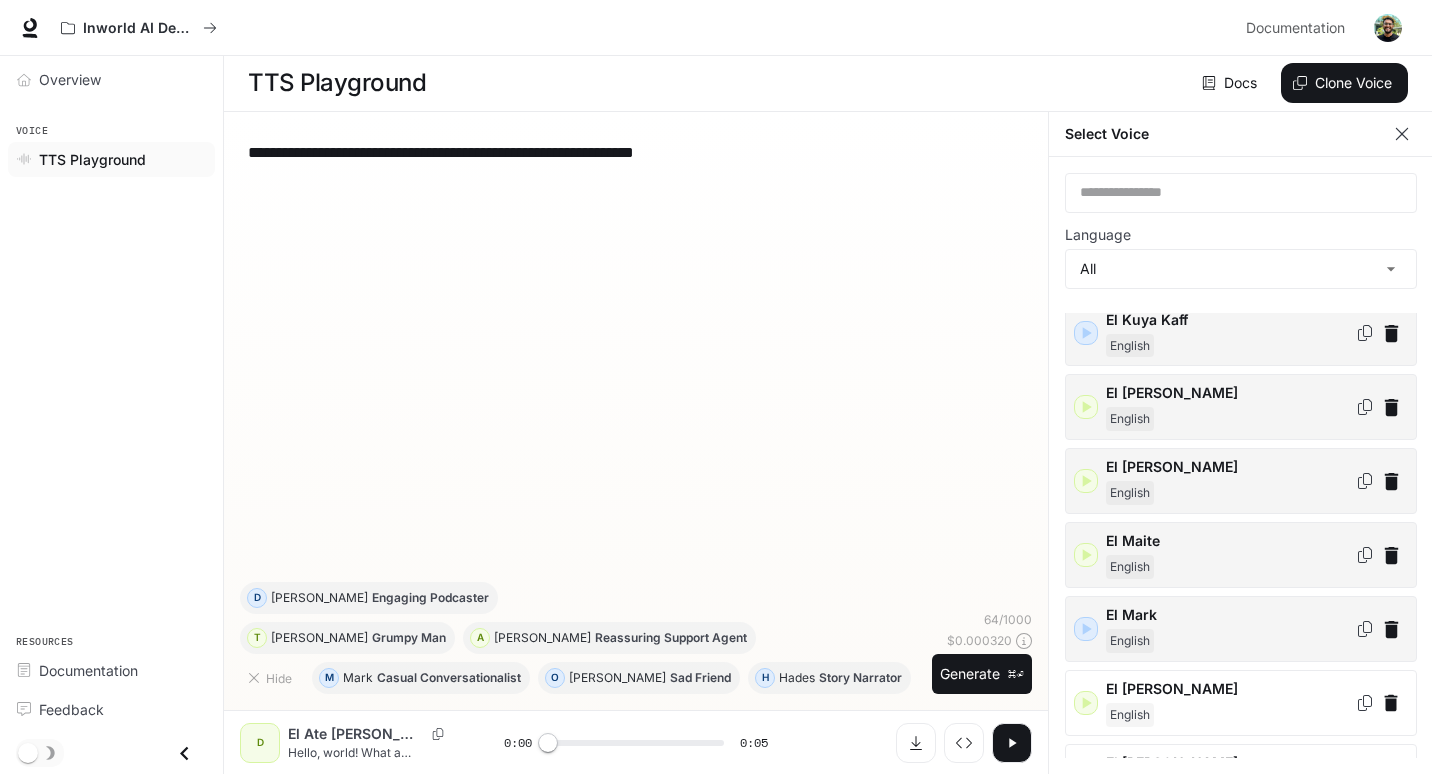 click 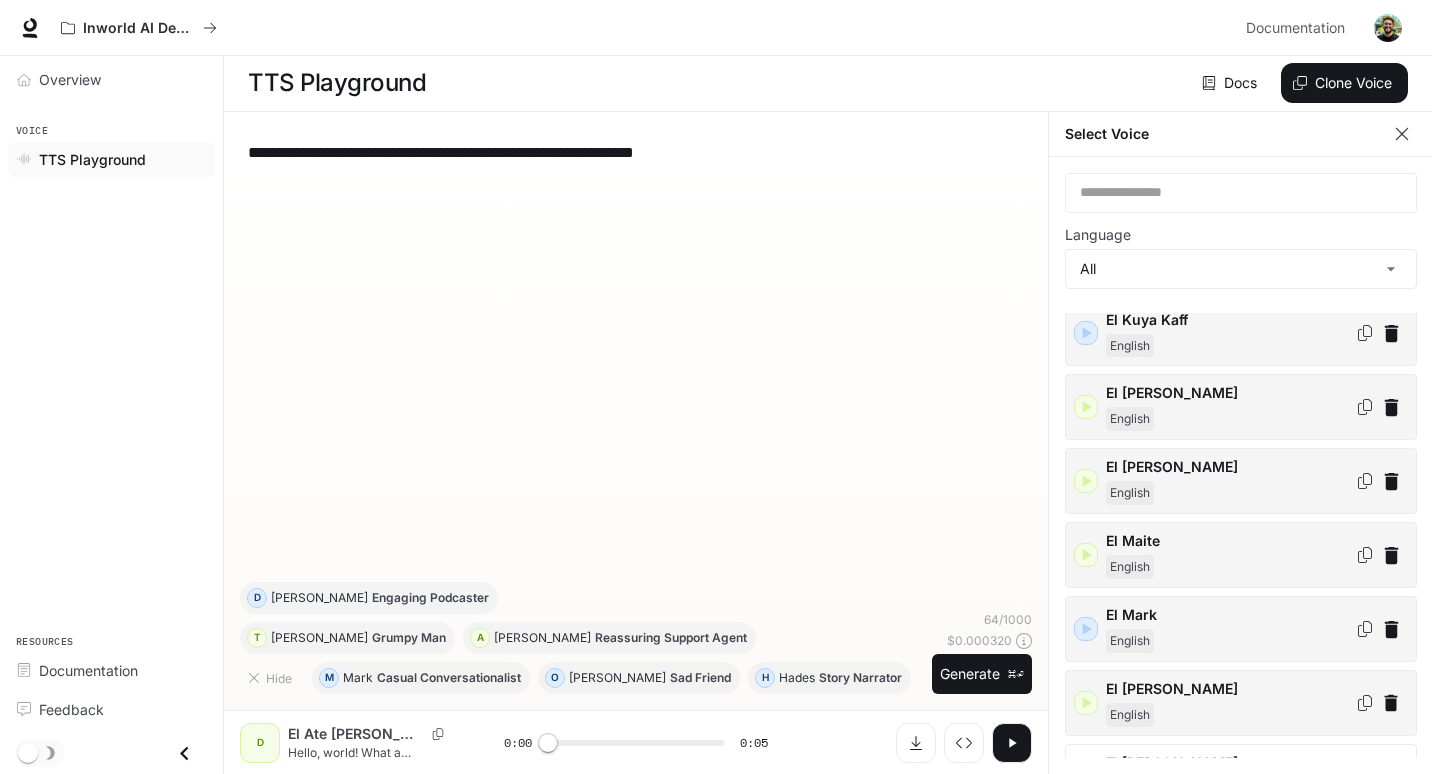 click 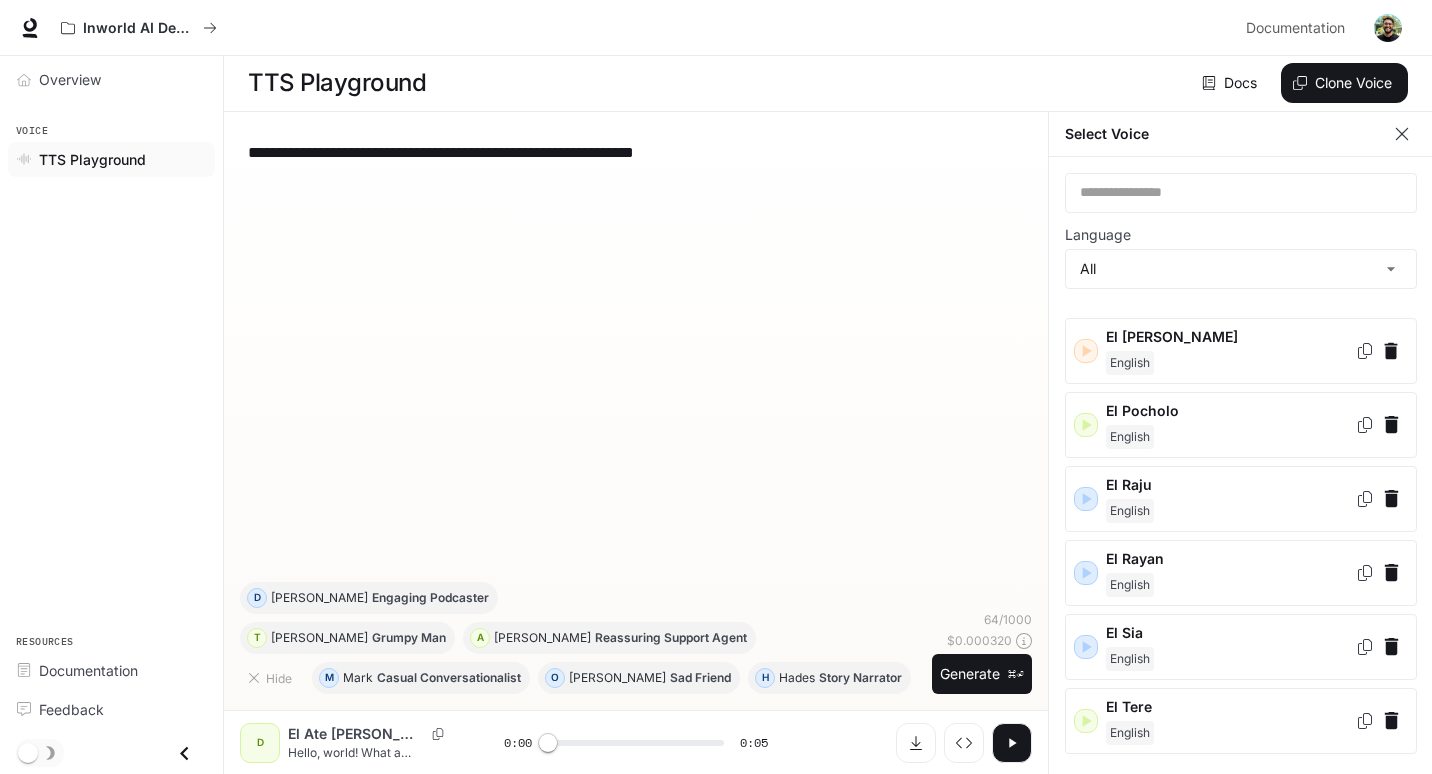 scroll, scrollTop: 1560, scrollLeft: 0, axis: vertical 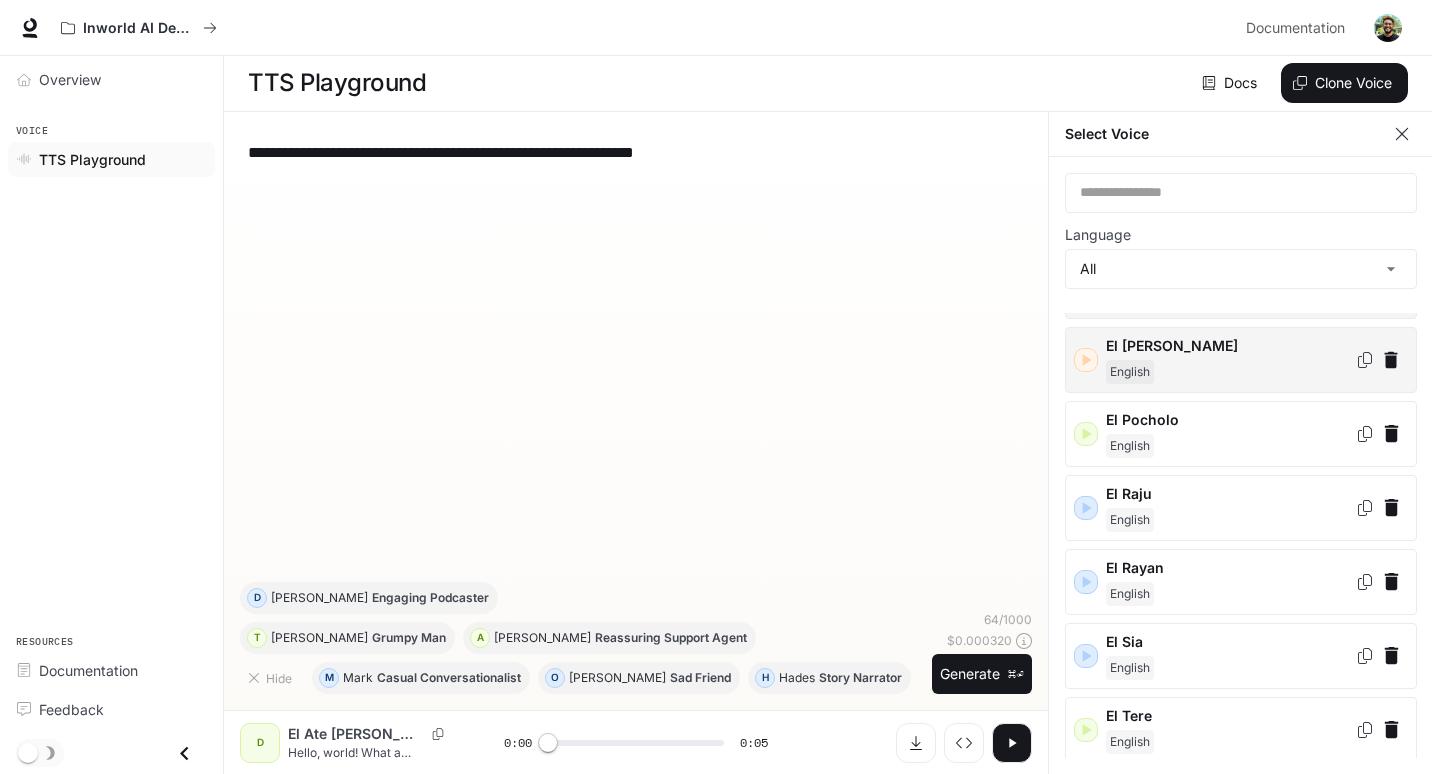 click 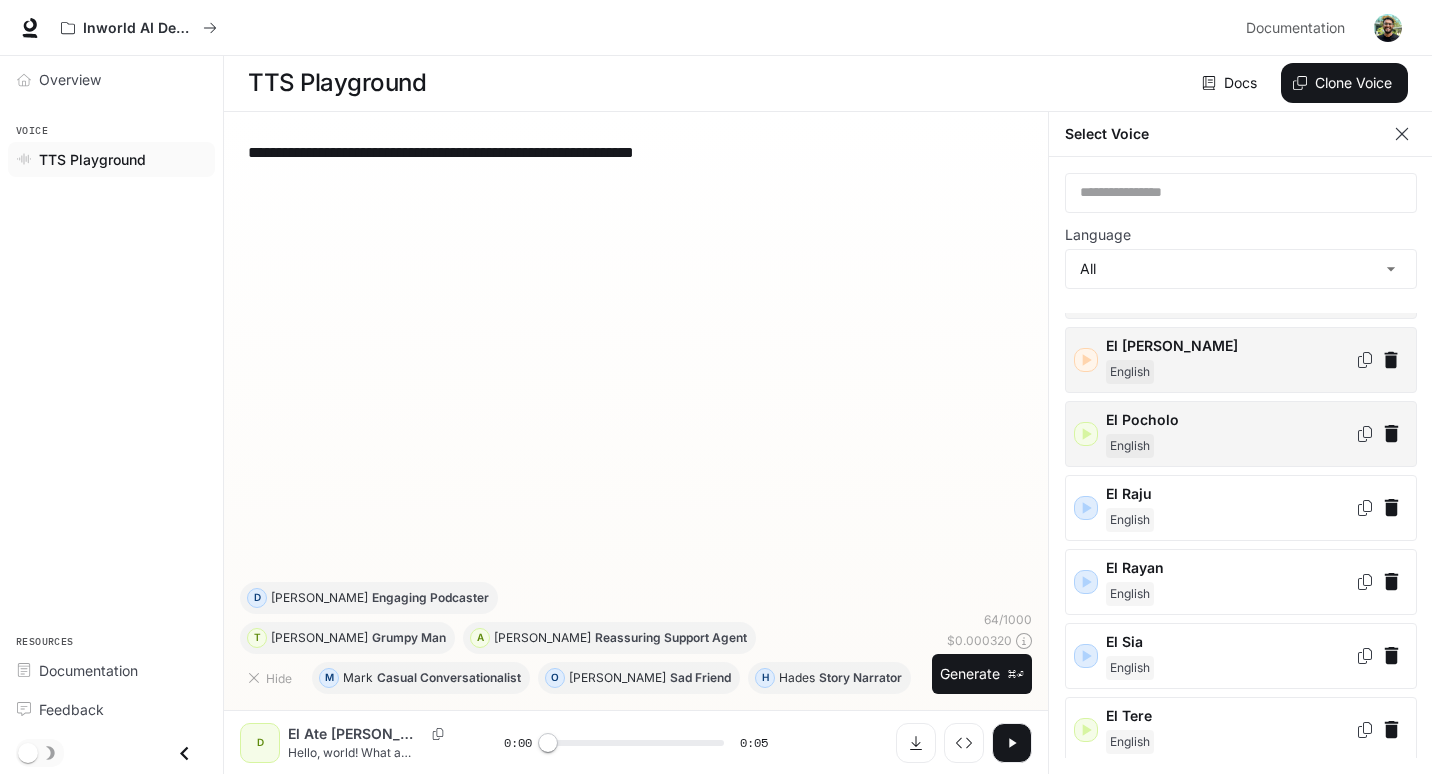 click 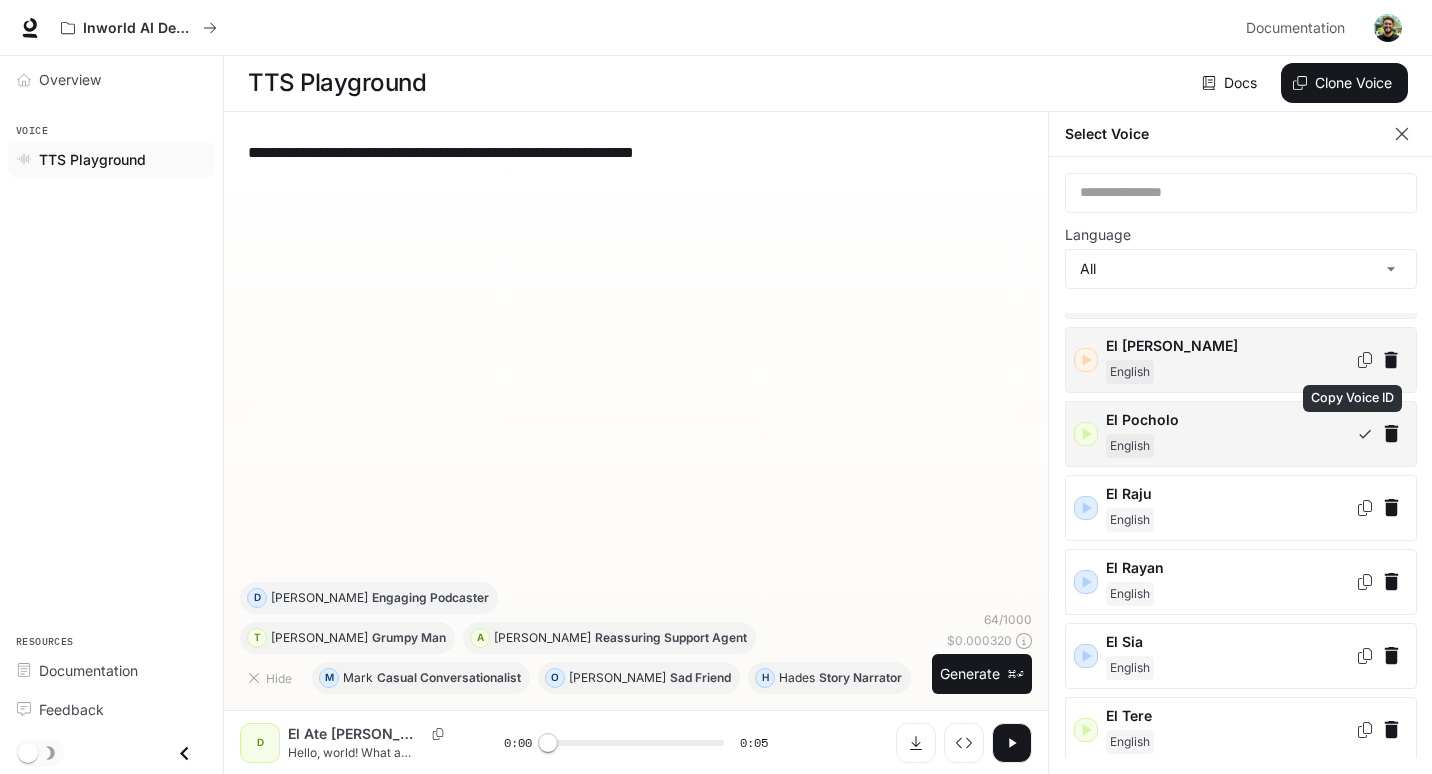 type 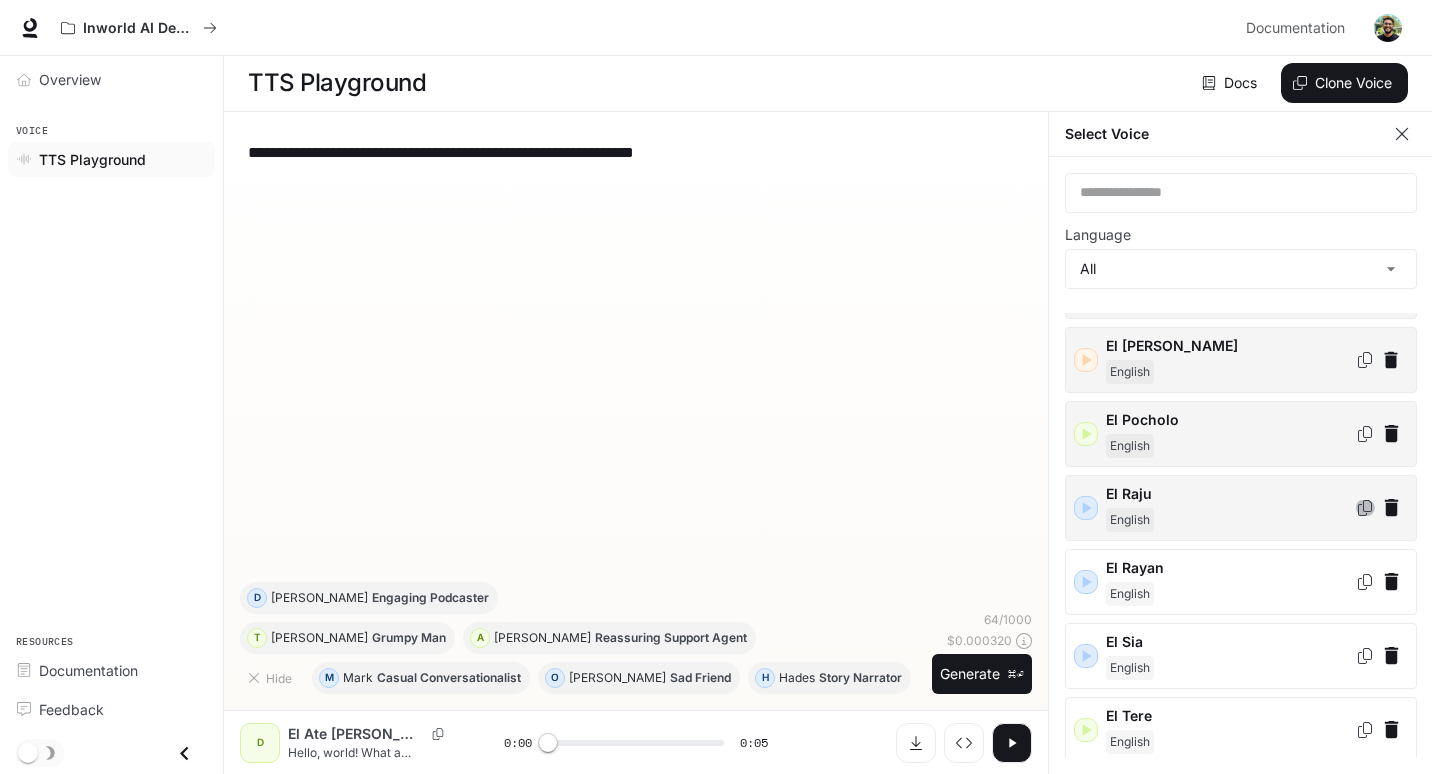 click 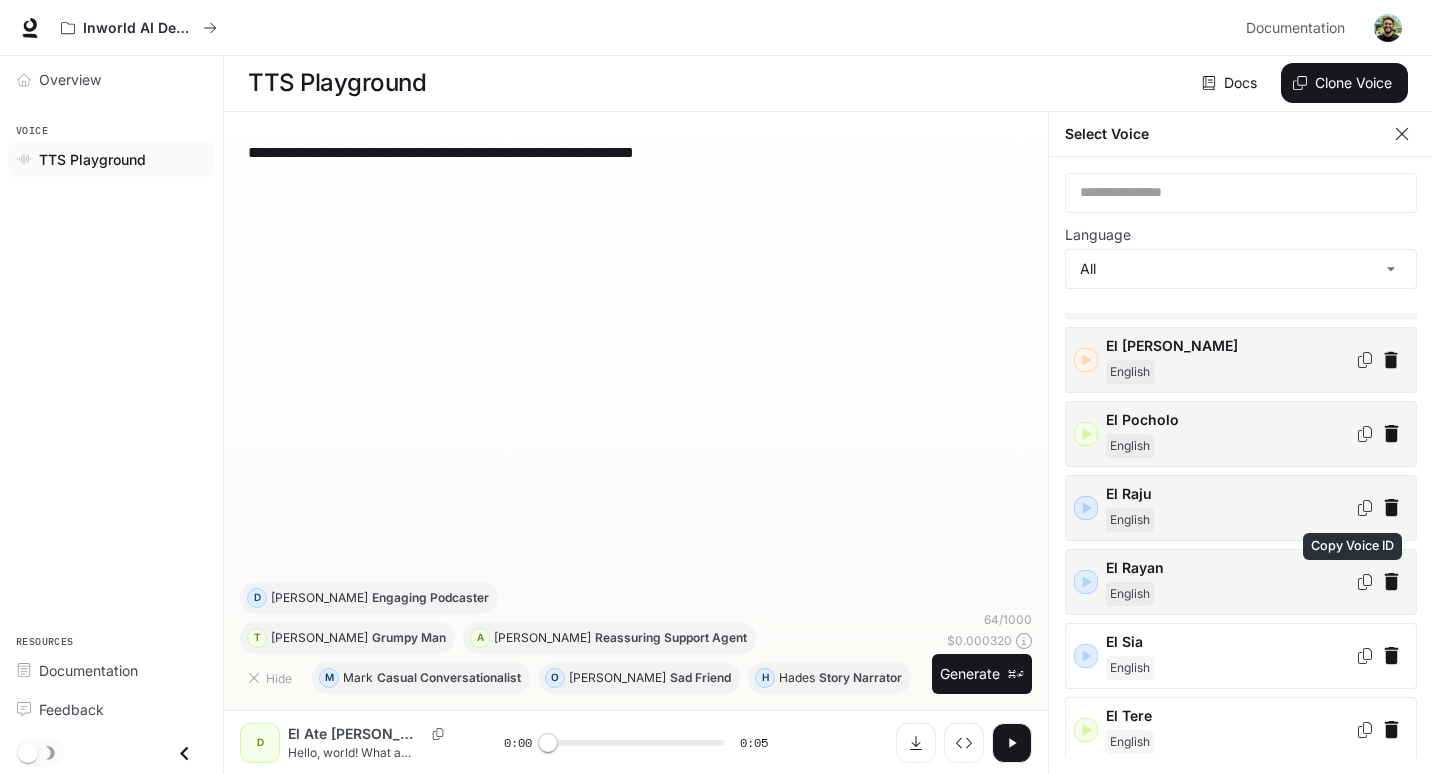 click 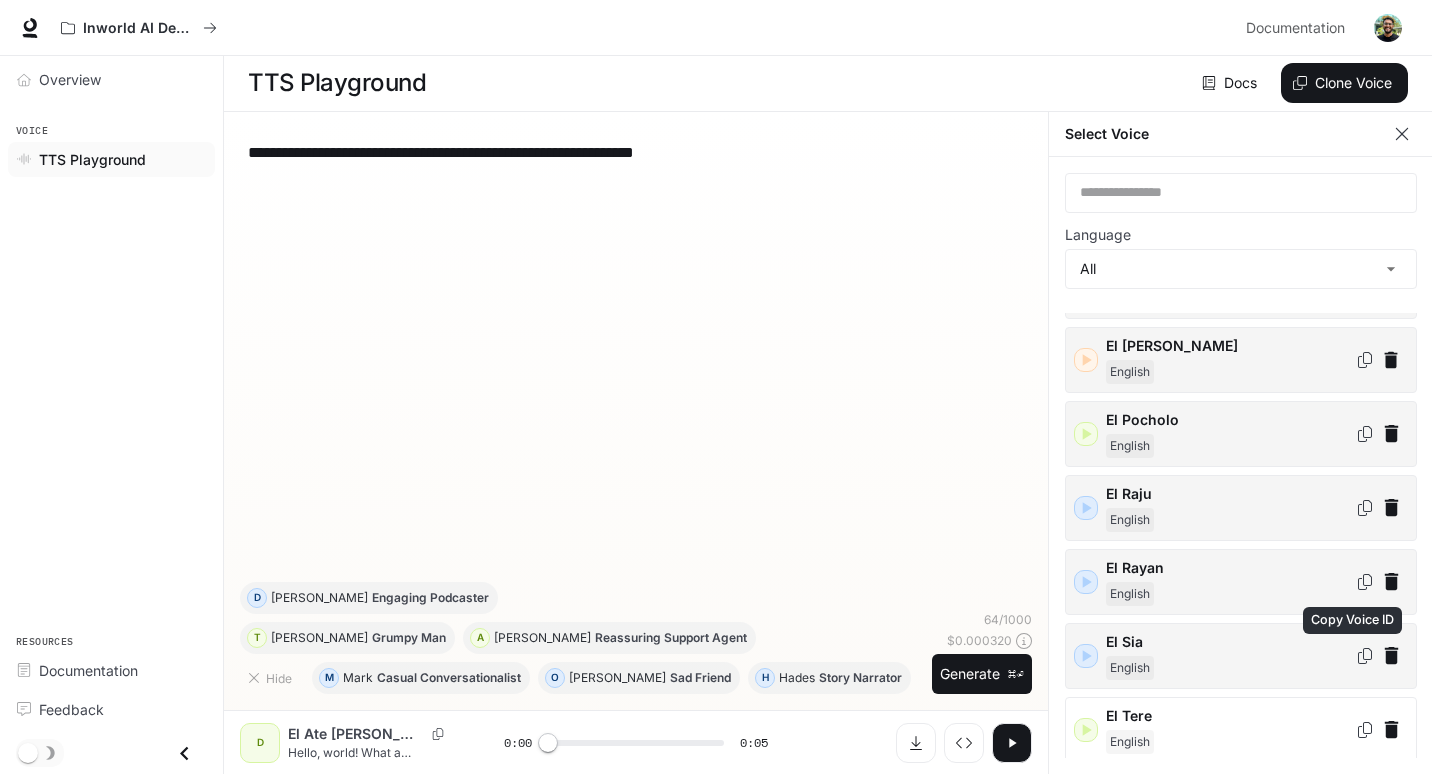 click 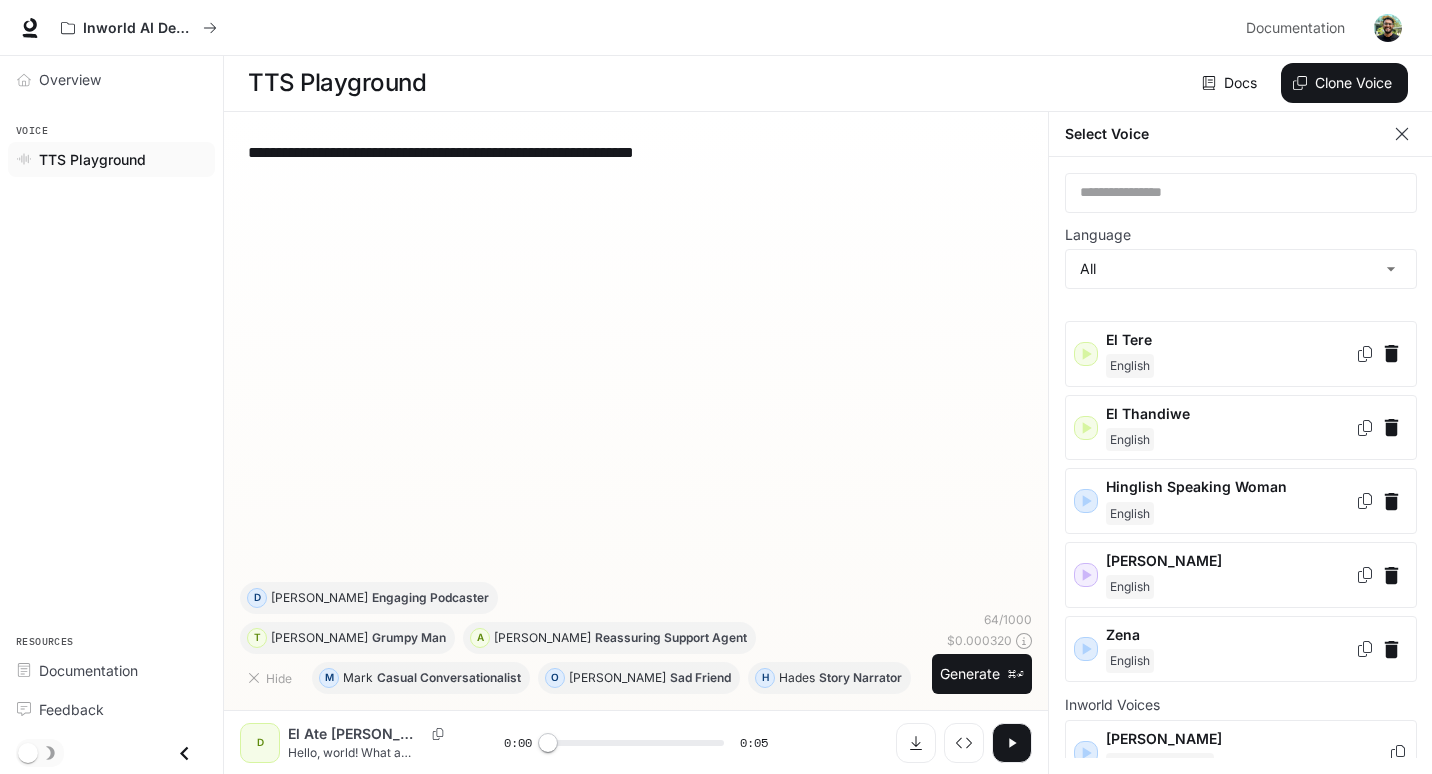 scroll, scrollTop: 1949, scrollLeft: 0, axis: vertical 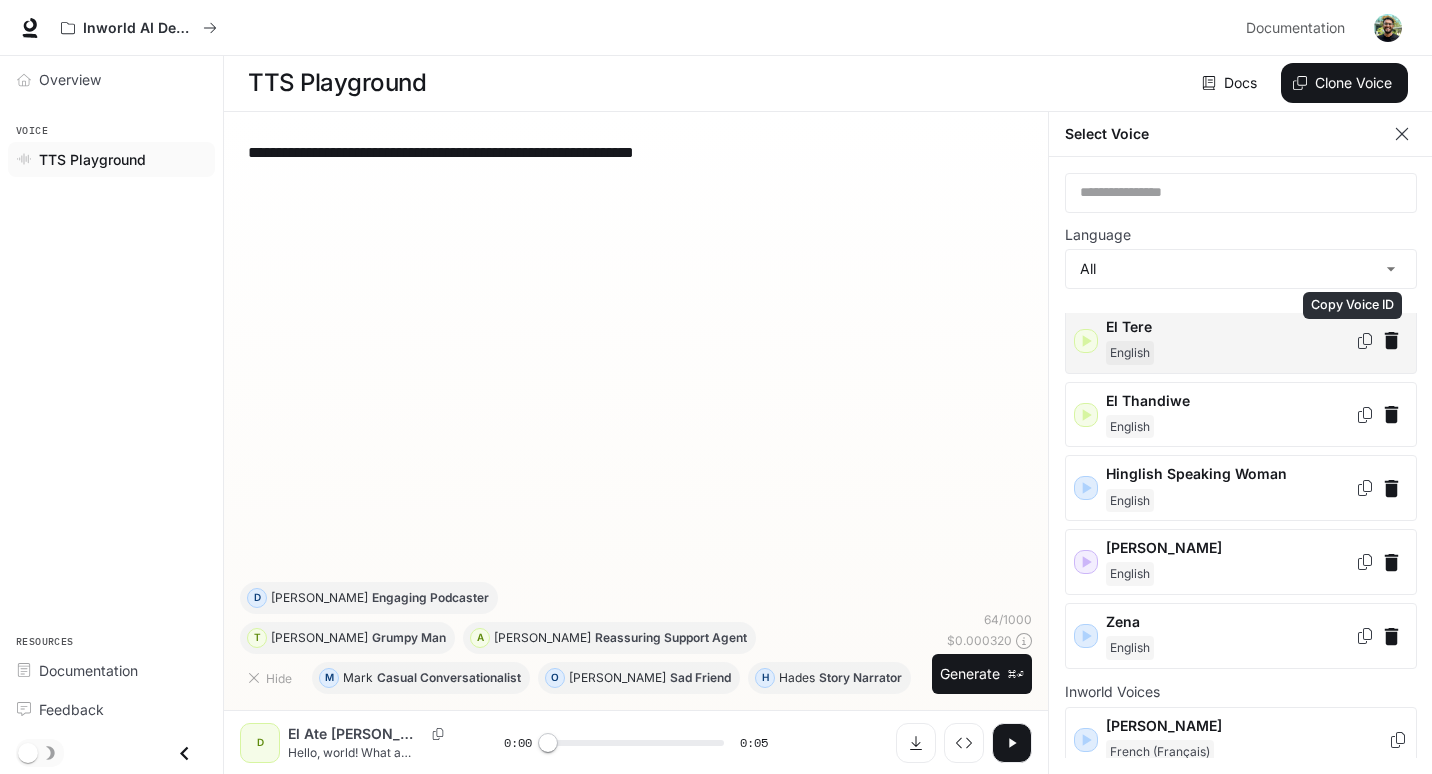 click 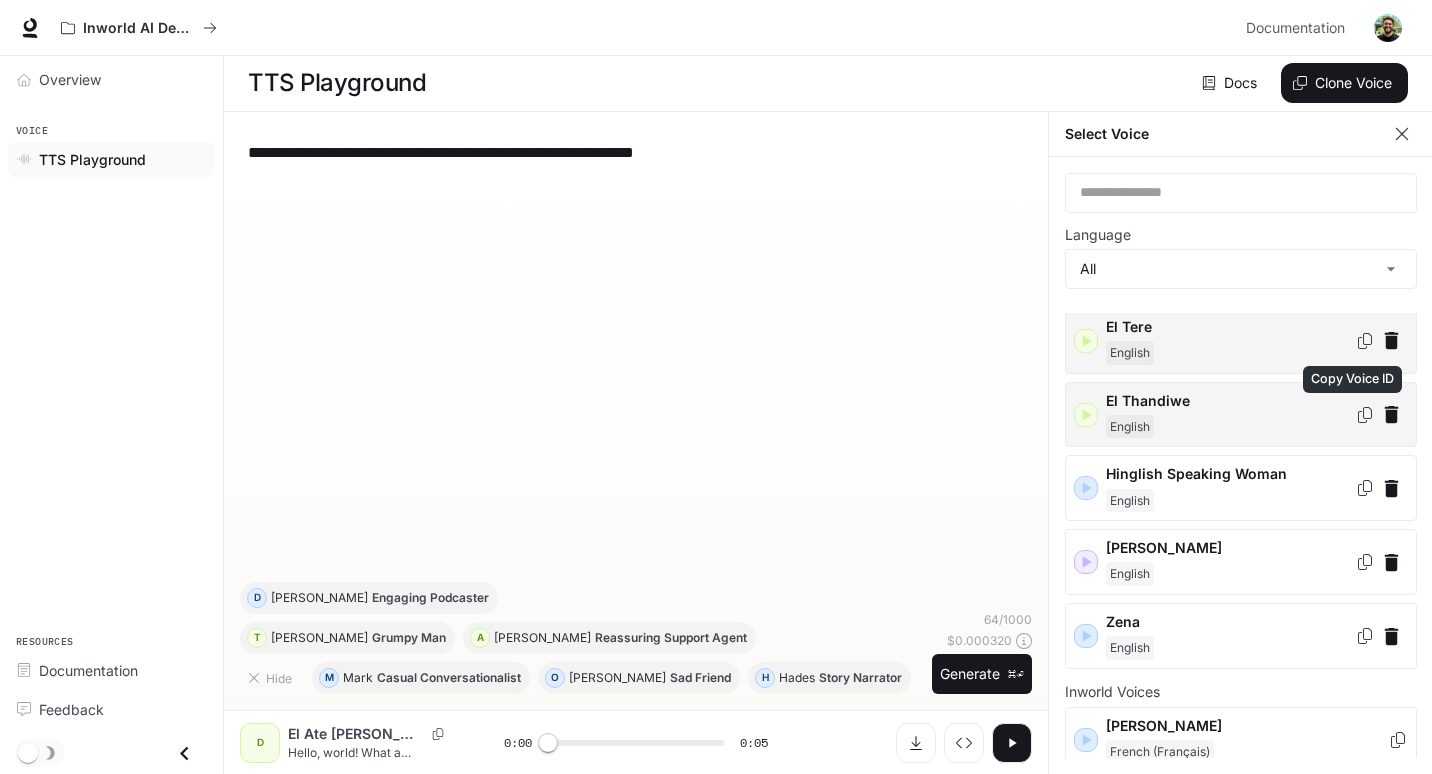 click 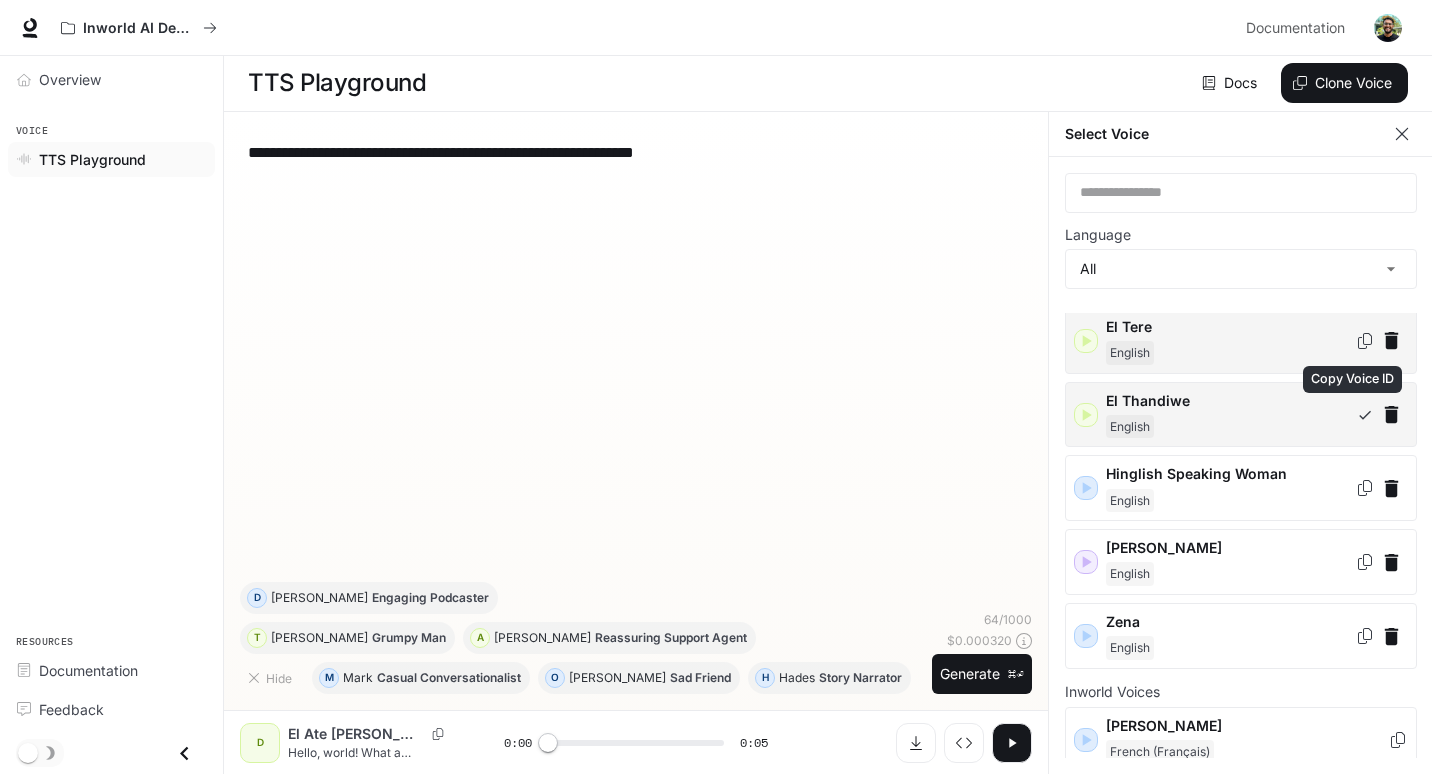 type 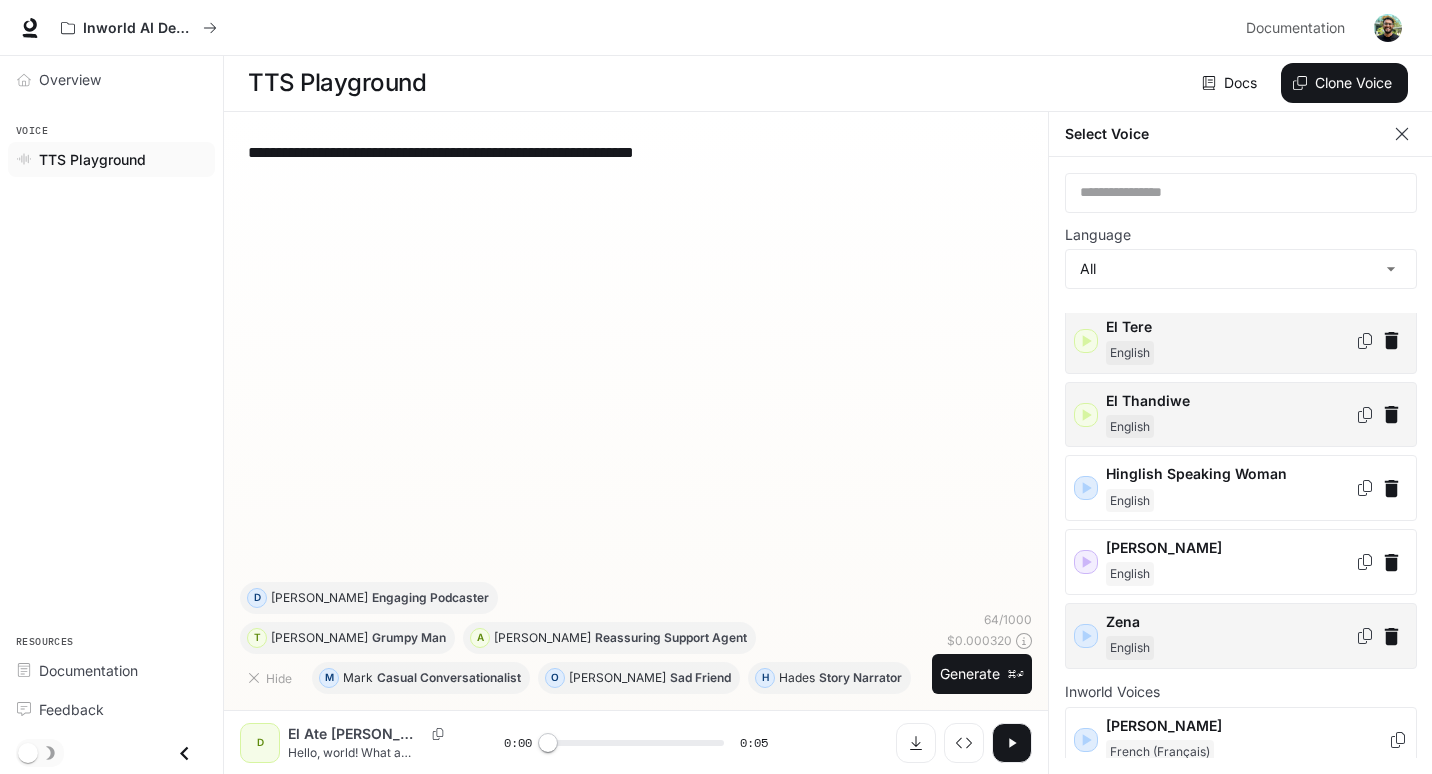 click 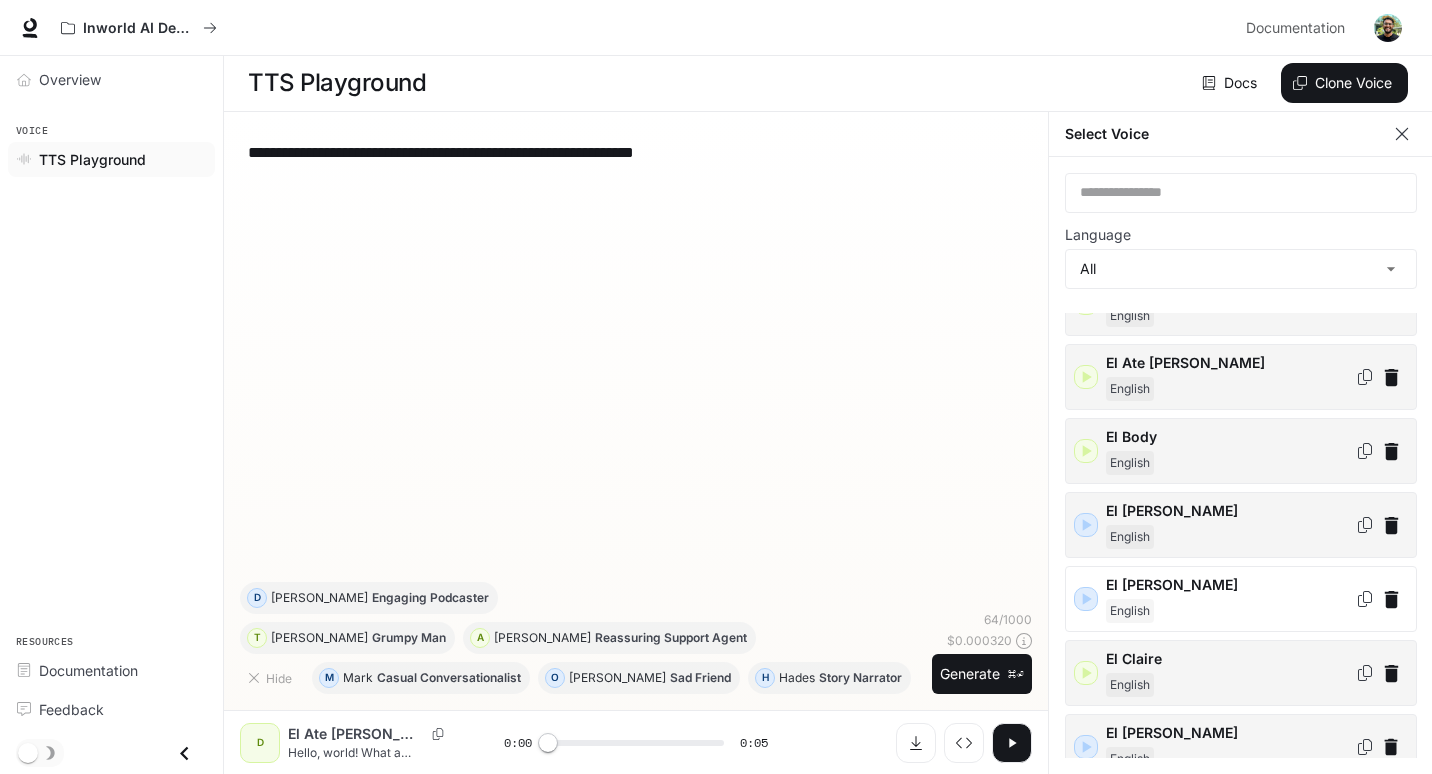 scroll, scrollTop: 233, scrollLeft: 0, axis: vertical 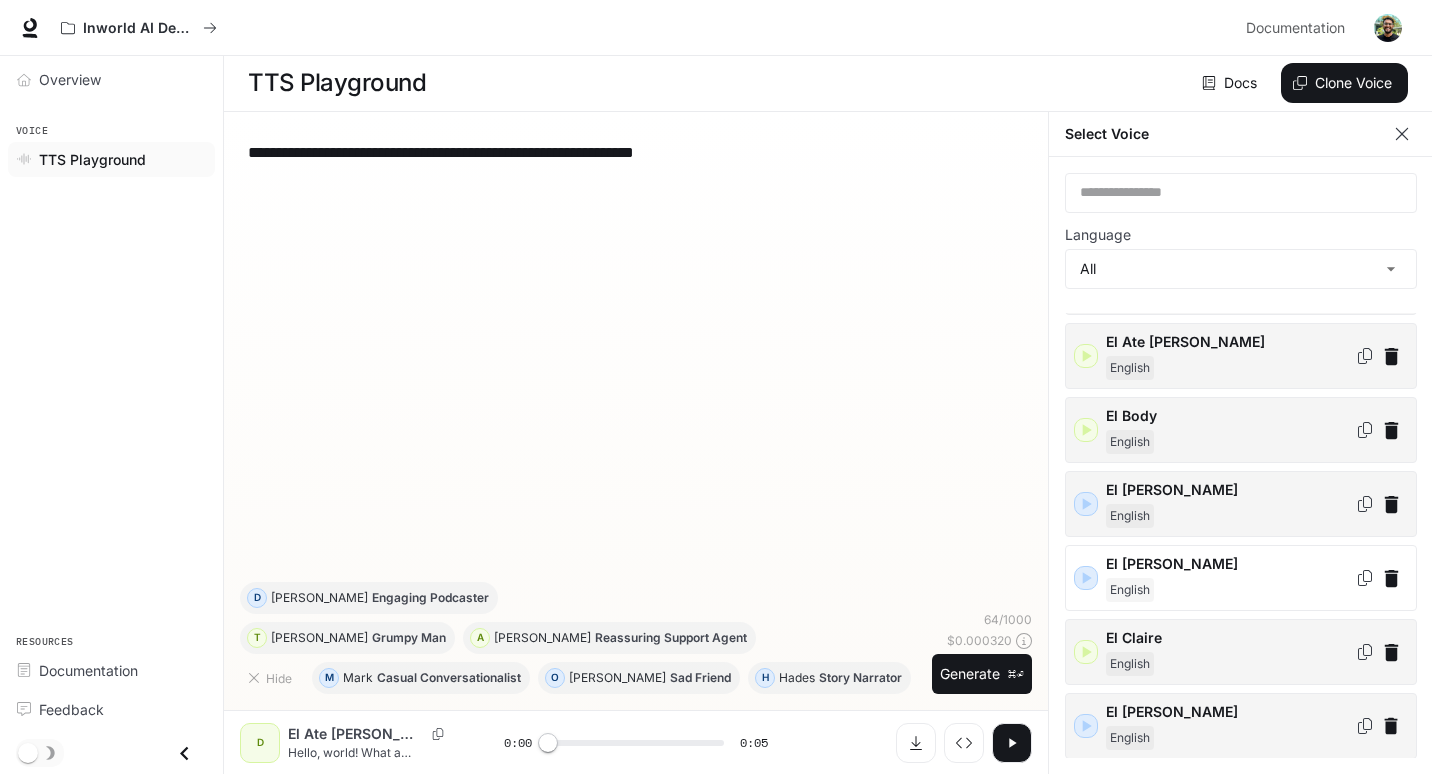 type 